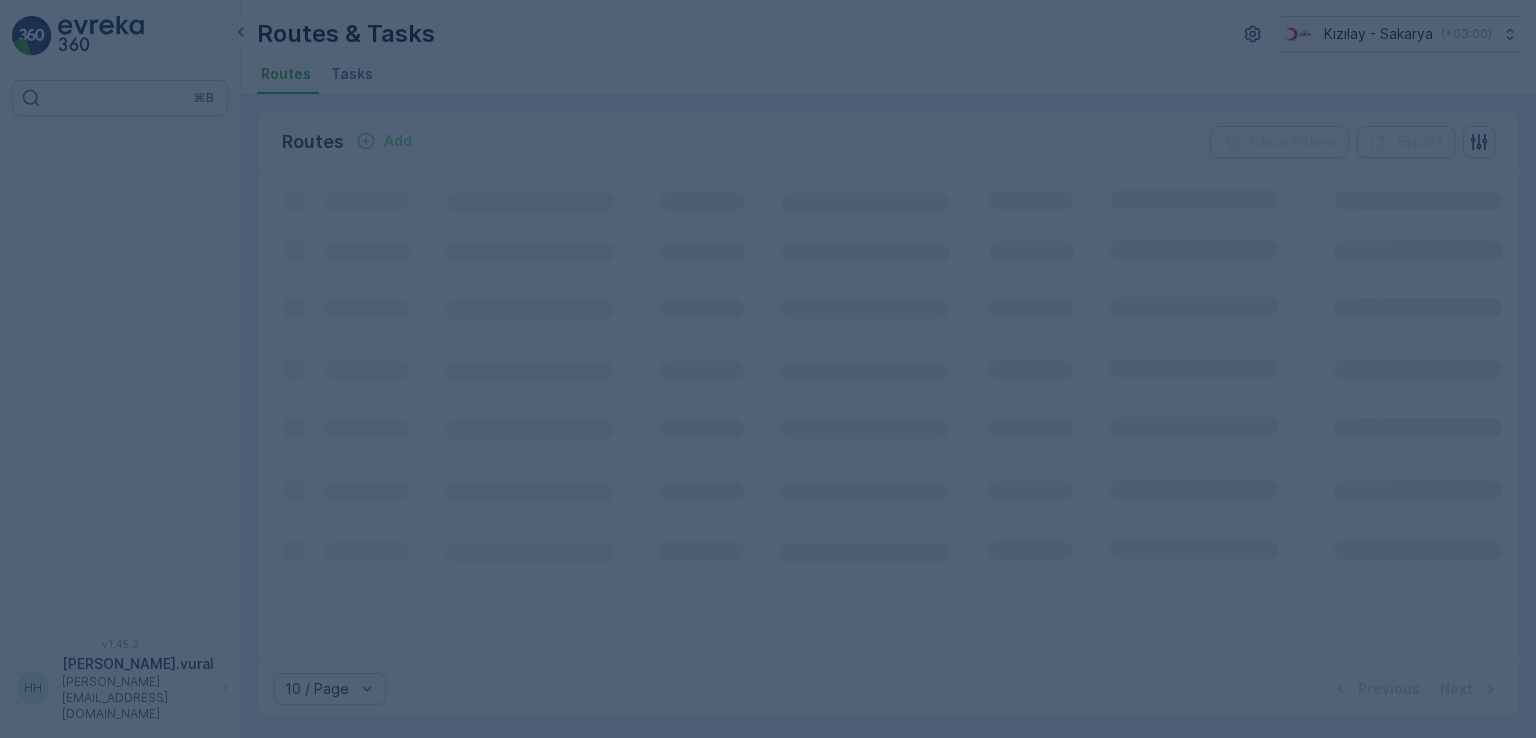 scroll, scrollTop: 0, scrollLeft: 0, axis: both 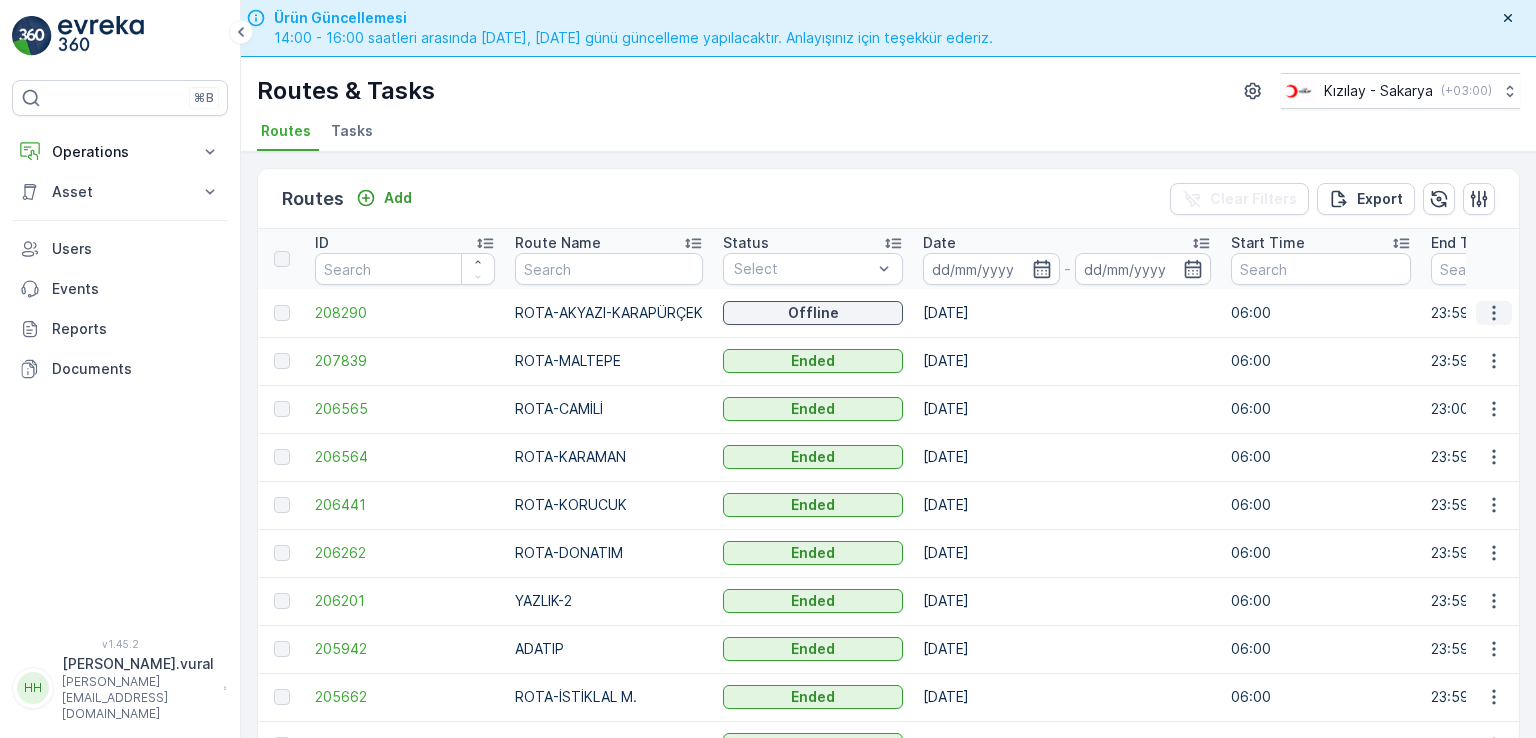 click 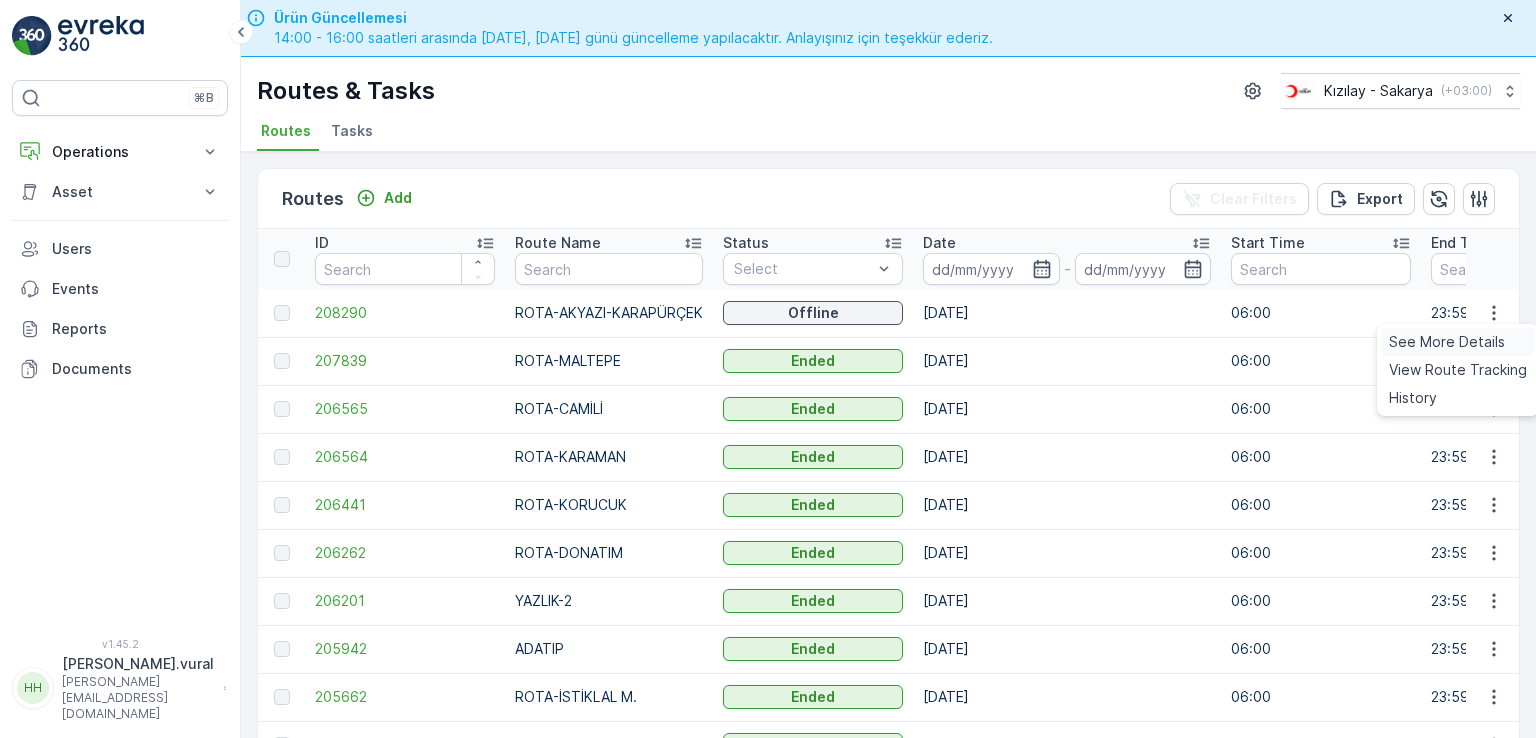 click on "See More Details" at bounding box center [1447, 342] 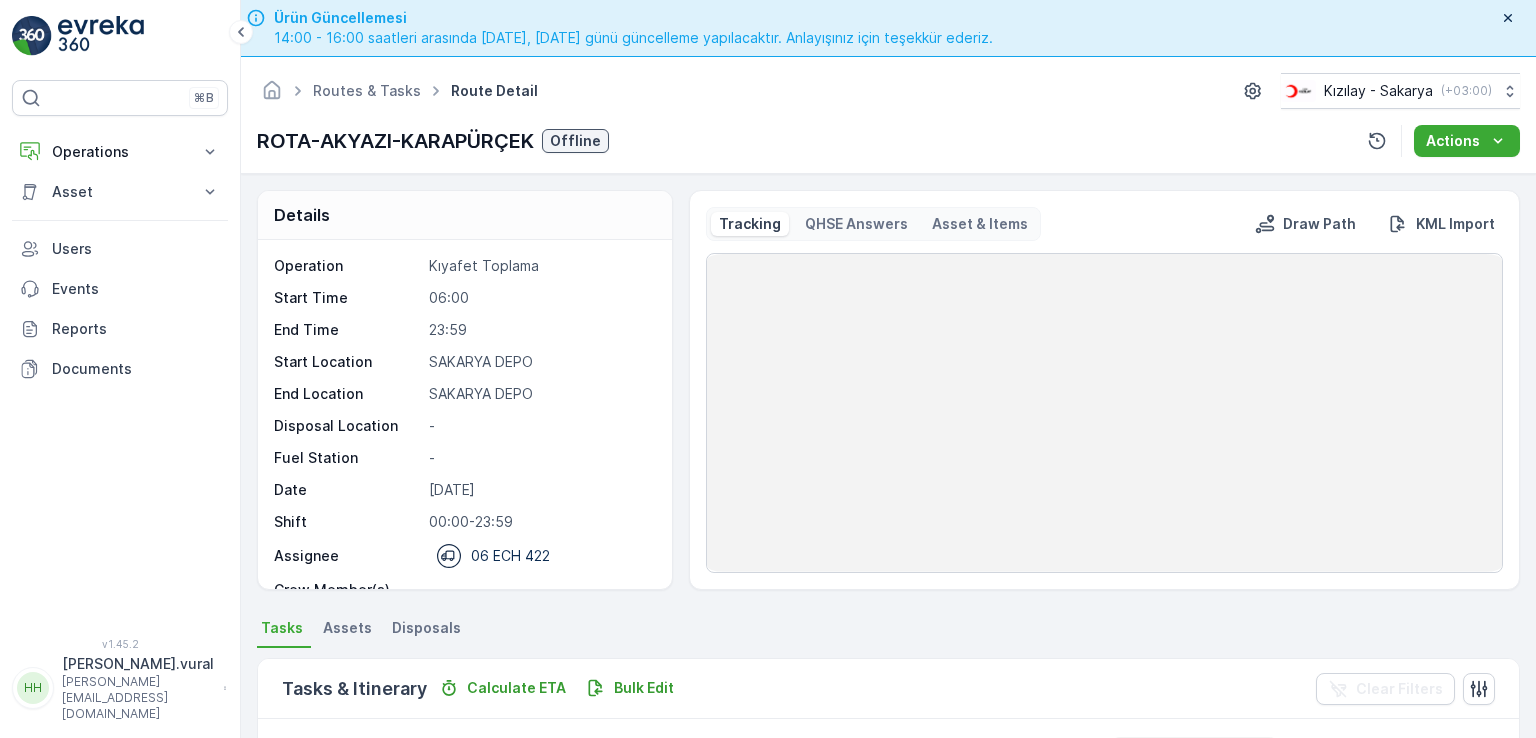 scroll, scrollTop: 56, scrollLeft: 0, axis: vertical 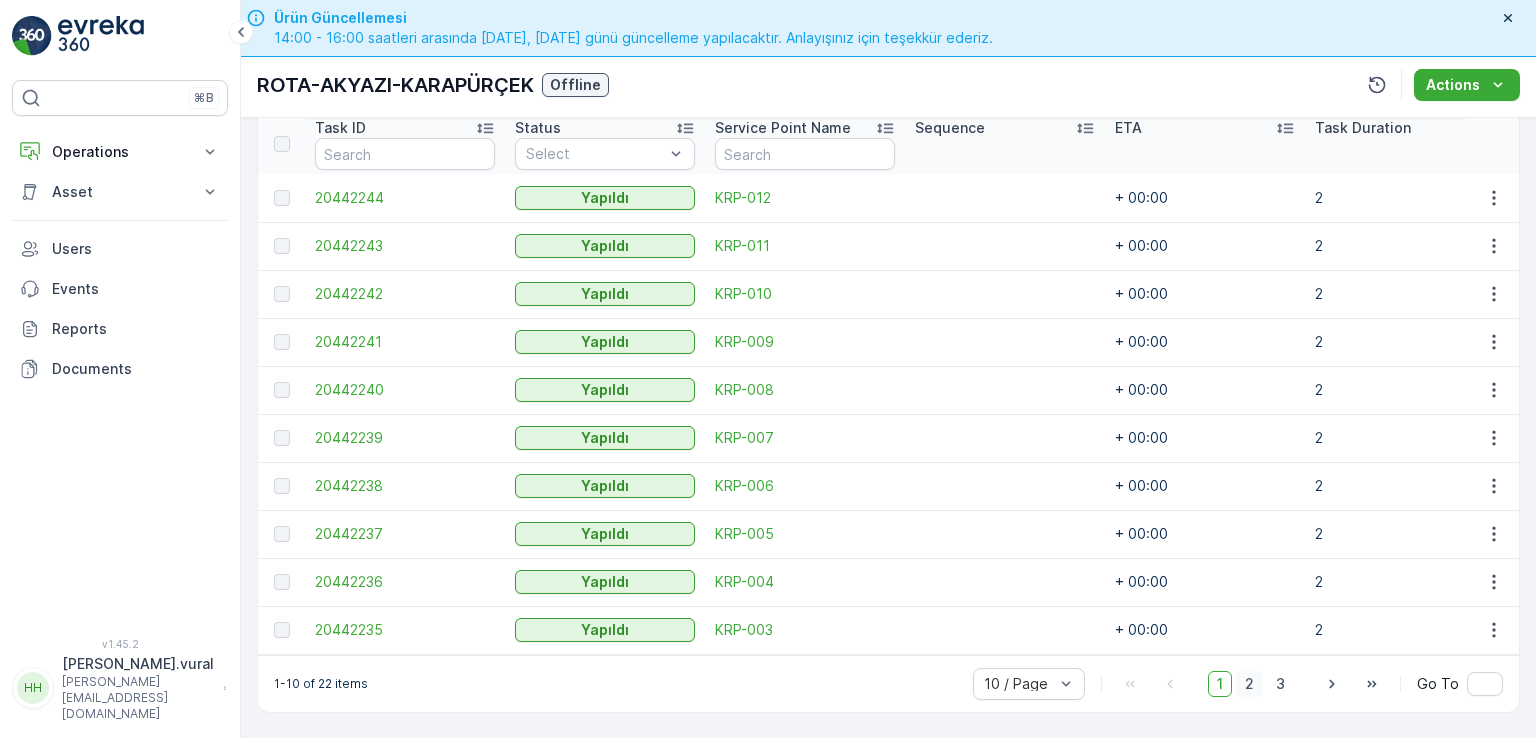 click on "2" at bounding box center [1249, 684] 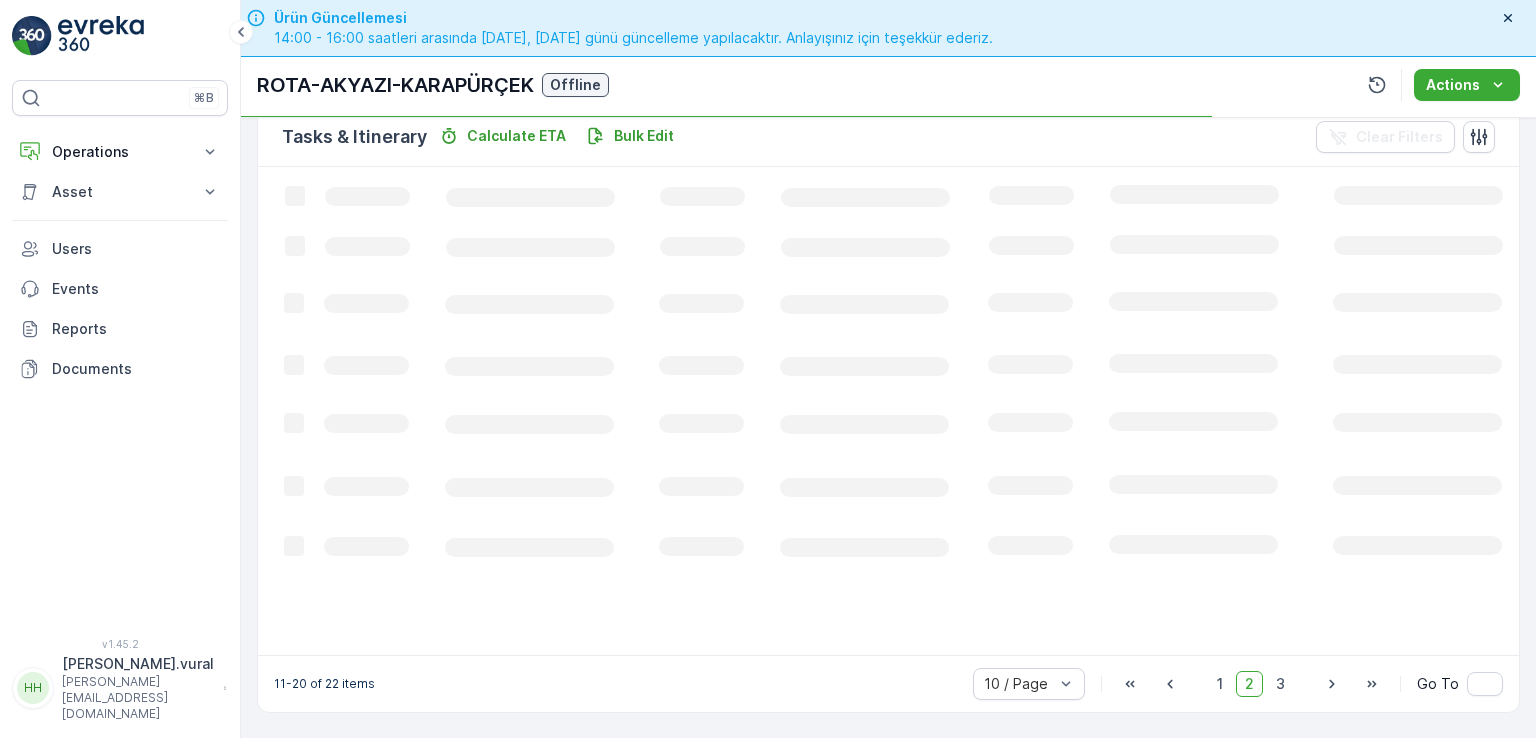 scroll, scrollTop: 495, scrollLeft: 0, axis: vertical 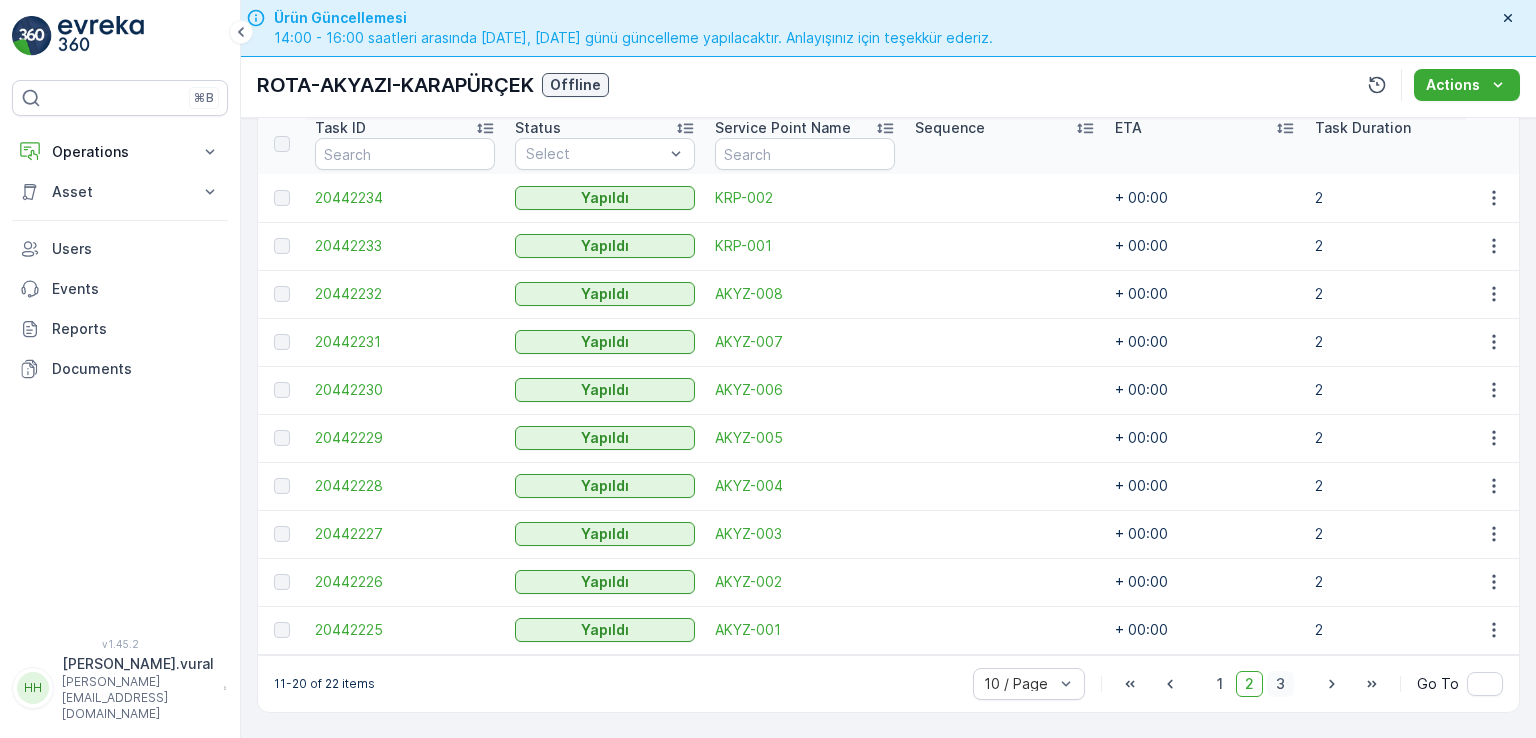 click on "3" at bounding box center (1280, 684) 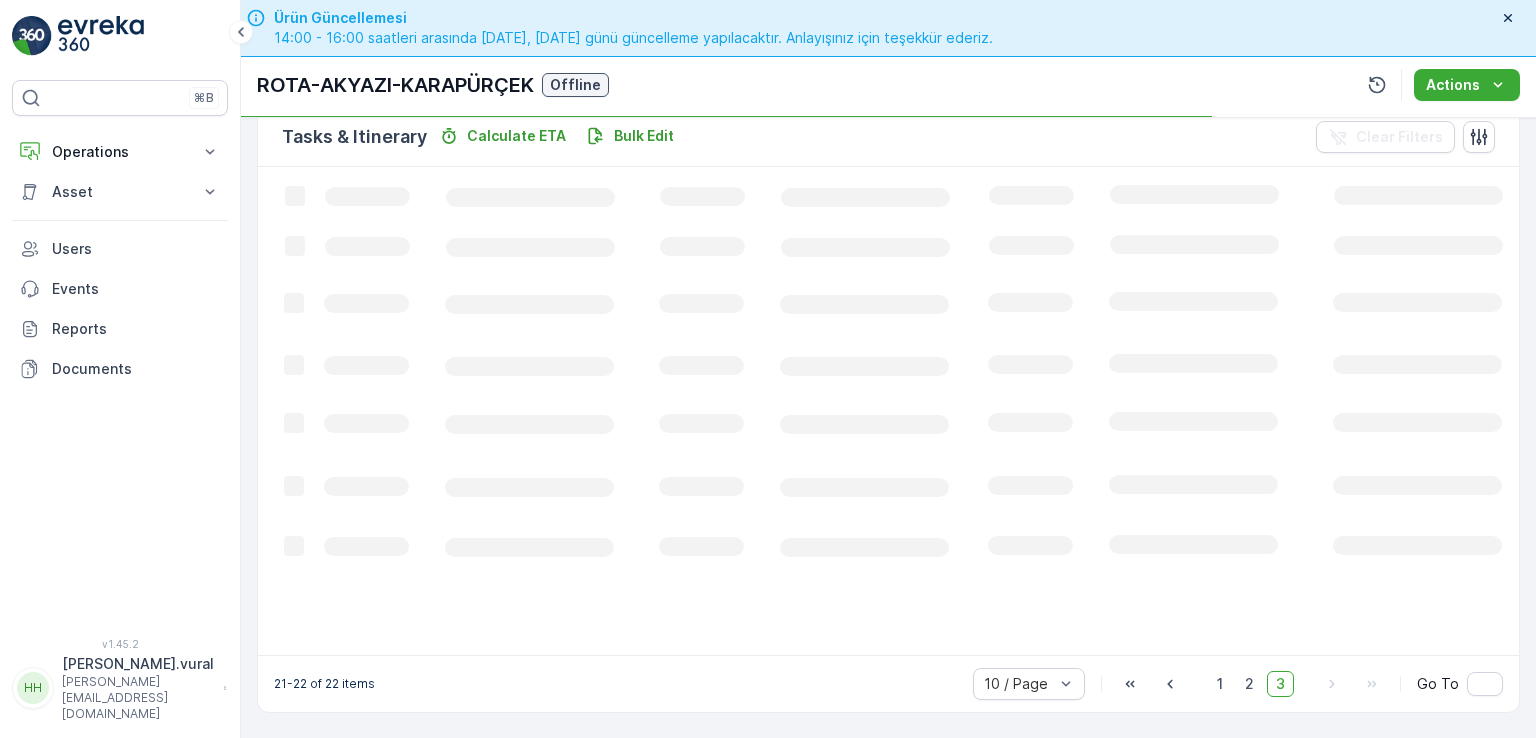 scroll, scrollTop: 495, scrollLeft: 0, axis: vertical 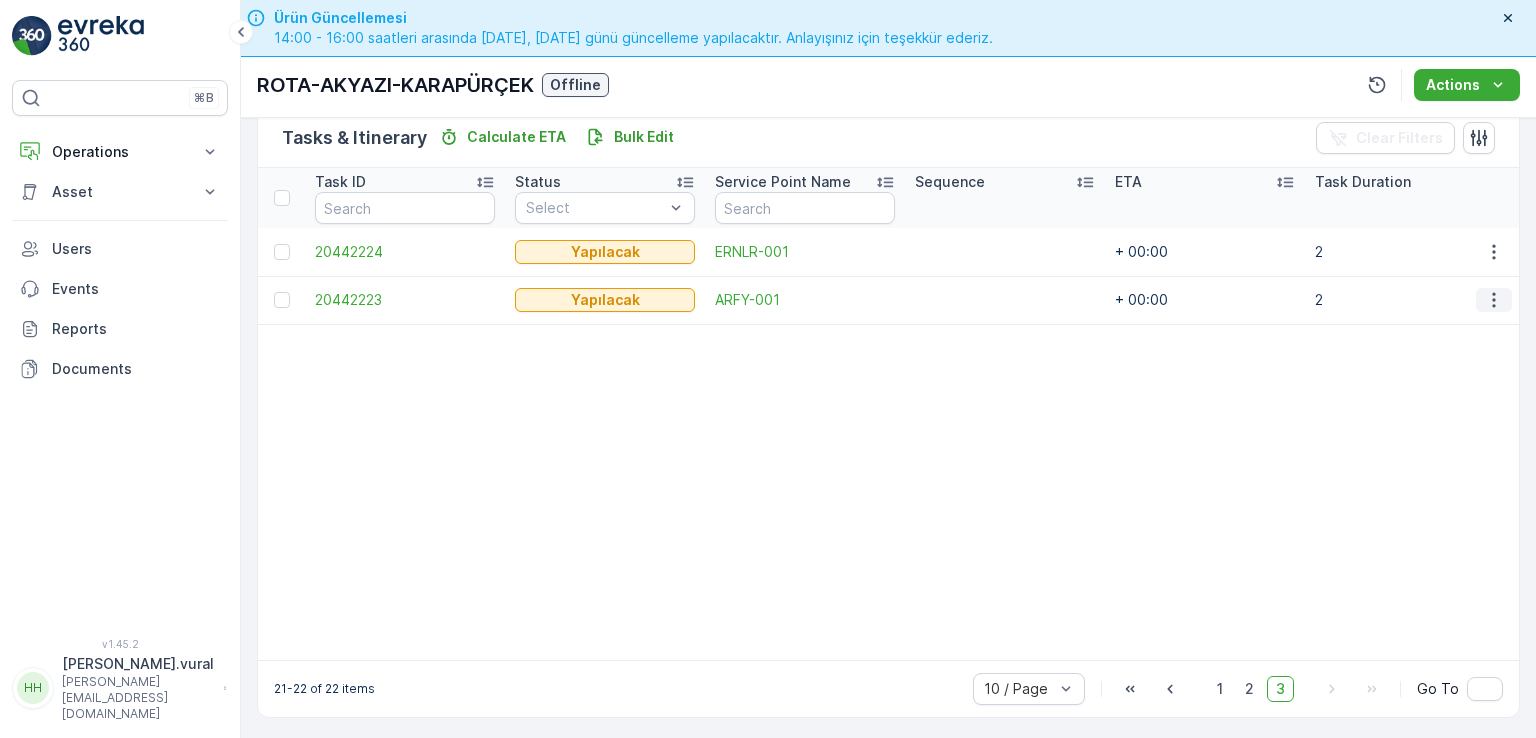 click 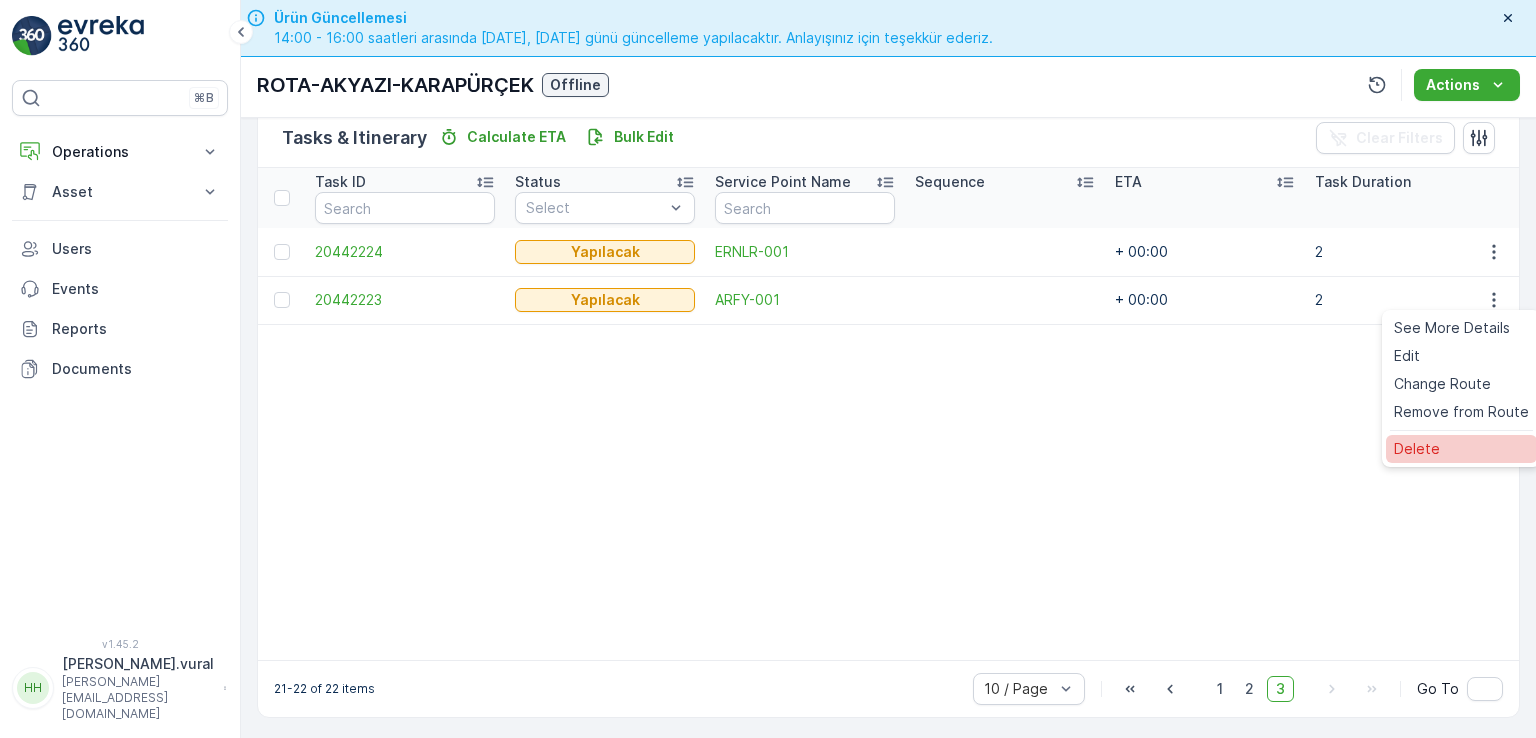 click on "Delete" at bounding box center (1461, 449) 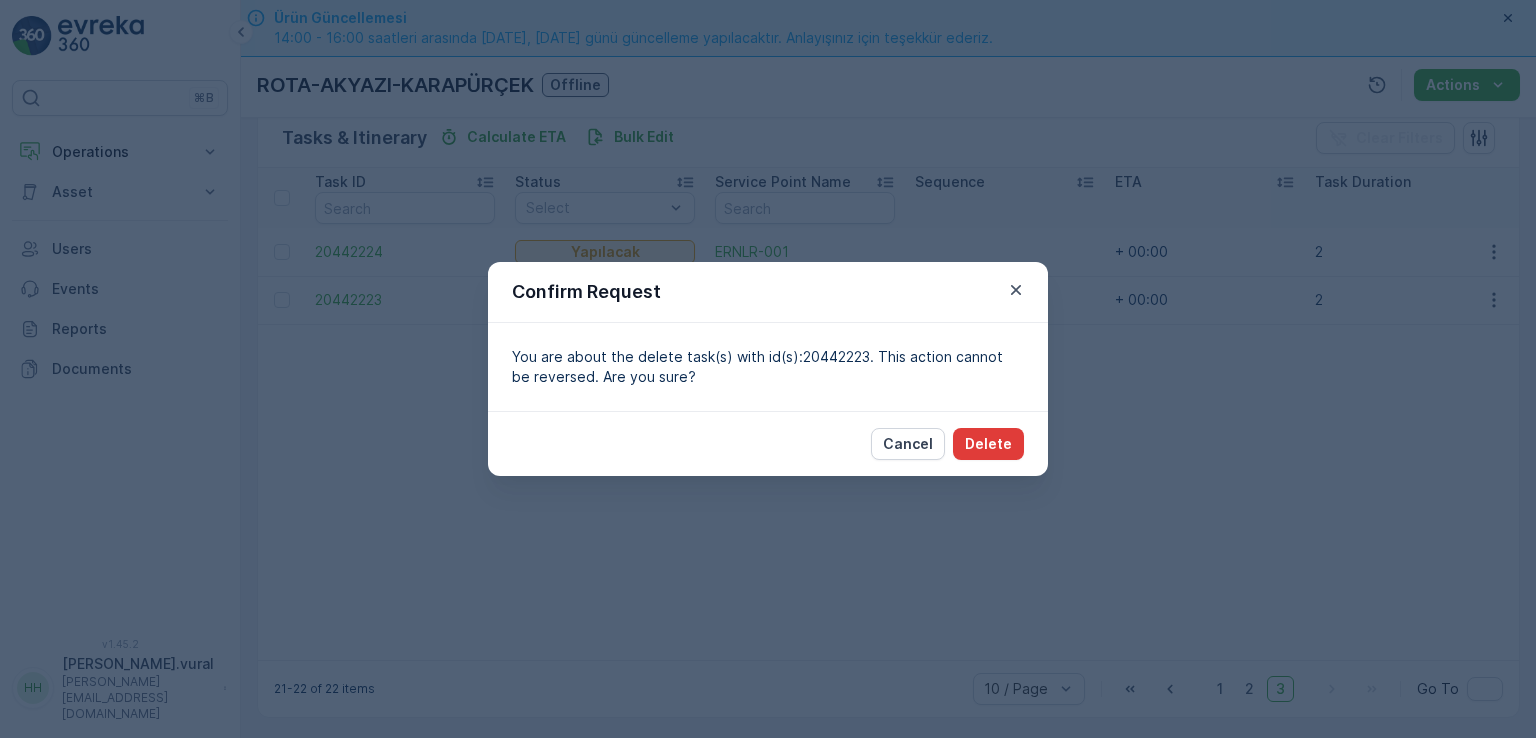 click on "Delete" at bounding box center [988, 444] 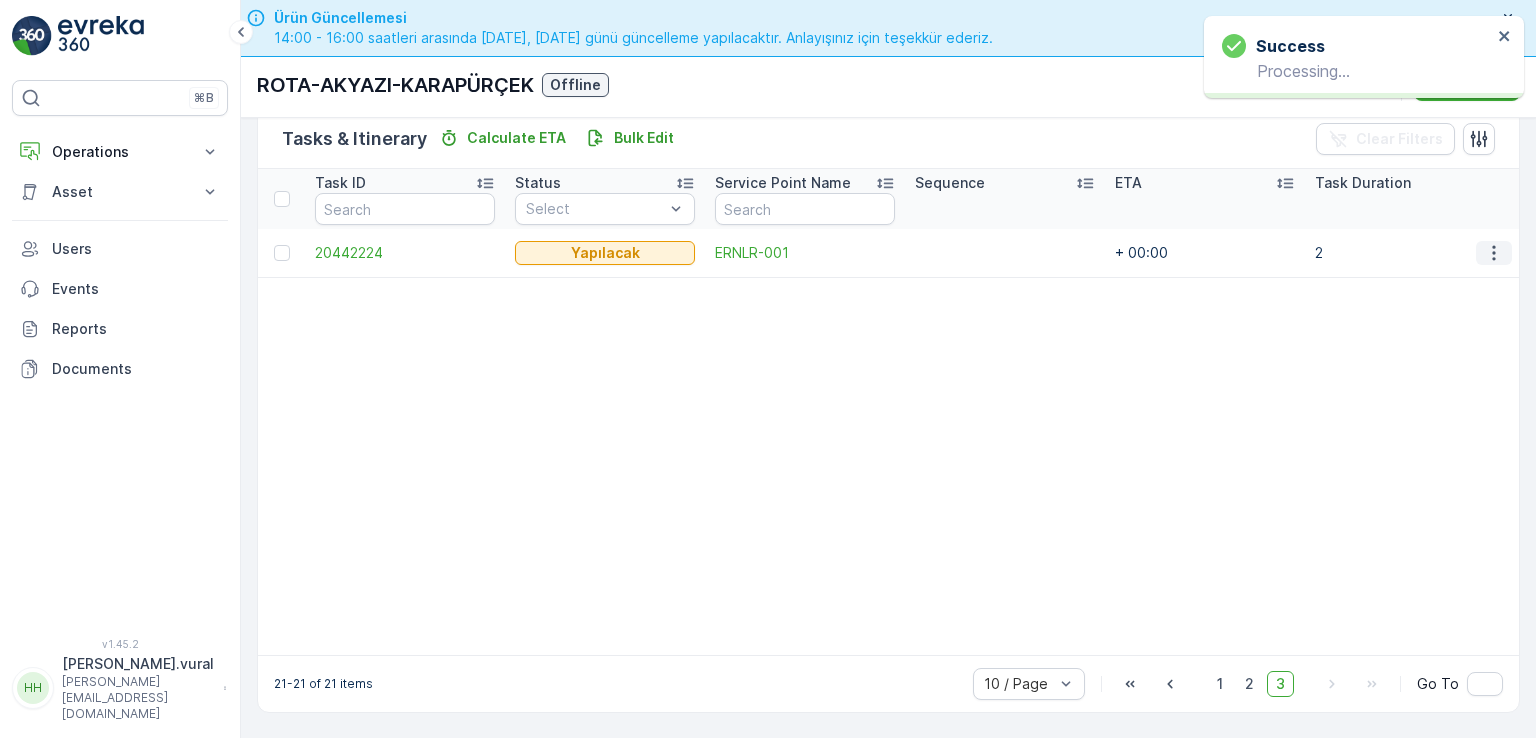 click 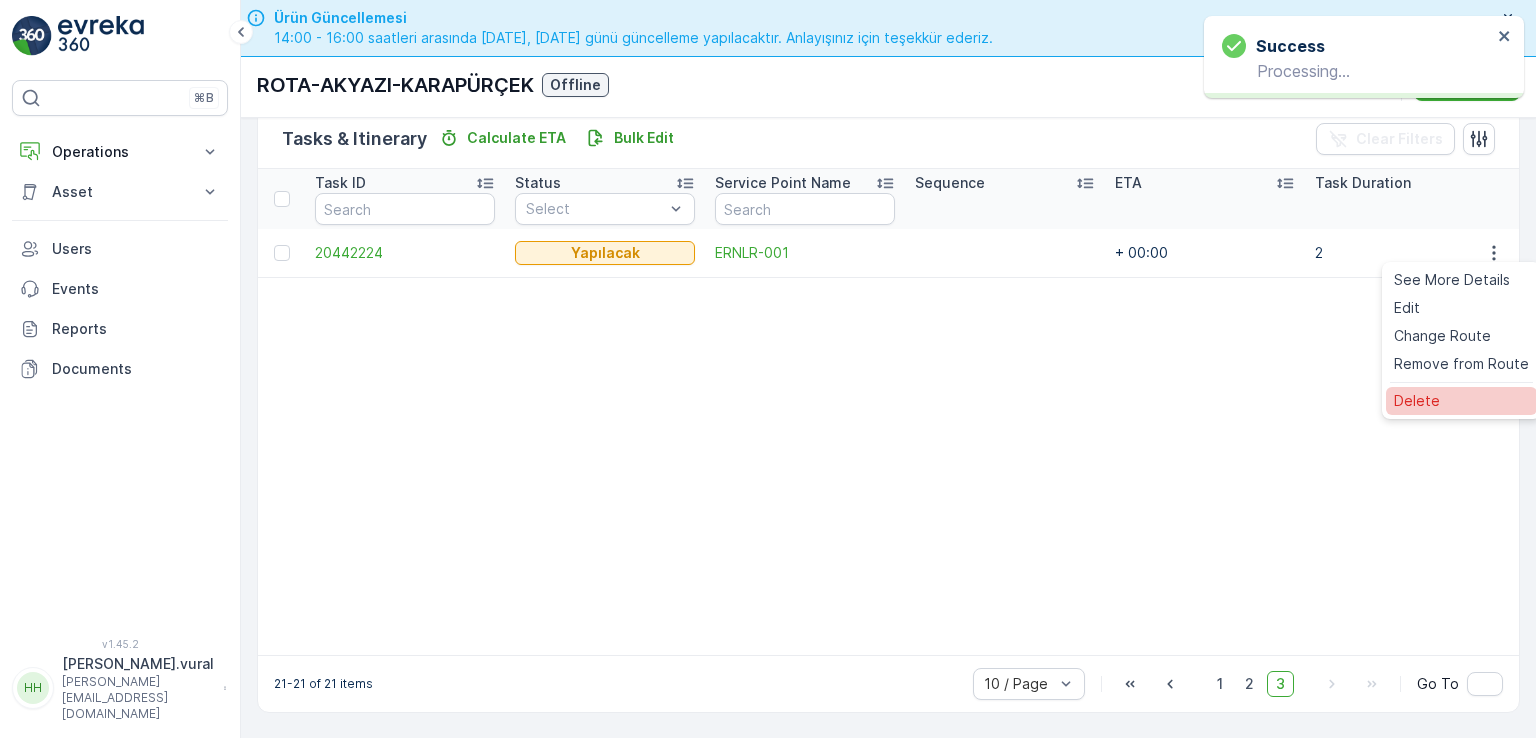 click on "Delete" at bounding box center [1461, 401] 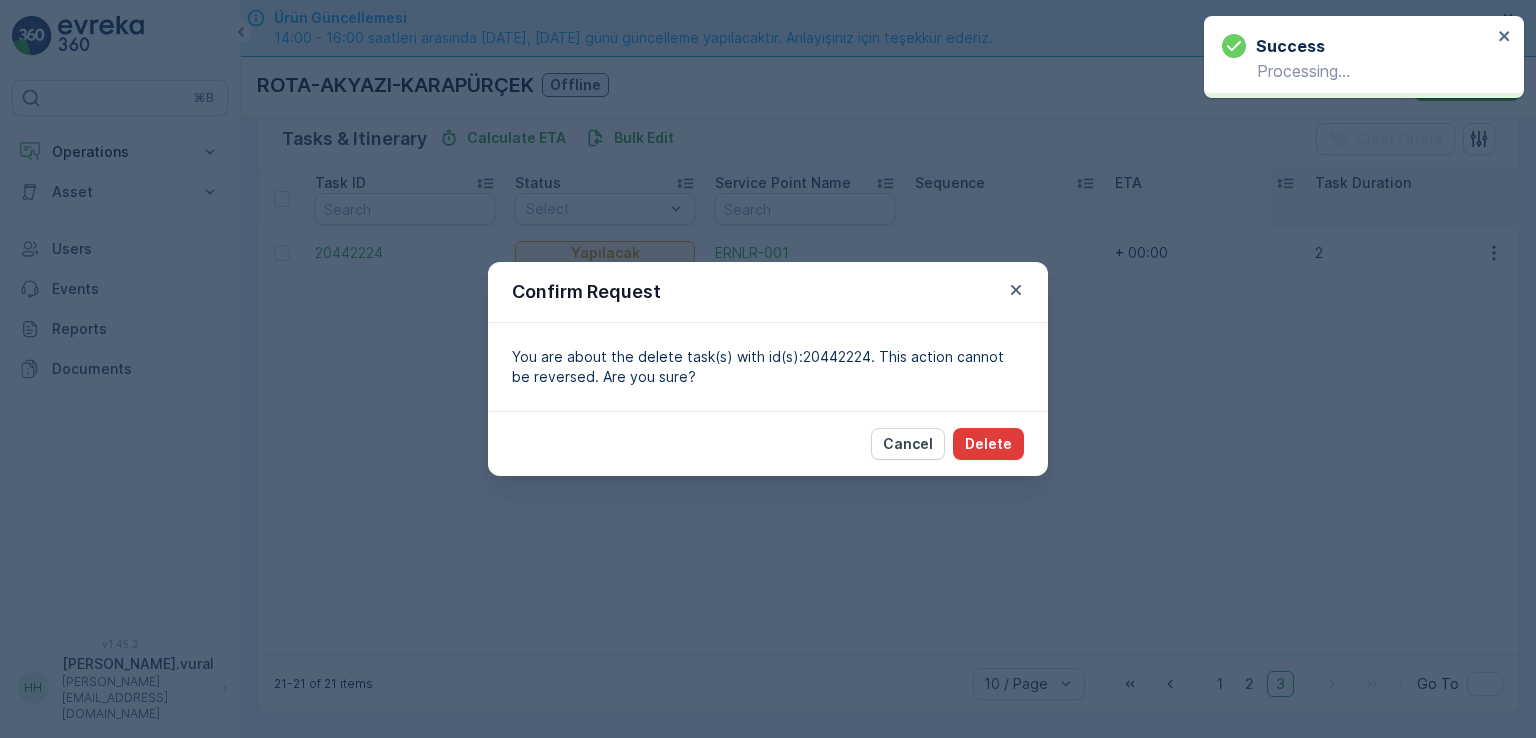 click on "Delete" at bounding box center [988, 444] 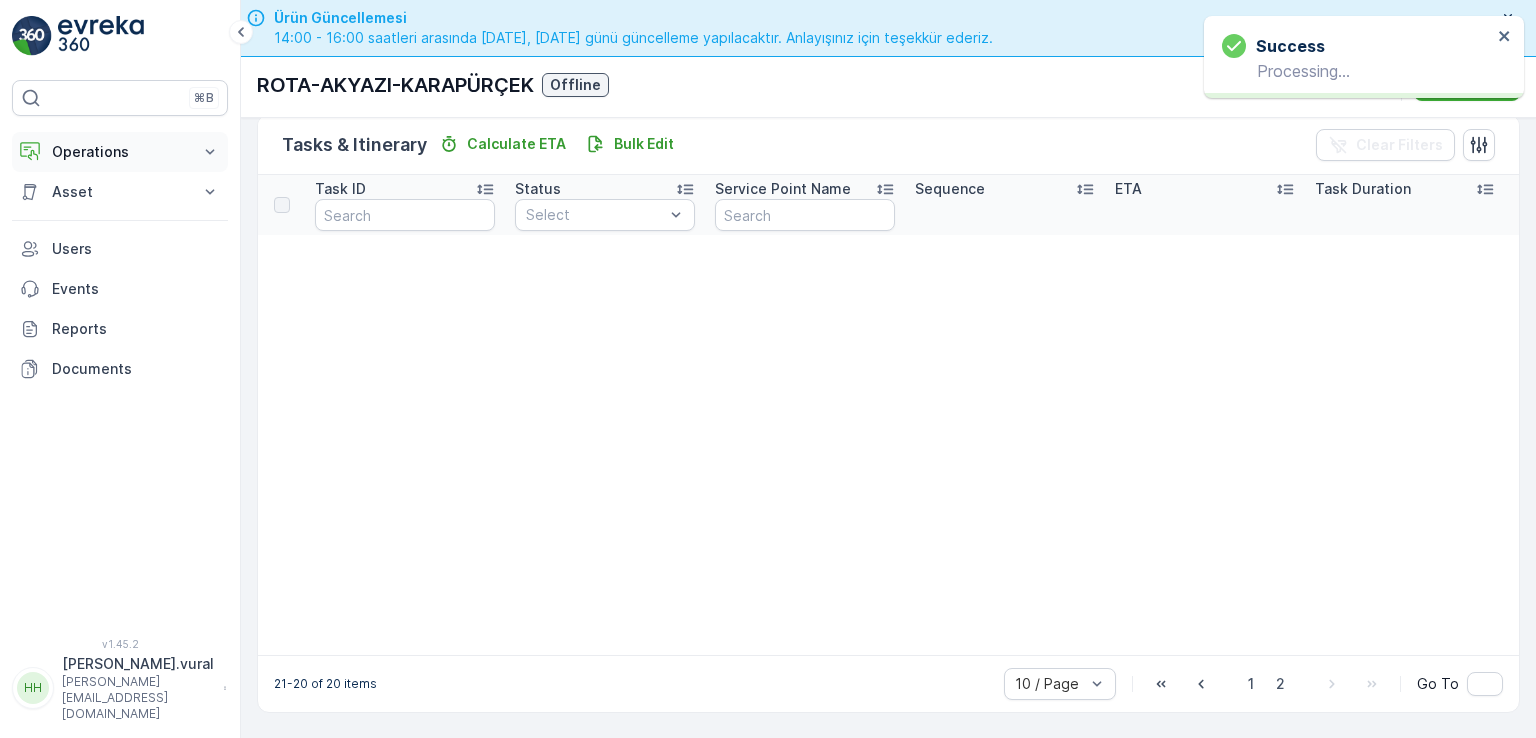 click on "Operations" at bounding box center [120, 152] 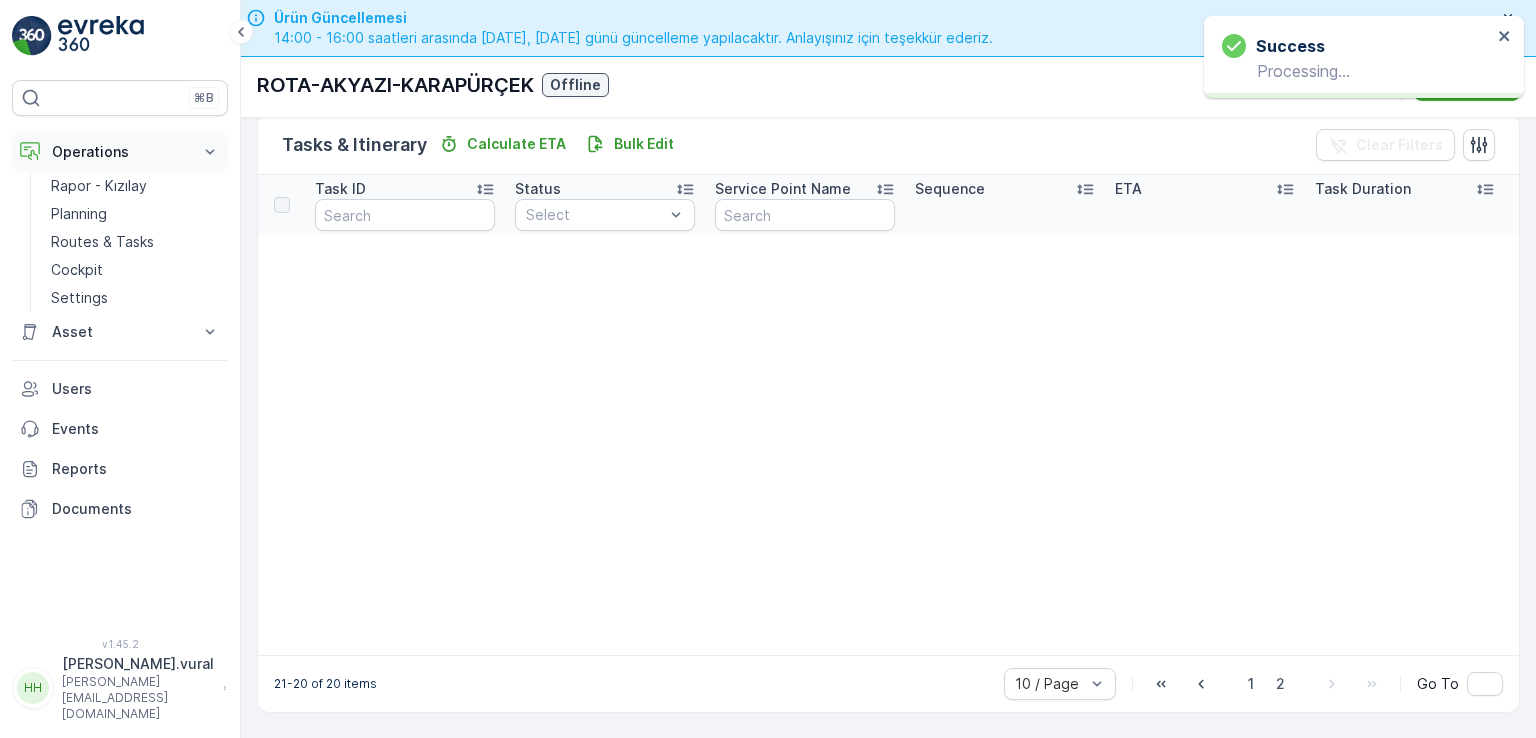 click on "Operations" at bounding box center [120, 152] 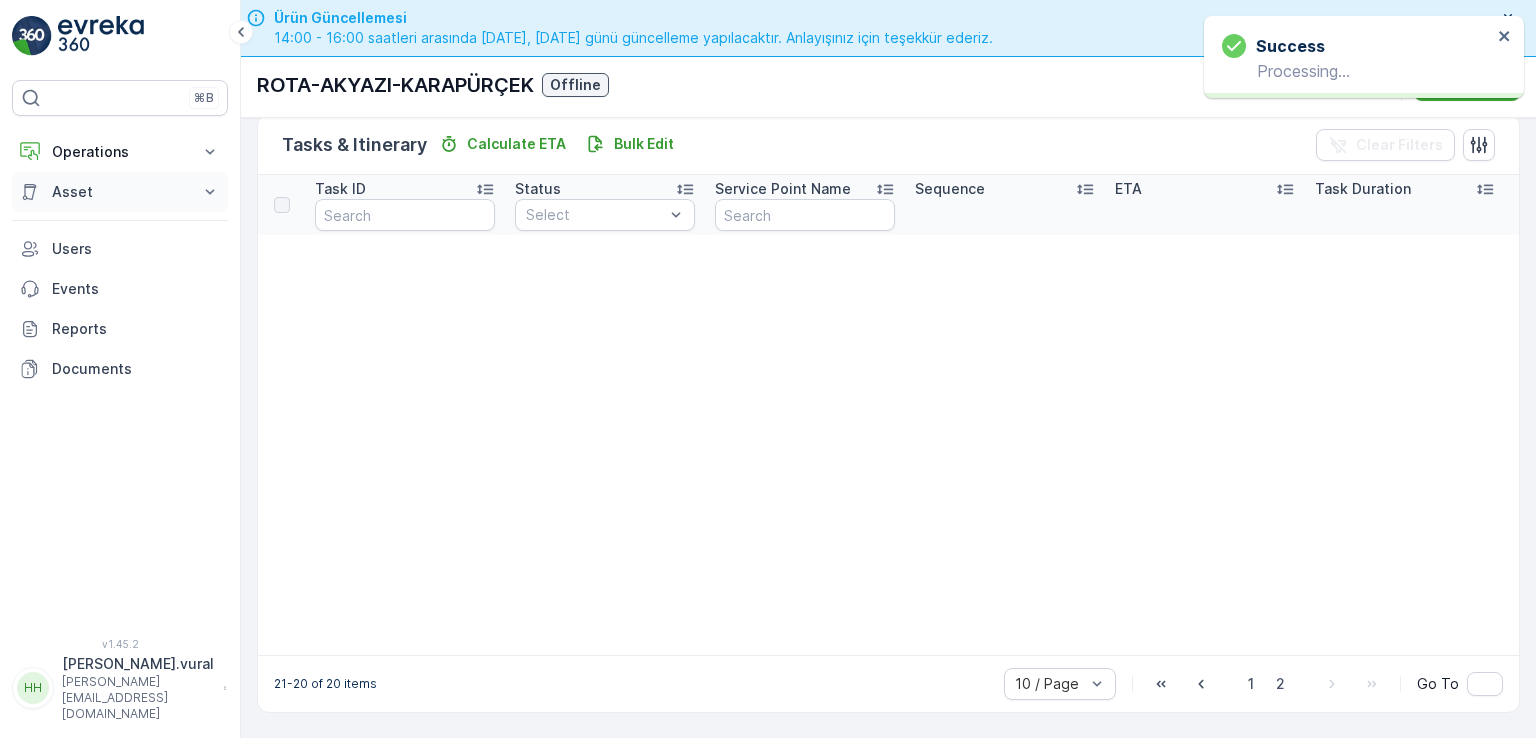 click on "Asset" at bounding box center [120, 192] 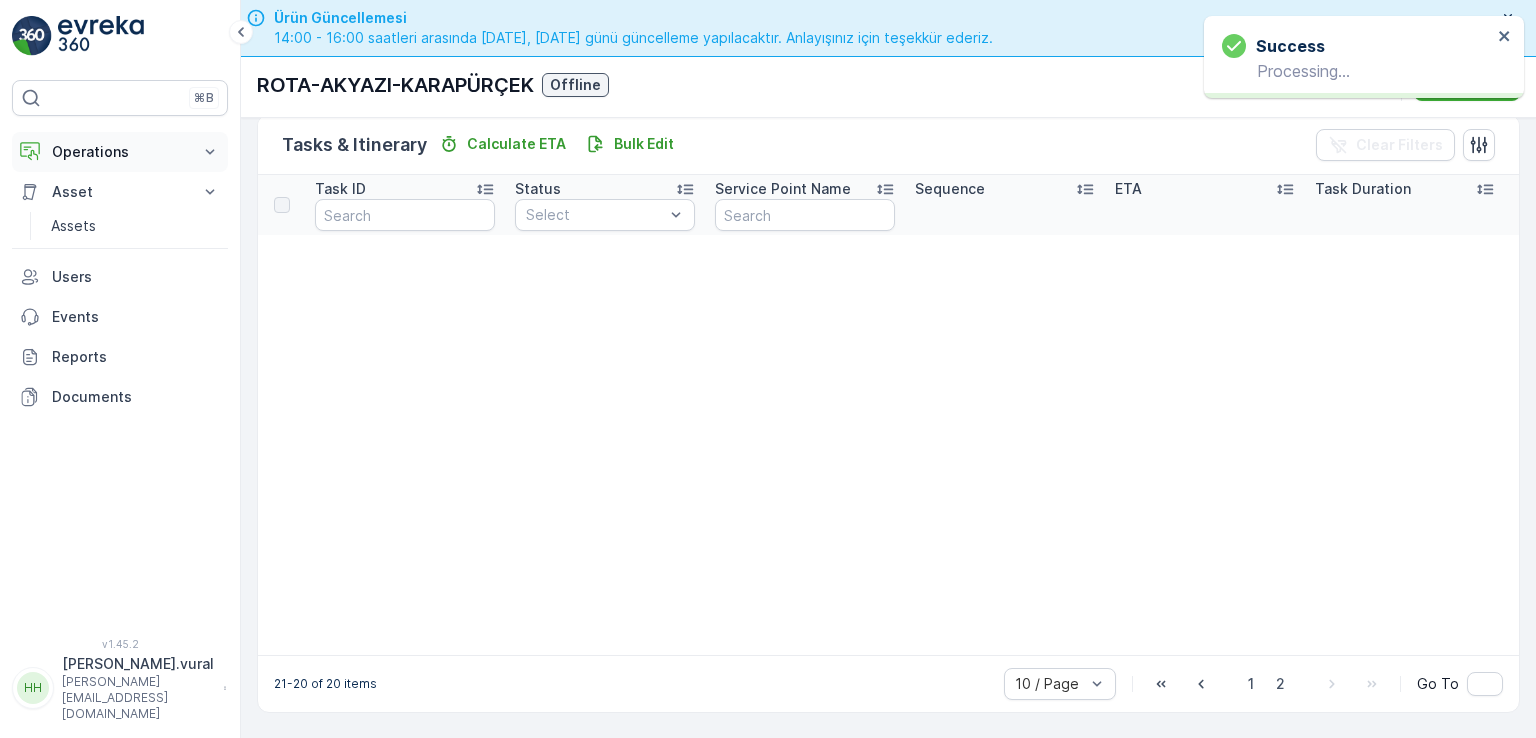 click on "Operations" at bounding box center (120, 152) 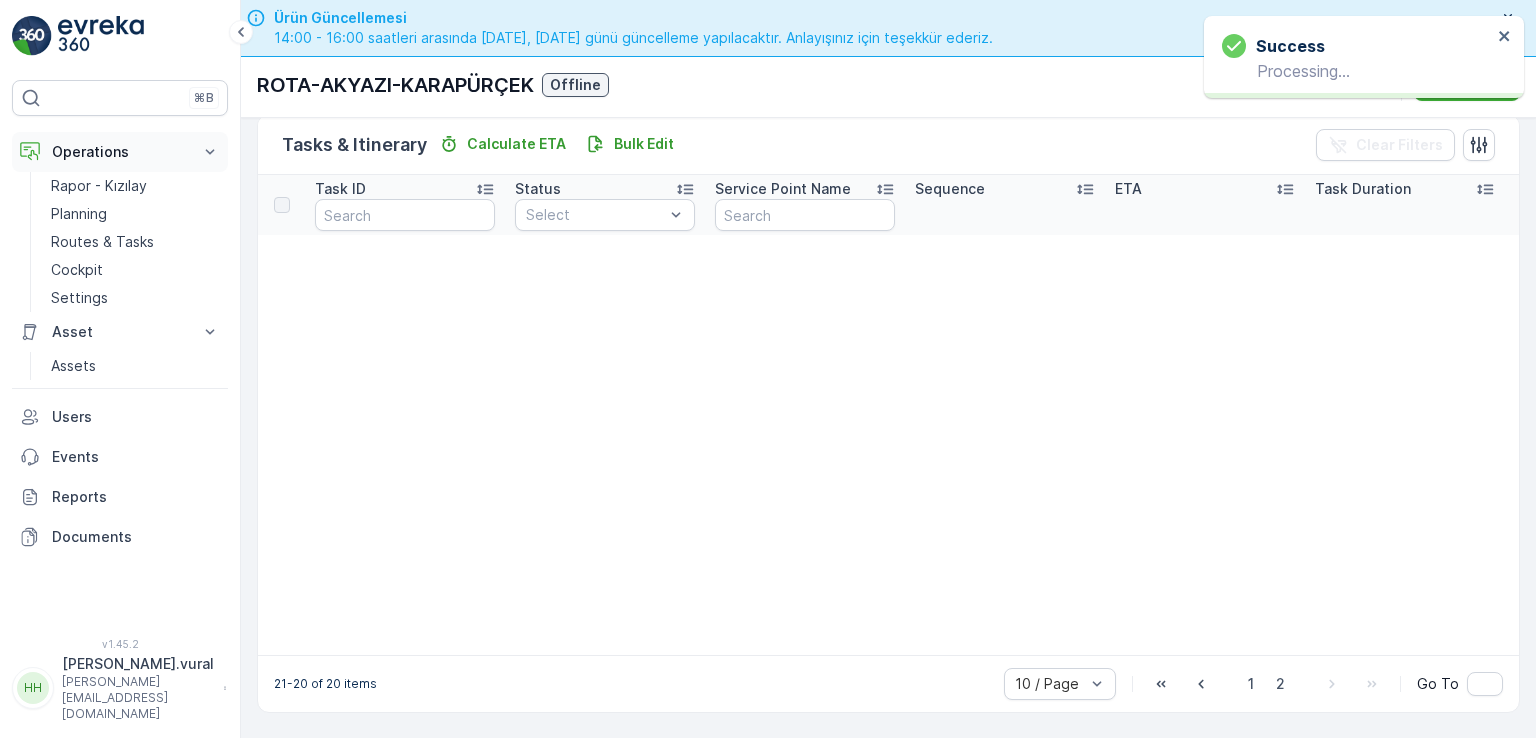 click on "Operations" at bounding box center (120, 152) 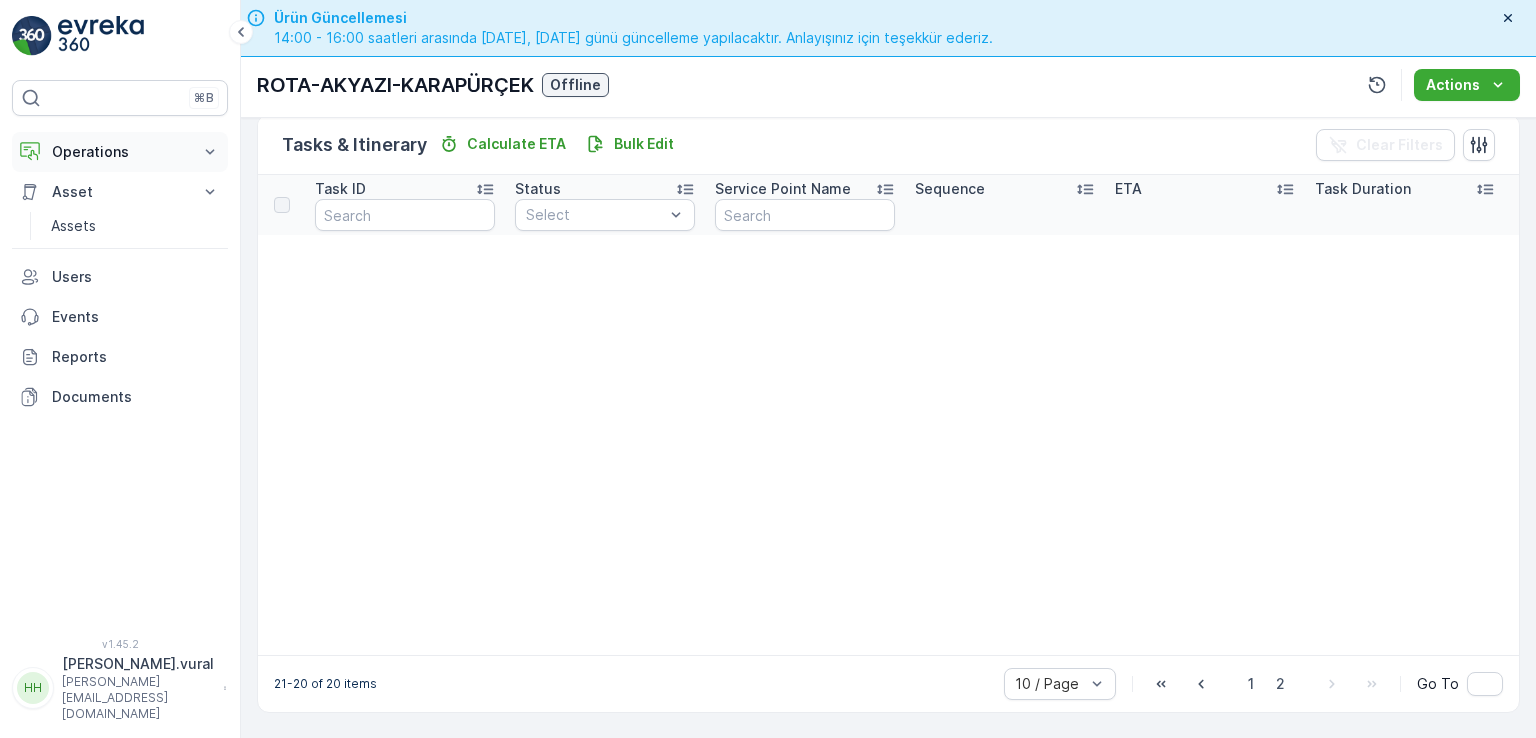 click on "Operations" at bounding box center (120, 152) 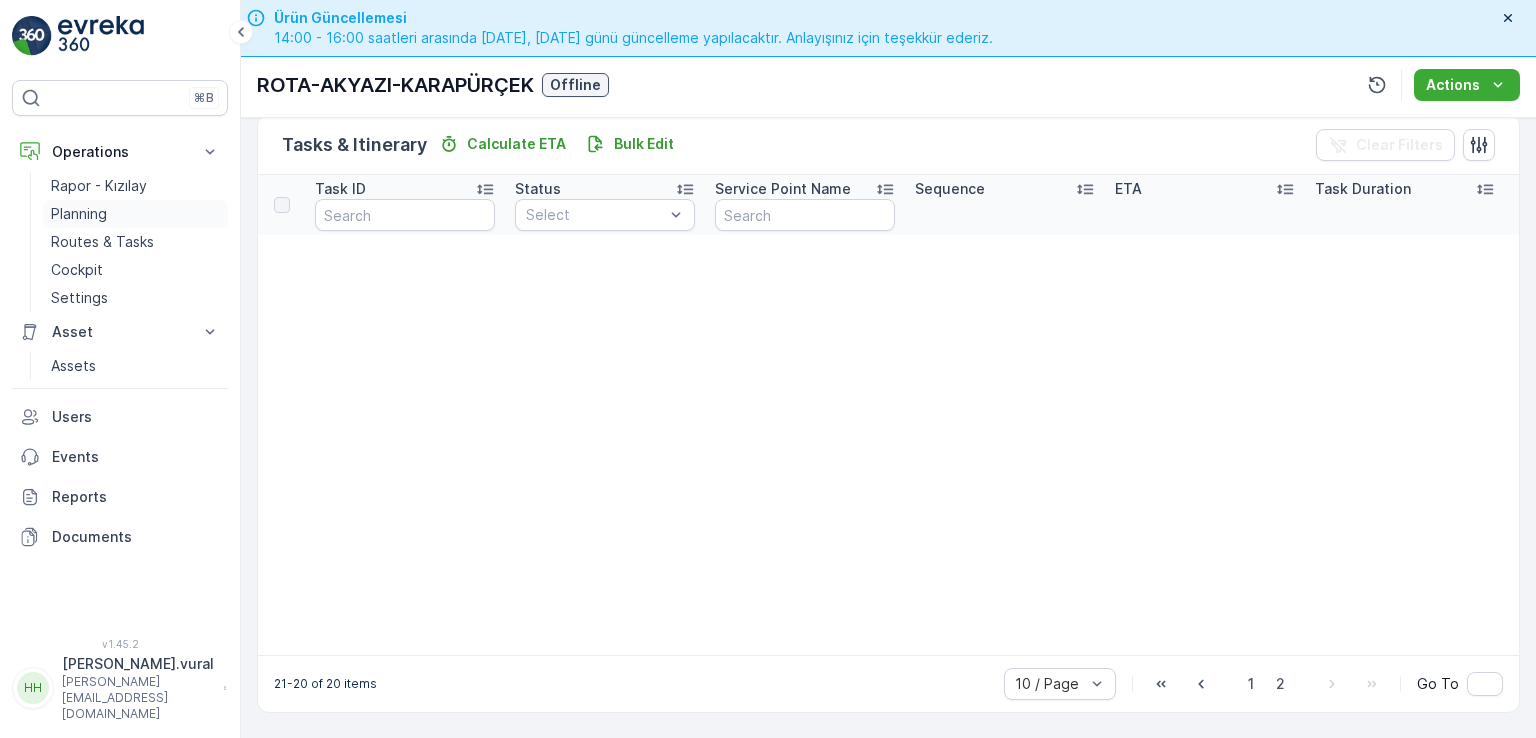 click on "Planning" at bounding box center [135, 214] 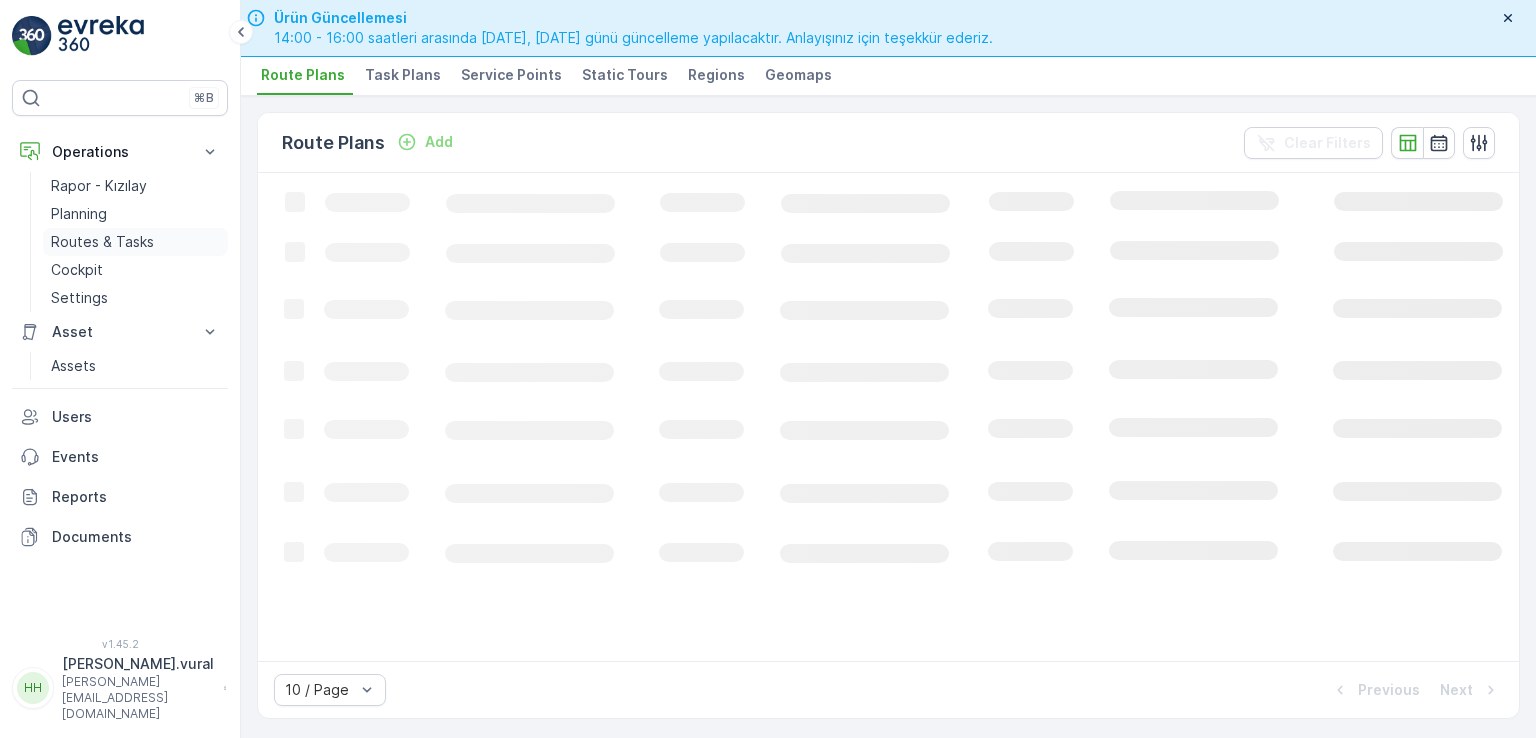 drag, startPoint x: 136, startPoint y: 226, endPoint x: 128, endPoint y: 239, distance: 15.264338 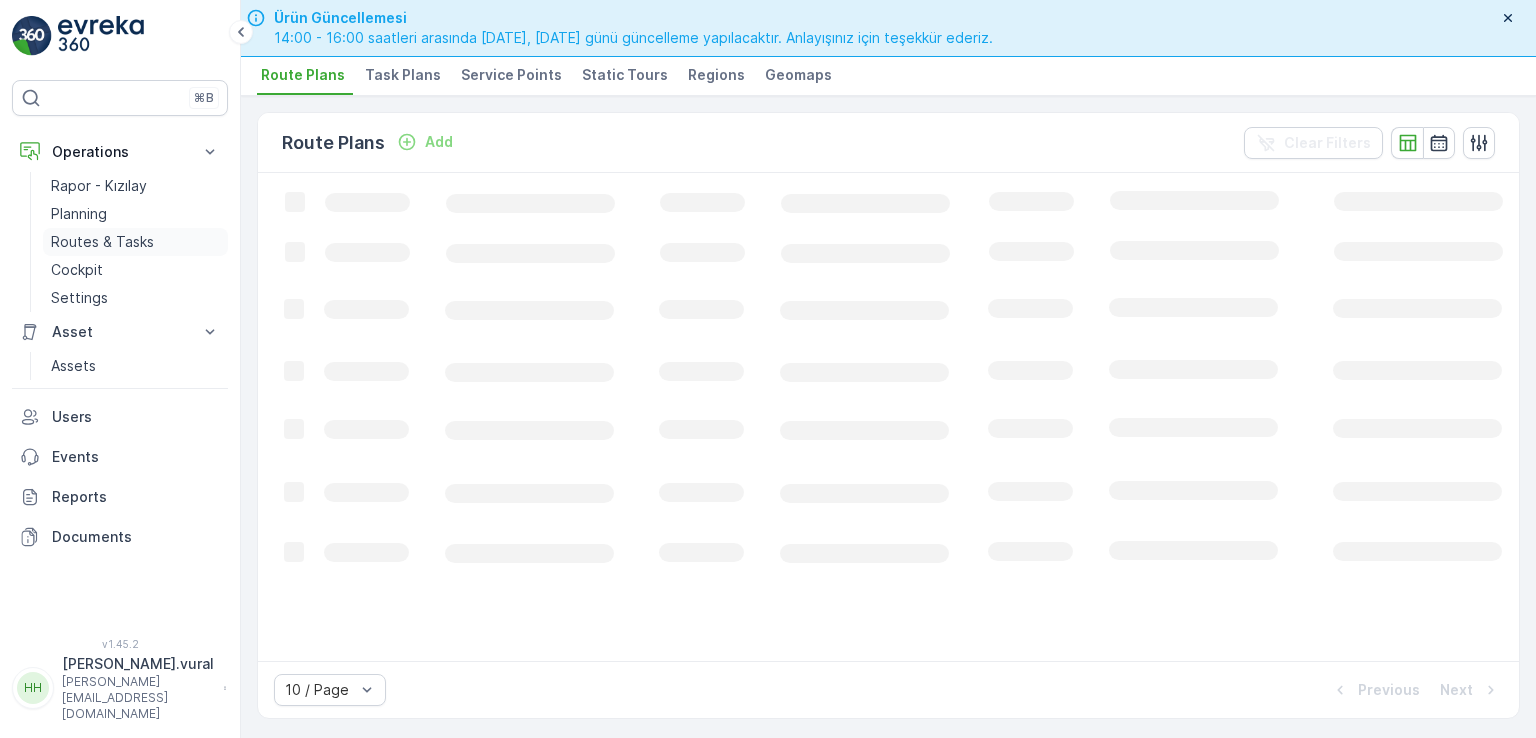 click on "Routes & Tasks" at bounding box center [135, 242] 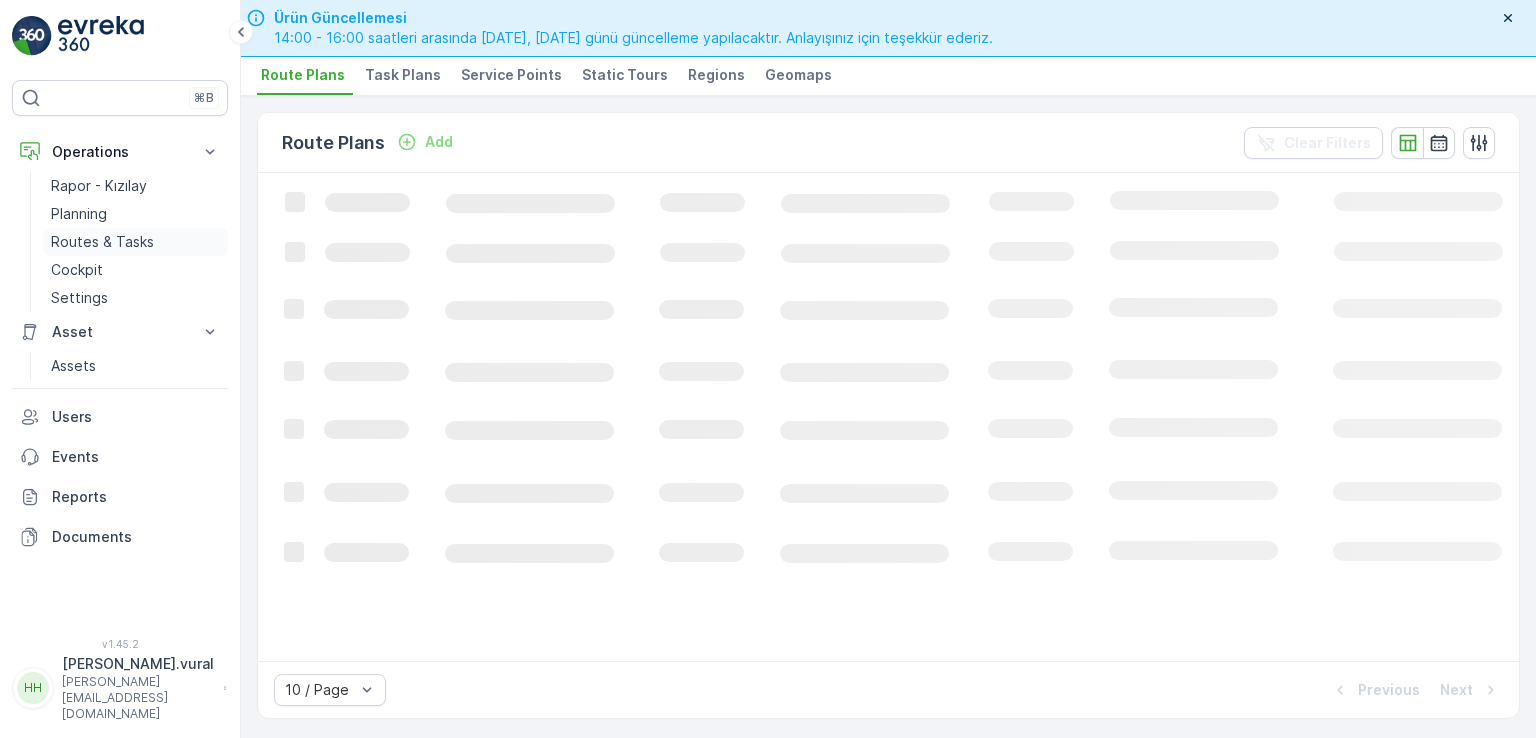 click on "Routes & Tasks" at bounding box center [135, 242] 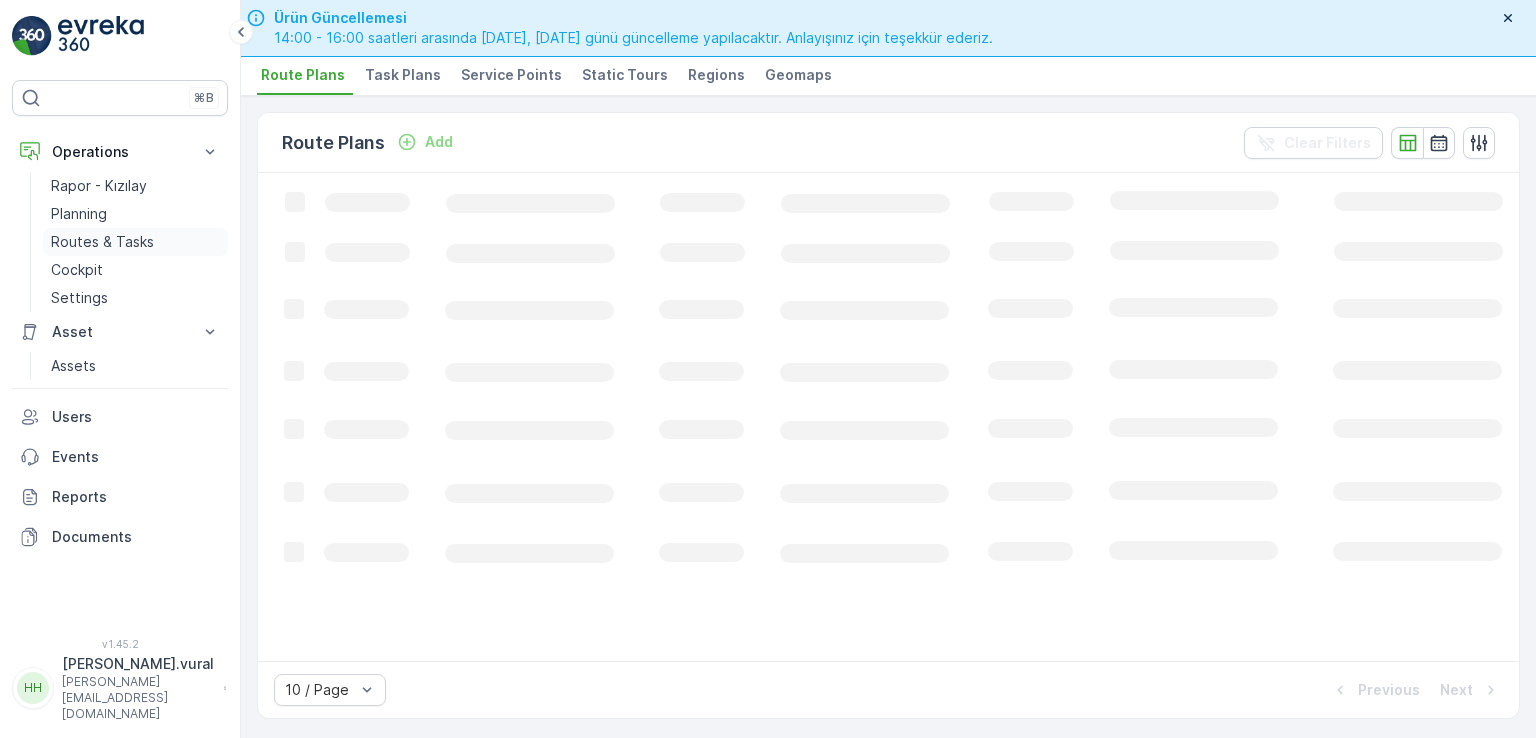 click on "Routes & Tasks" at bounding box center (102, 242) 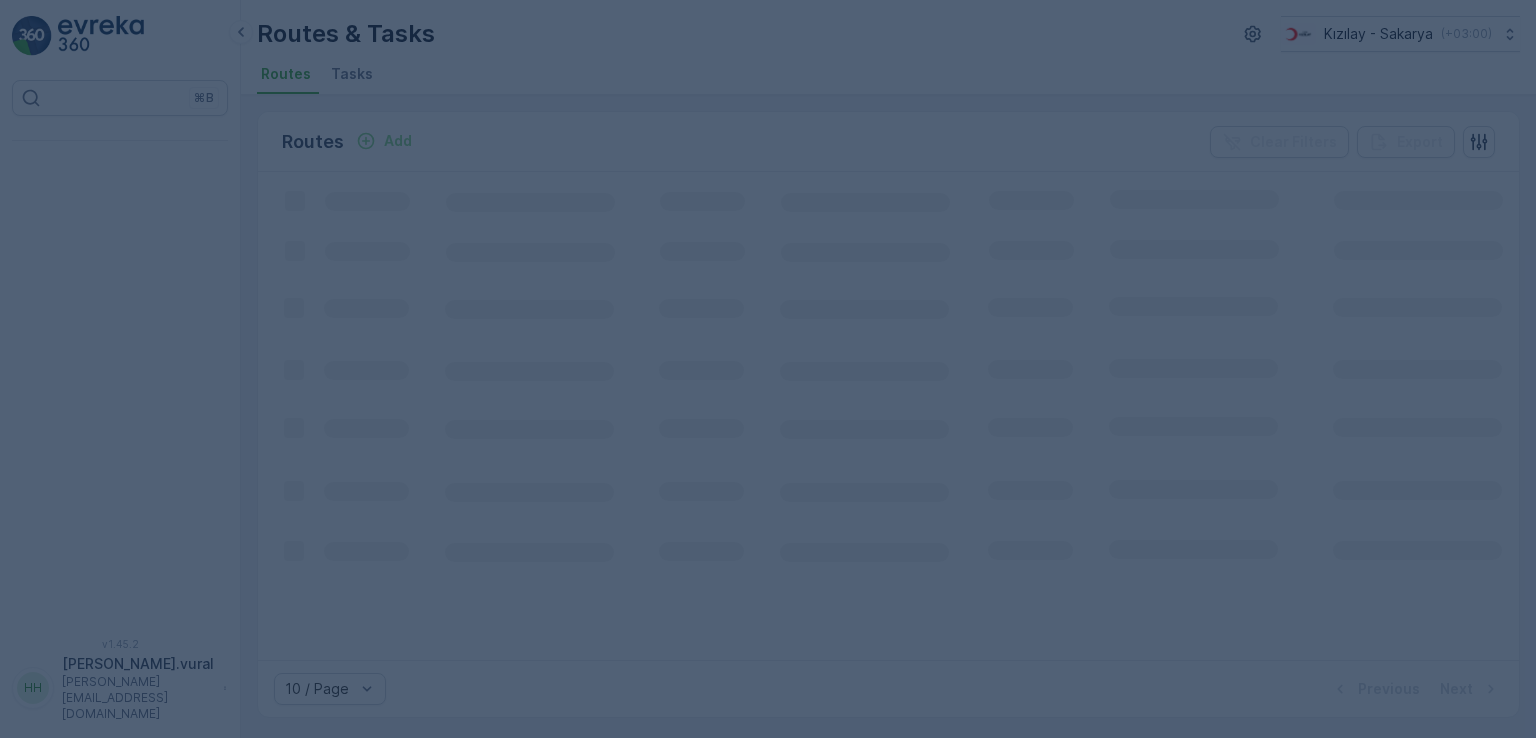 scroll, scrollTop: 0, scrollLeft: 0, axis: both 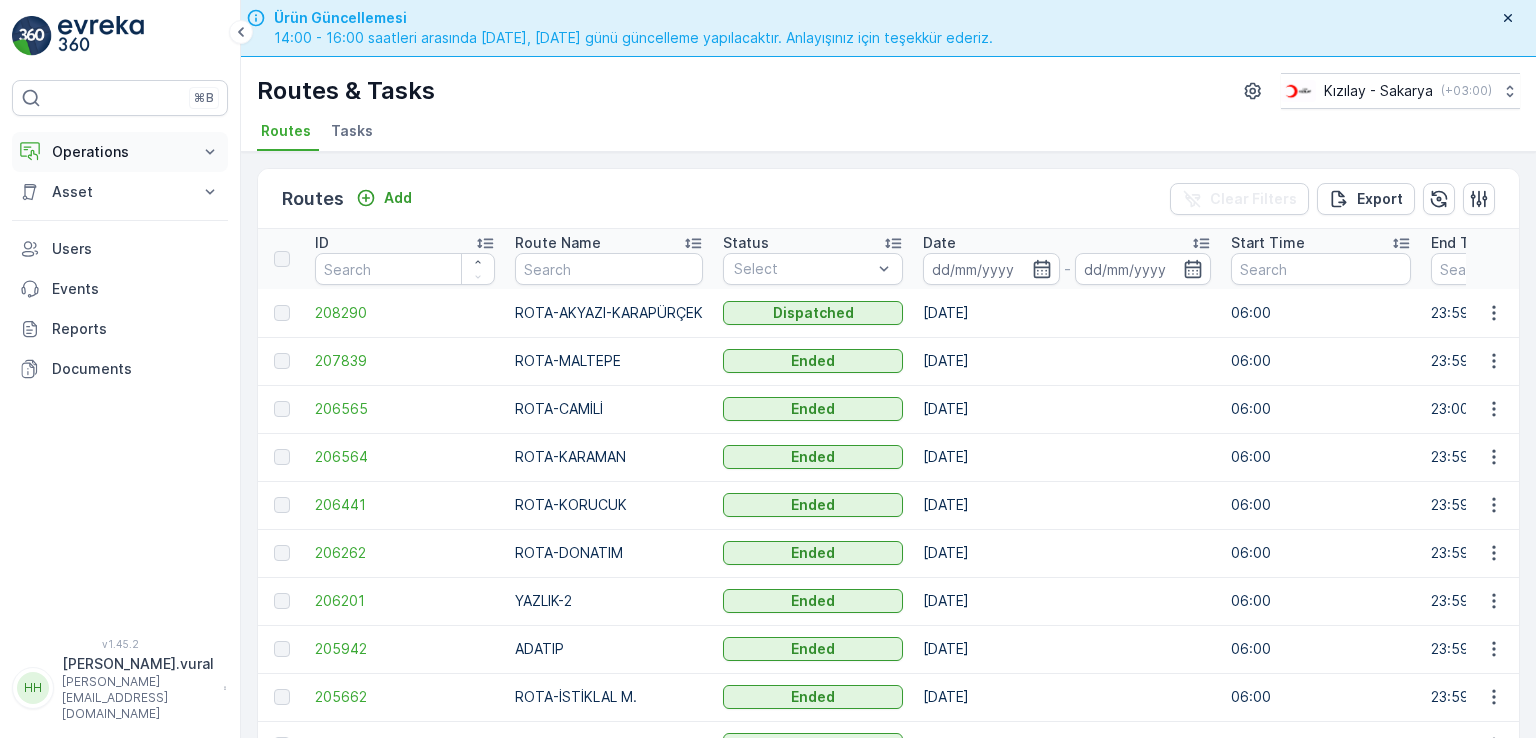 click on "Operations" at bounding box center (120, 152) 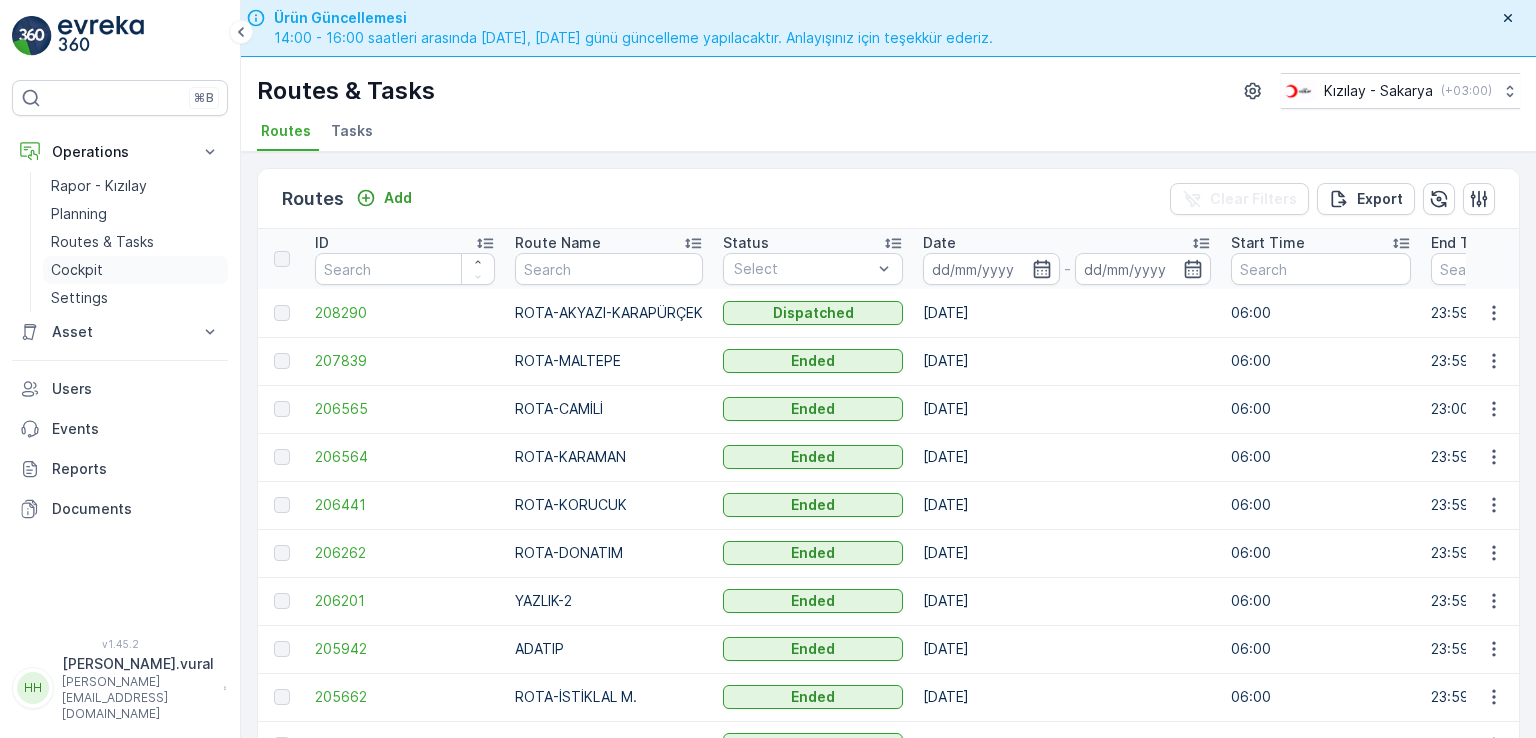 click on "Cockpit" at bounding box center (135, 270) 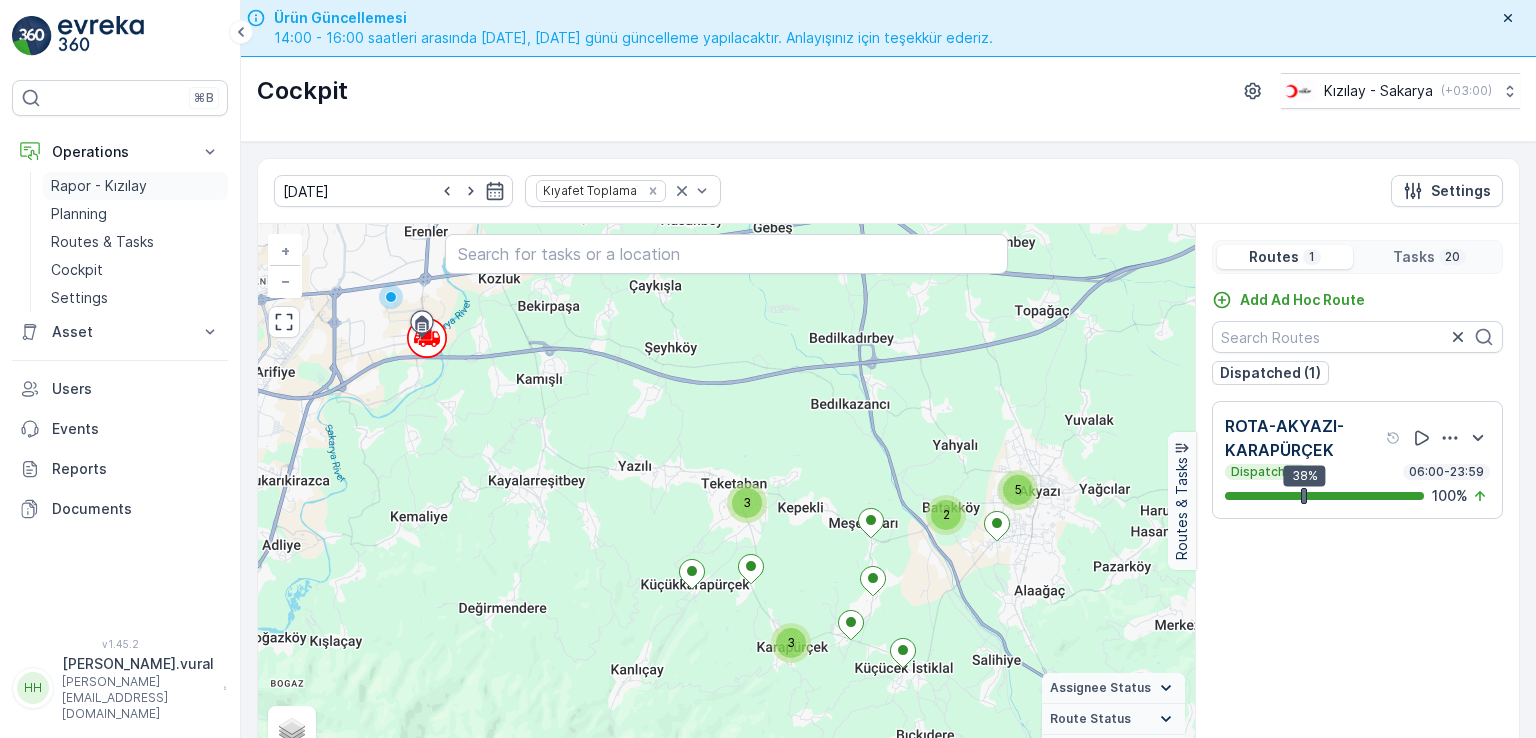 click on "Rapor - Kızılay" at bounding box center [99, 186] 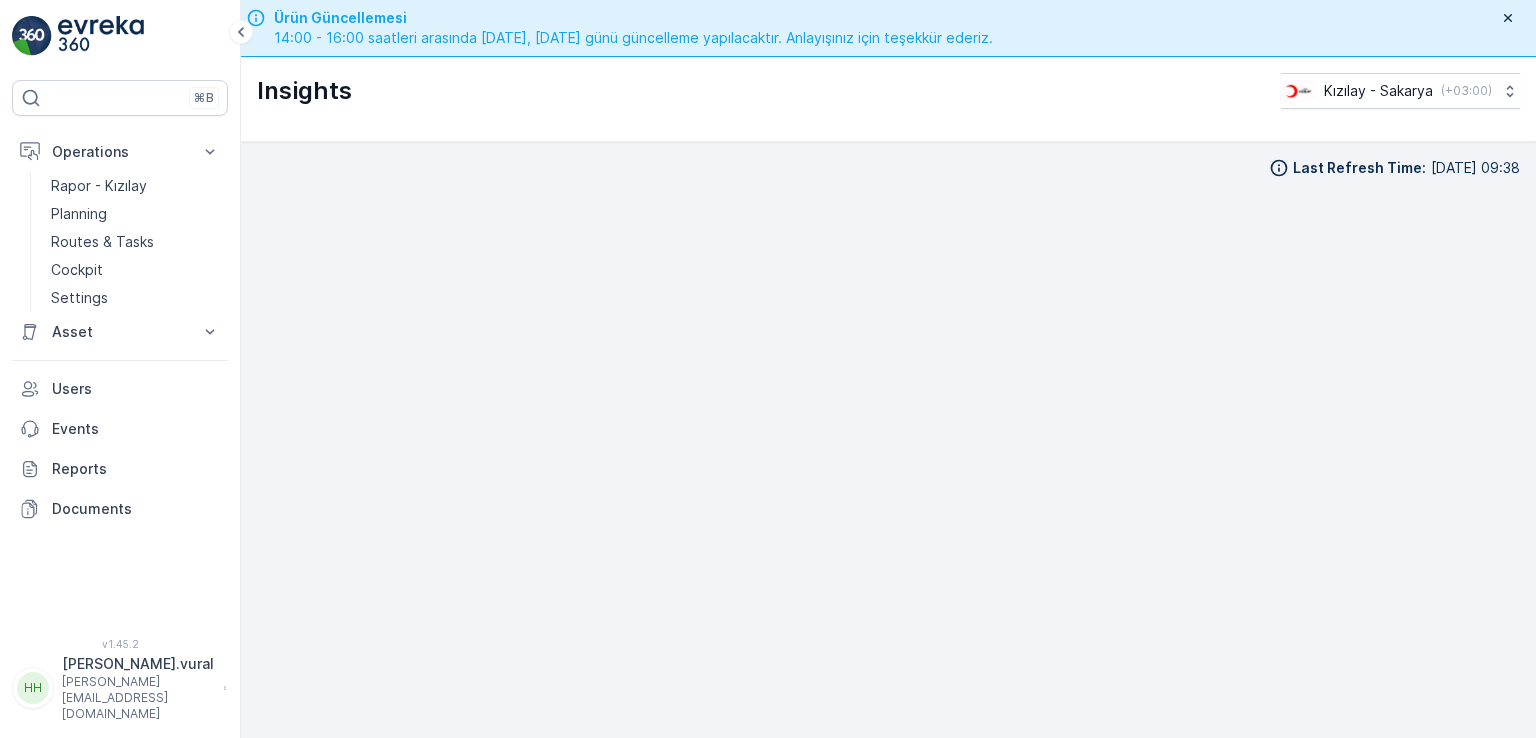 scroll, scrollTop: 17, scrollLeft: 0, axis: vertical 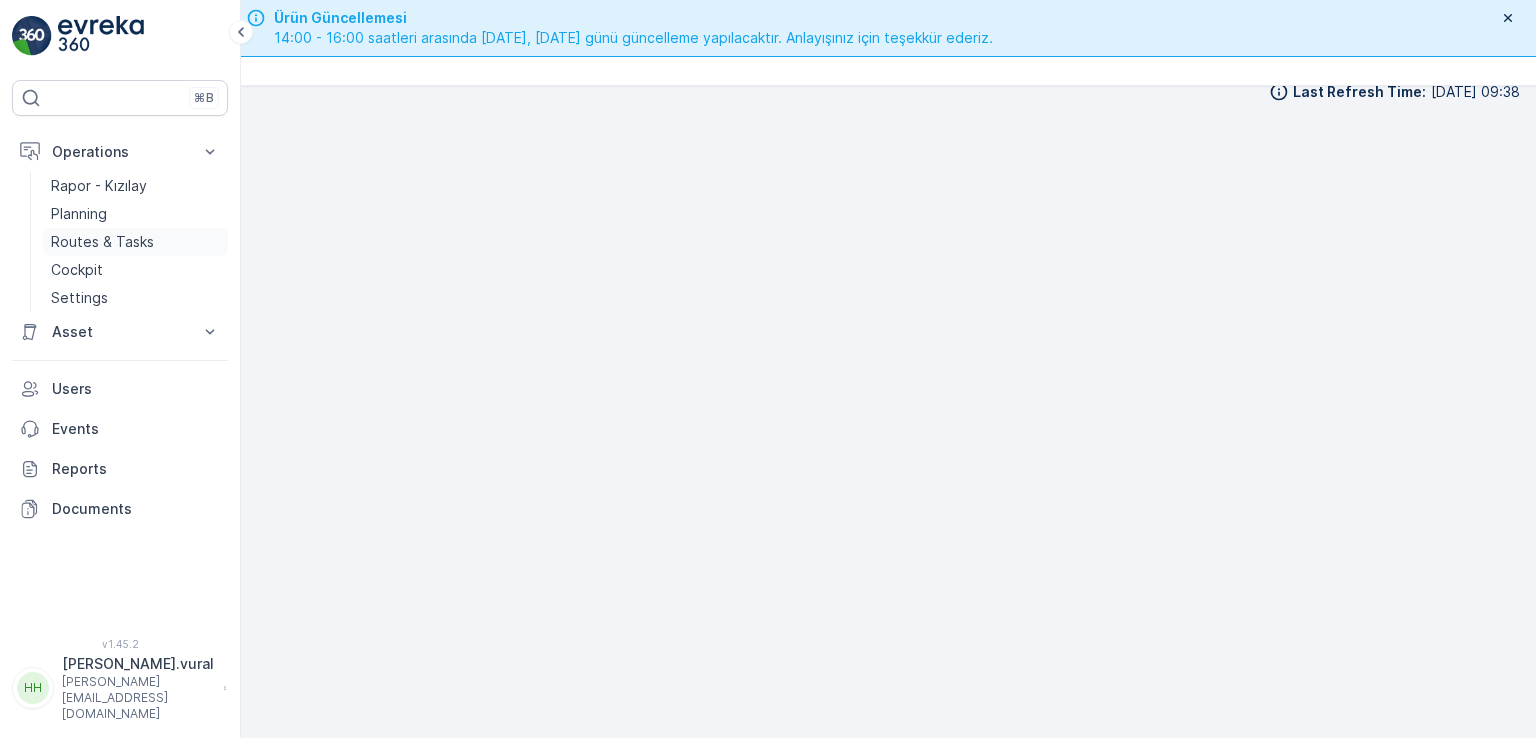 click on "Routes & Tasks" at bounding box center [102, 242] 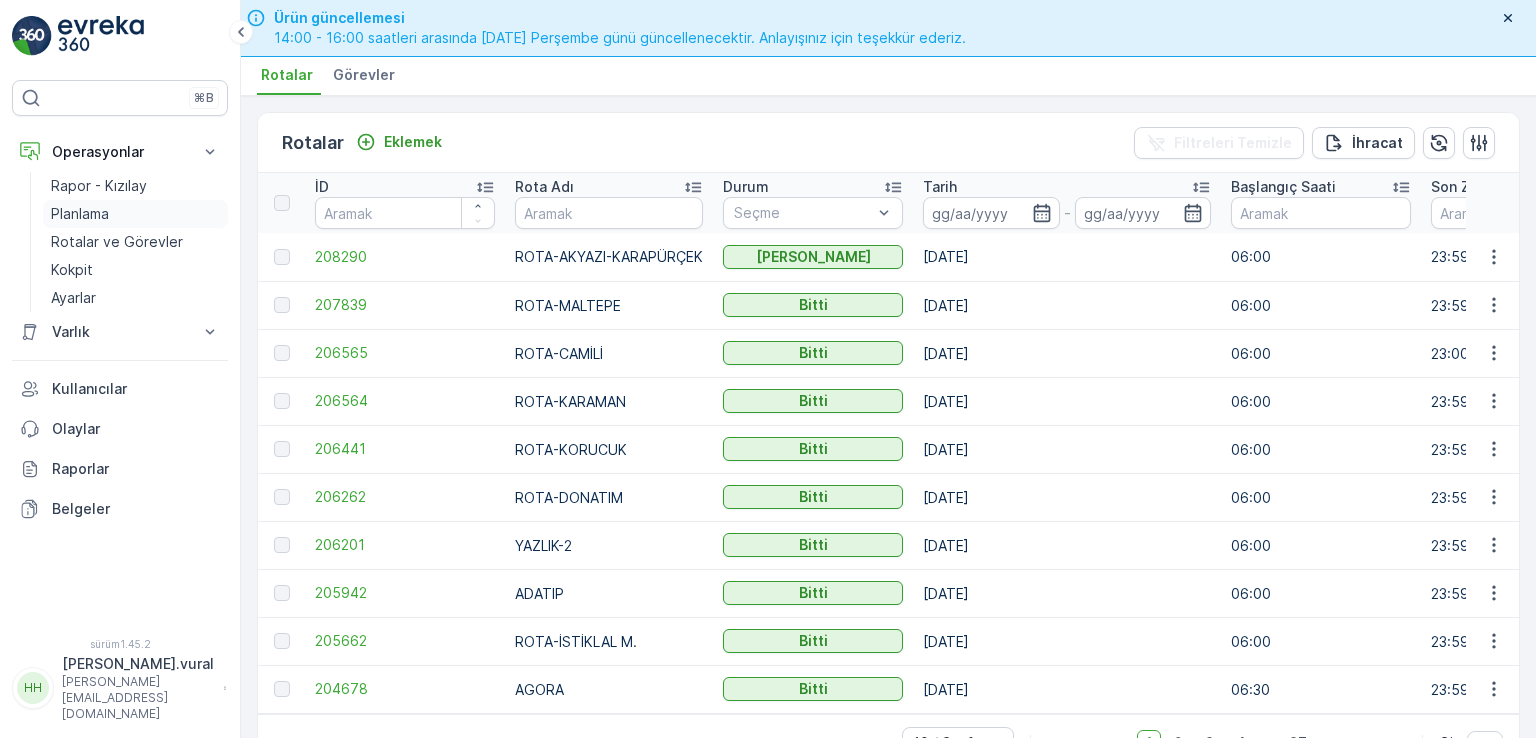 click on "Planlama" at bounding box center [80, 213] 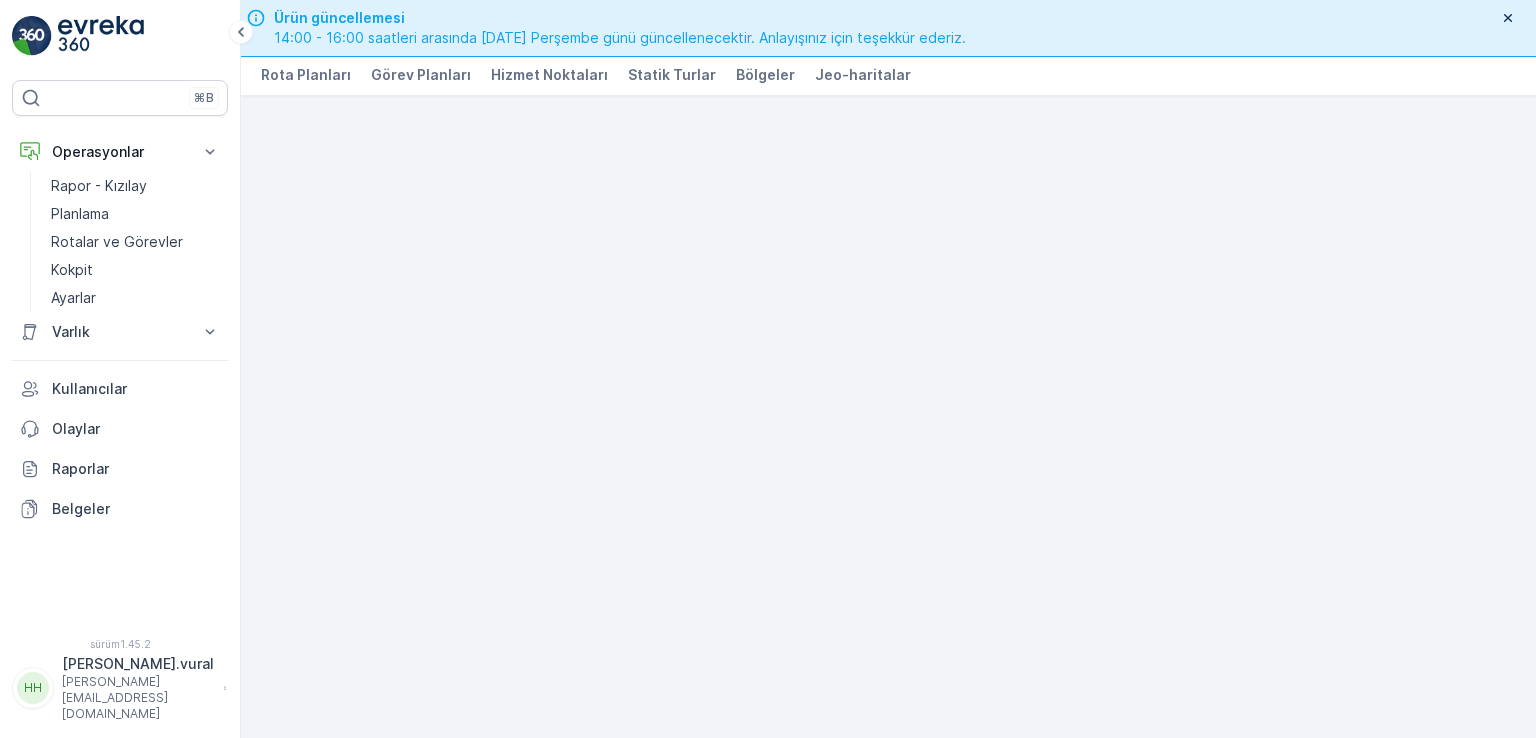 click on "Hizmet Noktaları" at bounding box center (549, 74) 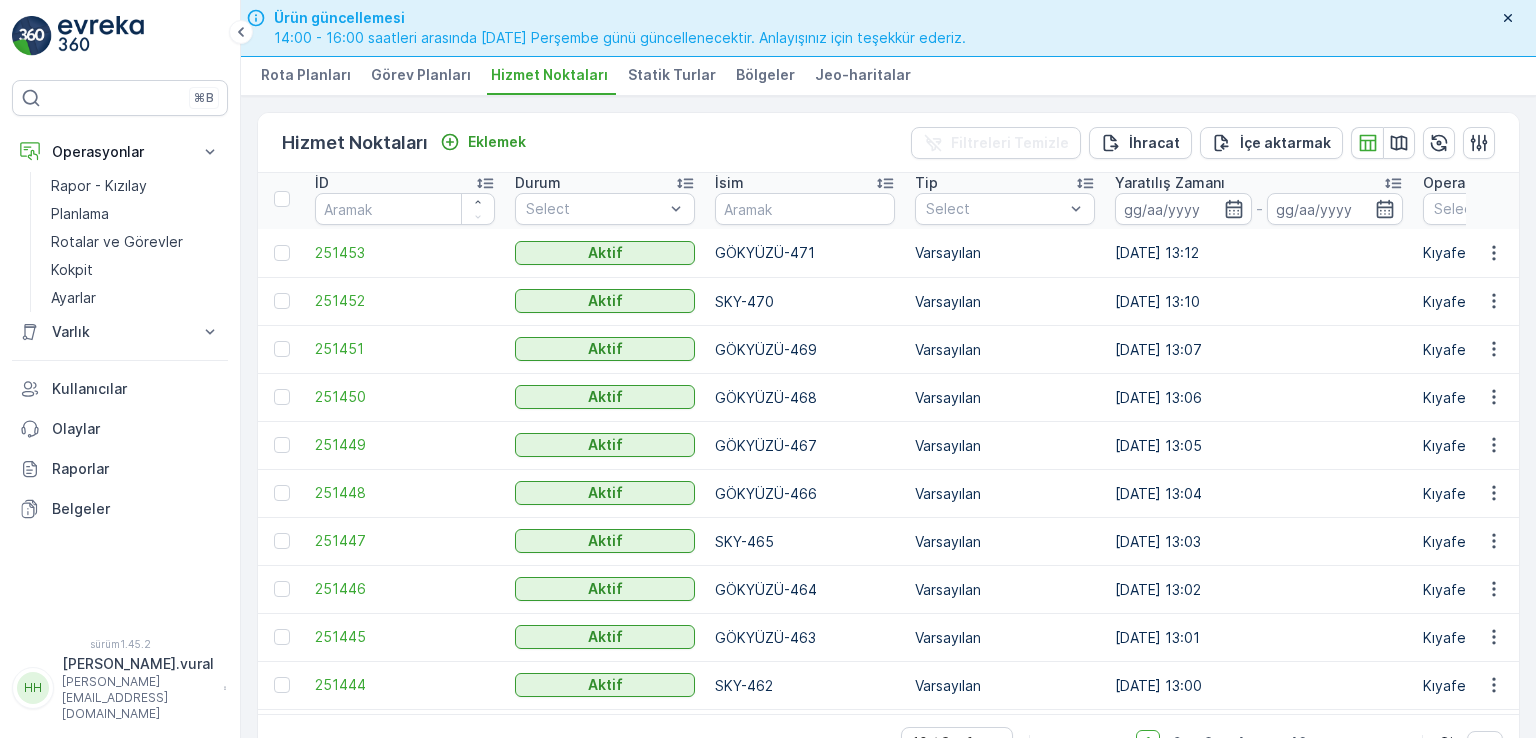scroll, scrollTop: 5, scrollLeft: 0, axis: vertical 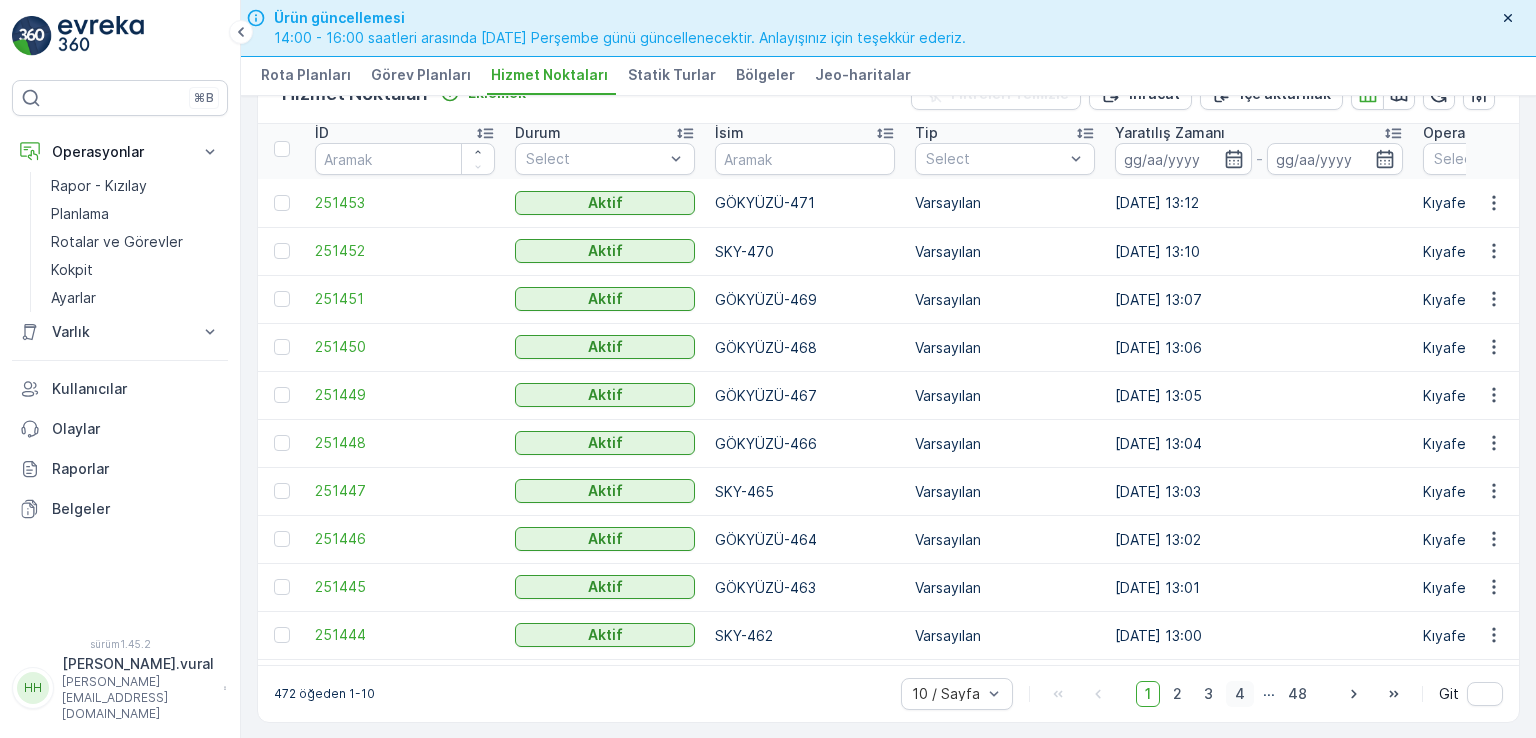 click on "4" at bounding box center (1240, 694) 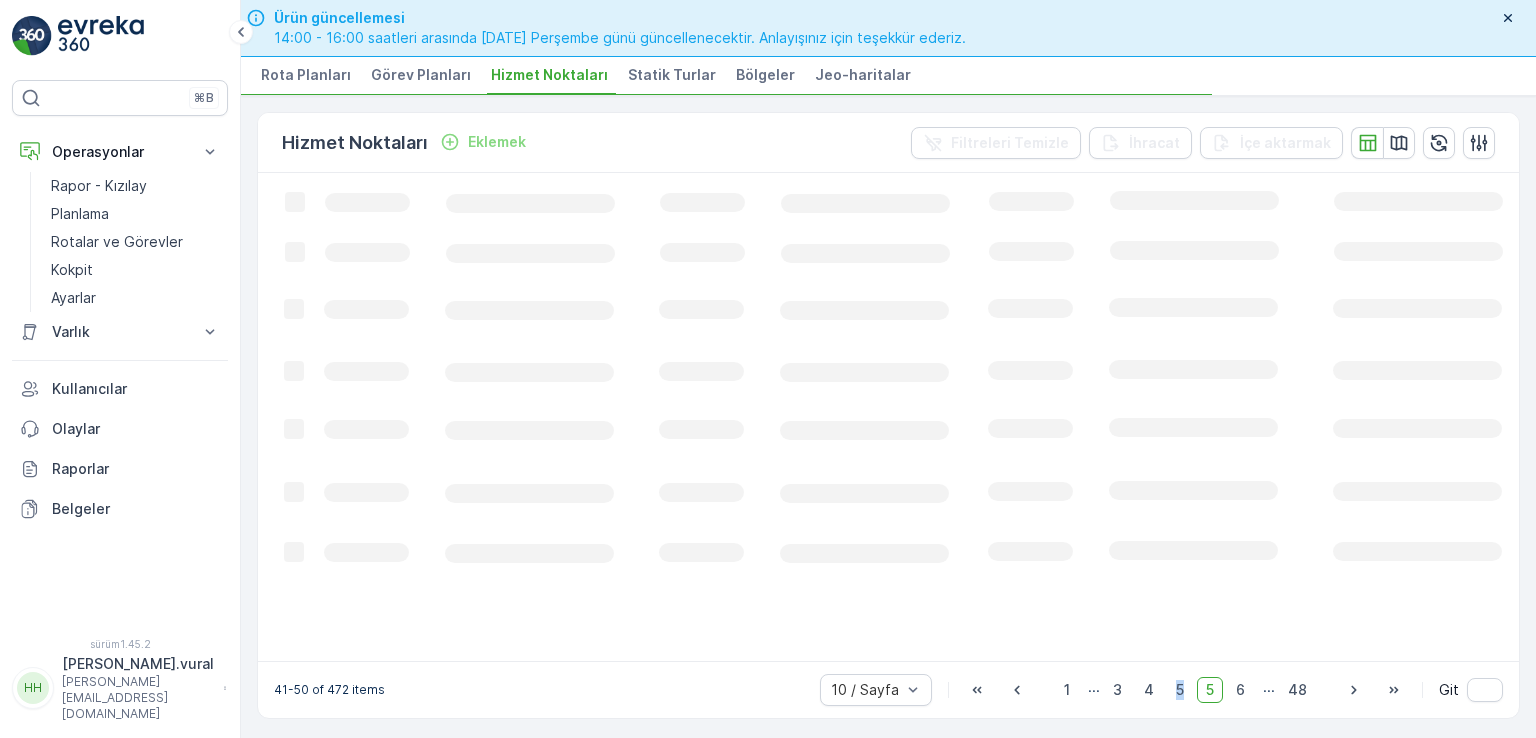 scroll, scrollTop: 0, scrollLeft: 0, axis: both 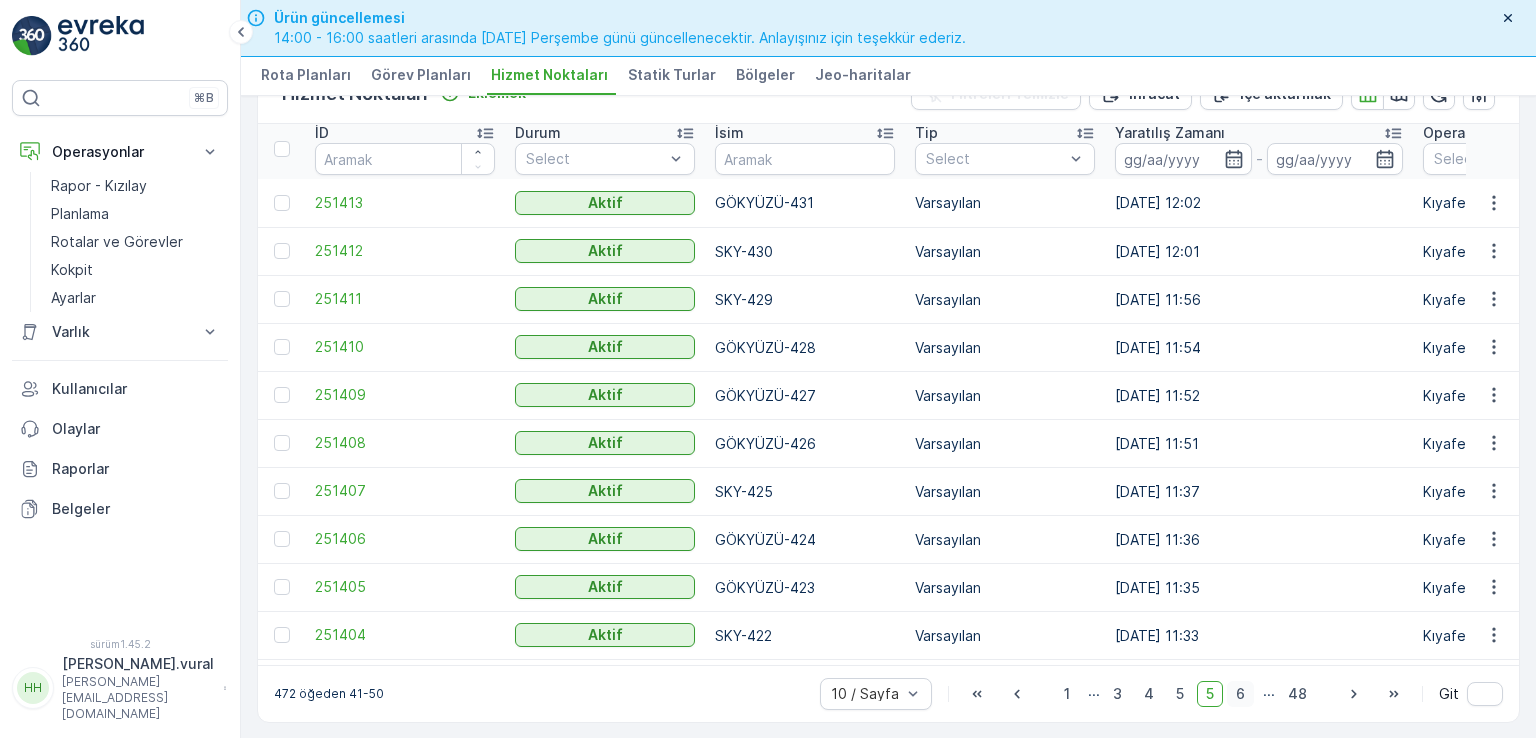 click on "6" at bounding box center [1240, 694] 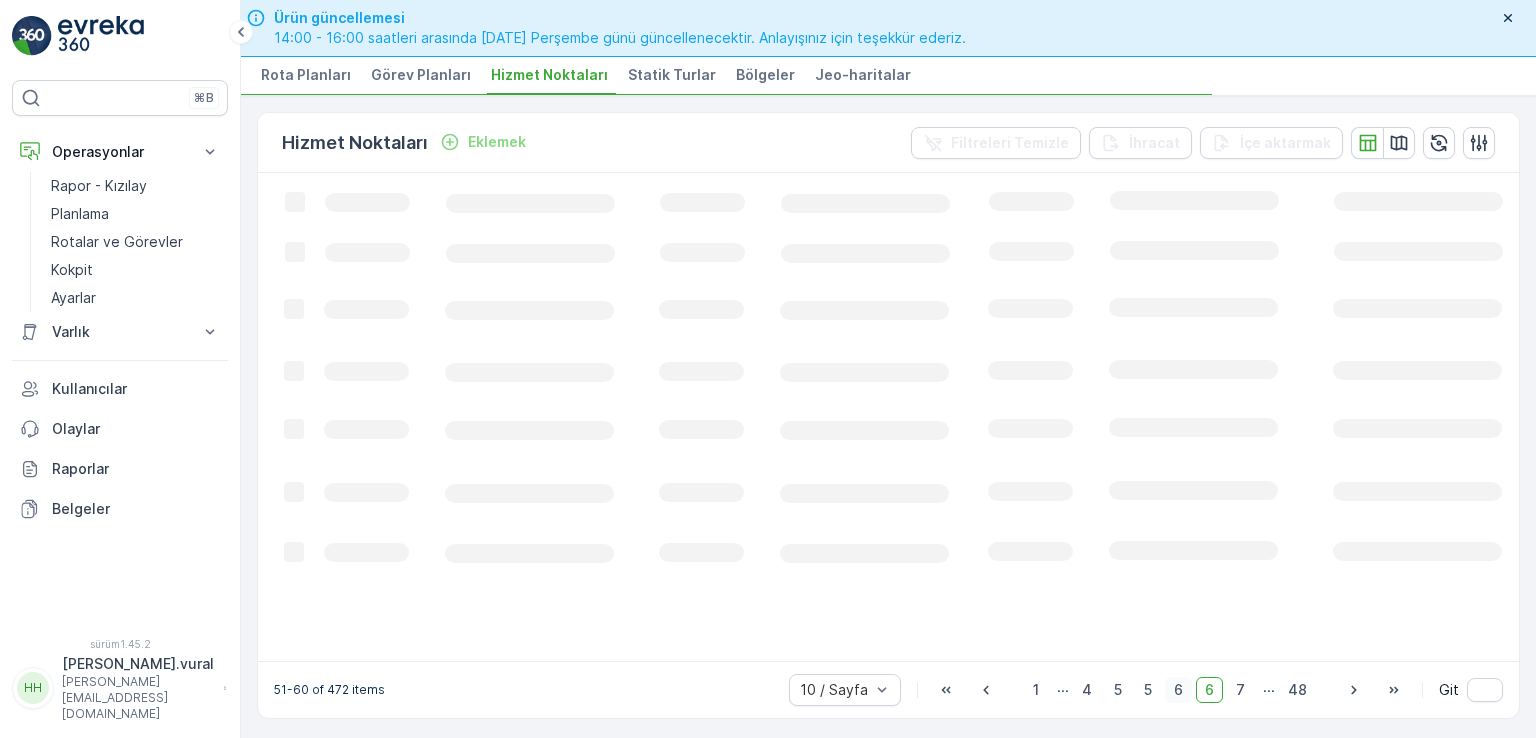 scroll, scrollTop: 0, scrollLeft: 0, axis: both 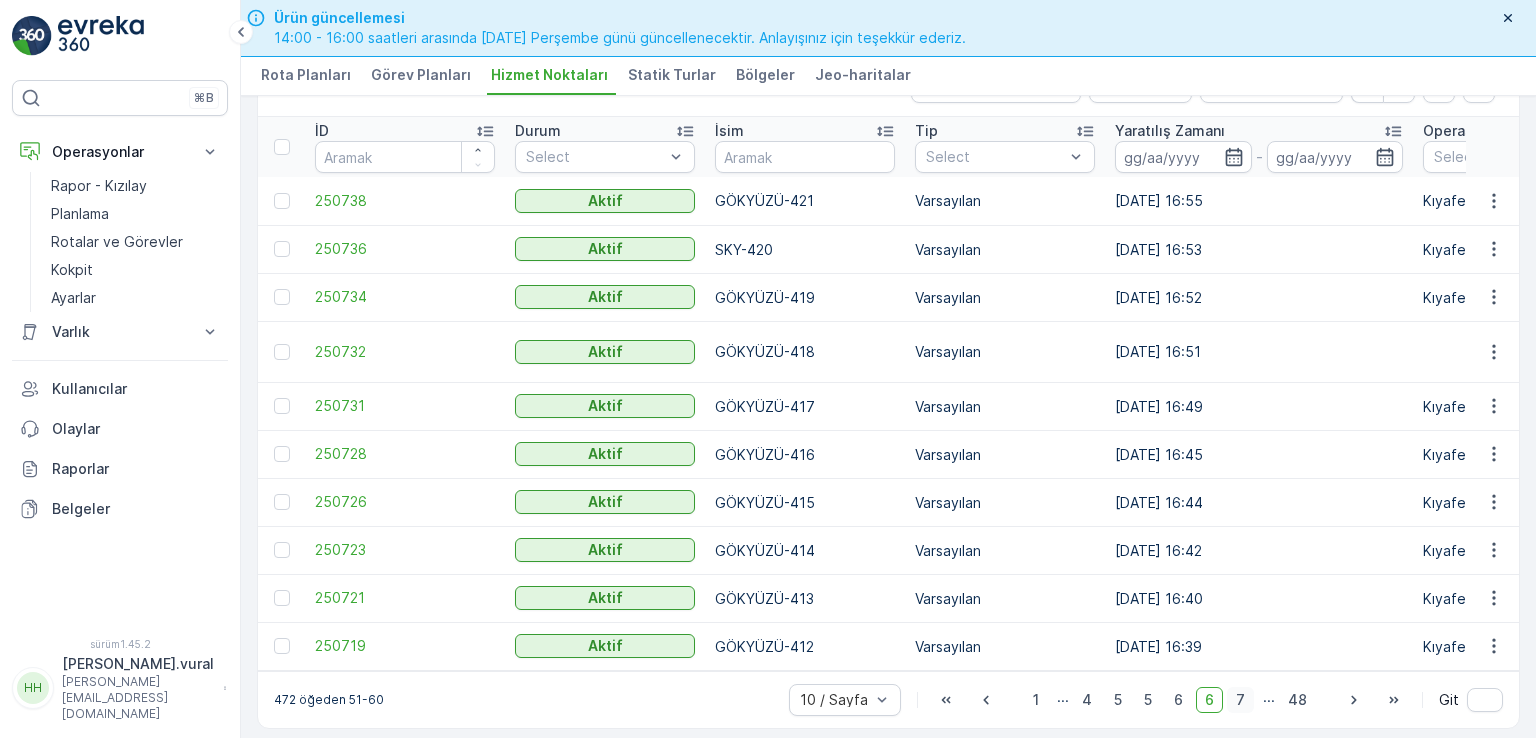 click on "7" at bounding box center (1240, 699) 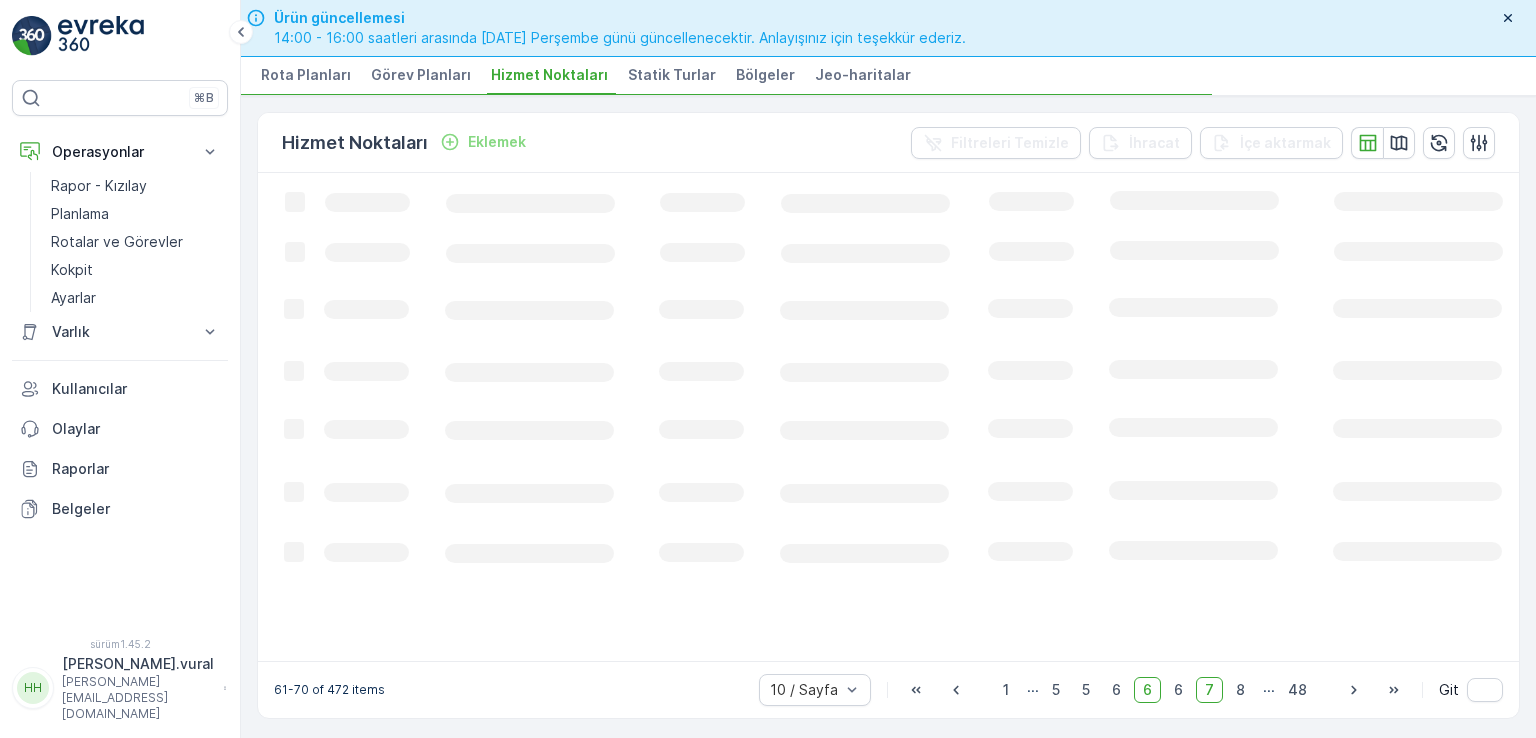 scroll, scrollTop: 0, scrollLeft: 0, axis: both 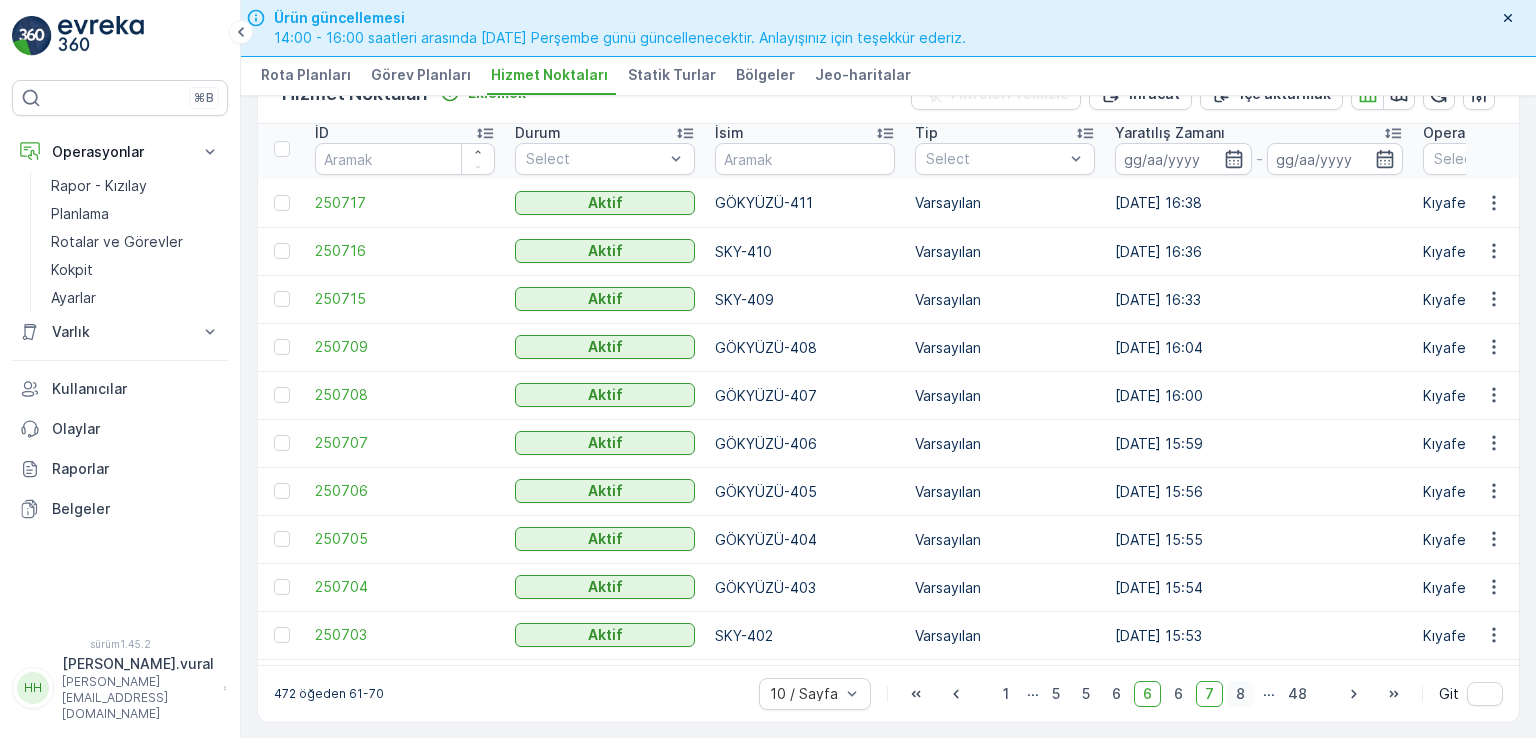 click on "8" at bounding box center (1240, 693) 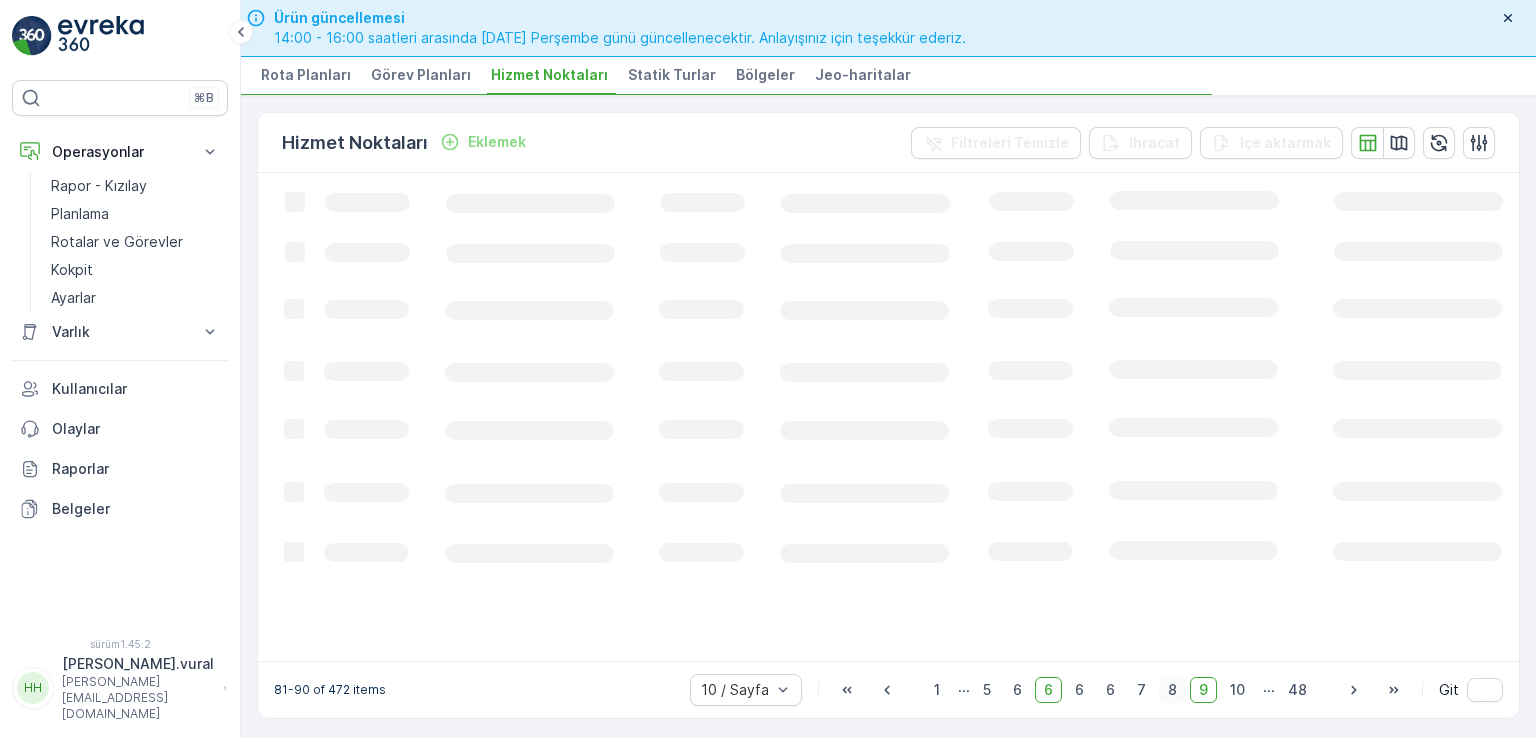 scroll, scrollTop: 0, scrollLeft: 0, axis: both 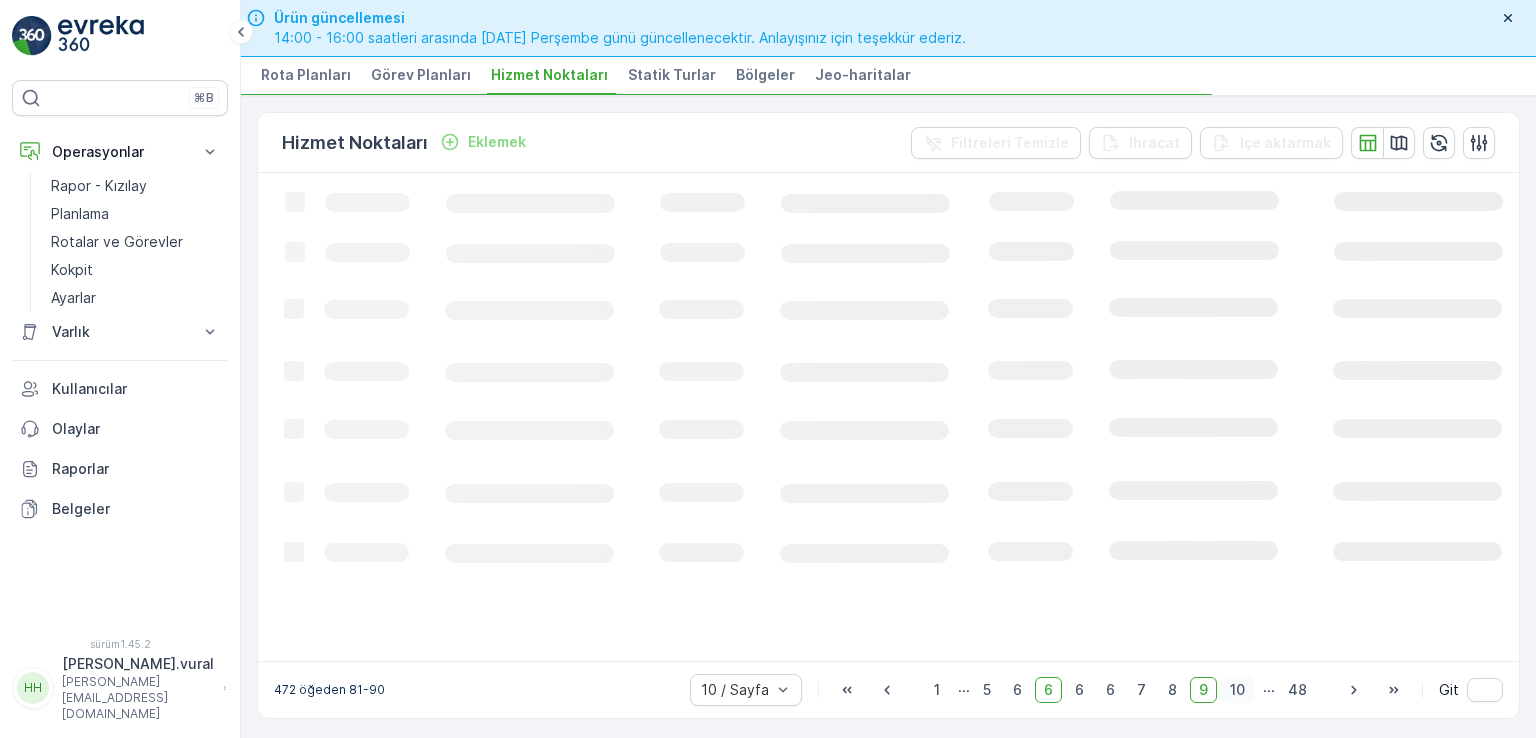 click on "10" at bounding box center [1237, 689] 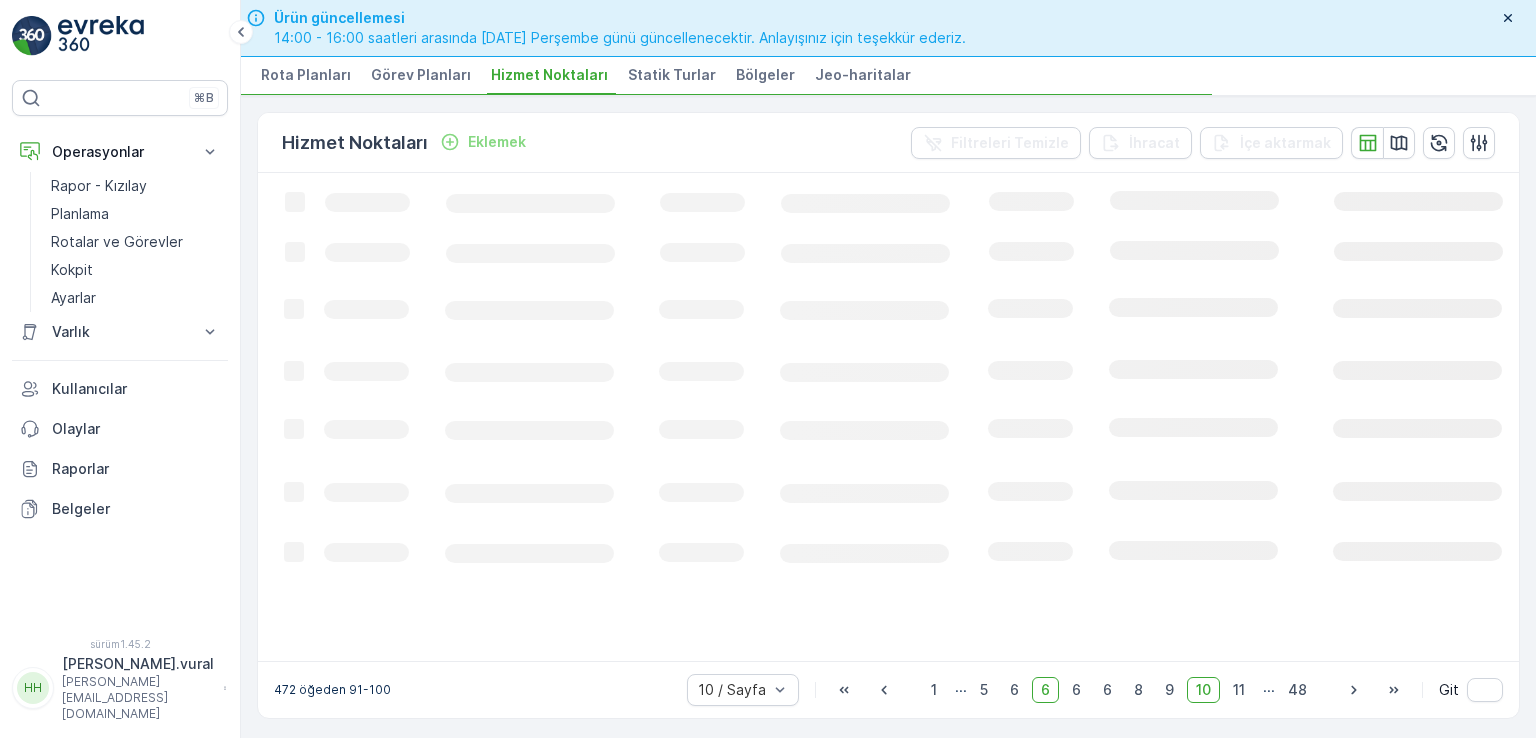 click on "11" at bounding box center (1239, 689) 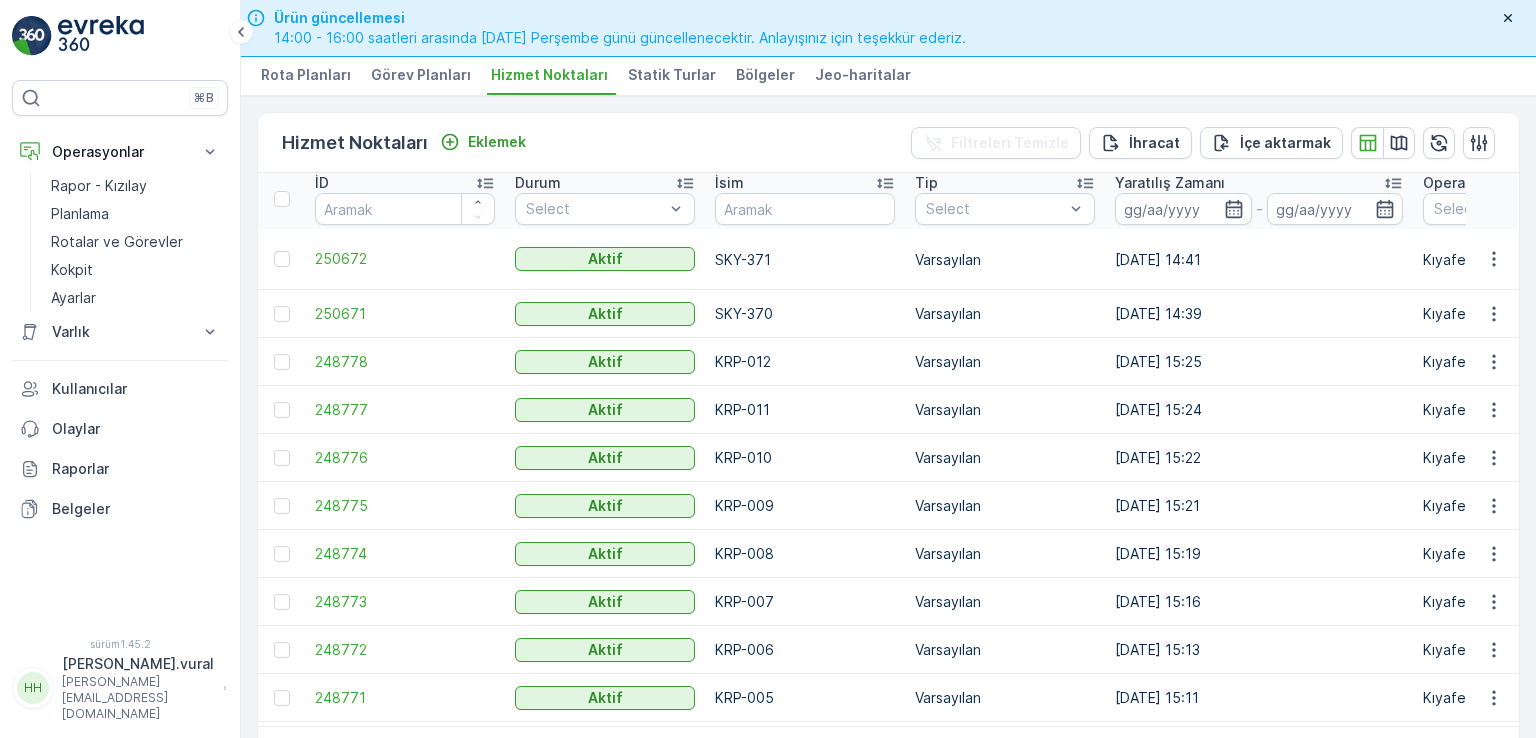 scroll, scrollTop: 5, scrollLeft: 0, axis: vertical 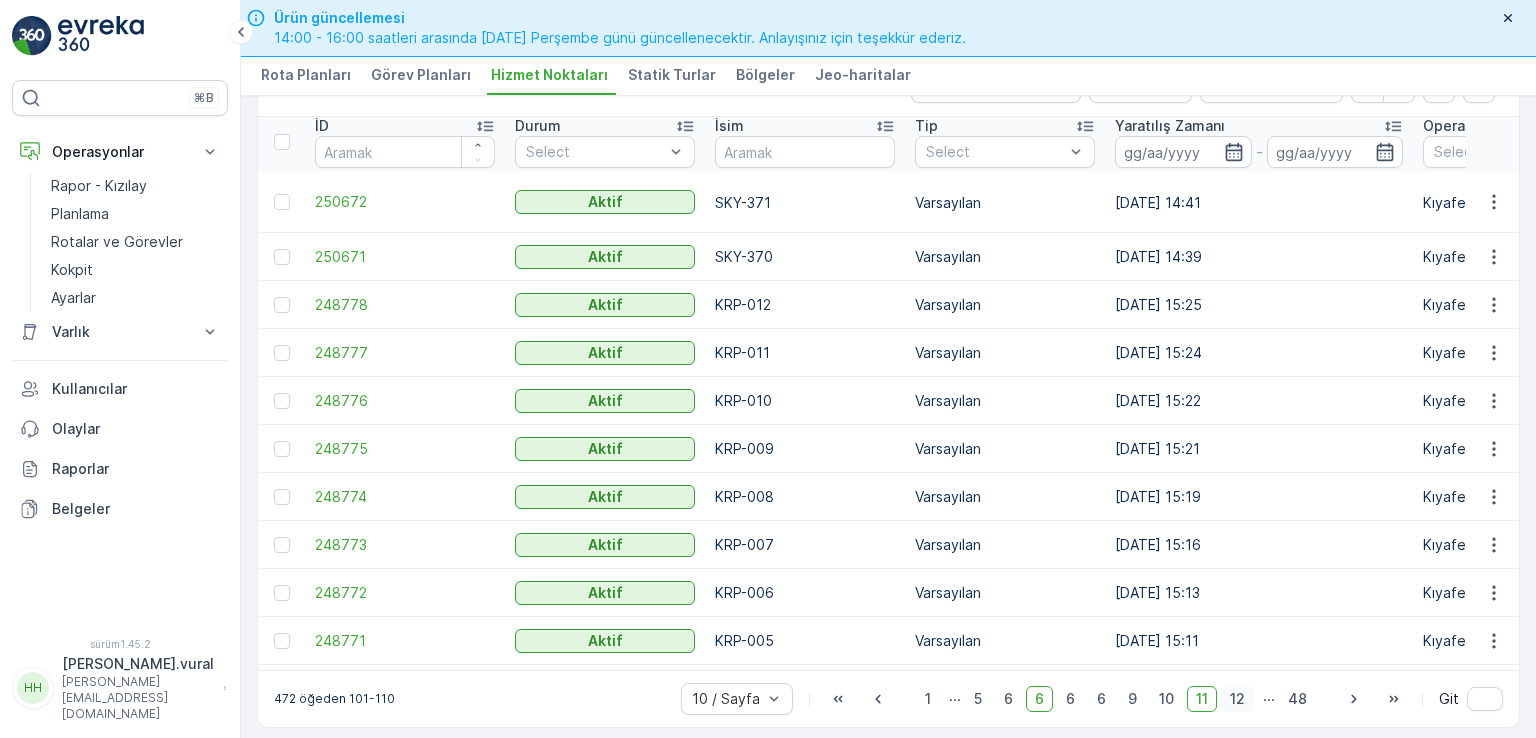 click on "12" at bounding box center (1237, 698) 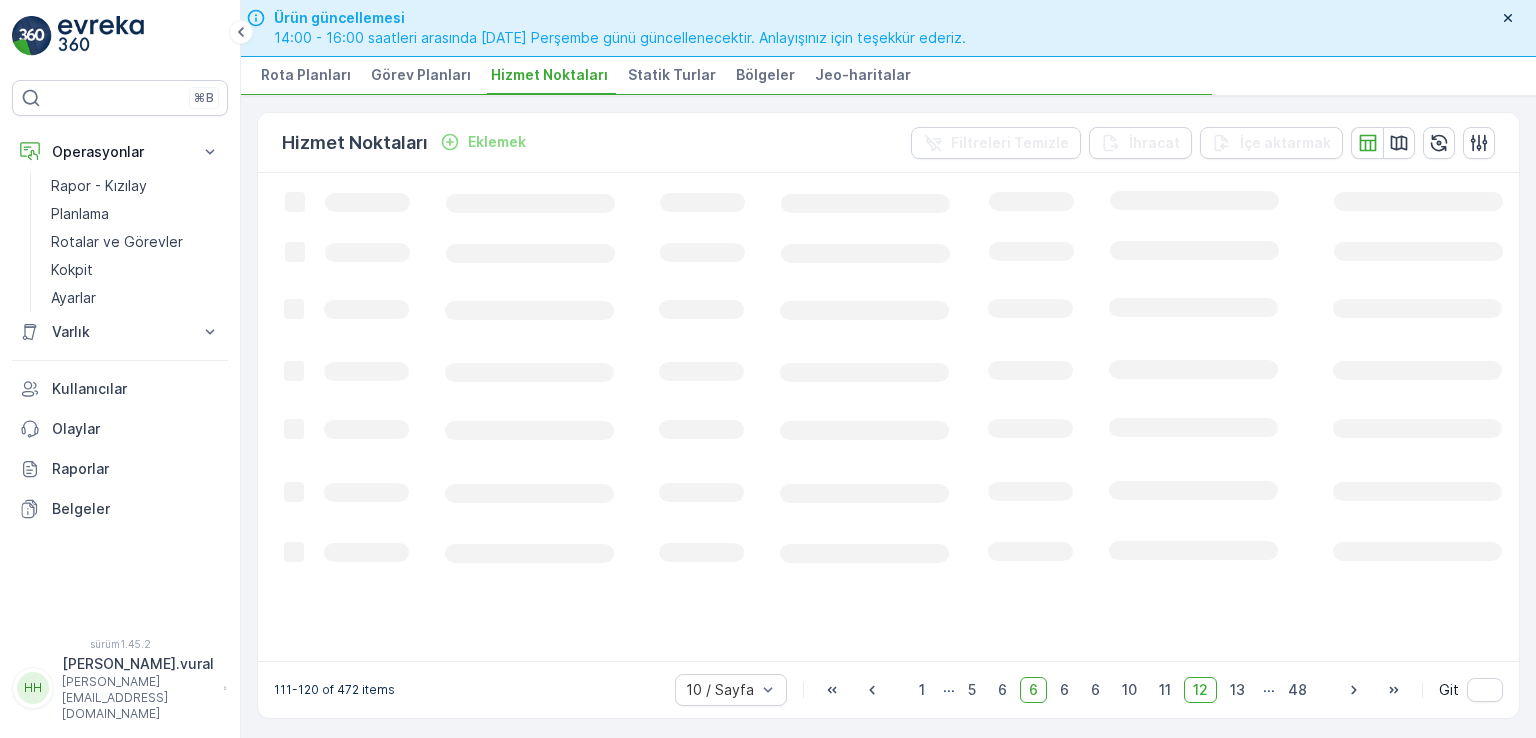 scroll, scrollTop: 0, scrollLeft: 0, axis: both 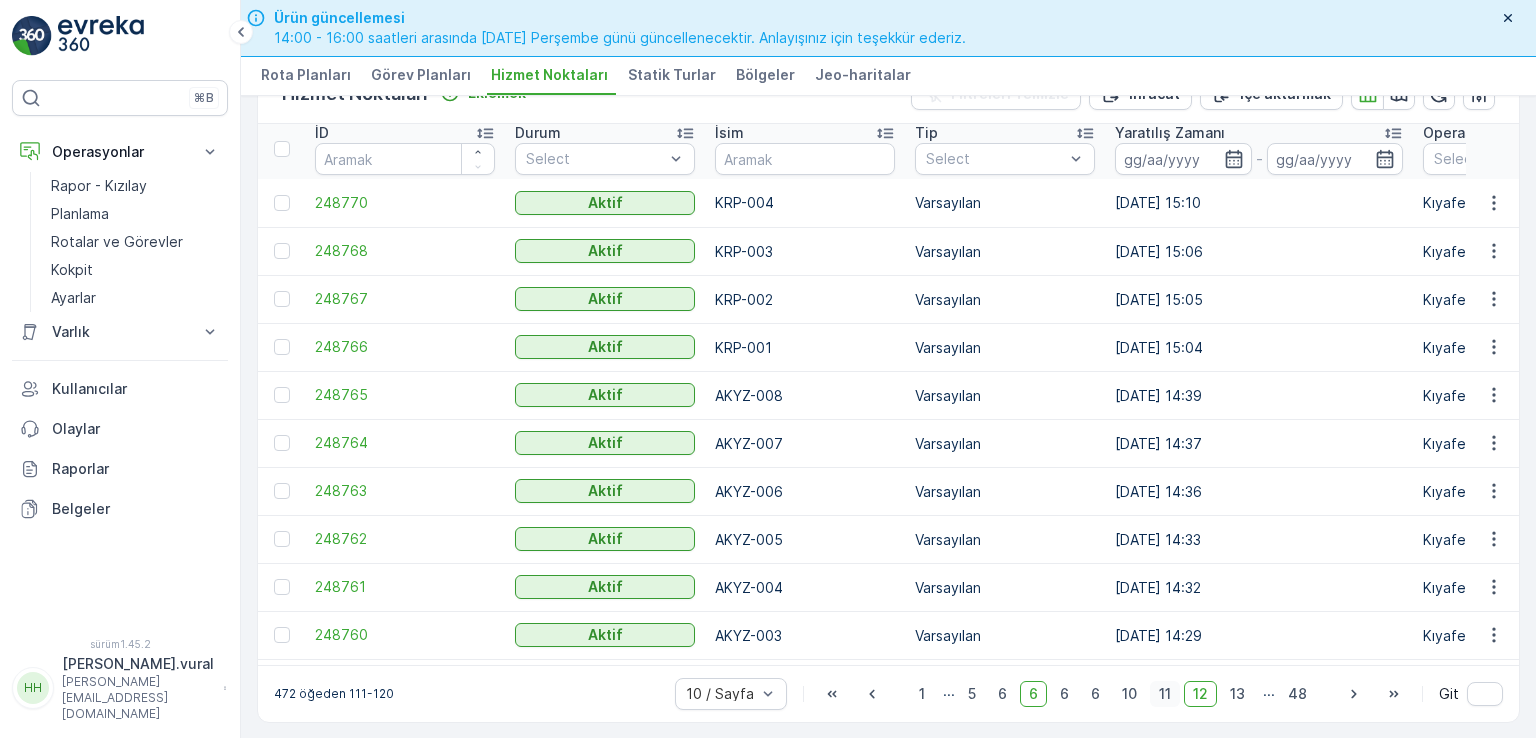 click on "11" at bounding box center [1165, 693] 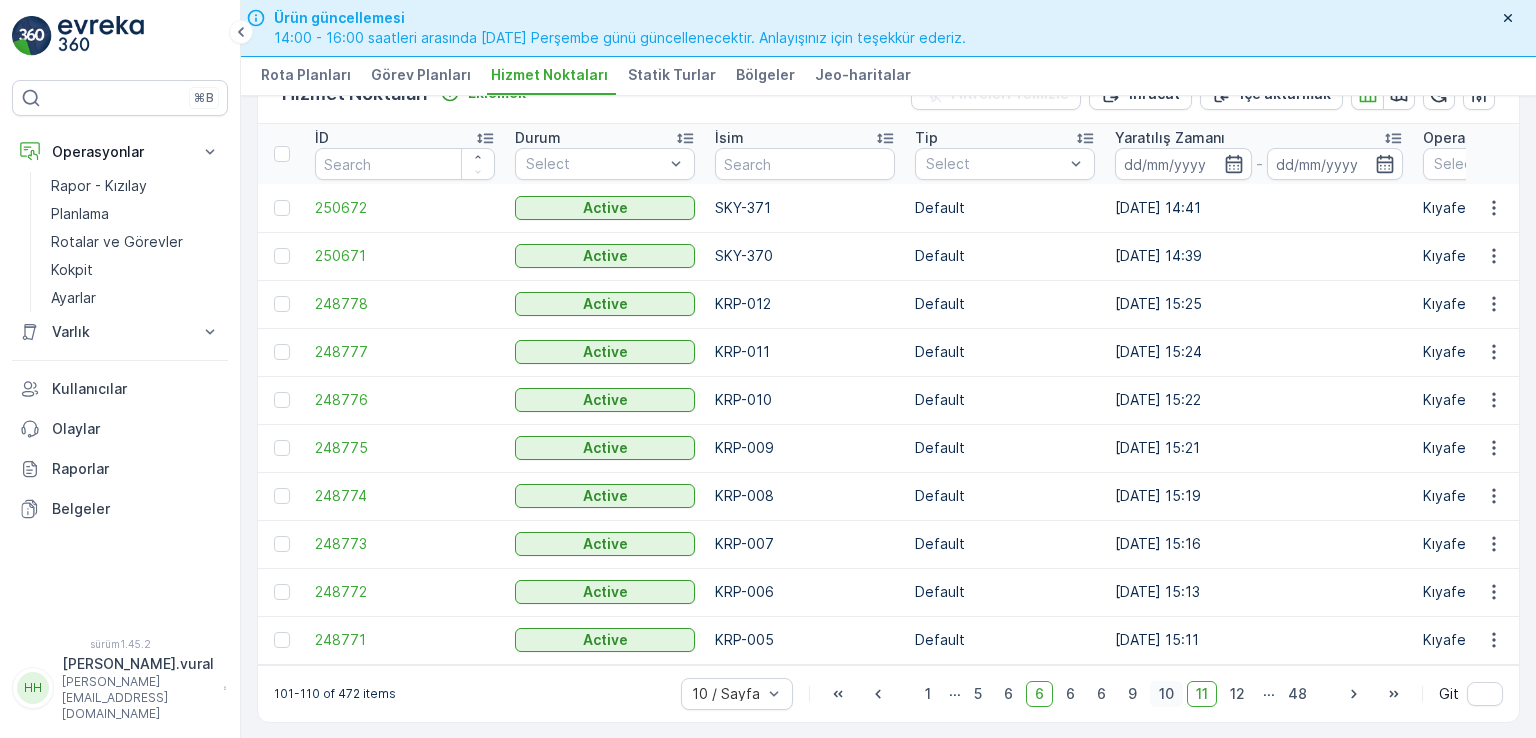 scroll, scrollTop: 0, scrollLeft: 0, axis: both 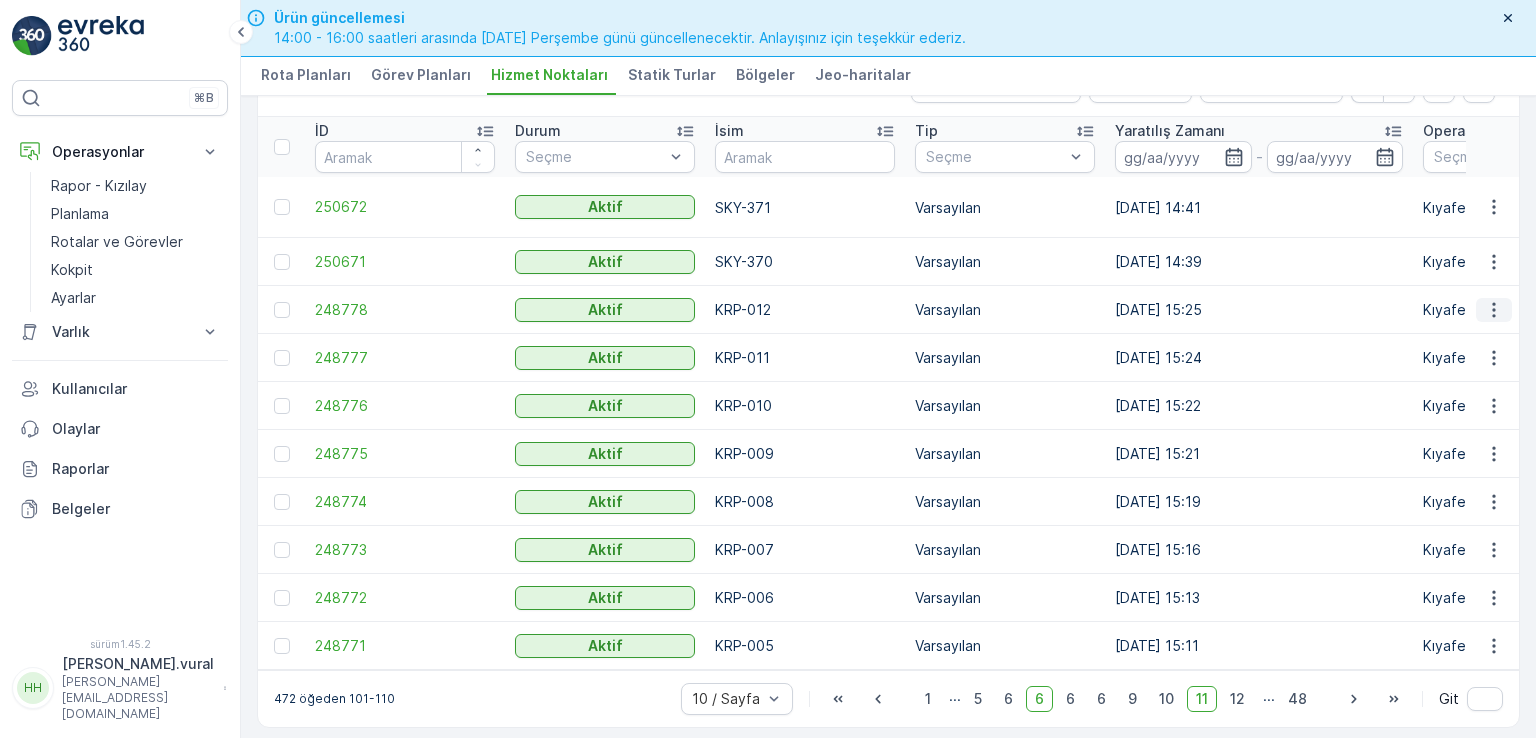 click 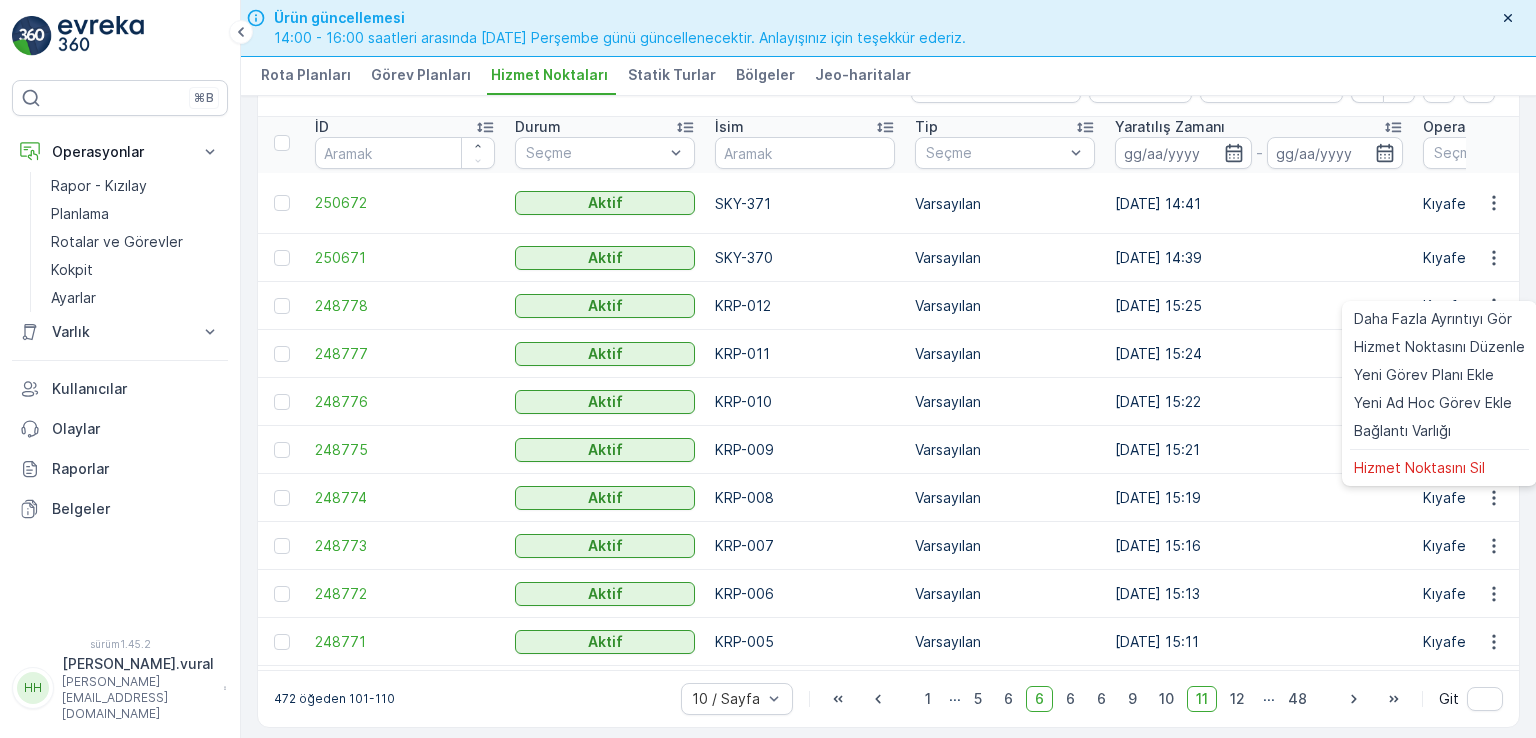 scroll, scrollTop: 5, scrollLeft: 0, axis: vertical 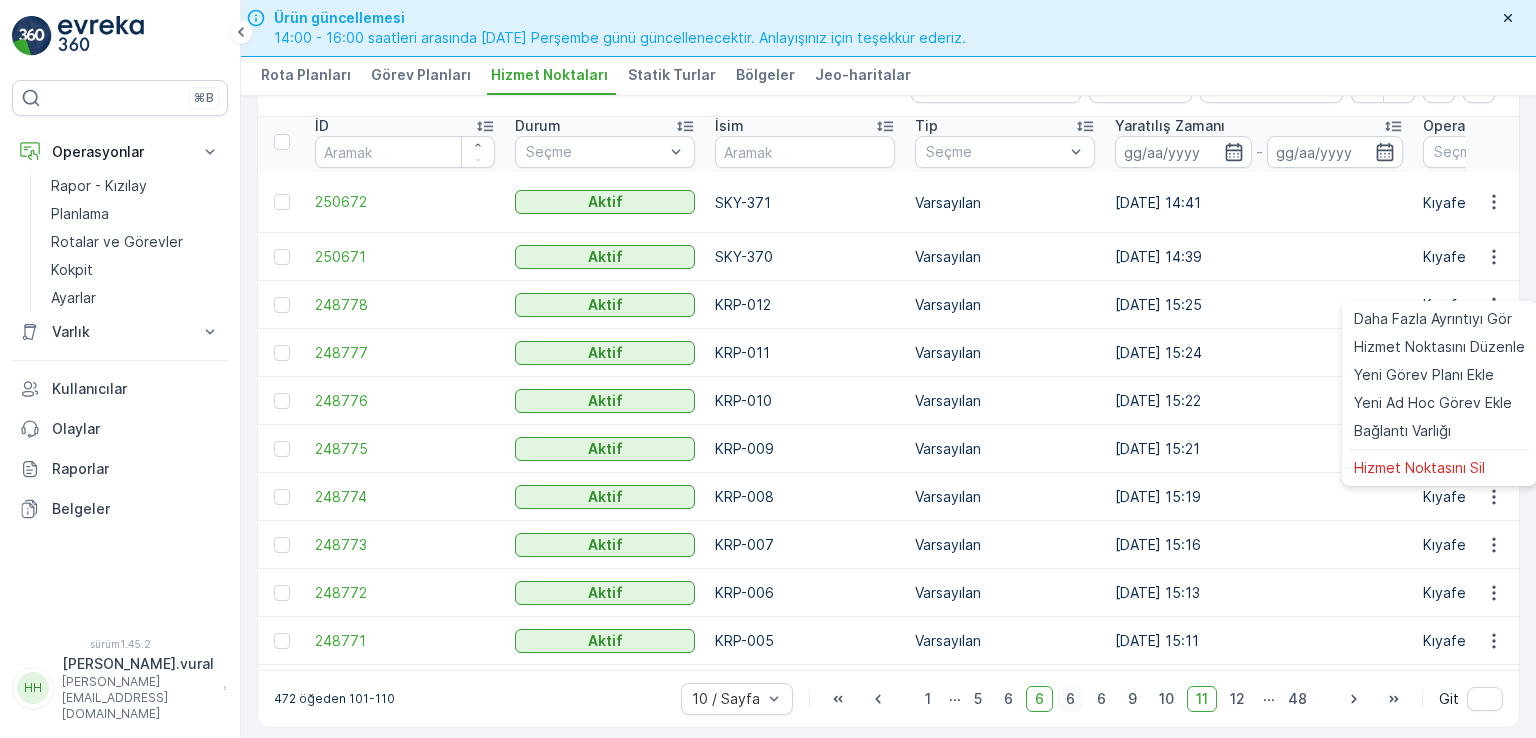 click on "6" at bounding box center [1070, 698] 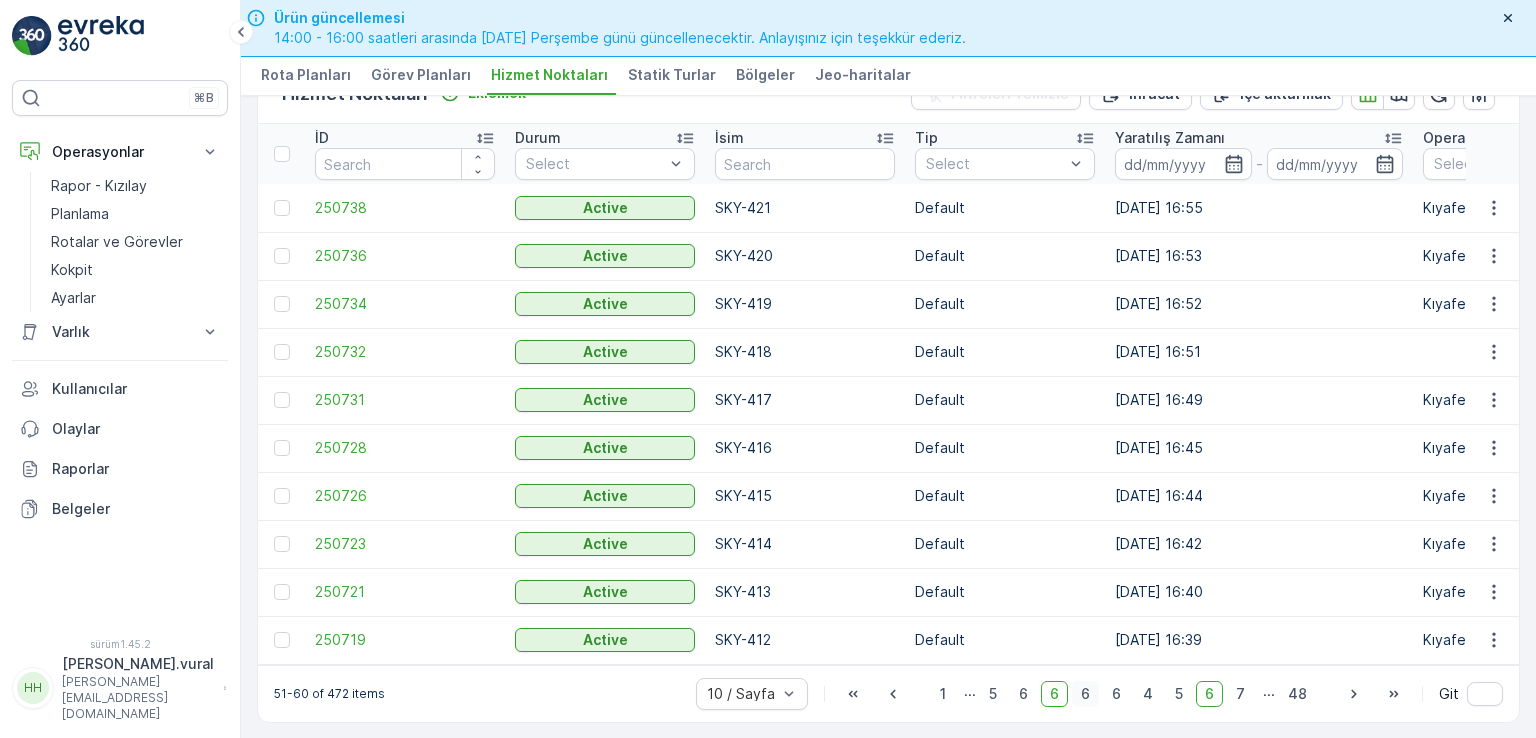 scroll, scrollTop: 0, scrollLeft: 0, axis: both 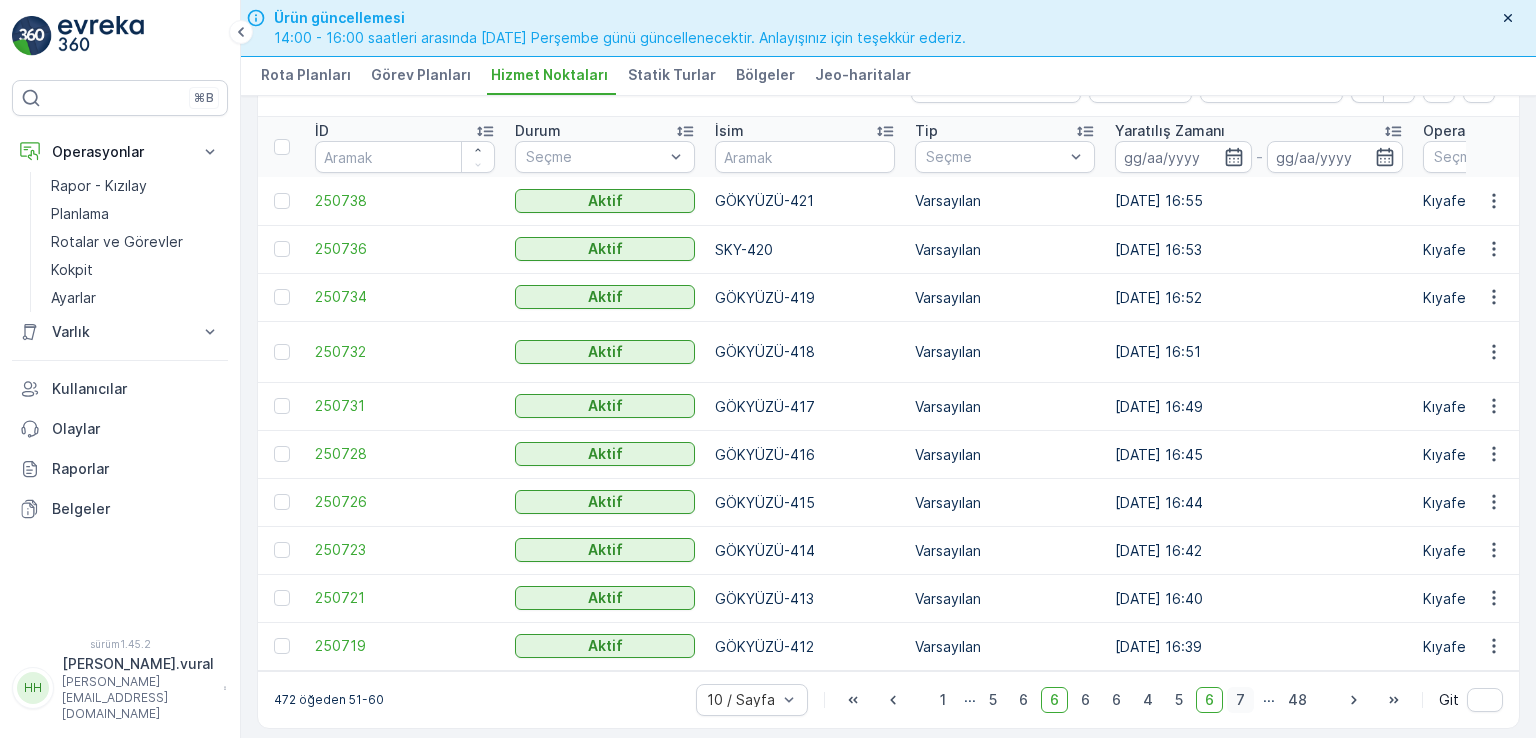 click on "7" at bounding box center (1240, 700) 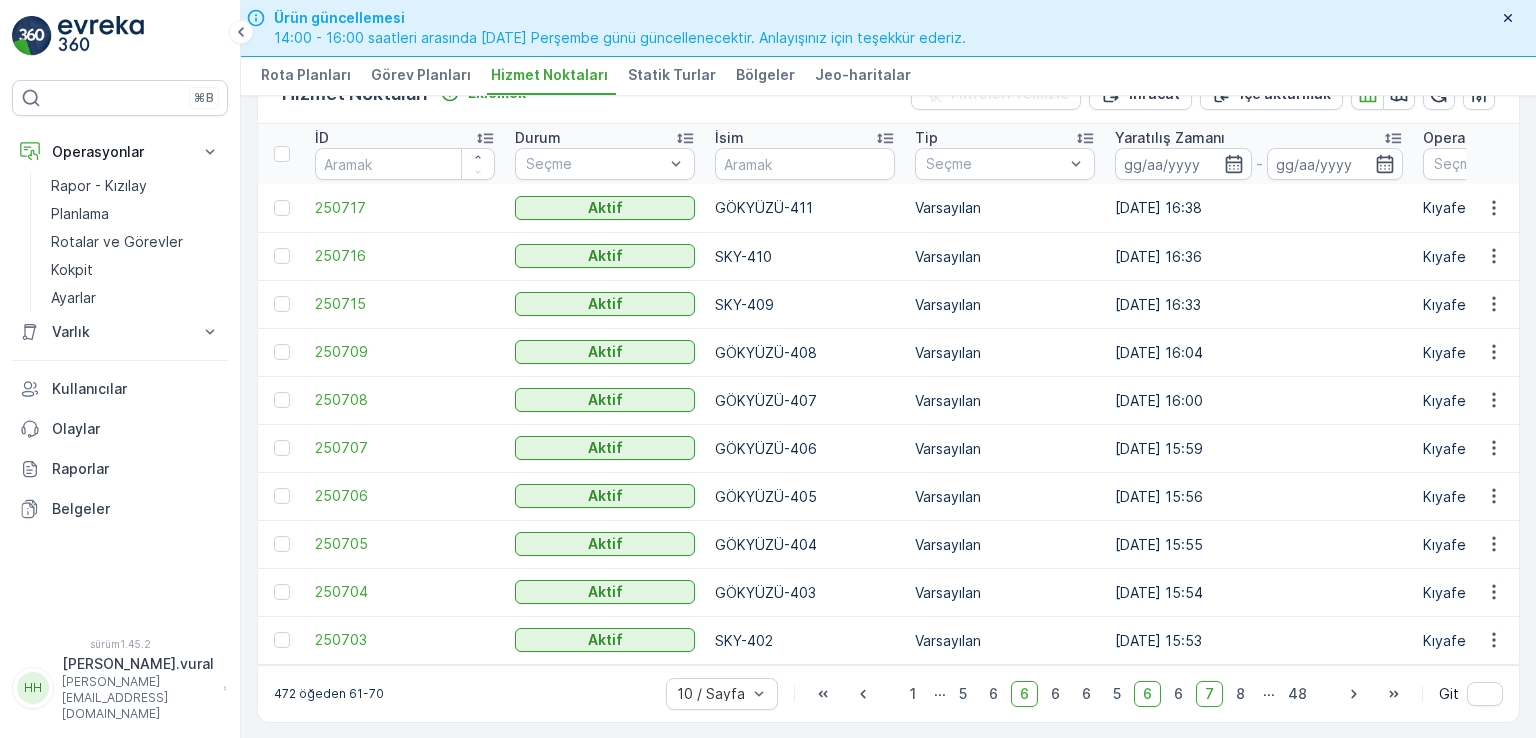 click on "8" at bounding box center (1240, 693) 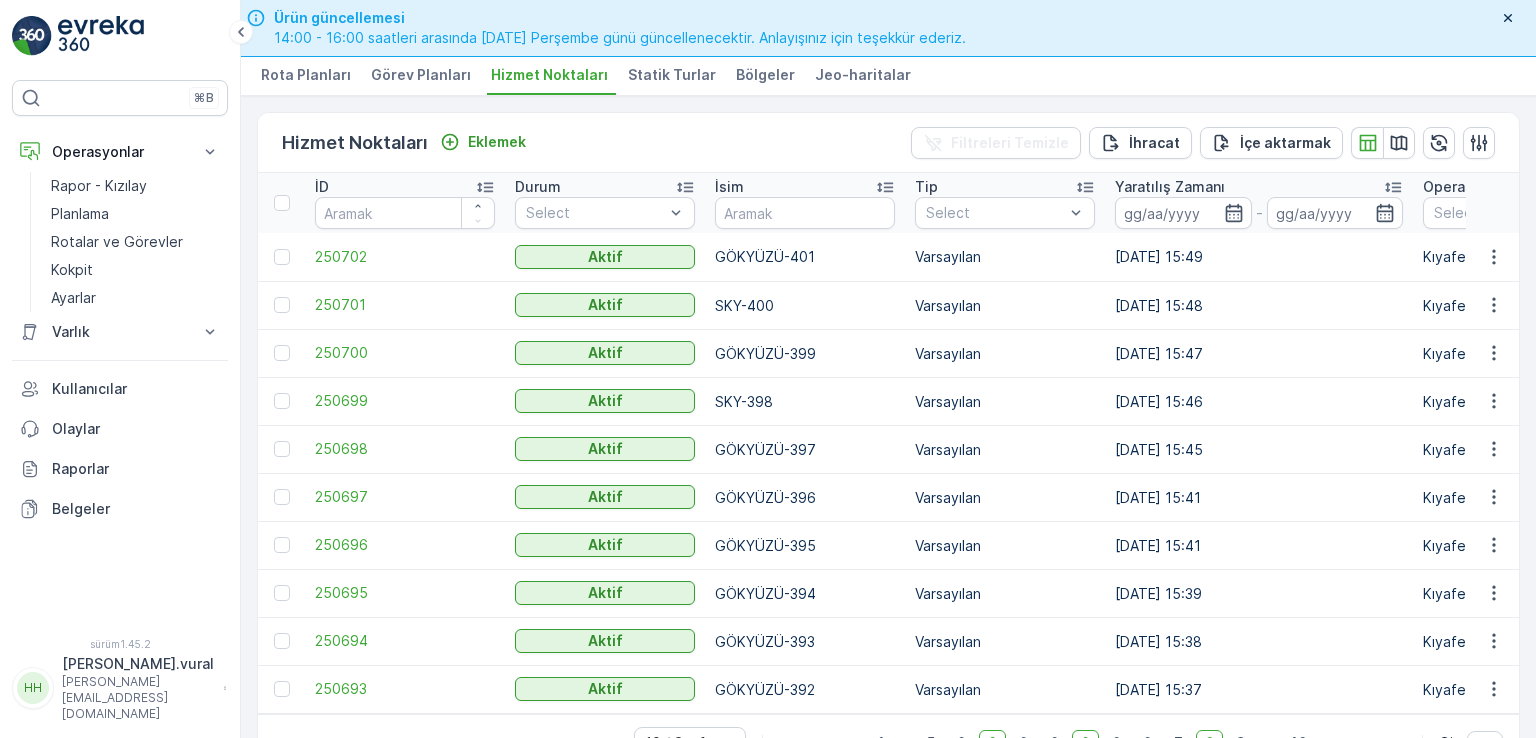 scroll, scrollTop: 5, scrollLeft: 0, axis: vertical 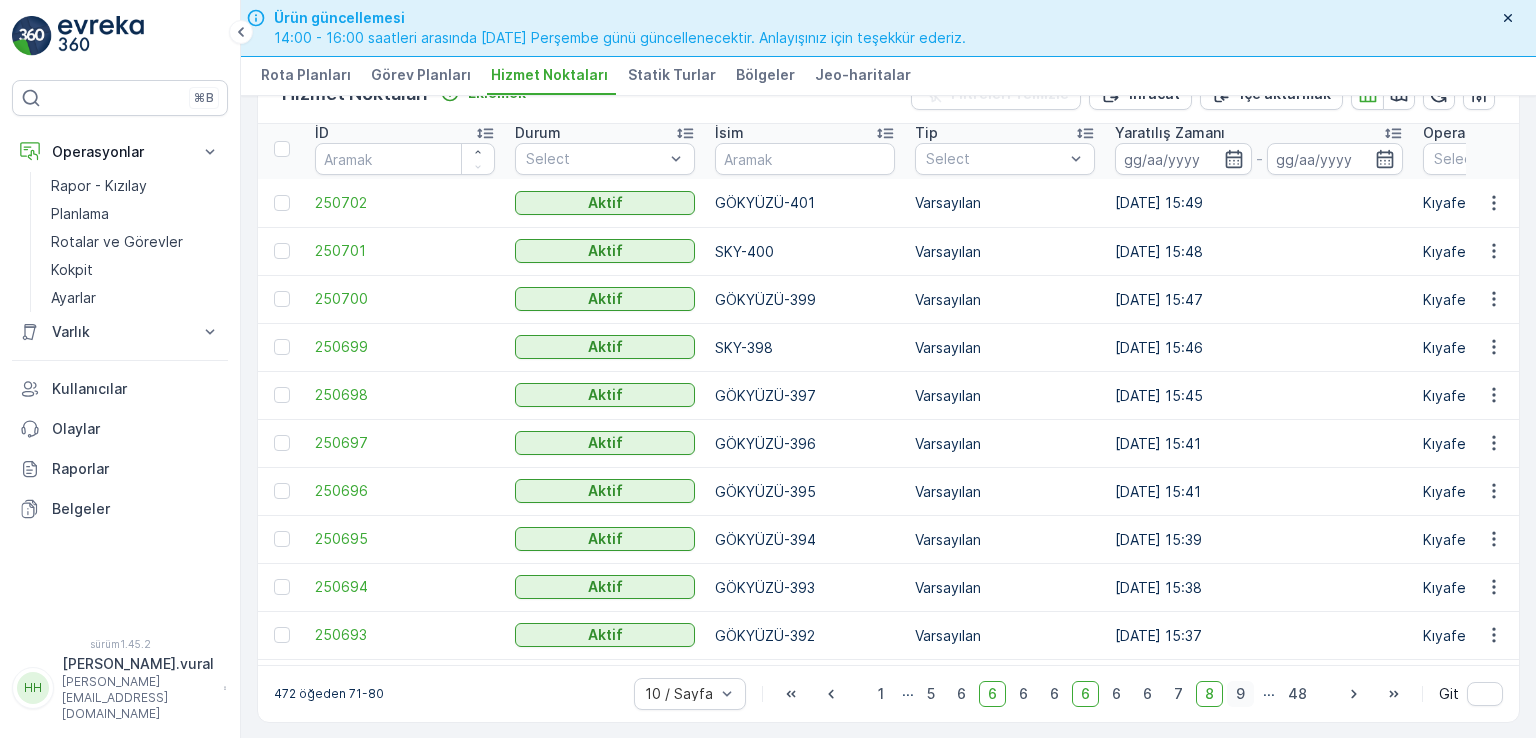 click on "9" at bounding box center (1240, 694) 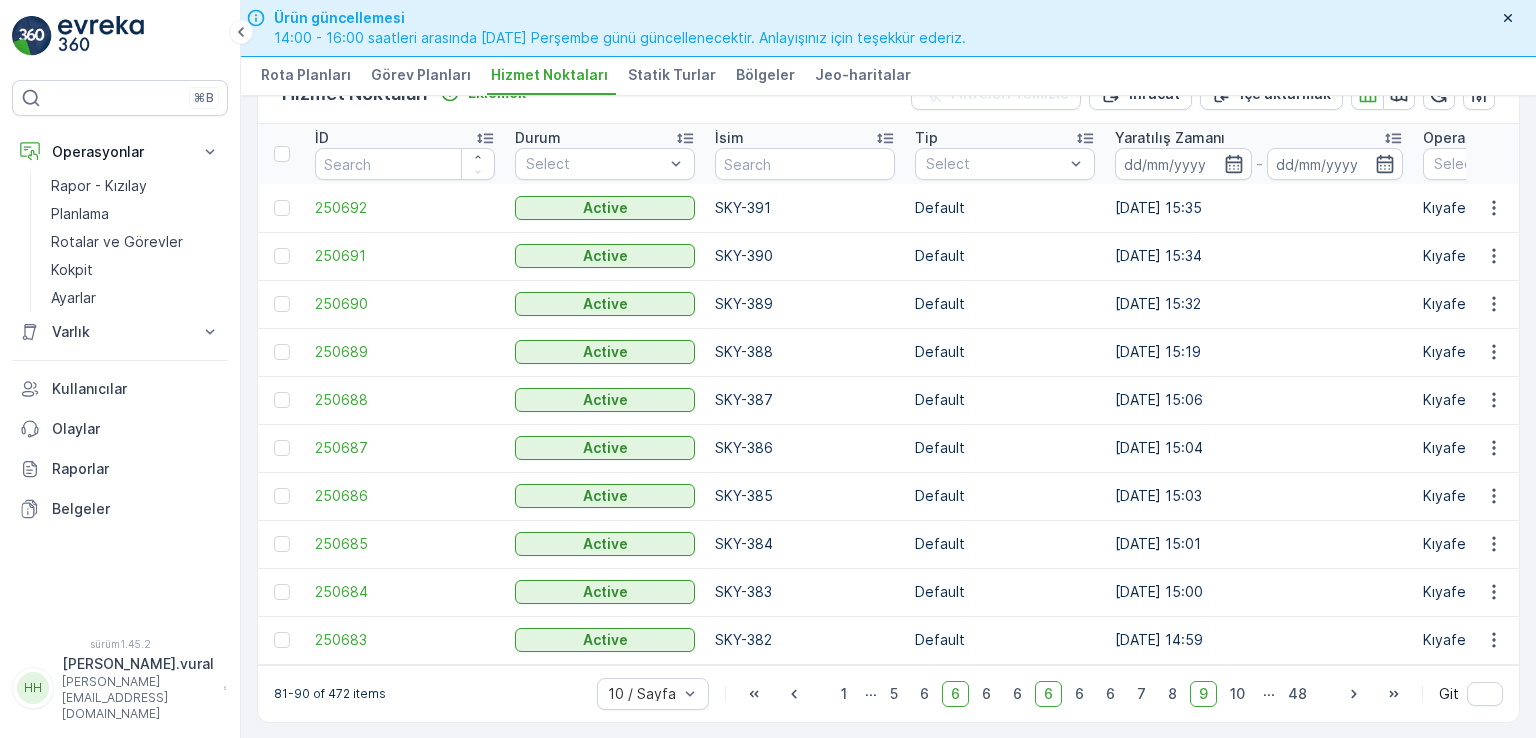 scroll, scrollTop: 0, scrollLeft: 0, axis: both 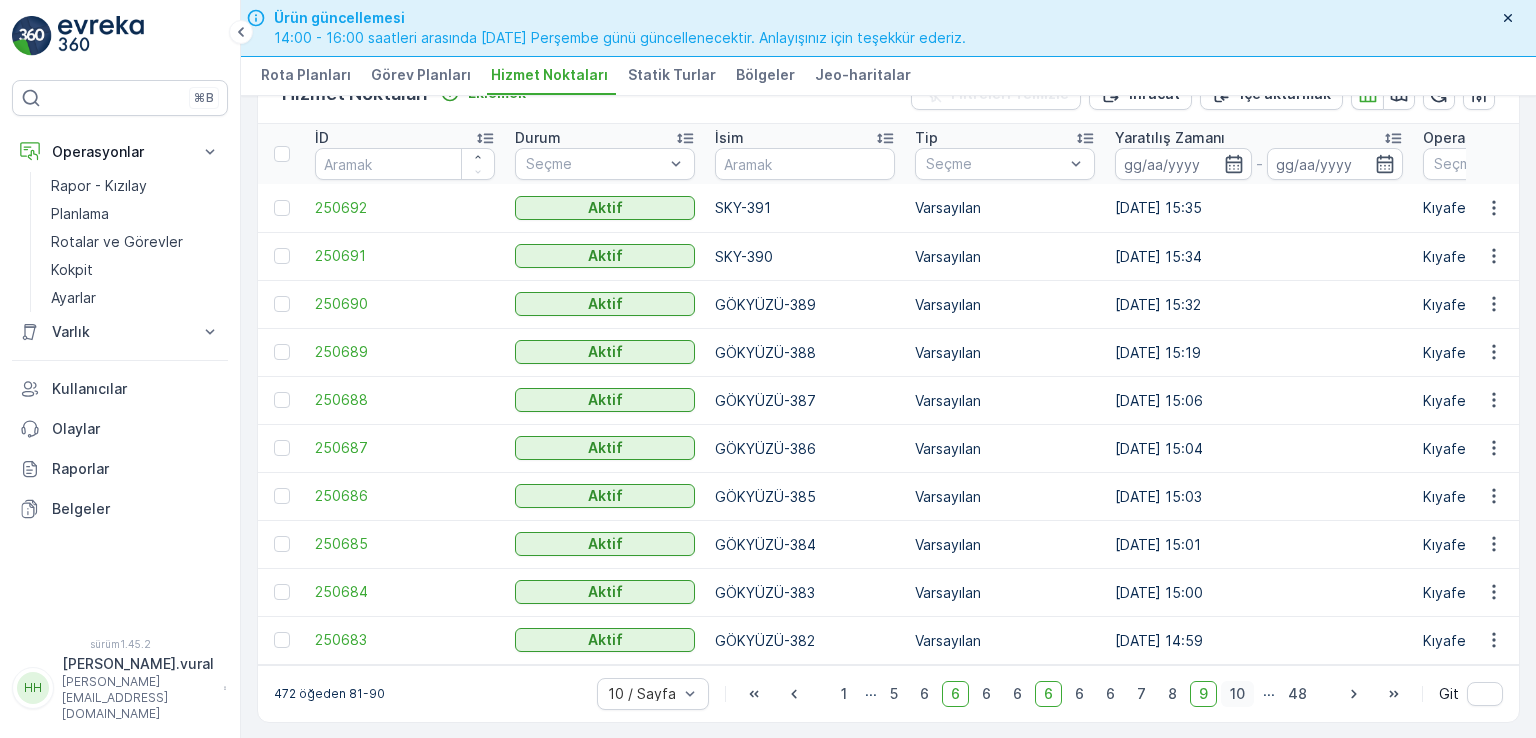 click on "10" at bounding box center [1237, 694] 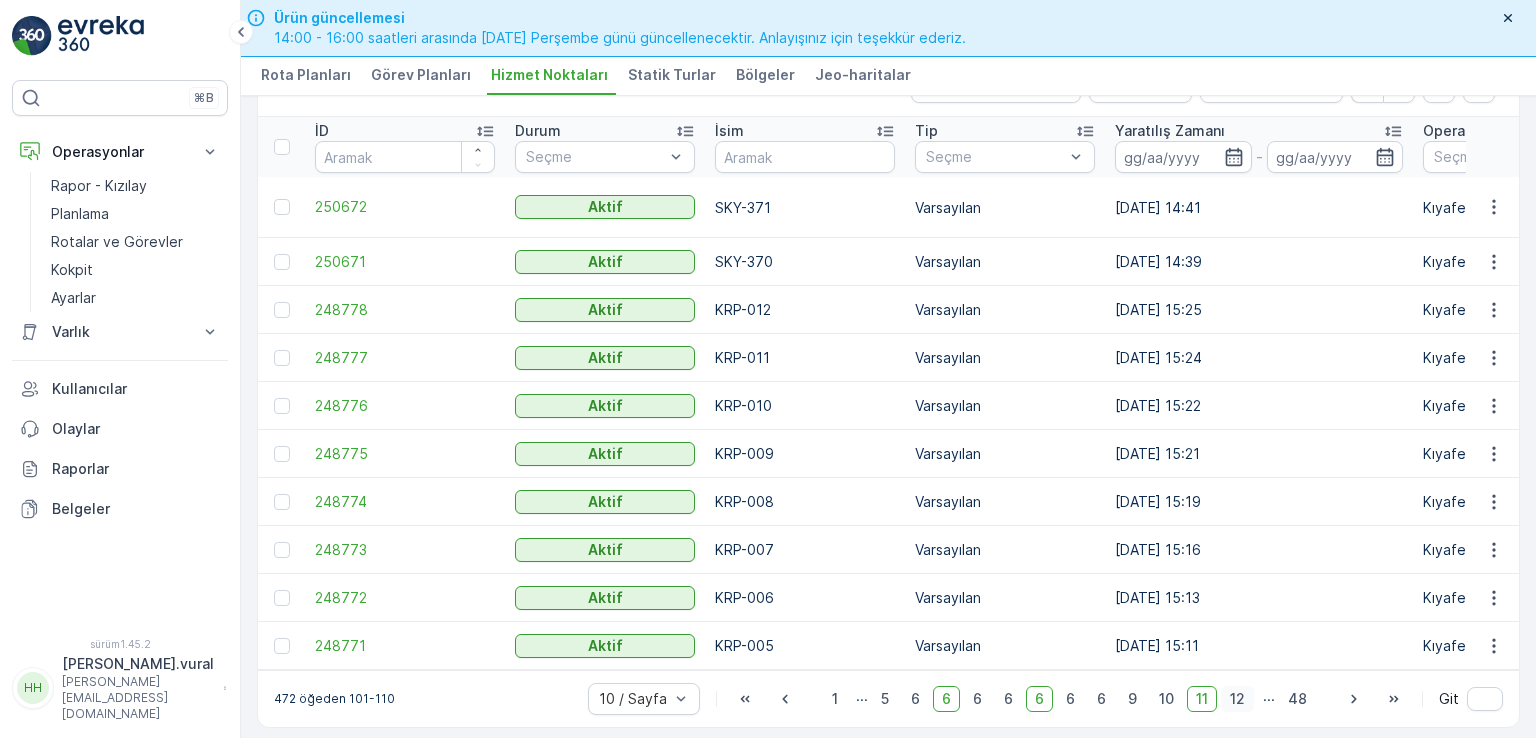 click on "12" at bounding box center (1237, 698) 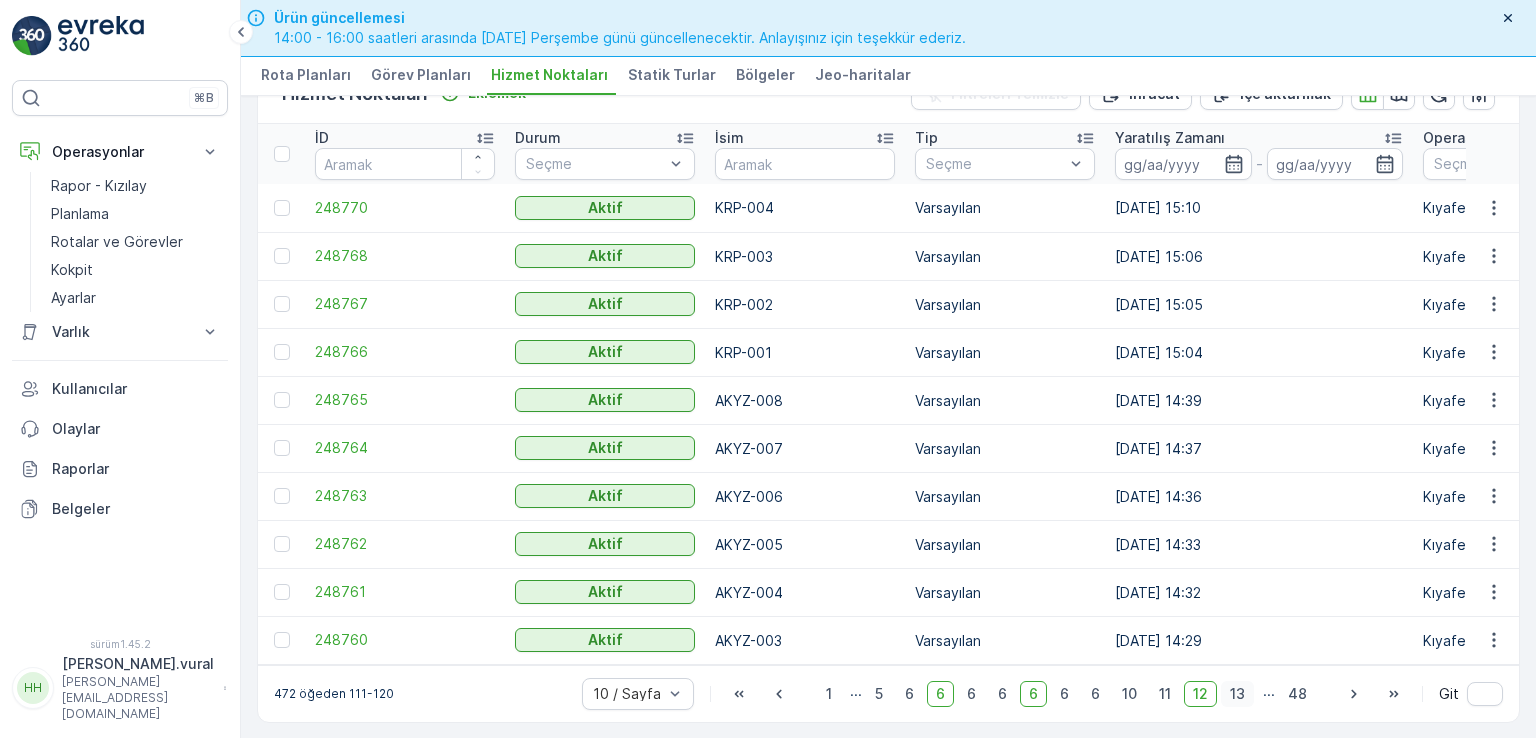 click on "13" at bounding box center [1237, 693] 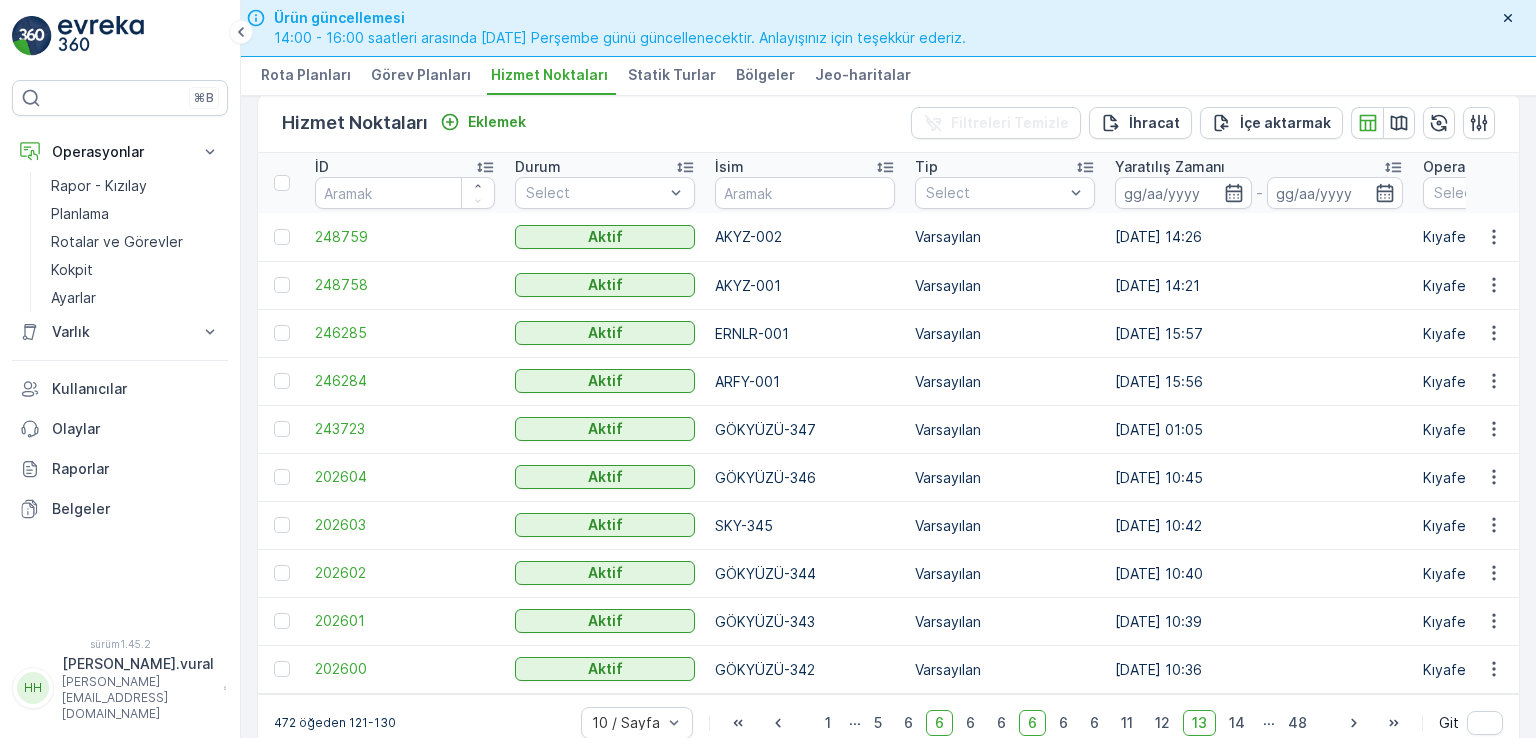 scroll, scrollTop: 0, scrollLeft: 0, axis: both 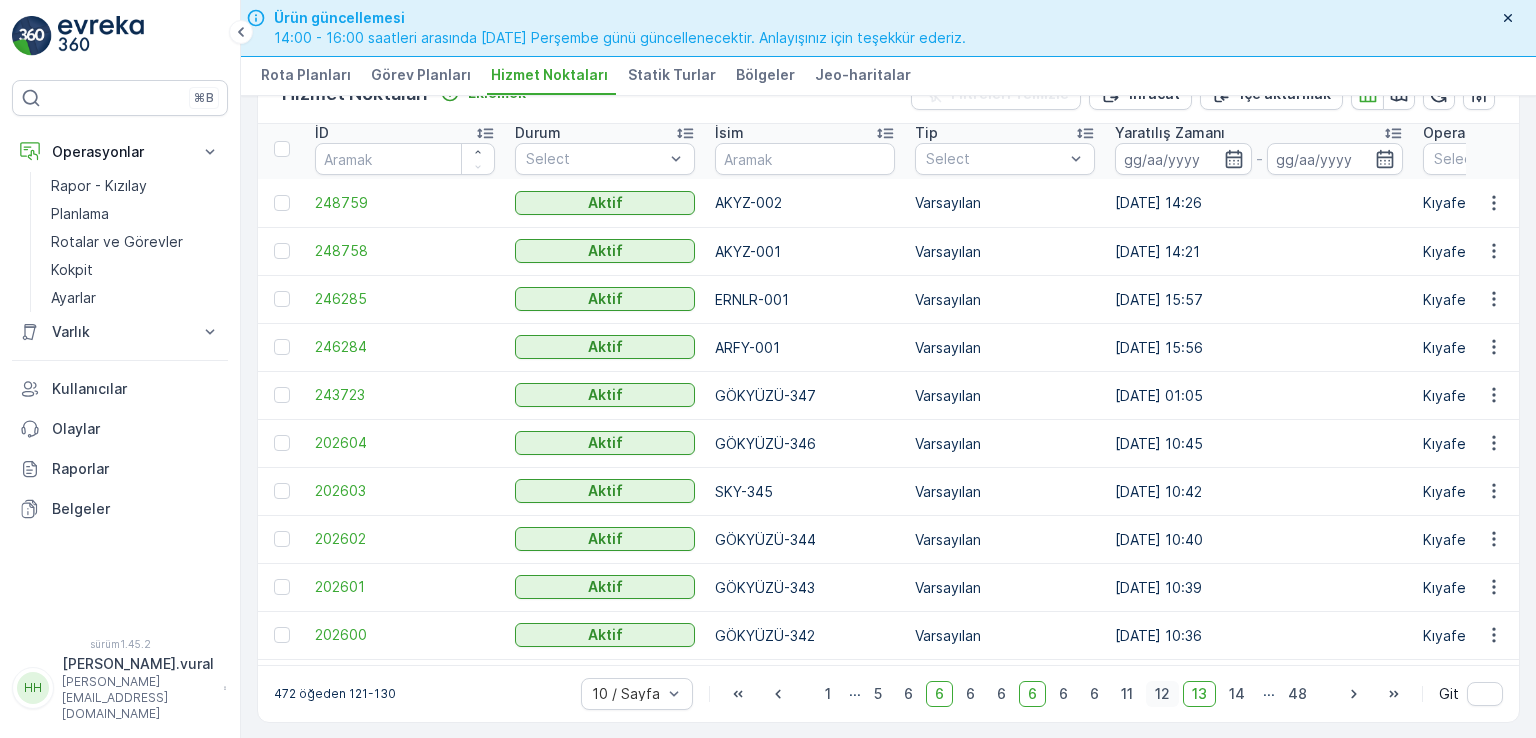 click on "12" at bounding box center (1162, 693) 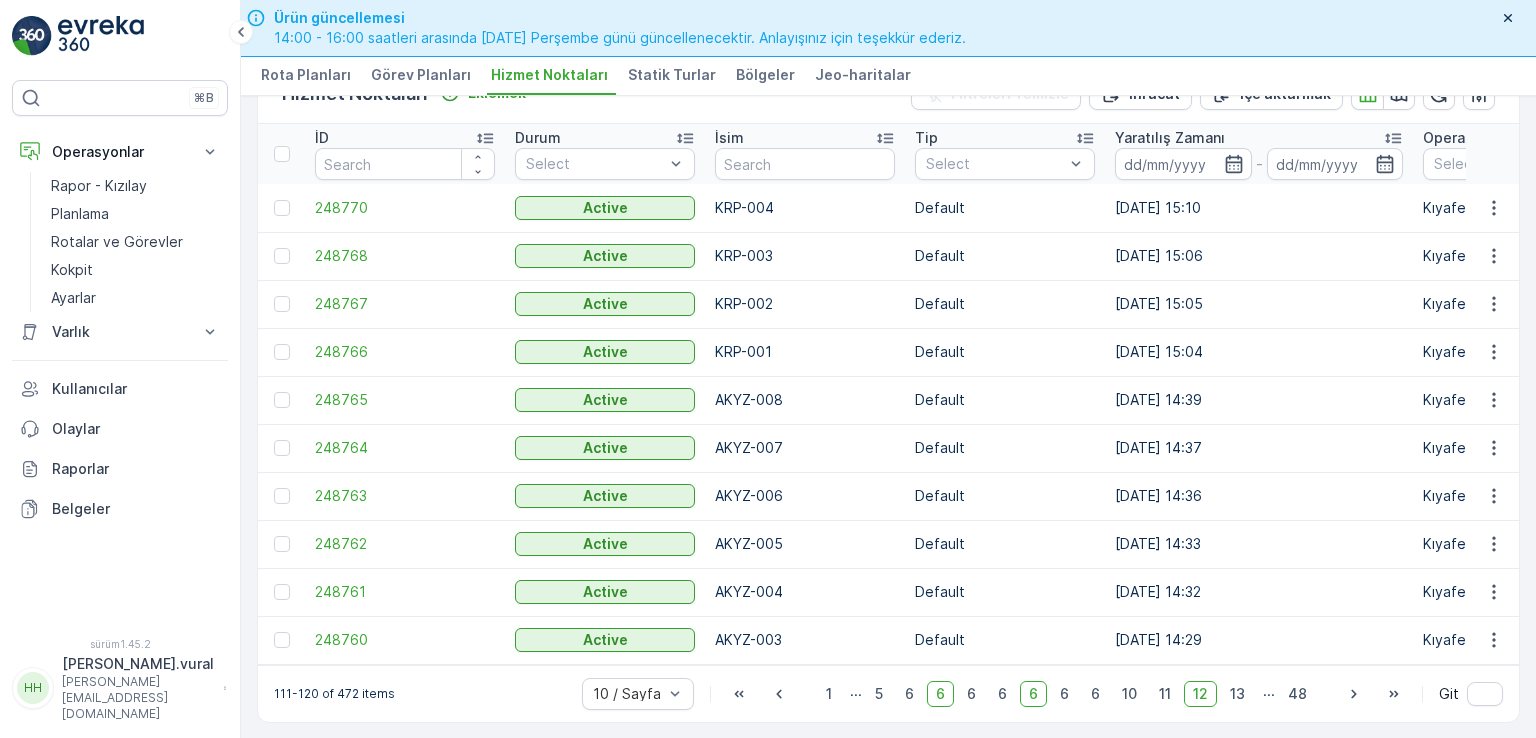 scroll, scrollTop: 0, scrollLeft: 0, axis: both 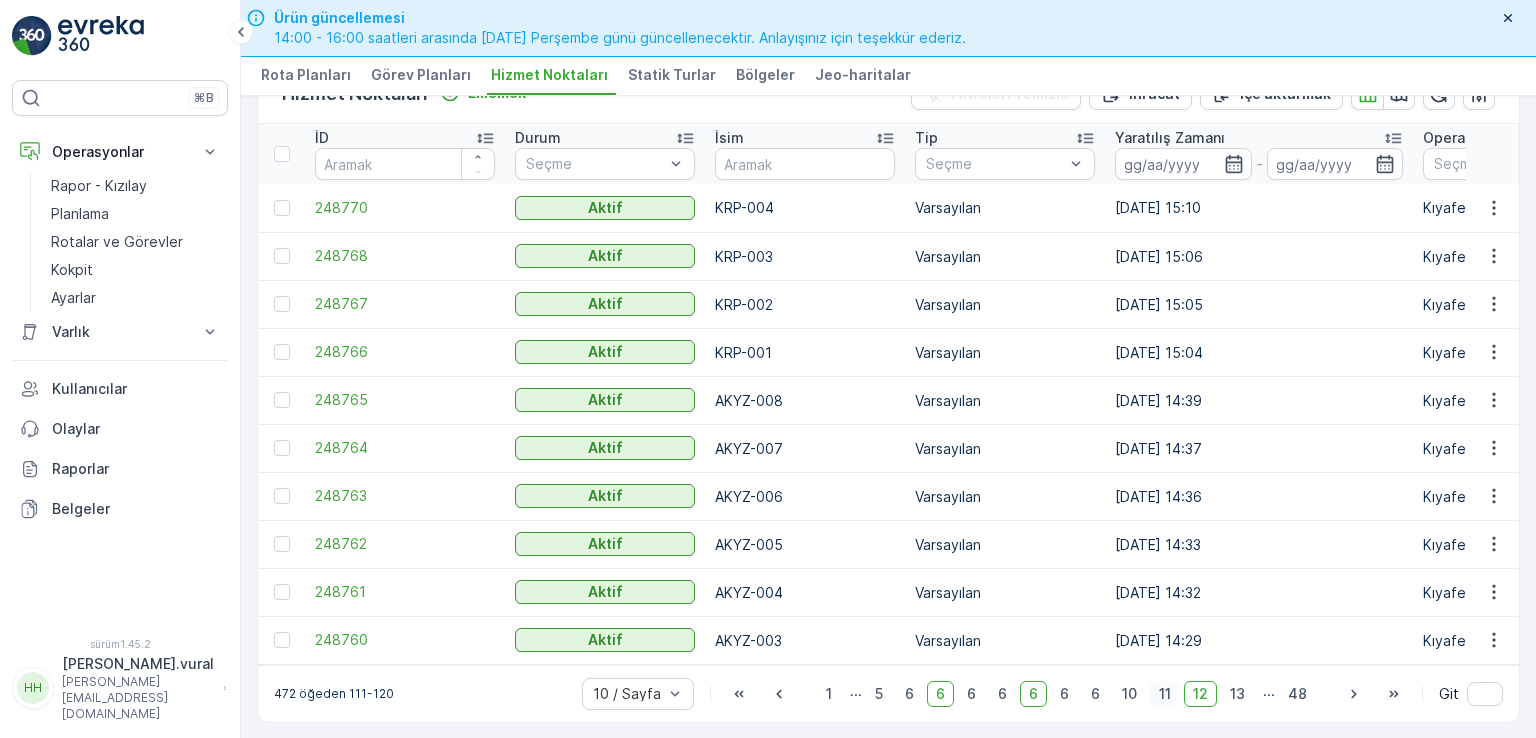 click on "11" at bounding box center (1165, 693) 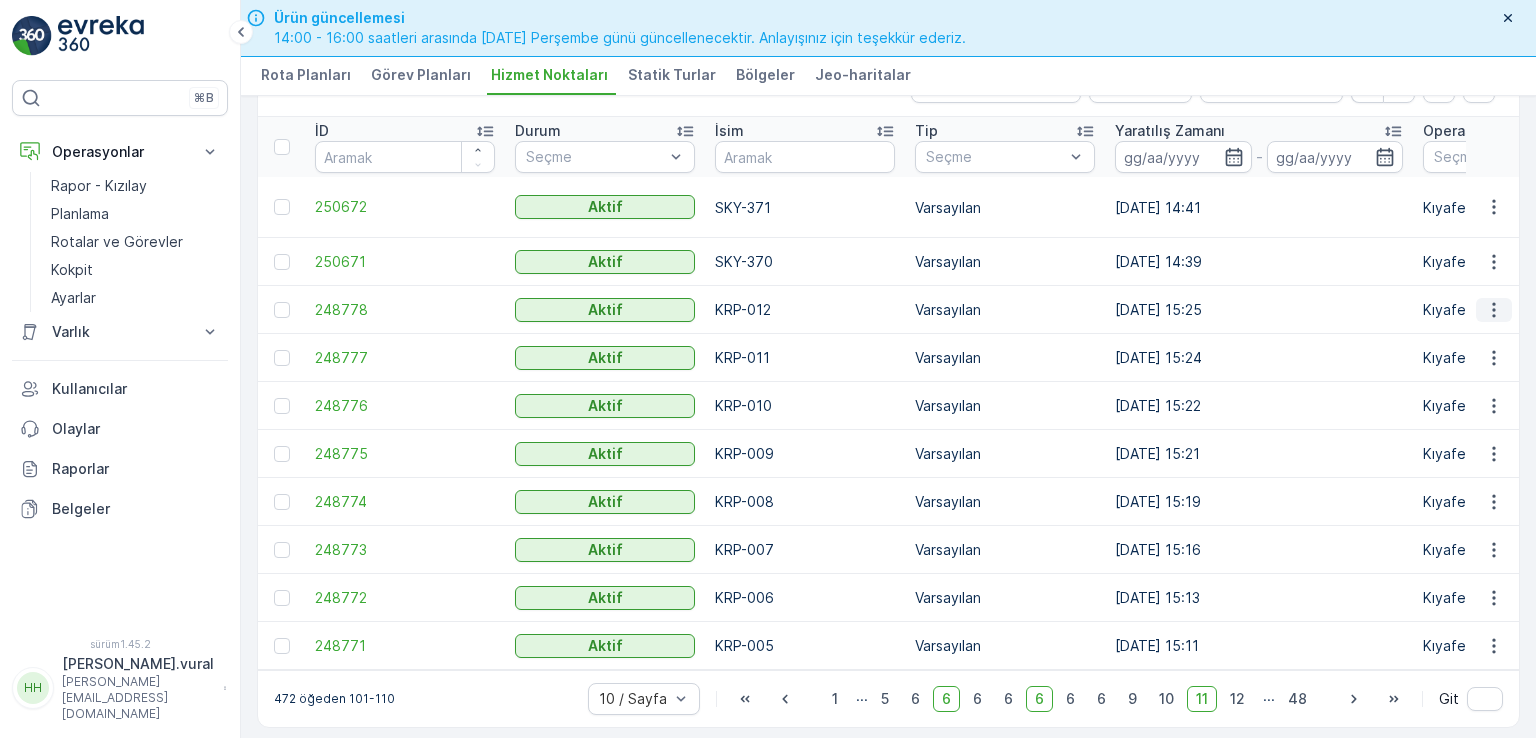 click 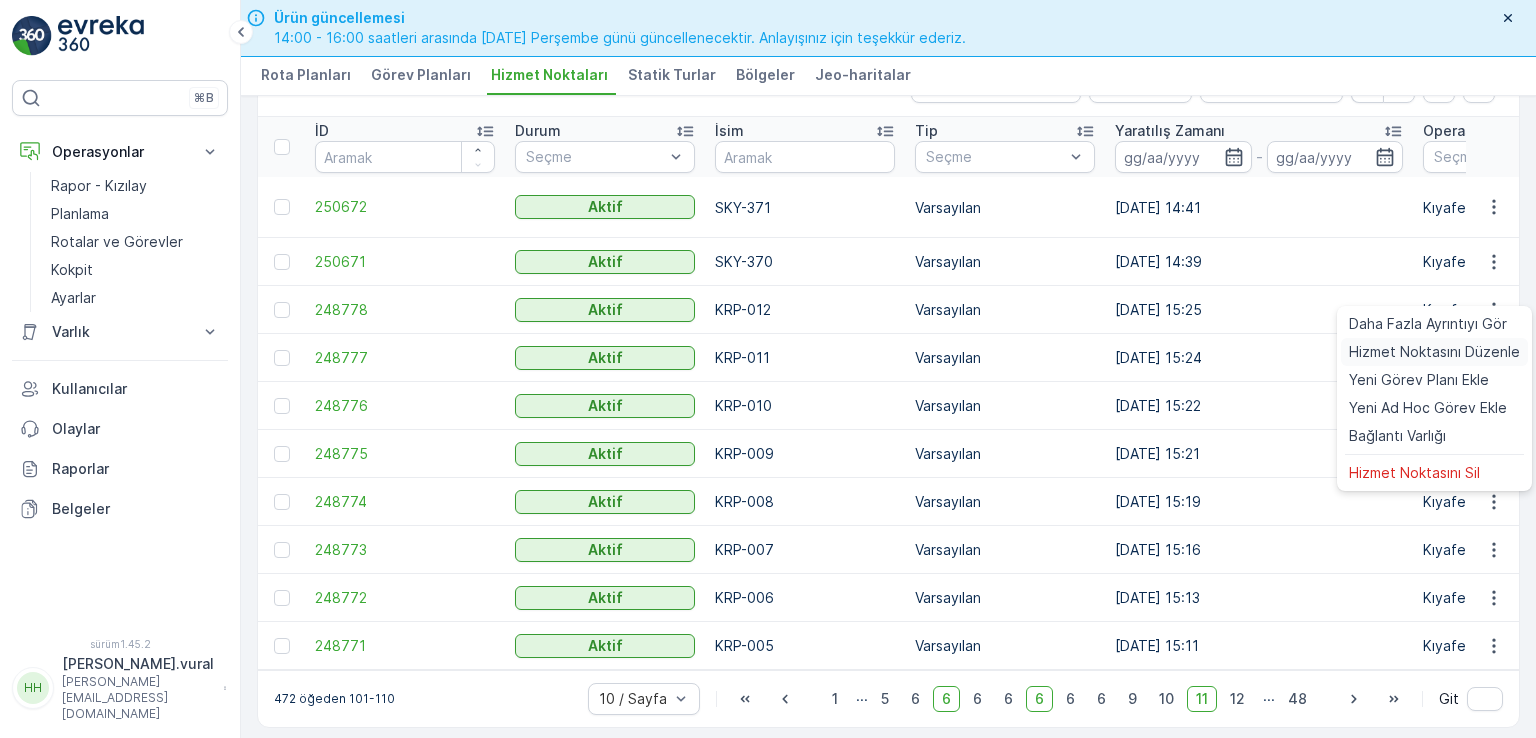 click on "Hizmet Noktasını Düzenle" at bounding box center (1434, 351) 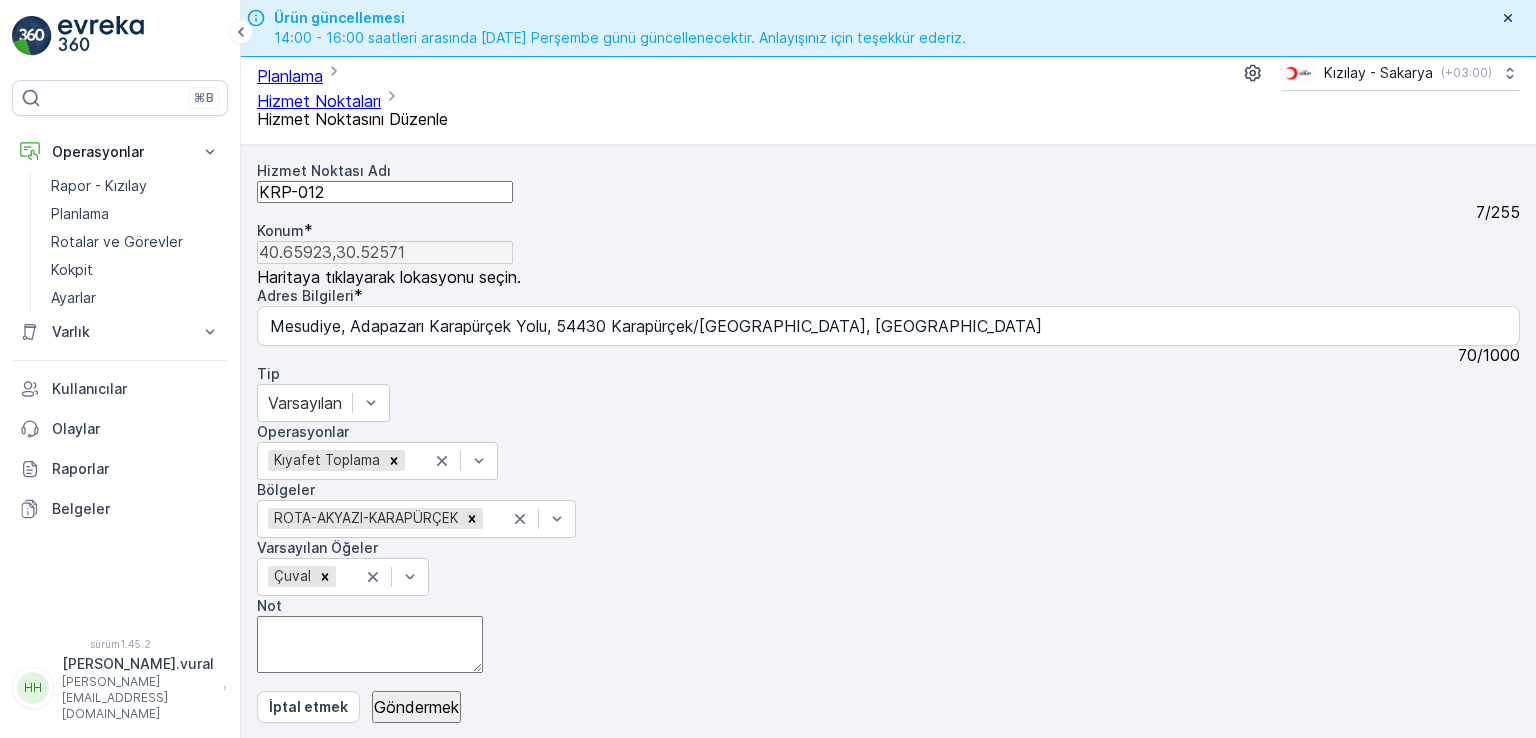 click on "KRP-012" at bounding box center (385, 192) 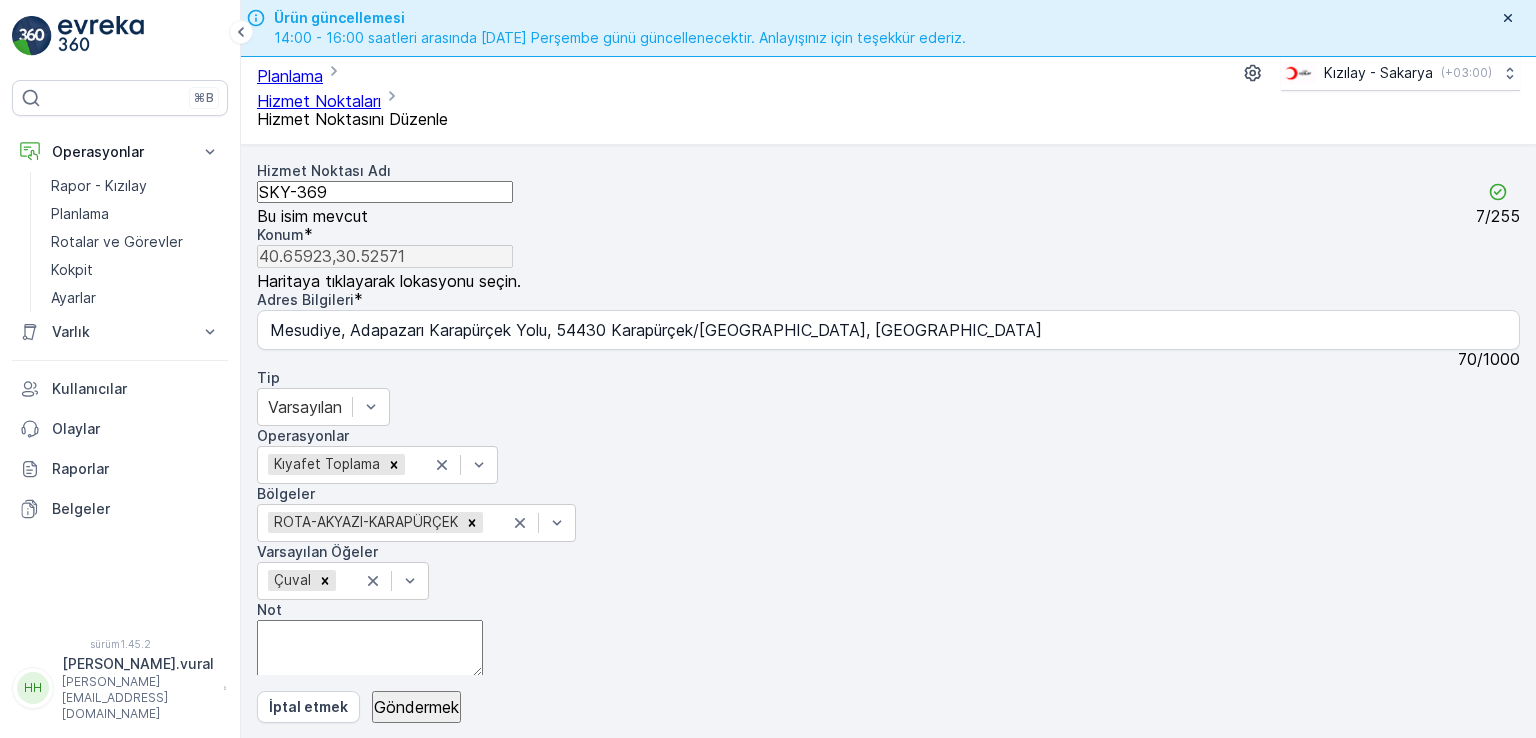 type on "SKY-369" 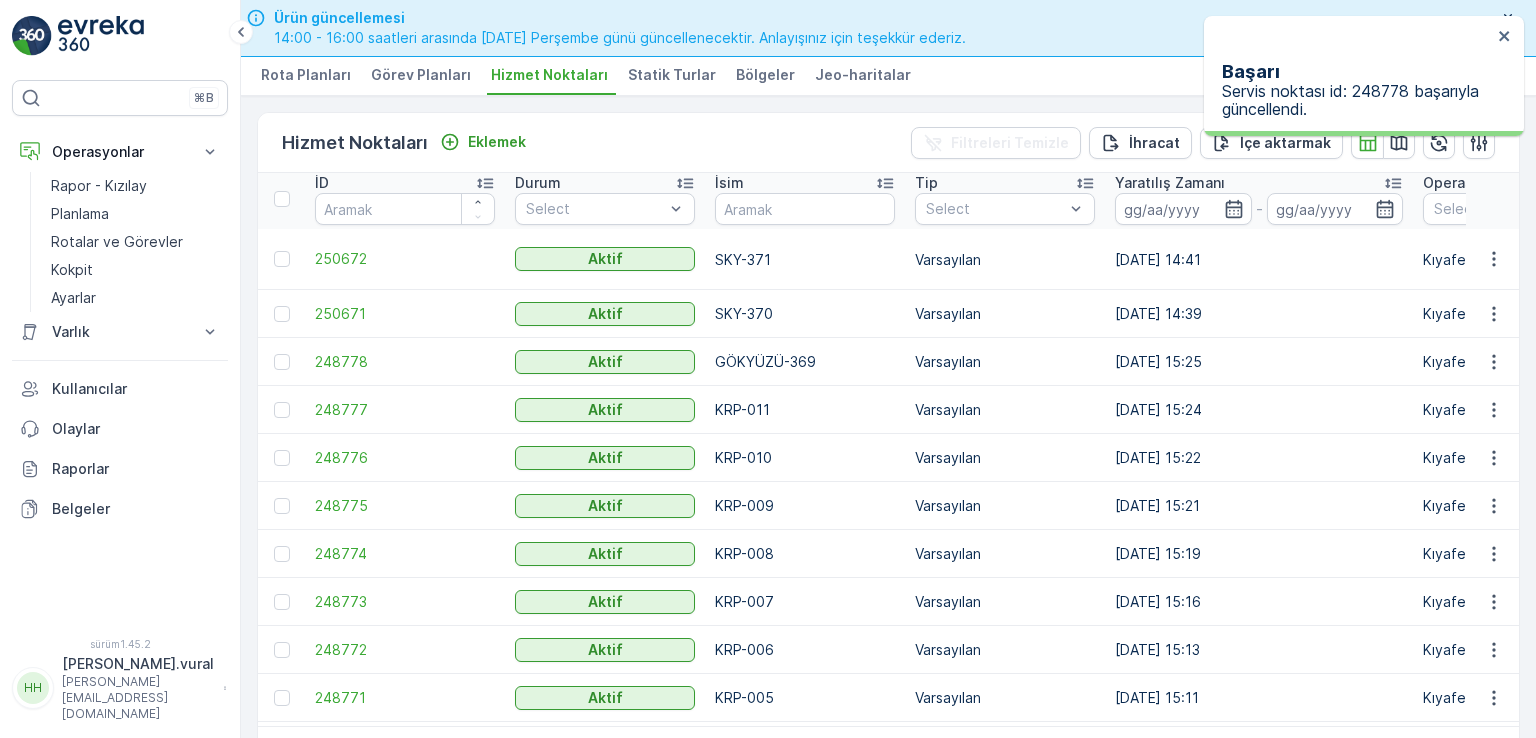 scroll, scrollTop: 5, scrollLeft: 0, axis: vertical 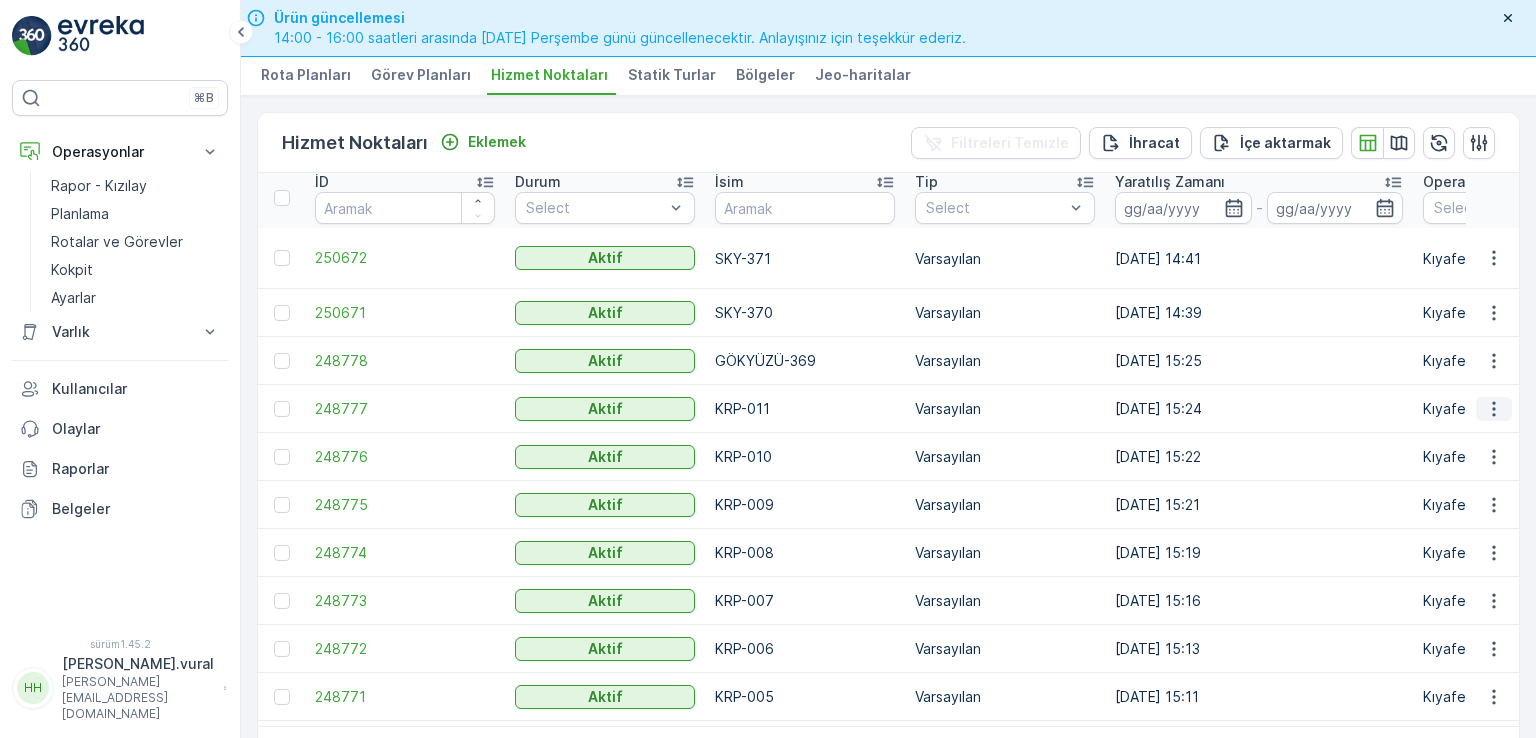 click 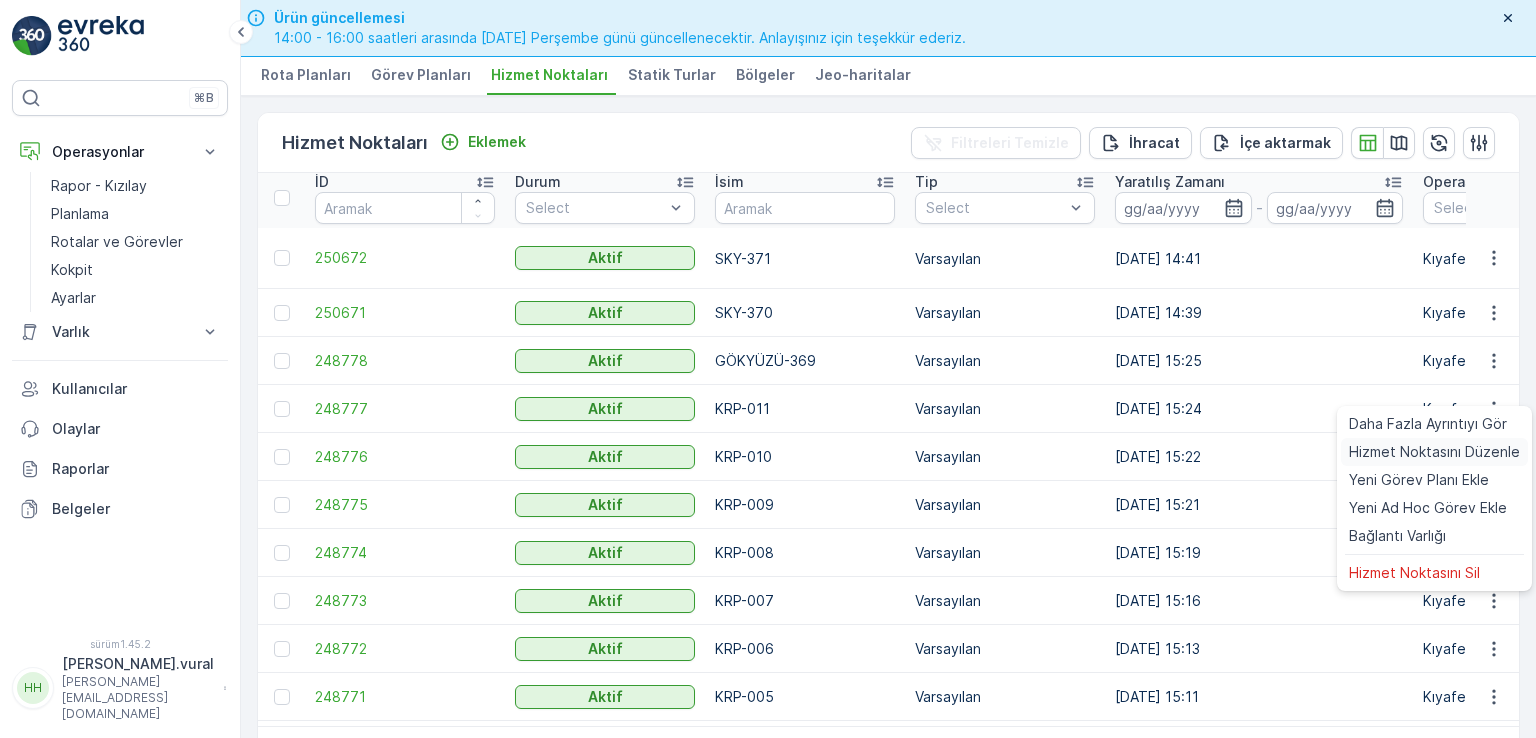 click on "Hizmet Noktasını Düzenle" at bounding box center [1434, 451] 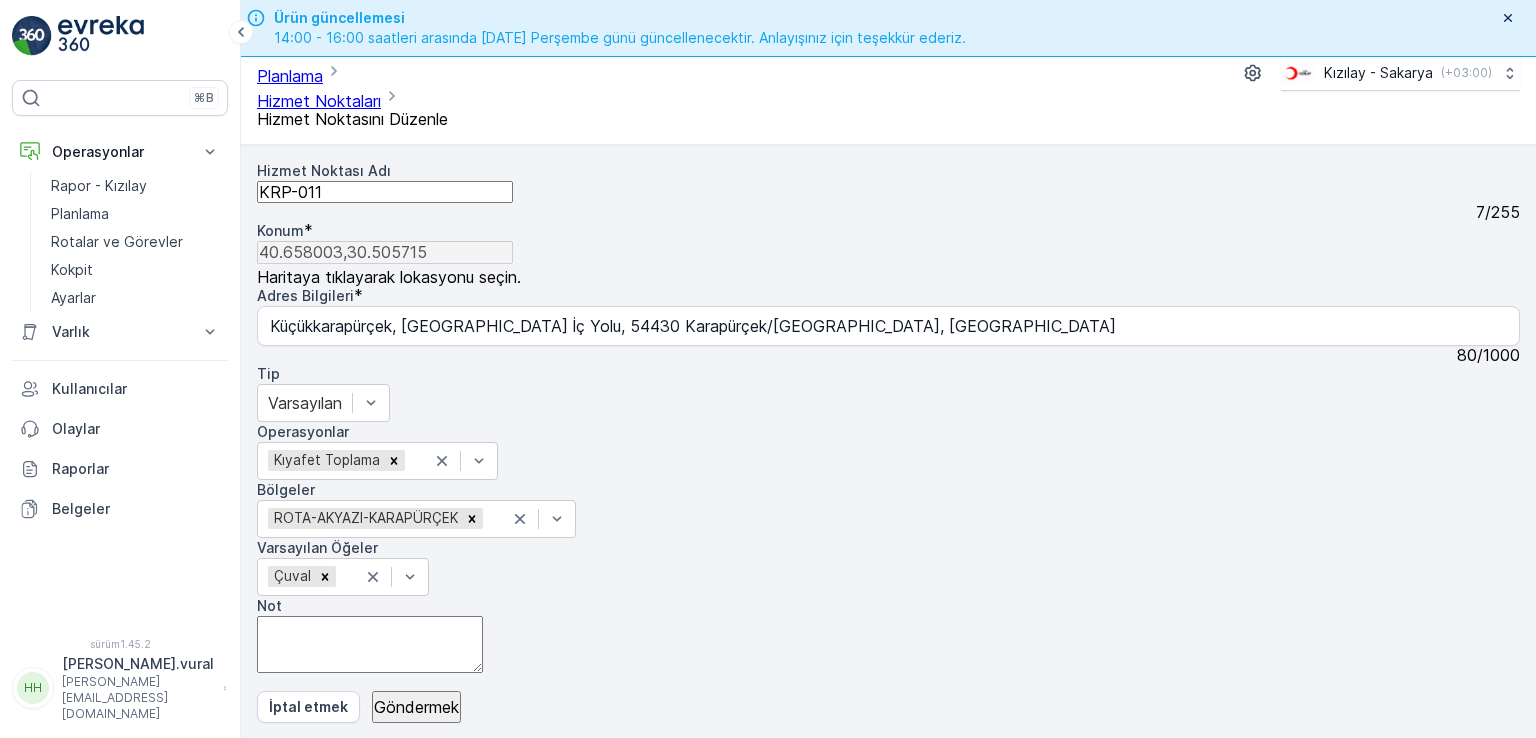 click on "KRP-011" at bounding box center [385, 192] 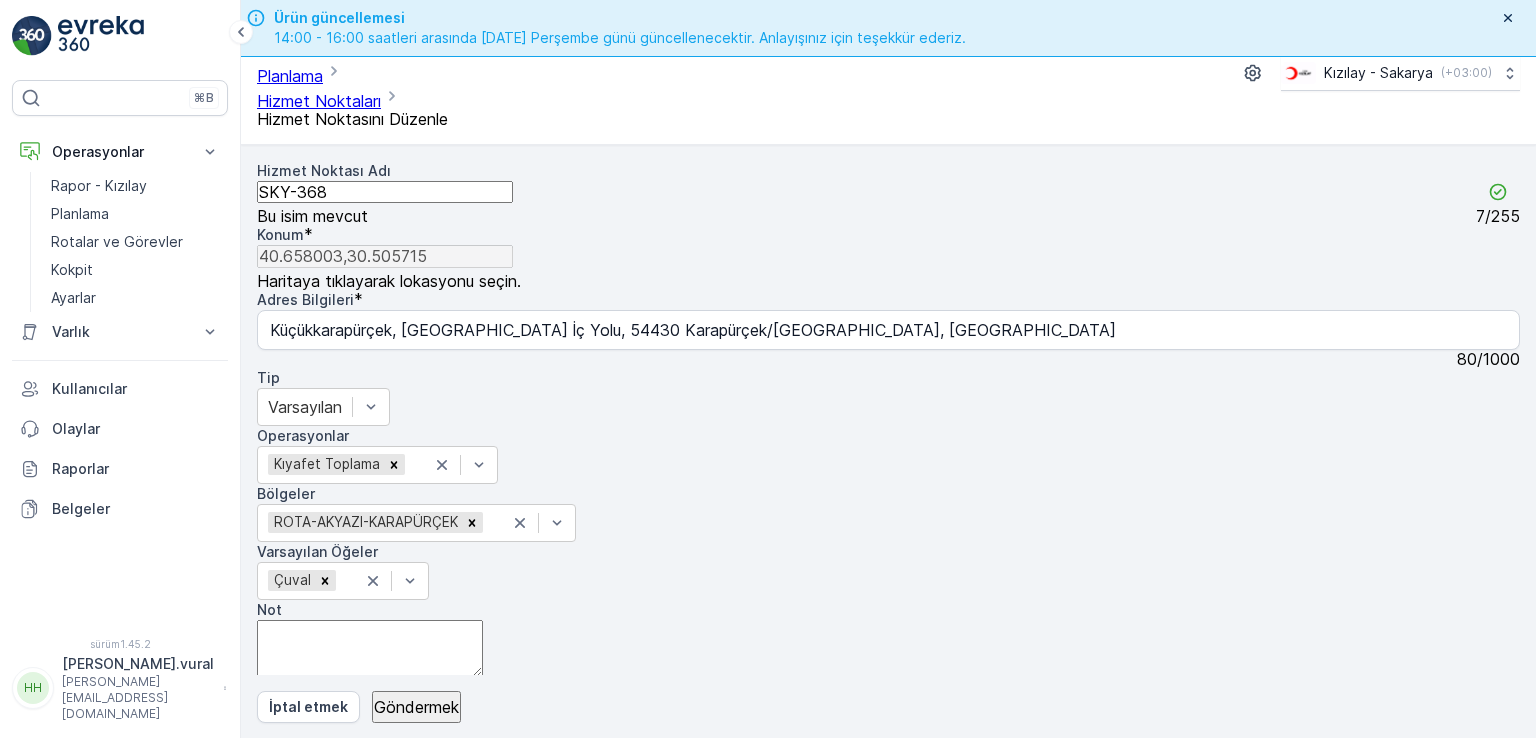 type on "SKY-368" 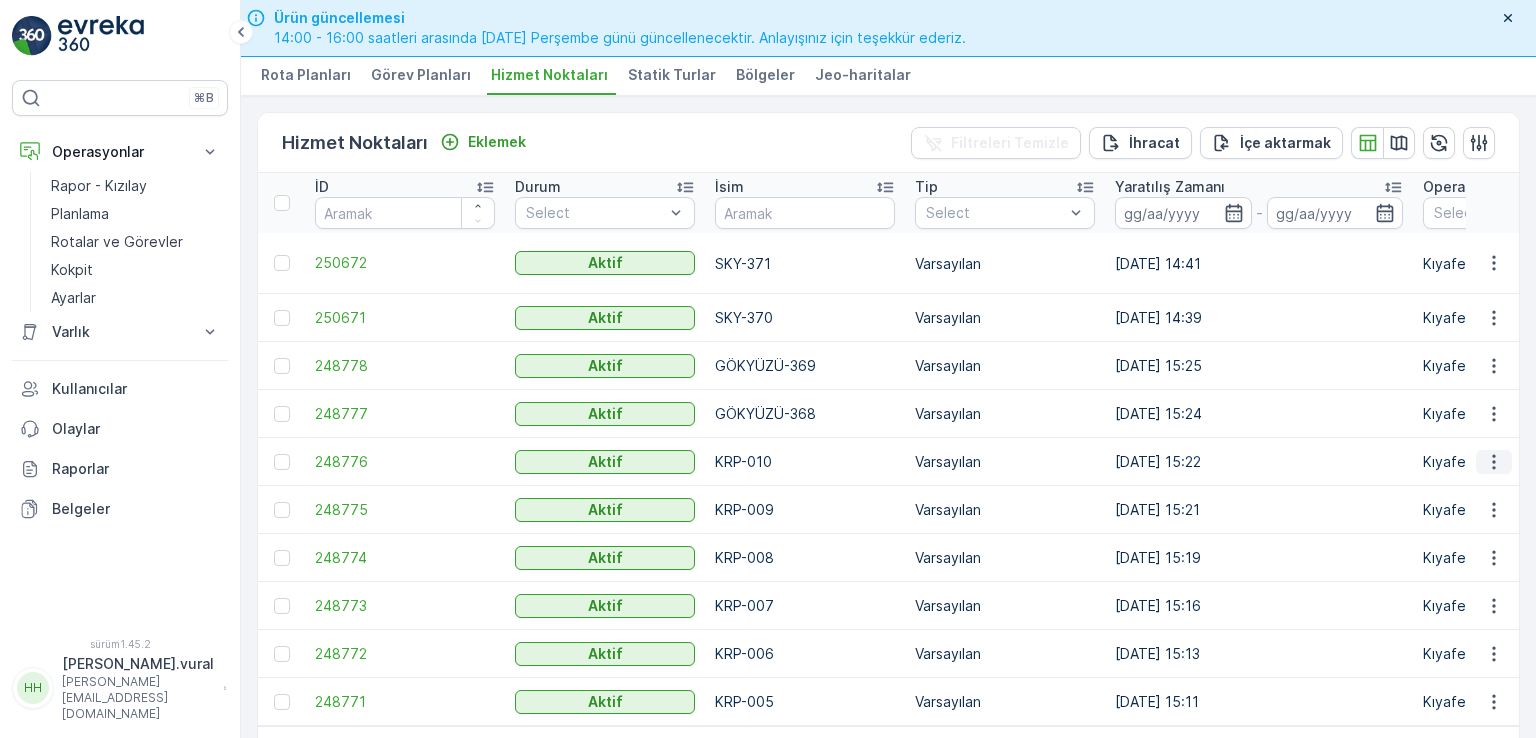 click 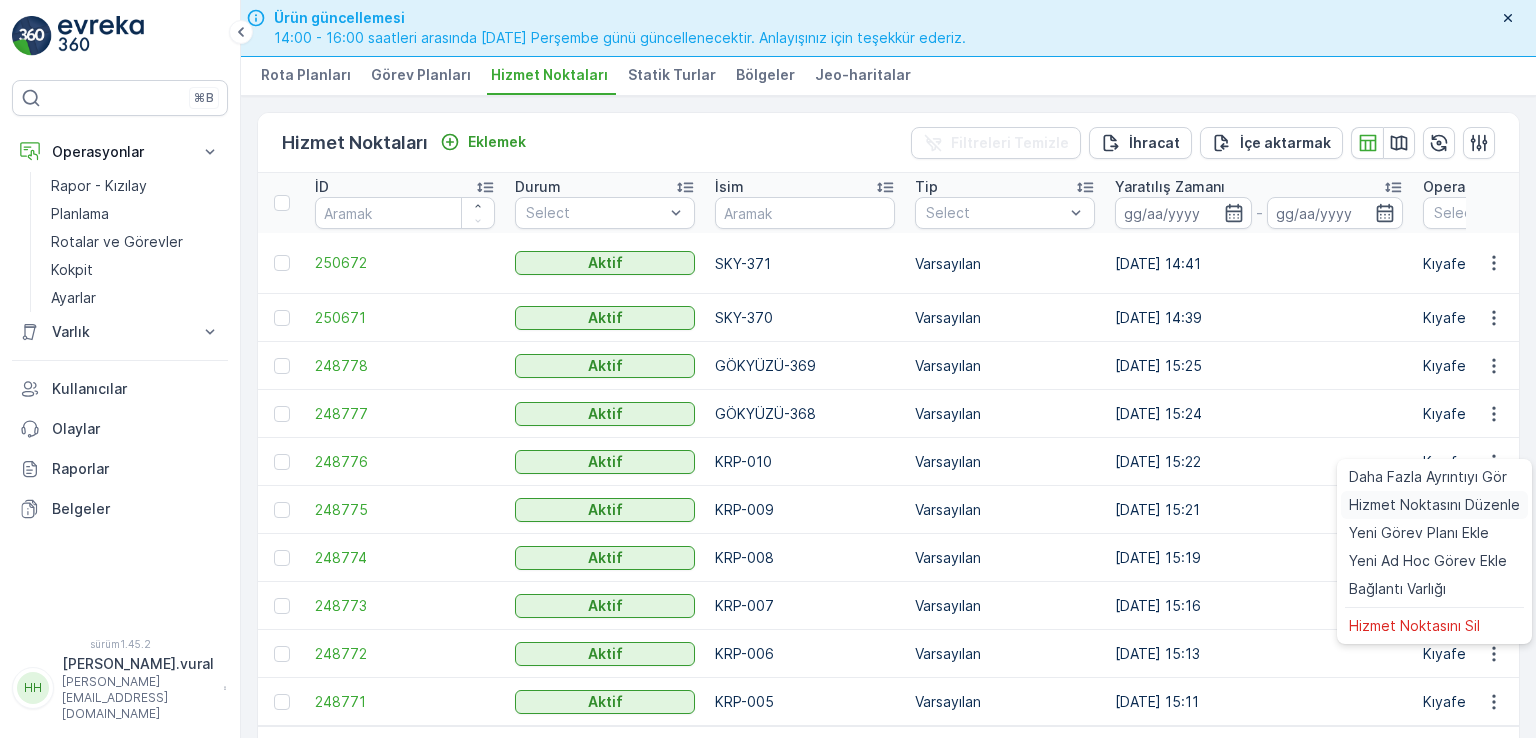 click on "Hizmet Noktasını Düzenle" at bounding box center (1434, 504) 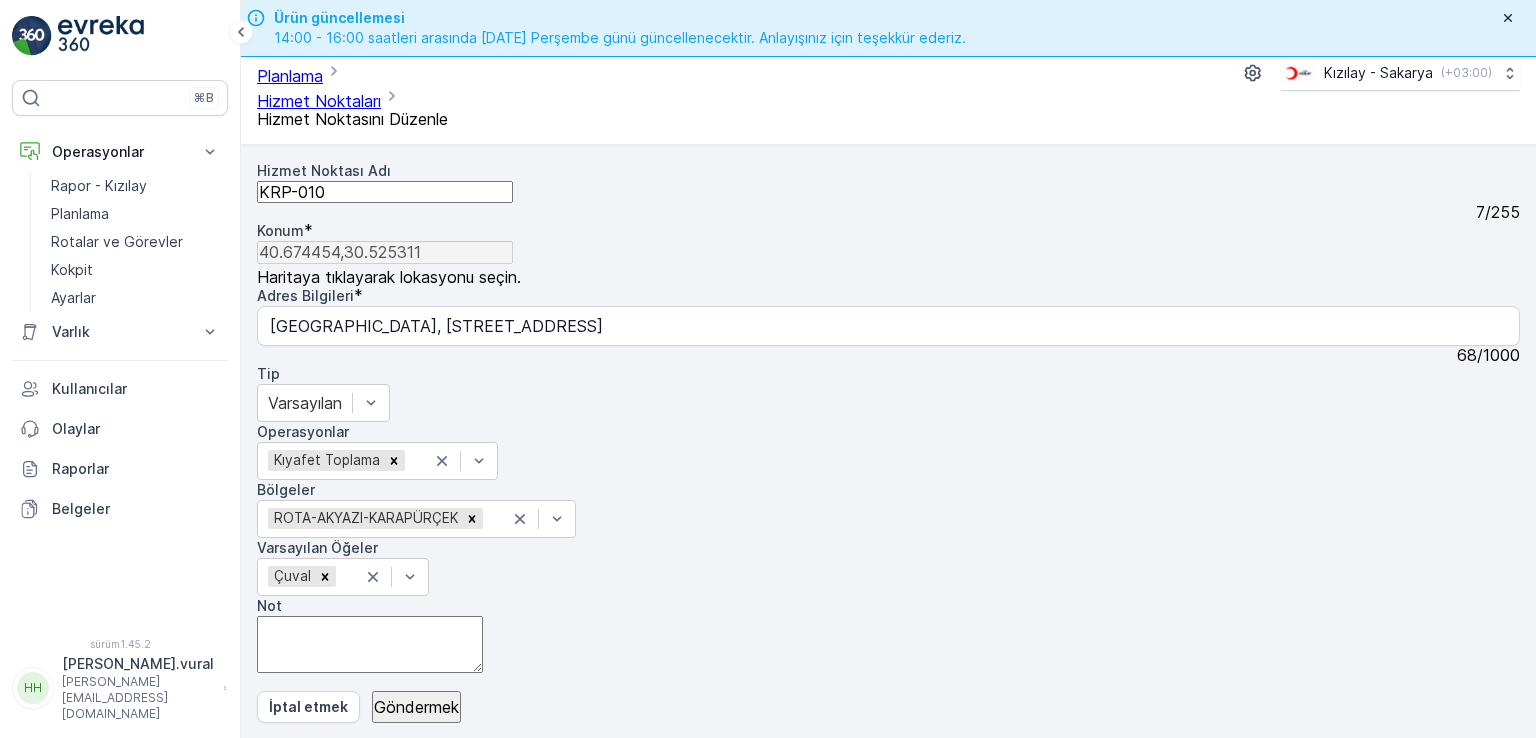 click on "KRP-010" at bounding box center (385, 192) 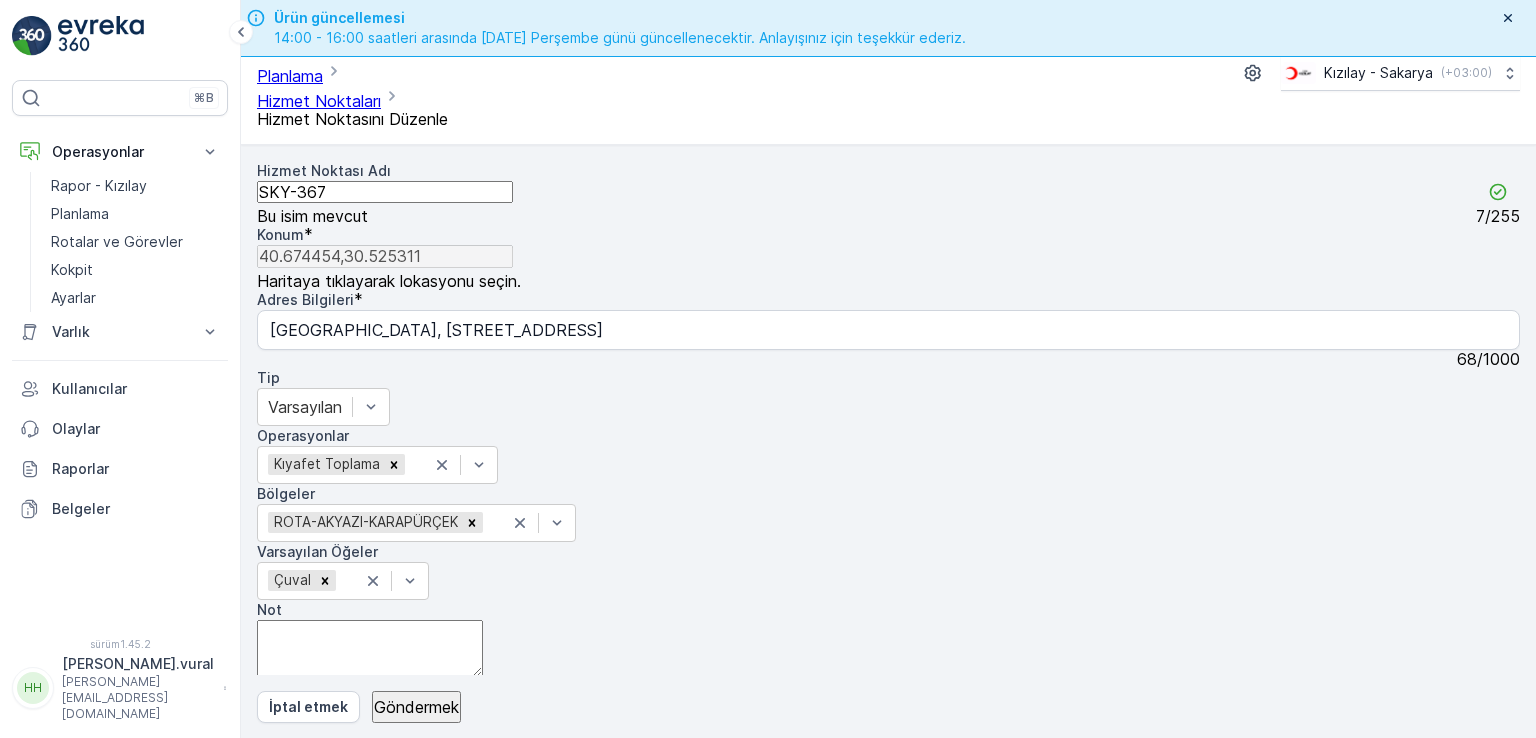 type on "SKY-367" 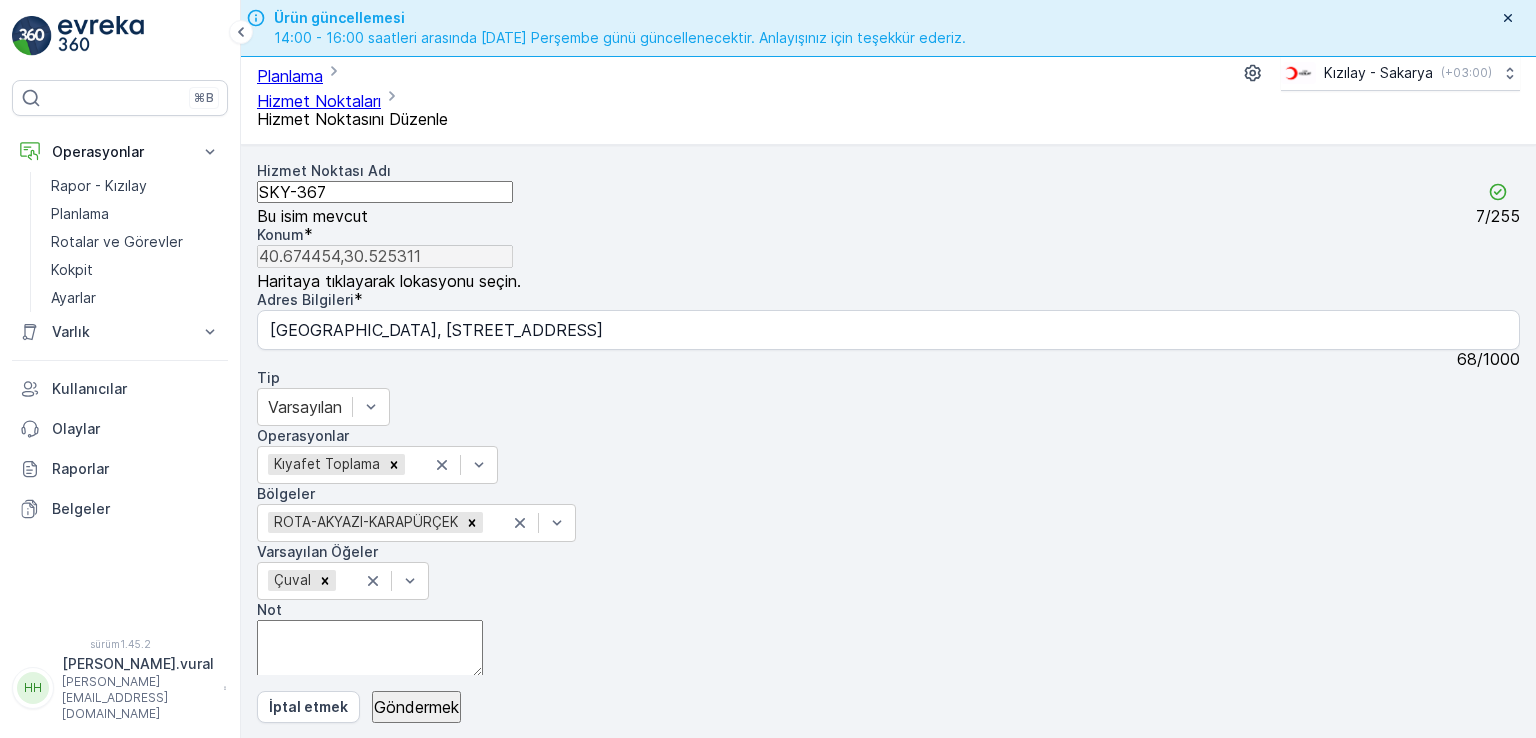 click on "Göndermek" at bounding box center [416, 707] 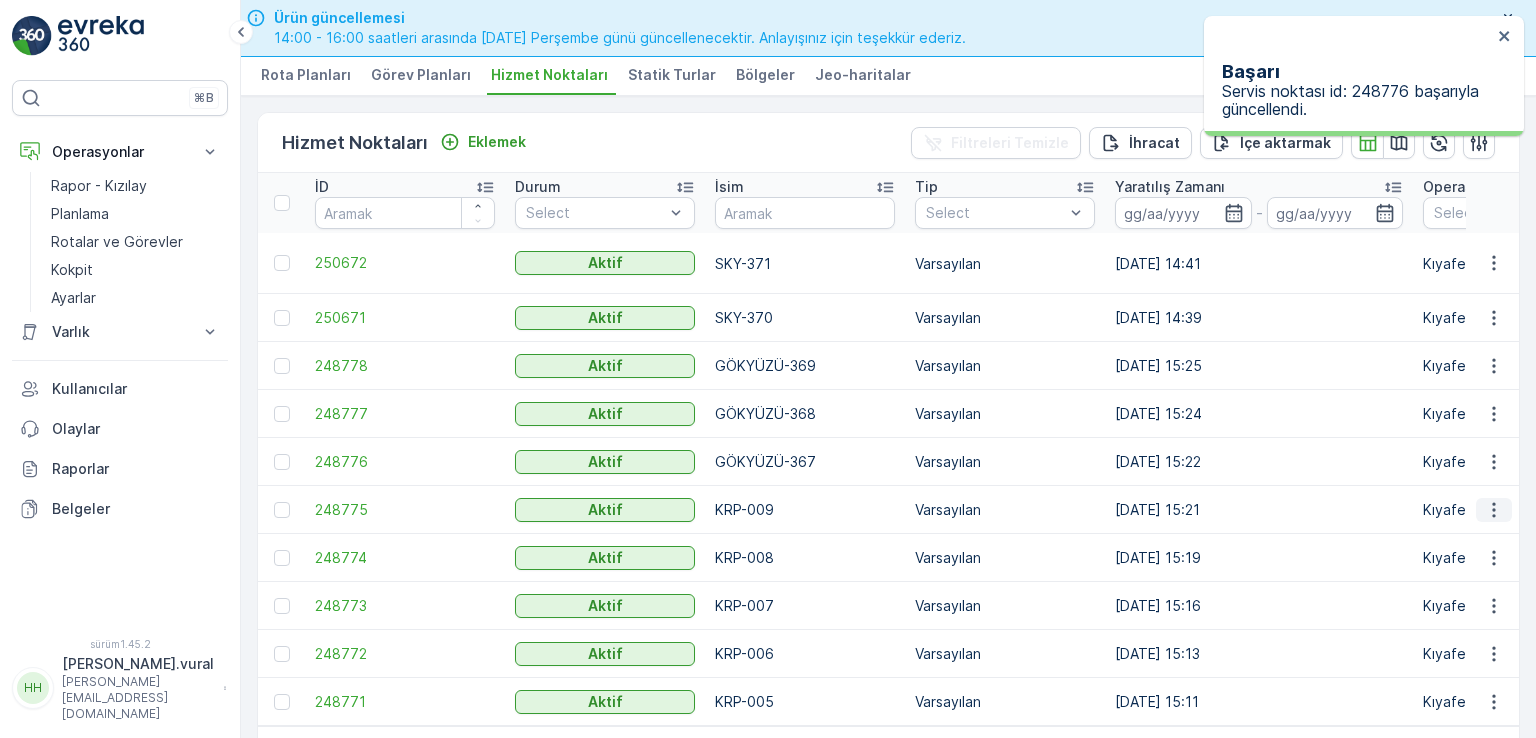 click 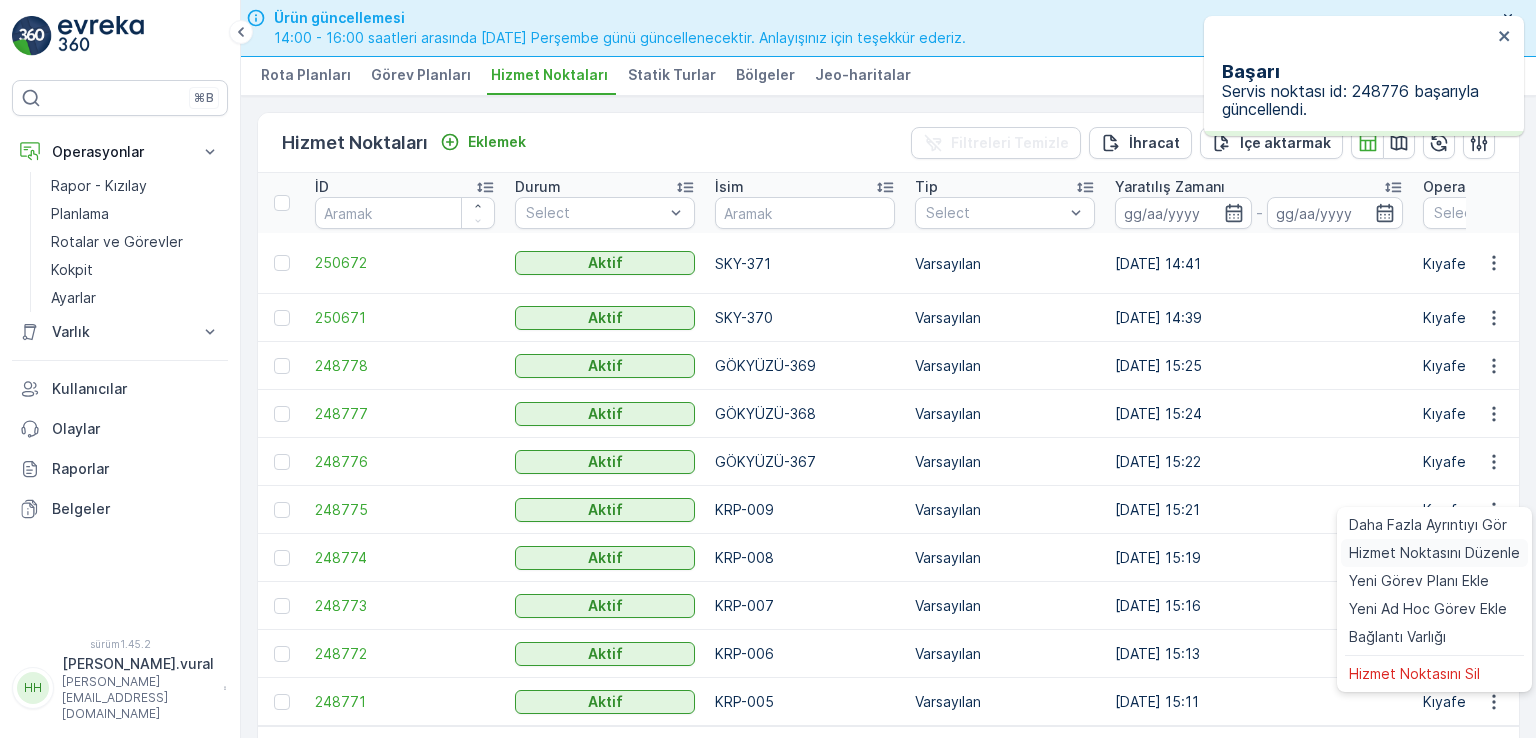 click on "Hizmet Noktasını Düzenle" at bounding box center [1434, 552] 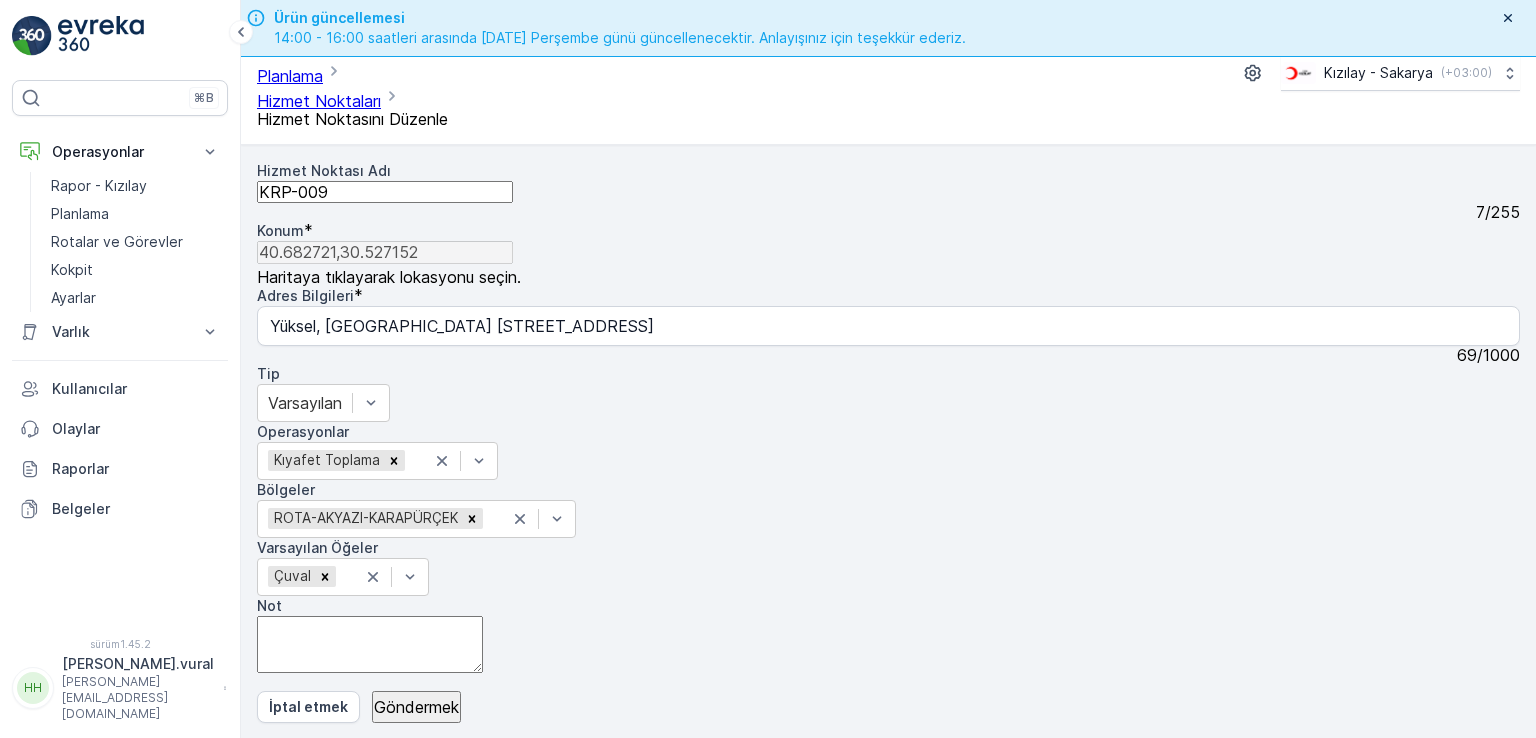 click on "KRP-009" at bounding box center [385, 192] 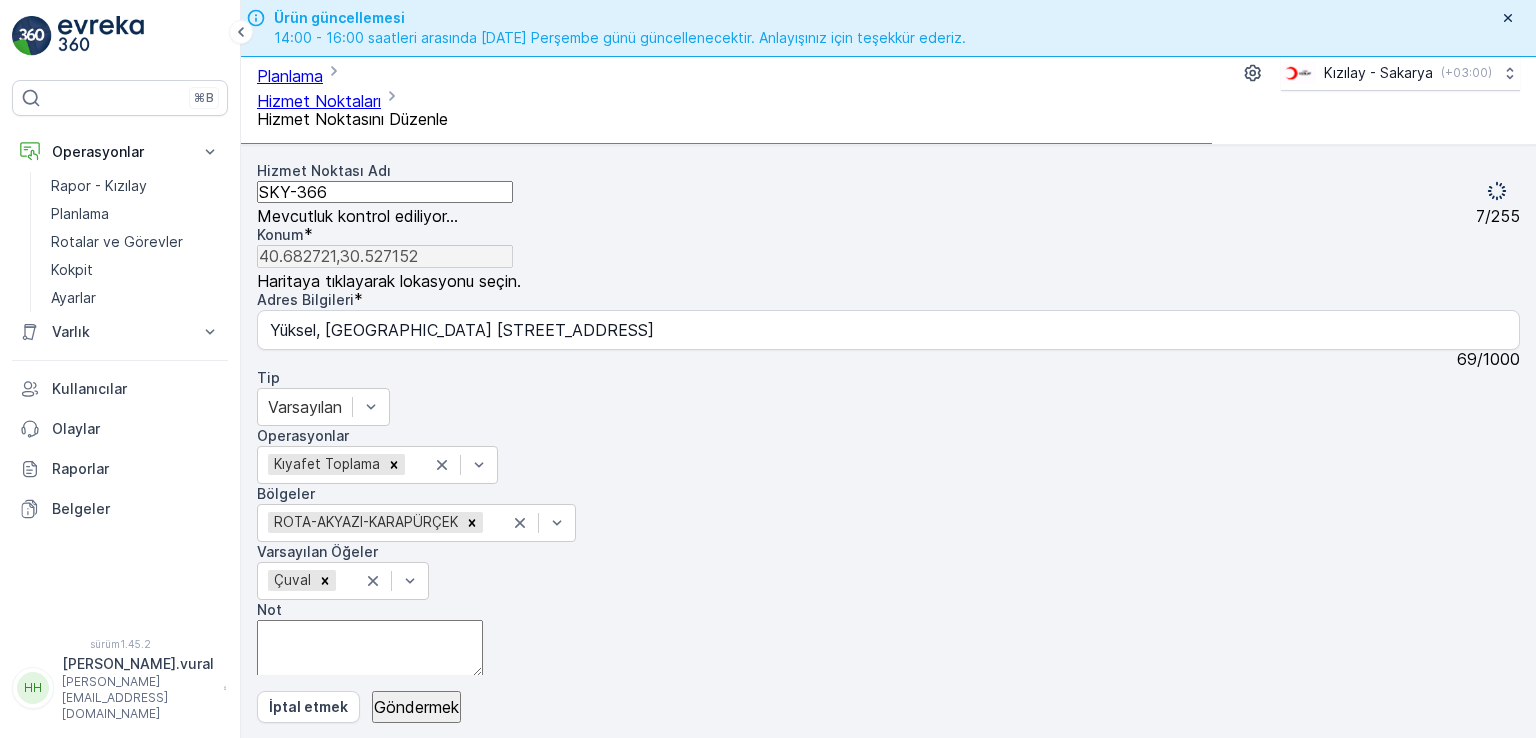 type on "SKY-366" 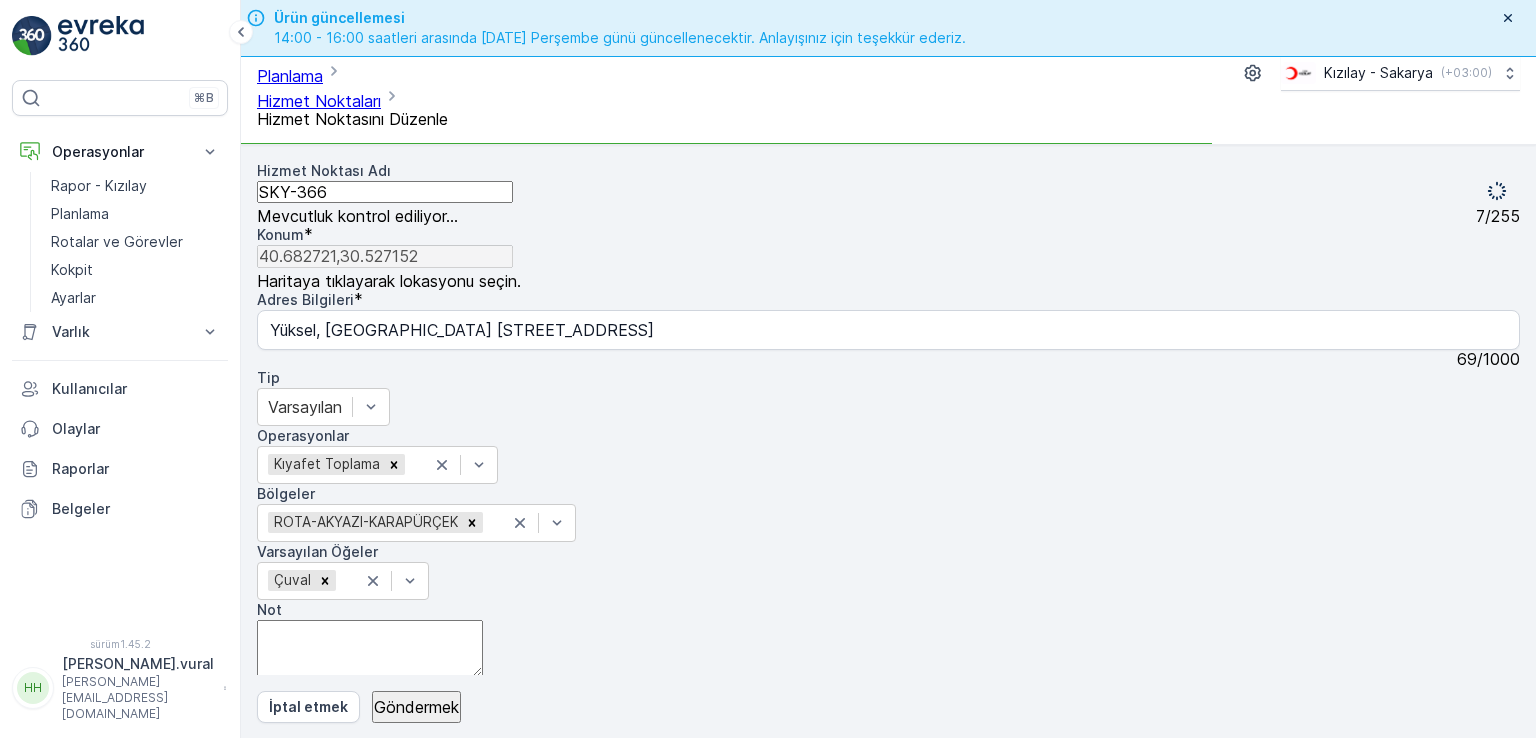 click on "Göndermek" at bounding box center (416, 707) 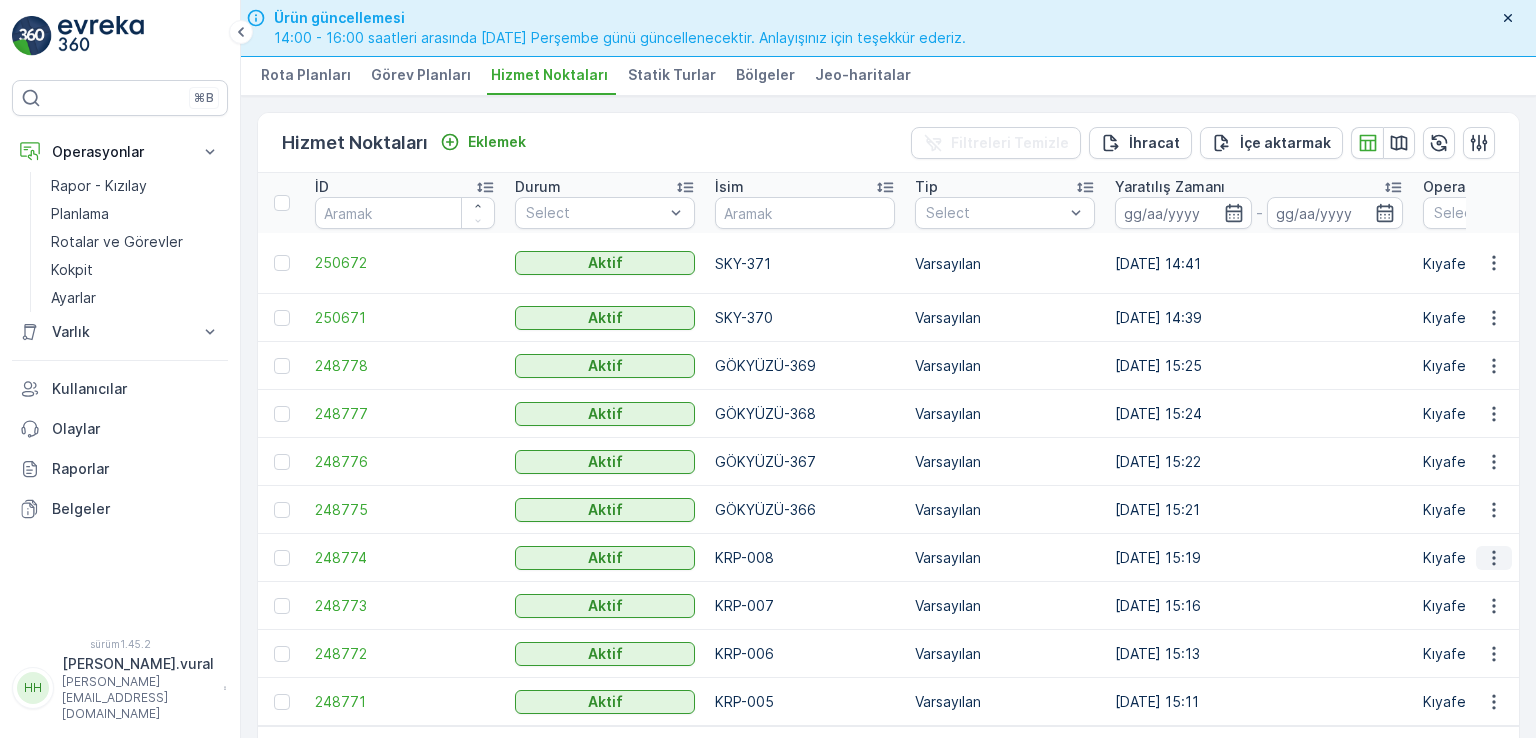 click 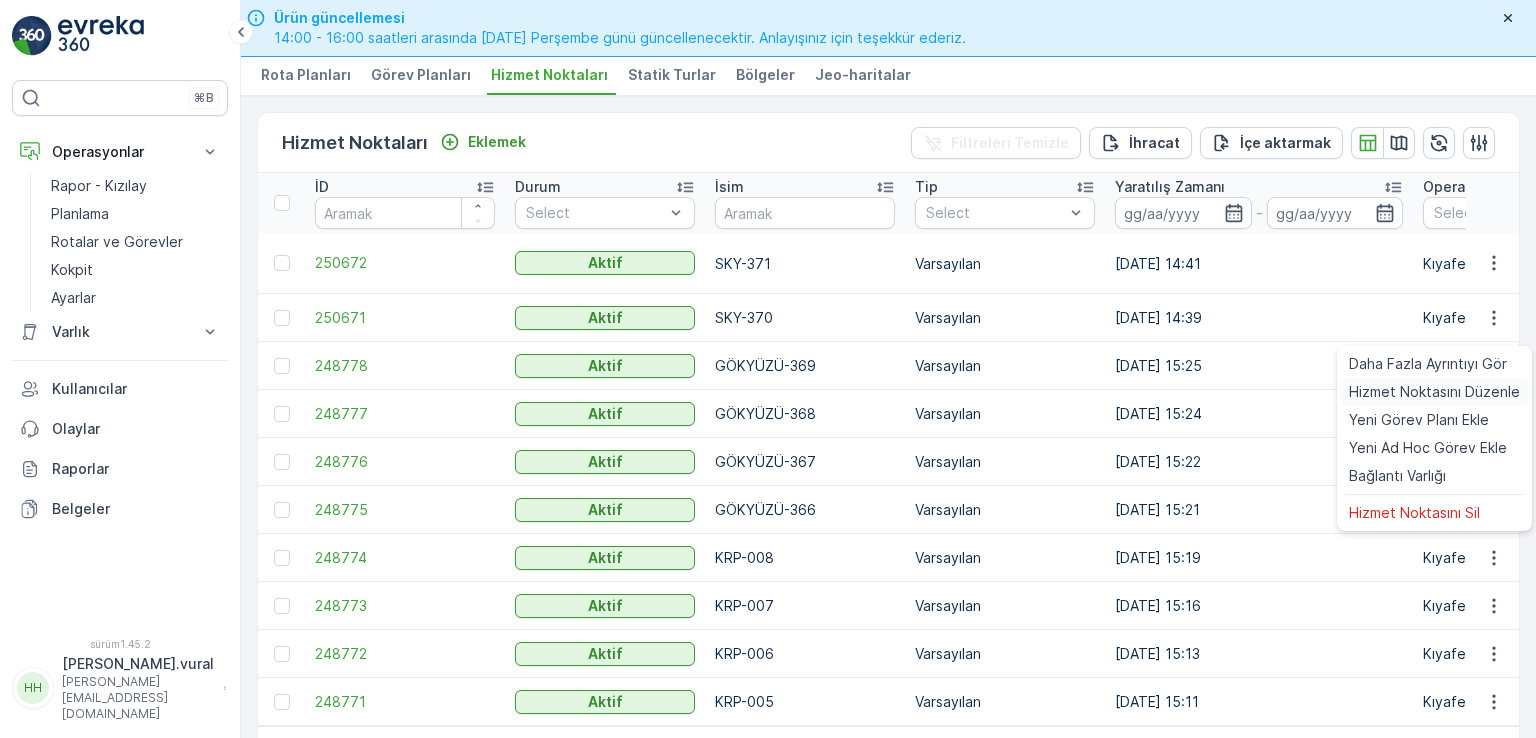 click on "Hizmet Noktasını Düzenle" at bounding box center [1434, 391] 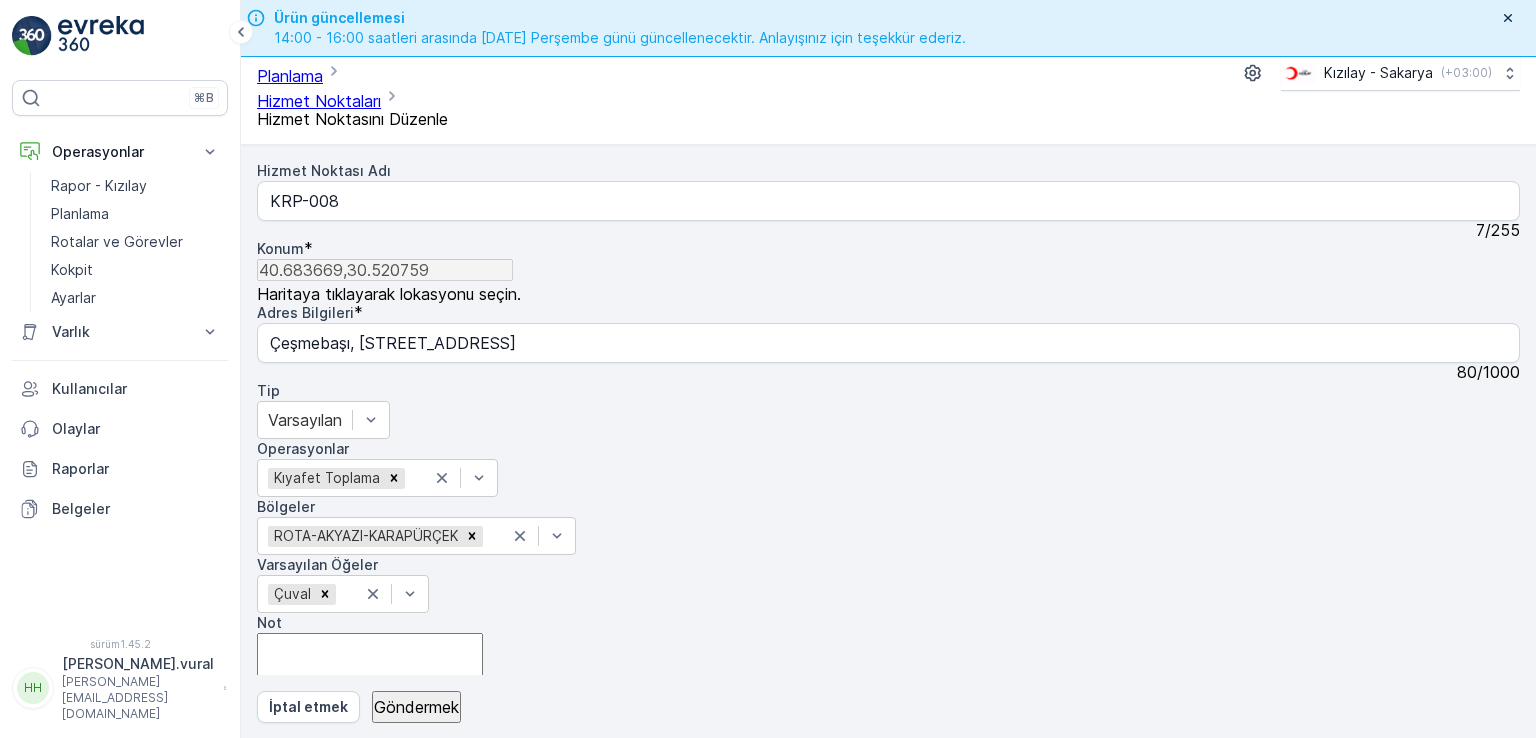 click on "KRP-008" at bounding box center (888, 201) 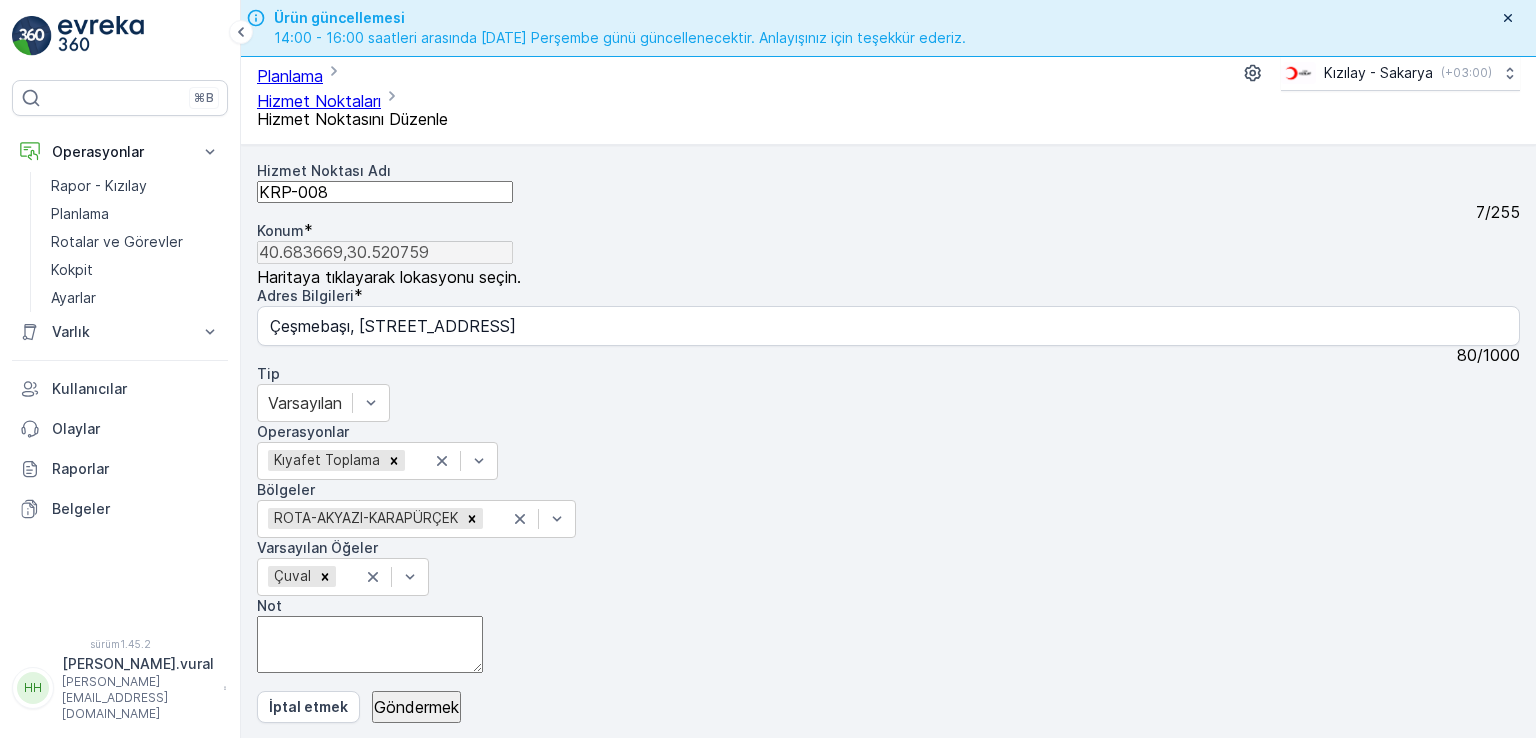 click on "KRP-008" at bounding box center (385, 192) 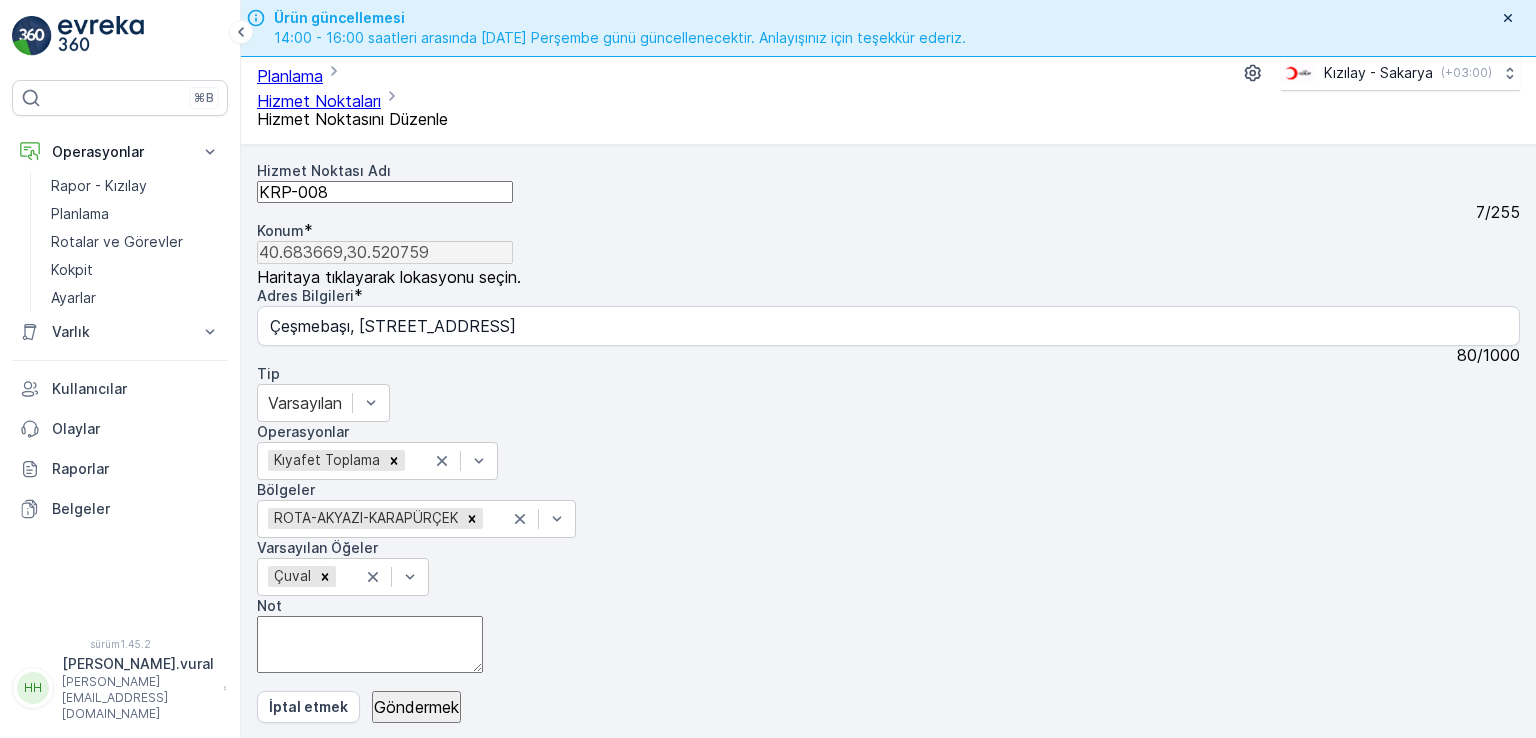 click on "KRP-008" at bounding box center (385, 192) 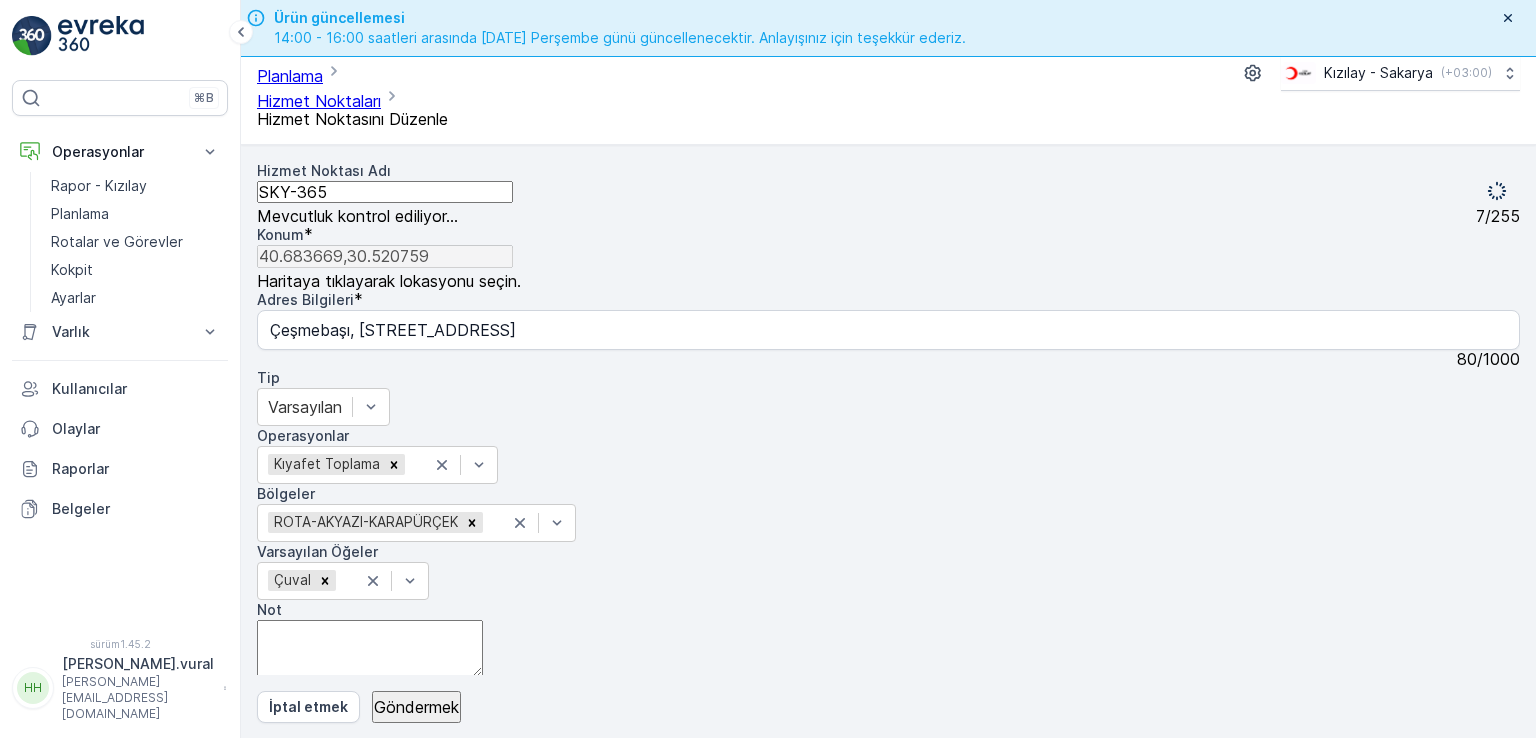 type on "SKY-365" 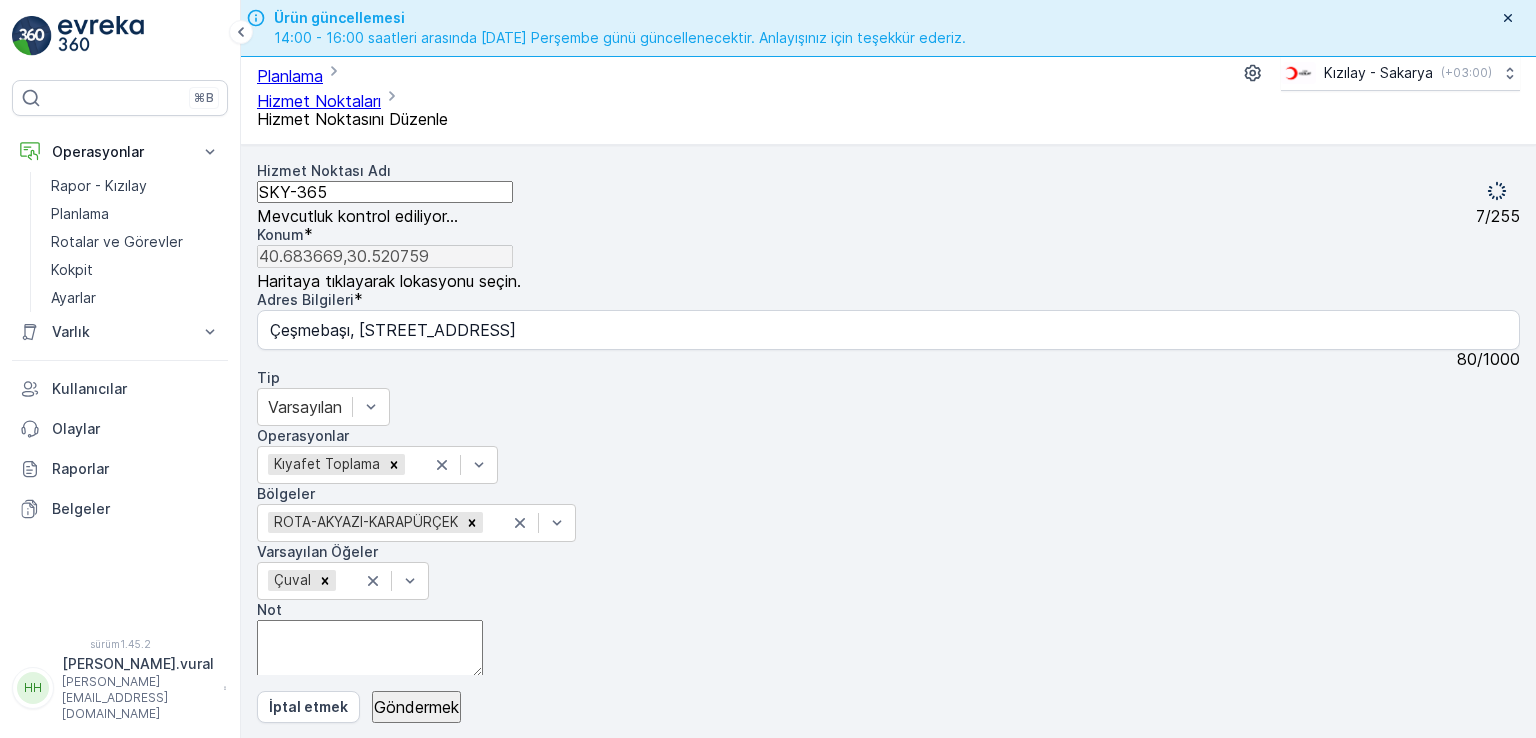 click on "Göndermek" at bounding box center (416, 707) 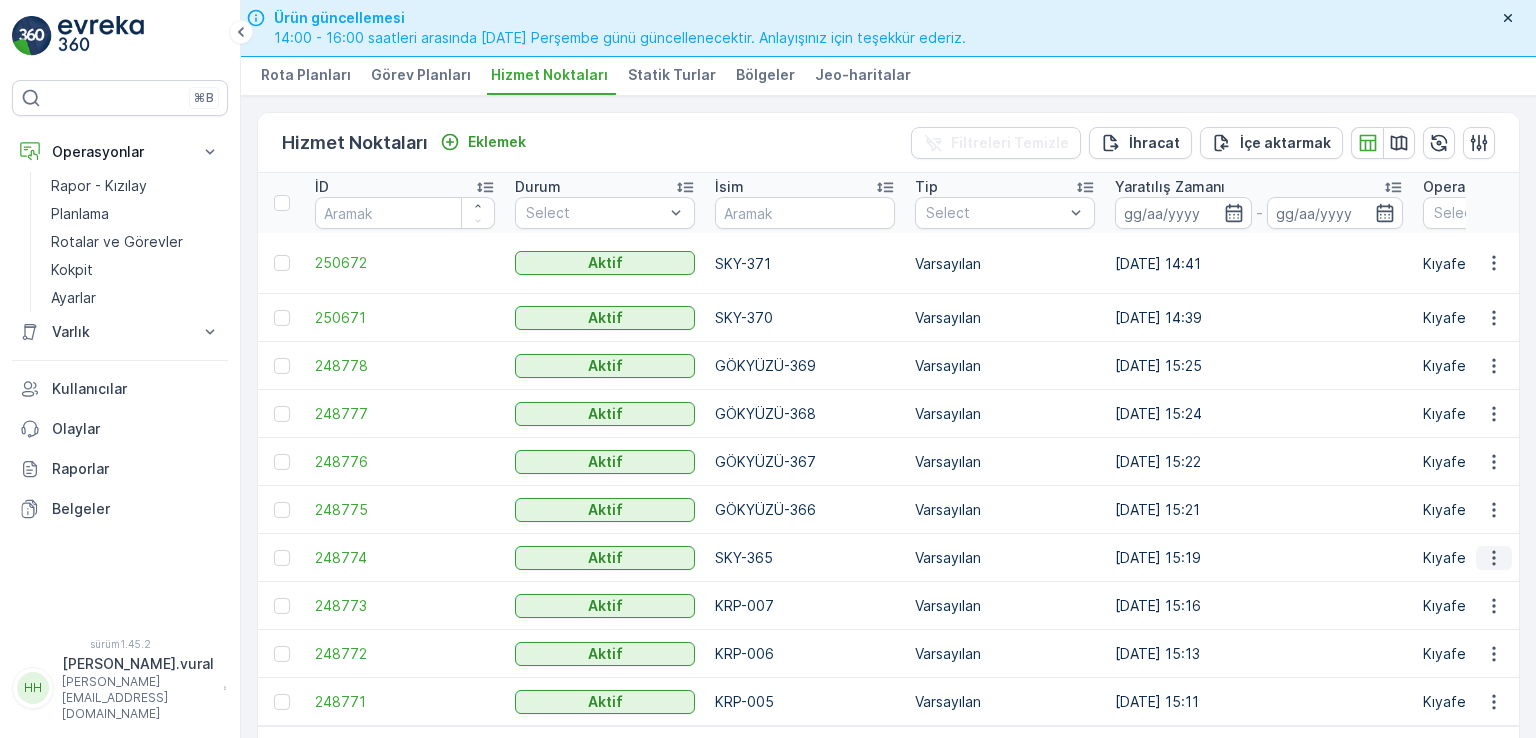 click 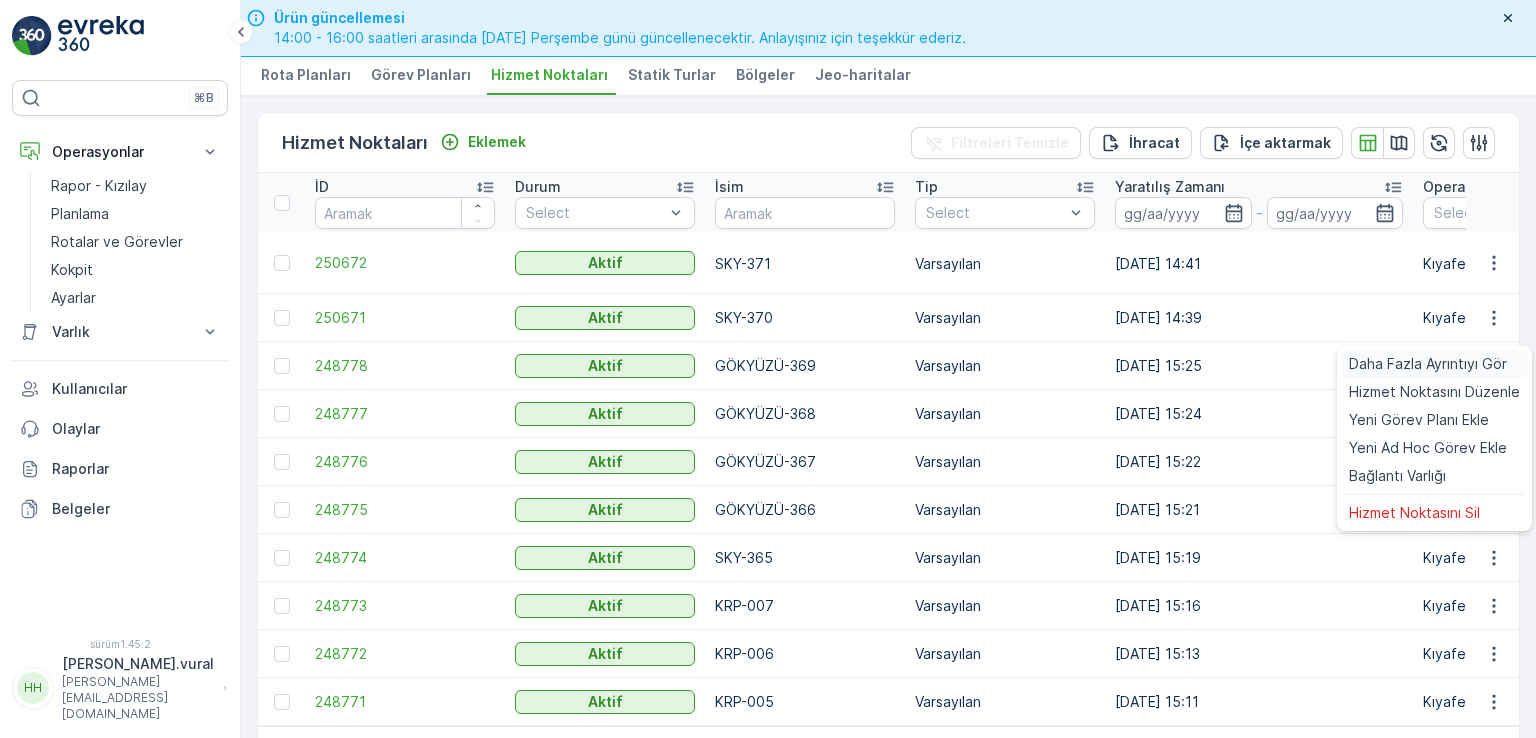 click on "Daha Fazla Ayrıntıyı Gör" at bounding box center (1428, 363) 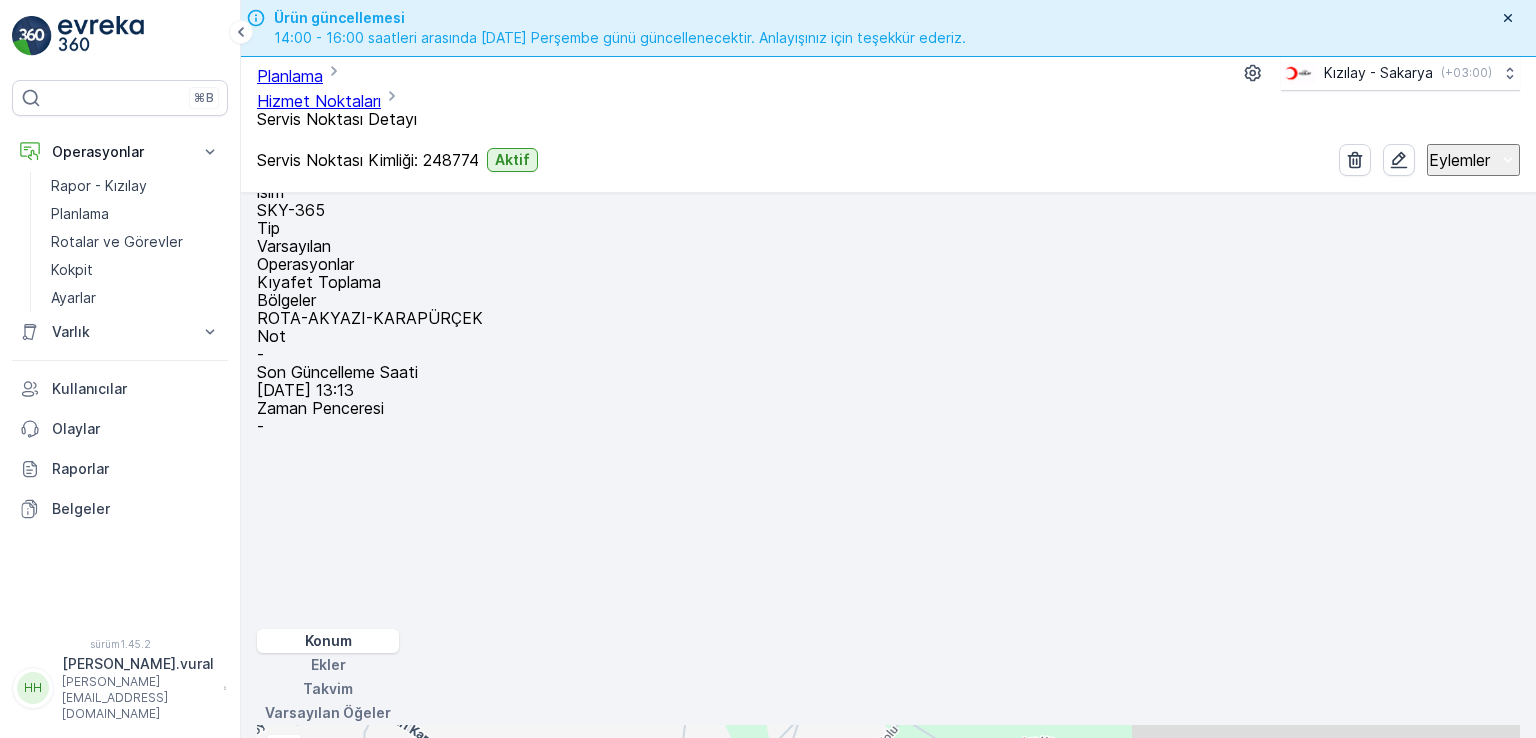 scroll, scrollTop: 0, scrollLeft: 0, axis: both 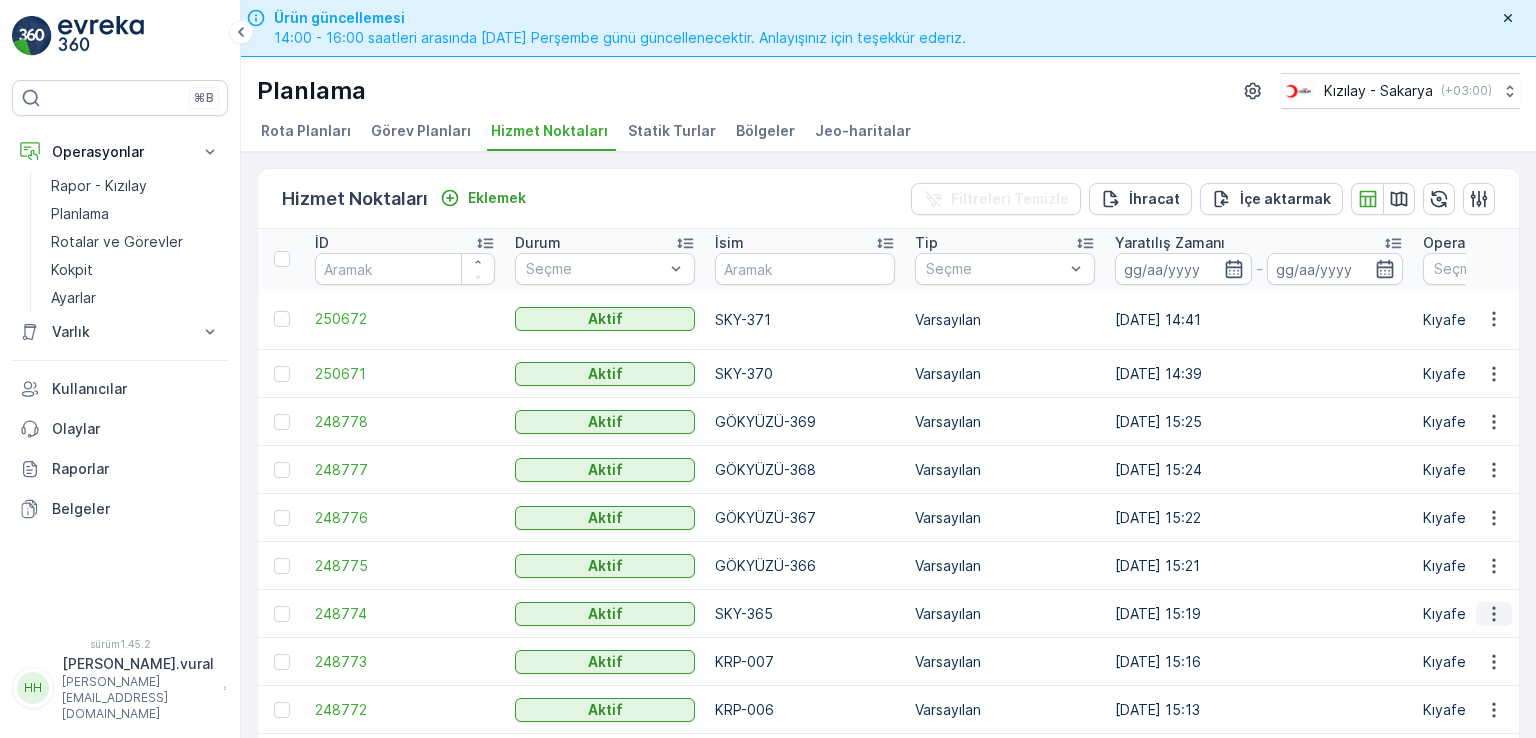 click 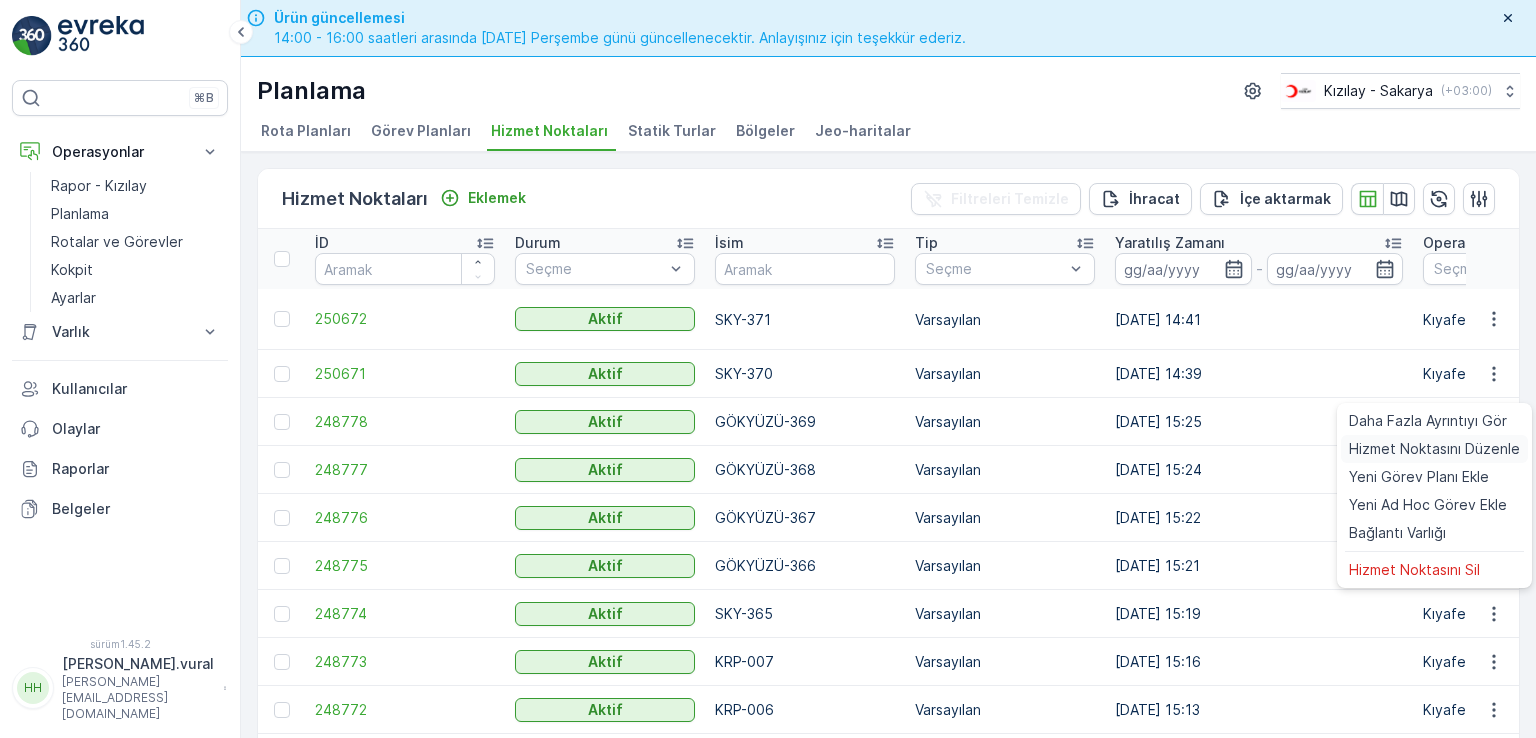 click on "Hizmet Noktasını Düzenle" at bounding box center (1434, 448) 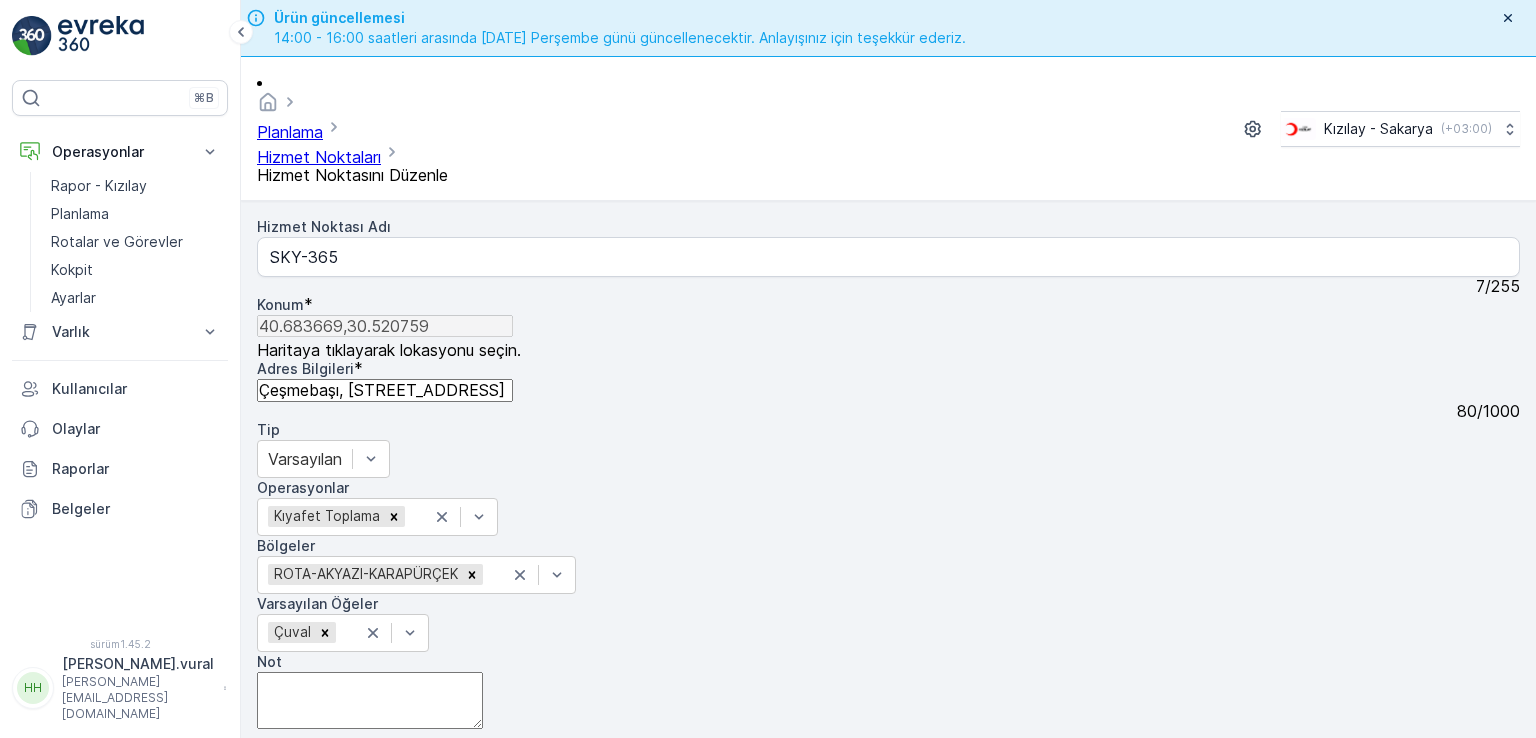 scroll, scrollTop: 108, scrollLeft: 0, axis: vertical 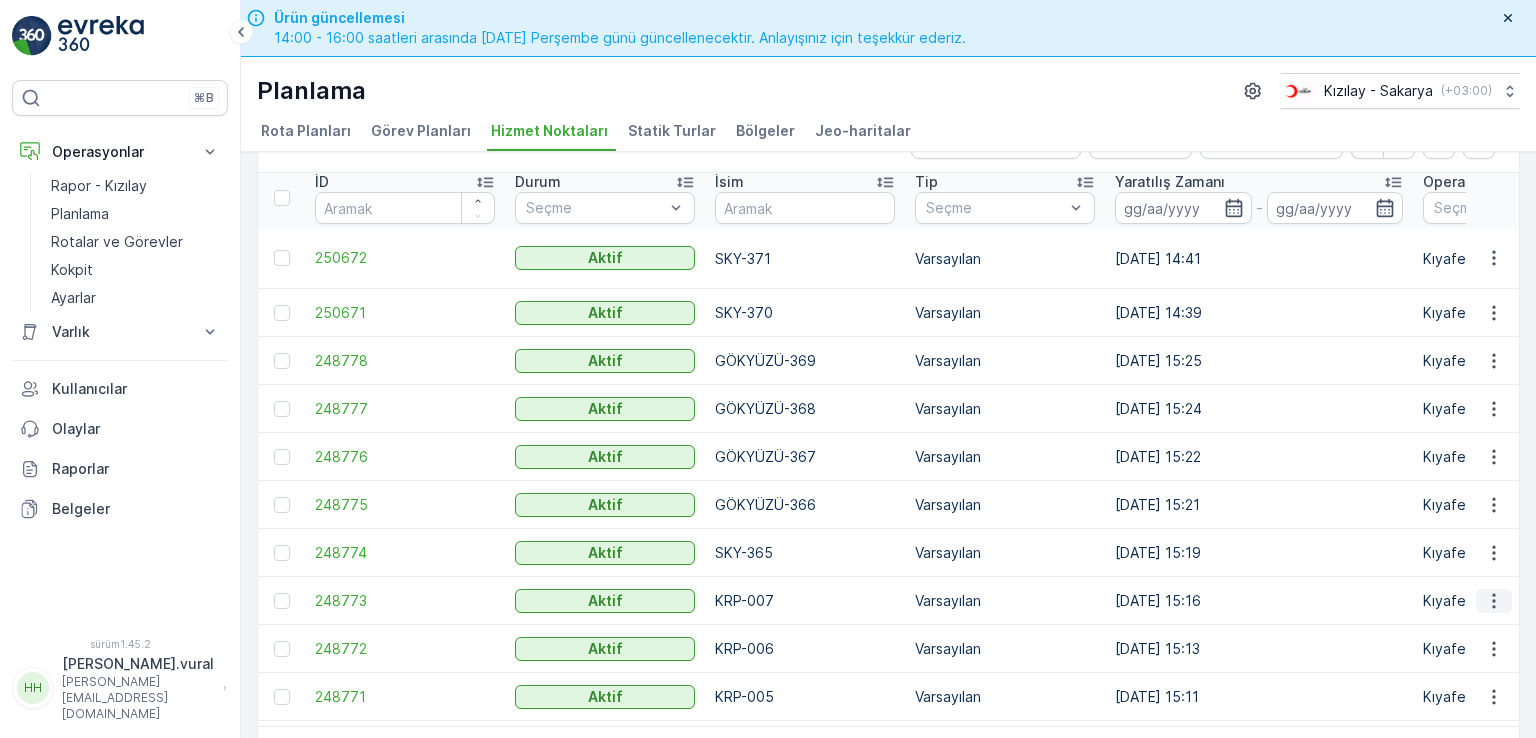 click 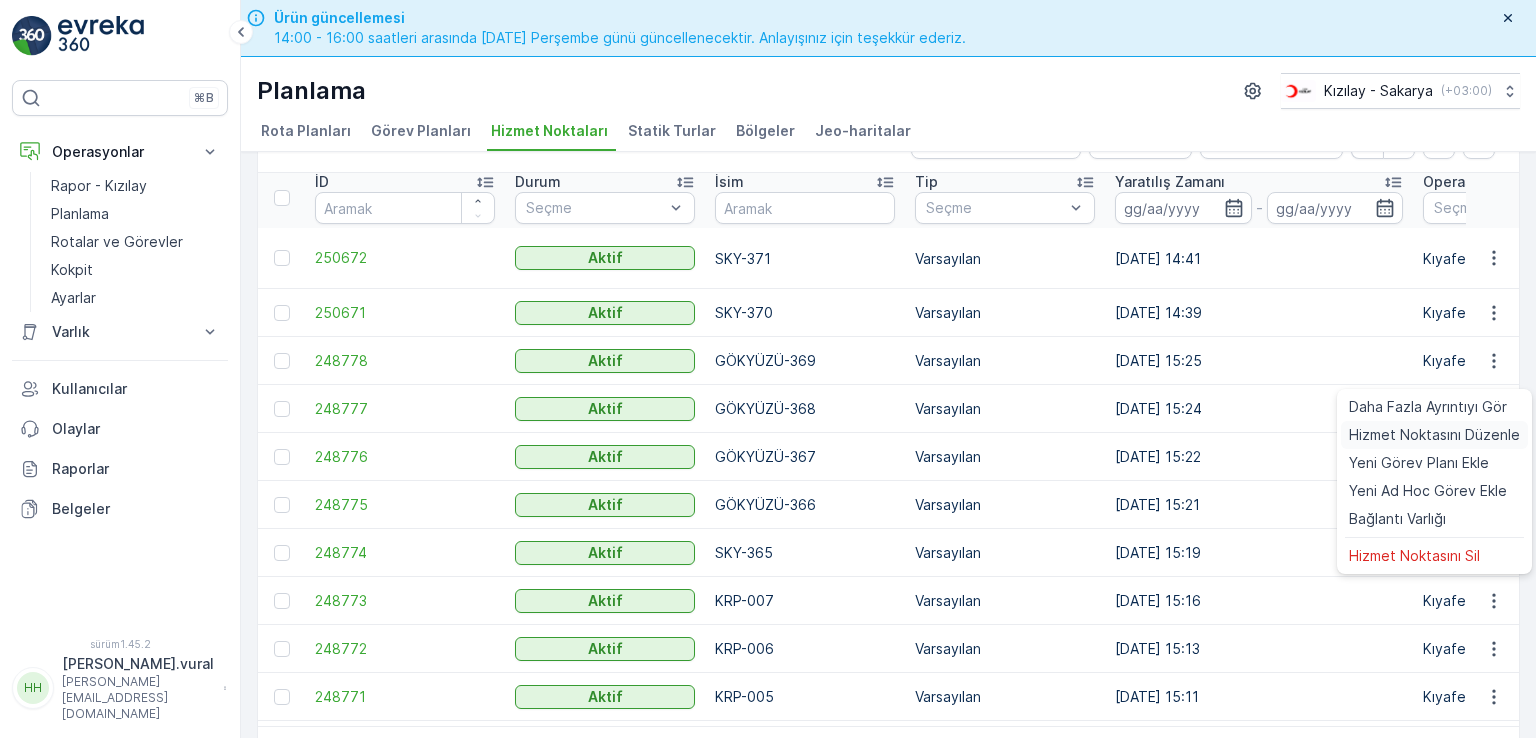 click on "Hizmet Noktasını Düzenle" at bounding box center (1434, 434) 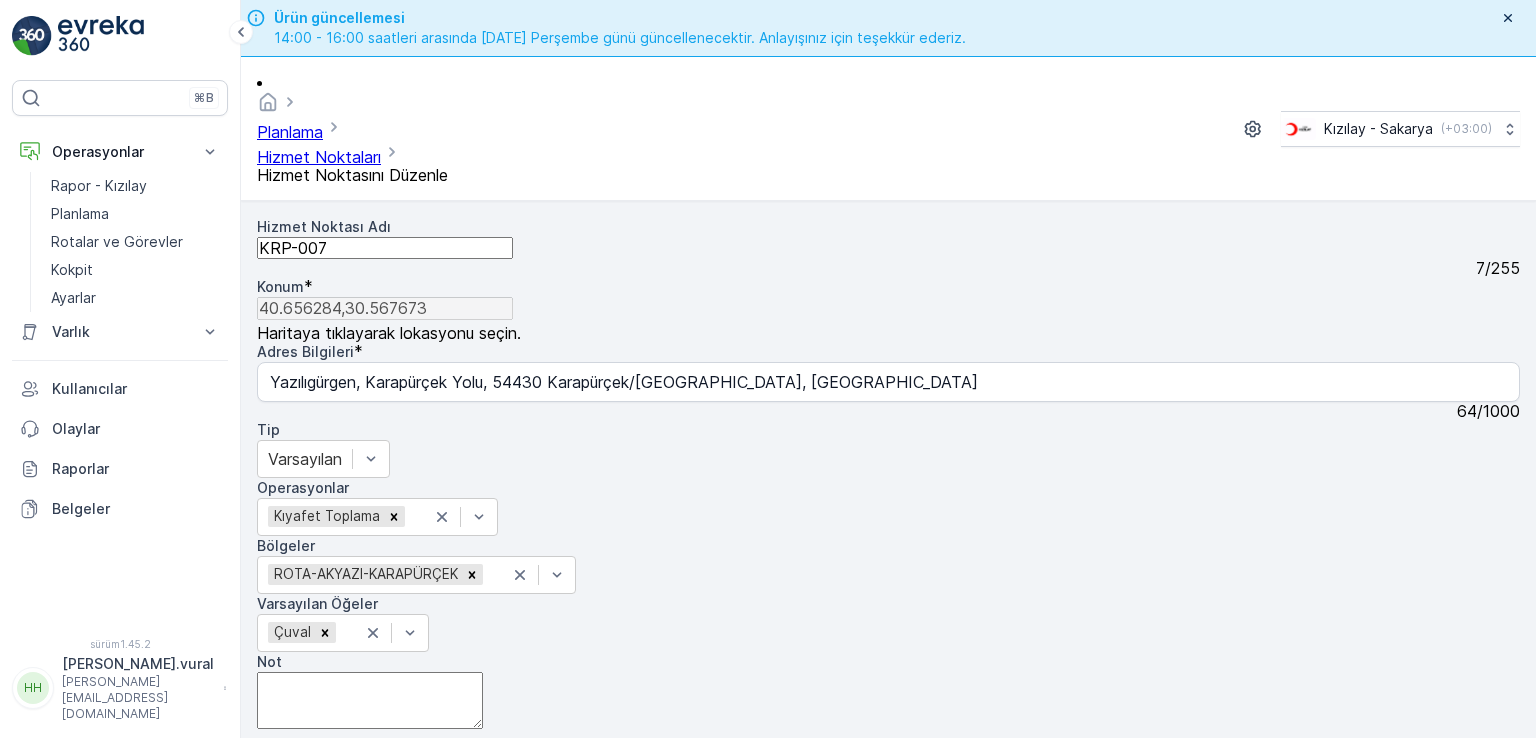 click on "KRP-007" at bounding box center [385, 248] 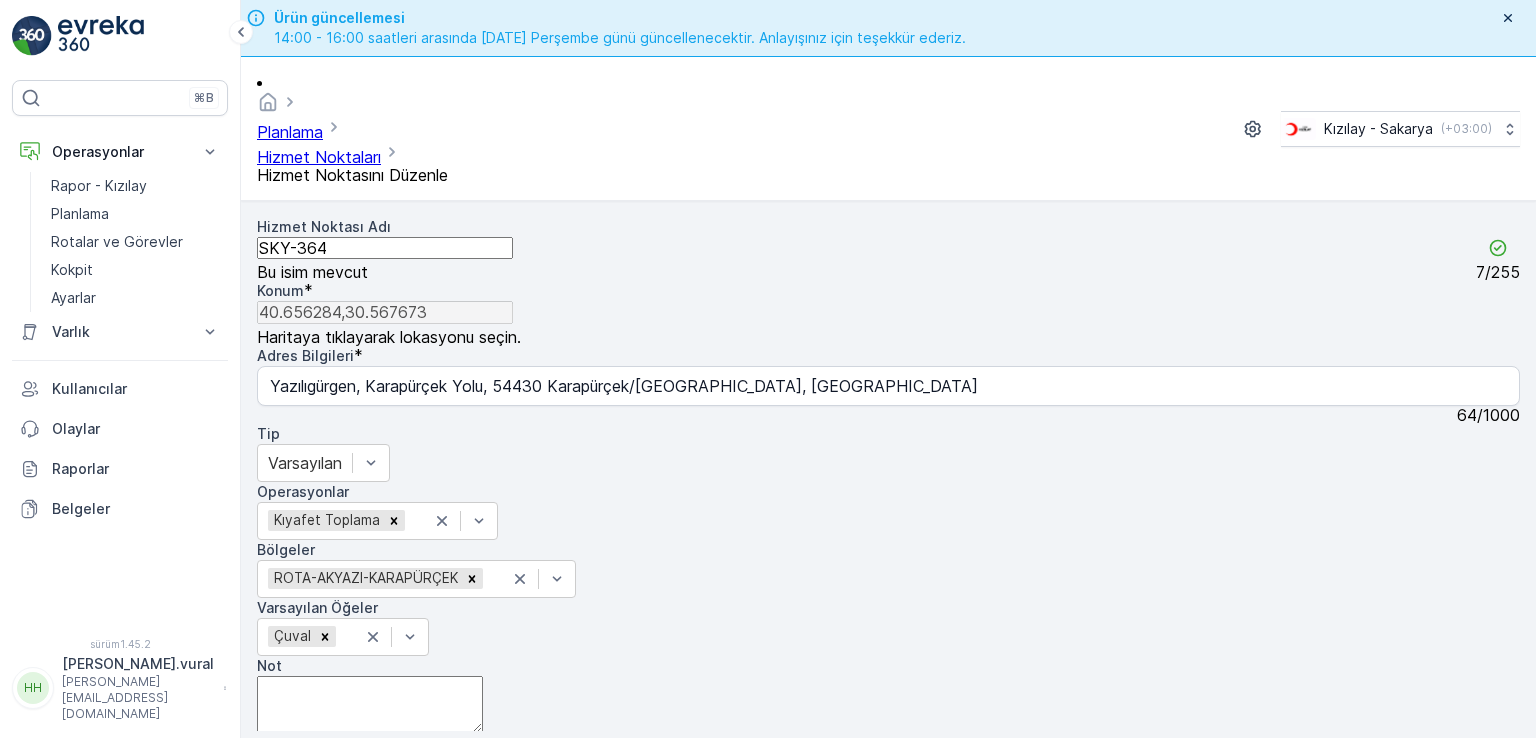 scroll, scrollTop: 108, scrollLeft: 0, axis: vertical 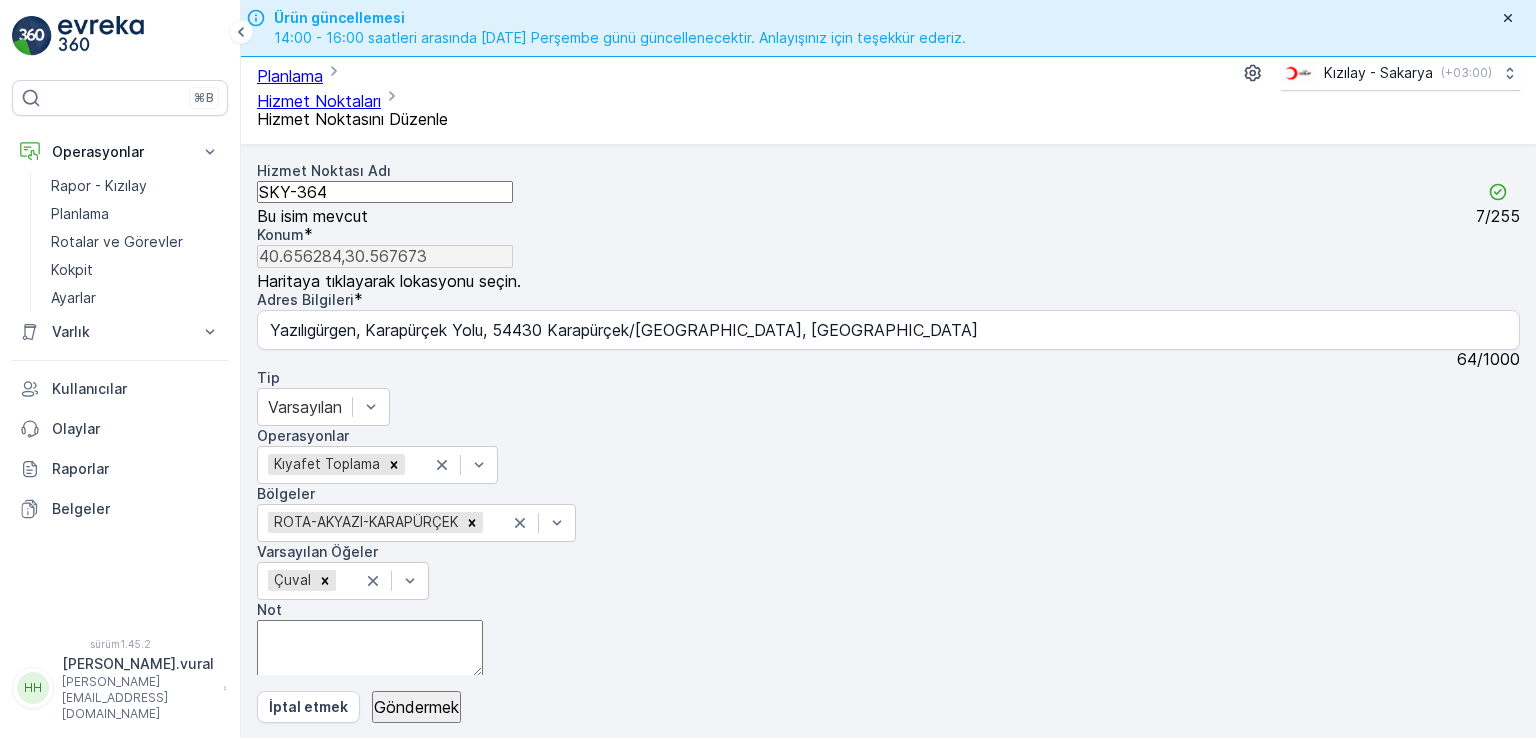 type on "SKY-364" 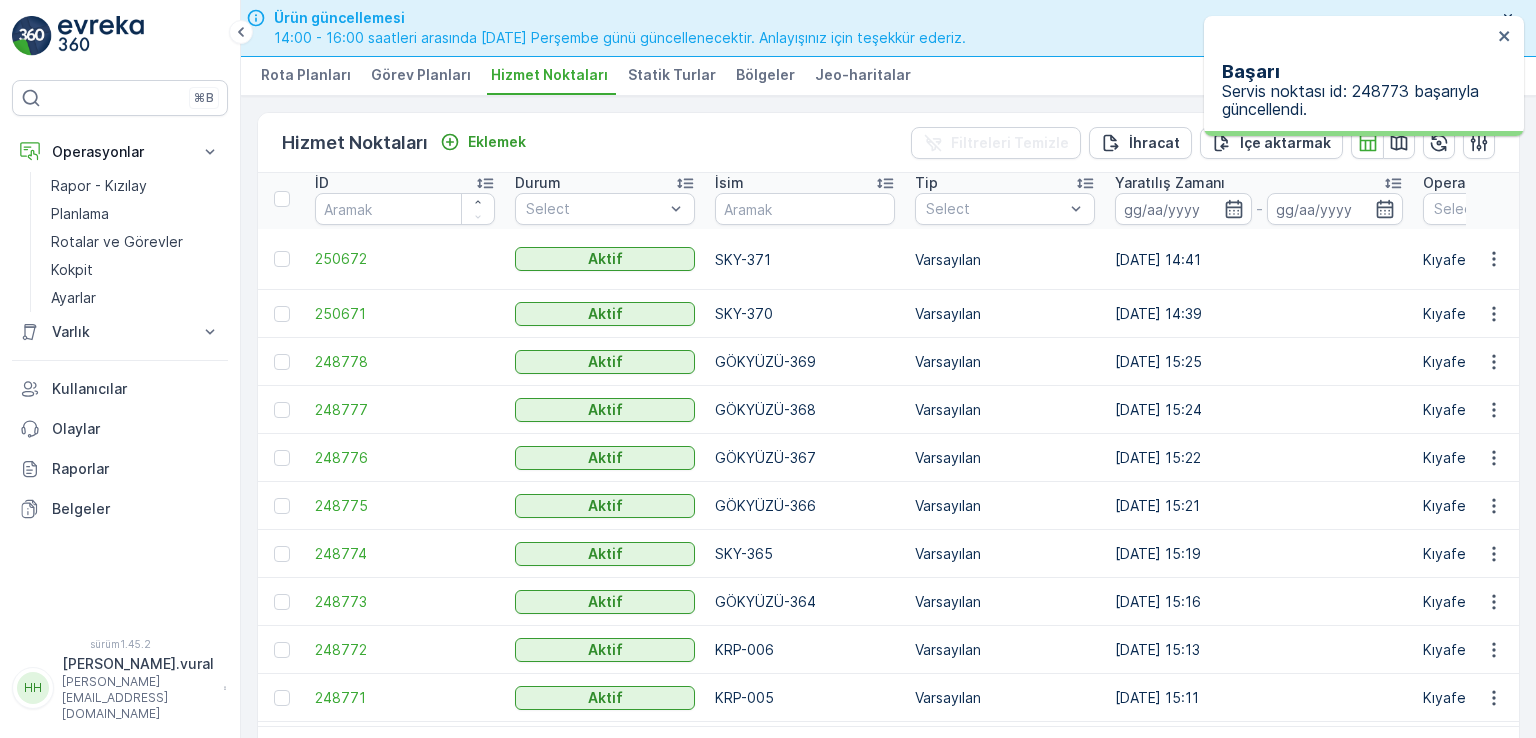 scroll, scrollTop: 5, scrollLeft: 0, axis: vertical 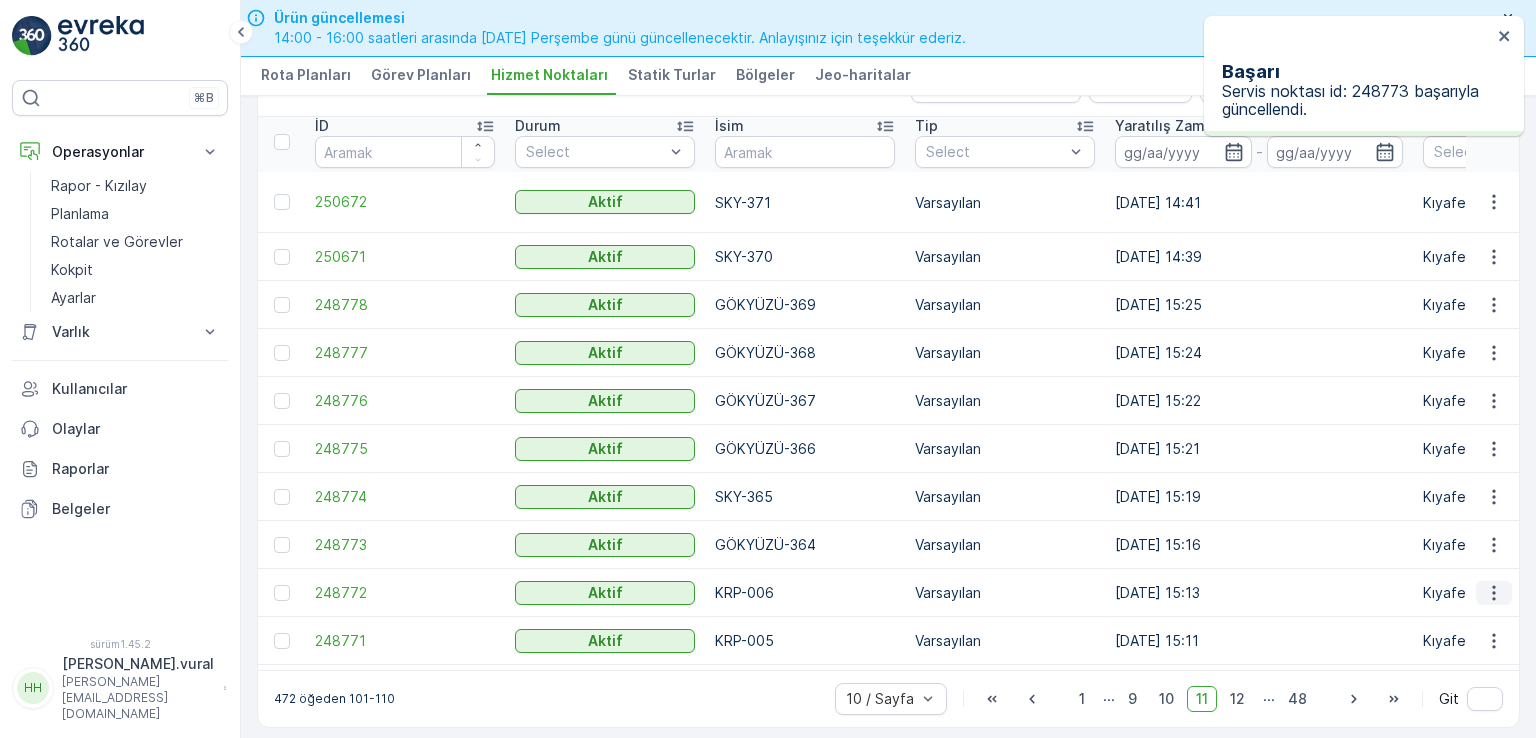 click 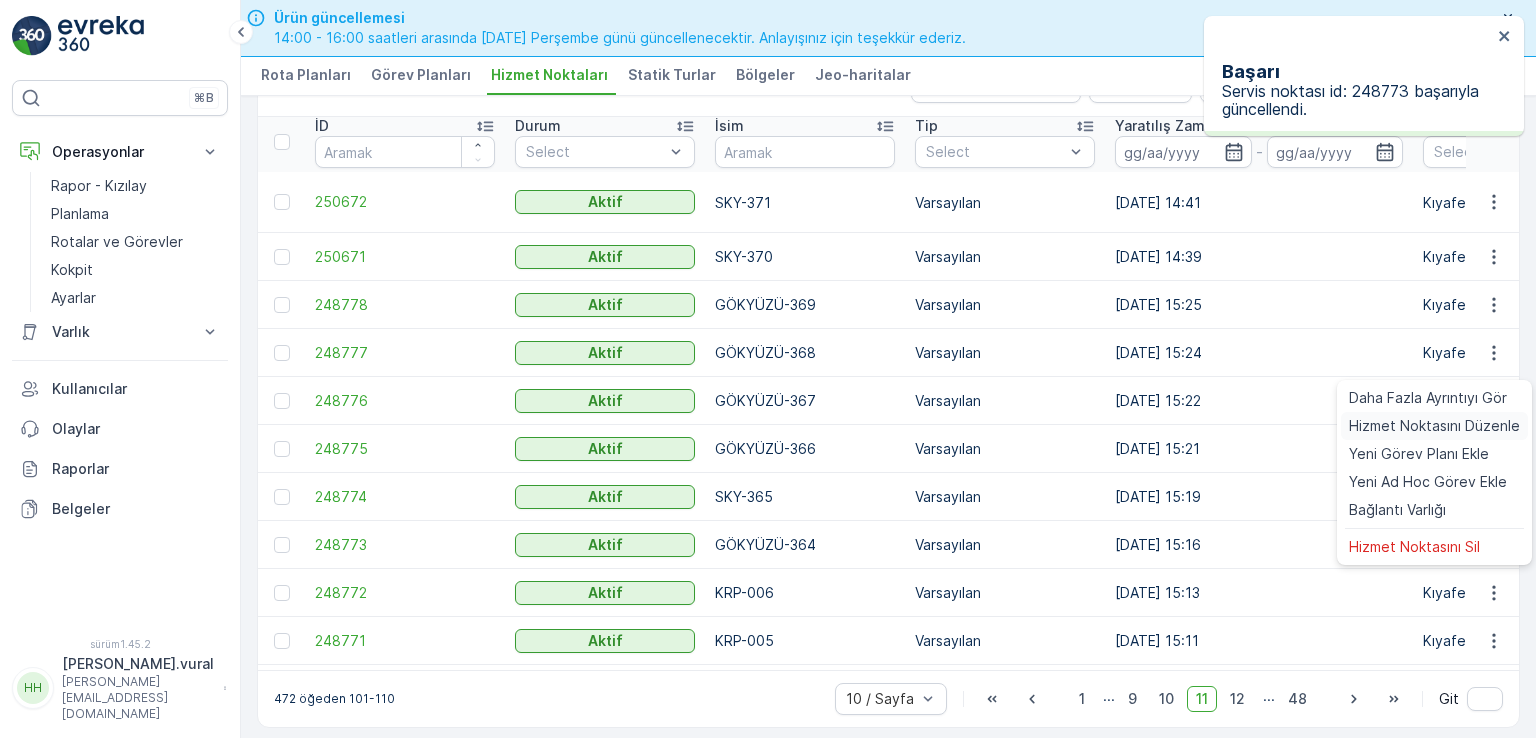 click on "Hizmet Noktasını Düzenle" at bounding box center [1434, 425] 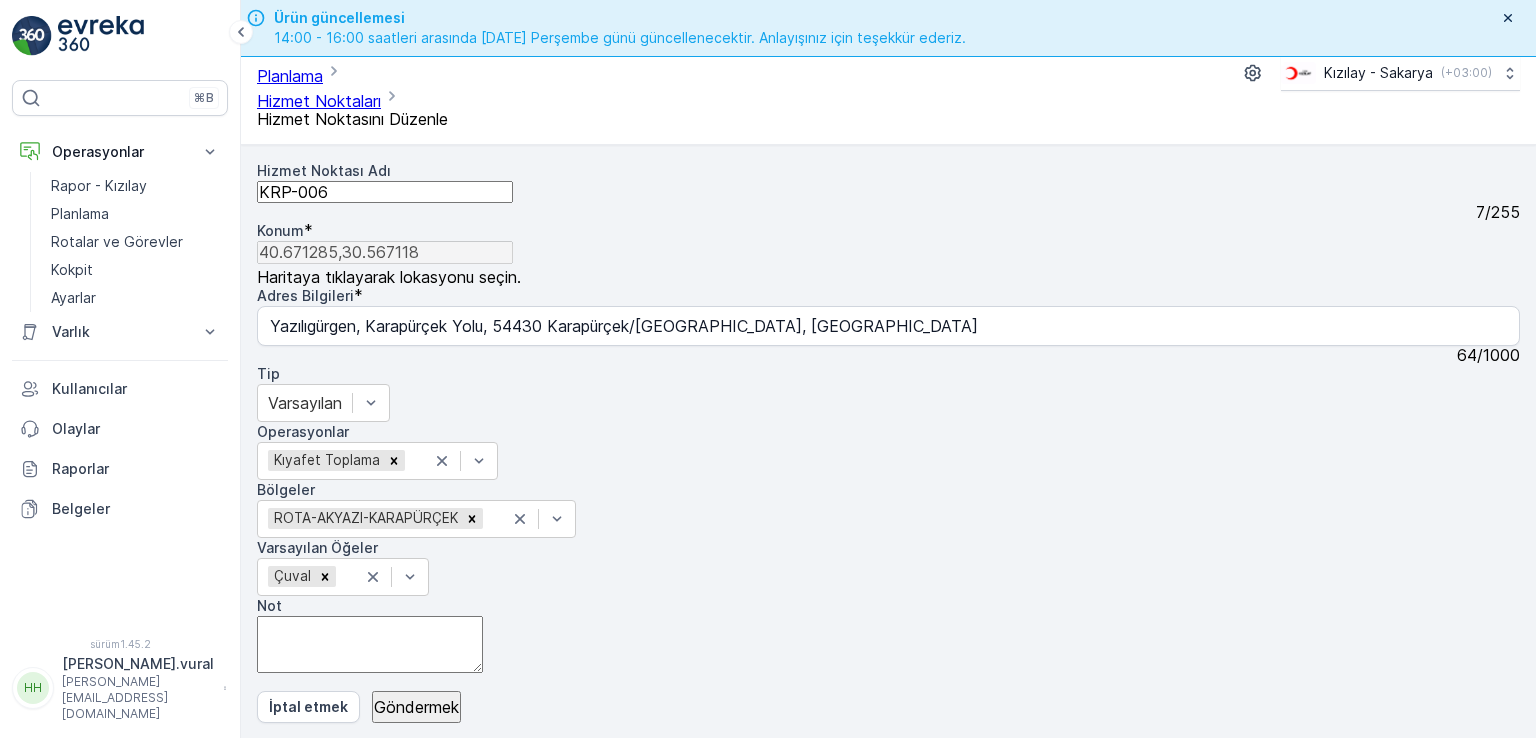 click on "KRP-006" at bounding box center [385, 192] 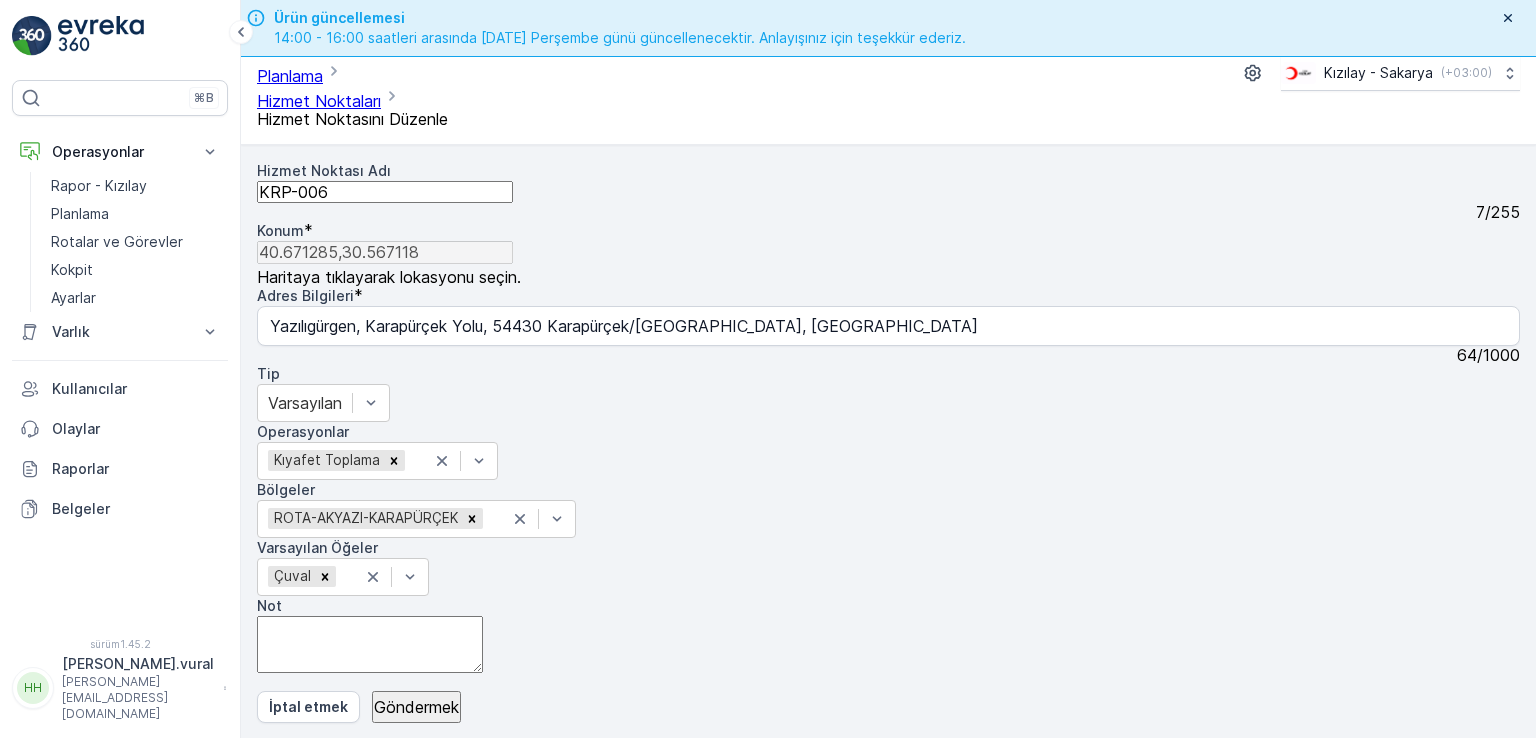 click on "KRP-006" at bounding box center [385, 192] 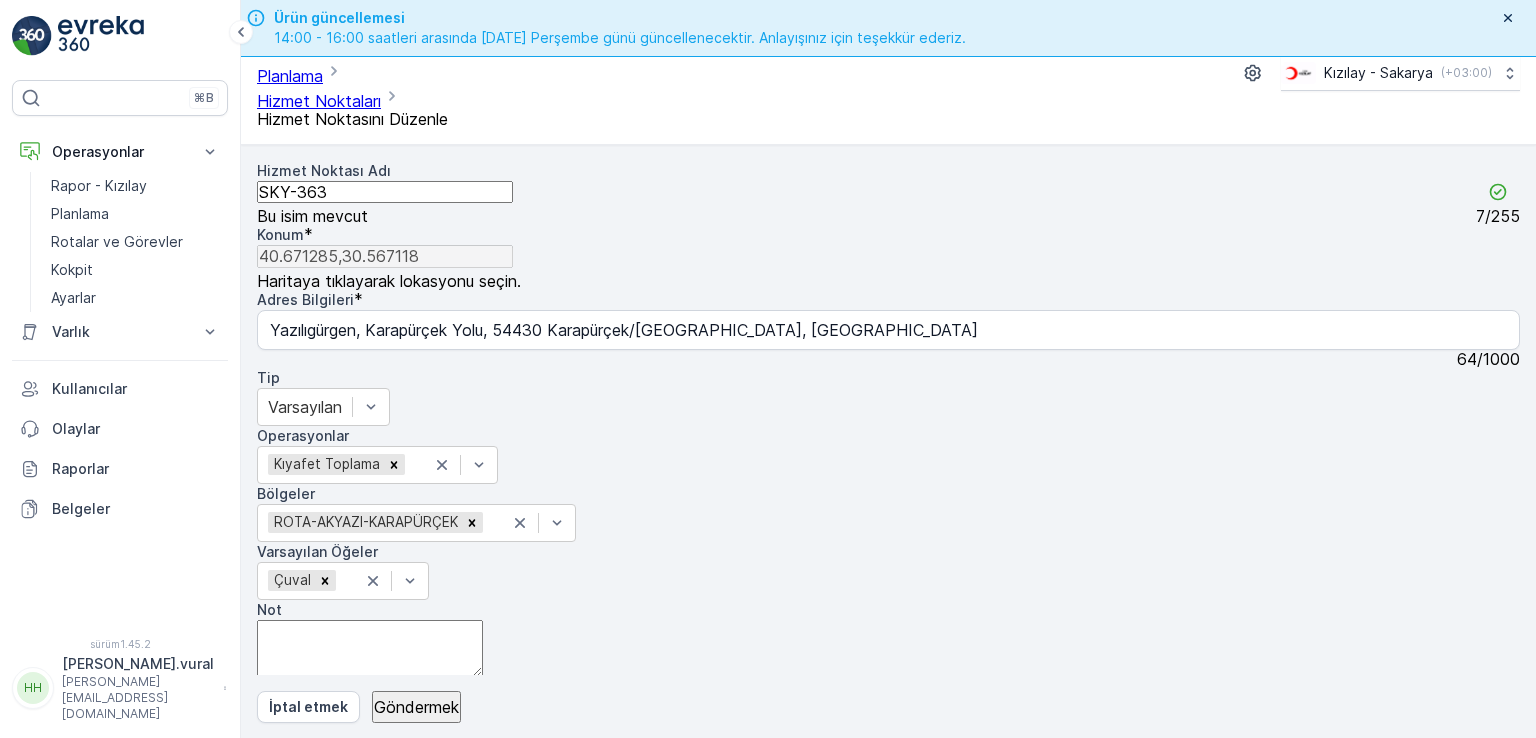 type on "SKY-363" 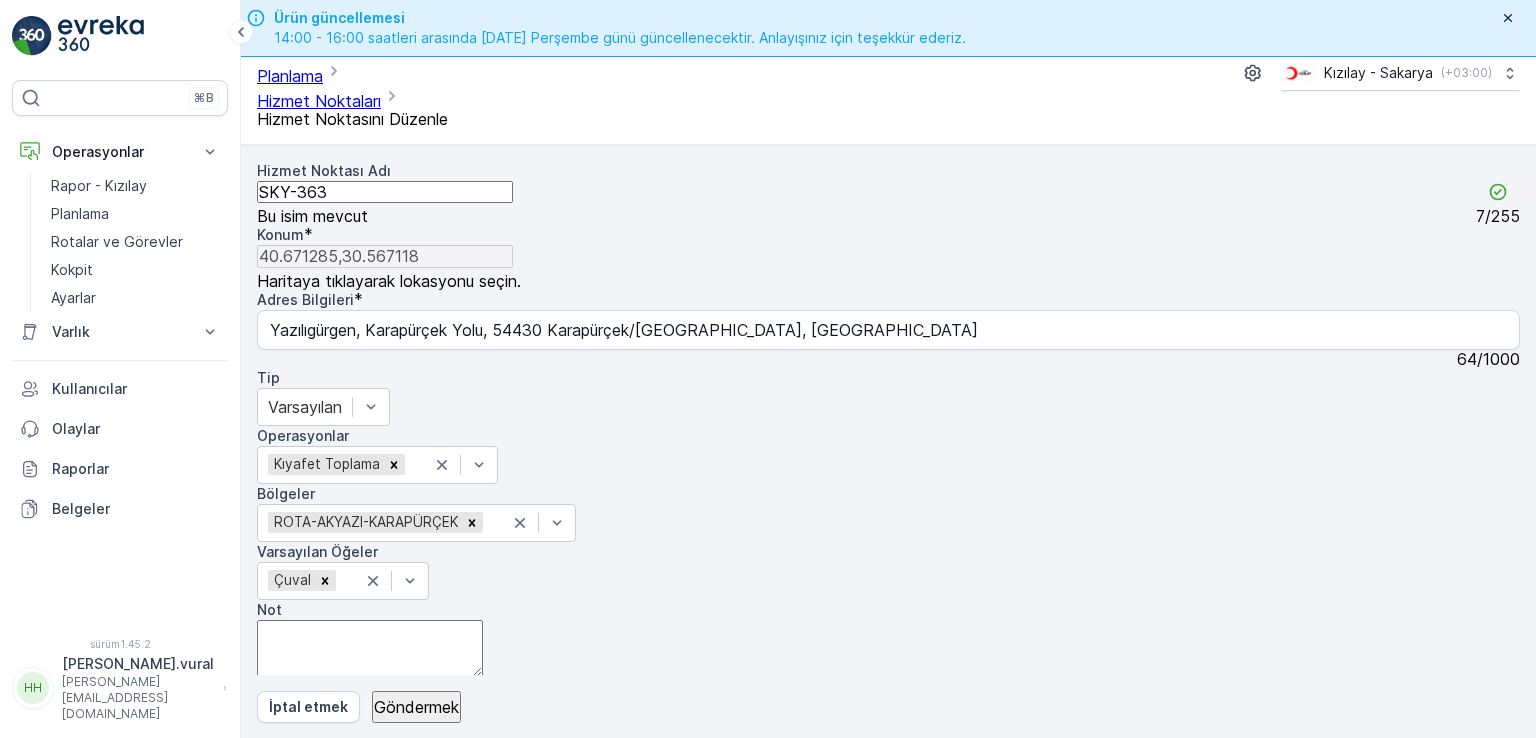 click on "Göndermek" at bounding box center [416, 707] 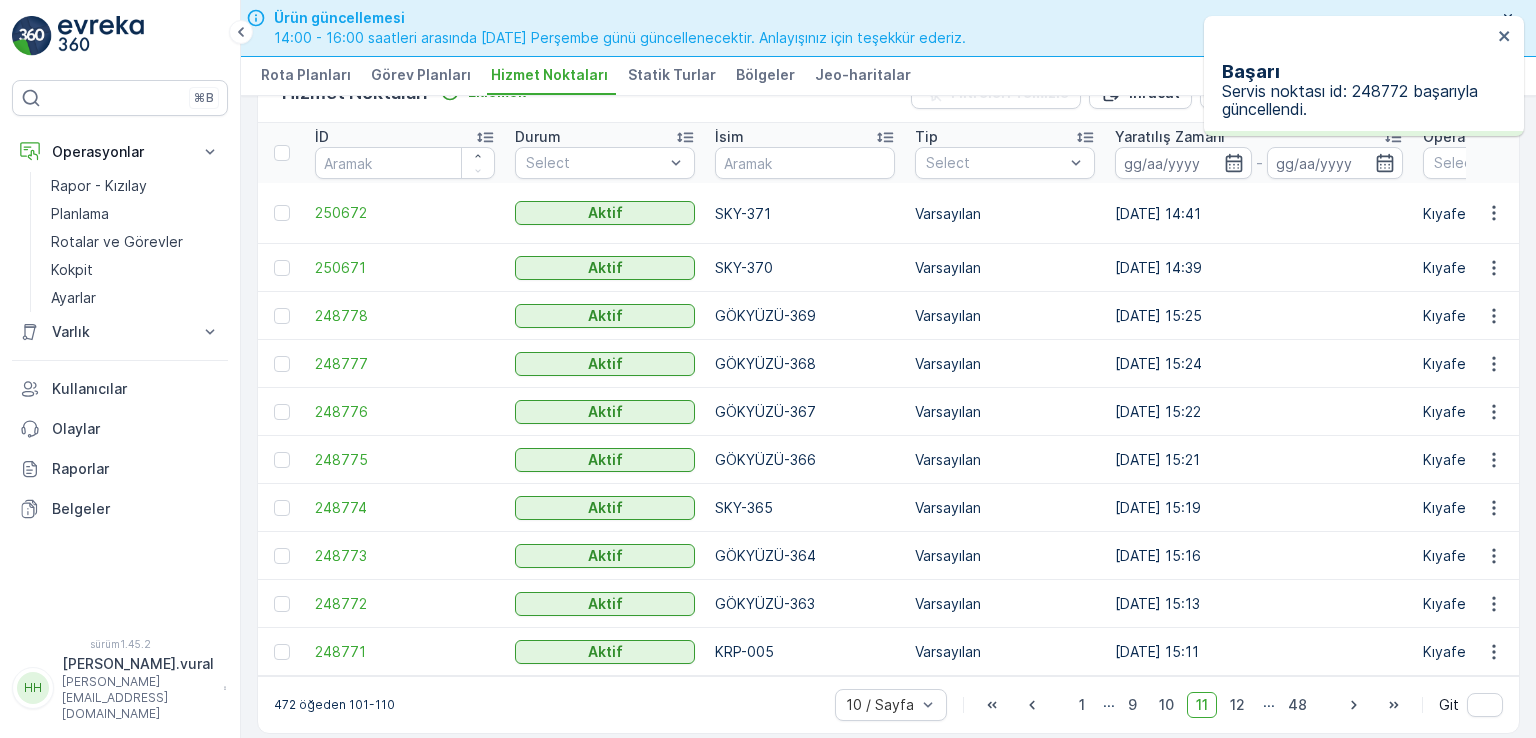 scroll, scrollTop: 56, scrollLeft: 0, axis: vertical 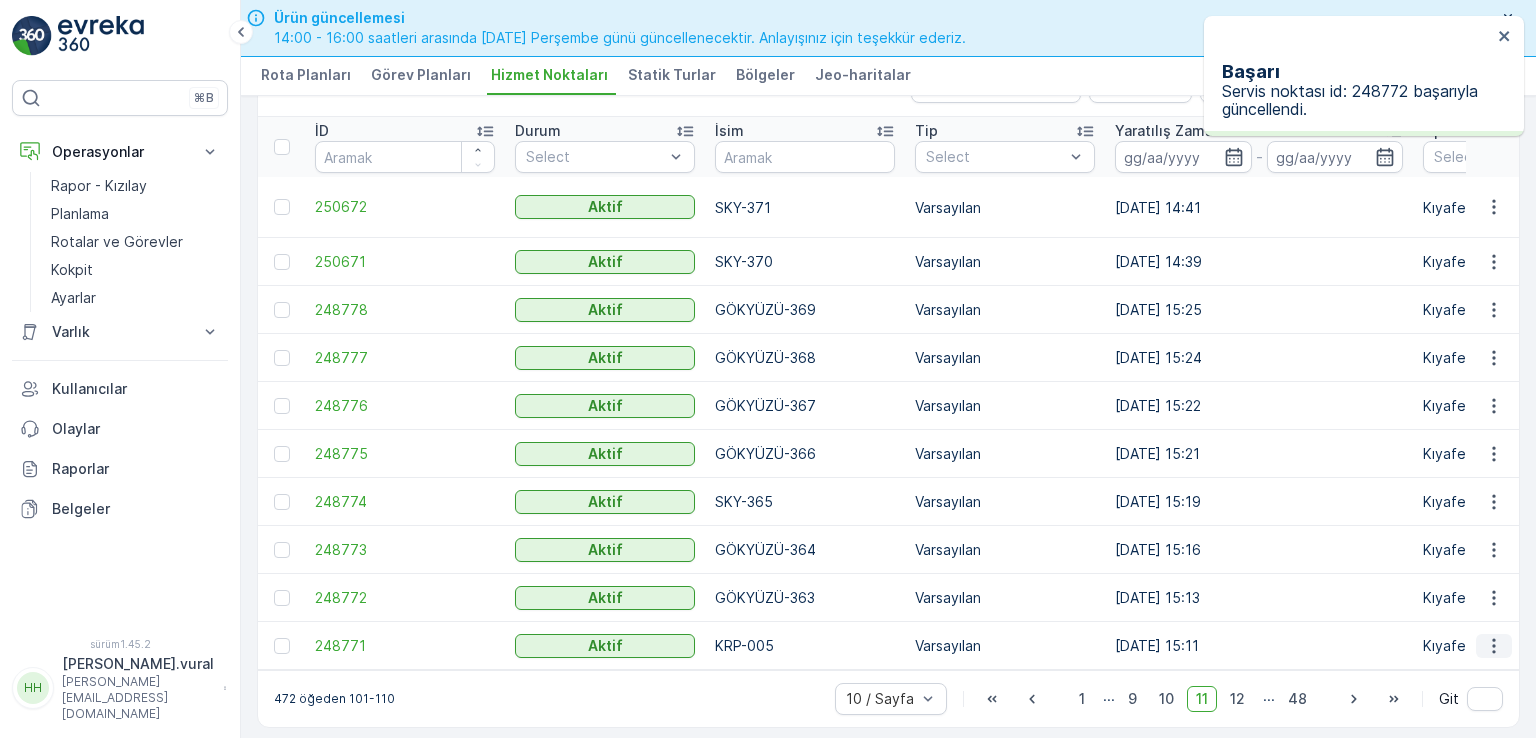 click 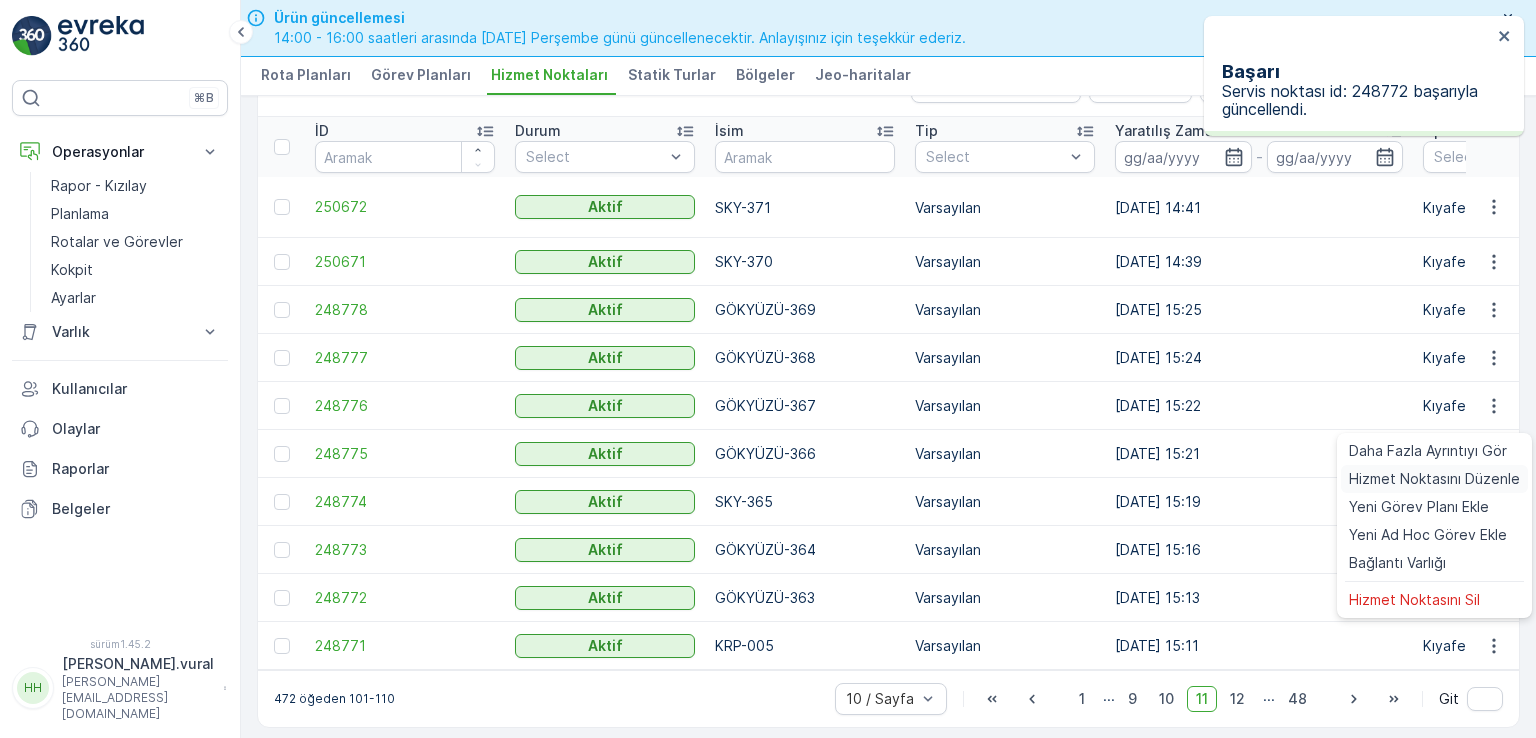 click on "Hizmet Noktasını Düzenle" at bounding box center (1434, 478) 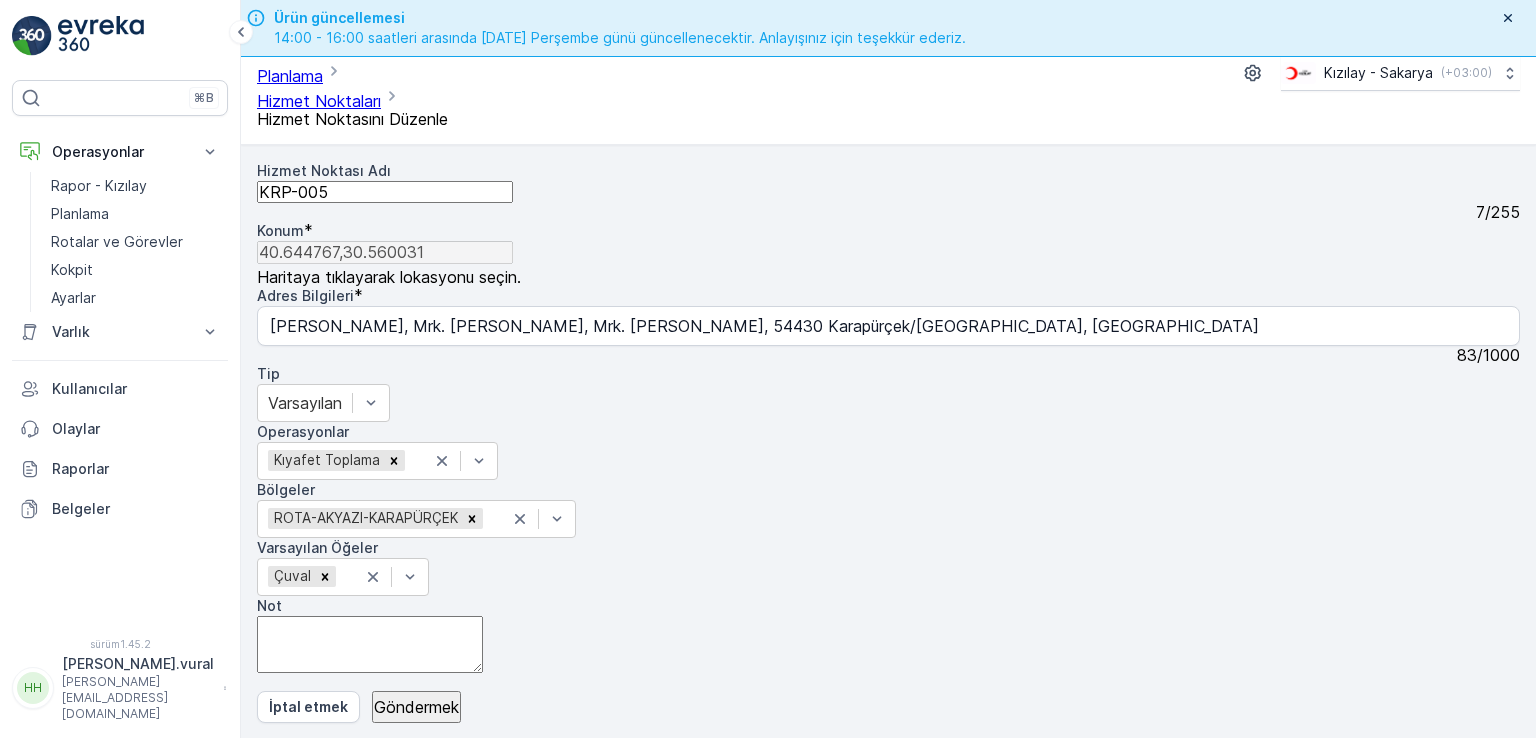 click on "KRP-005" at bounding box center (385, 192) 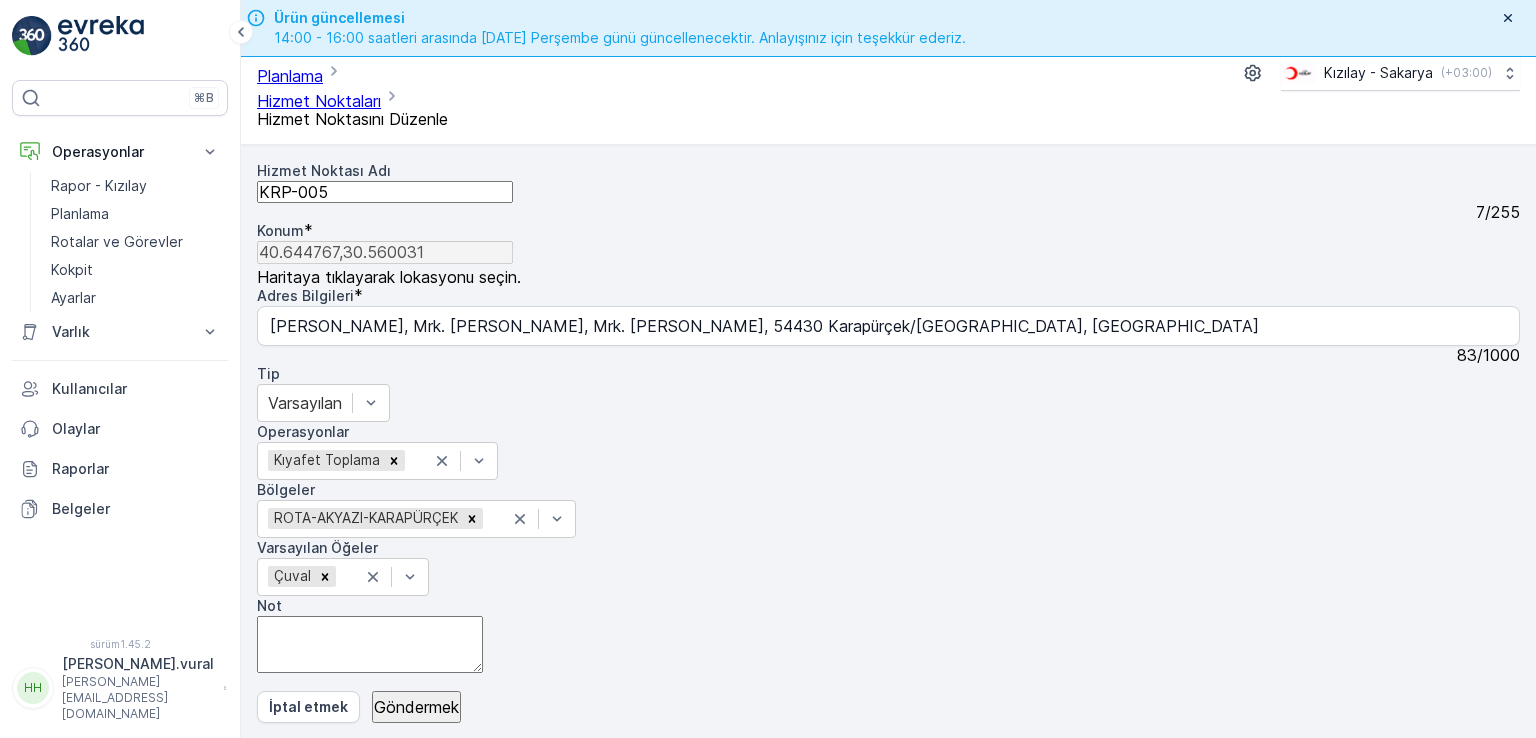 click on "KRP-005" at bounding box center [385, 192] 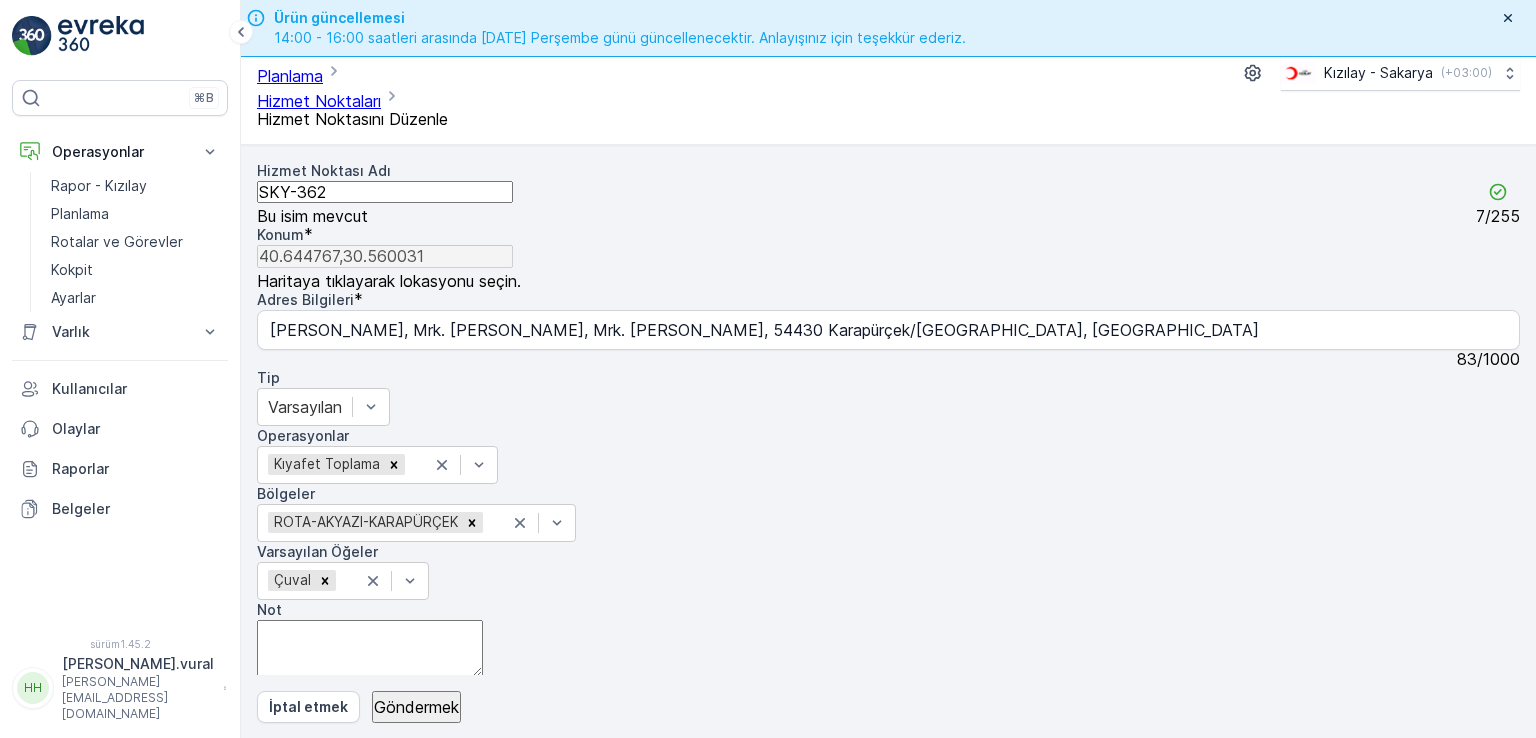 type on "SKY-362" 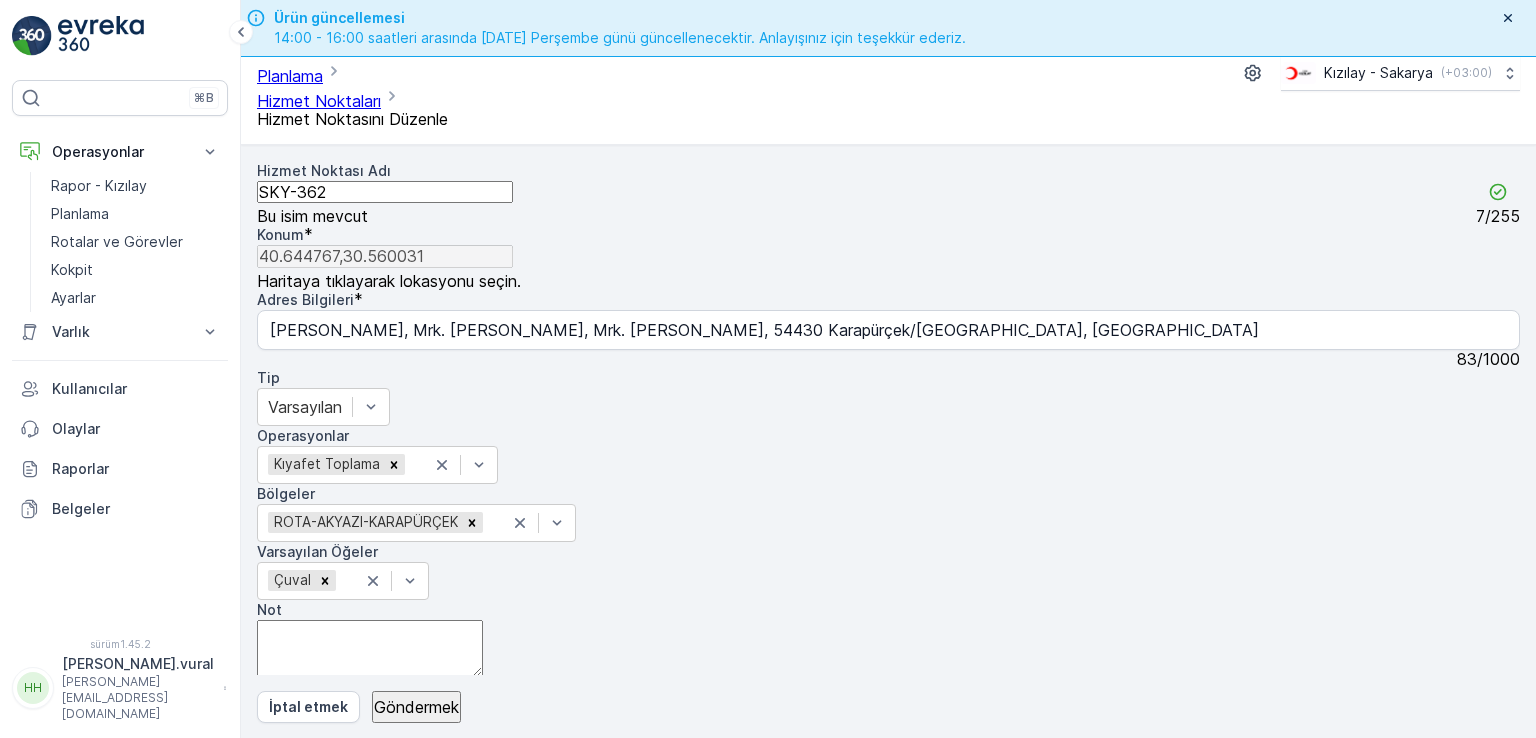 click on "Göndermek" at bounding box center (416, 707) 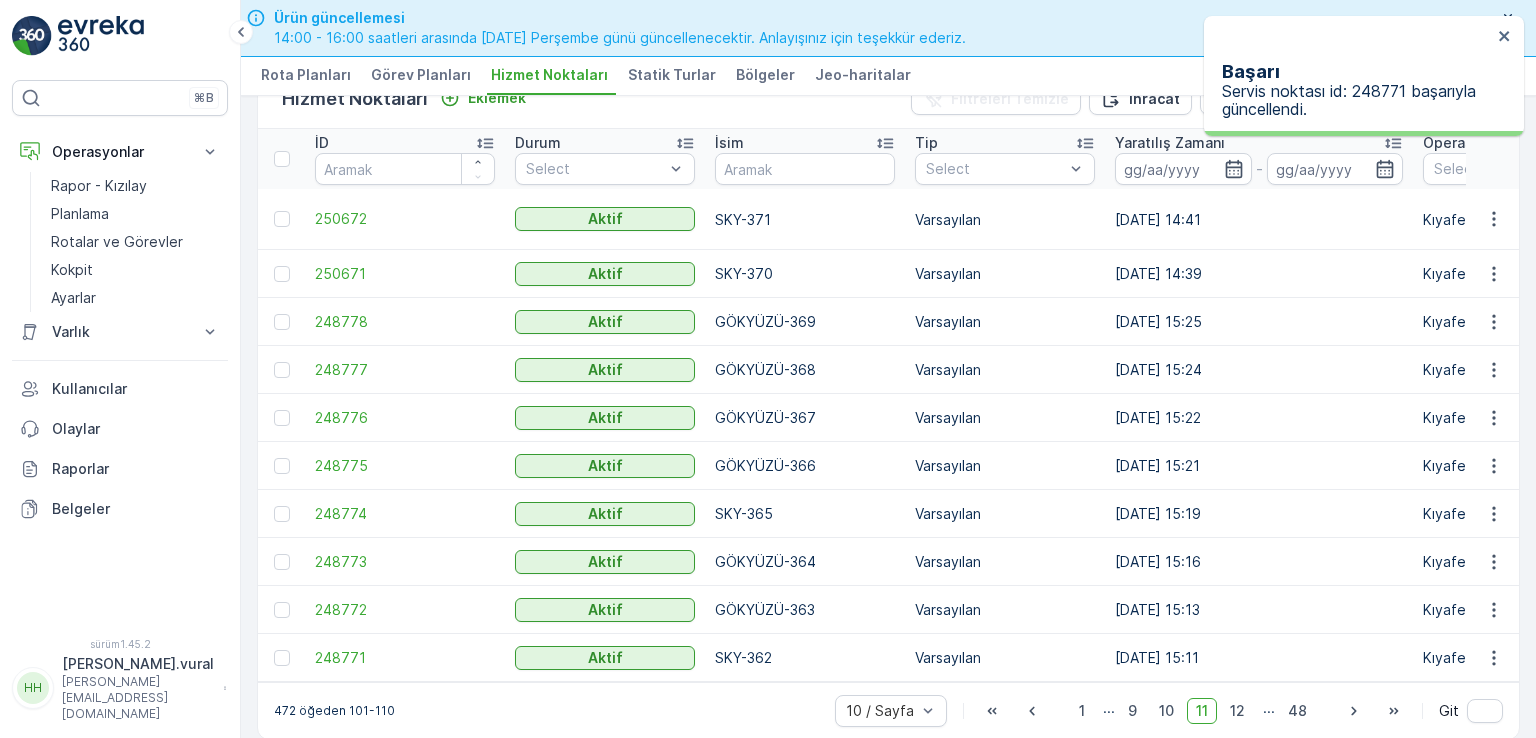 scroll, scrollTop: 56, scrollLeft: 0, axis: vertical 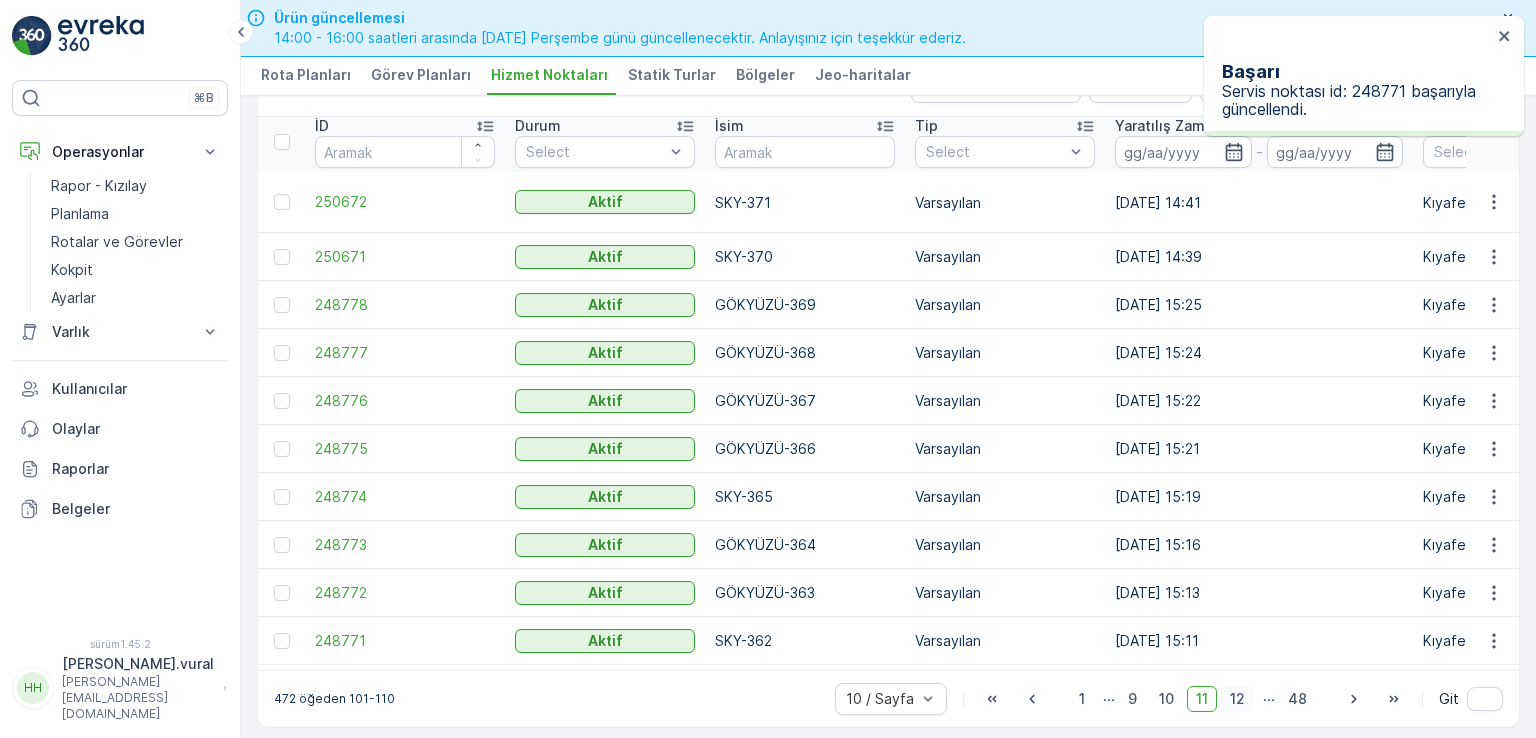 click on "12" at bounding box center [1237, 698] 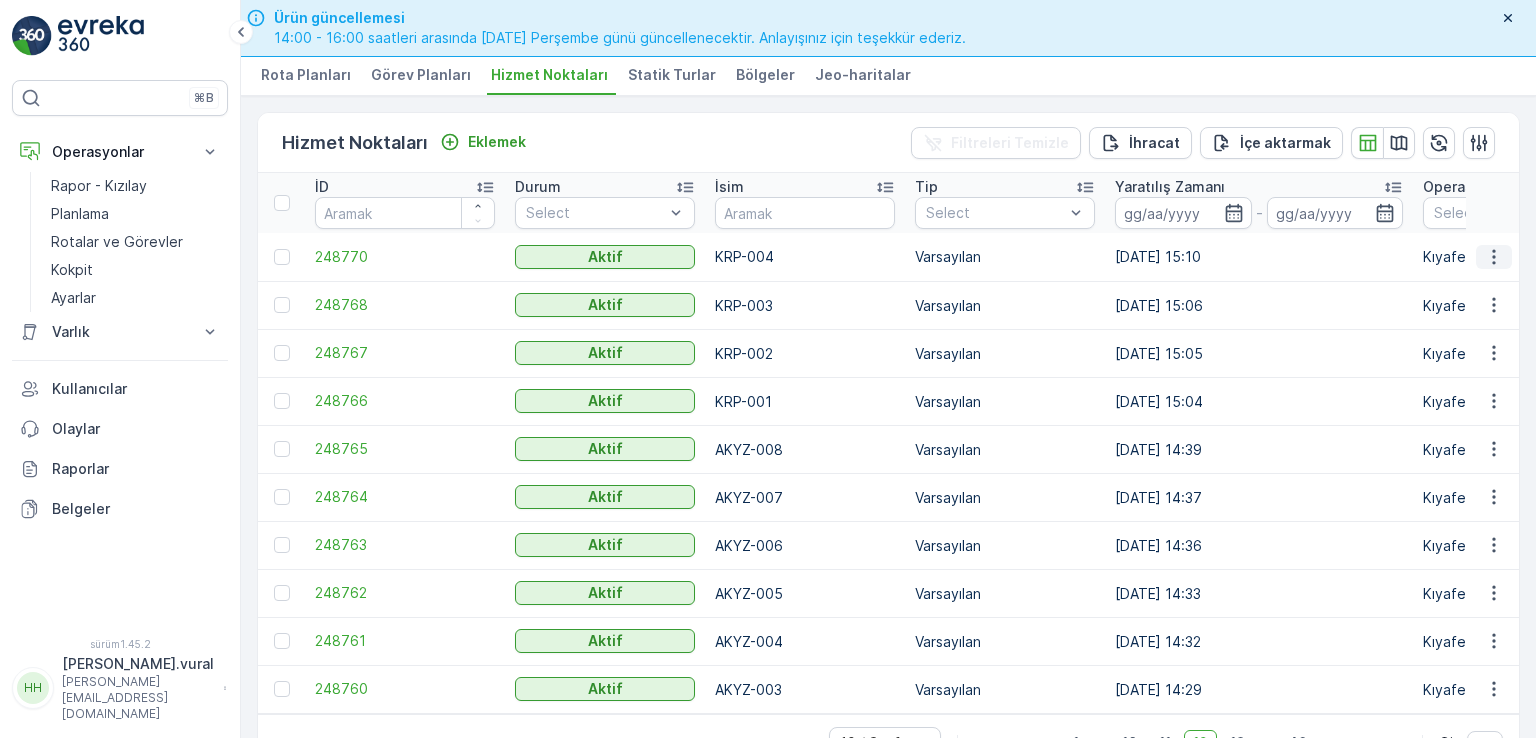 click at bounding box center (1494, 257) 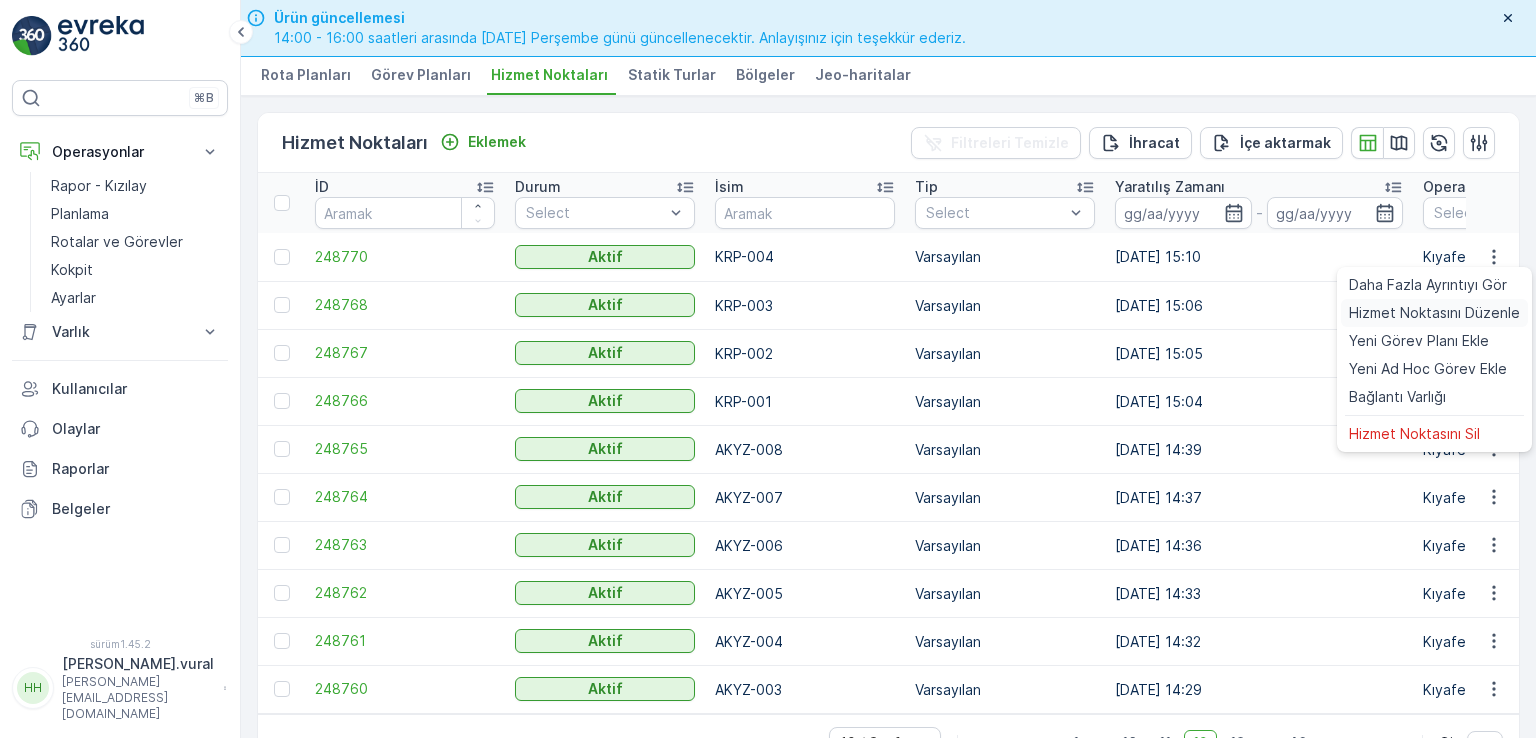 click on "Hizmet Noktasını Düzenle" at bounding box center [1434, 312] 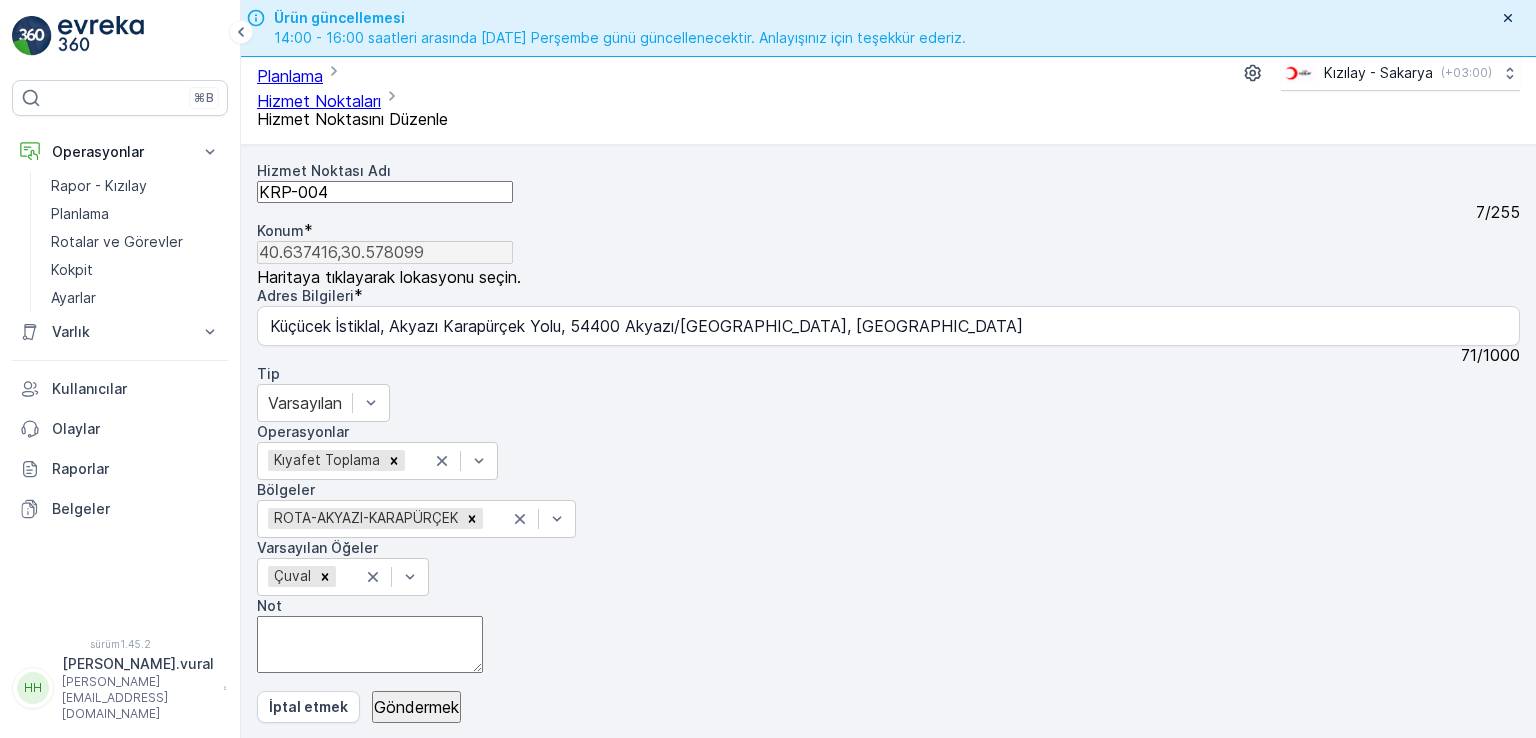 click on "KRP-004" at bounding box center (385, 192) 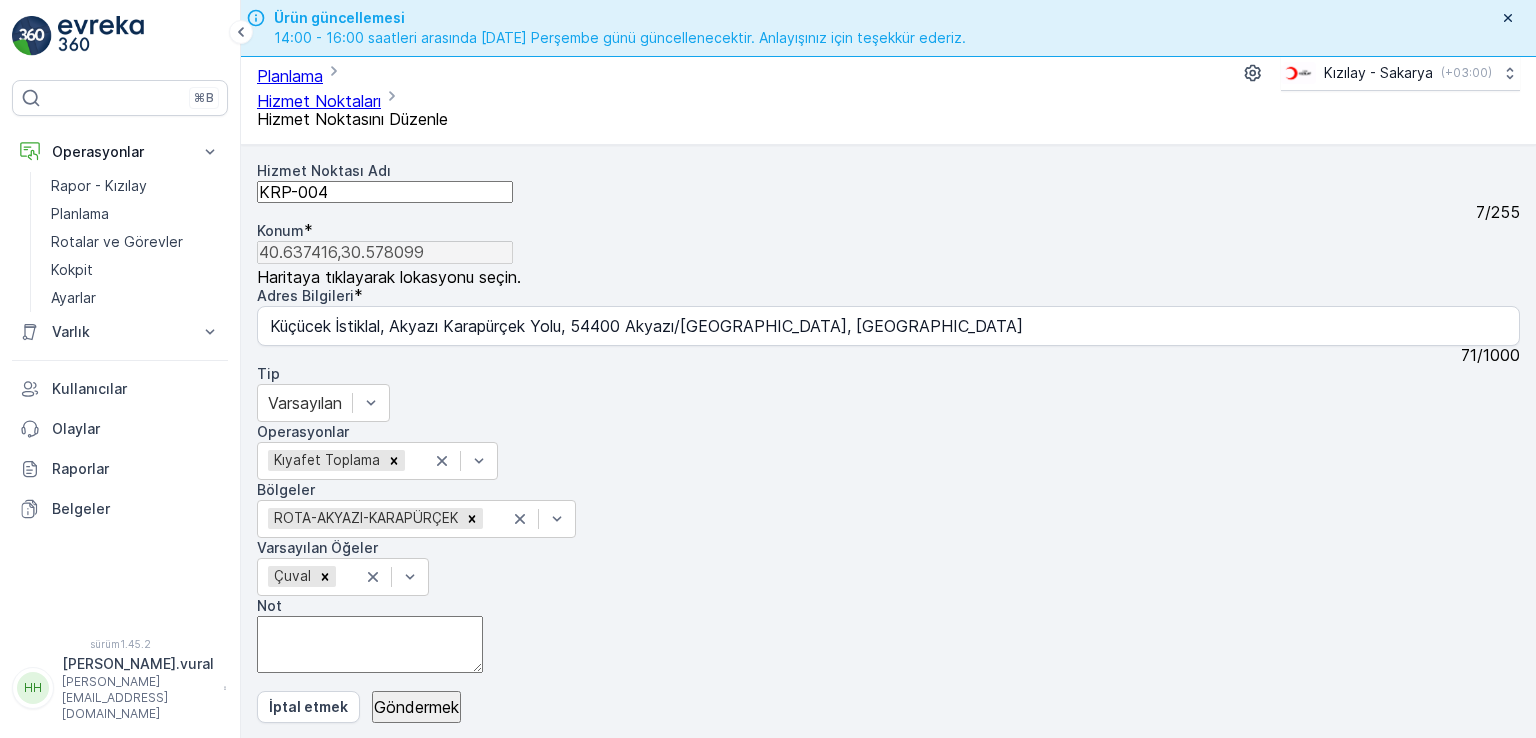 click on "KRP-004" at bounding box center (385, 192) 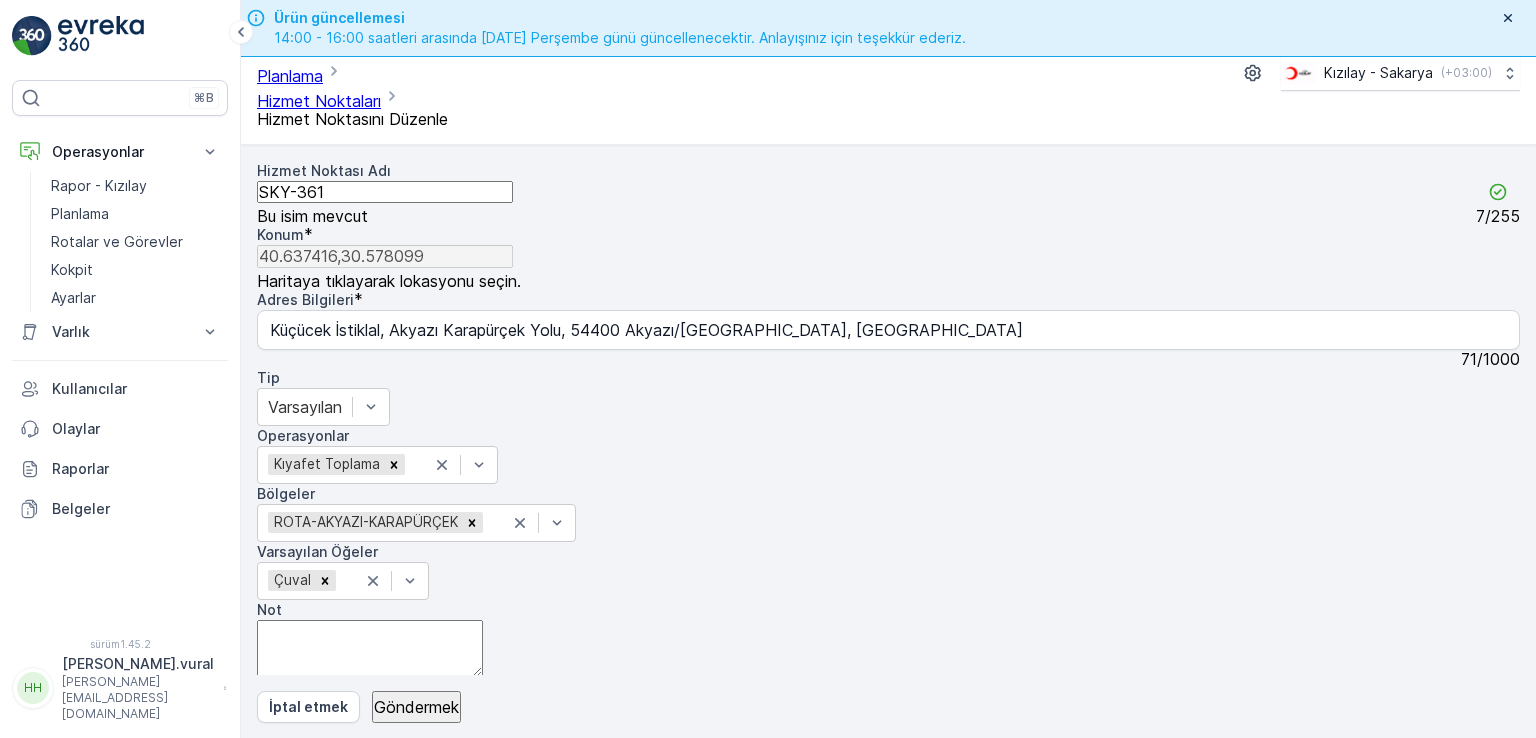type on "SKY-361" 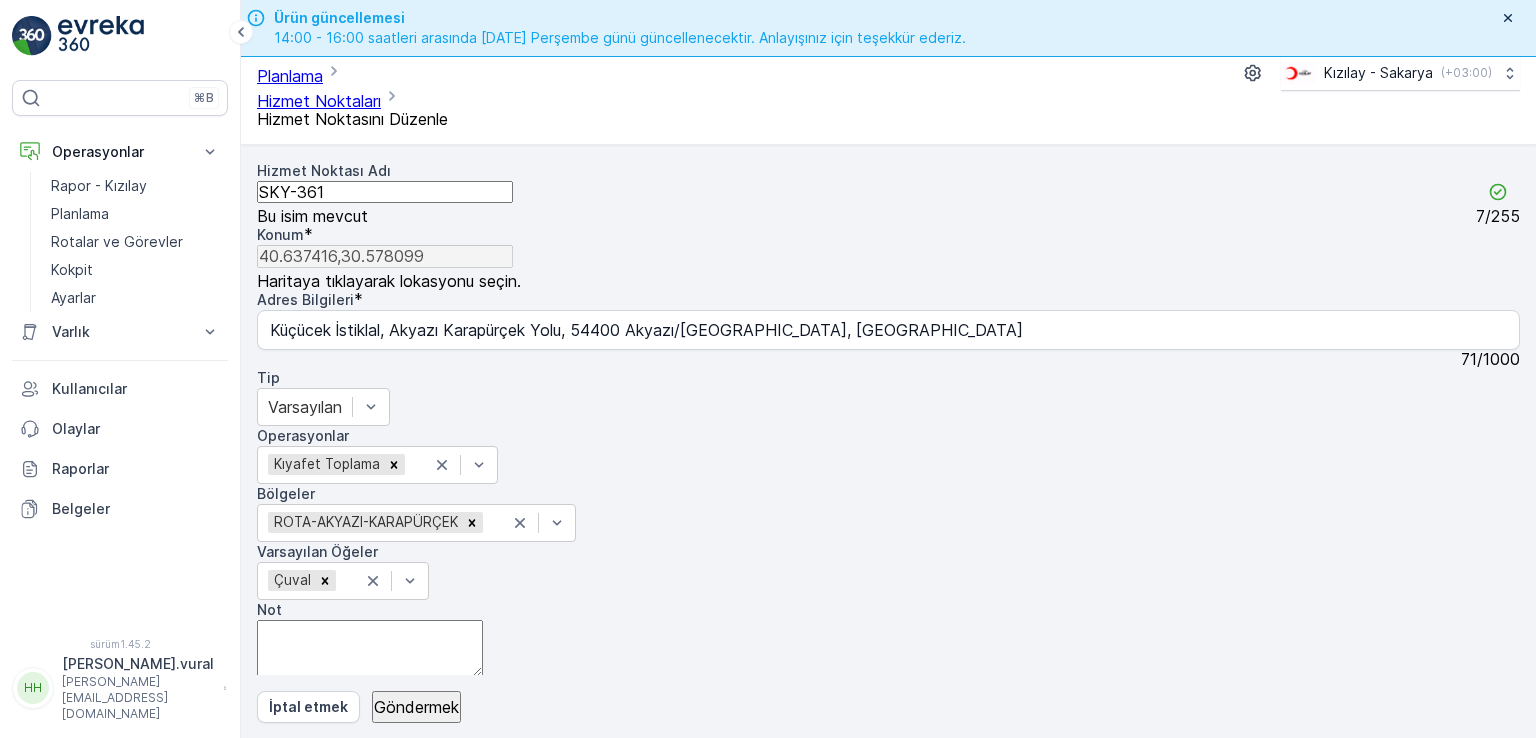 click on "Göndermek" at bounding box center (416, 707) 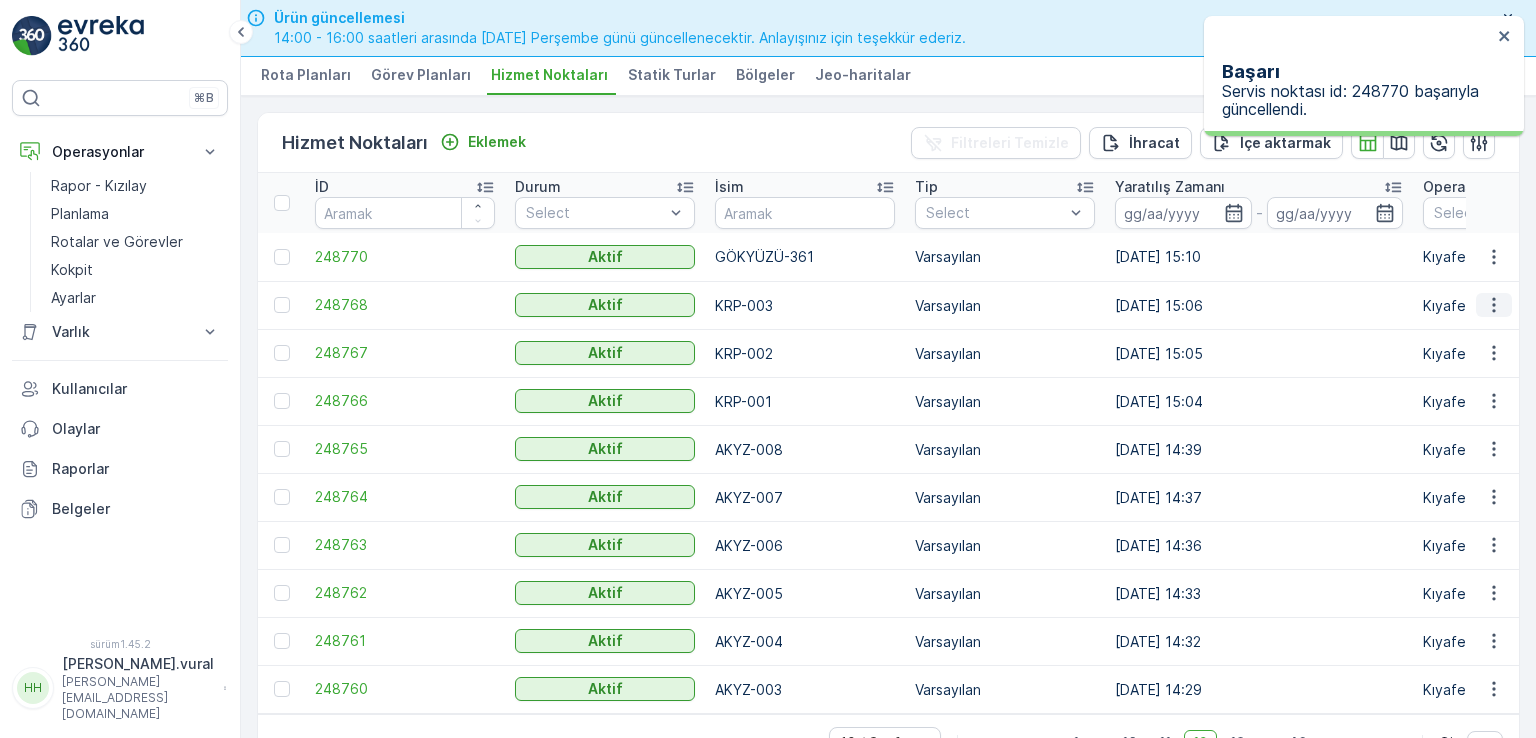 click 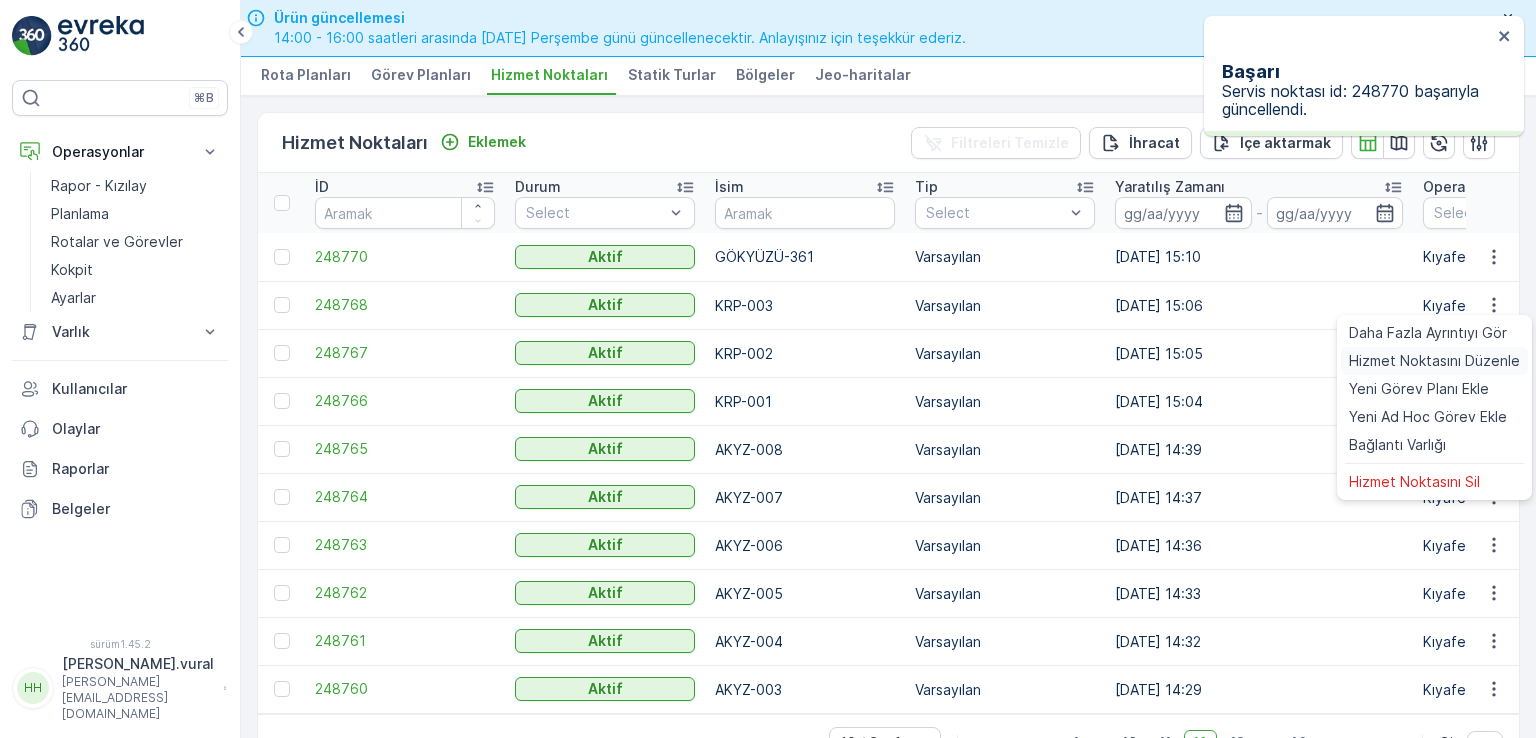 click on "Hizmet Noktasını Düzenle" at bounding box center (1434, 360) 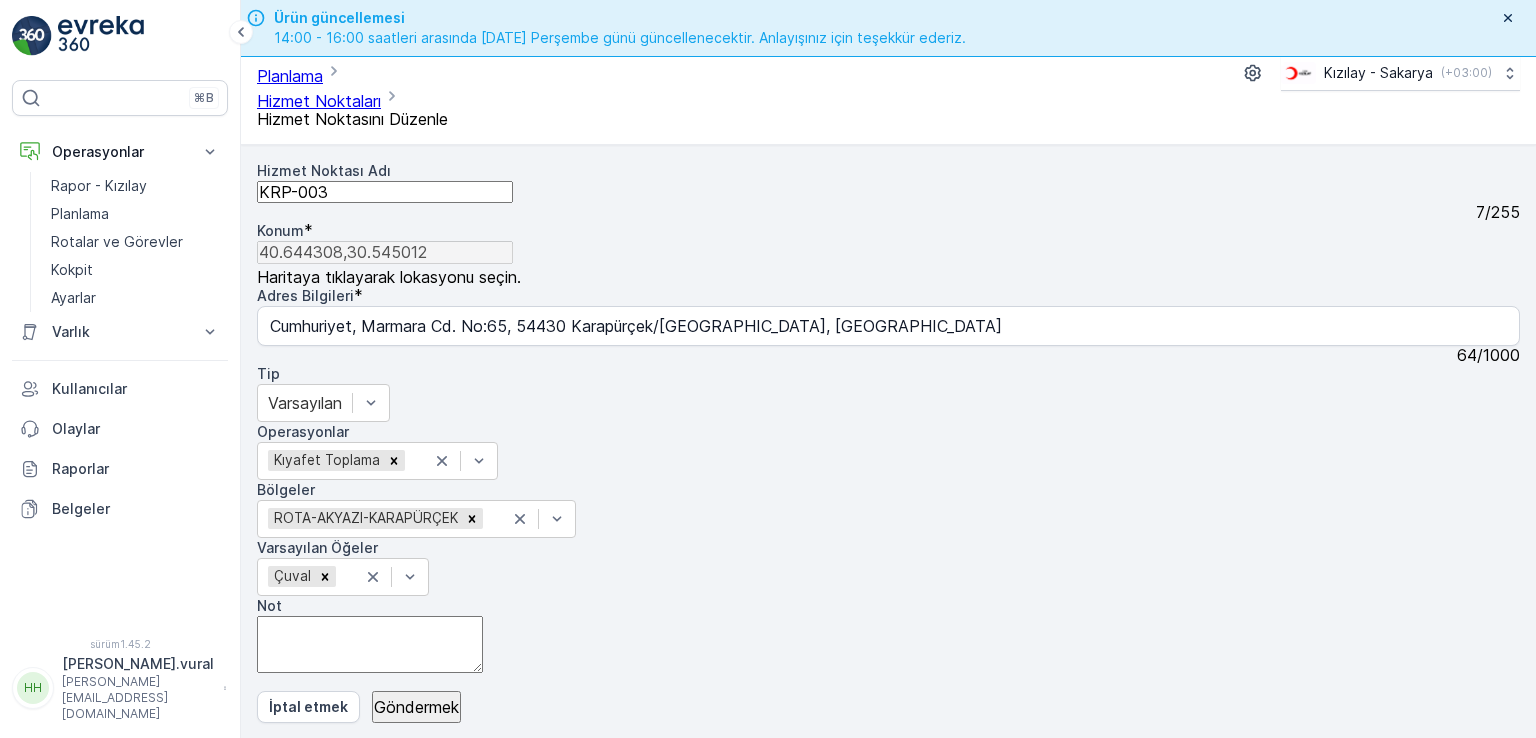 click on "KRP-003" at bounding box center (385, 192) 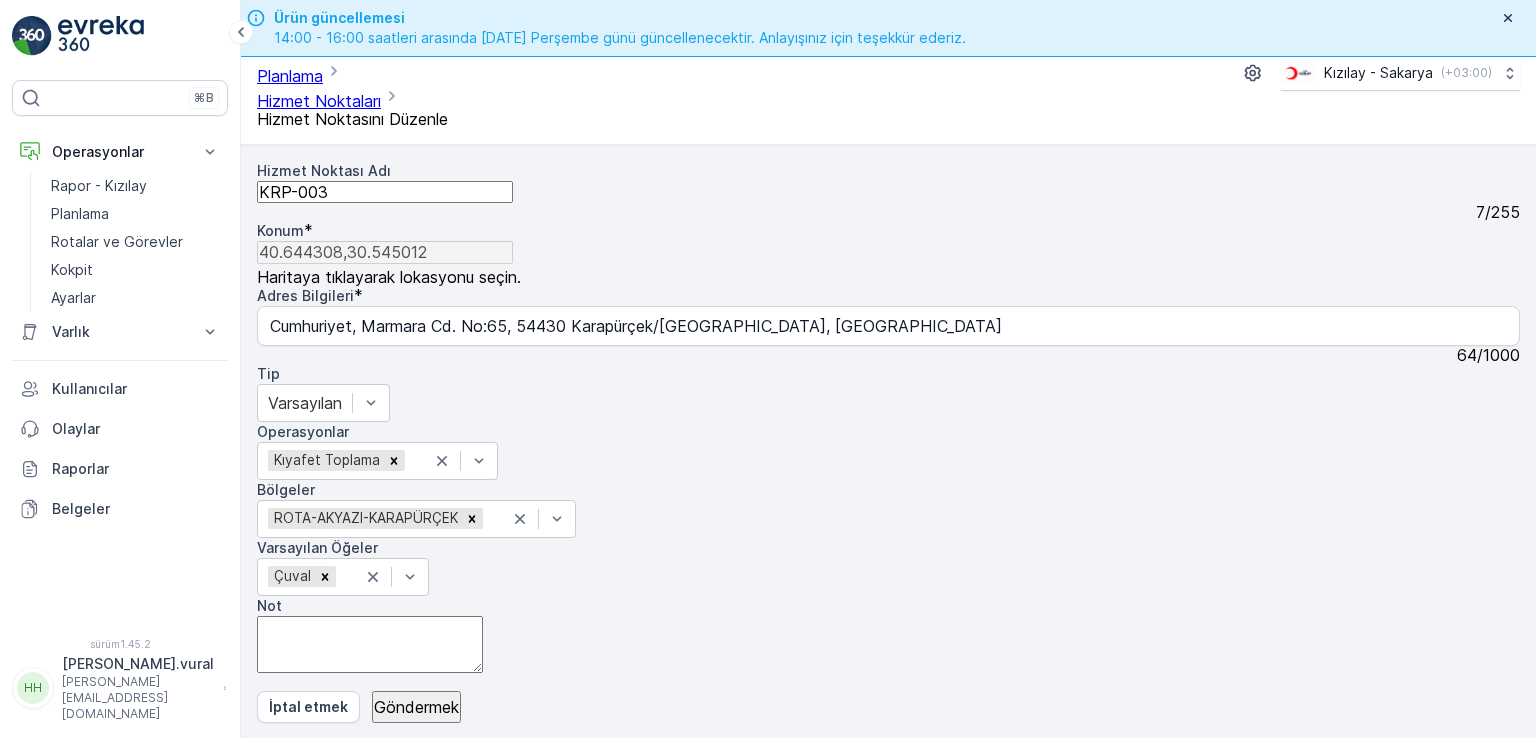 click on "KRP-003" at bounding box center [385, 192] 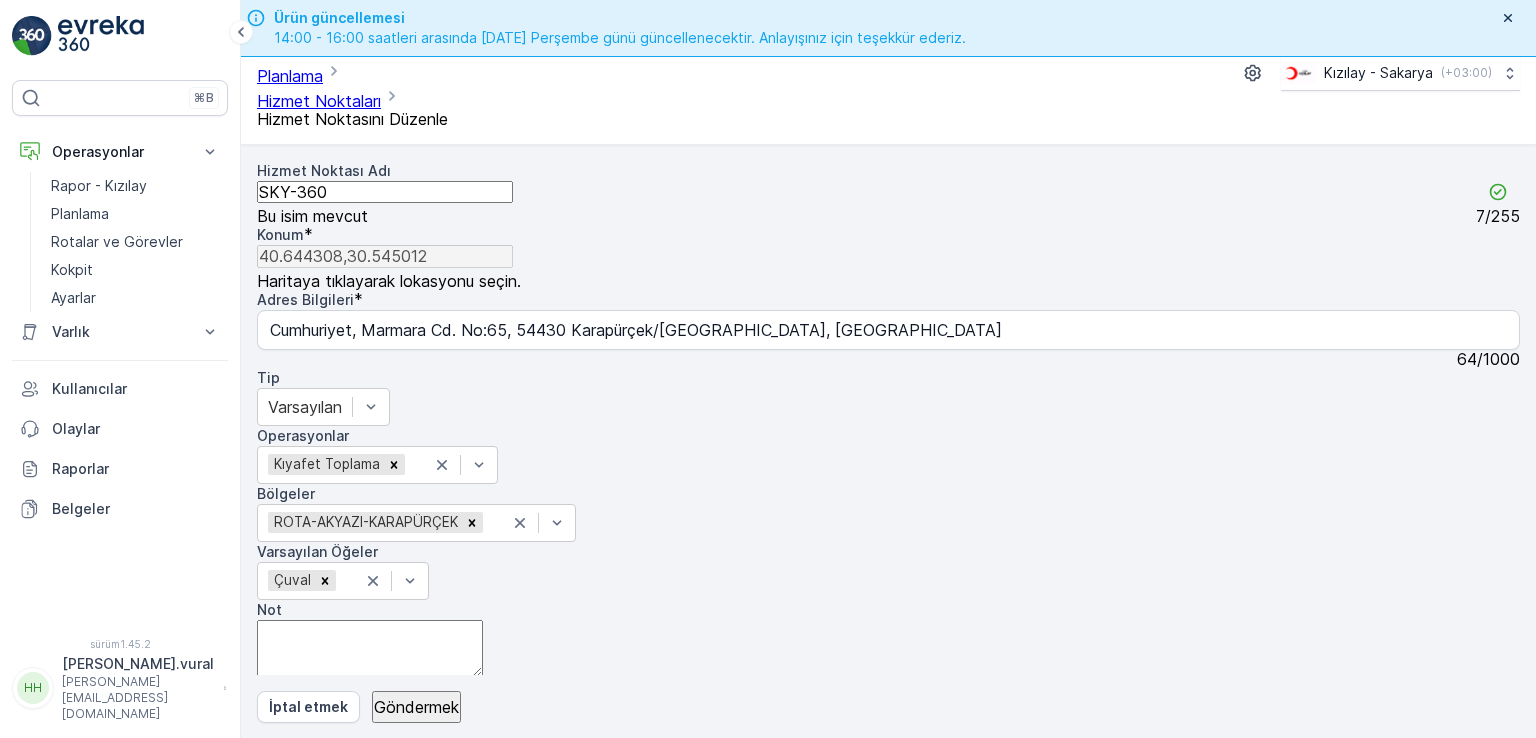 type on "SKY-360" 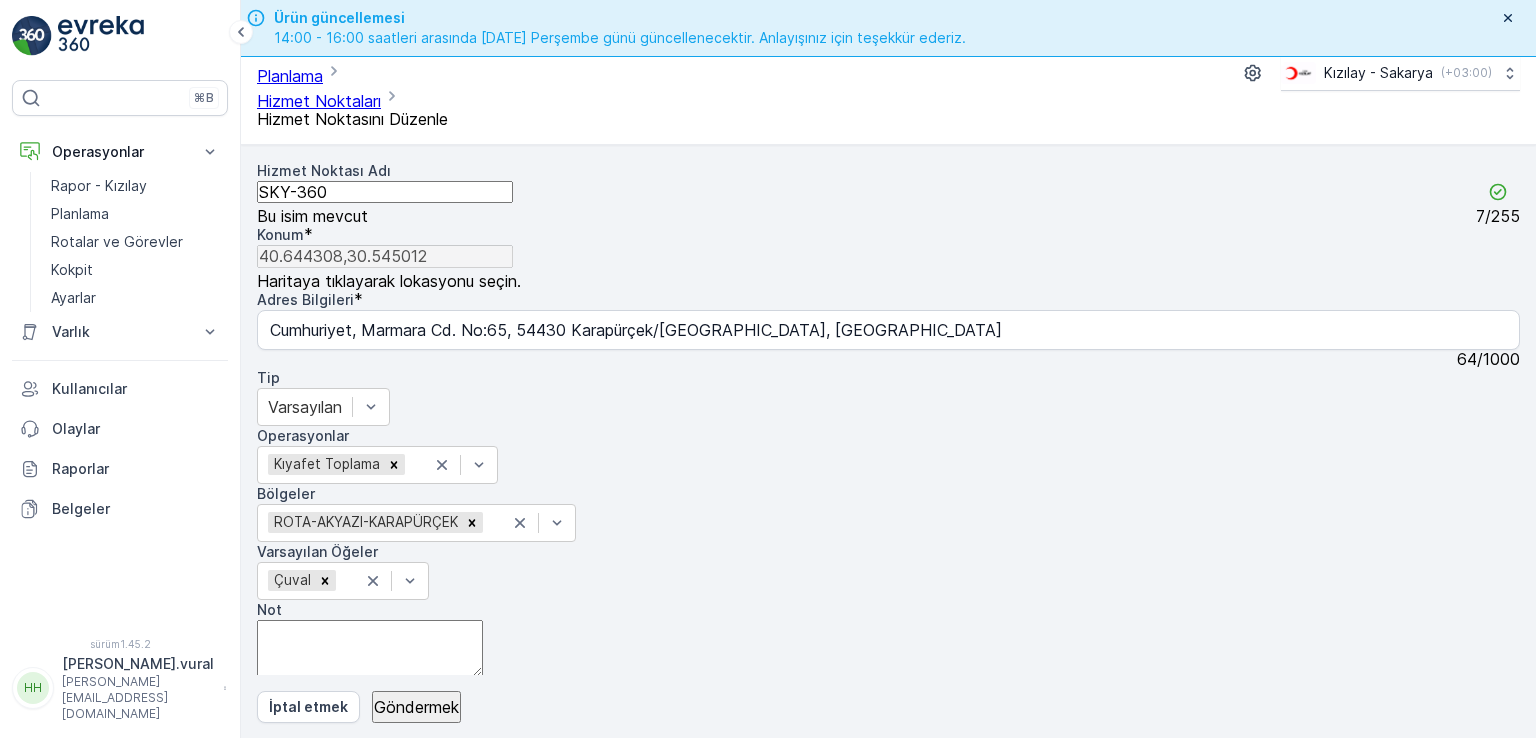 click on "Göndermek" at bounding box center [416, 707] 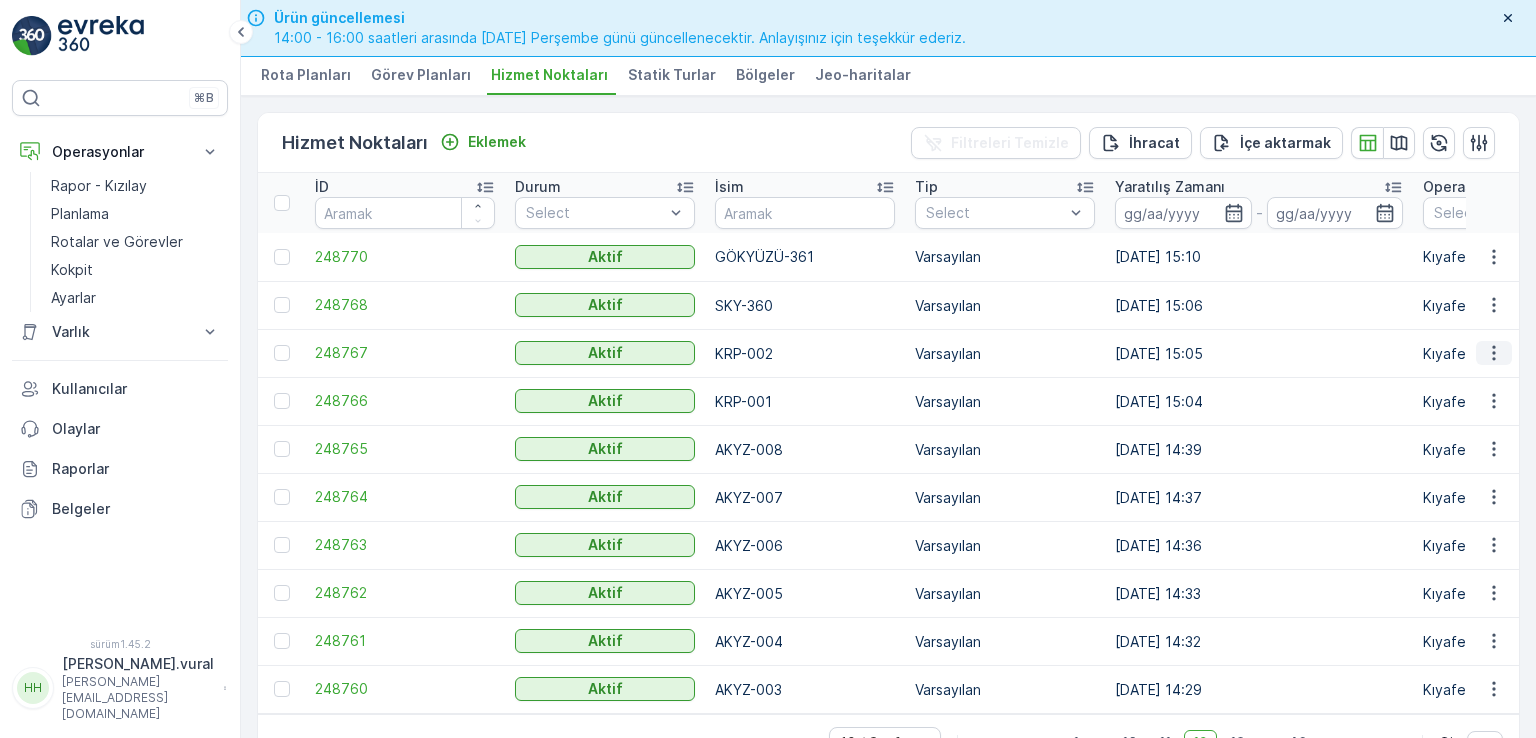 click 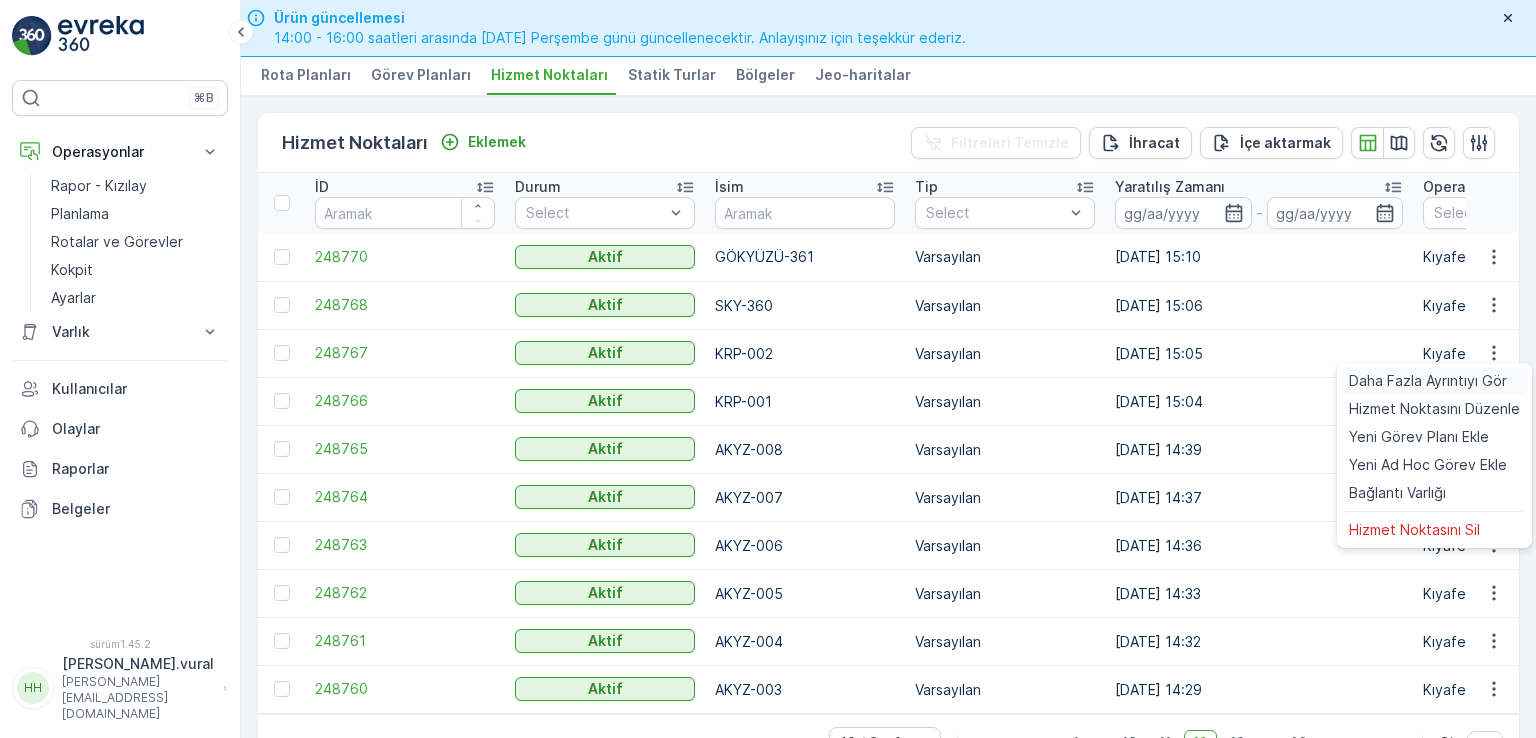 click on "Daha Fazla Ayrıntıyı Gör" at bounding box center [1428, 380] 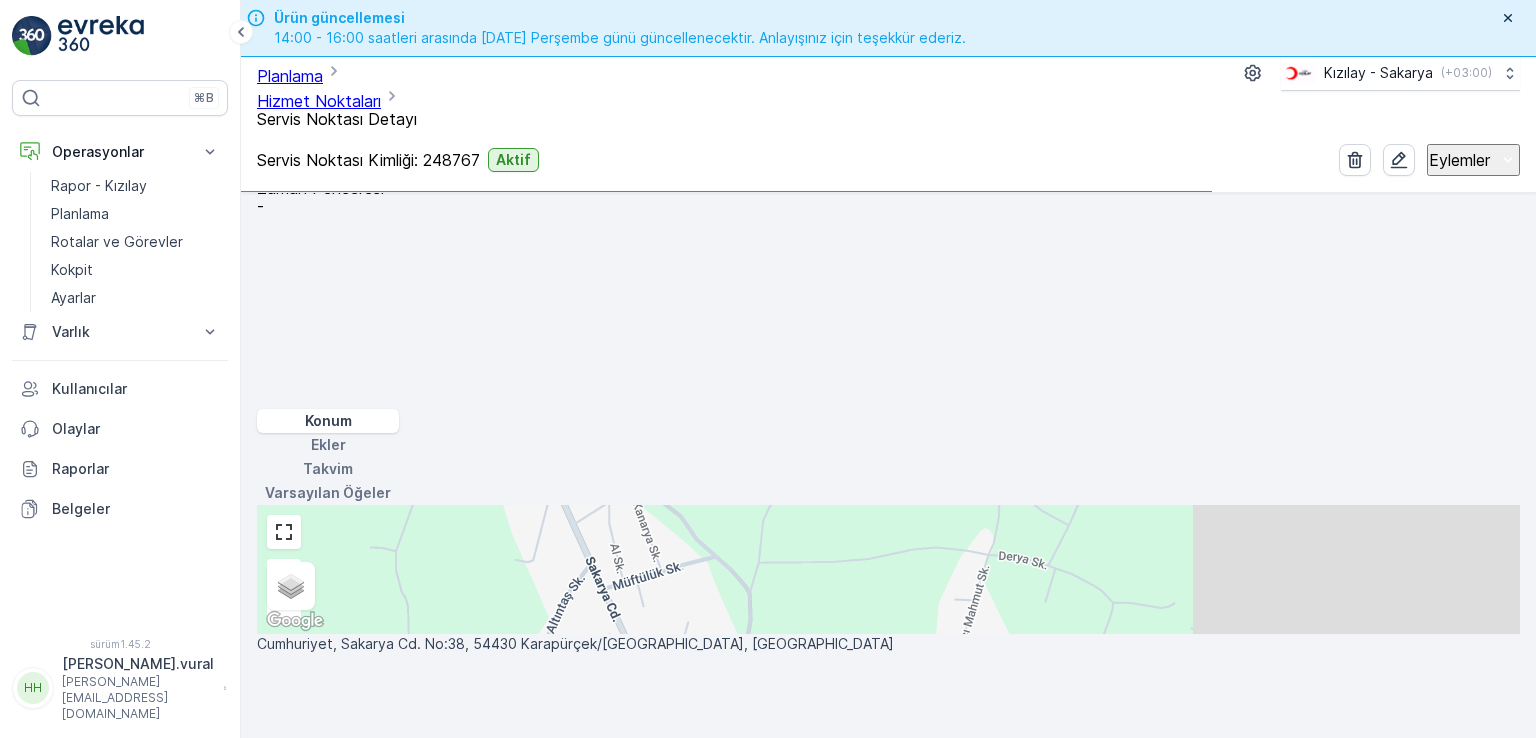 scroll, scrollTop: 0, scrollLeft: 0, axis: both 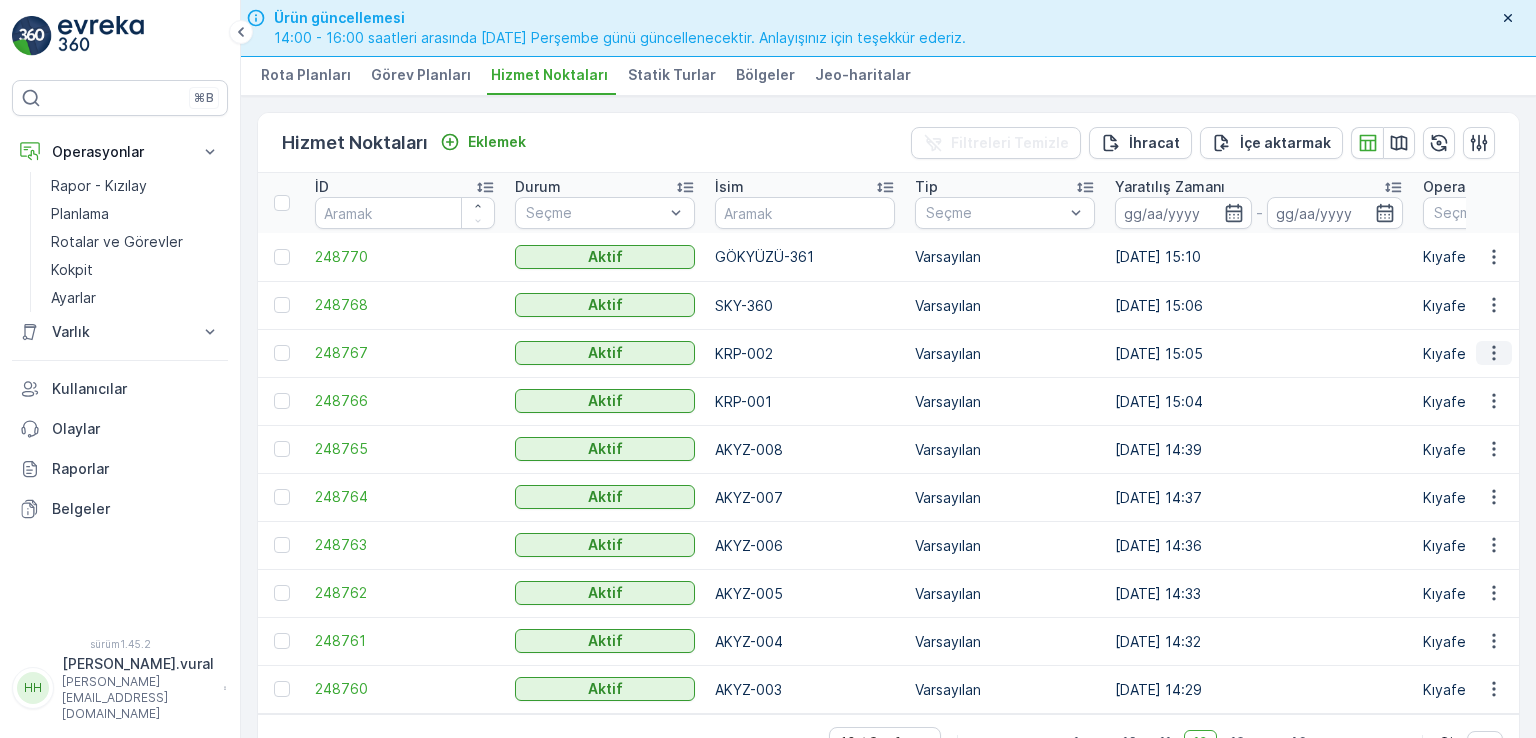 click 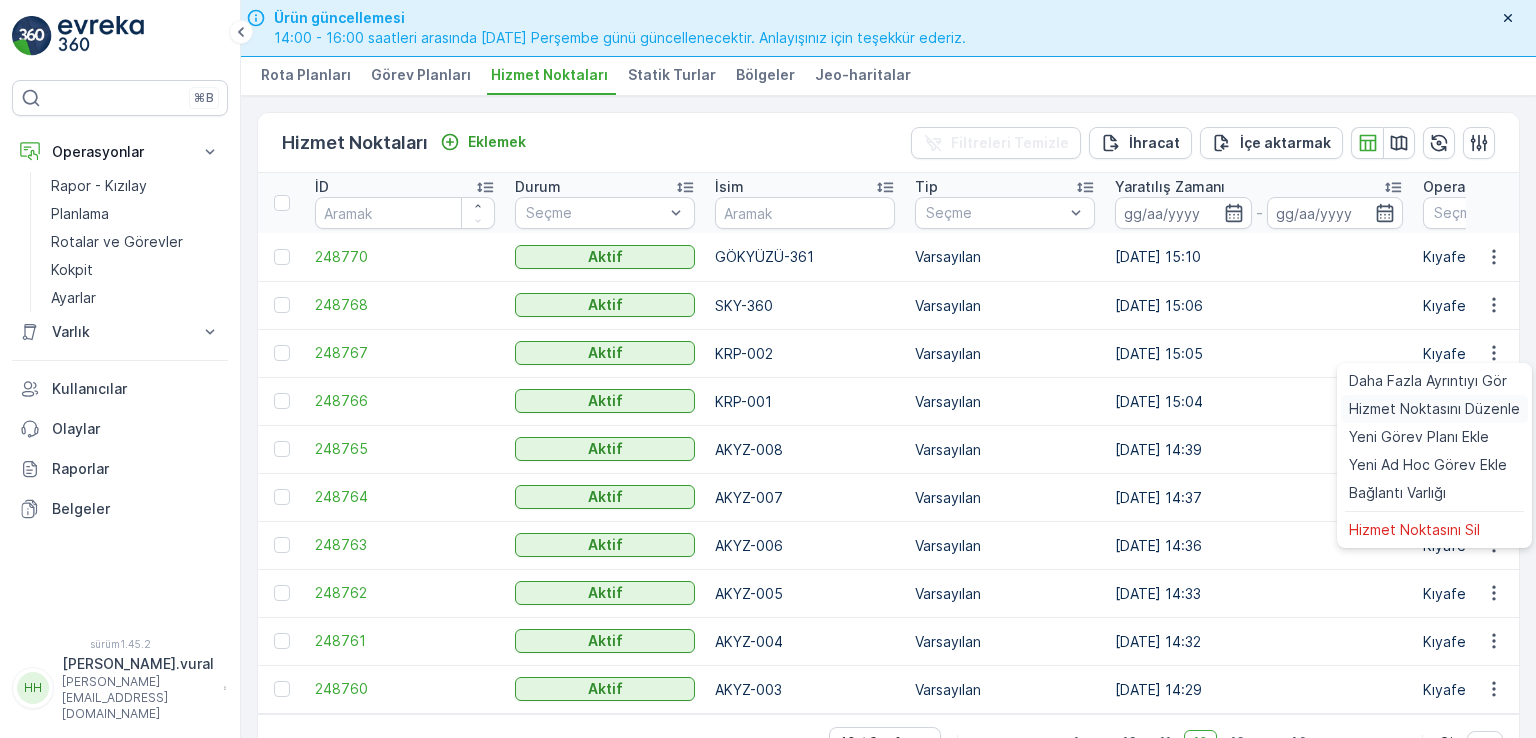 click on "Hizmet Noktasını Düzenle" at bounding box center (1434, 408) 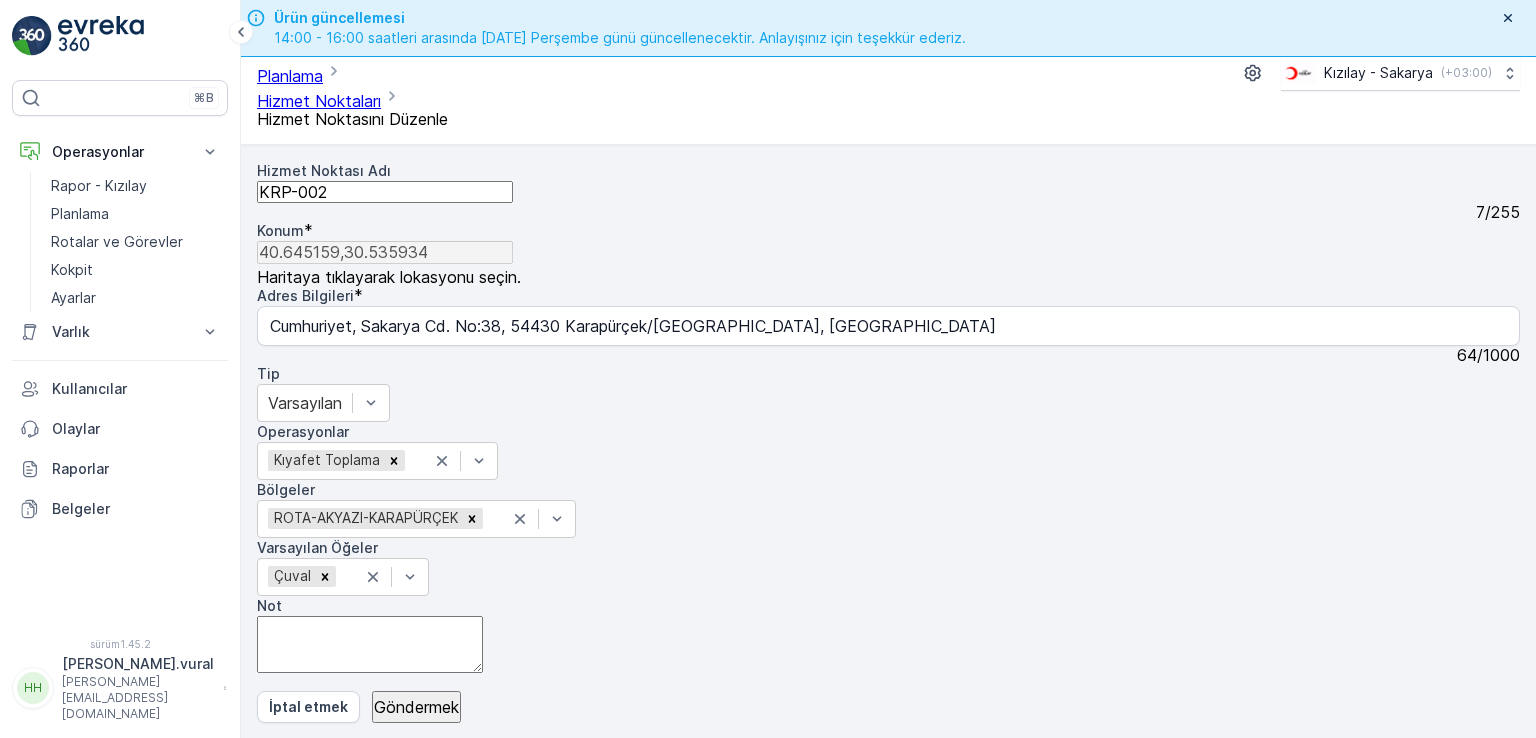 click on "KRP-002" at bounding box center (385, 192) 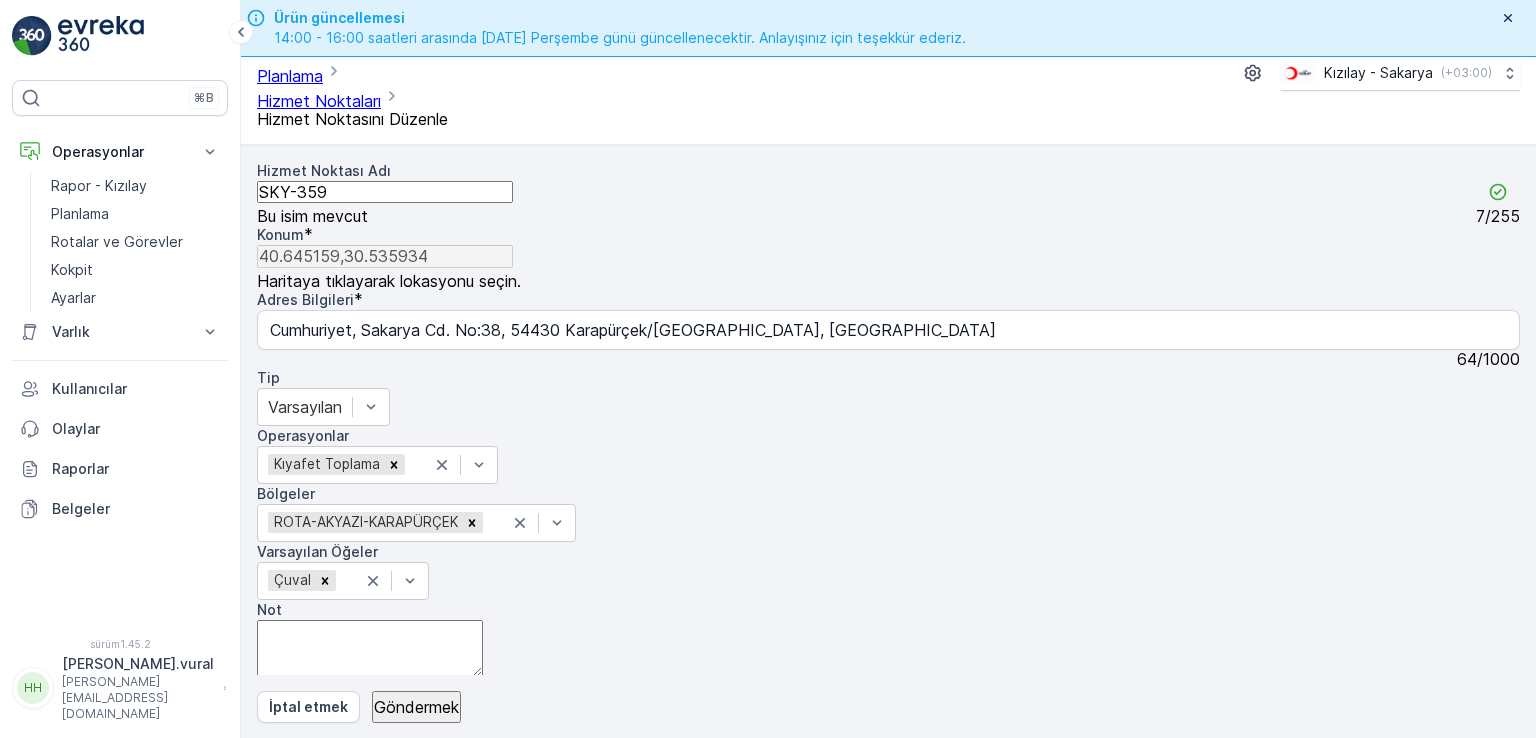 type on "SKY-359" 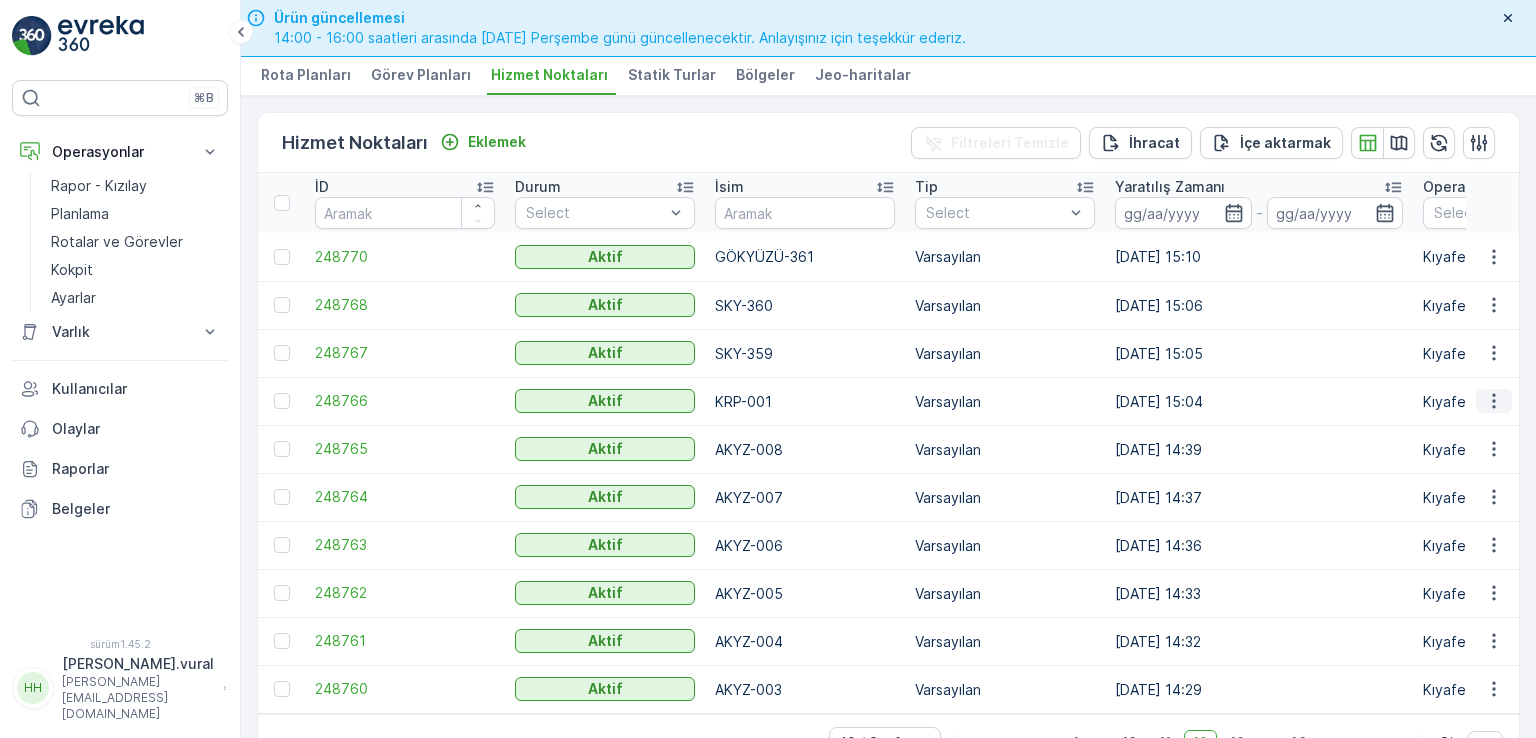 click 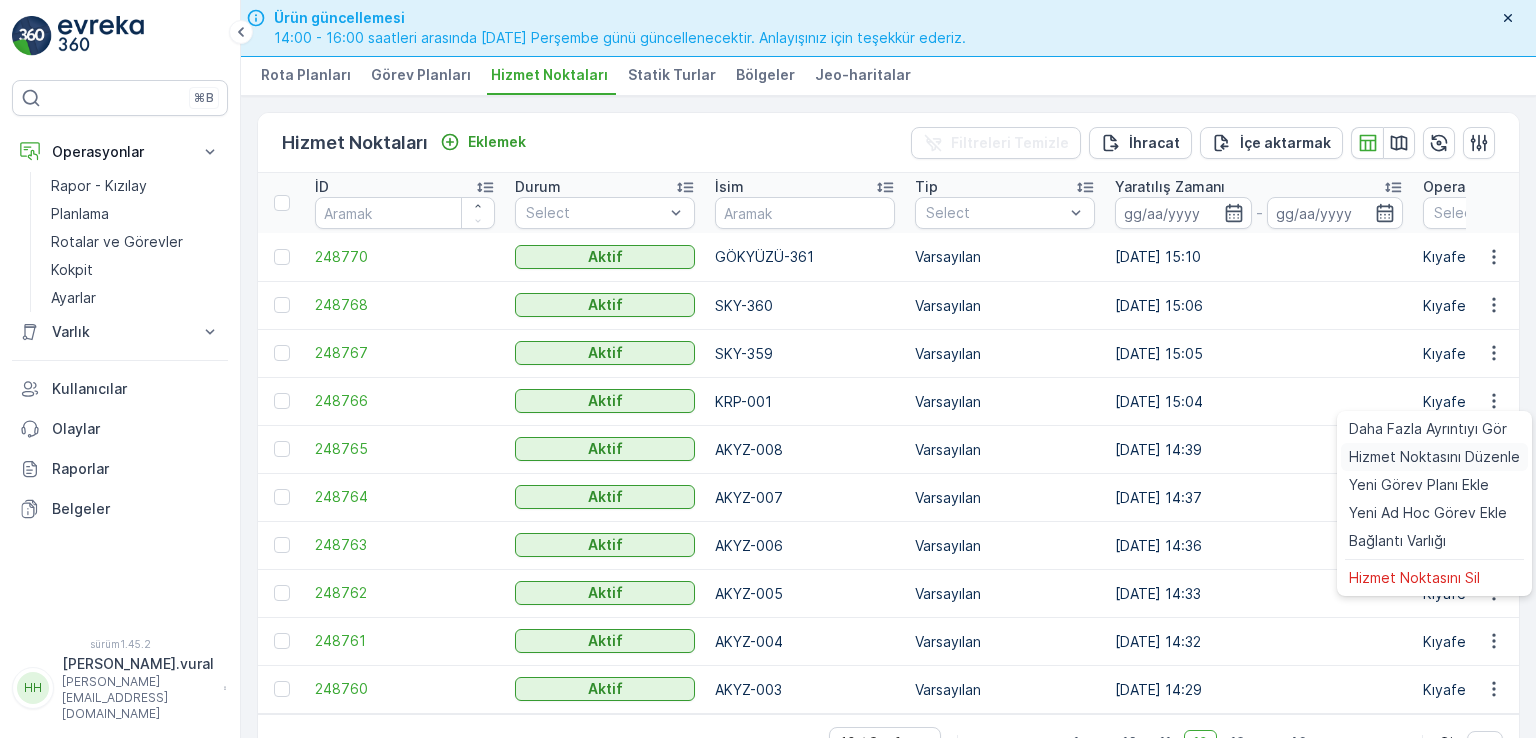 click on "Hizmet Noktasını Düzenle" at bounding box center [1434, 456] 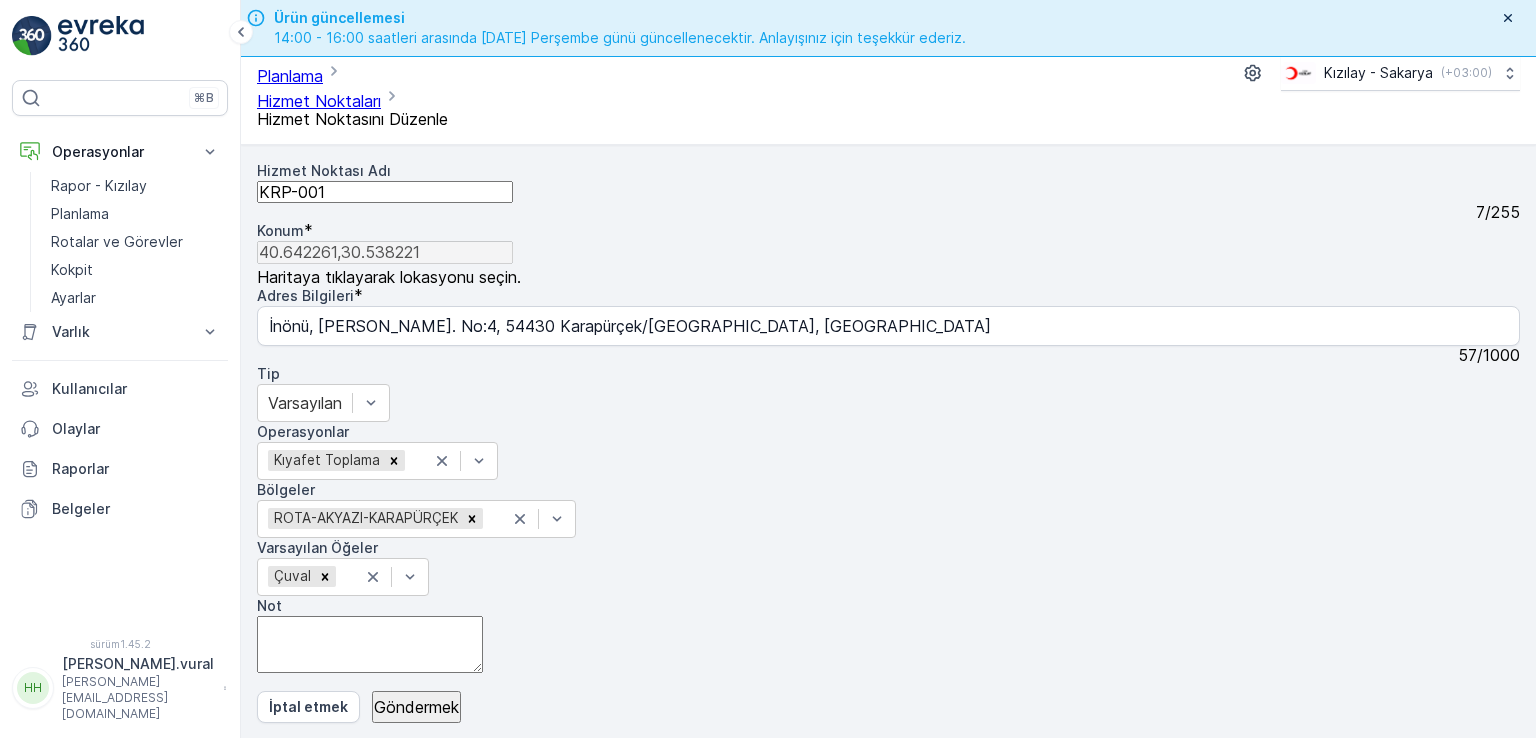 click on "KRP-001" at bounding box center (385, 192) 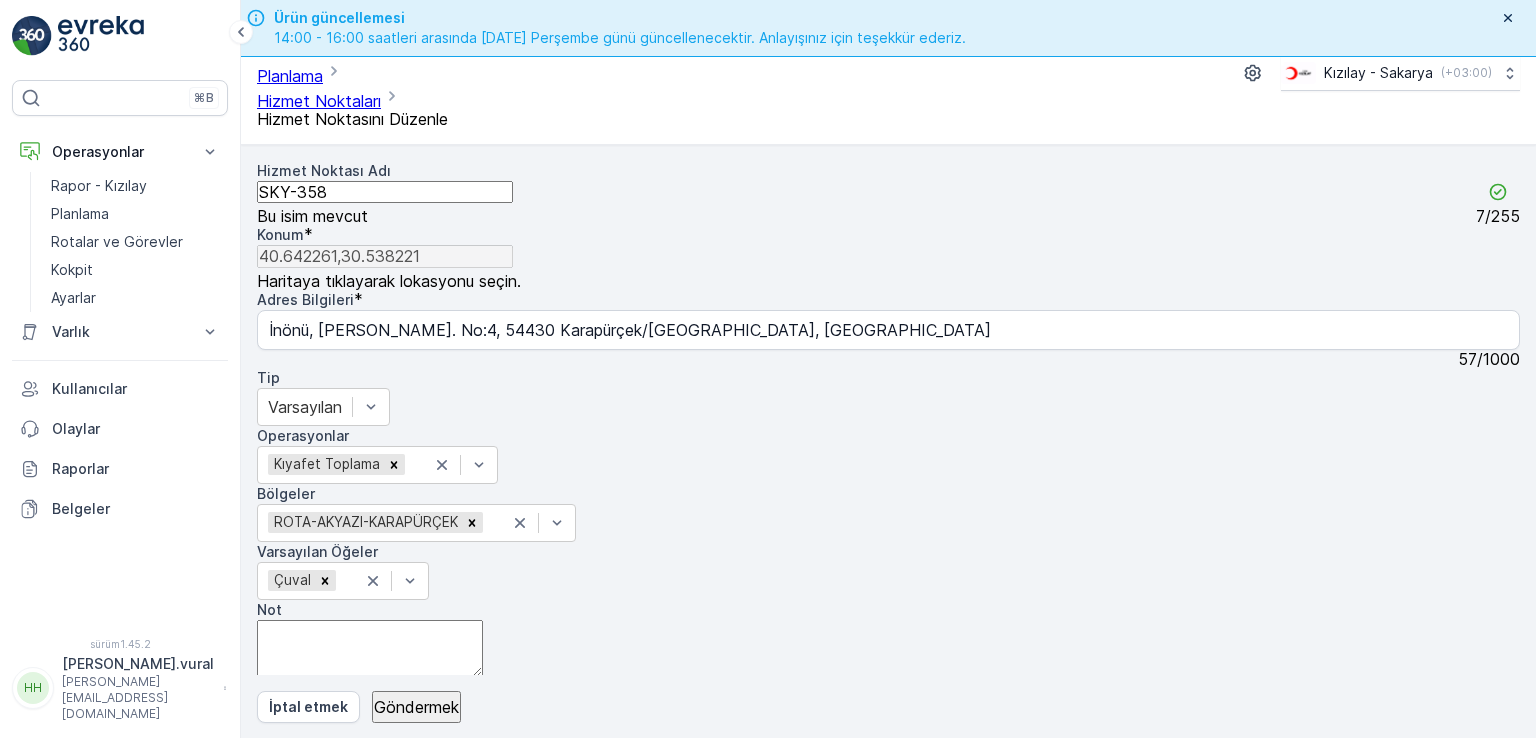 type on "SKY-358" 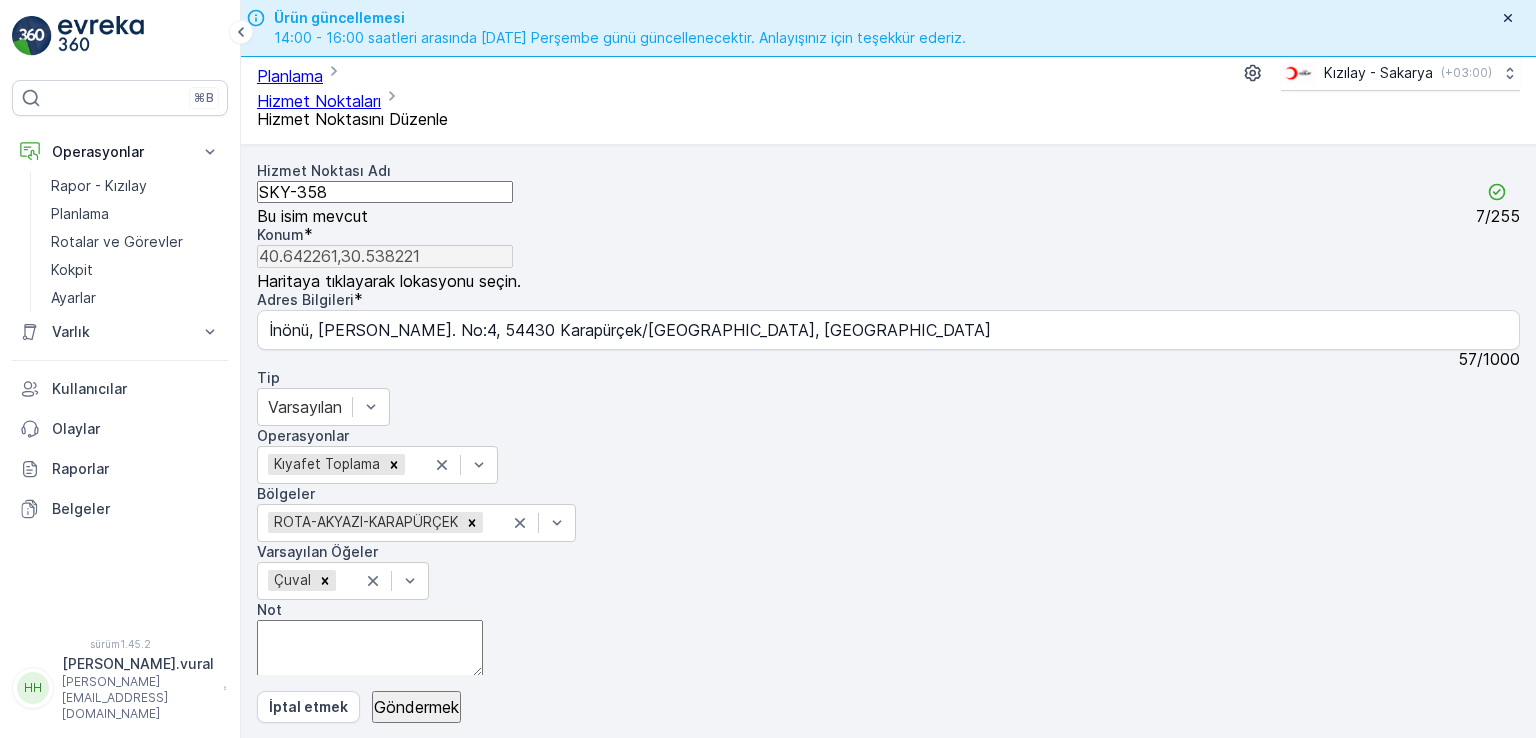click on "Göndermek" at bounding box center (416, 707) 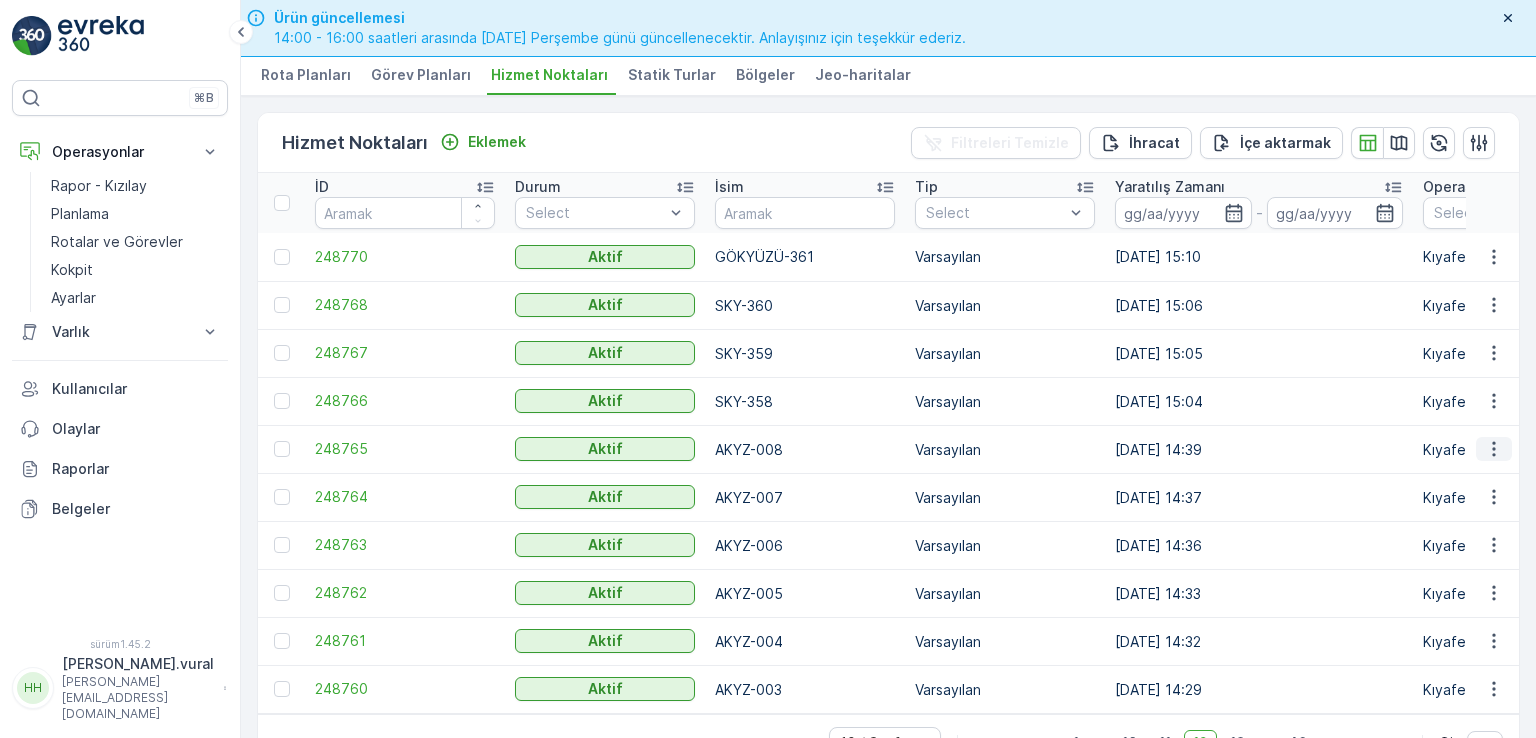 click 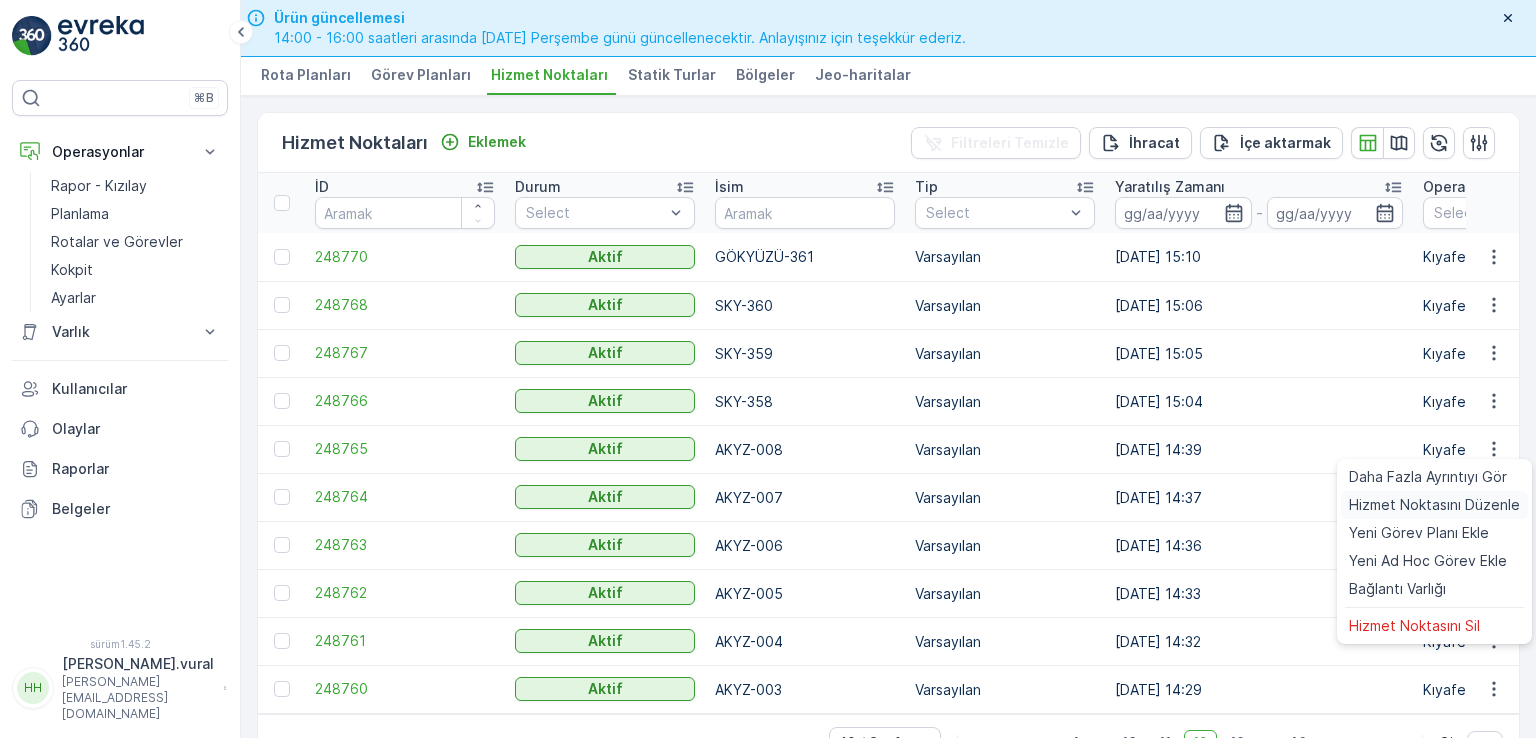 click on "Hizmet Noktasını Düzenle" at bounding box center [1434, 504] 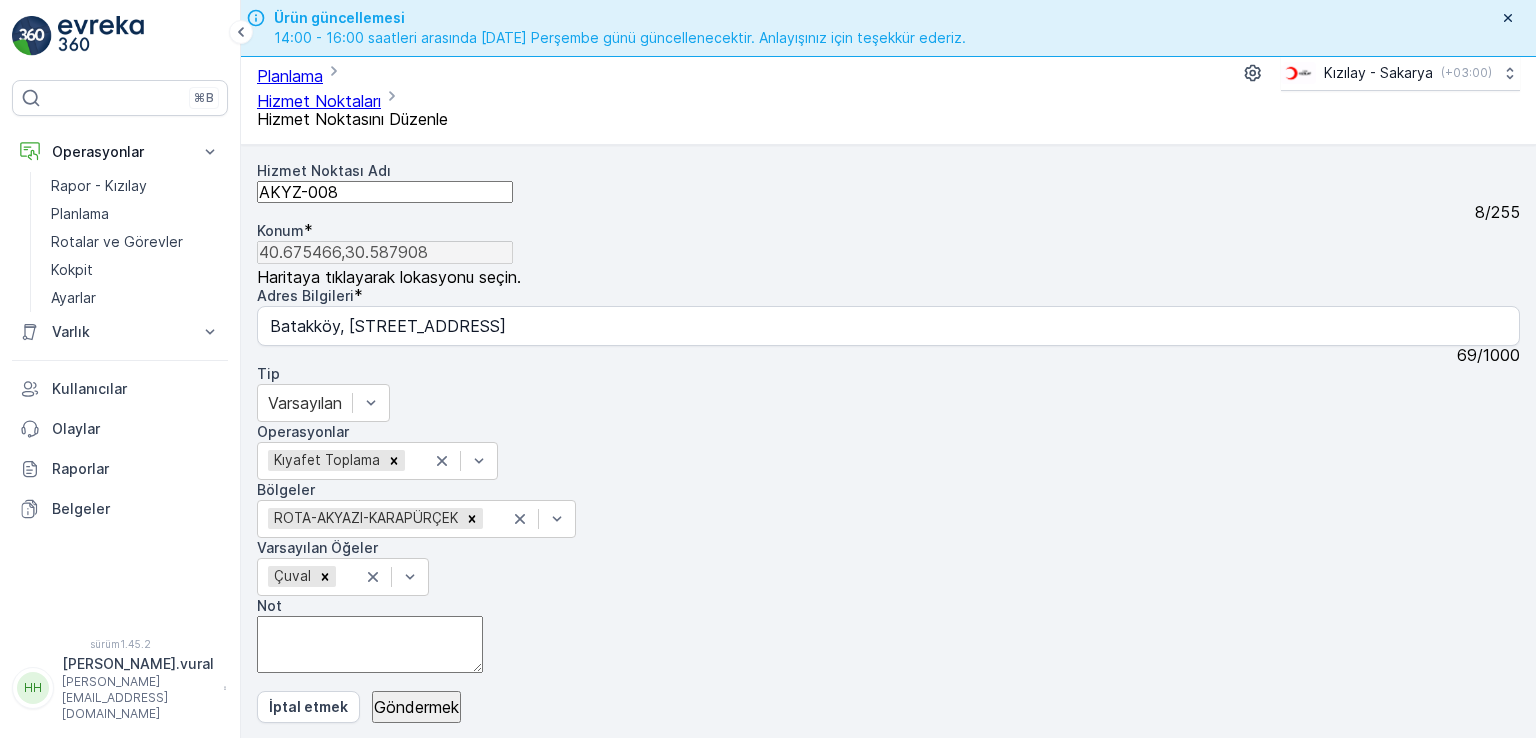 click on "AKYZ-008" at bounding box center [385, 192] 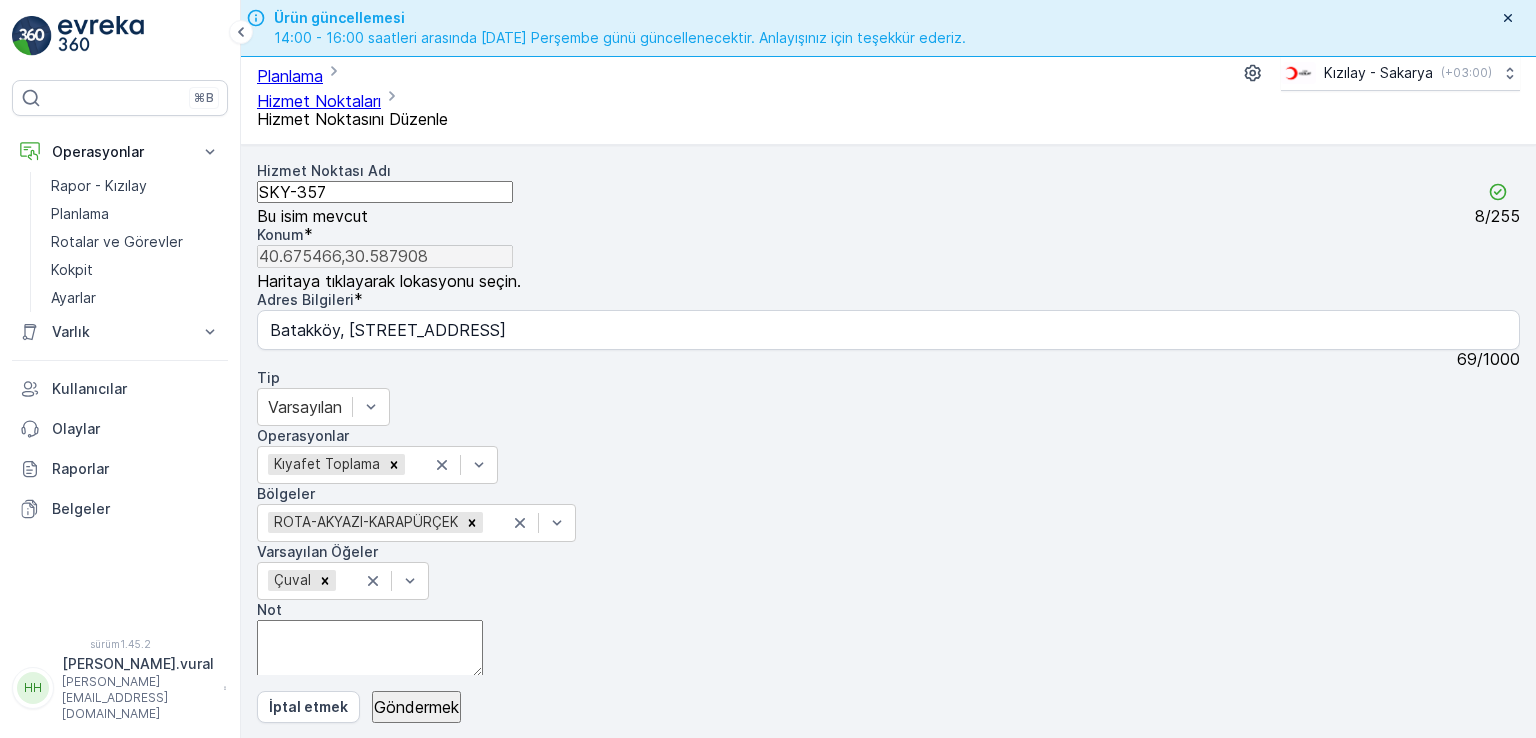 type on "SKY-357" 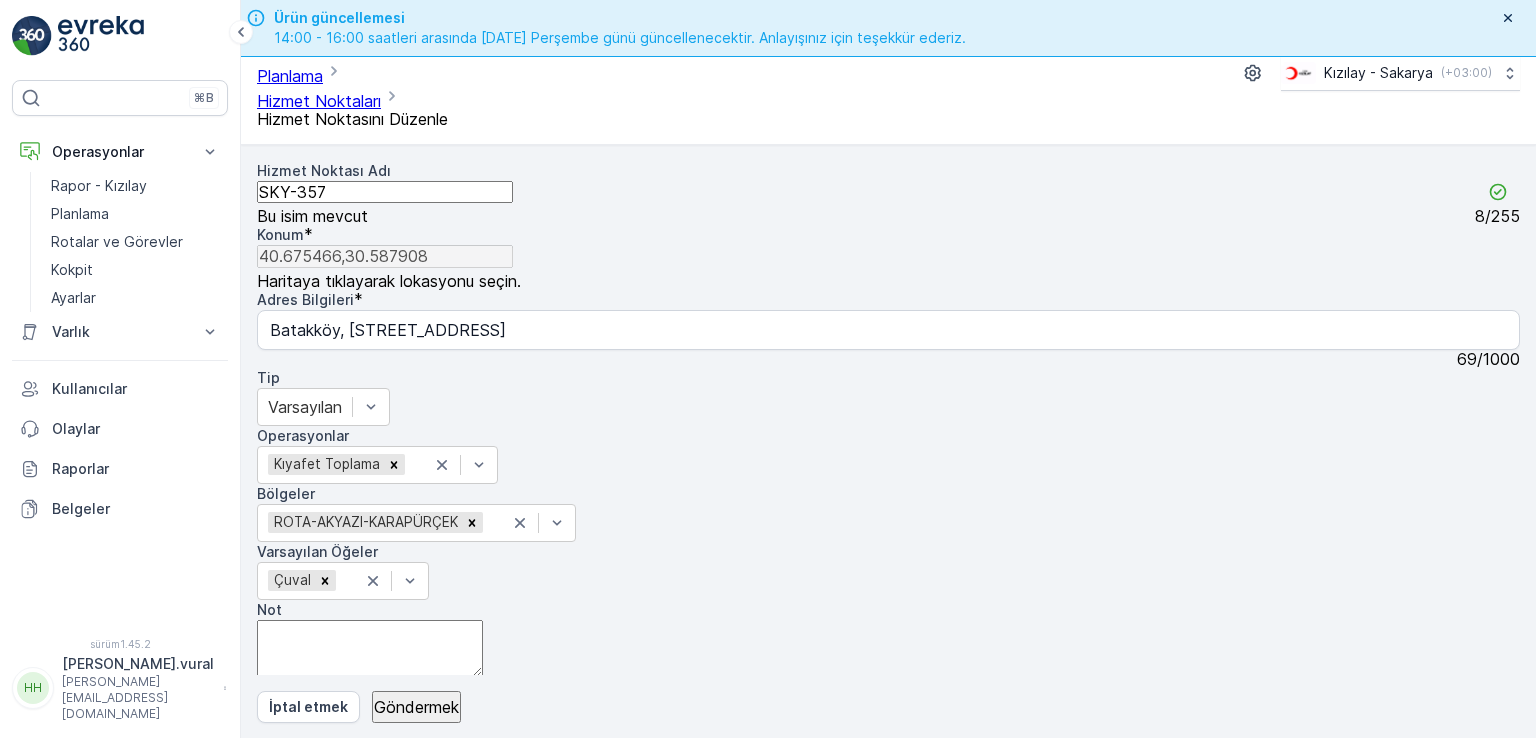 click on "Göndermek" at bounding box center (416, 707) 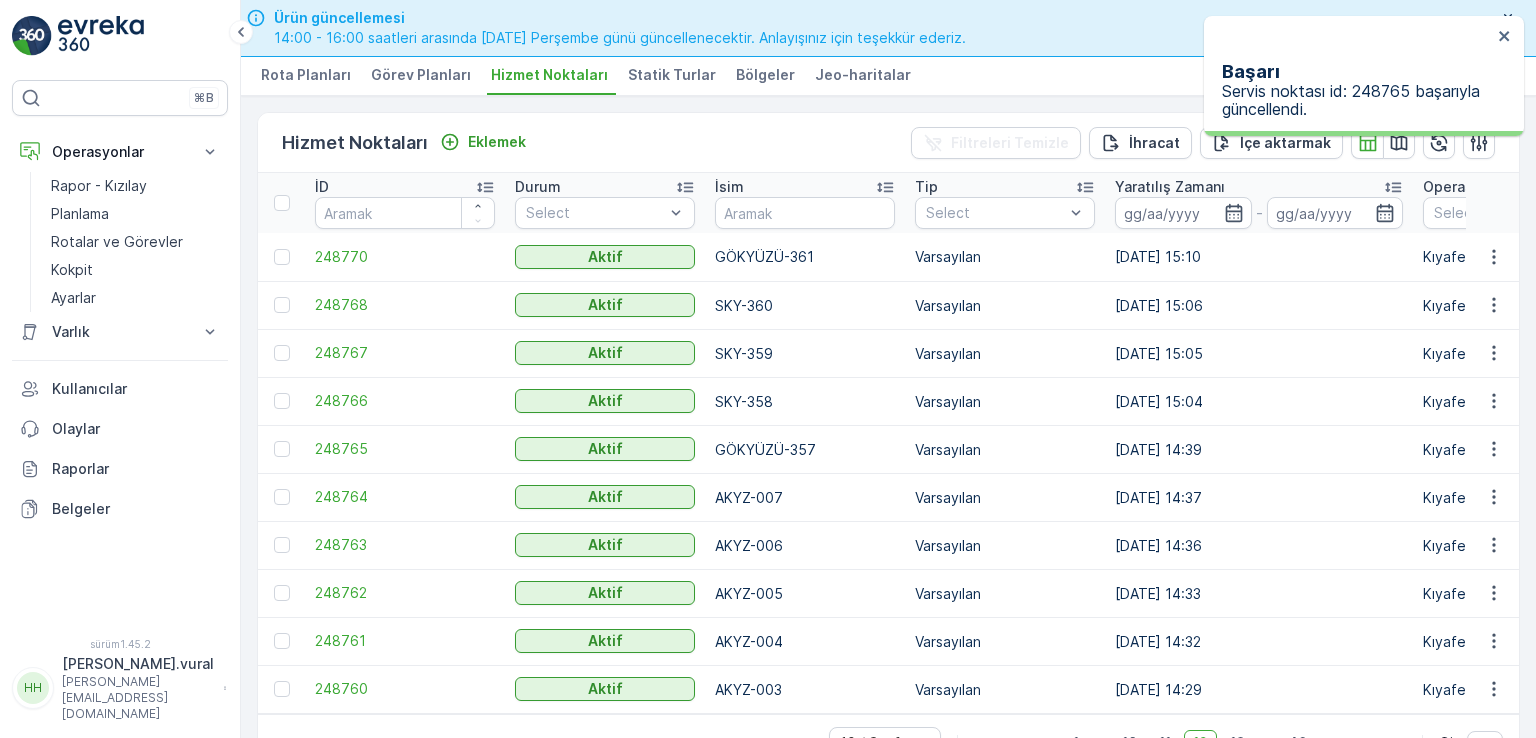 scroll, scrollTop: 5, scrollLeft: 0, axis: vertical 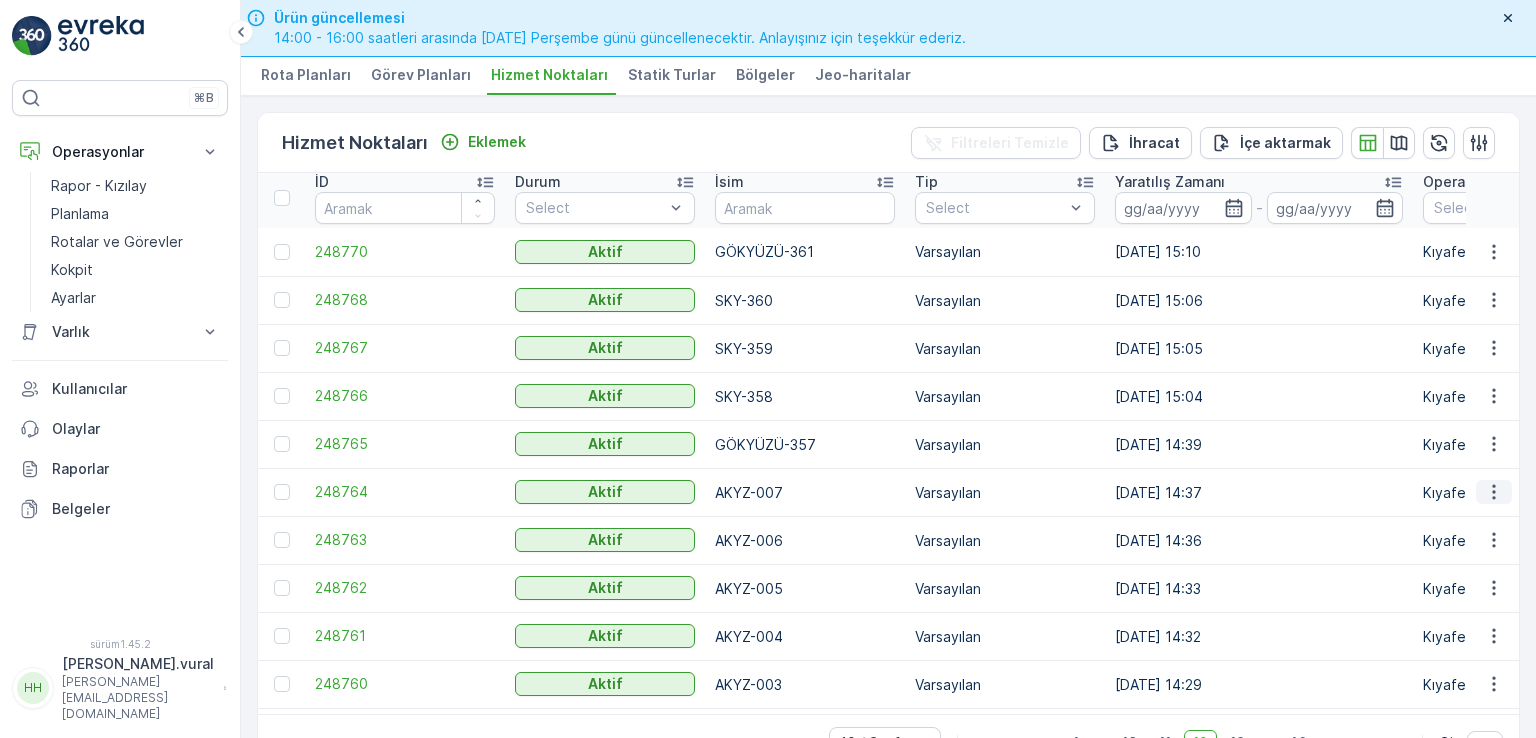 click 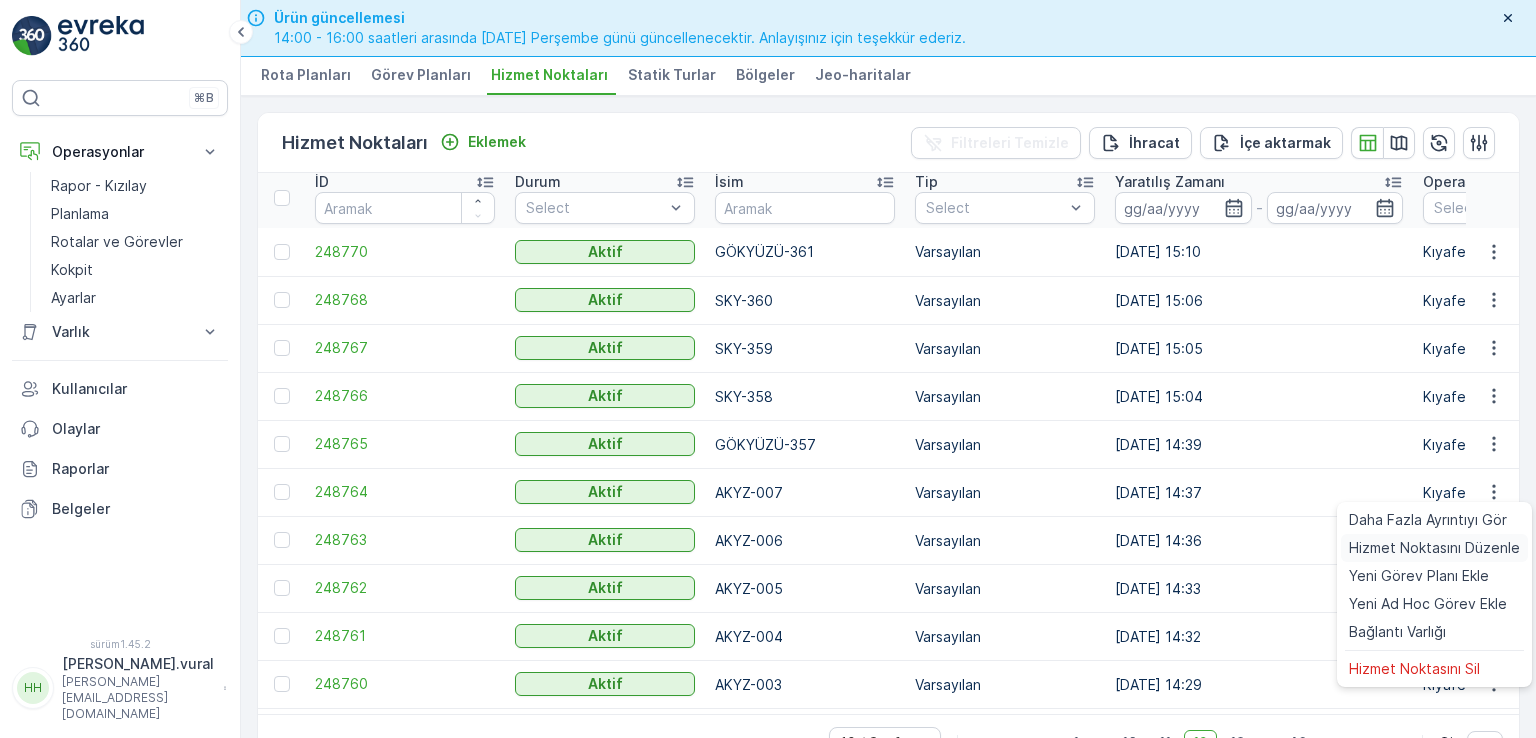 click on "Hizmet Noktasını Düzenle" at bounding box center (1434, 547) 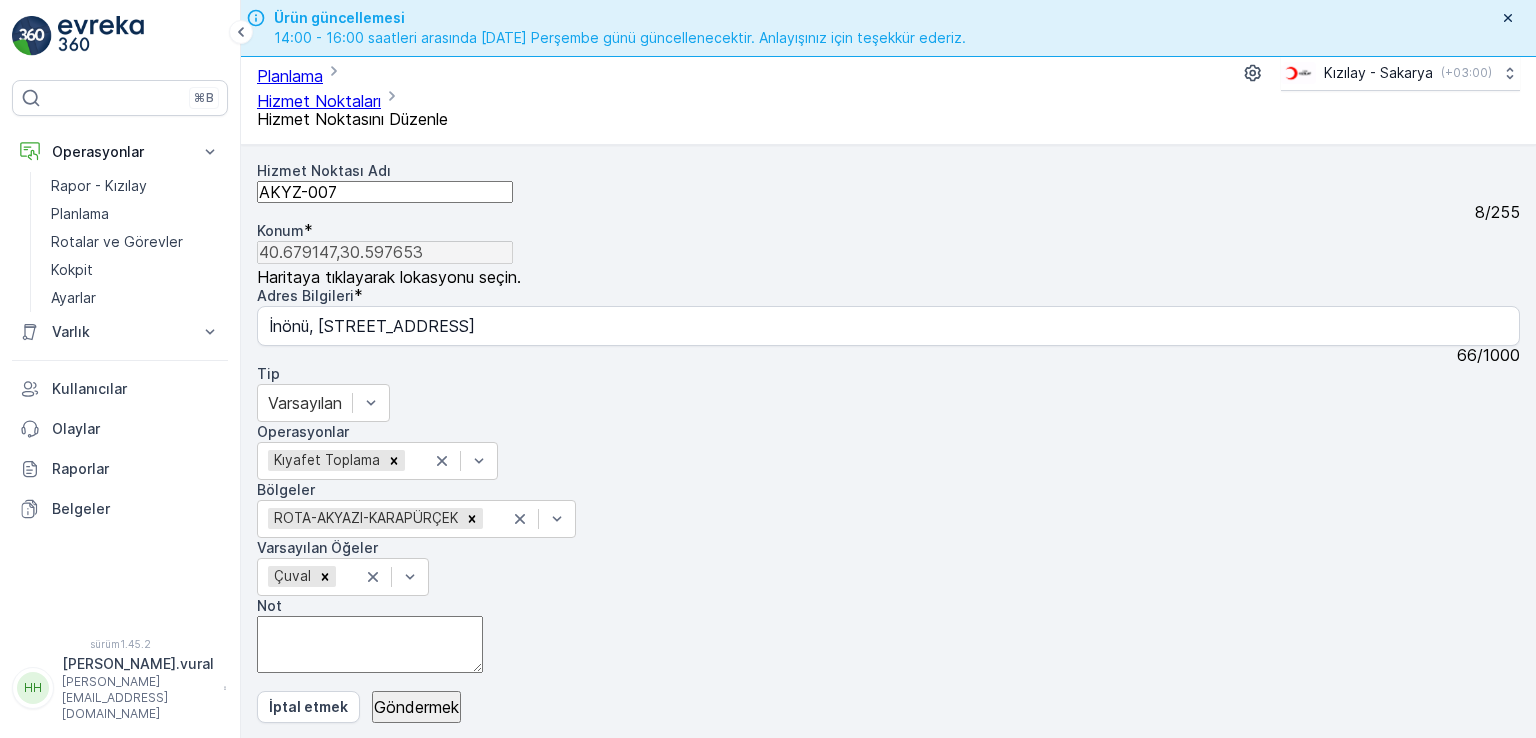 click on "AKYZ-007" at bounding box center (385, 192) 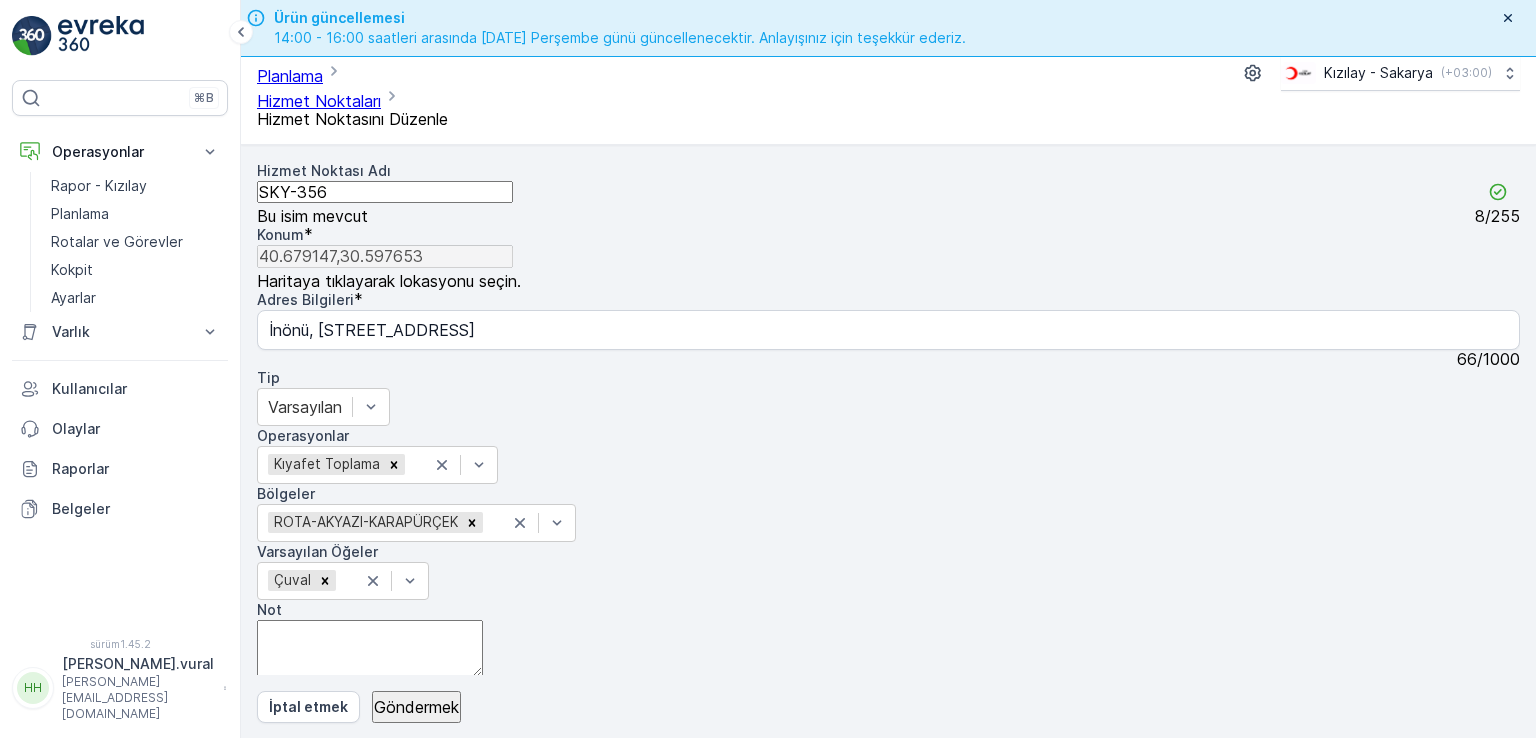 type on "SKY-356" 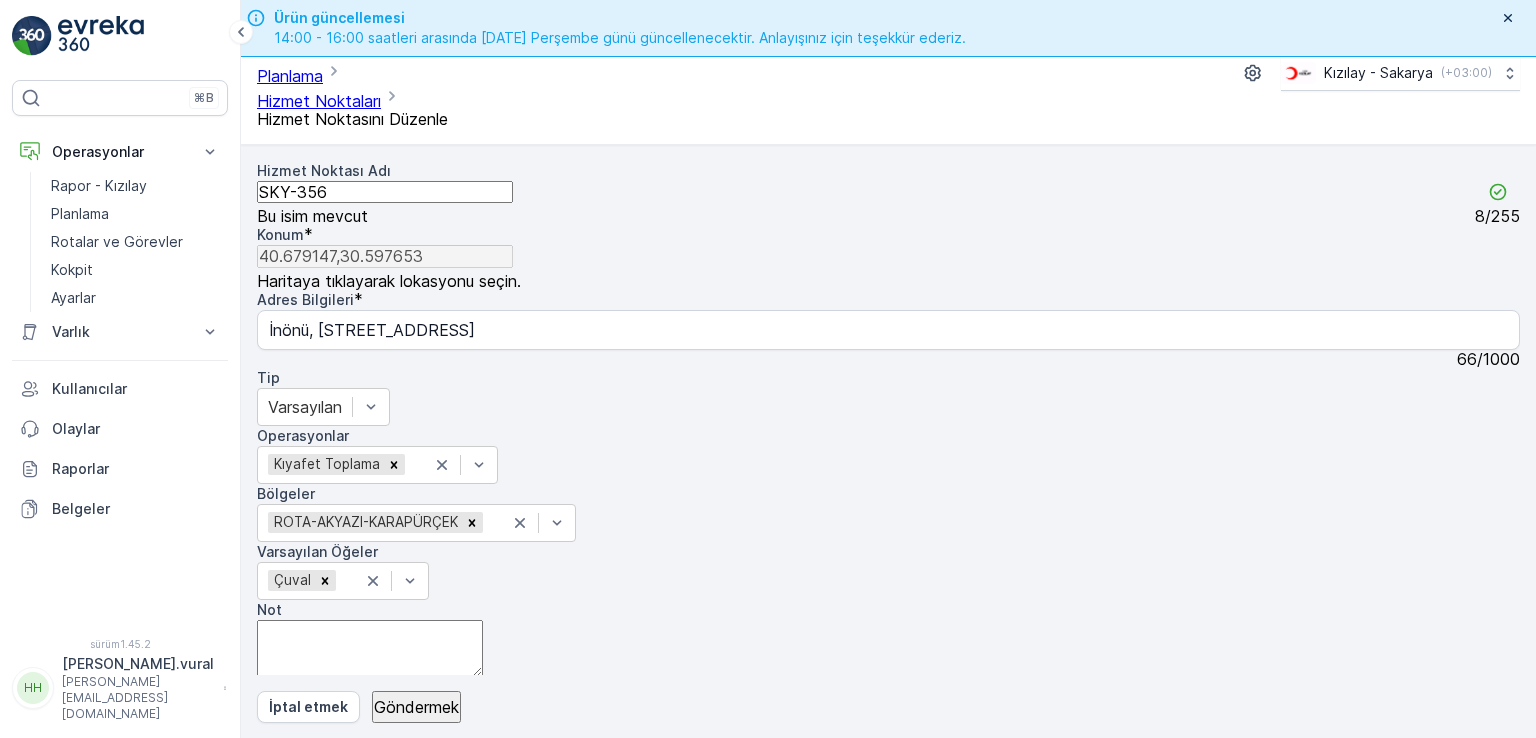 click on "Göndermek" at bounding box center [416, 707] 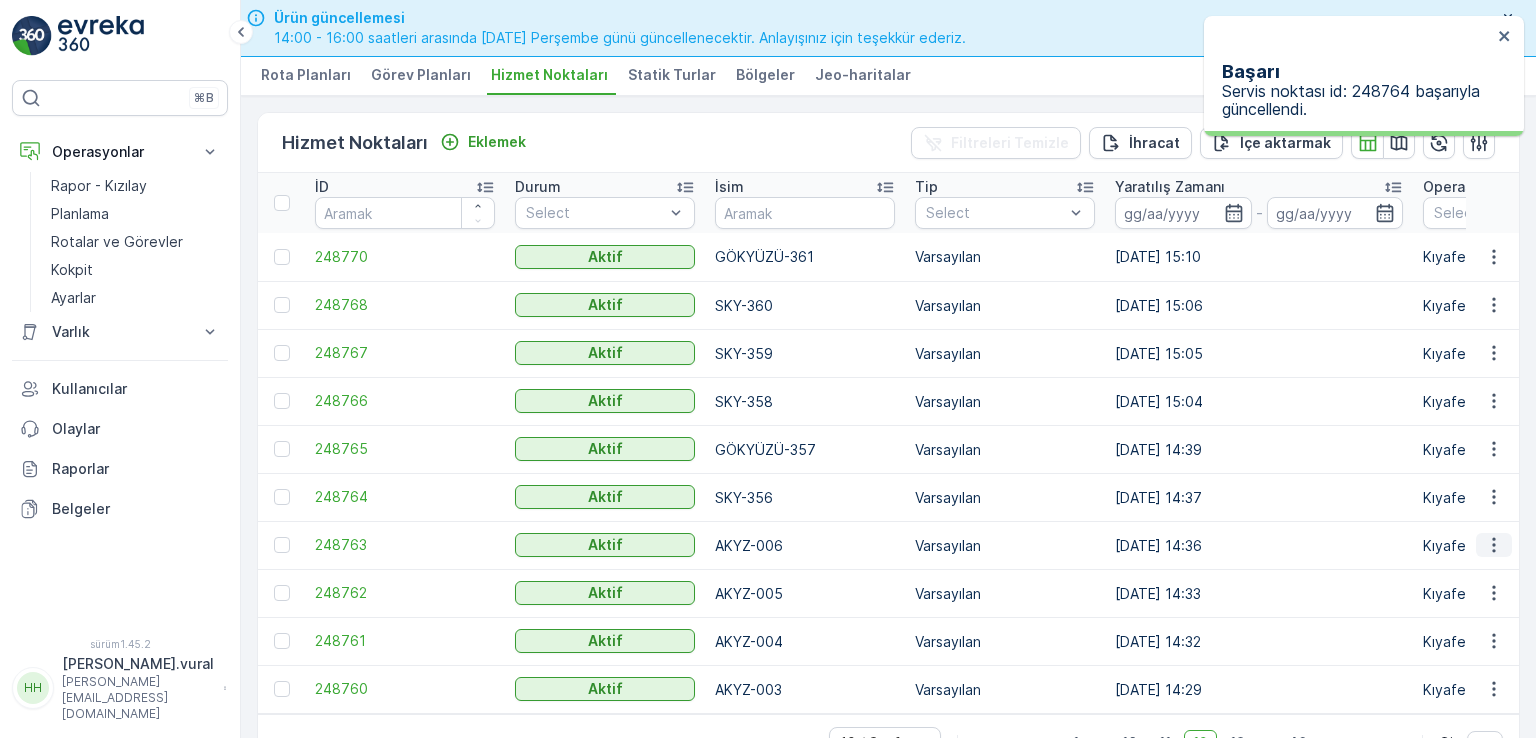 click at bounding box center (1494, 545) 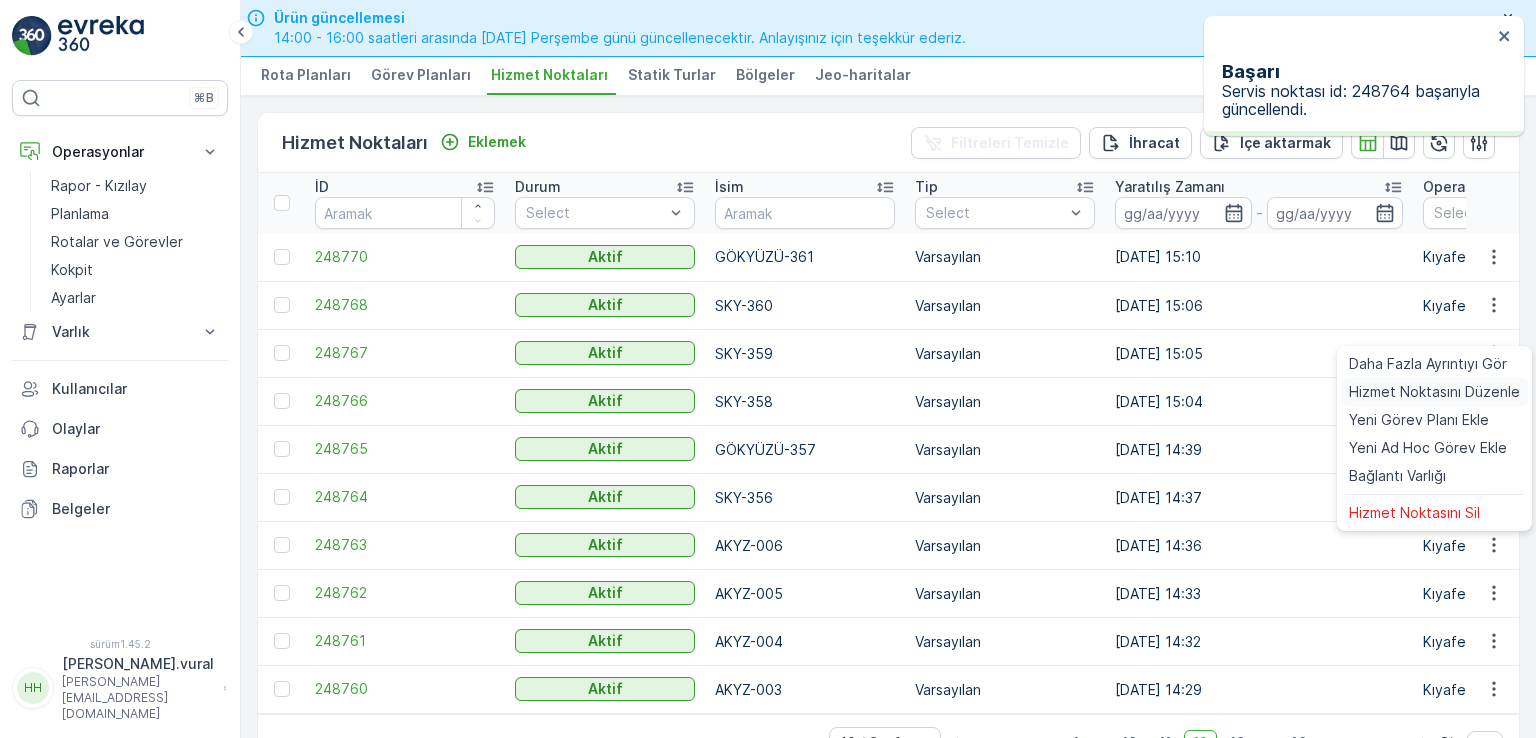click on "Hizmet Noktasını Düzenle" at bounding box center (1434, 391) 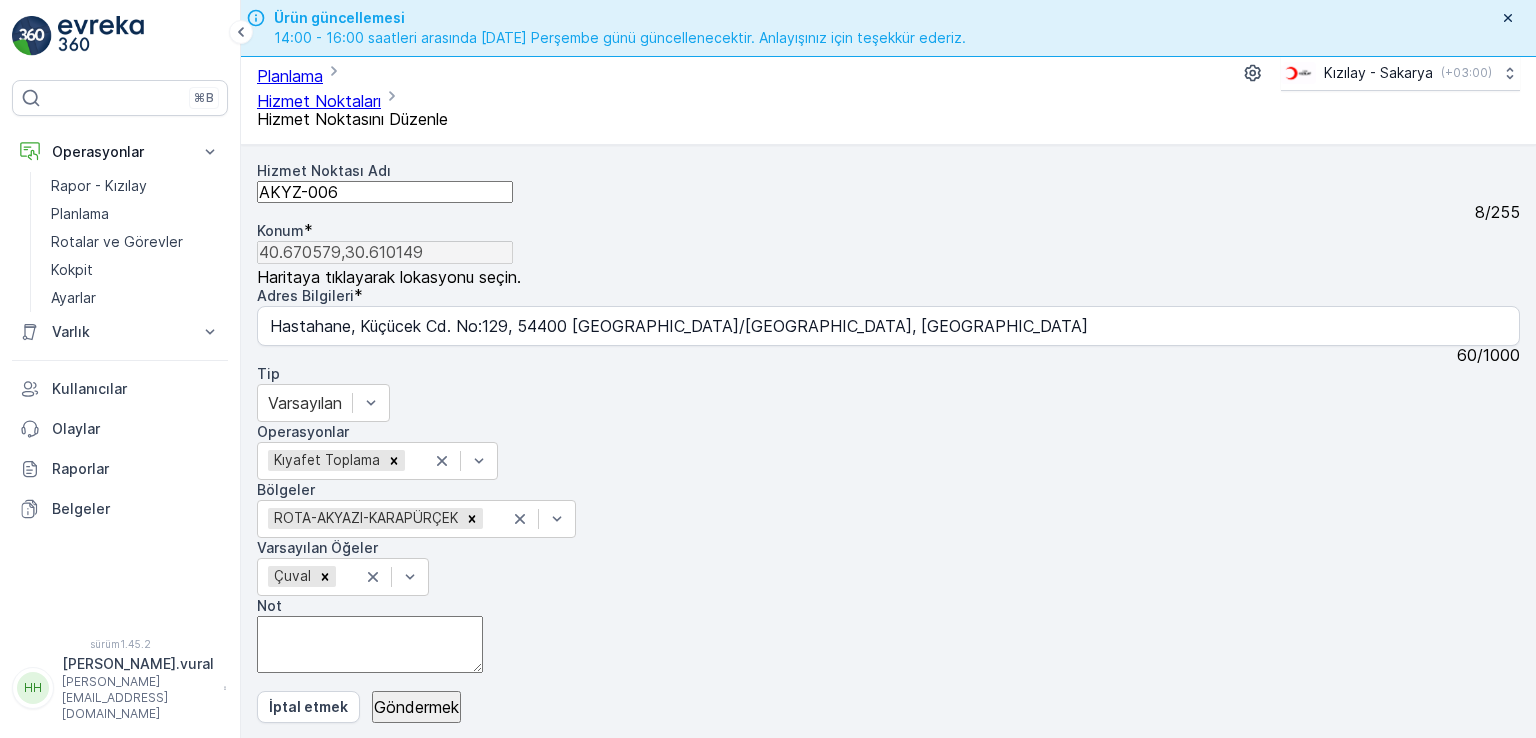 click on "AKYZ-006" at bounding box center (385, 192) 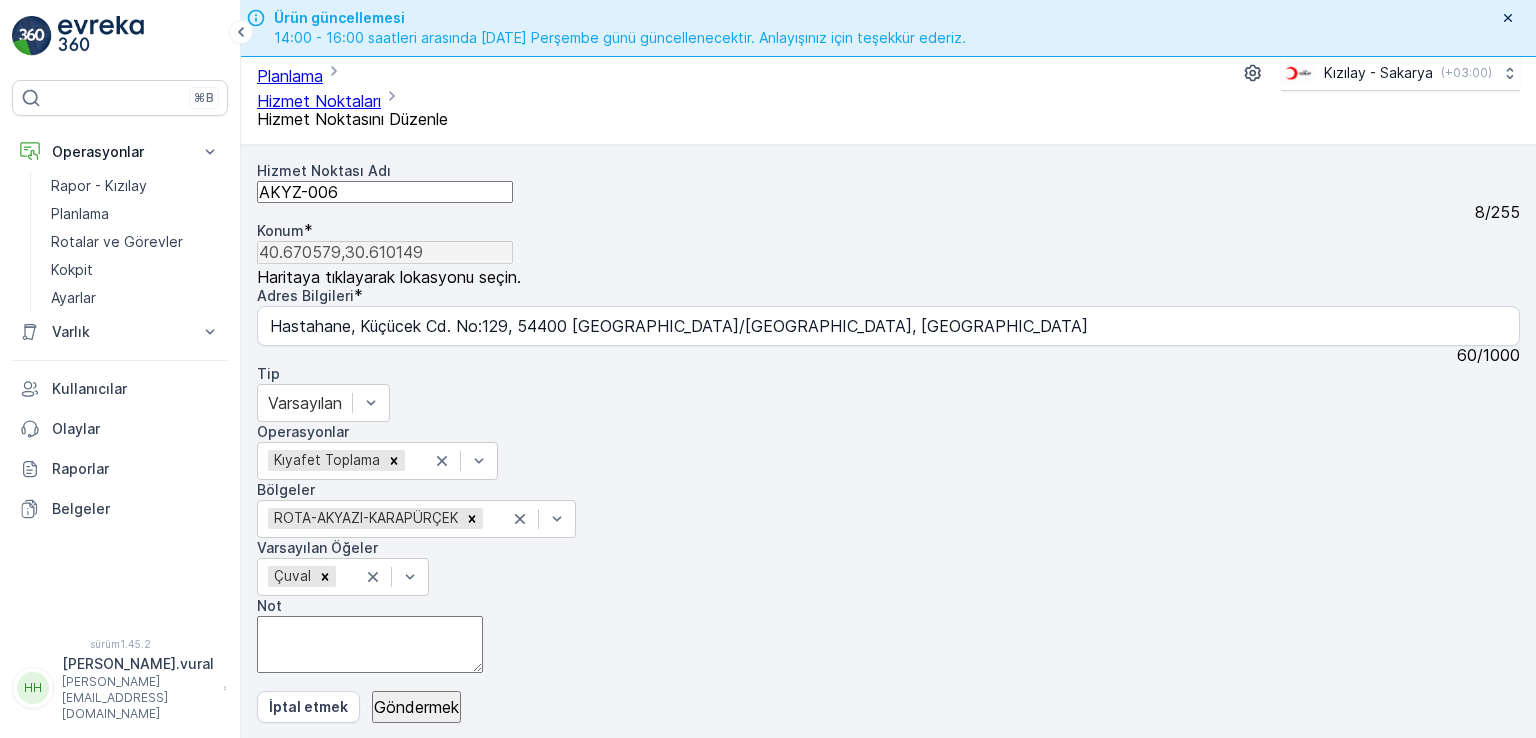 click on "AKYZ-006" at bounding box center [385, 192] 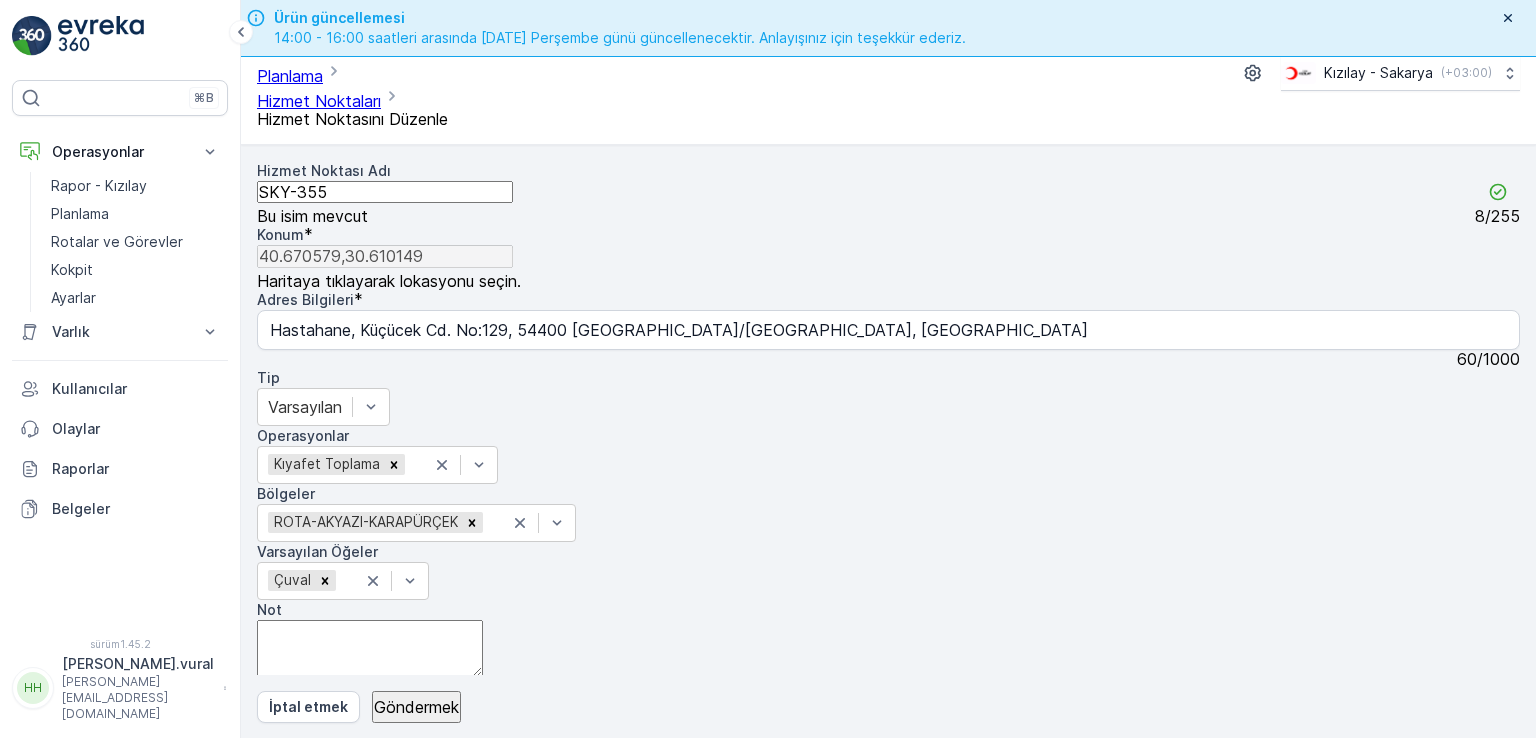 type on "SKY-355" 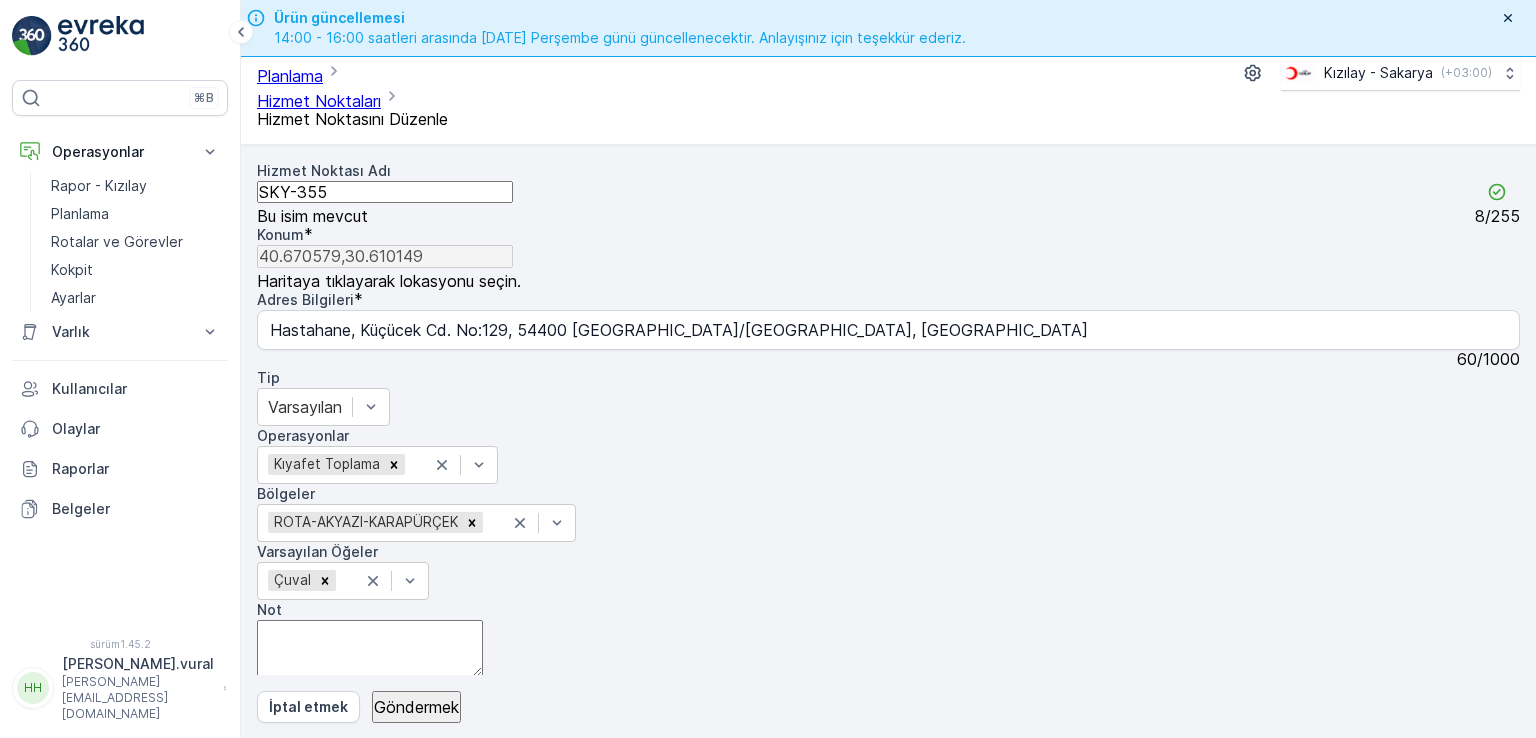 click on "Göndermek" at bounding box center [416, 707] 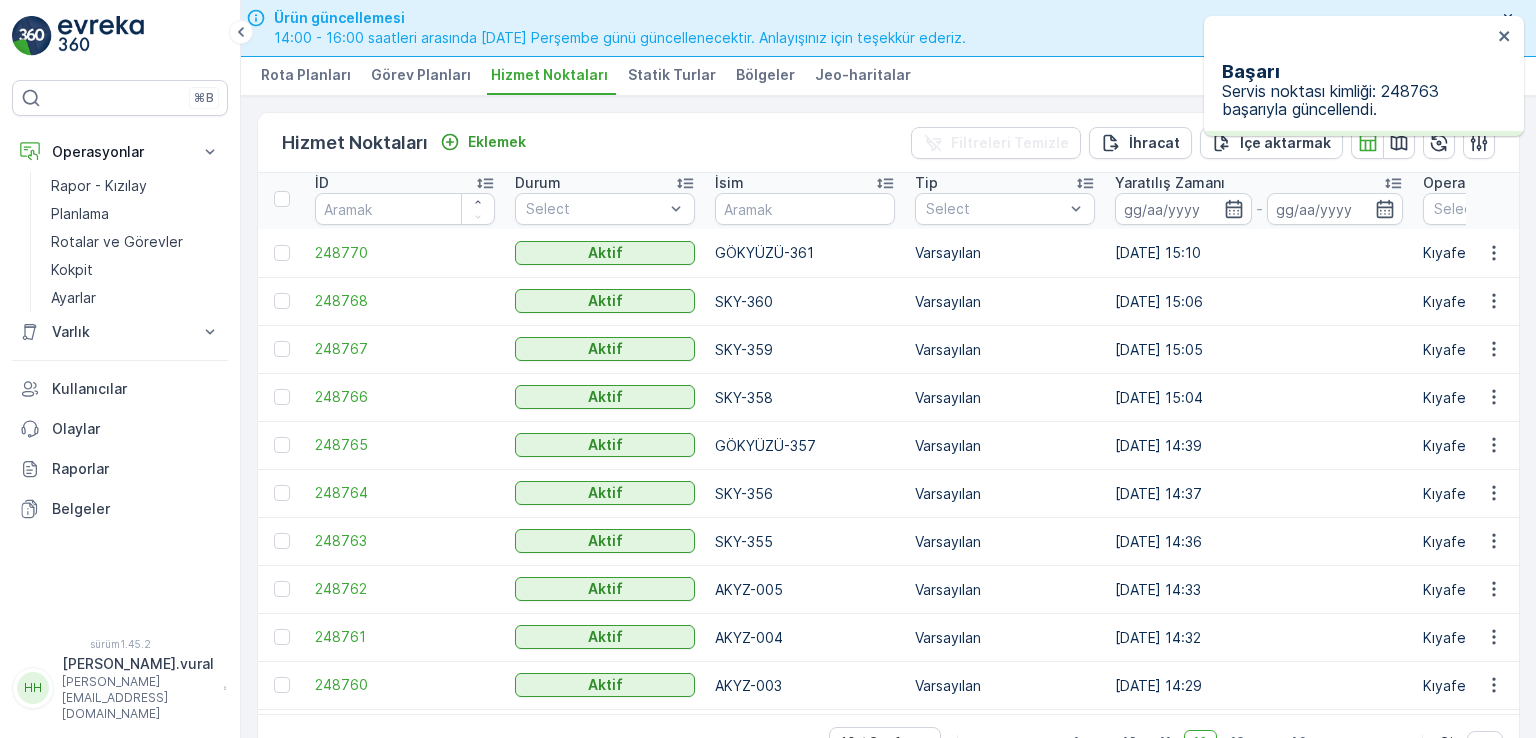 scroll, scrollTop: 5, scrollLeft: 0, axis: vertical 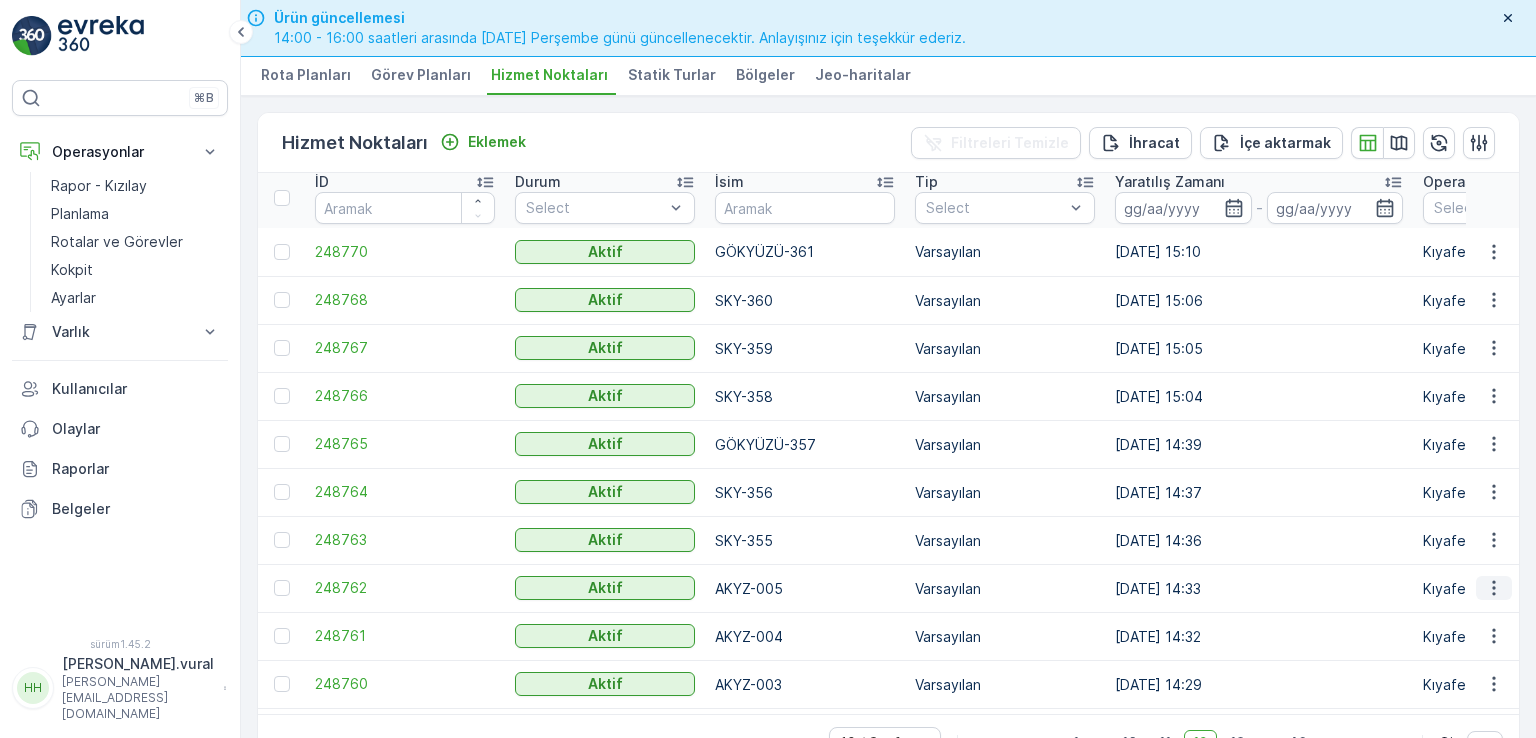 click 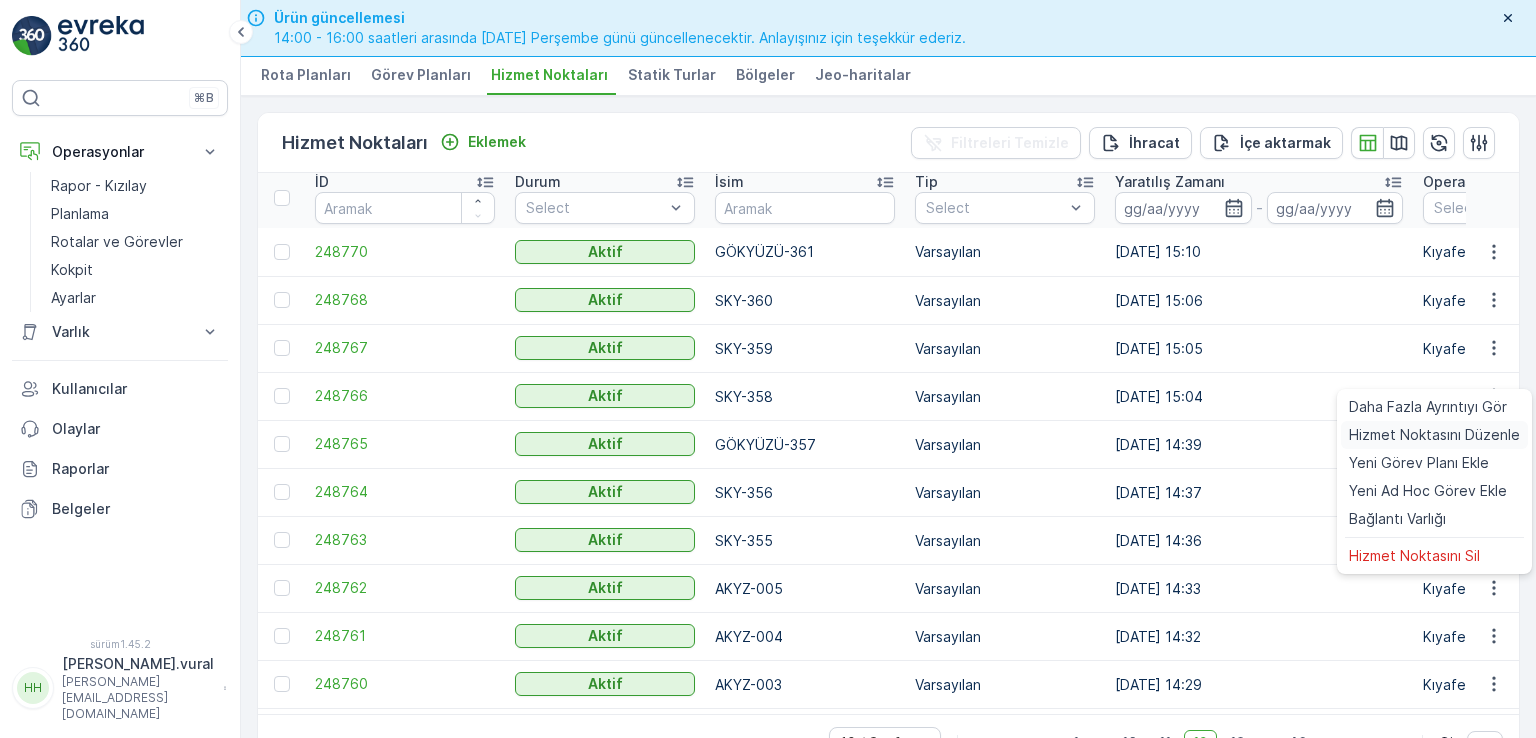 click on "Hizmet Noktasını Düzenle" at bounding box center [1434, 434] 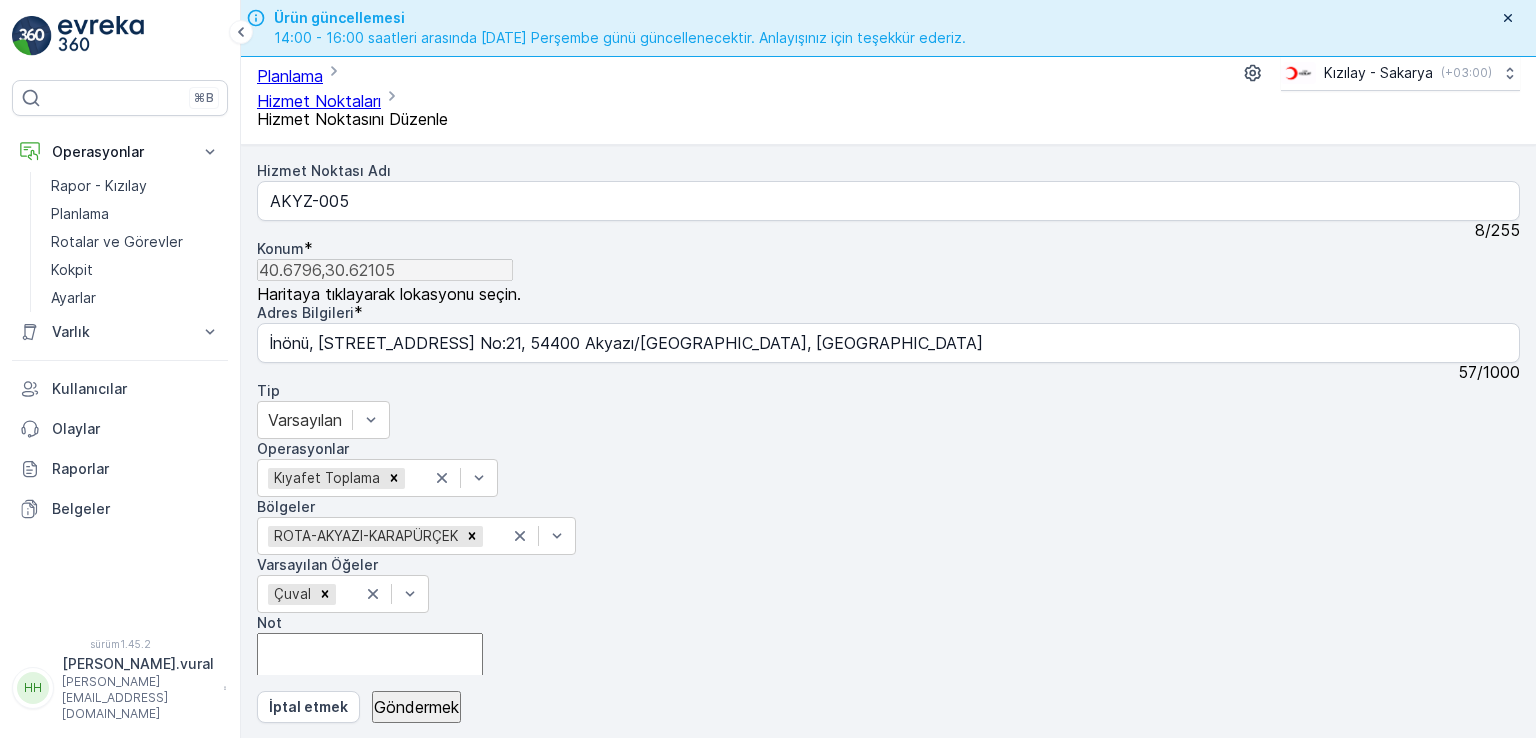 click on "AKYZ-005" at bounding box center [888, 201] 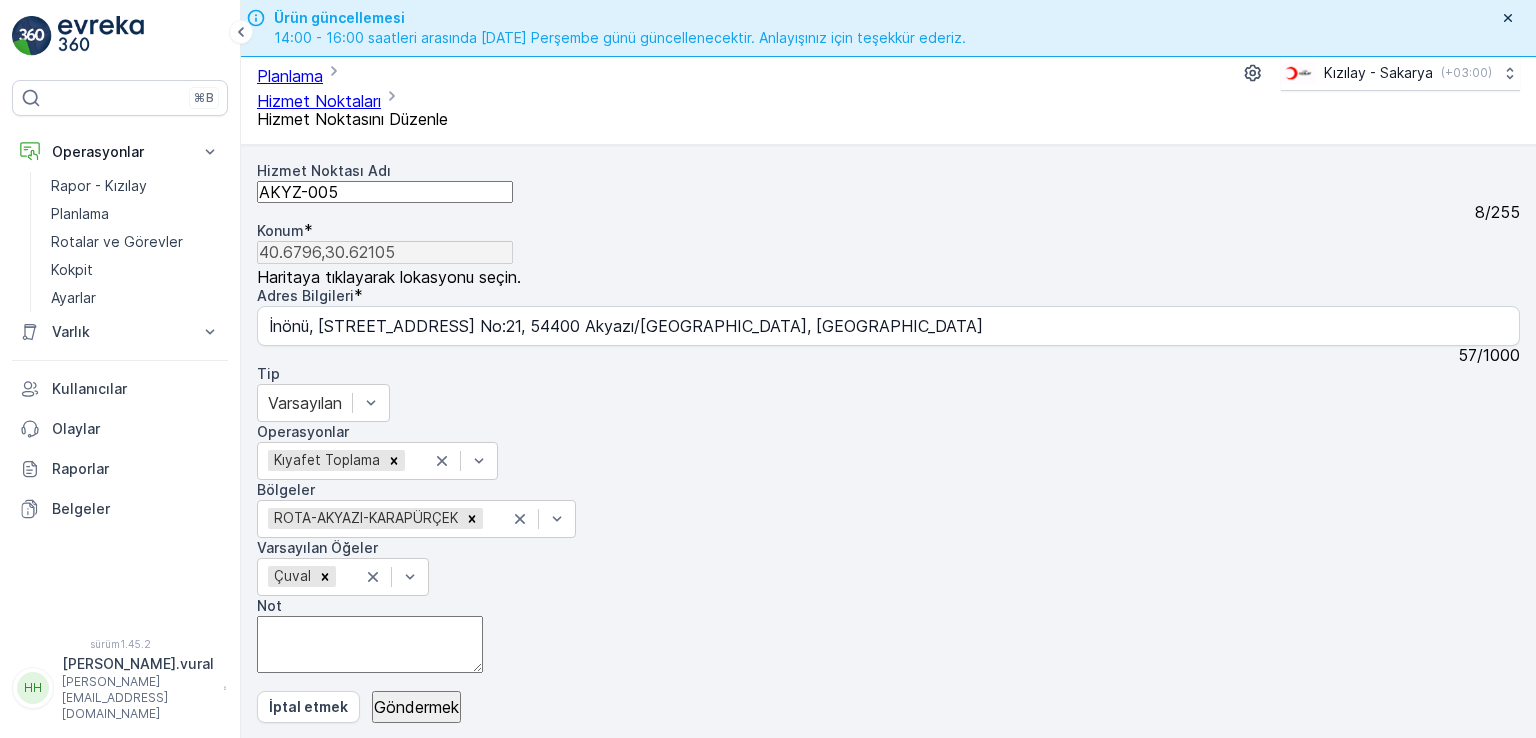 click on "AKYZ-005" at bounding box center (385, 192) 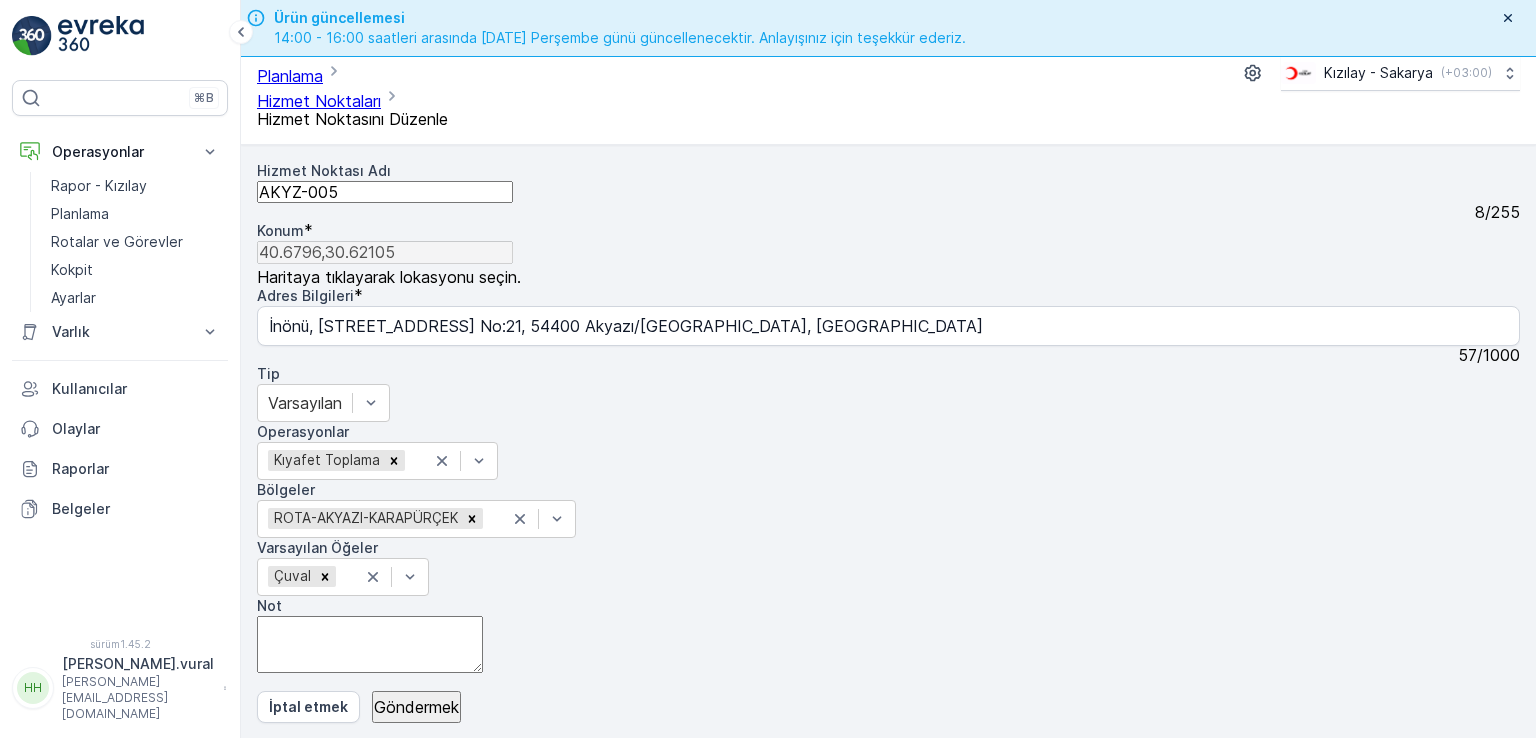 click on "AKYZ-005" at bounding box center (385, 192) 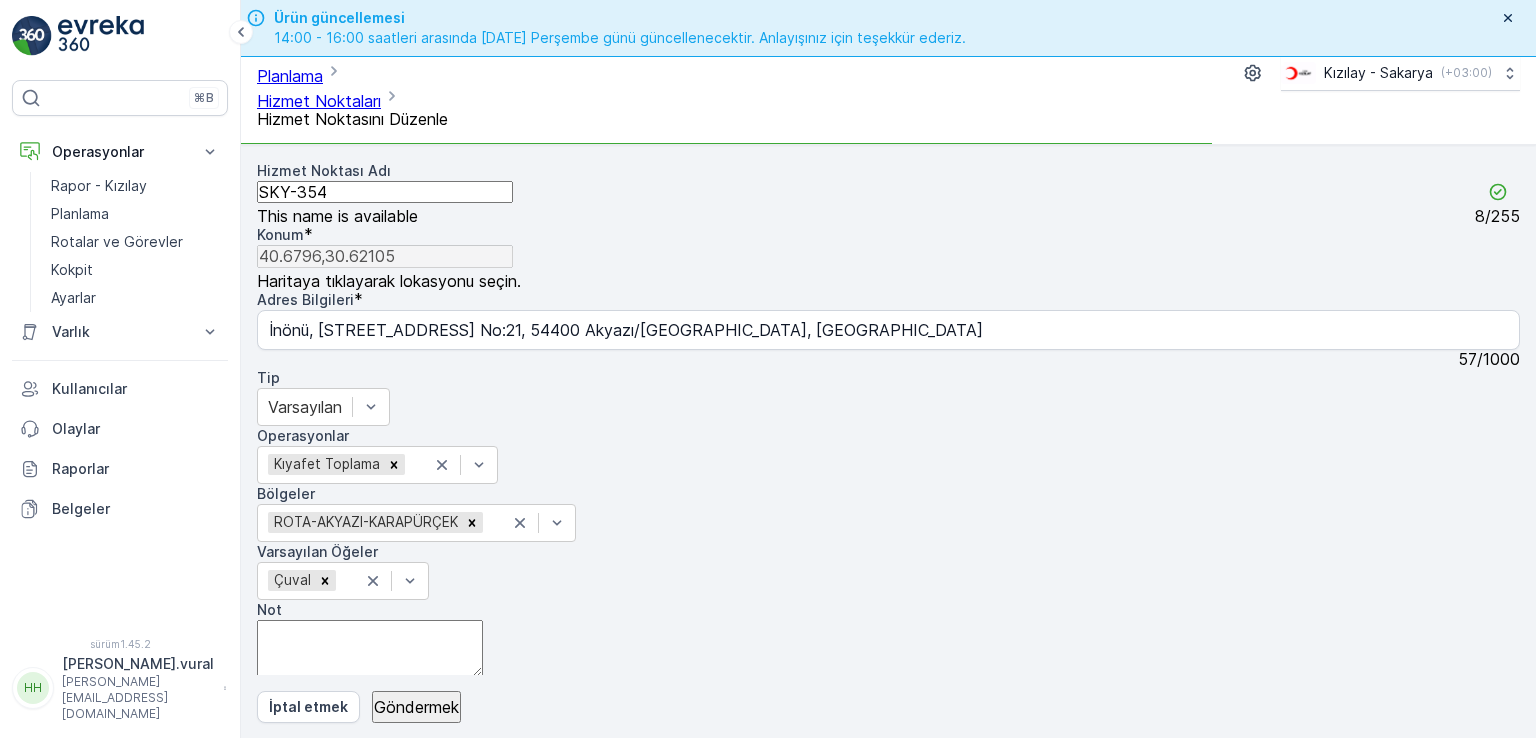 type on "SKY-354" 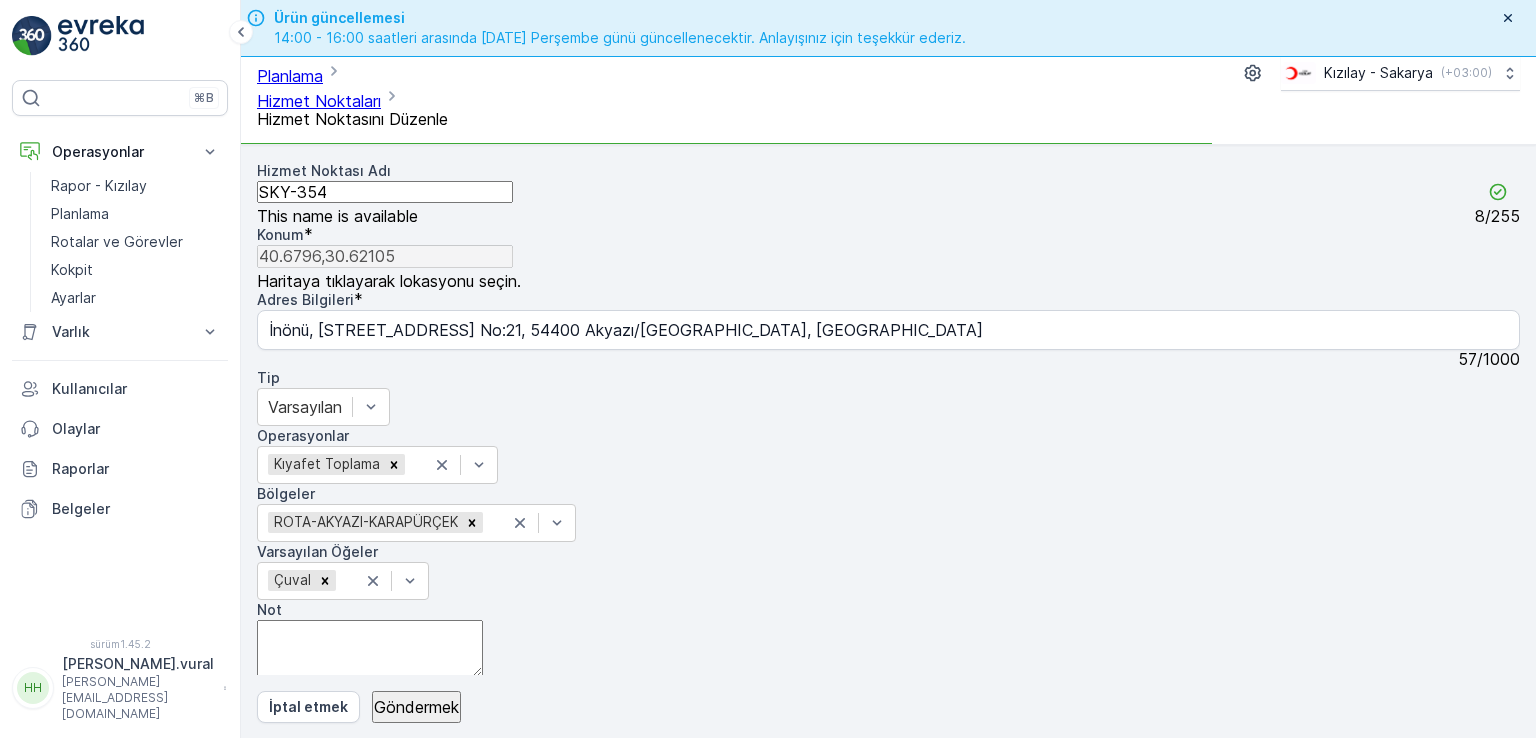 click on "Göndermek" at bounding box center (416, 707) 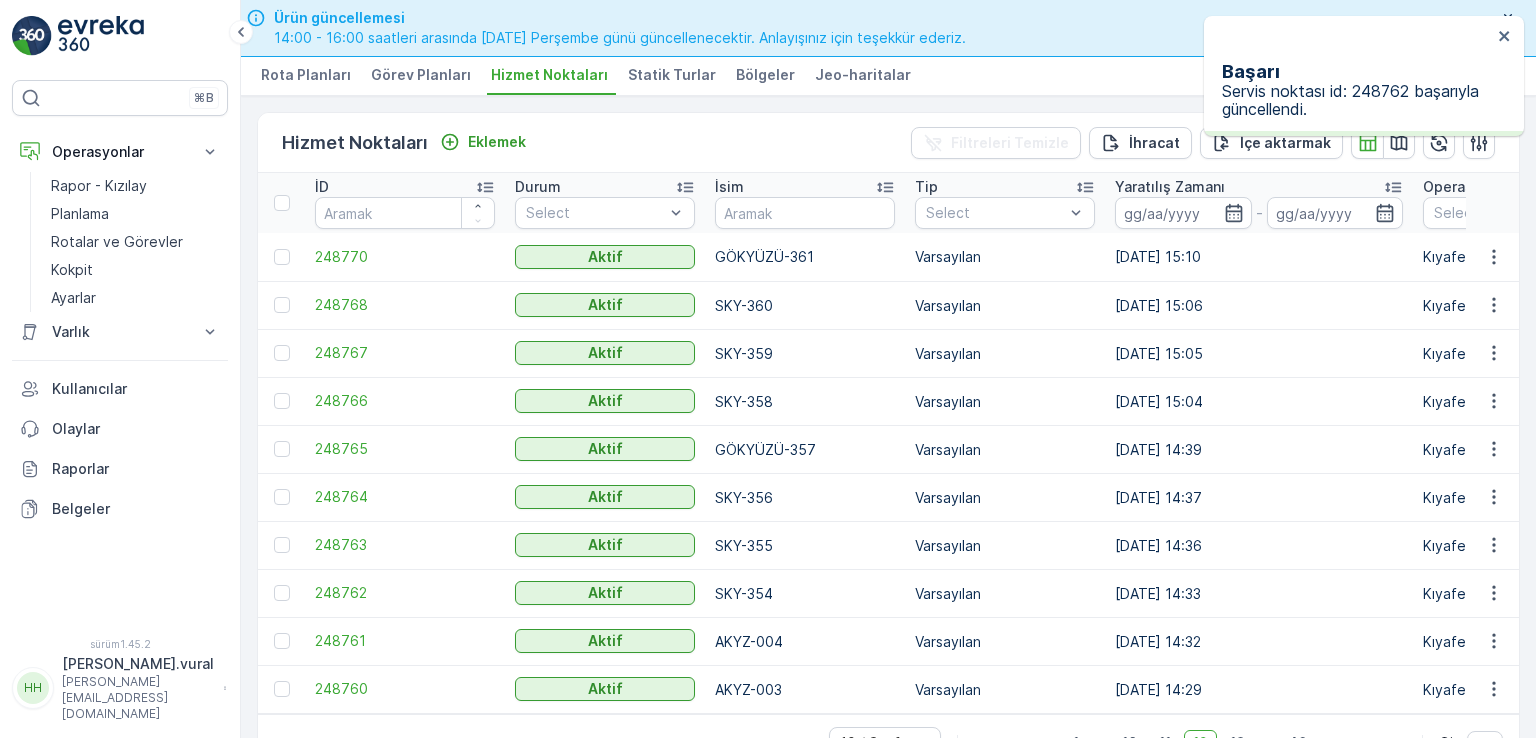 scroll, scrollTop: 5, scrollLeft: 0, axis: vertical 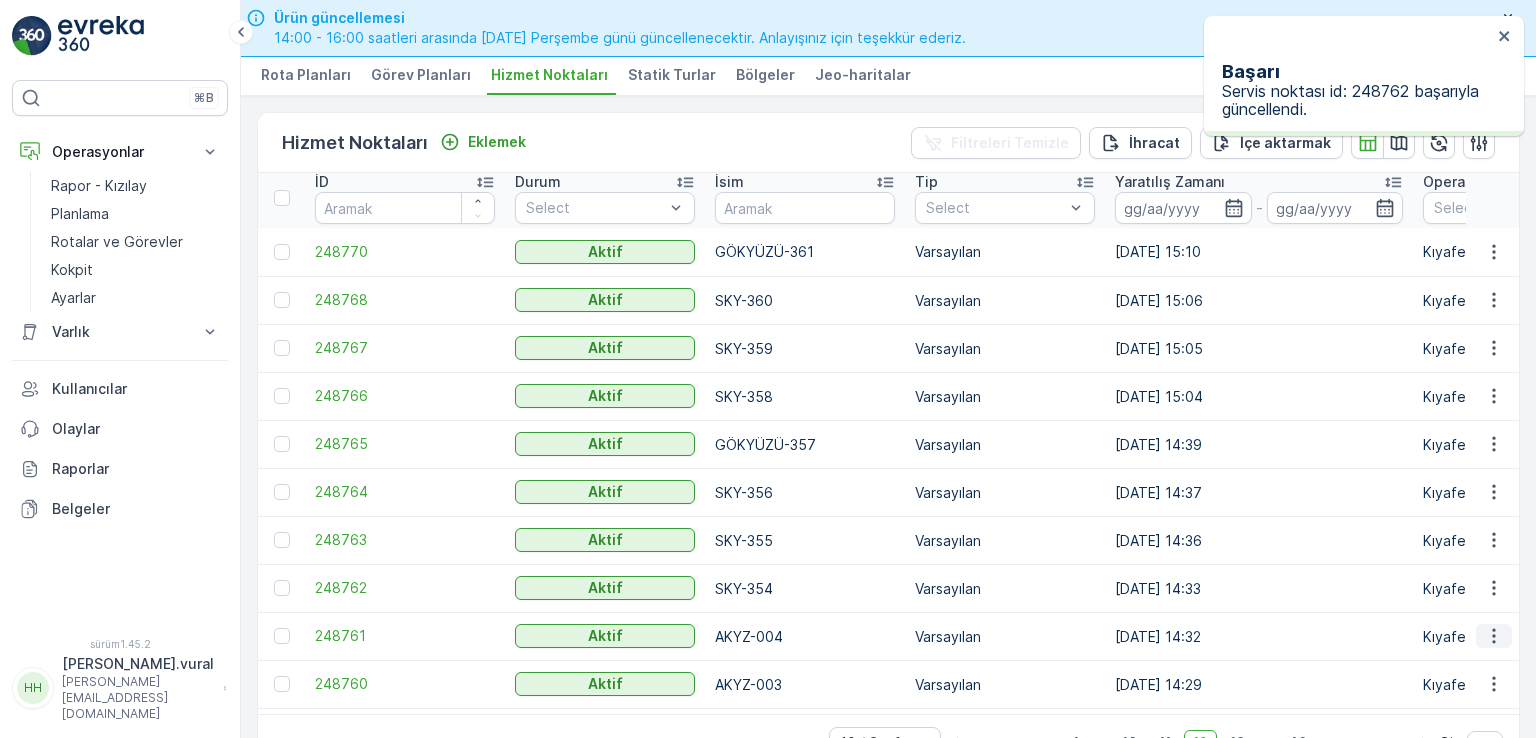 click 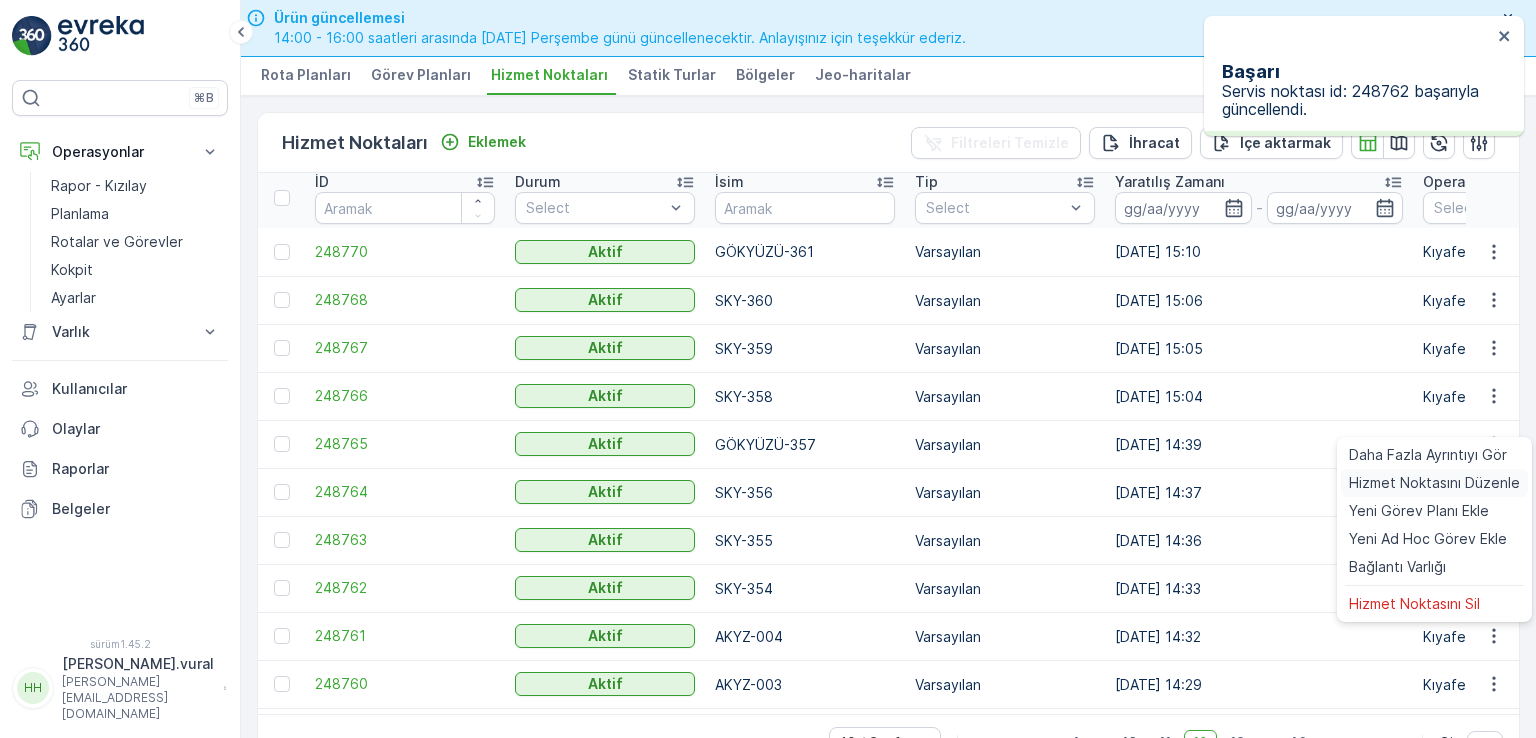 click on "Hizmet Noktasını Düzenle" at bounding box center [1434, 482] 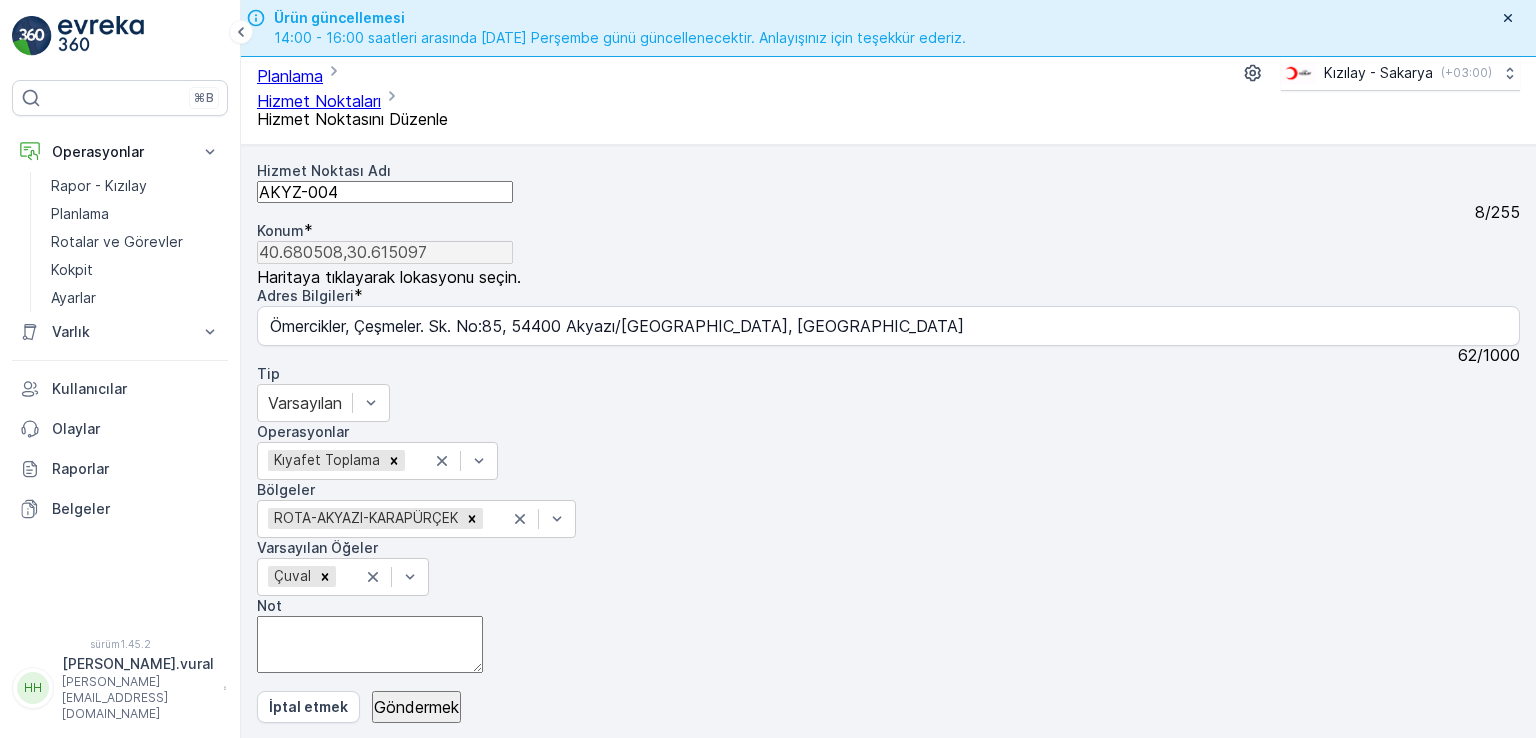 click on "AKYZ-004" at bounding box center (385, 192) 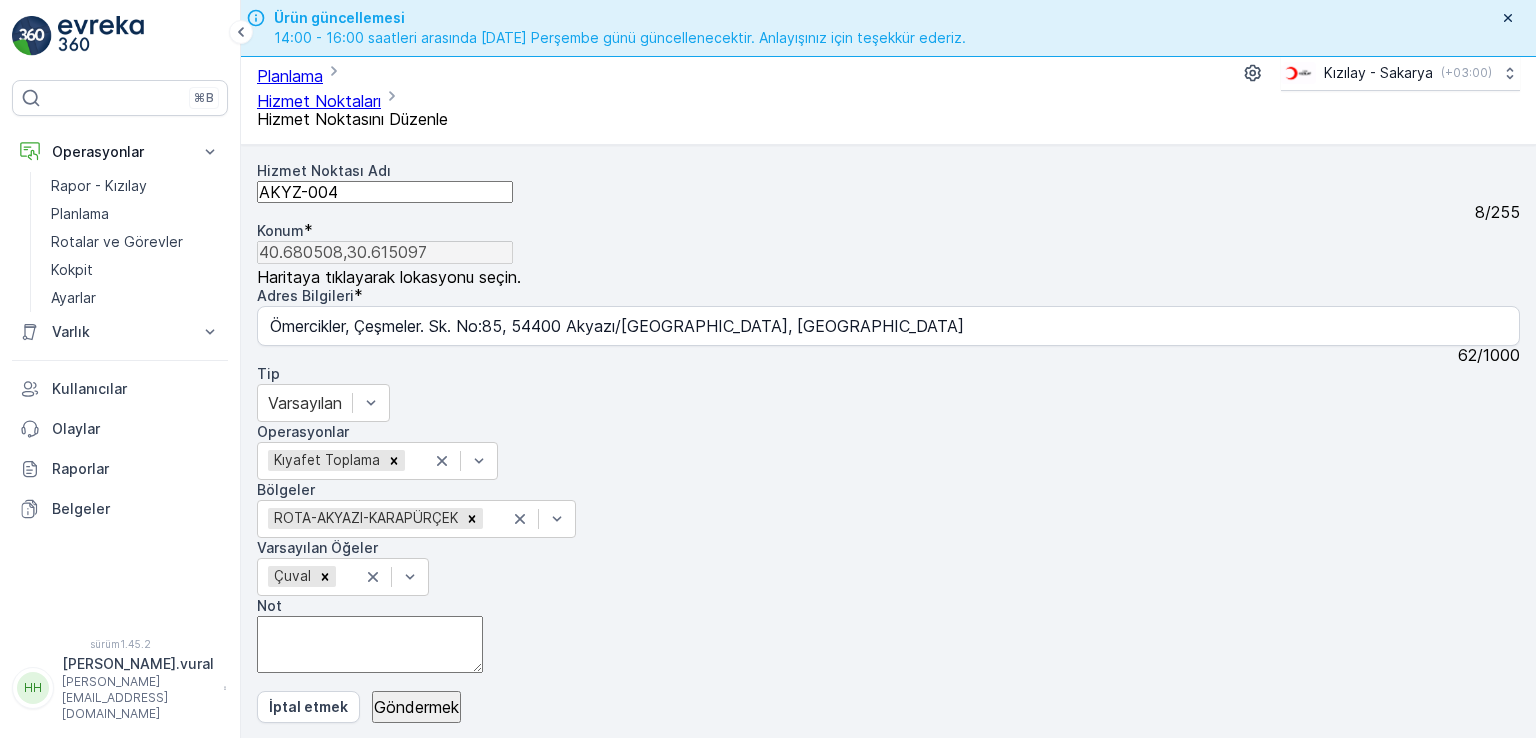 click on "AKYZ-004" at bounding box center (385, 192) 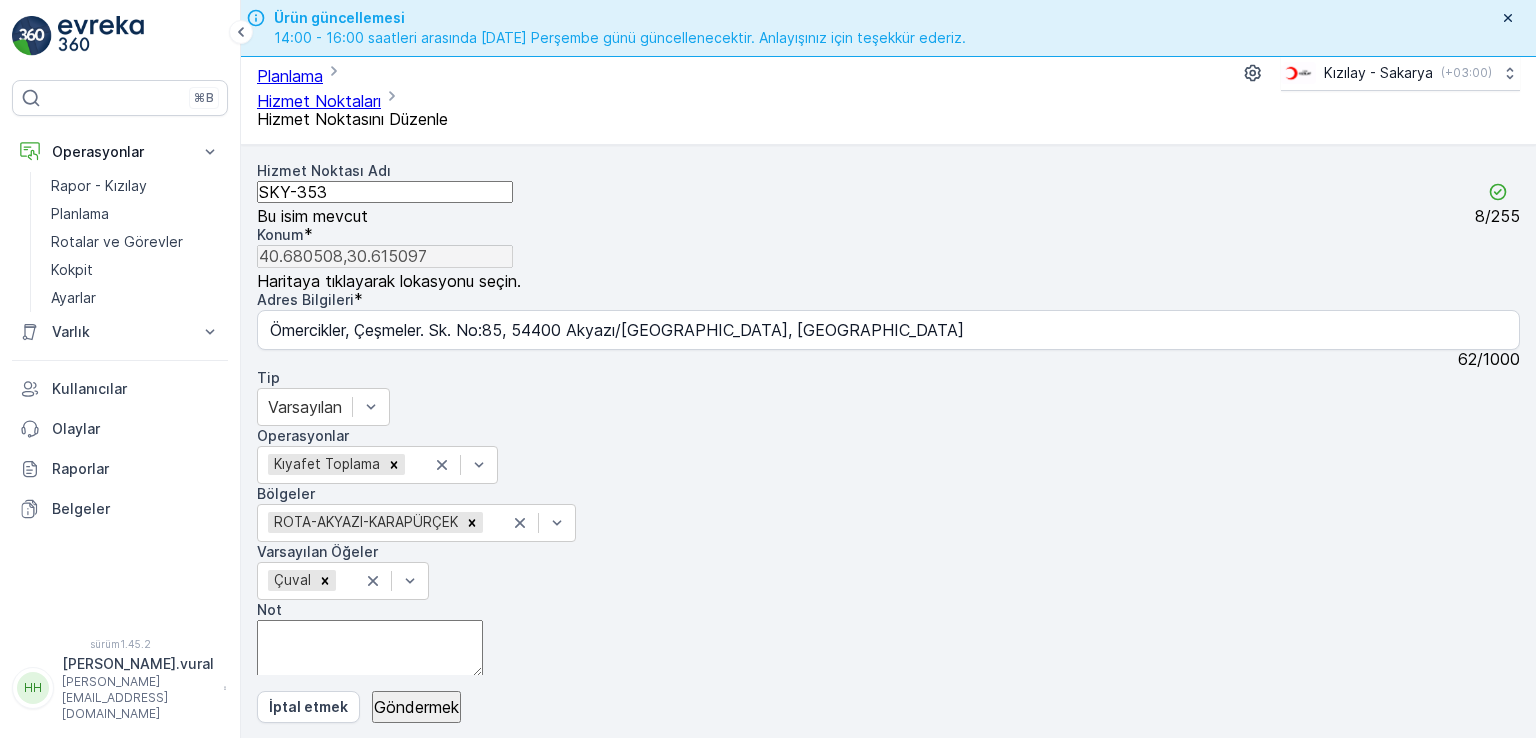 type on "SKY-353" 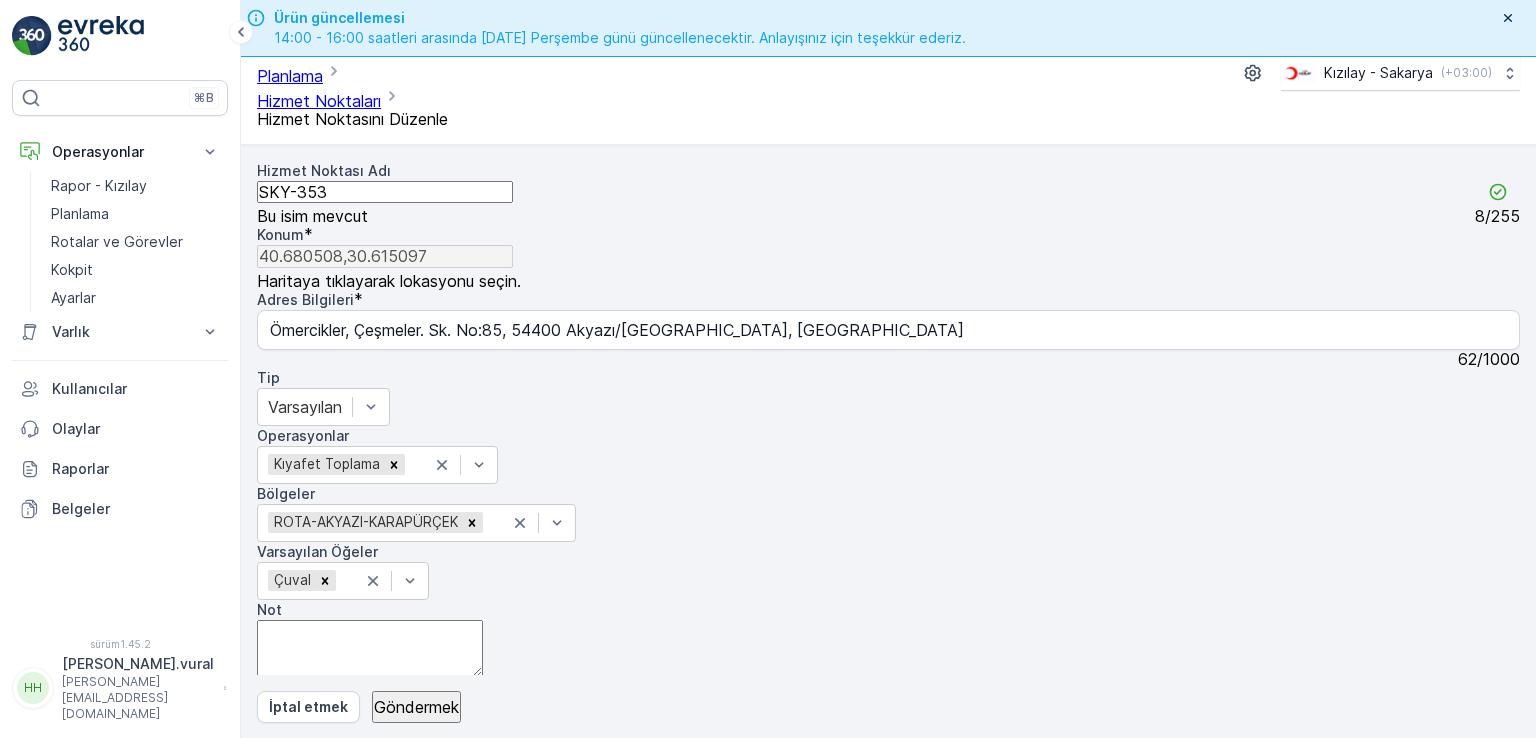 click on "Göndermek" at bounding box center [416, 707] 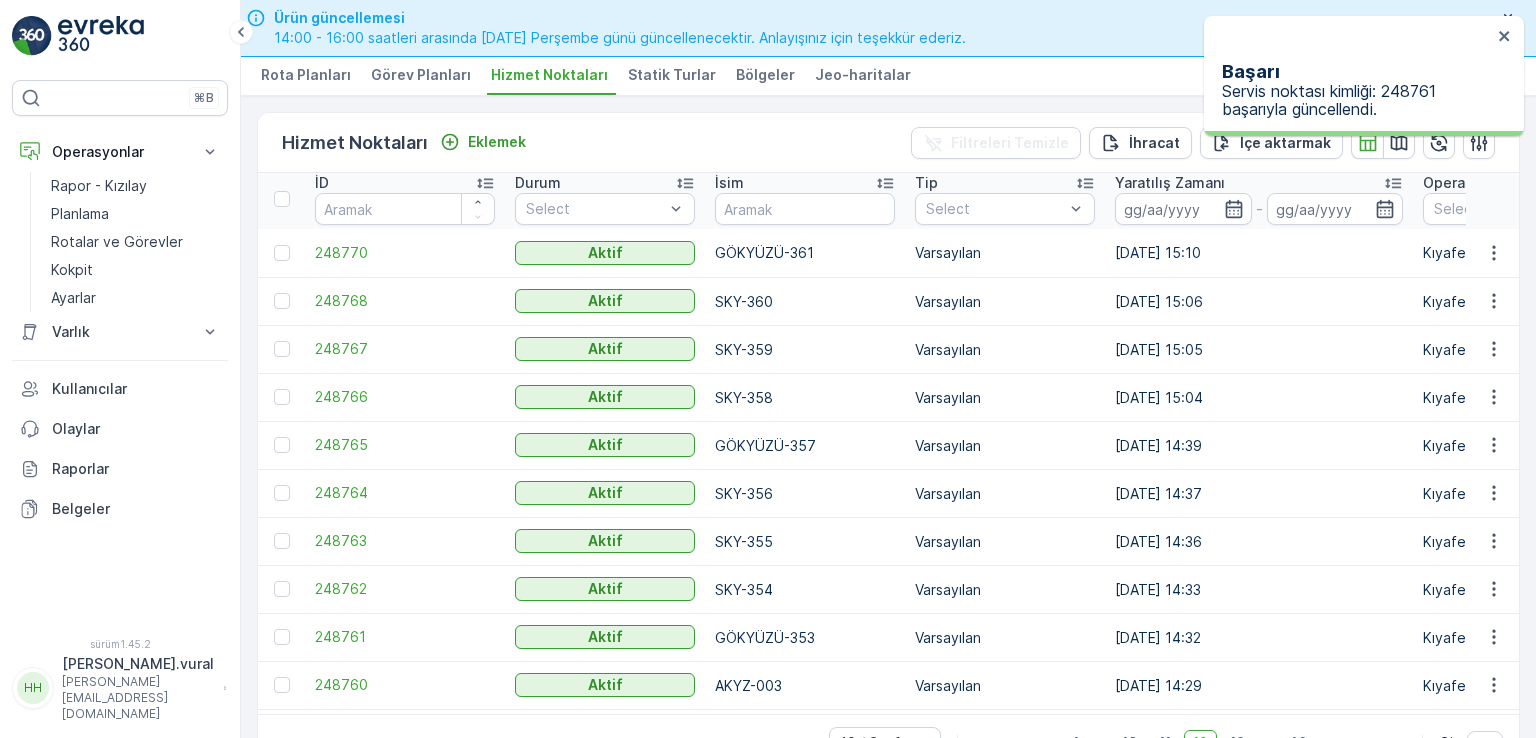 scroll, scrollTop: 5, scrollLeft: 0, axis: vertical 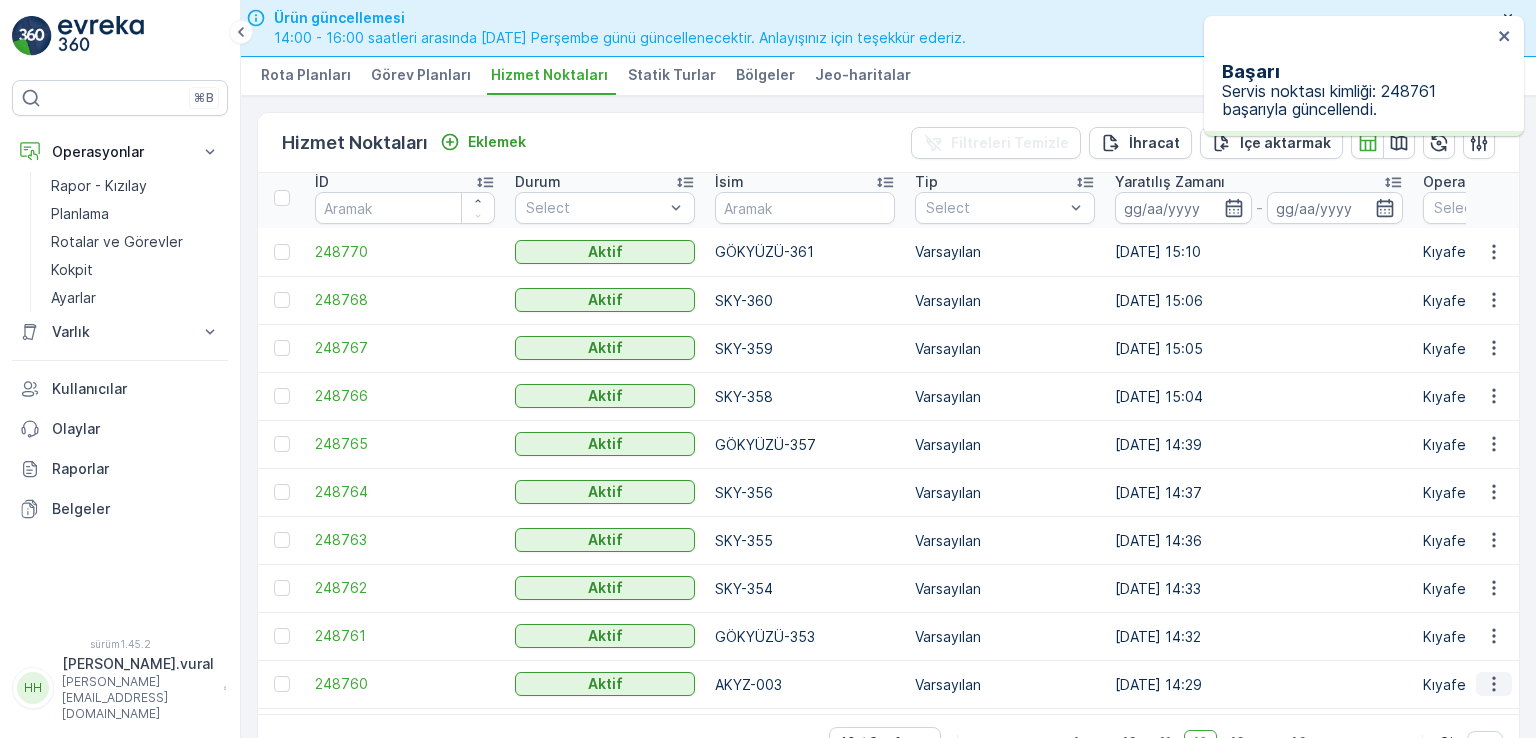click 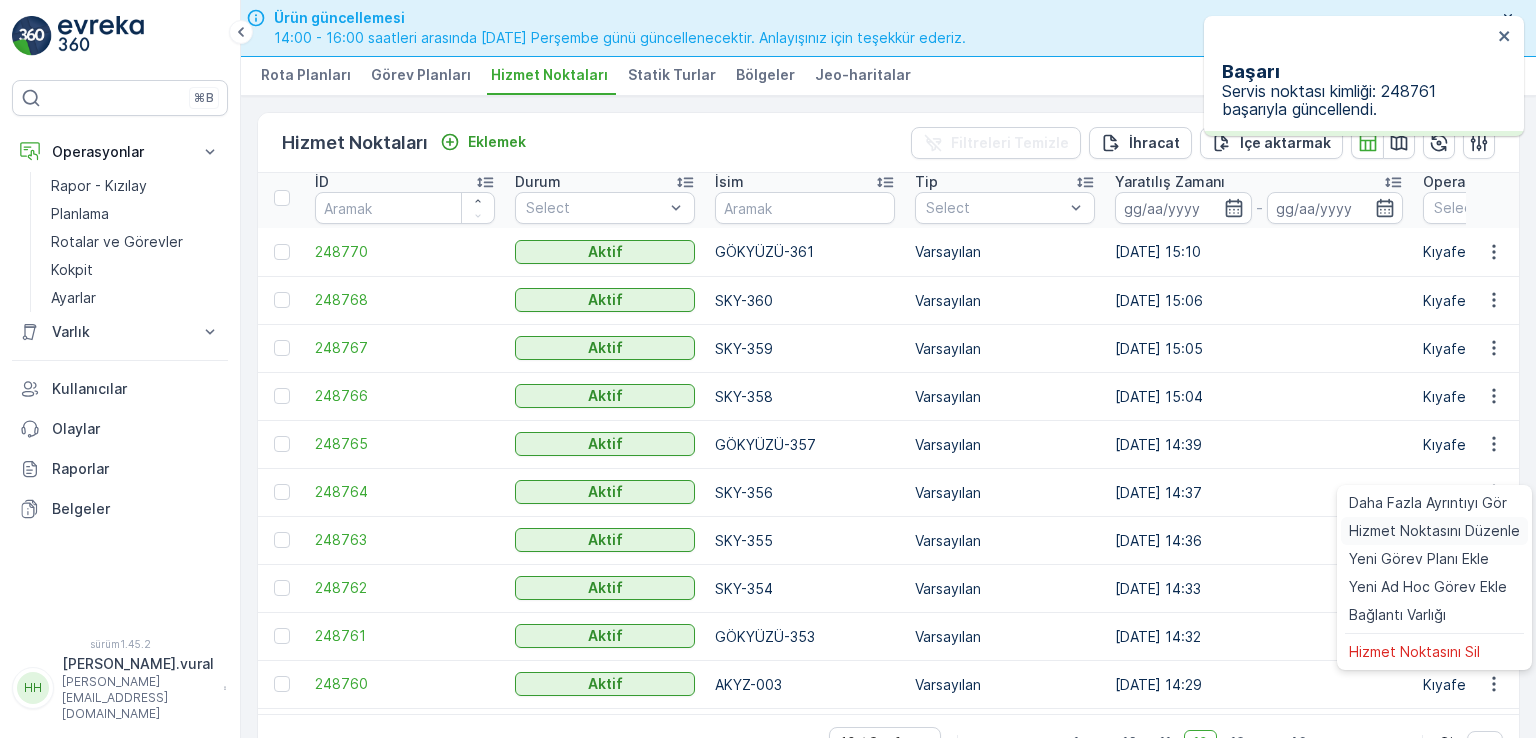 click on "Hizmet Noktasını Düzenle" at bounding box center [1434, 530] 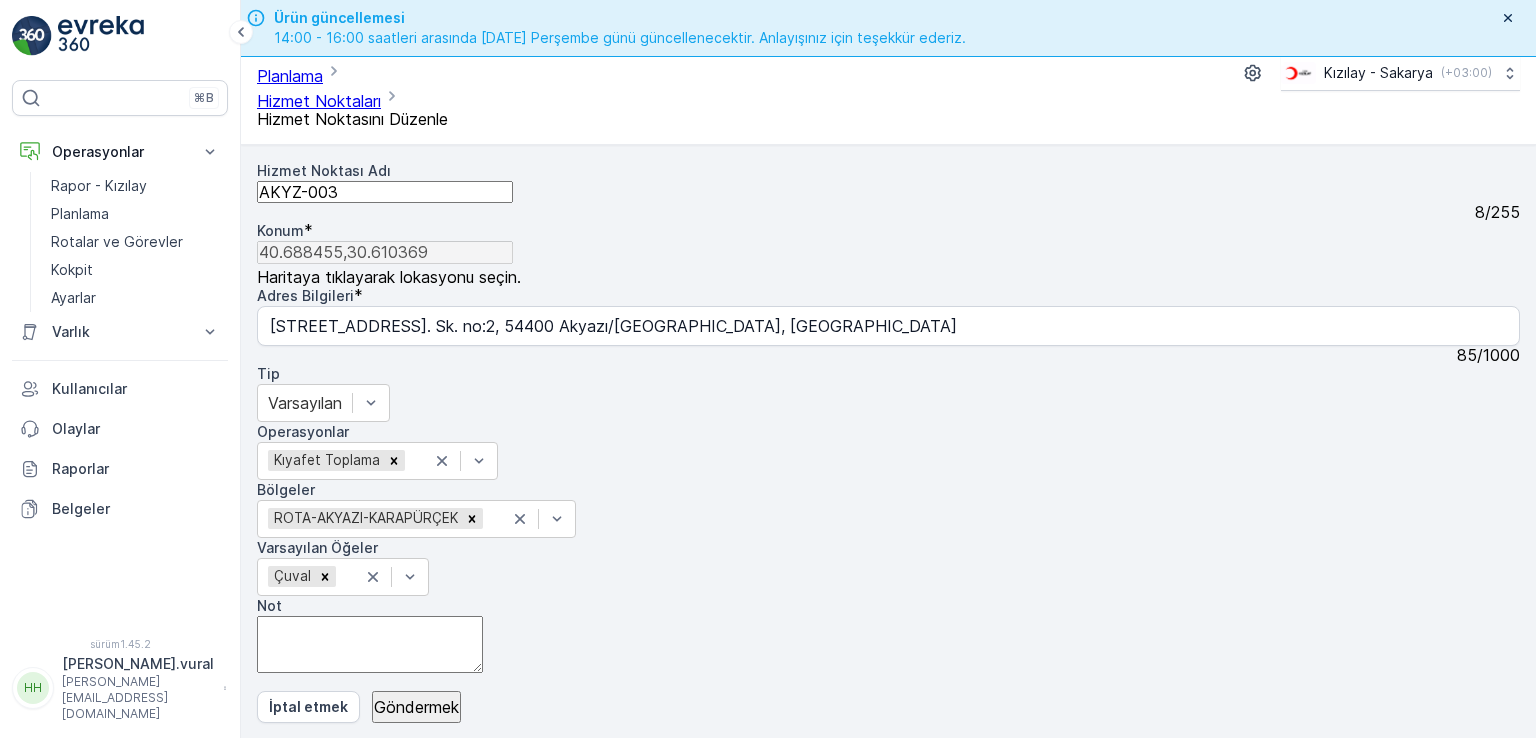 click on "AKYZ-003" at bounding box center [385, 192] 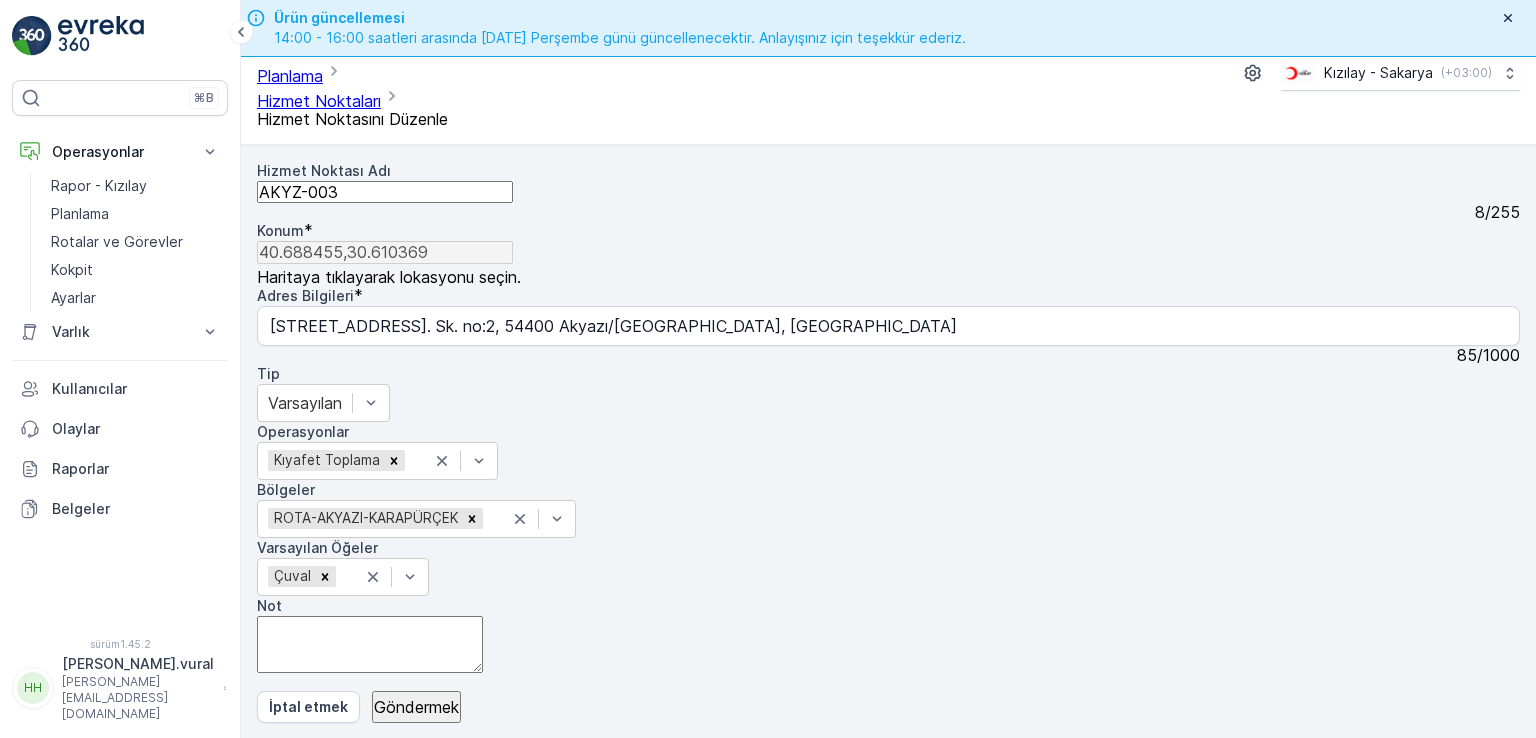 click on "AKYZ-003" at bounding box center [385, 192] 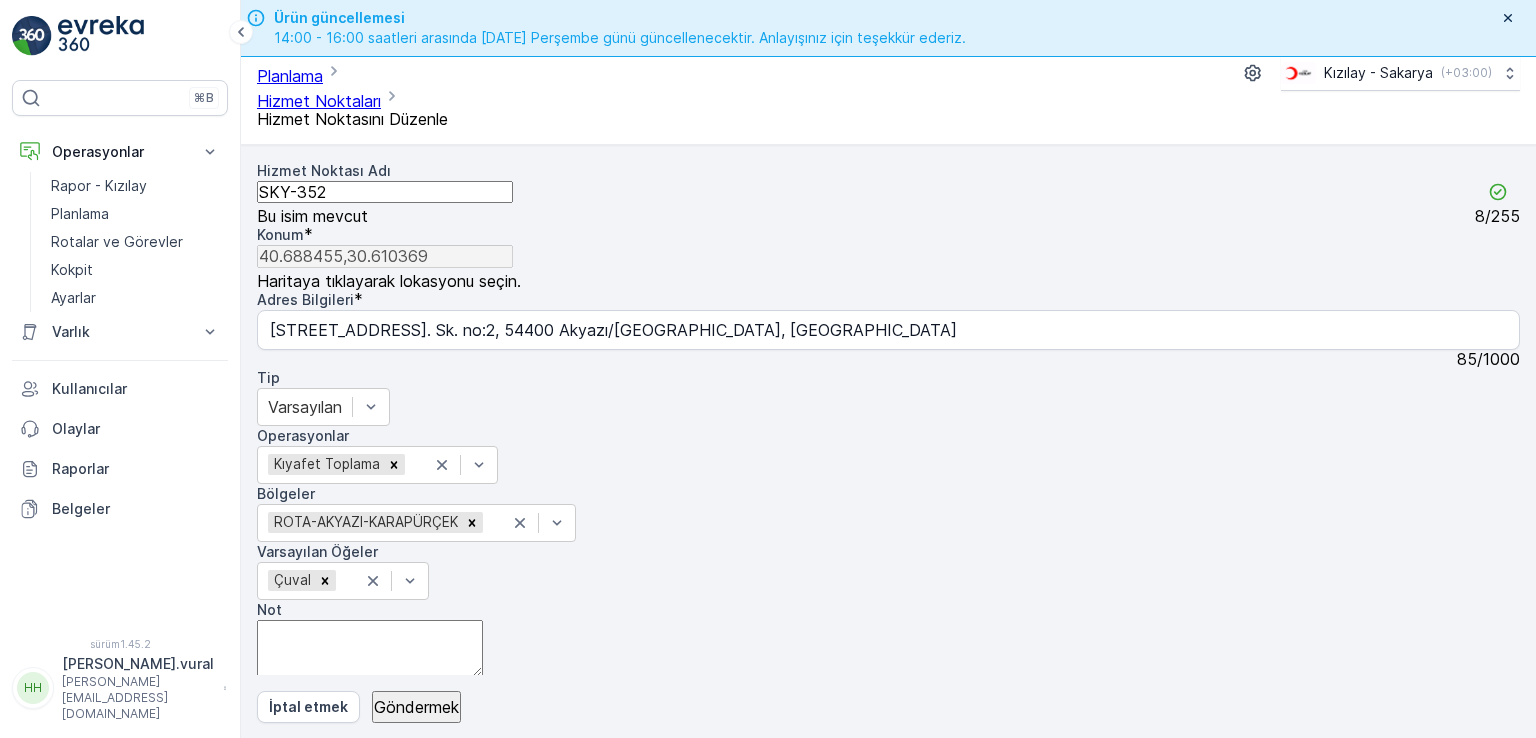 type on "SKY-352" 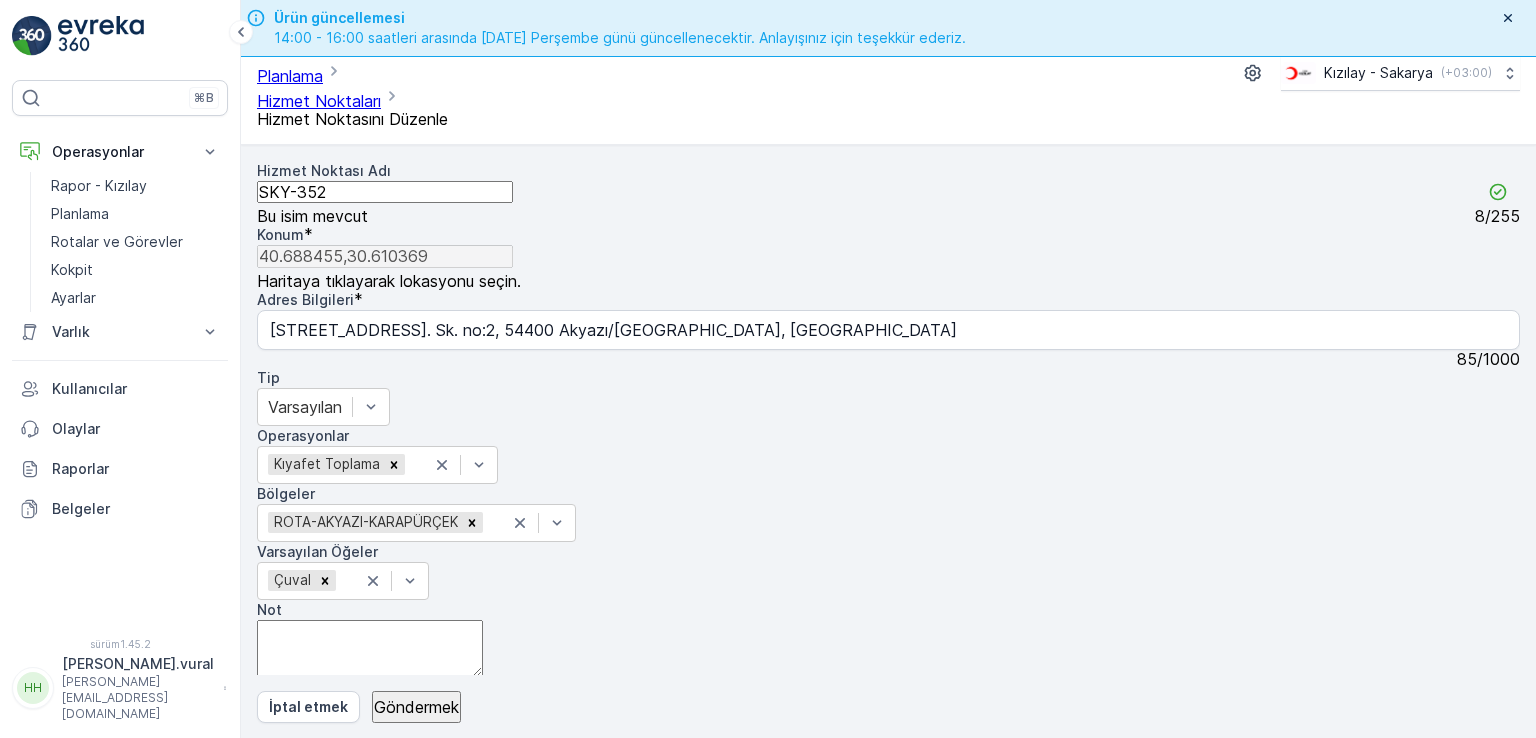 click on "Göndermek" at bounding box center (416, 707) 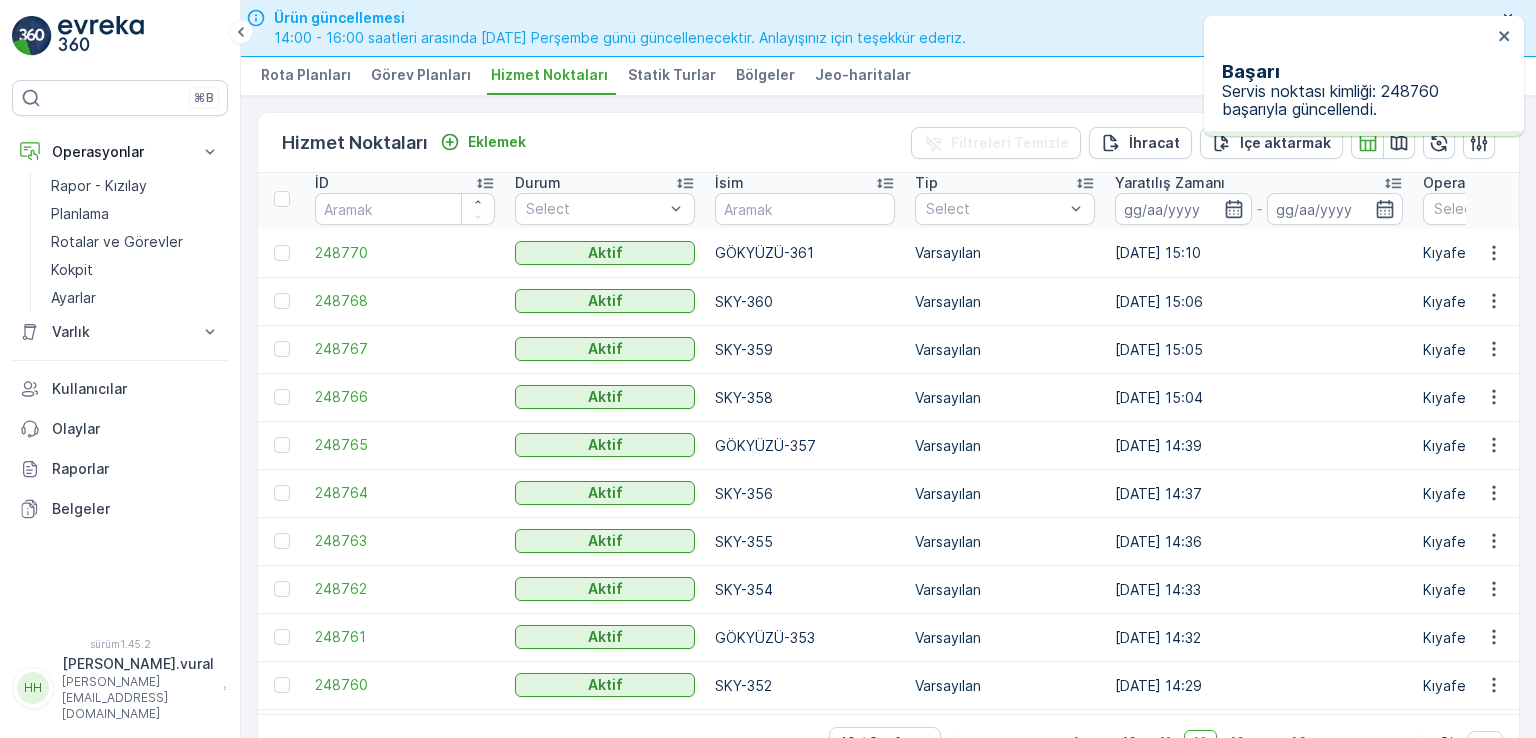 scroll, scrollTop: 5, scrollLeft: 0, axis: vertical 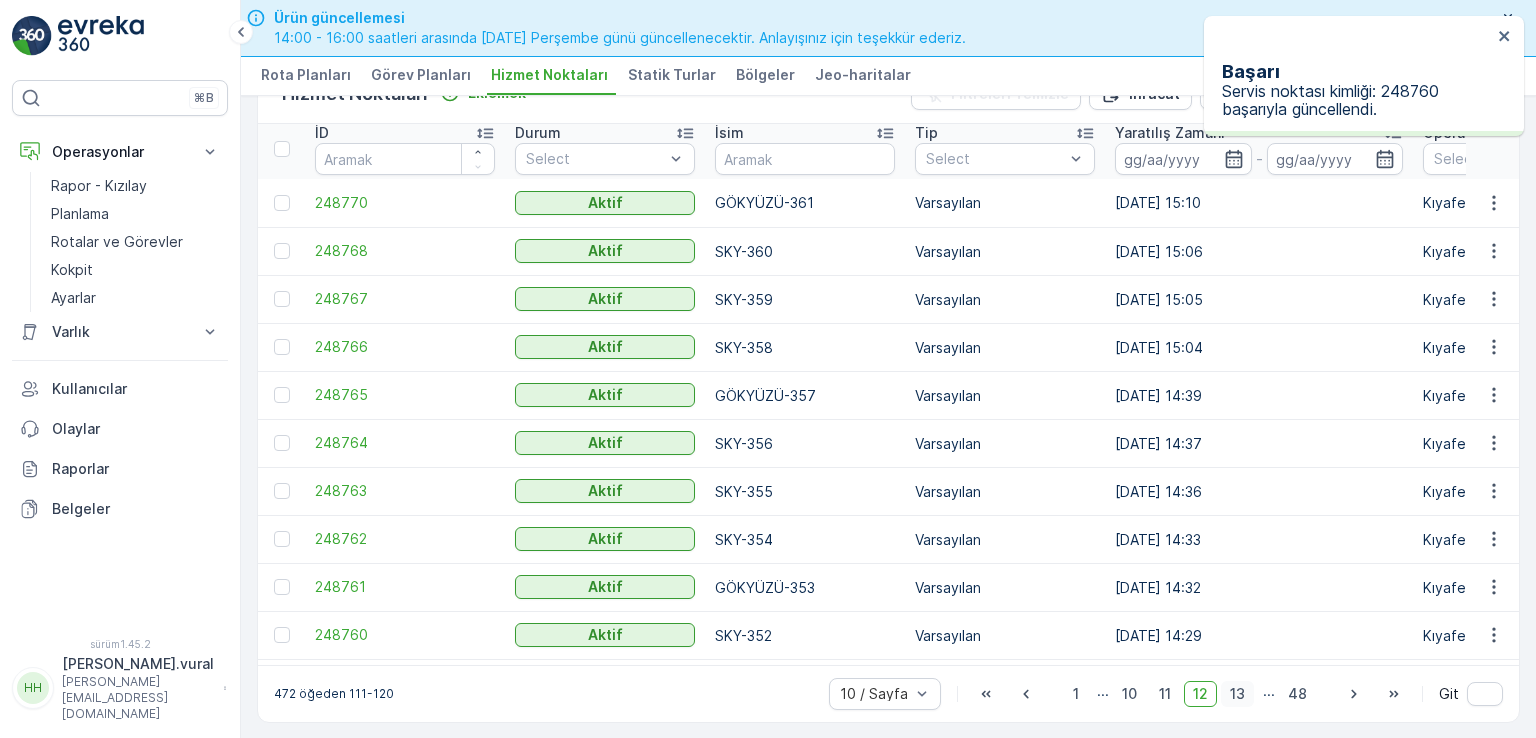 click on "13" at bounding box center [1237, 693] 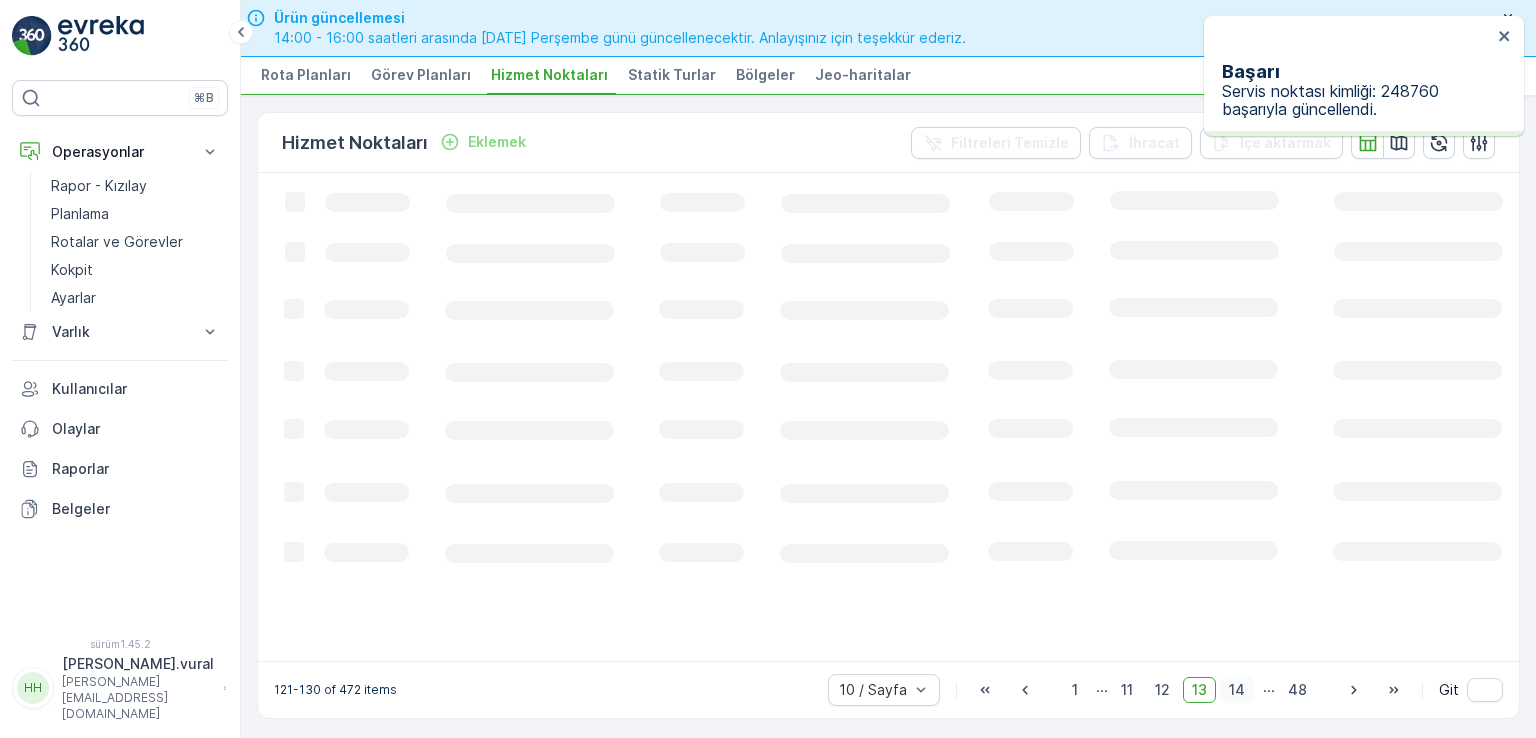 scroll, scrollTop: 0, scrollLeft: 0, axis: both 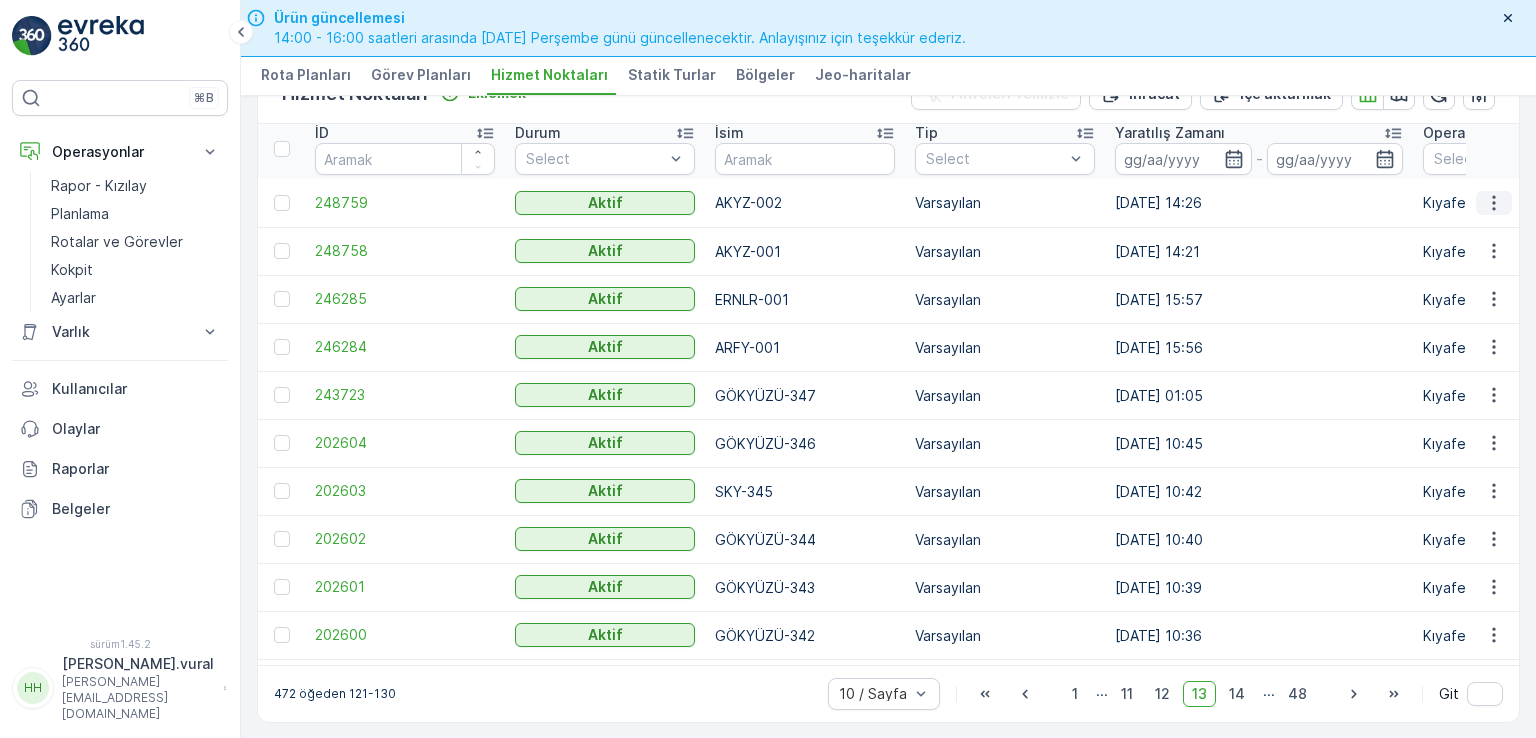click 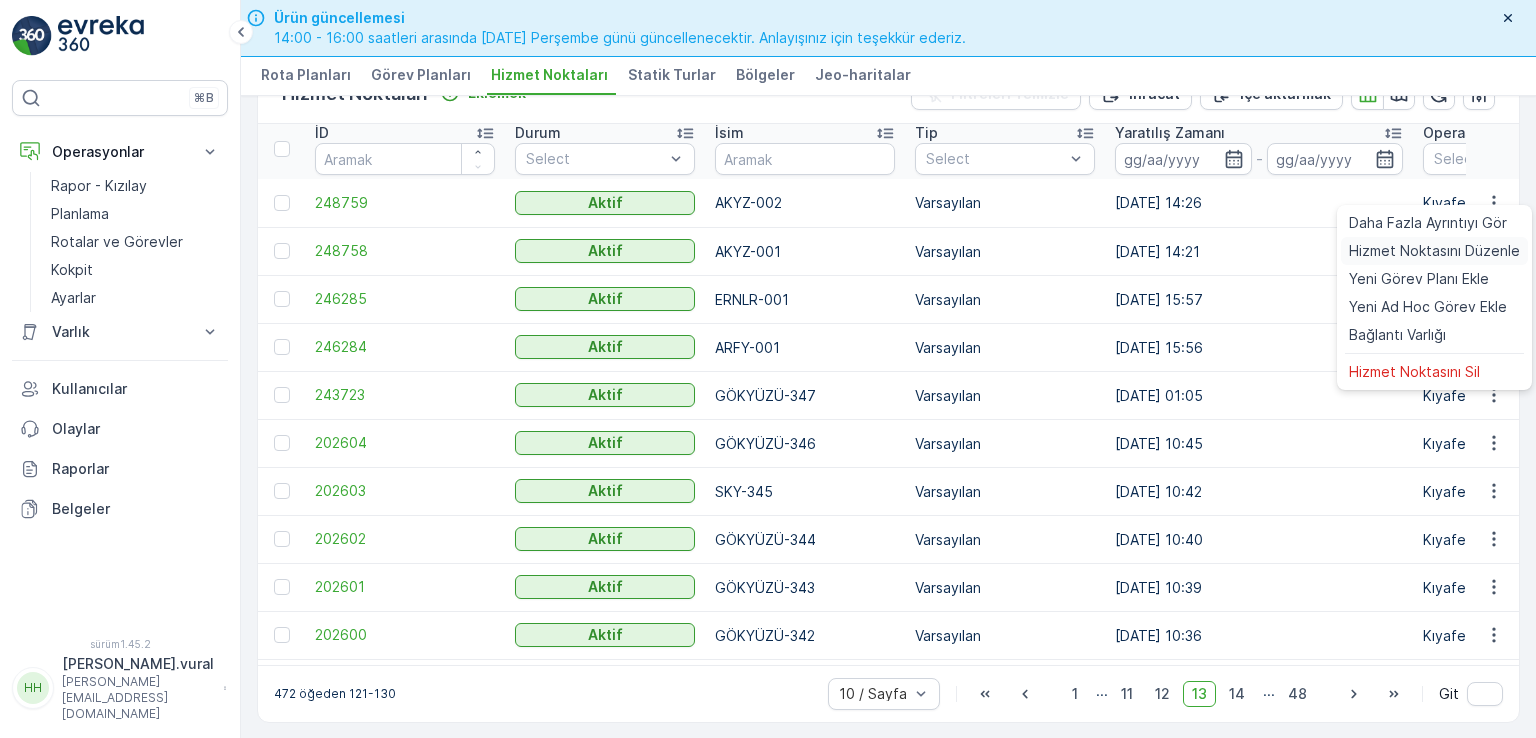 click on "Hizmet Noktasını Düzenle" at bounding box center [1434, 250] 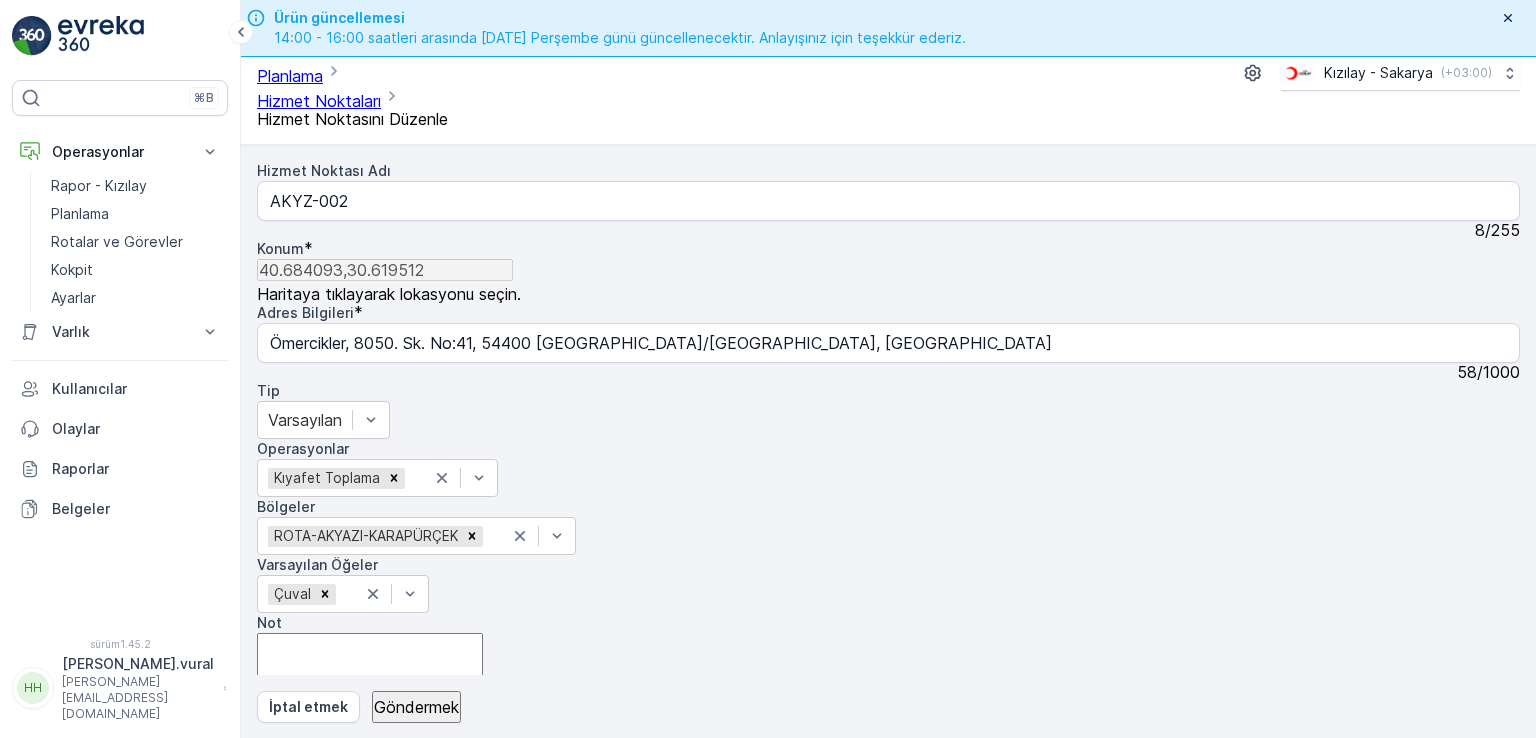 click on "AKYZ-002" at bounding box center [888, 201] 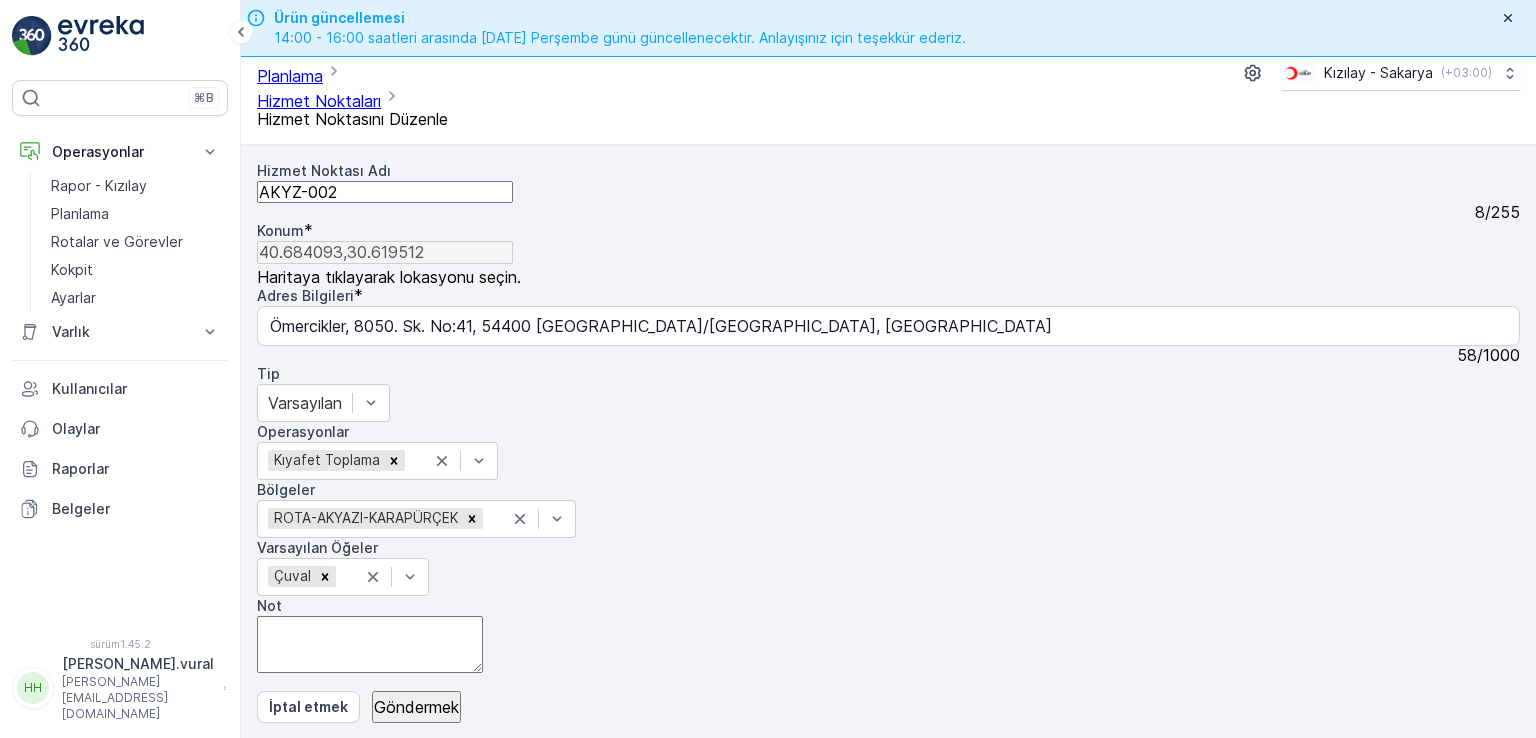 click on "AKYZ-002" at bounding box center (385, 192) 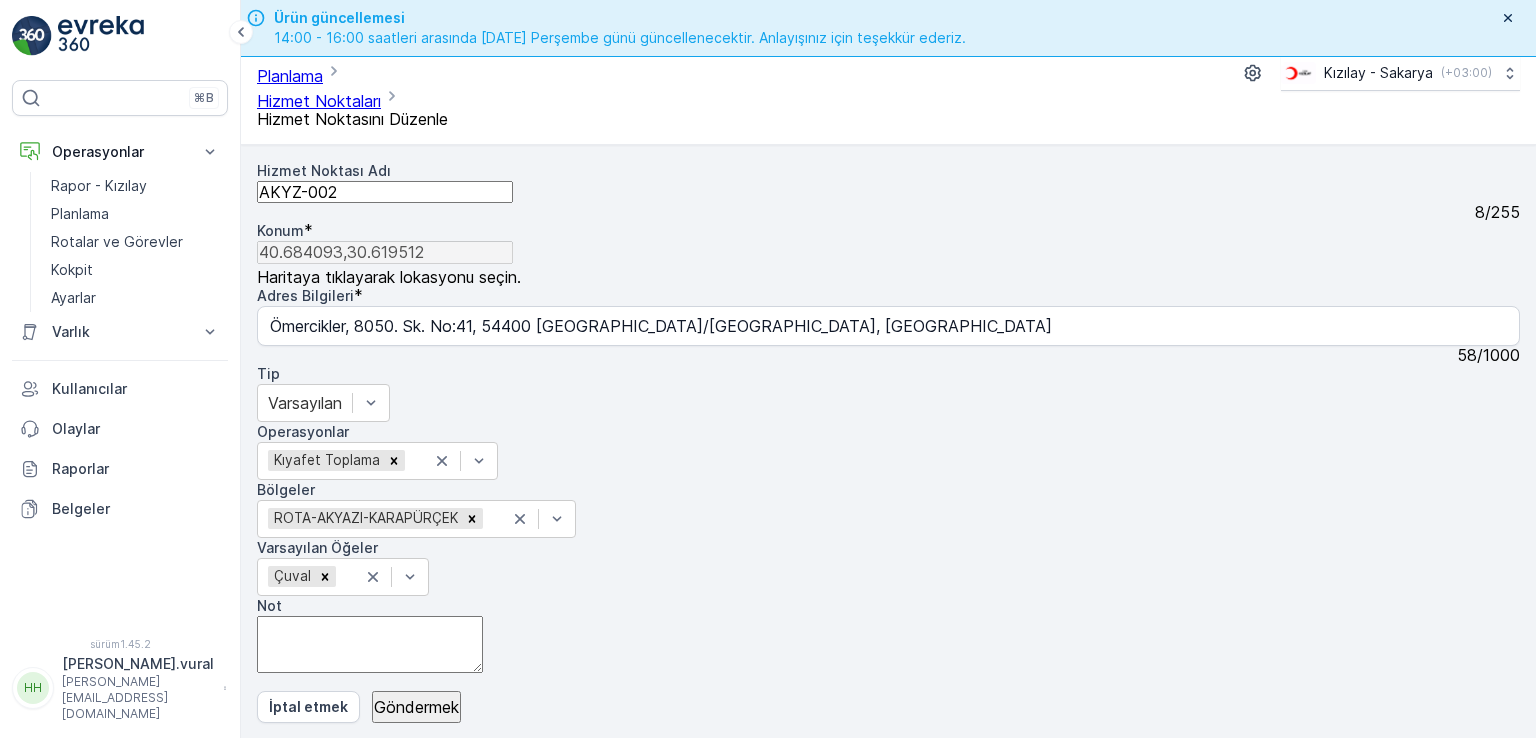 click on "AKYZ-002" at bounding box center [385, 192] 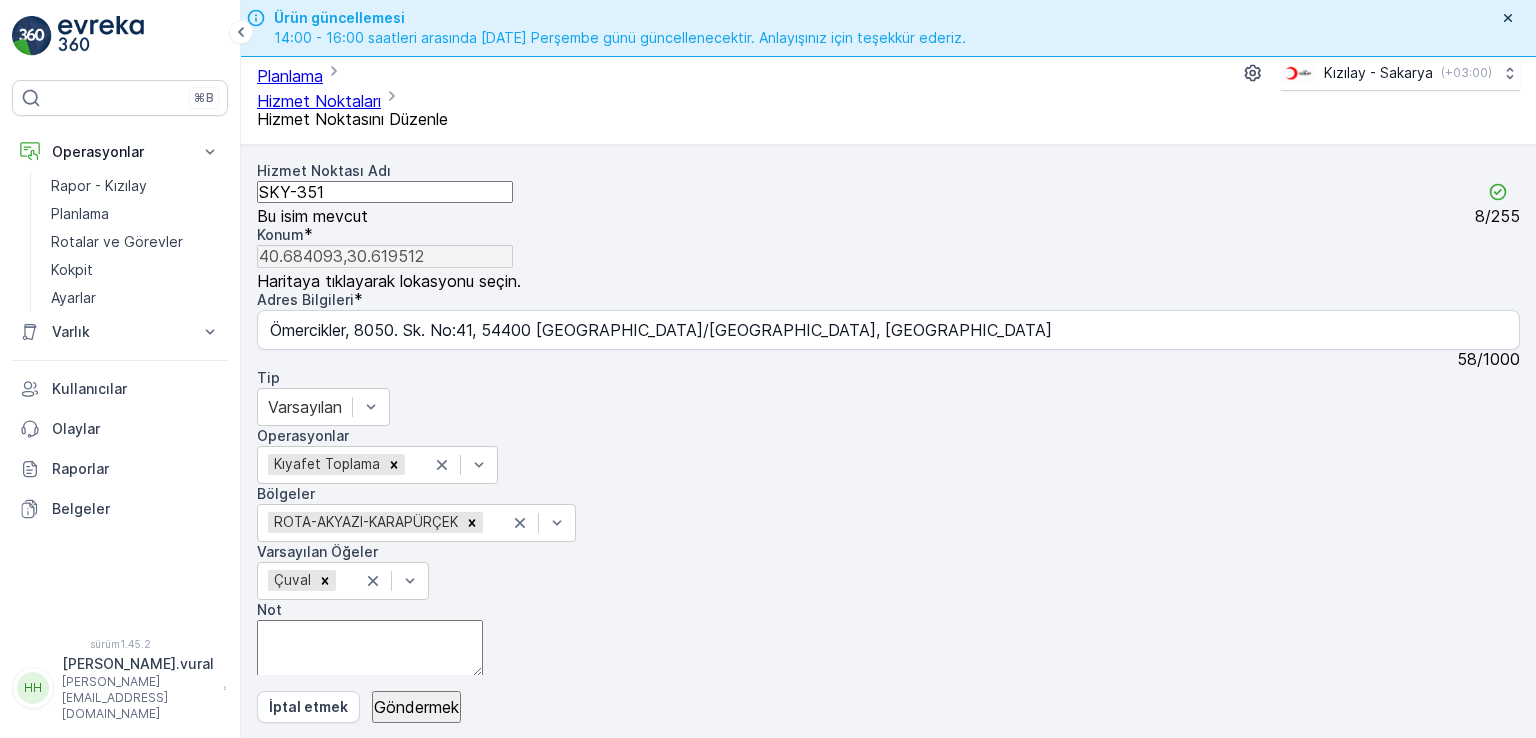 type on "SKY-351" 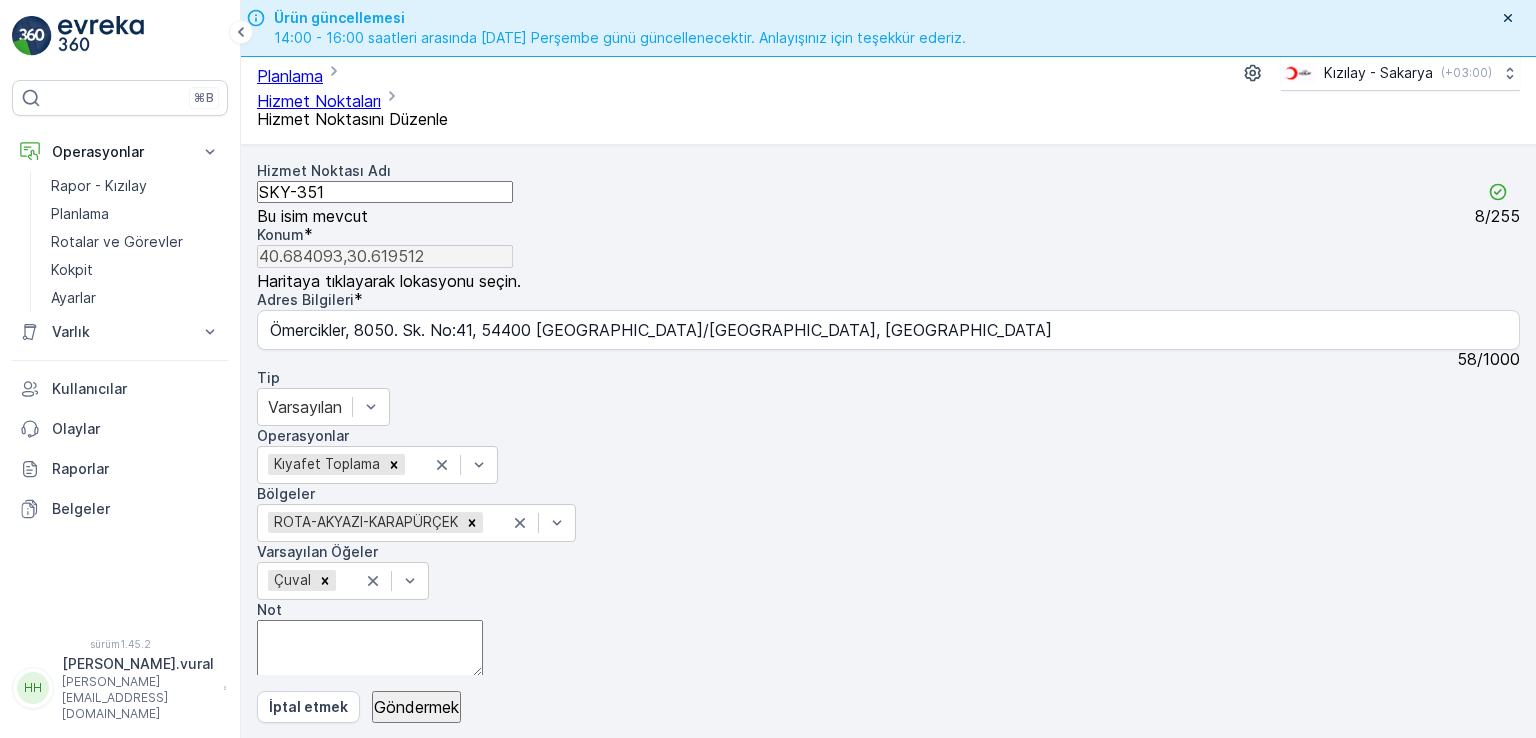 click on "Göndermek" at bounding box center (416, 707) 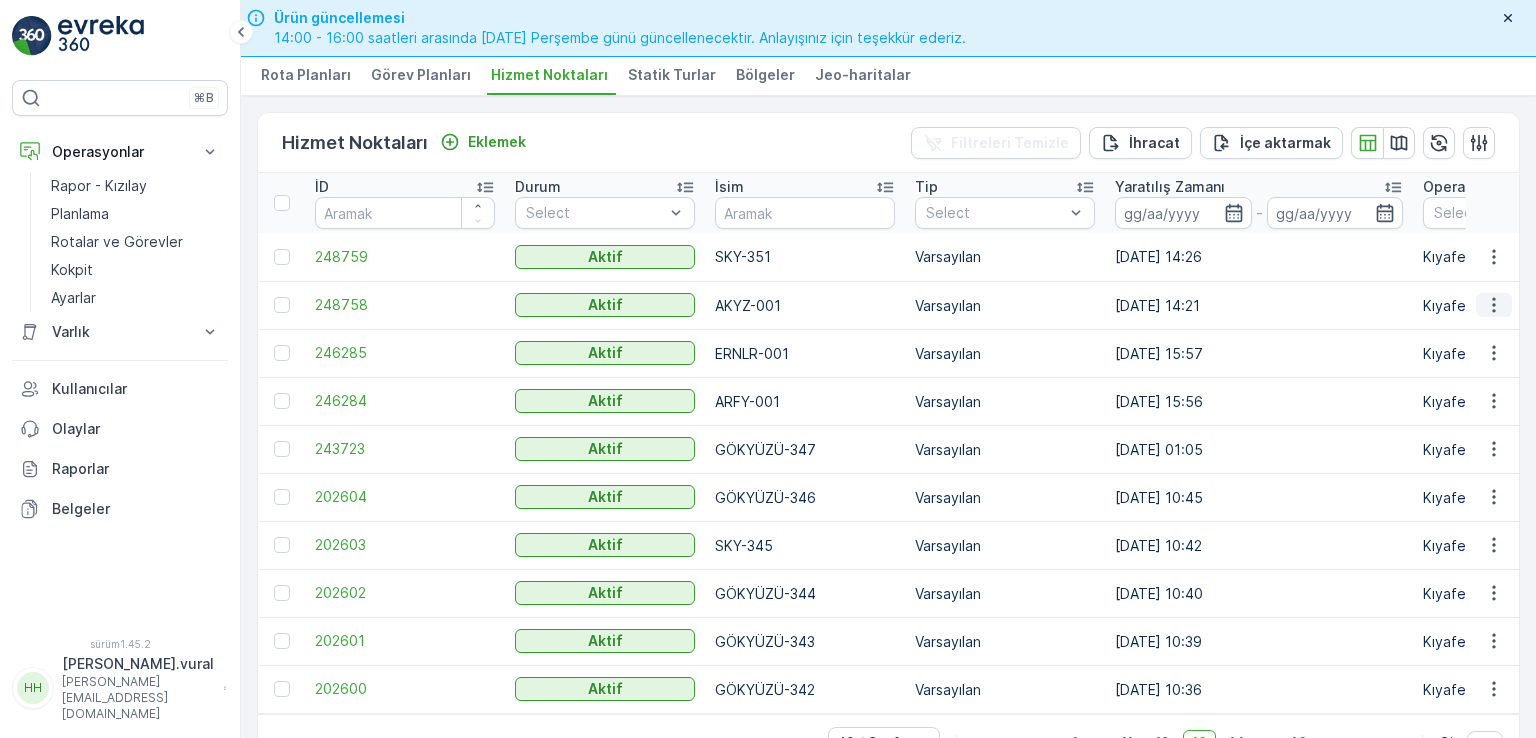 click 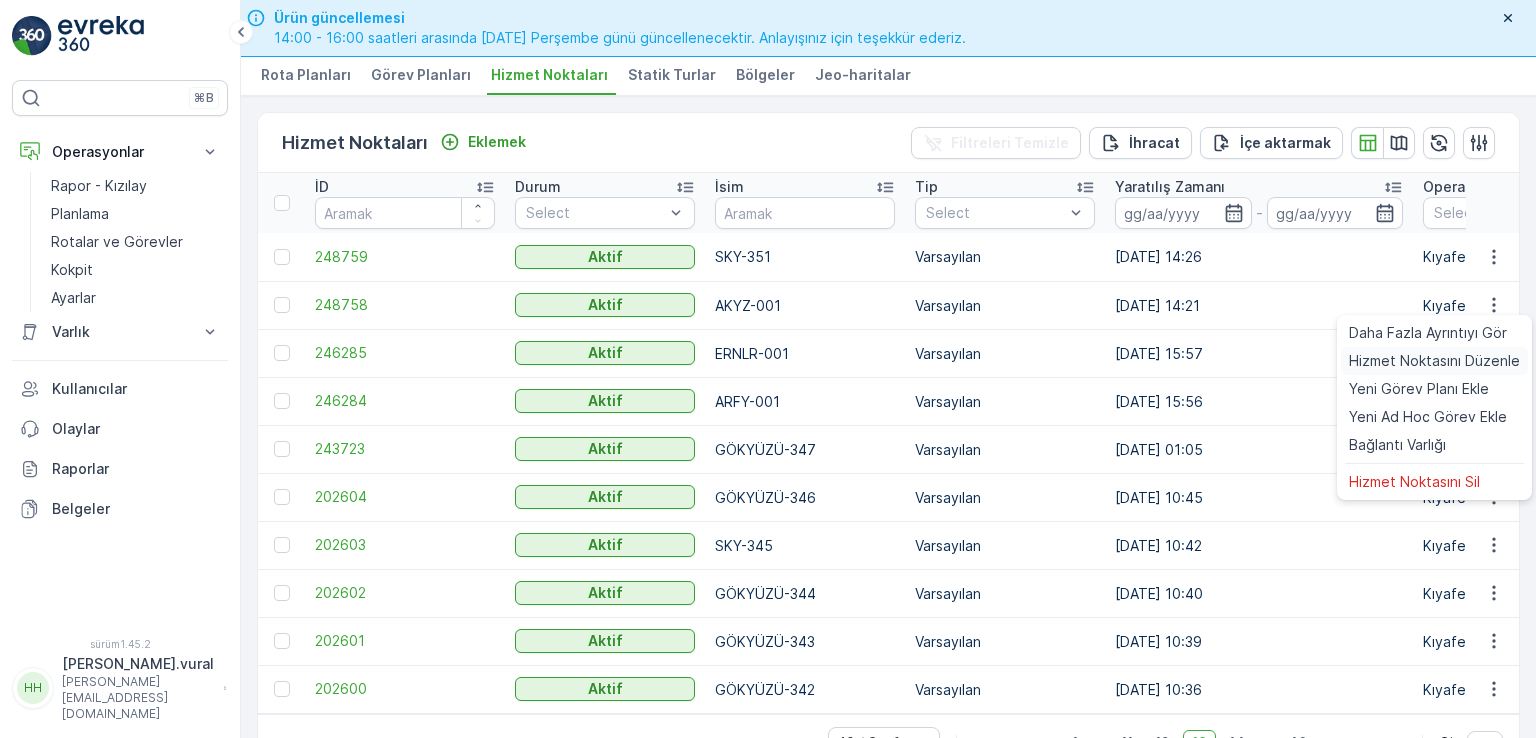 click on "Hizmet Noktasını Düzenle" at bounding box center (1434, 360) 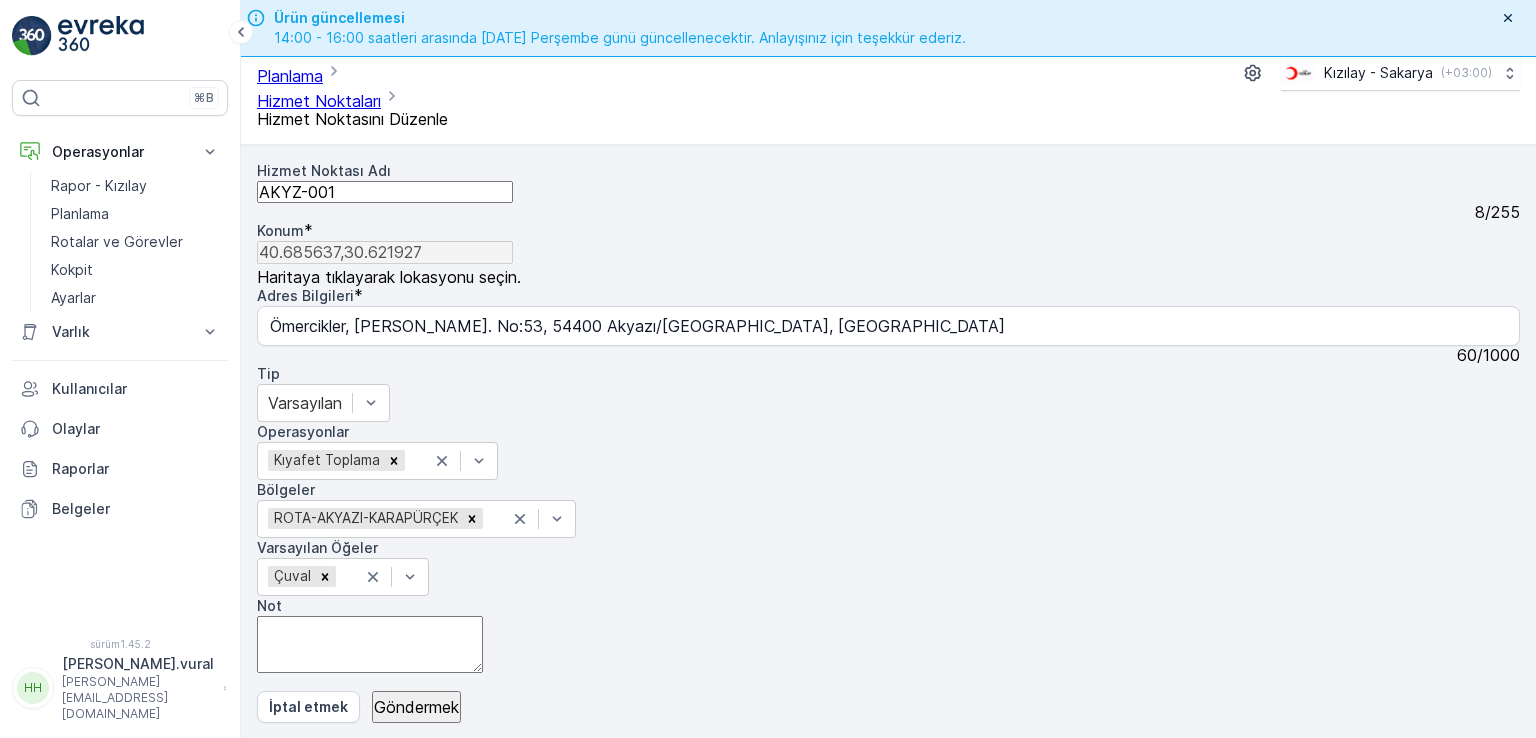 click on "AKYZ-001" at bounding box center (385, 192) 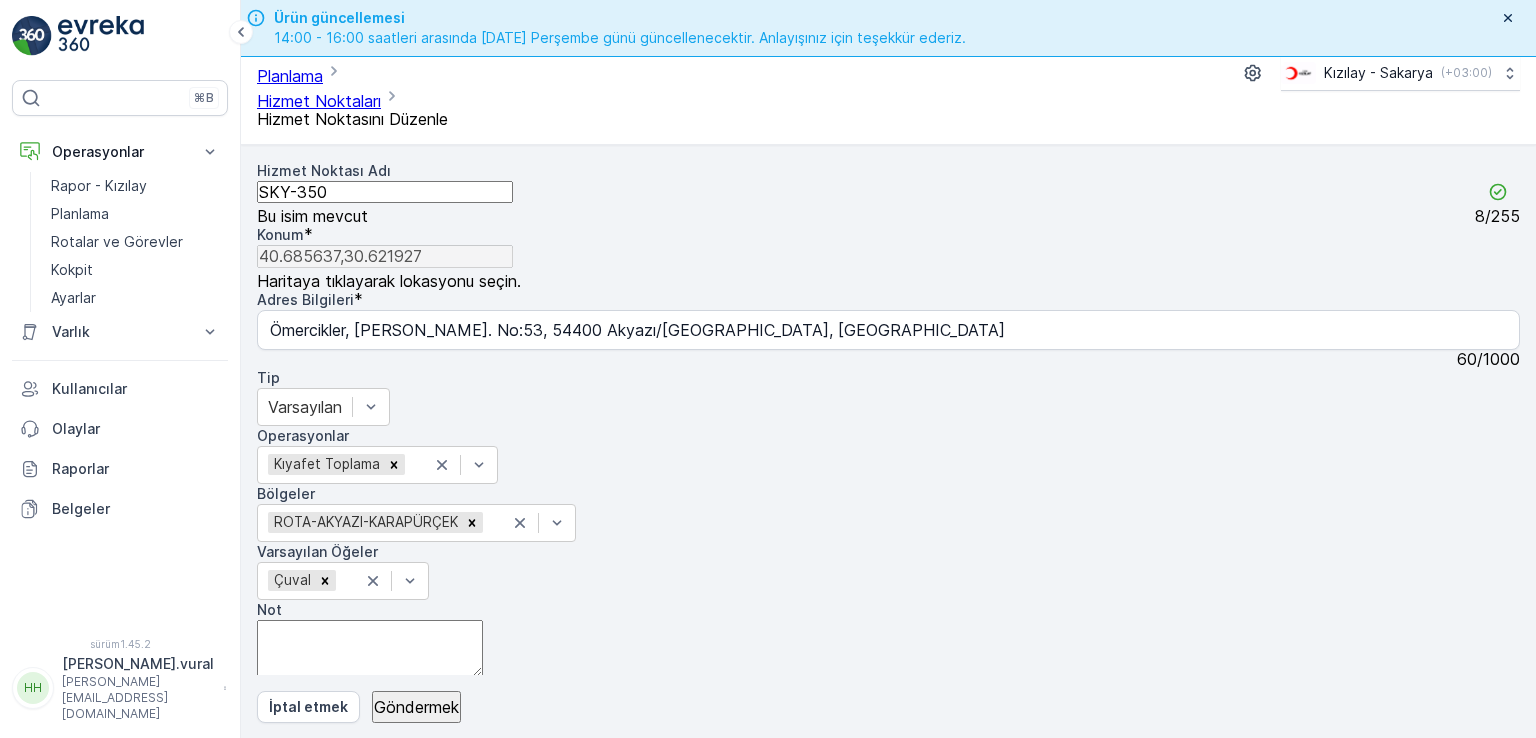 type on "SKY-350" 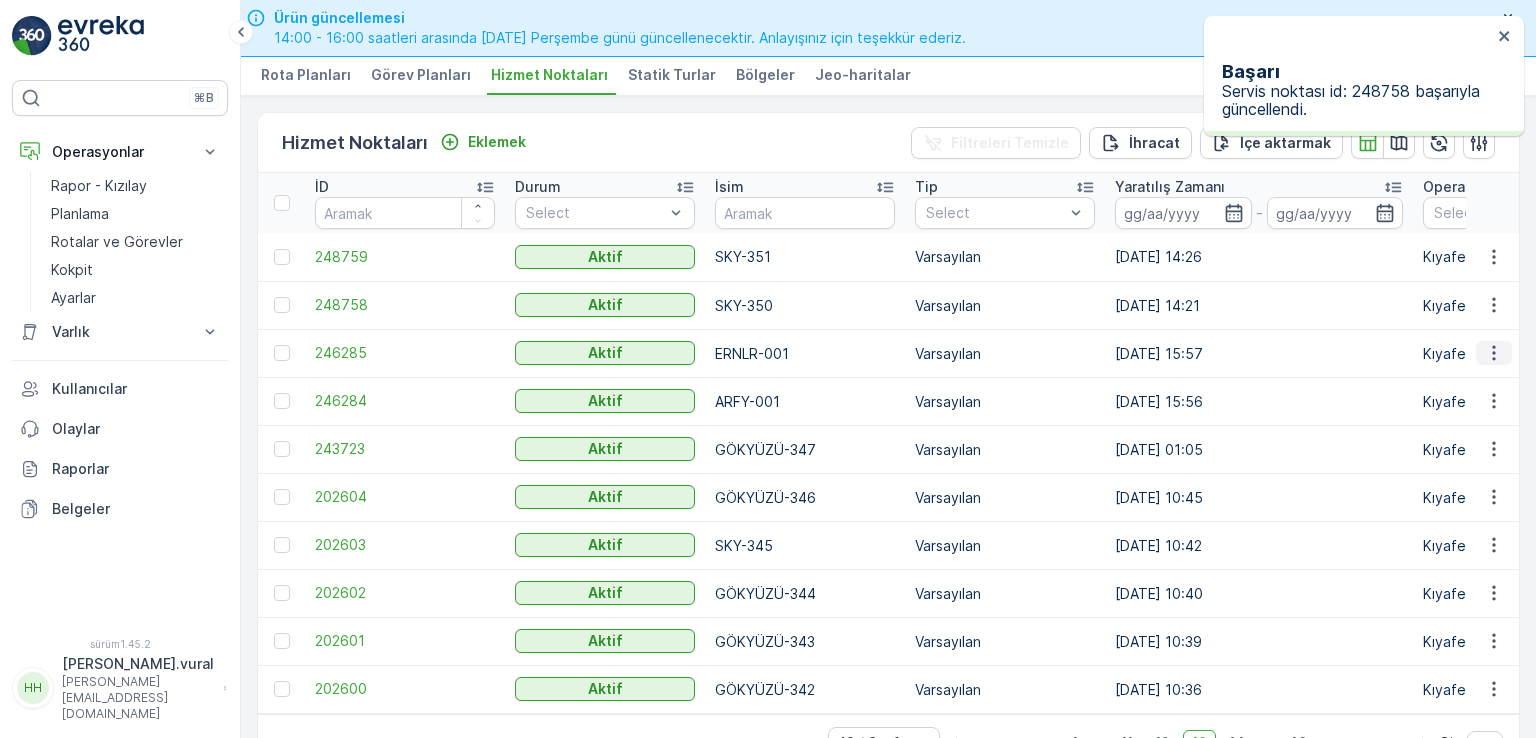 click 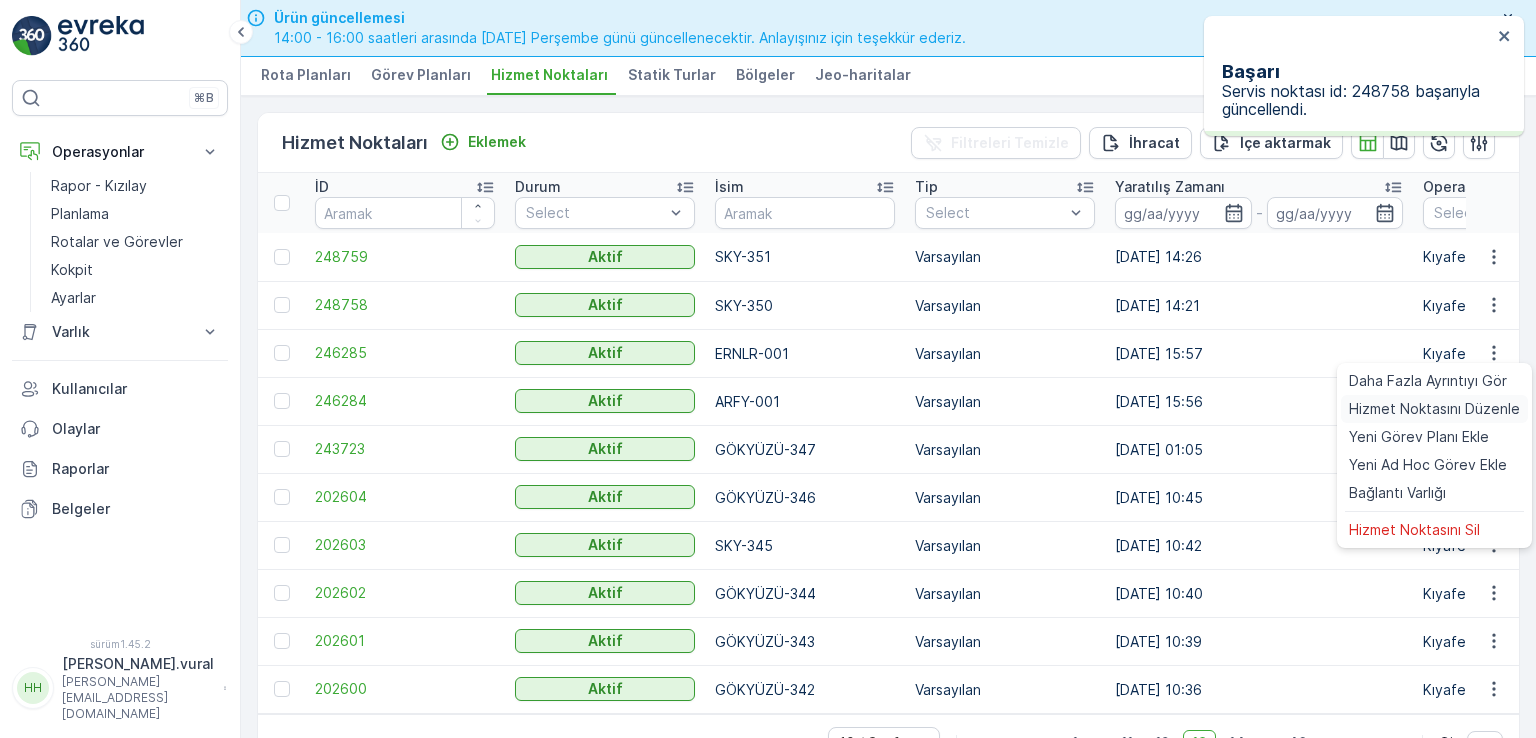 click on "Hizmet Noktasını Düzenle" at bounding box center (1434, 408) 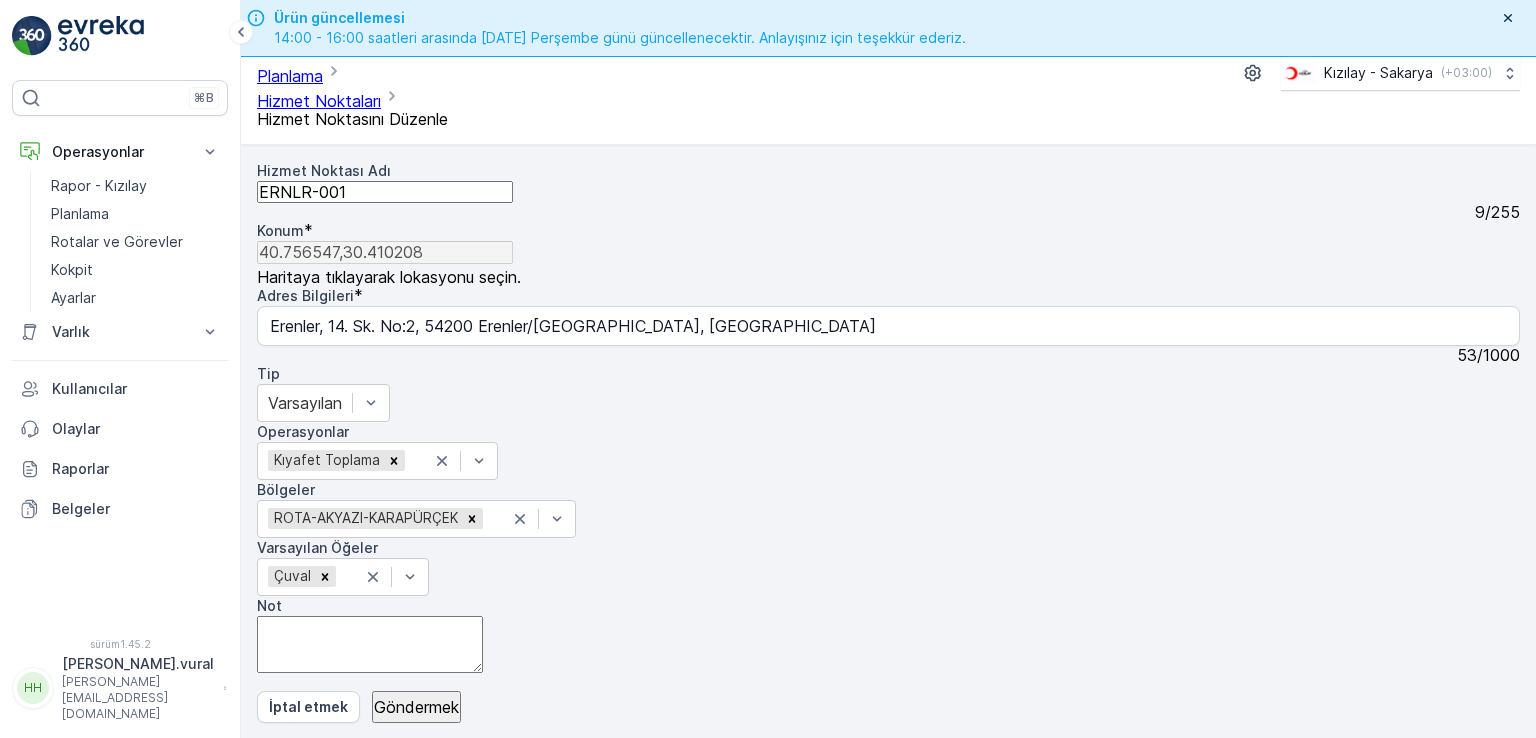 click on "ERNLR-001" at bounding box center (385, 192) 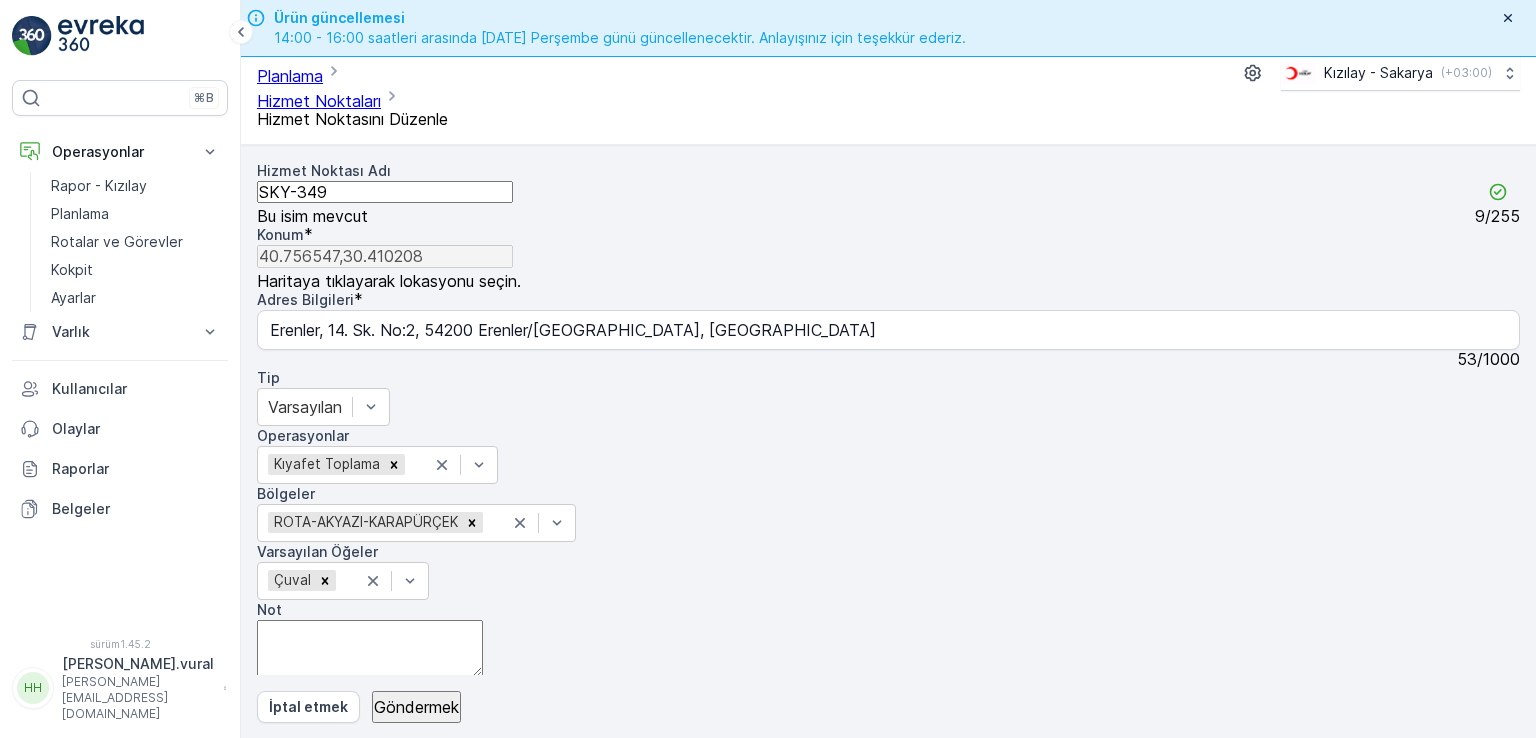 type on "SKY-349" 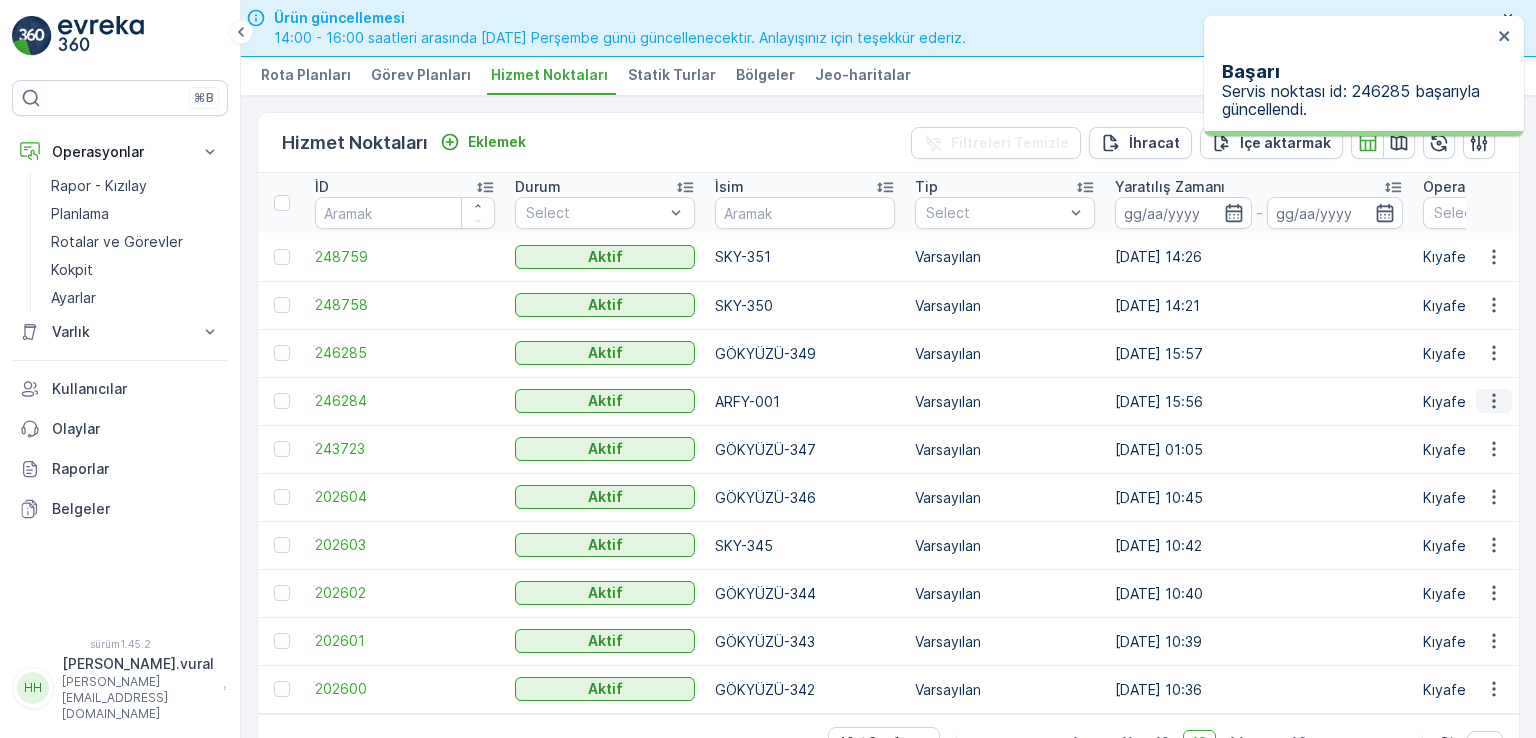 click 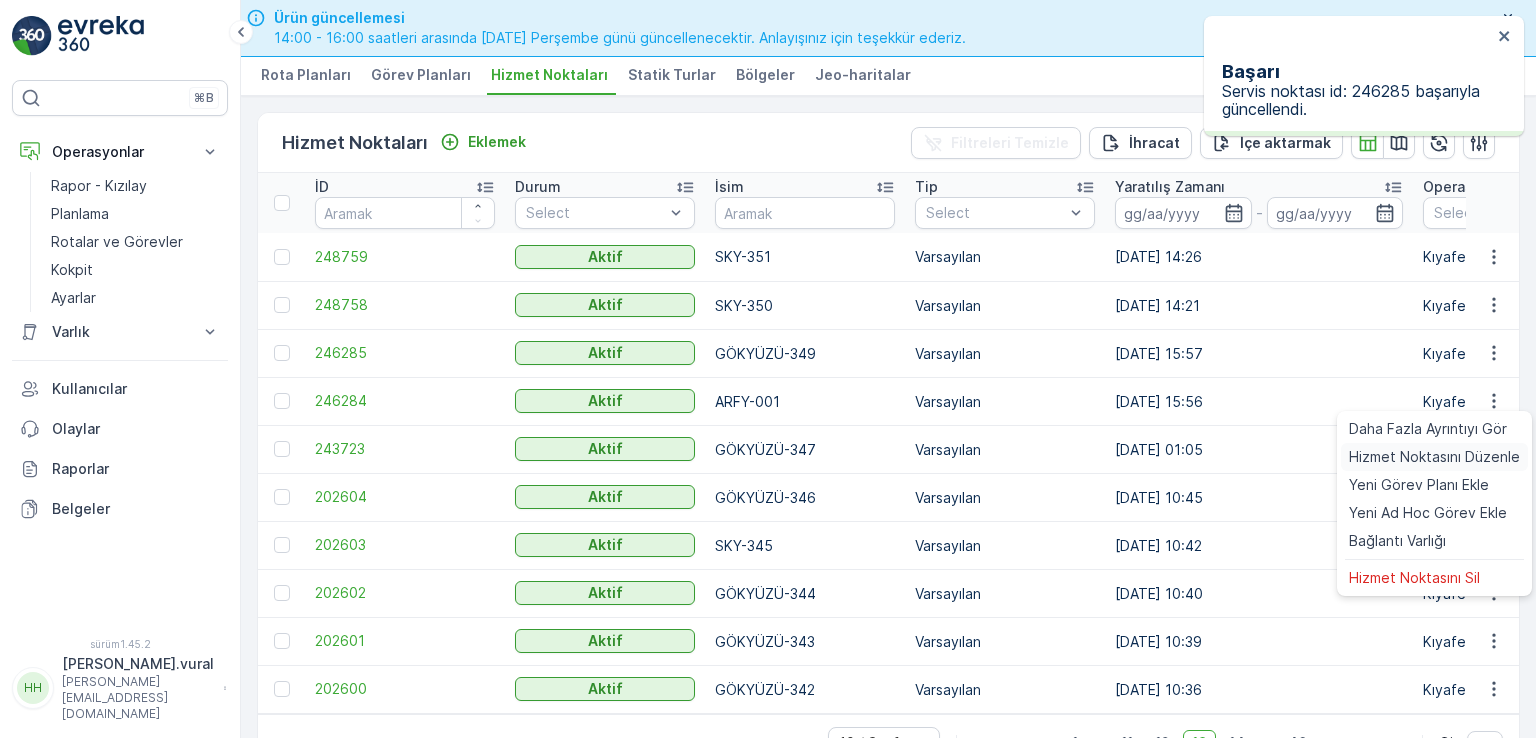 click on "Hizmet Noktasını Düzenle" at bounding box center [1434, 456] 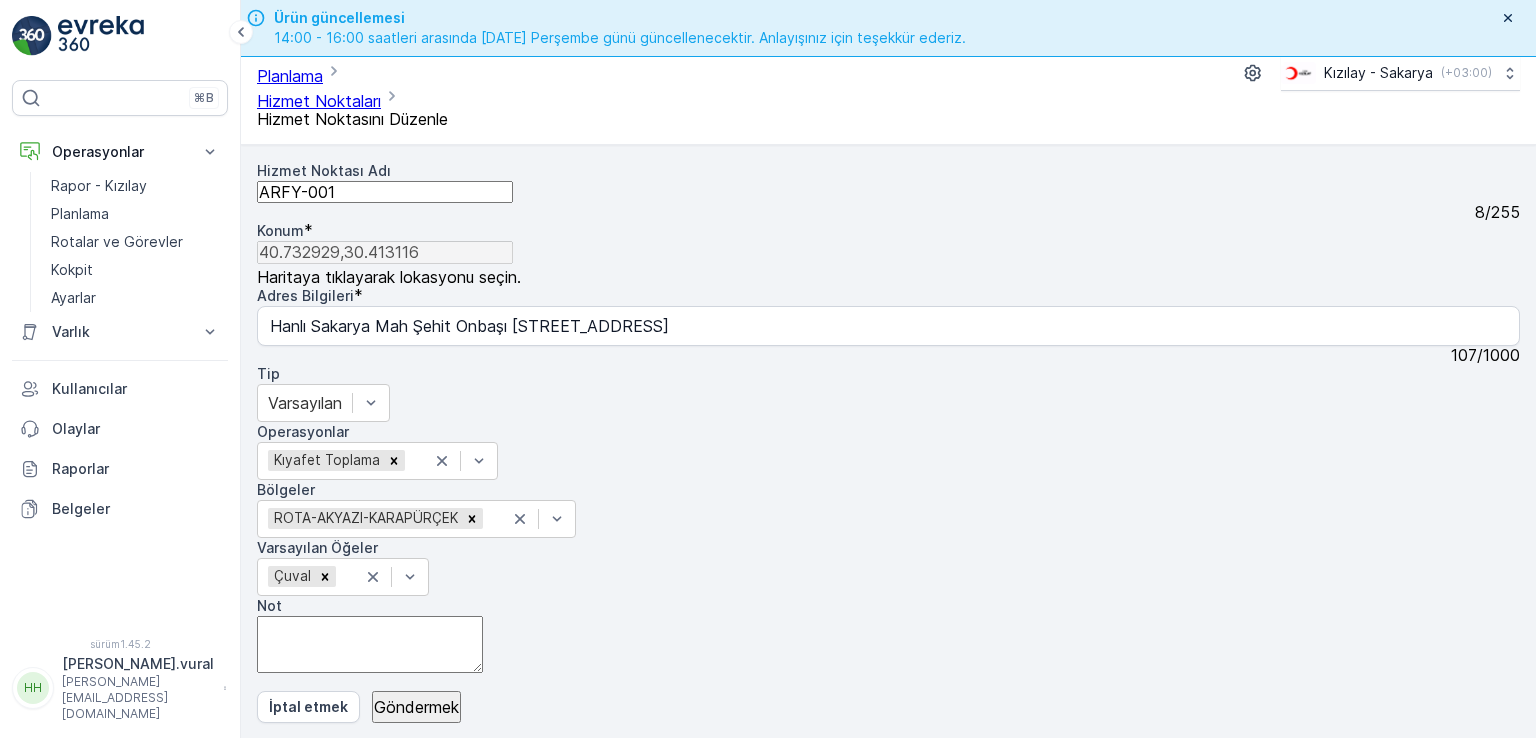 click on "ARFY-001" at bounding box center [385, 192] 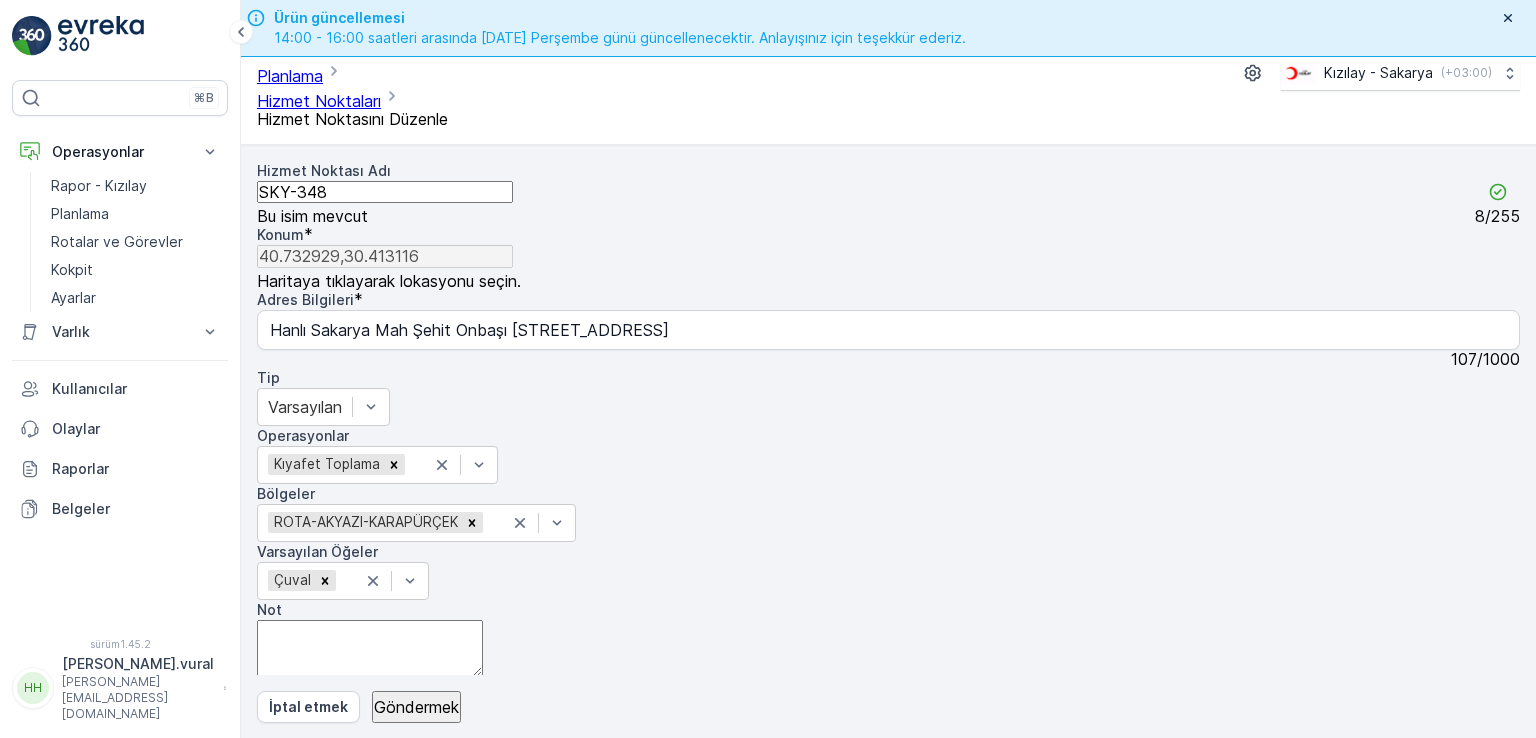 type on "SKY-348" 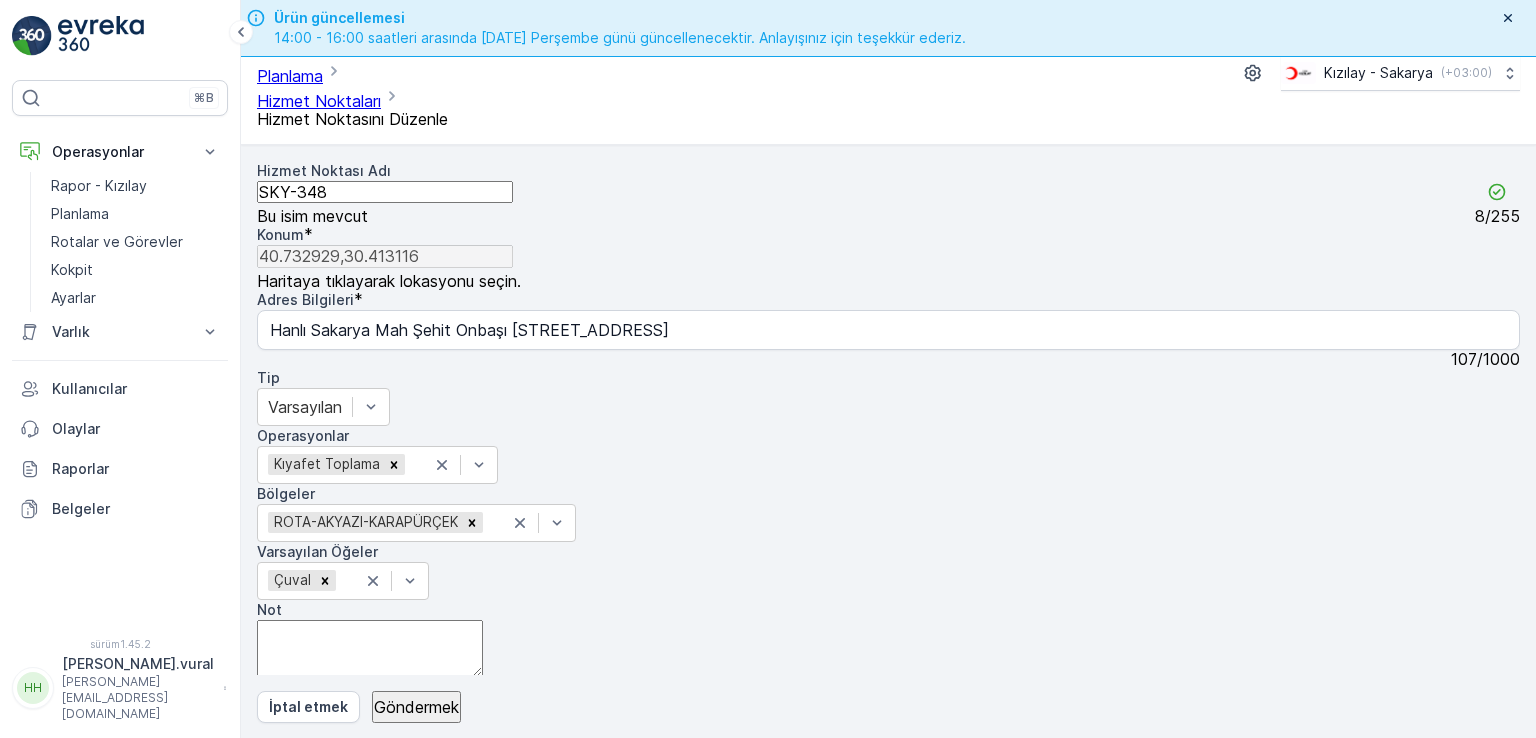 click on "Göndermek" at bounding box center (416, 707) 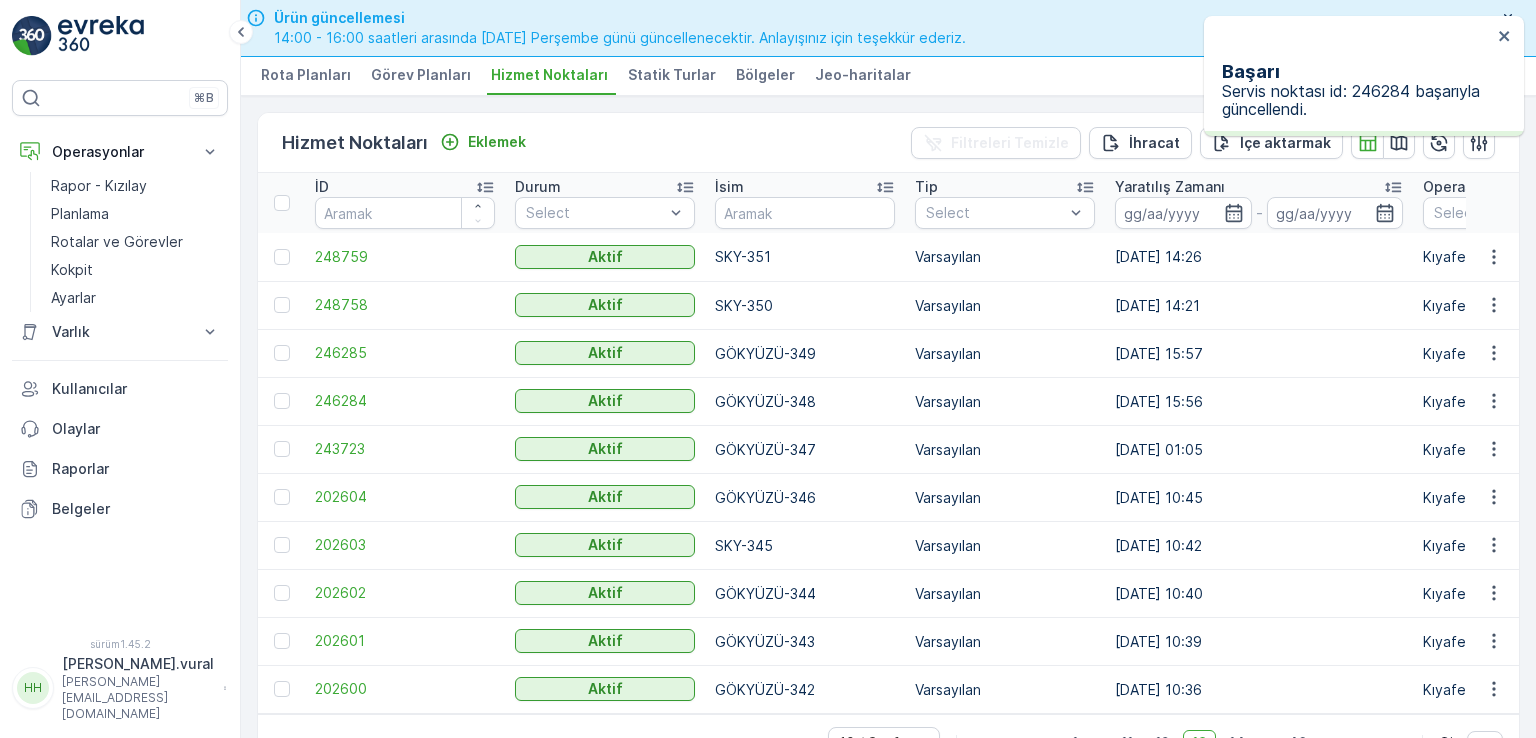 scroll, scrollTop: 5, scrollLeft: 0, axis: vertical 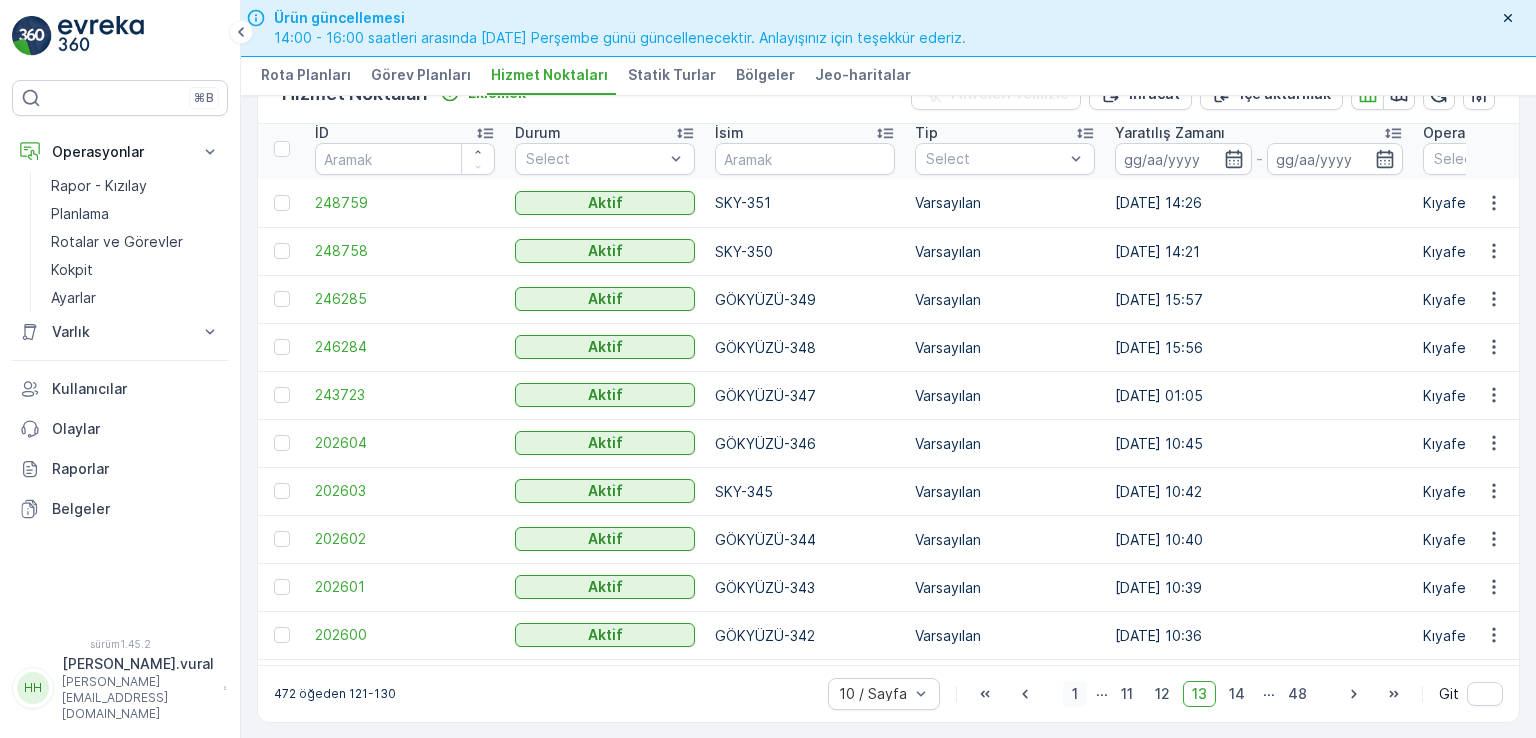 click on "1" at bounding box center [1075, 694] 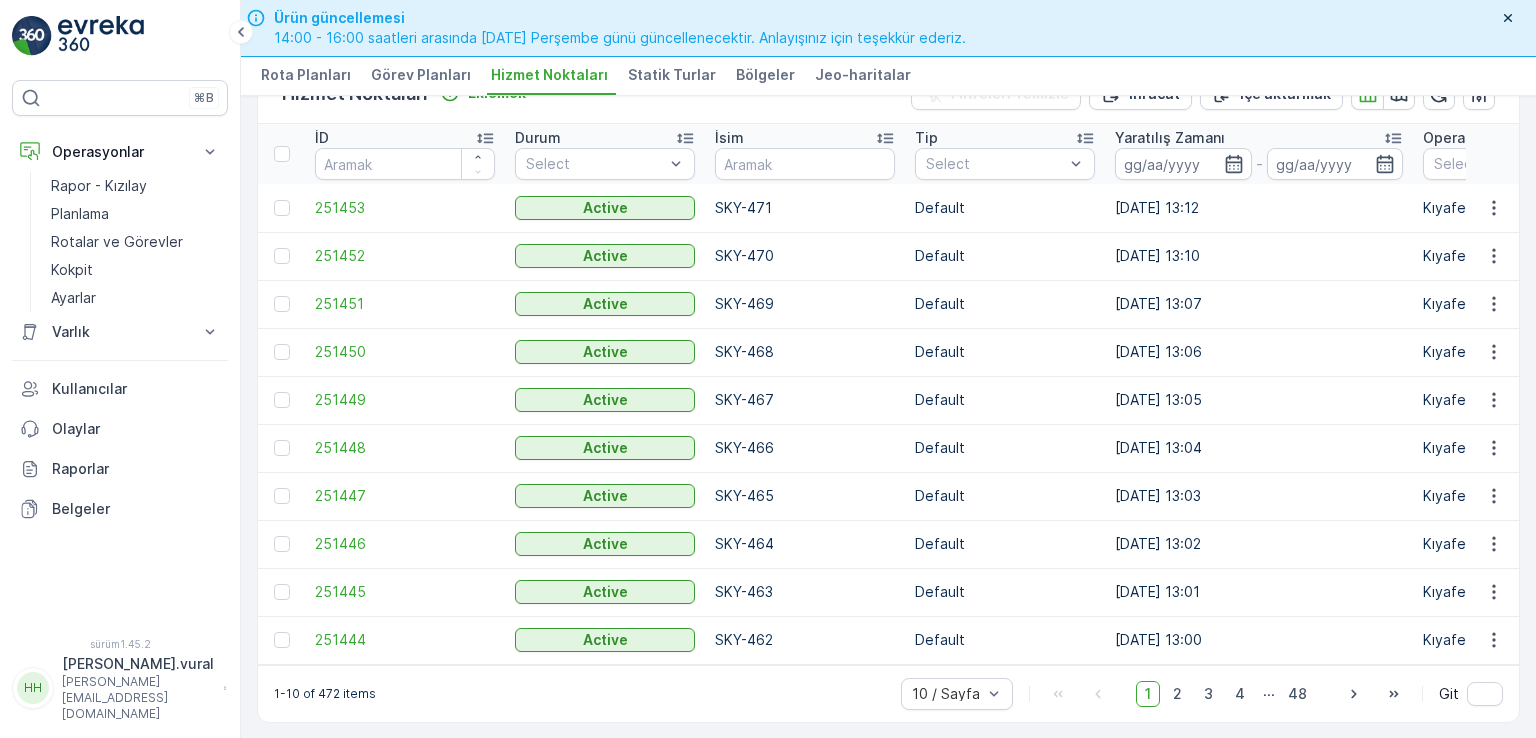 scroll, scrollTop: 0, scrollLeft: 0, axis: both 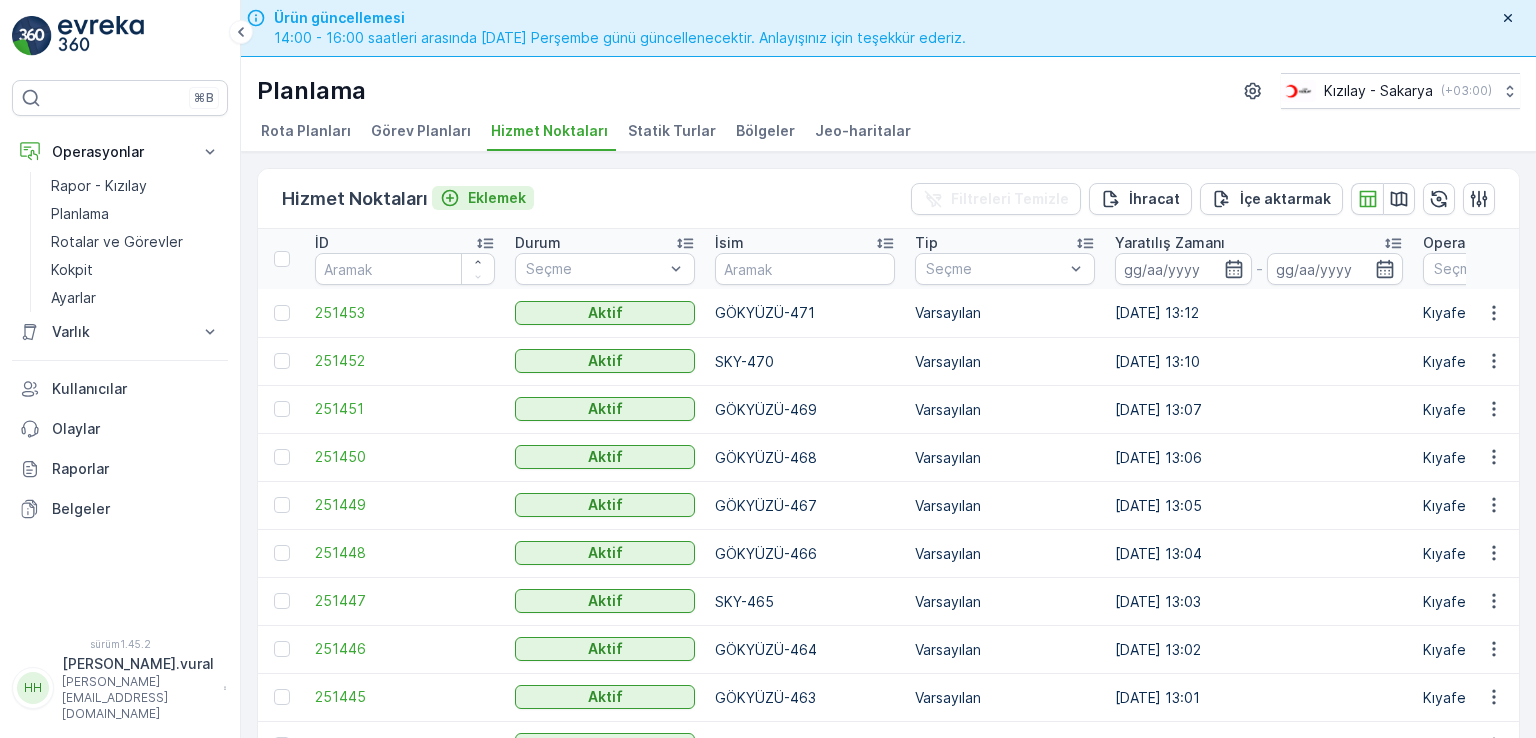 click on "Eklemek" at bounding box center (497, 197) 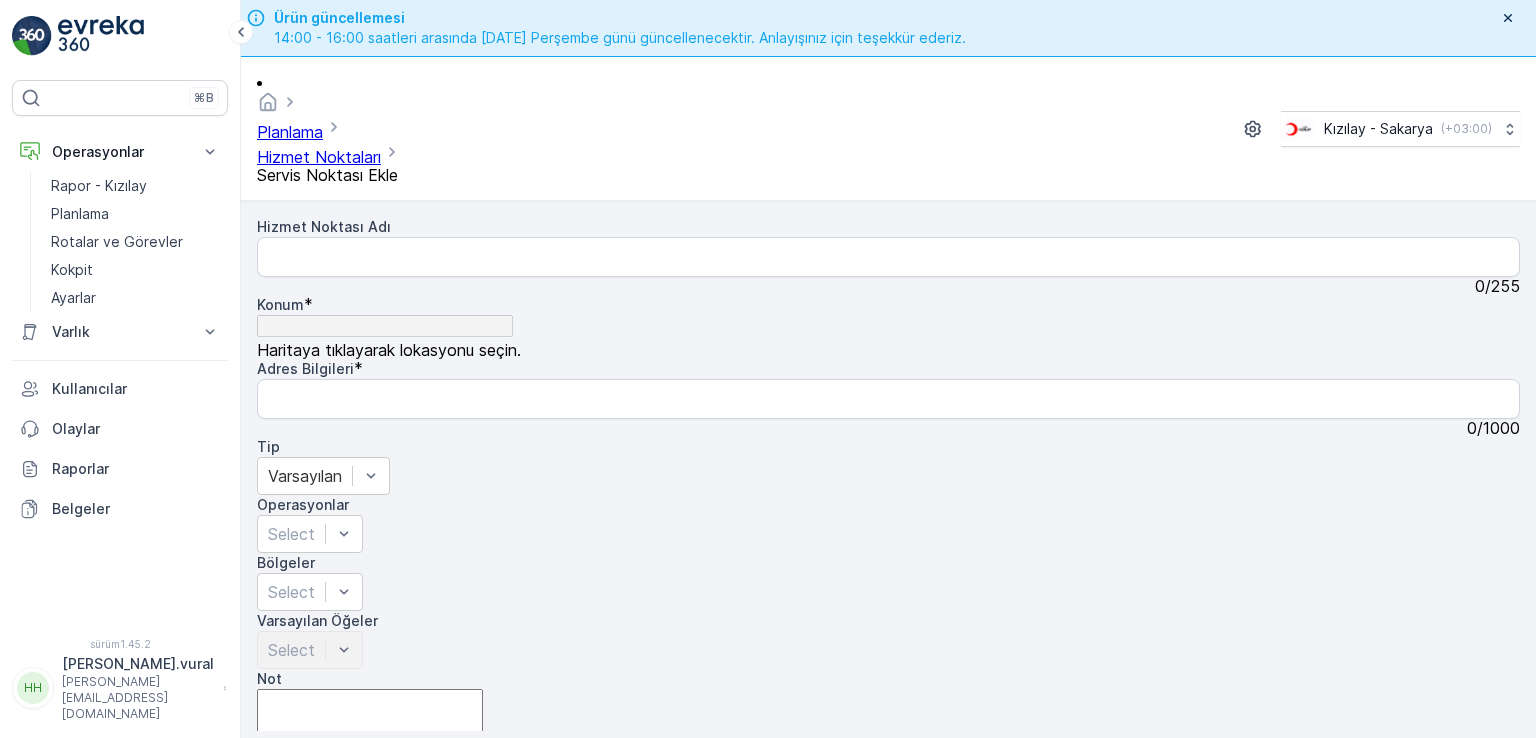 drag, startPoint x: 1021, startPoint y: 413, endPoint x: 1110, endPoint y: 432, distance: 91.00549 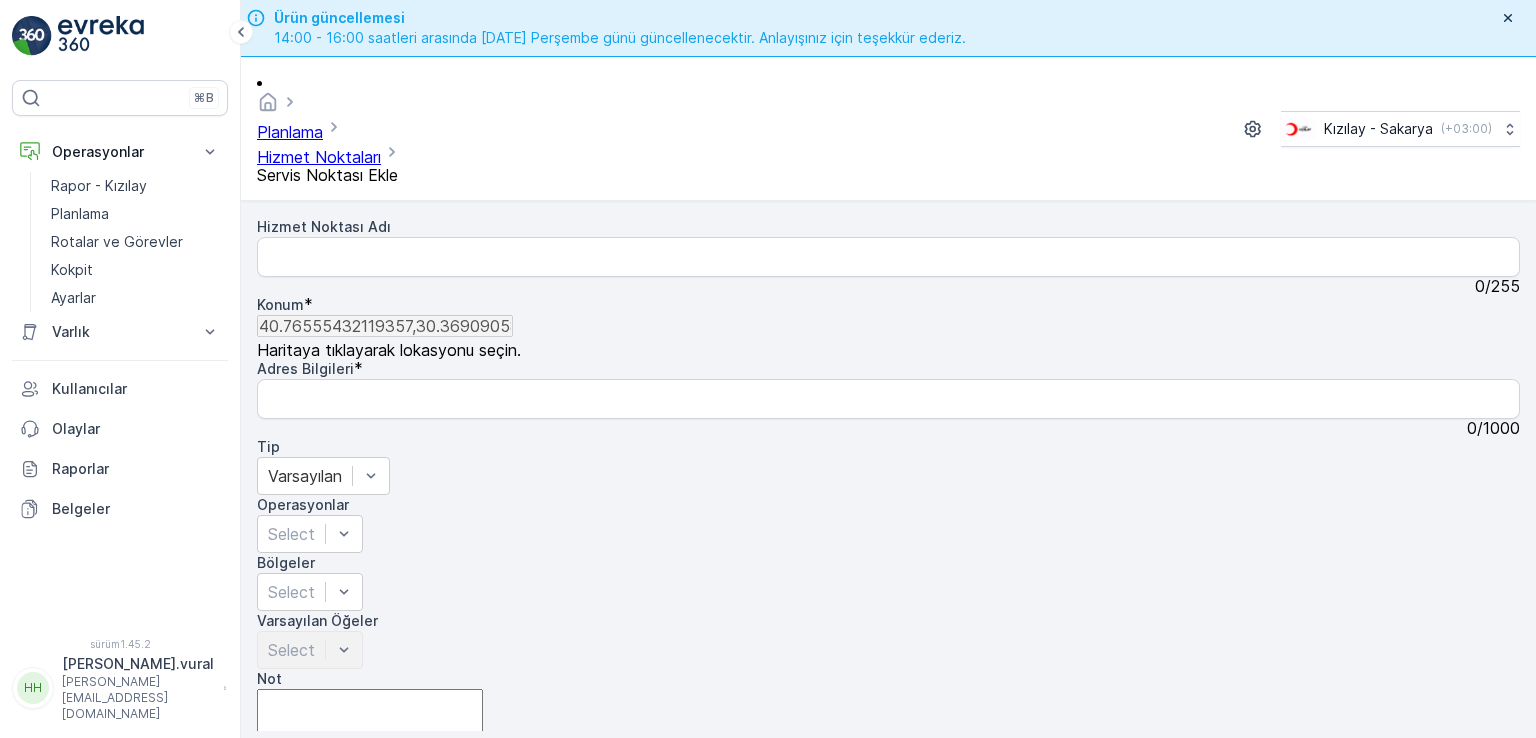 type on "İstiklal, 403. Sk. No:17, 54050 Serdivan/[GEOGRAPHIC_DATA], [GEOGRAPHIC_DATA]" 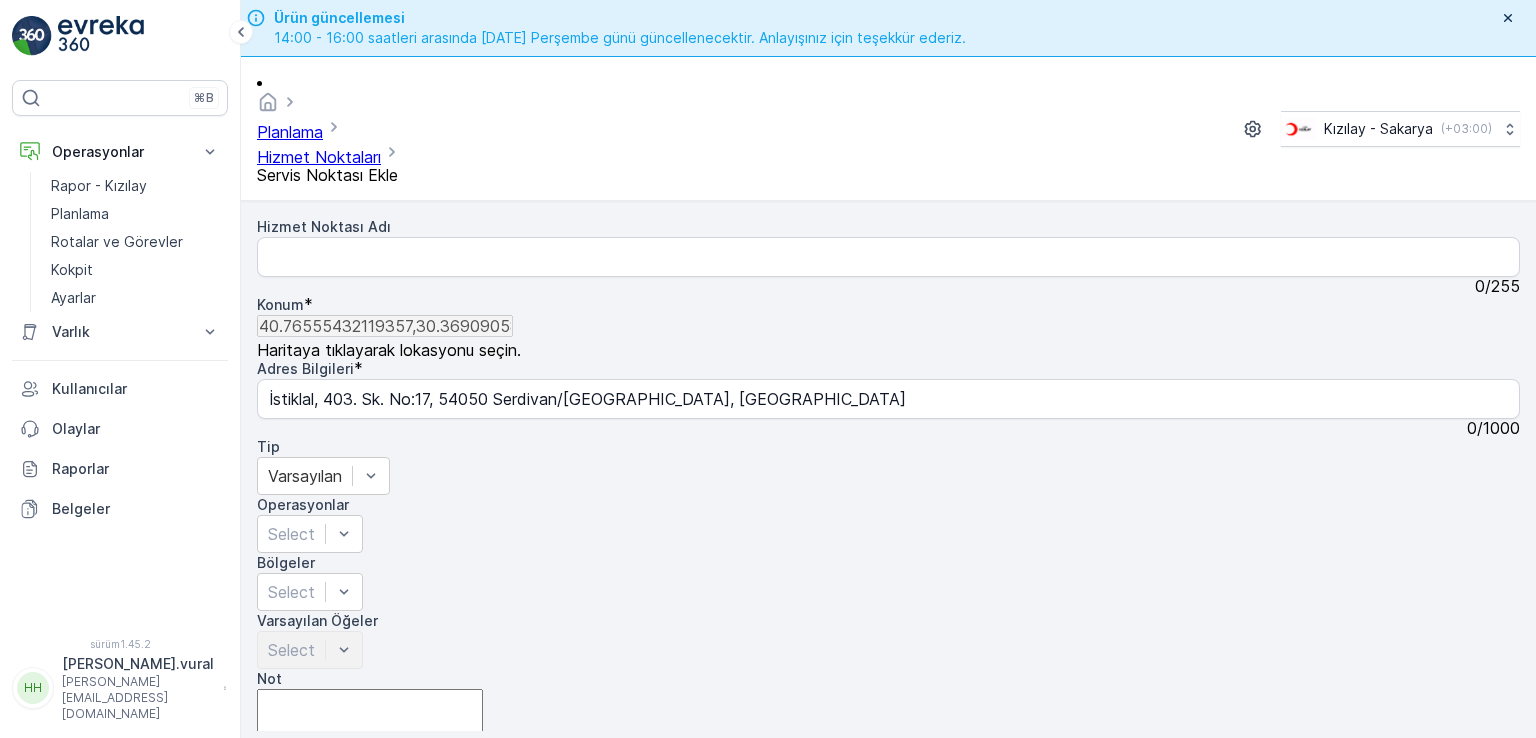 drag, startPoint x: 1208, startPoint y: 543, endPoint x: 1132, endPoint y: 349, distance: 208.35547 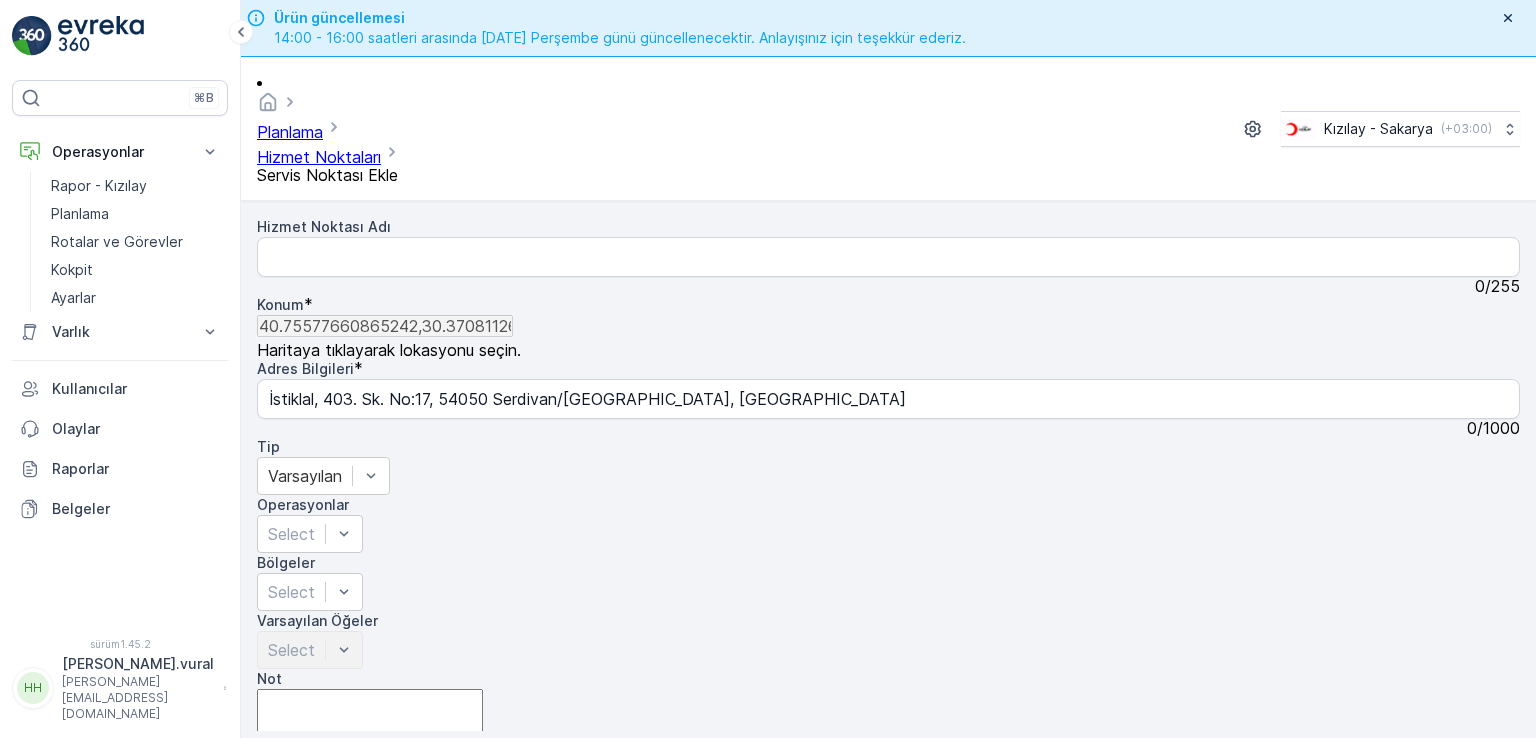 type on "32 [PERSON_NAME]. 9. Cad. [STREET_ADDRESS]" 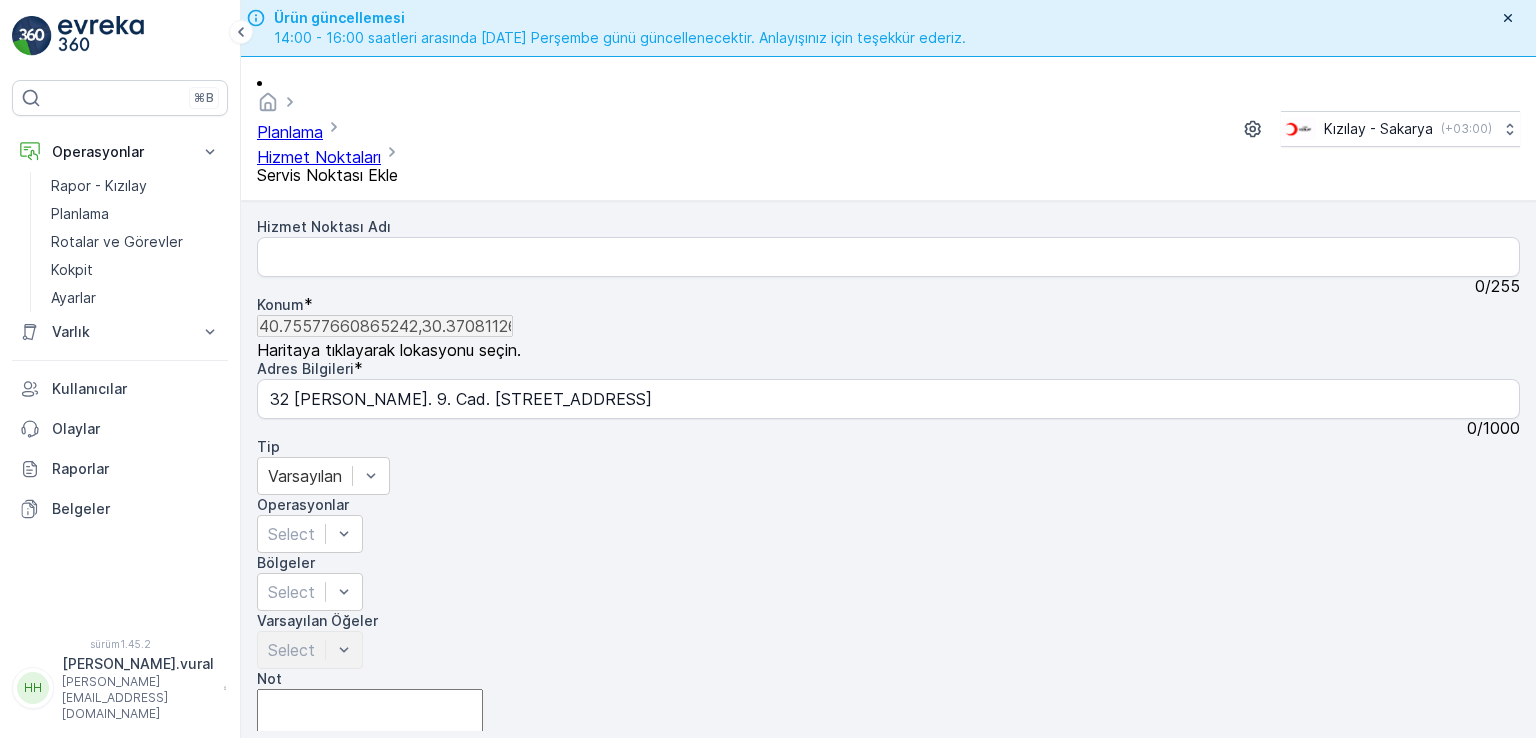 drag, startPoint x: 1092, startPoint y: 373, endPoint x: 1098, endPoint y: 401, distance: 28.635643 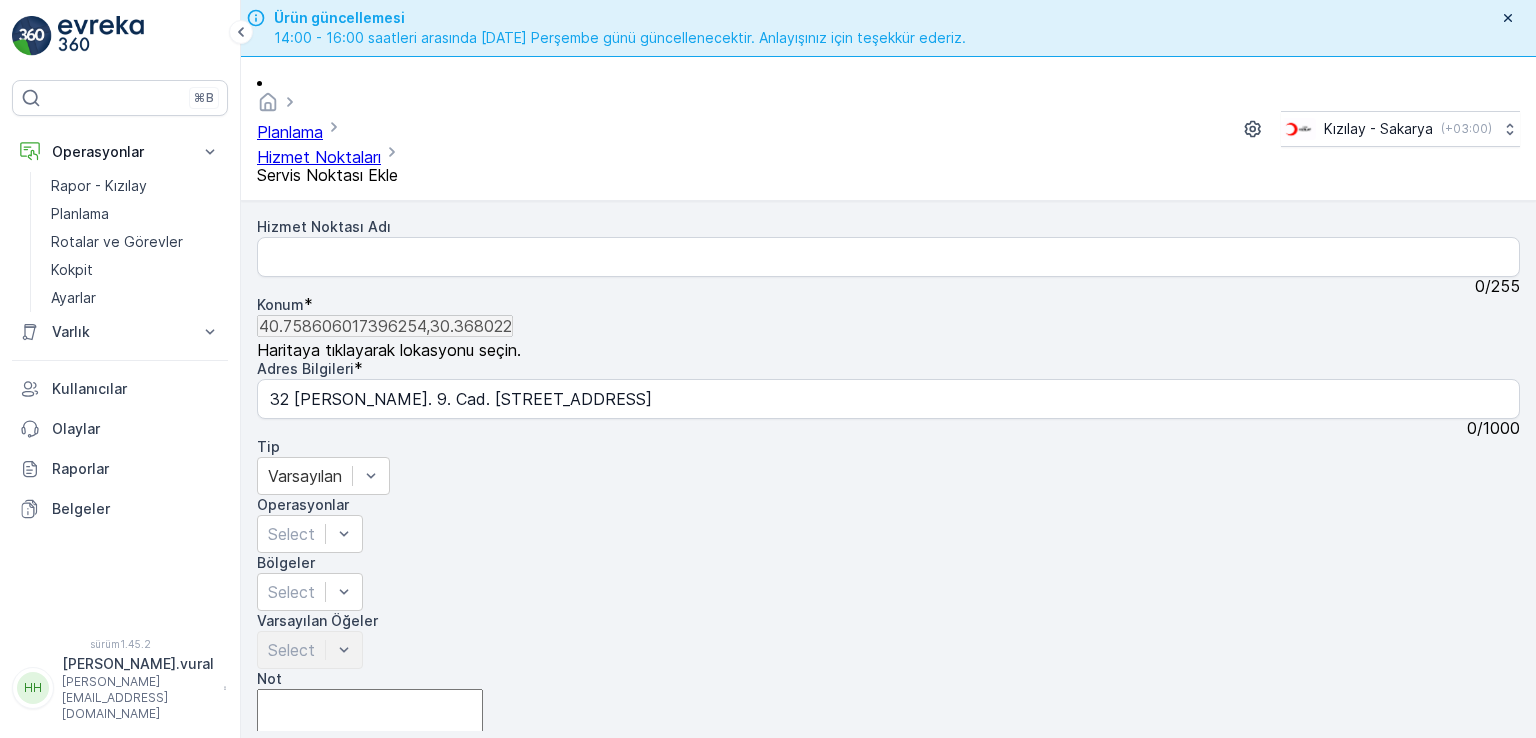 type on "Bahçelievler, [STREET_ADDRESS]" 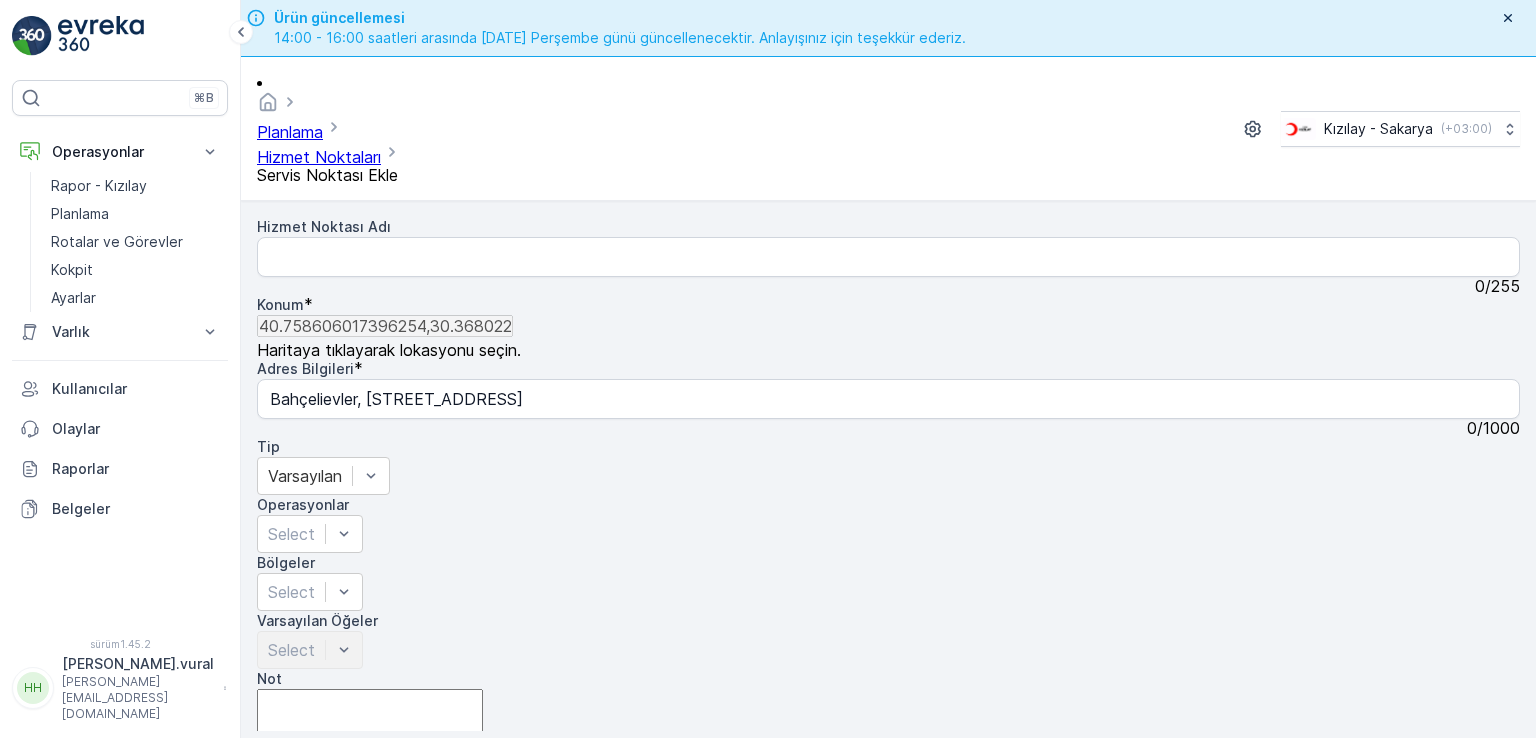 drag, startPoint x: 1320, startPoint y: 525, endPoint x: 1228, endPoint y: 502, distance: 94.83143 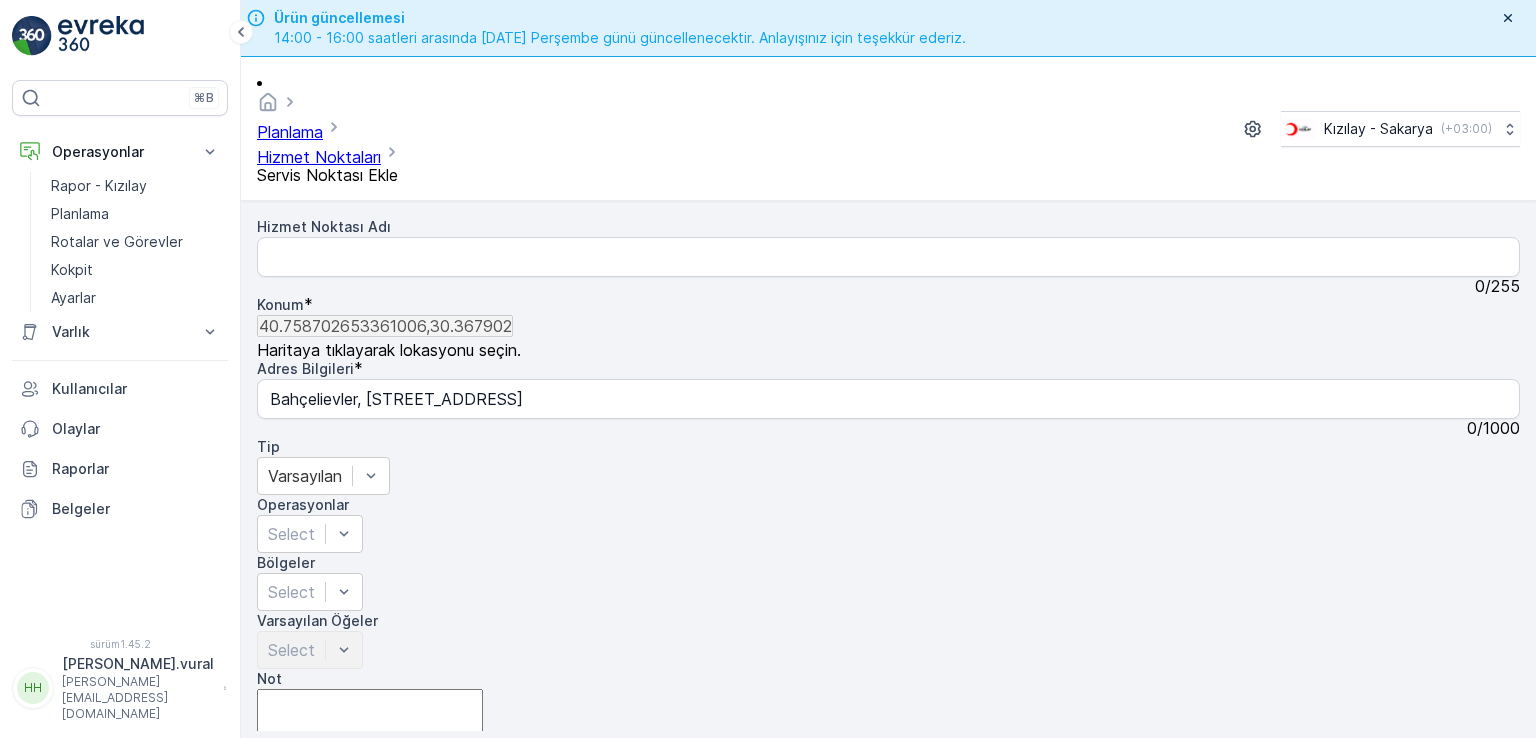 type on "Bahçelievler, Altınoluk Sk. No:1, 54050 Serdivan/[GEOGRAPHIC_DATA], [GEOGRAPHIC_DATA]" 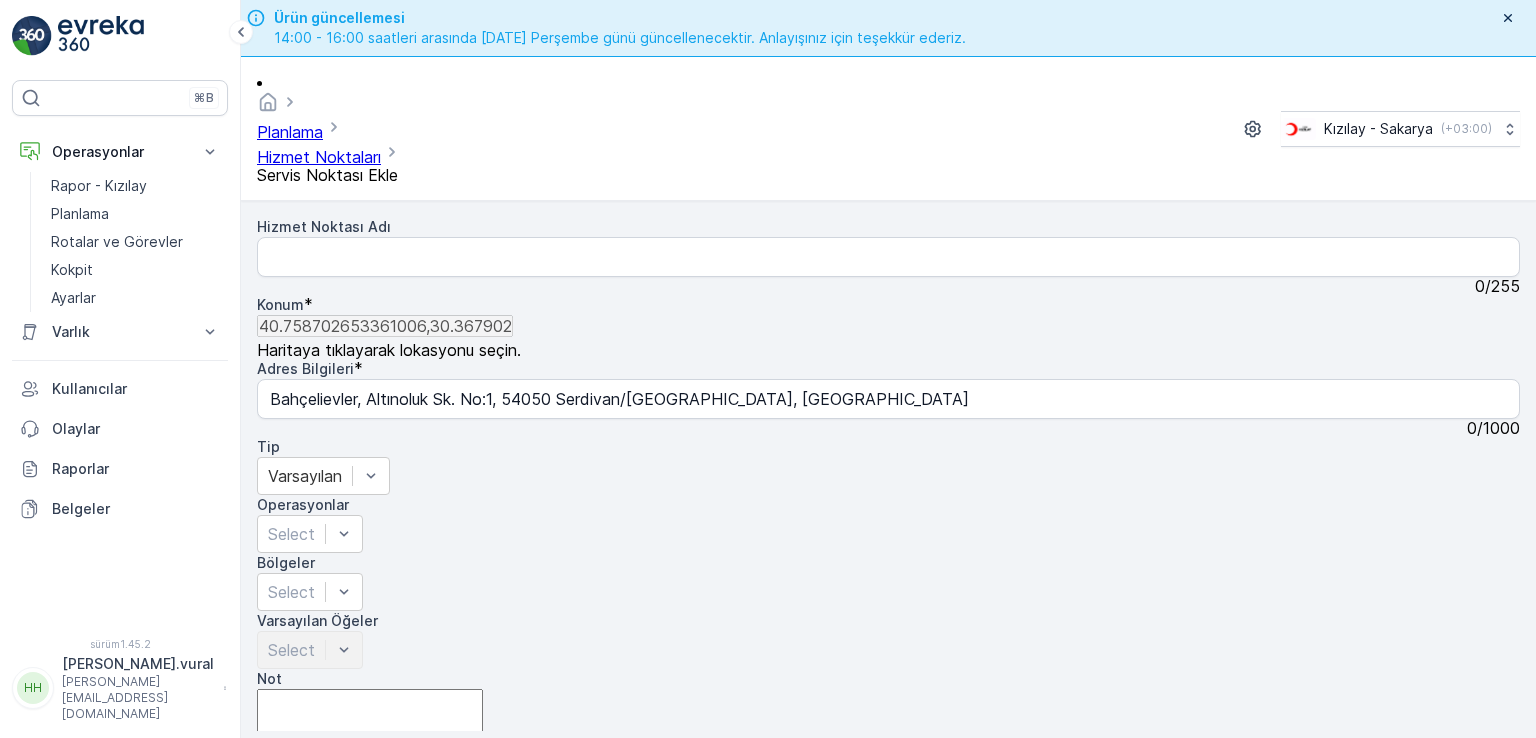 click on "+ − Uydu Yol haritası Arazi Hibrit Broşür Keyboard shortcuts Map Data Map data ©2025 Map data ©2025 10 m  Click to toggle between metric and imperial units Terms Report a map error" at bounding box center (888, 972) 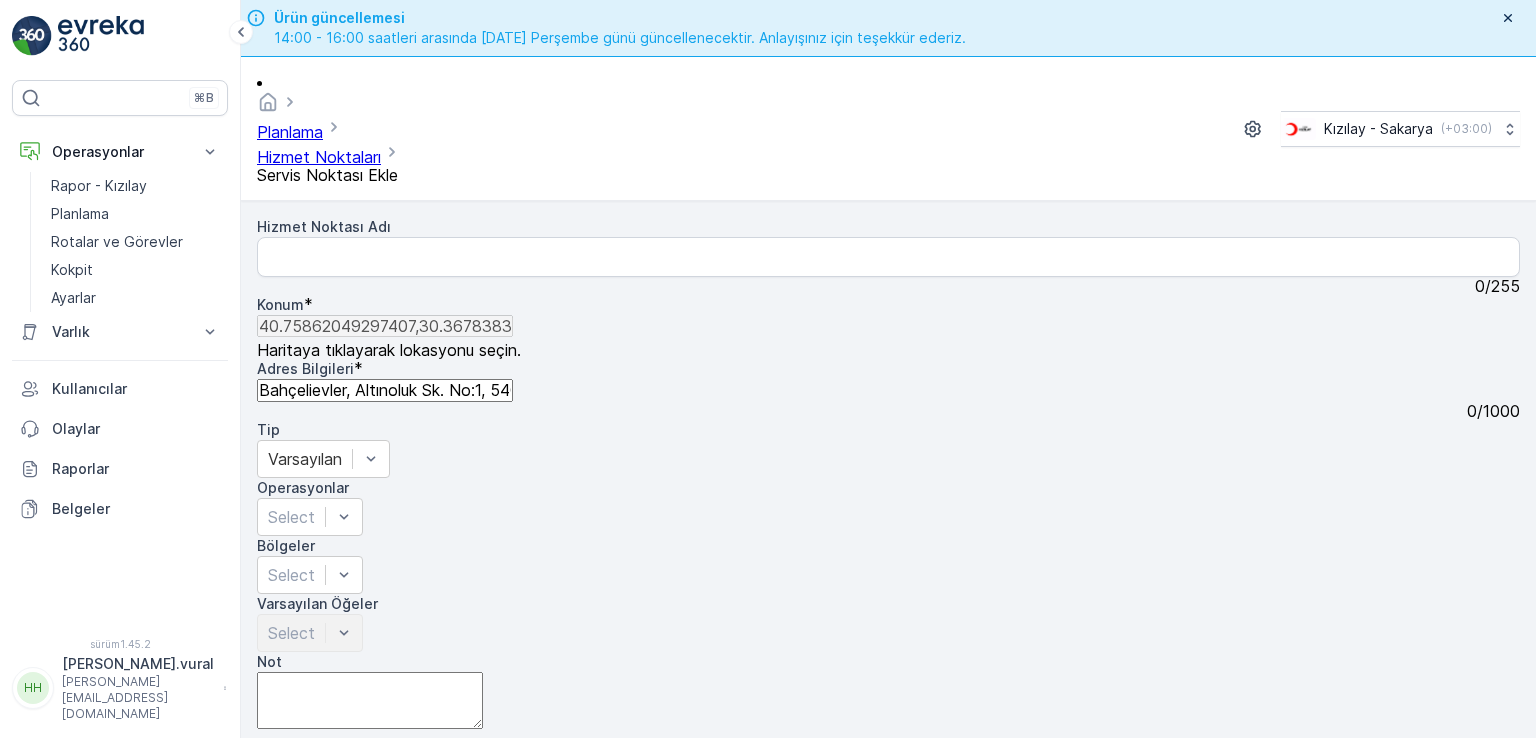 click on "Bahçelievler, Altınoluk Sk. No:1, 54050 Serdivan/[GEOGRAPHIC_DATA], [GEOGRAPHIC_DATA]" at bounding box center [385, 390] 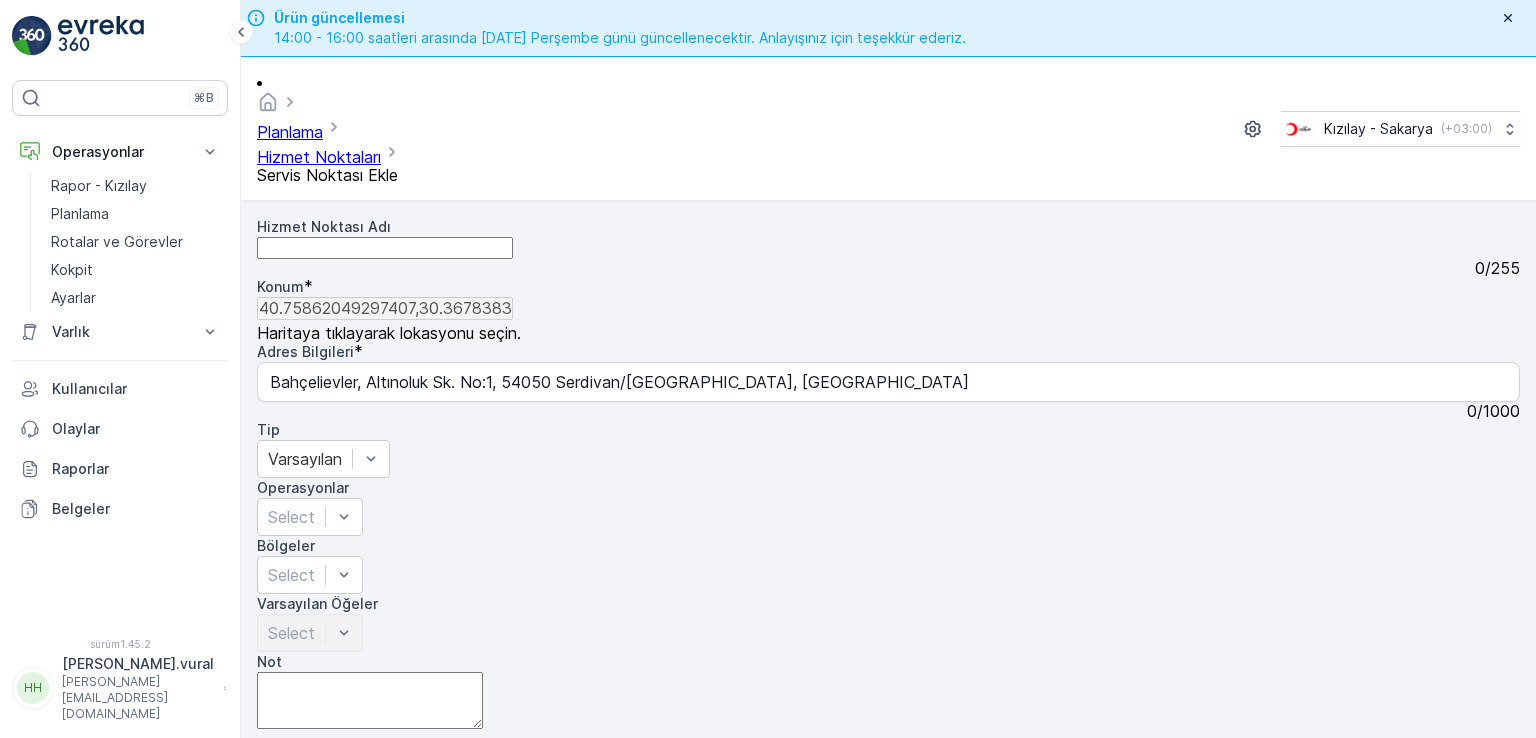 click on "Hizmet Noktası Adı" at bounding box center [385, 248] 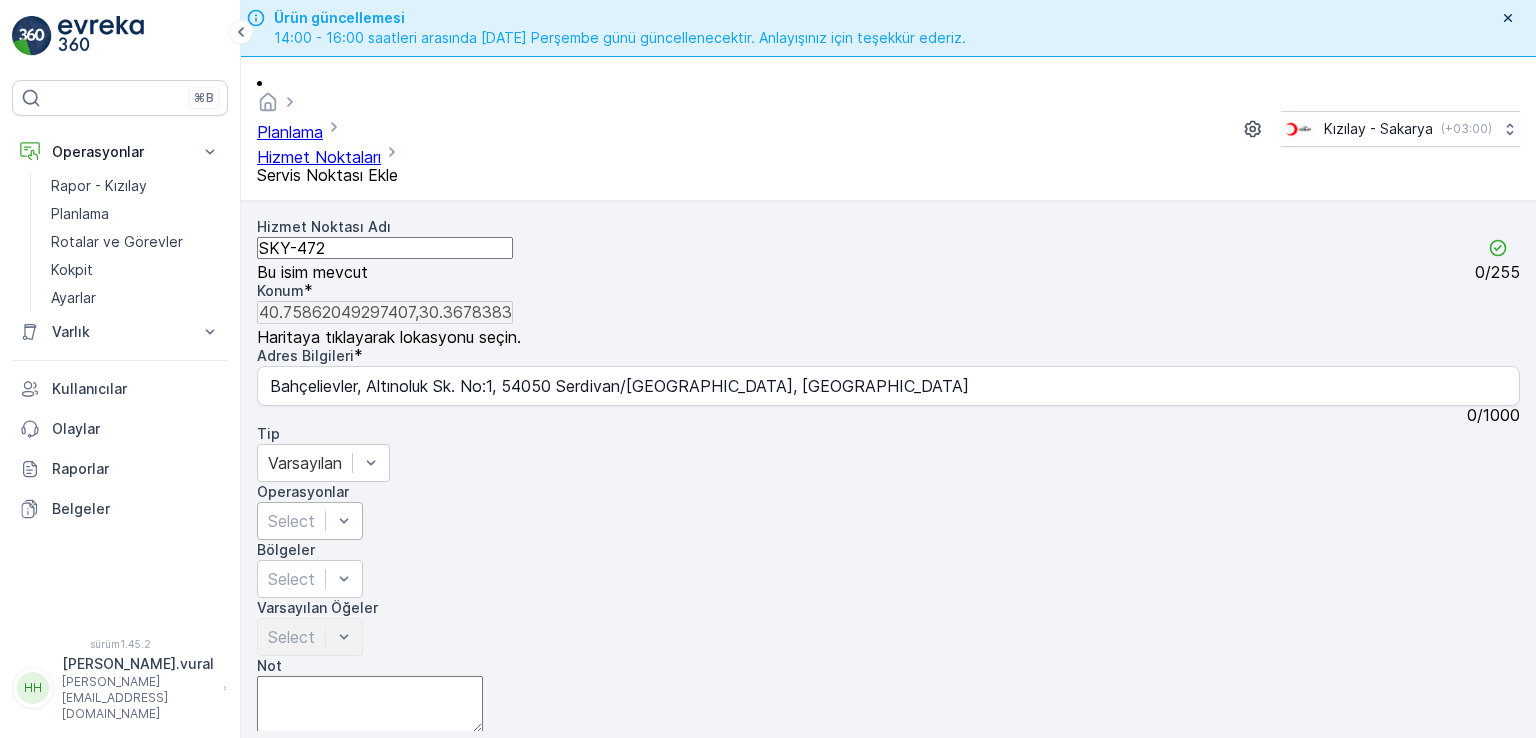 type on "SKY-472" 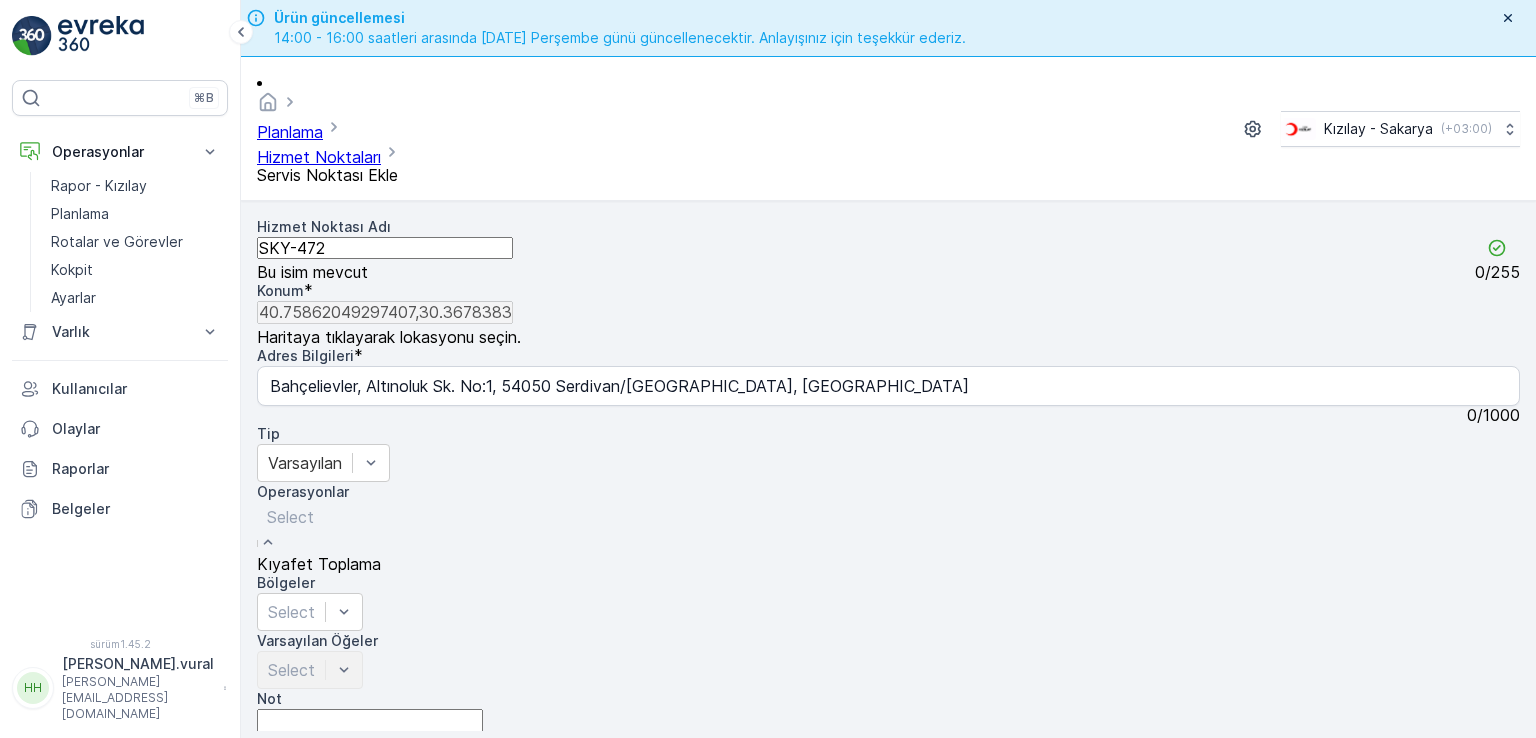 click on "Kıyafet Toplama" at bounding box center (319, 564) 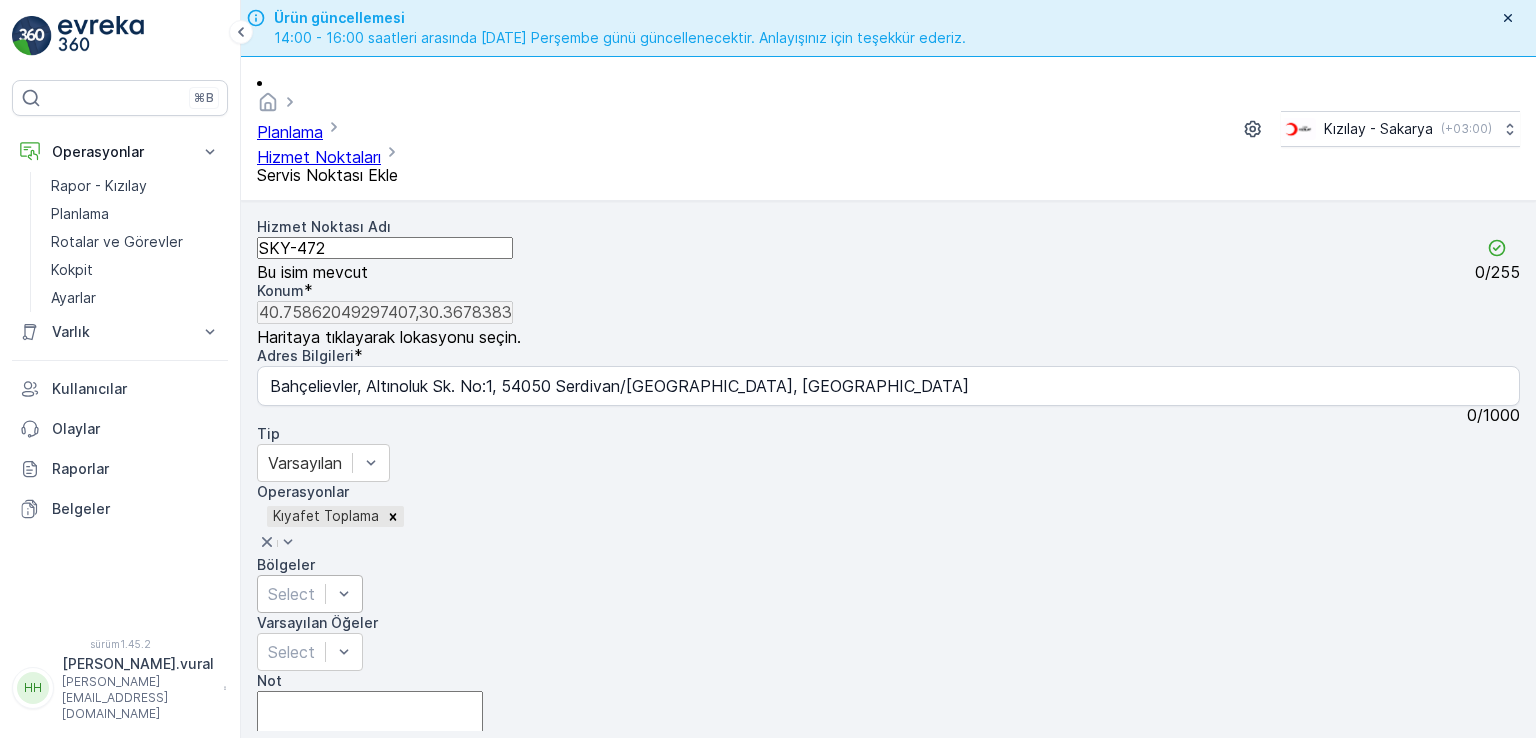 click on "Select" at bounding box center (310, 594) 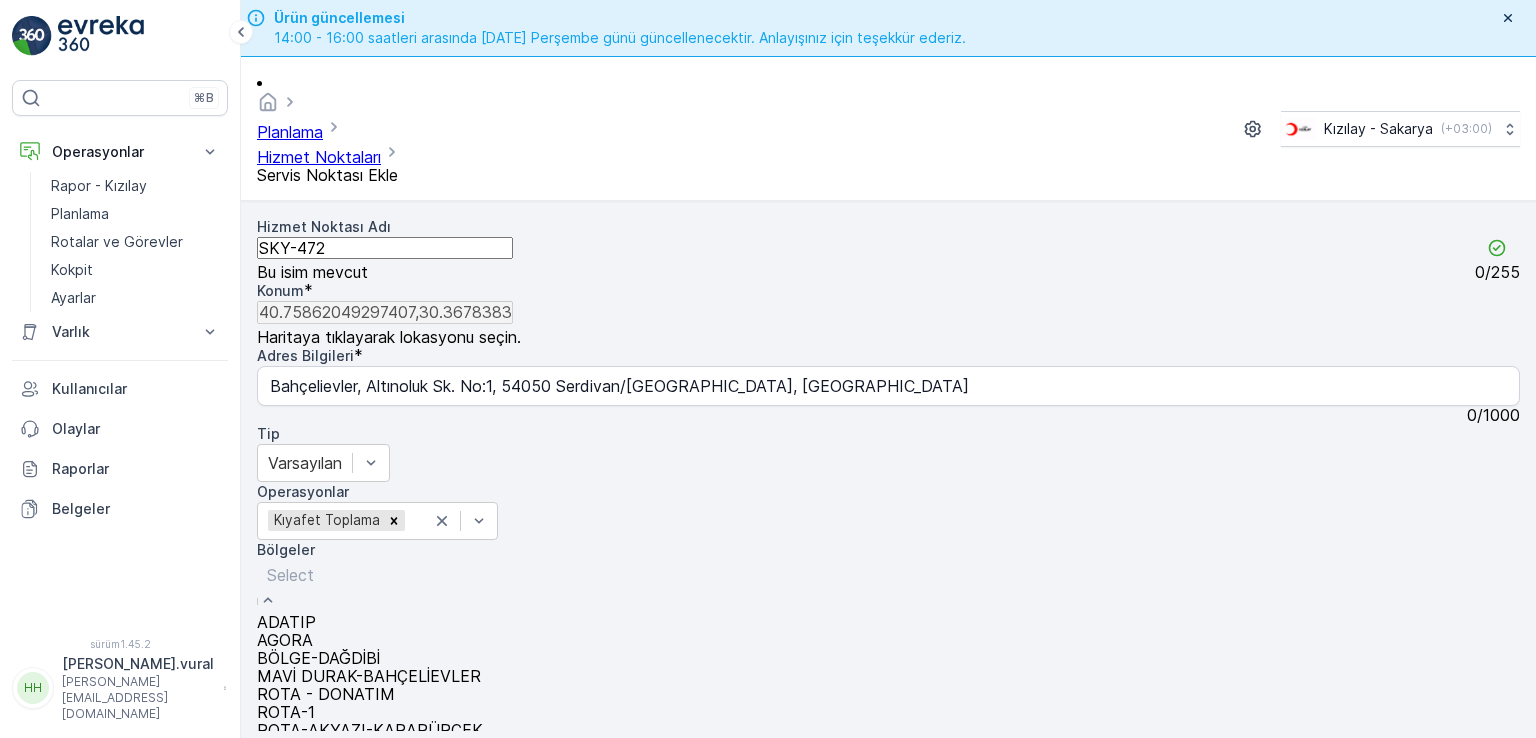 scroll, scrollTop: 100, scrollLeft: 0, axis: vertical 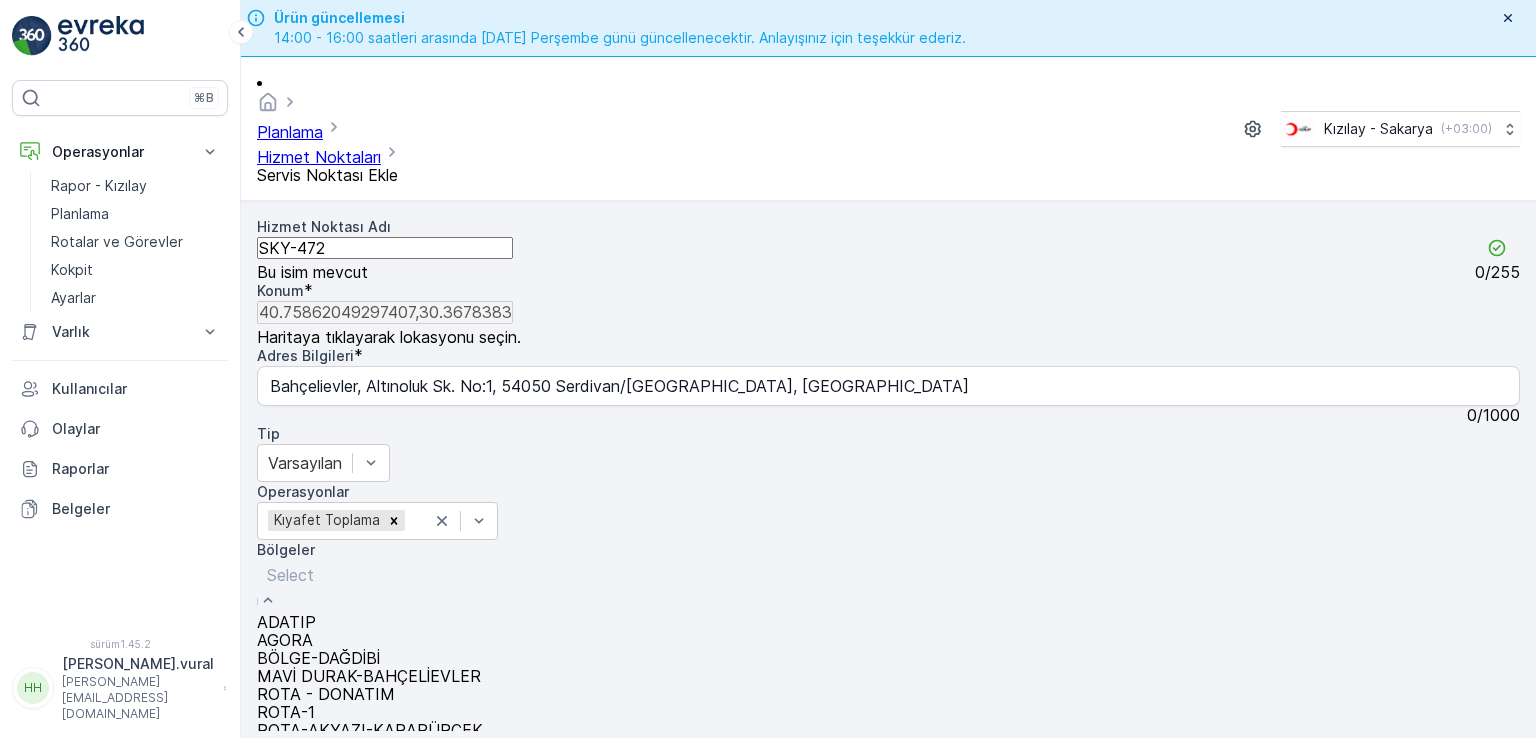 click on "MAVİ DURAK-BAHÇELİEVLER" at bounding box center [369, 676] 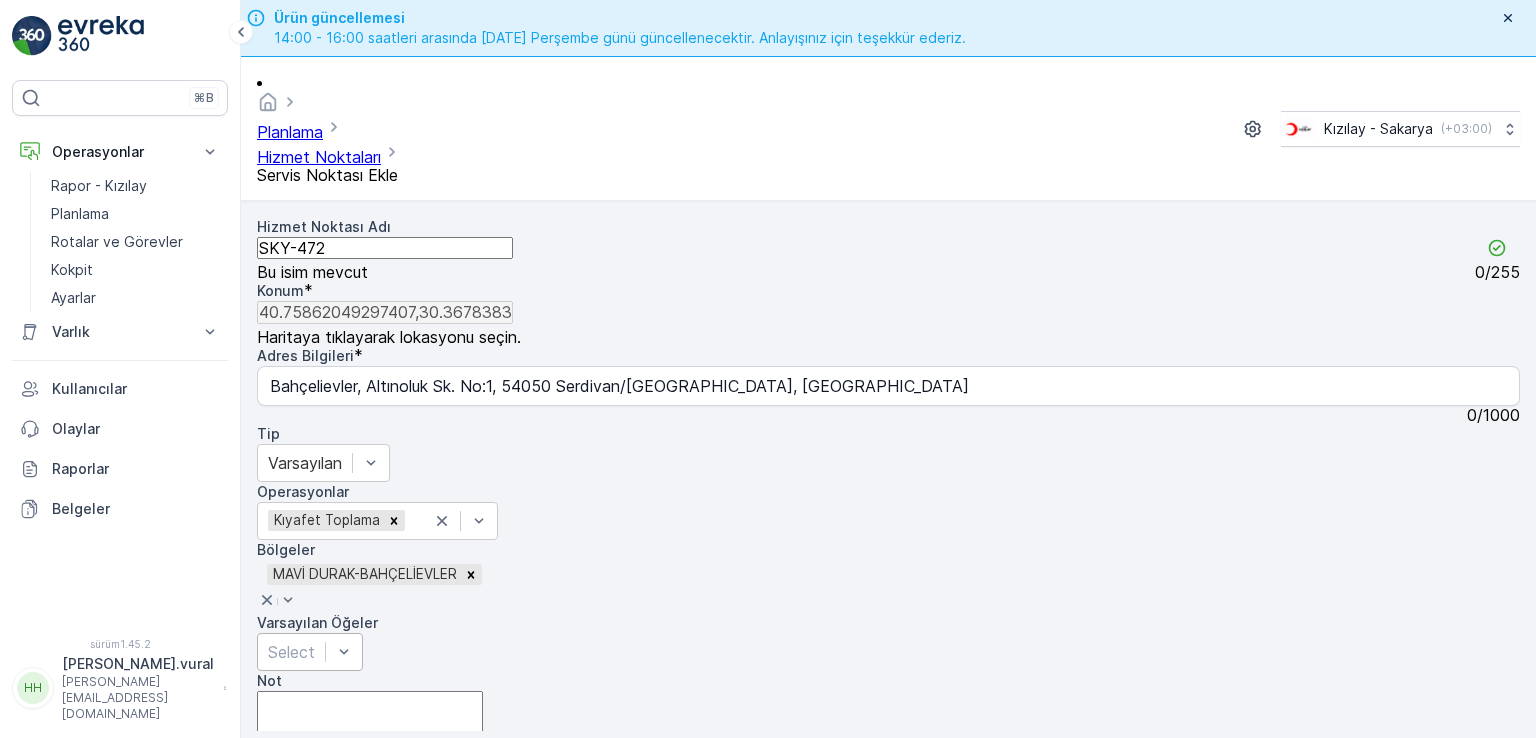 click at bounding box center (291, 652) 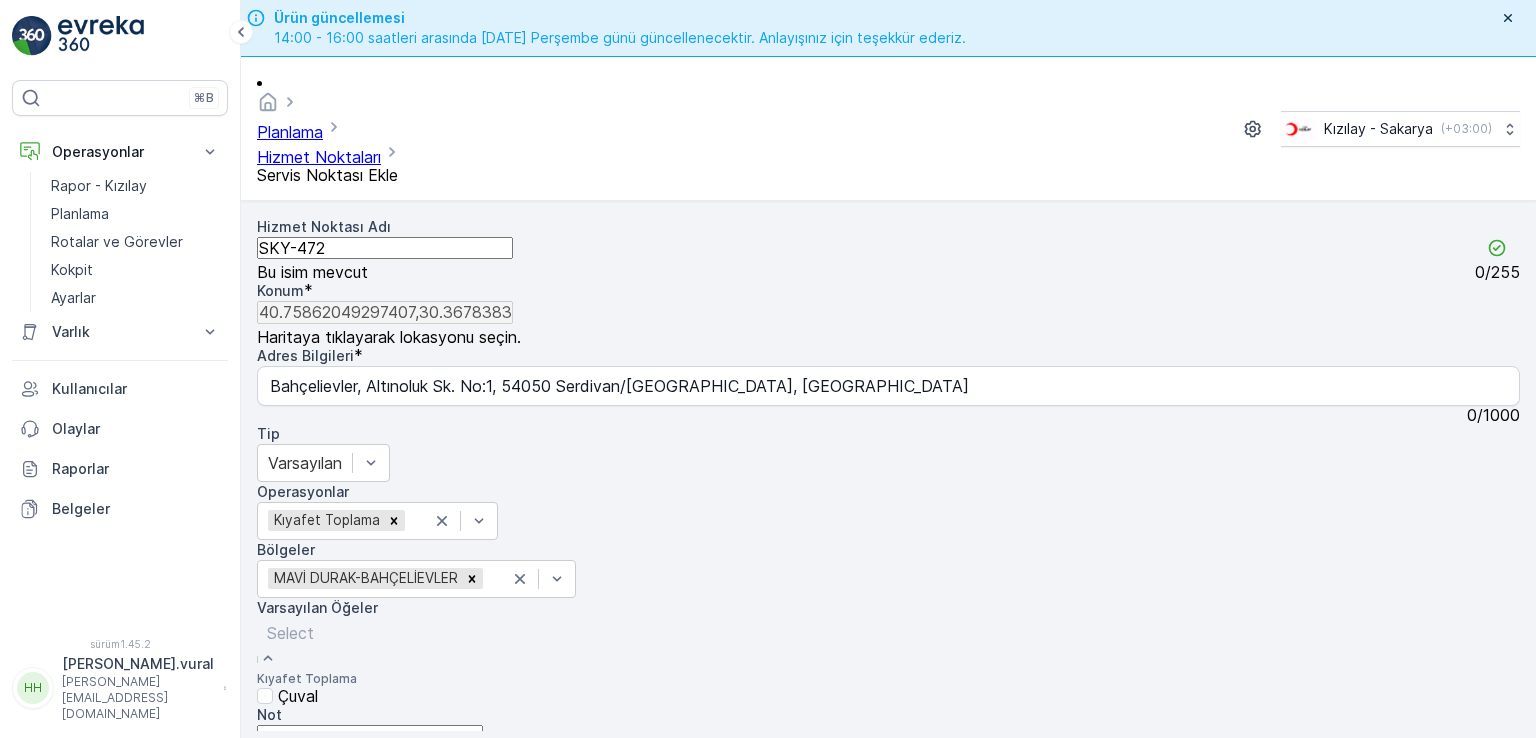 click on "Çuval" at bounding box center (307, 696) 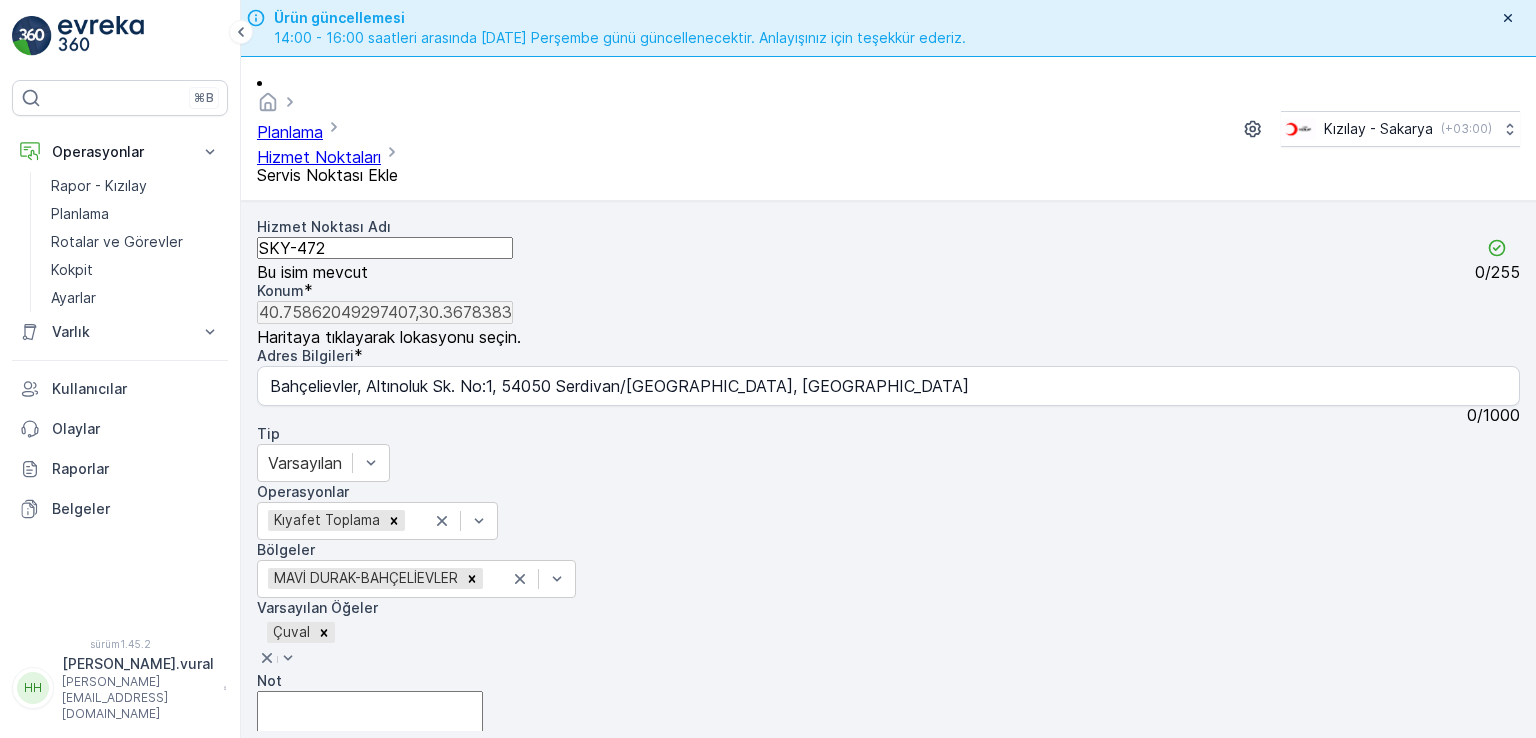scroll, scrollTop: 180, scrollLeft: 0, axis: vertical 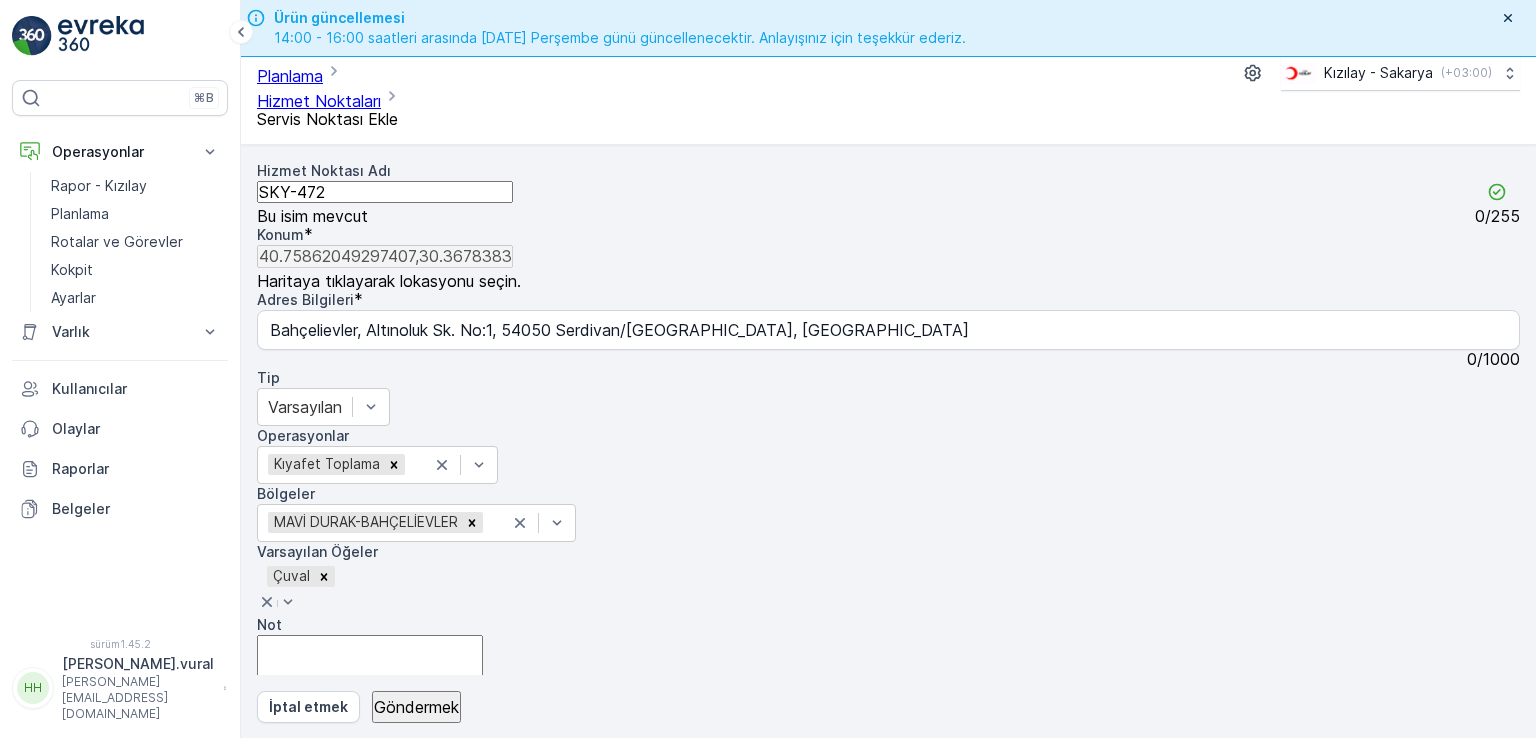 click at bounding box center [312, 746] 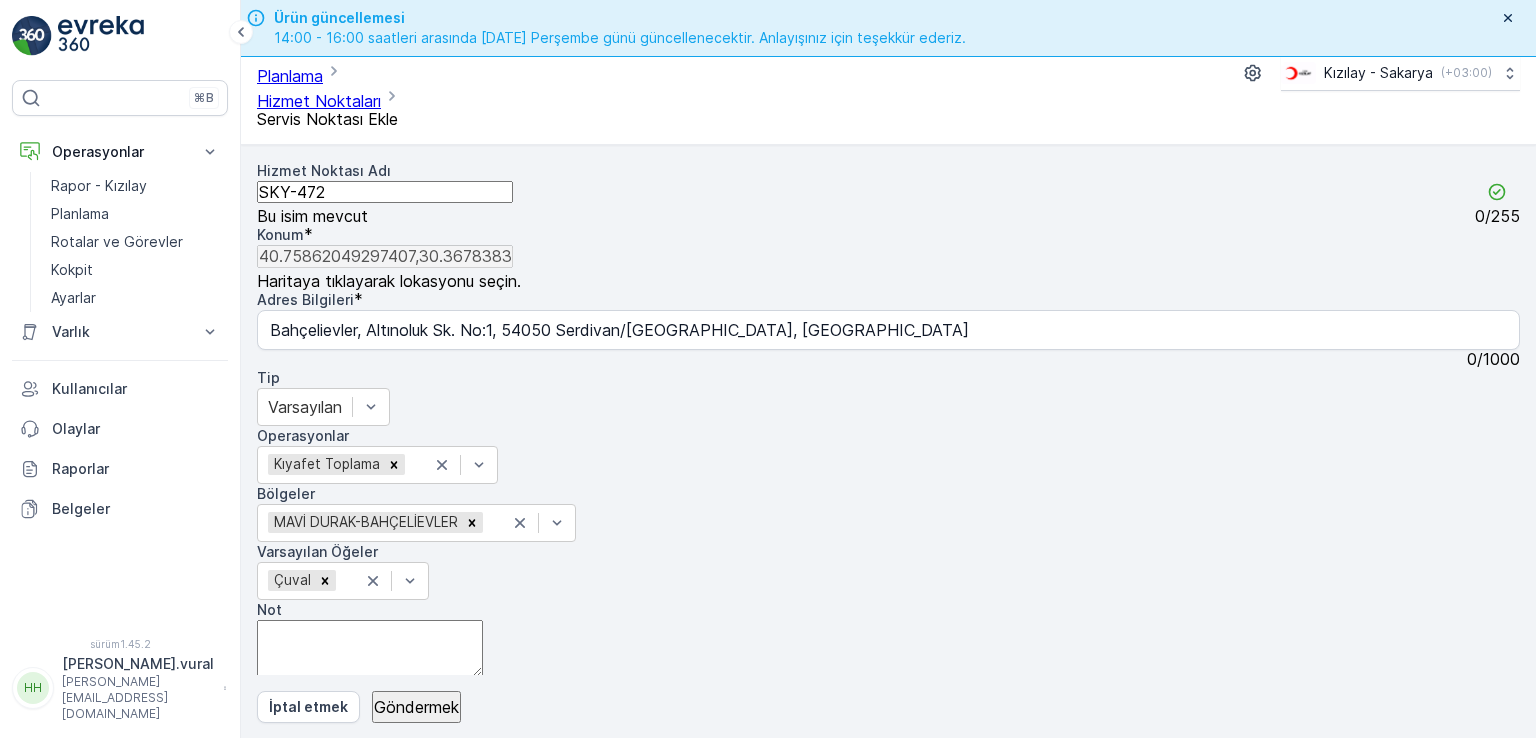 click on "Ek Ekle" at bounding box center (888, 870) 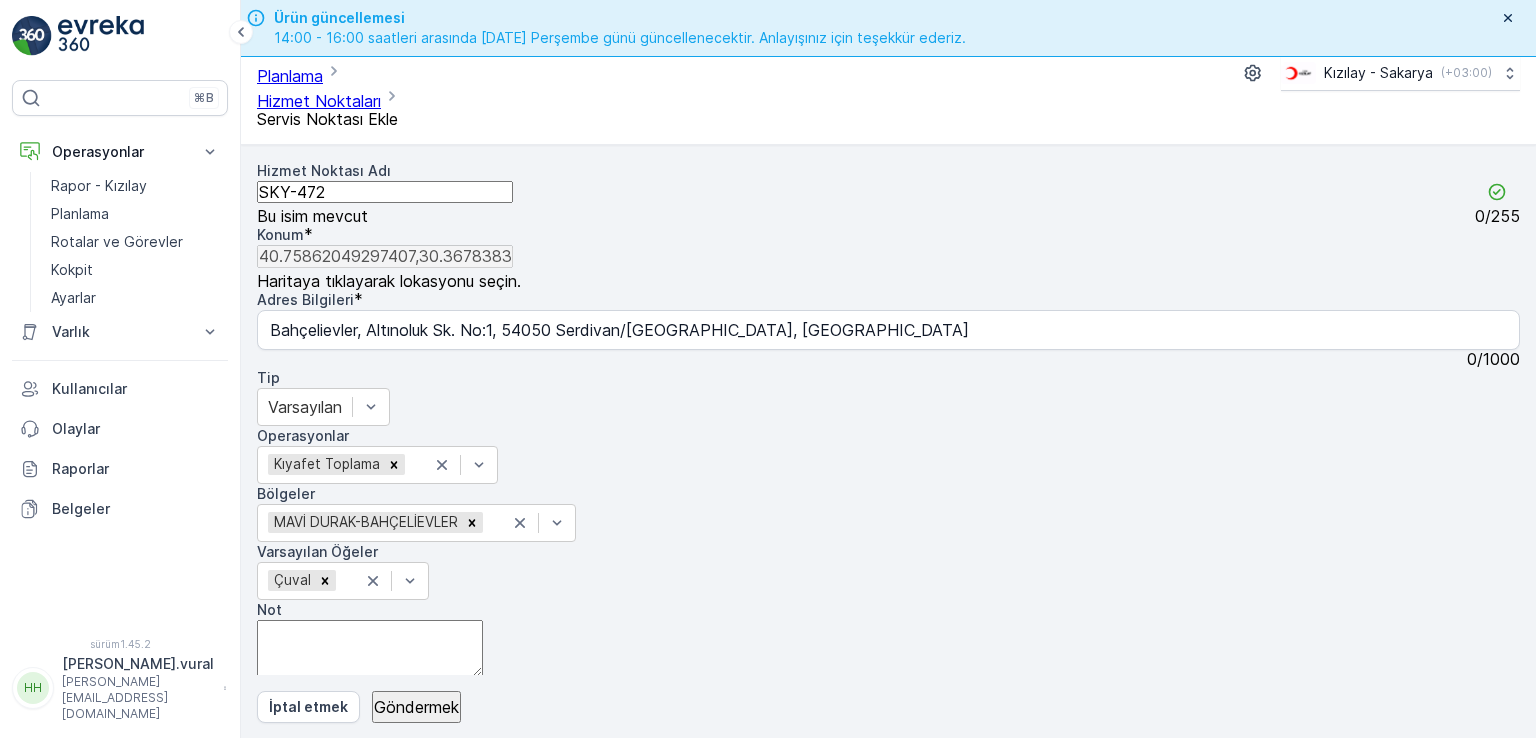 drag, startPoint x: 1123, startPoint y: 579, endPoint x: 1098, endPoint y: 453, distance: 128.45622 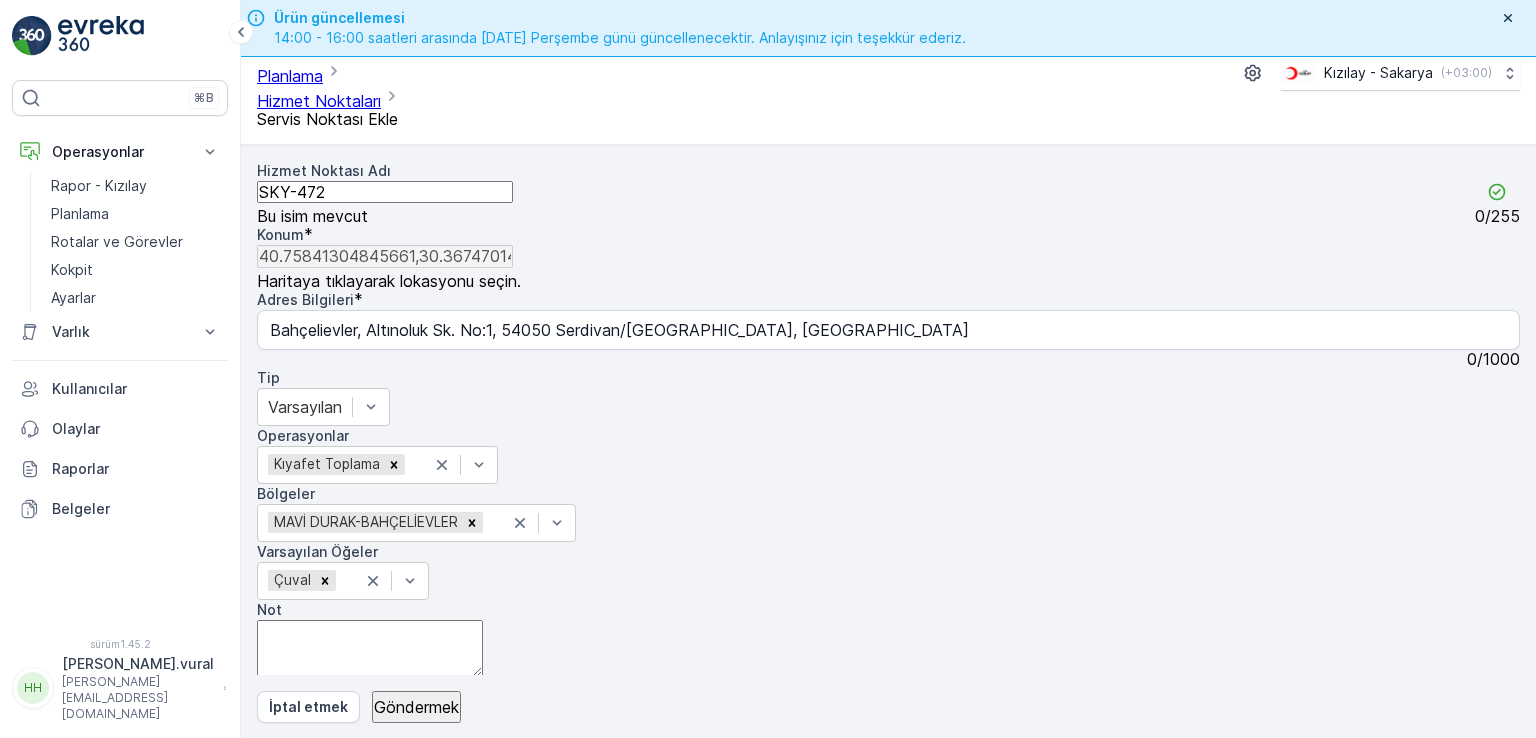 type on "Bahçelievler, [PERSON_NAME]. No:29, 54050 Serdivan/[GEOGRAPHIC_DATA], [GEOGRAPHIC_DATA]" 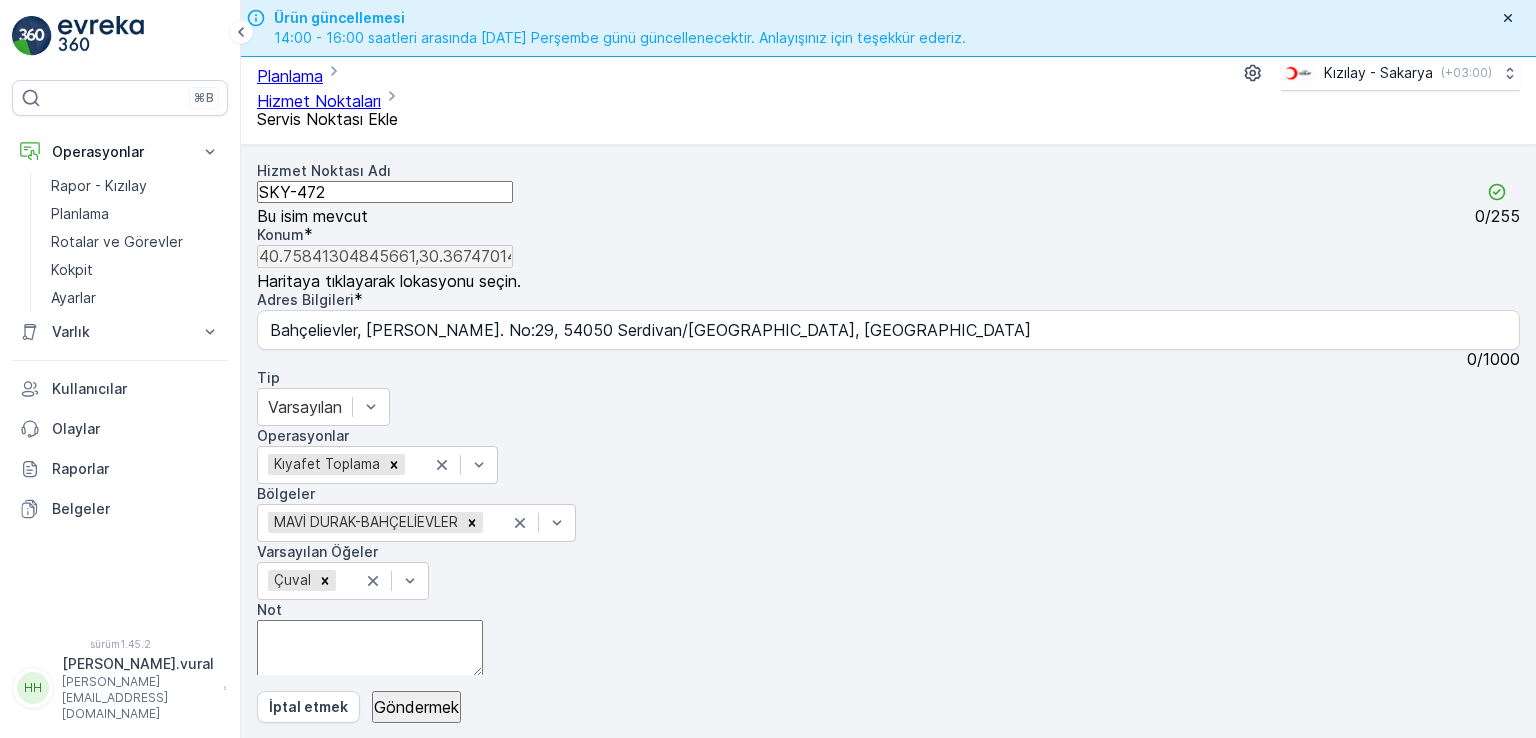 click on "+ − Uydu Yol haritası Arazi Hibrit Broşür Klavye kısayolları Harita Verileri Map data ©2025 Map data ©2025 20 m  Metrik ve emperyal birimler arasında geçiş yapmak için tıklayın Şartlar Report a map error" at bounding box center (888, 903) 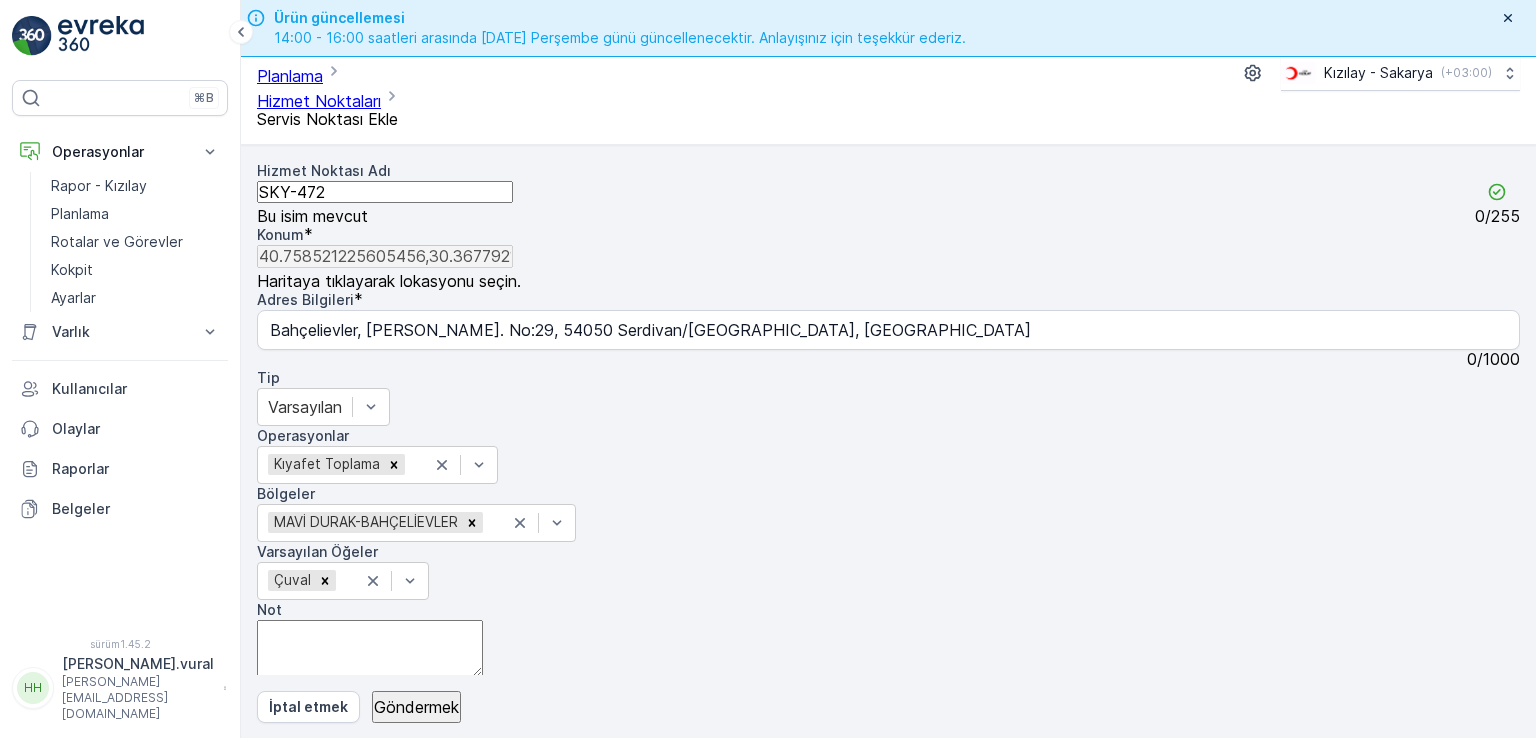 type on "Bahçelievler, Altınoluk Sk. No:1, 54050 Serdivan/[GEOGRAPHIC_DATA], [GEOGRAPHIC_DATA]" 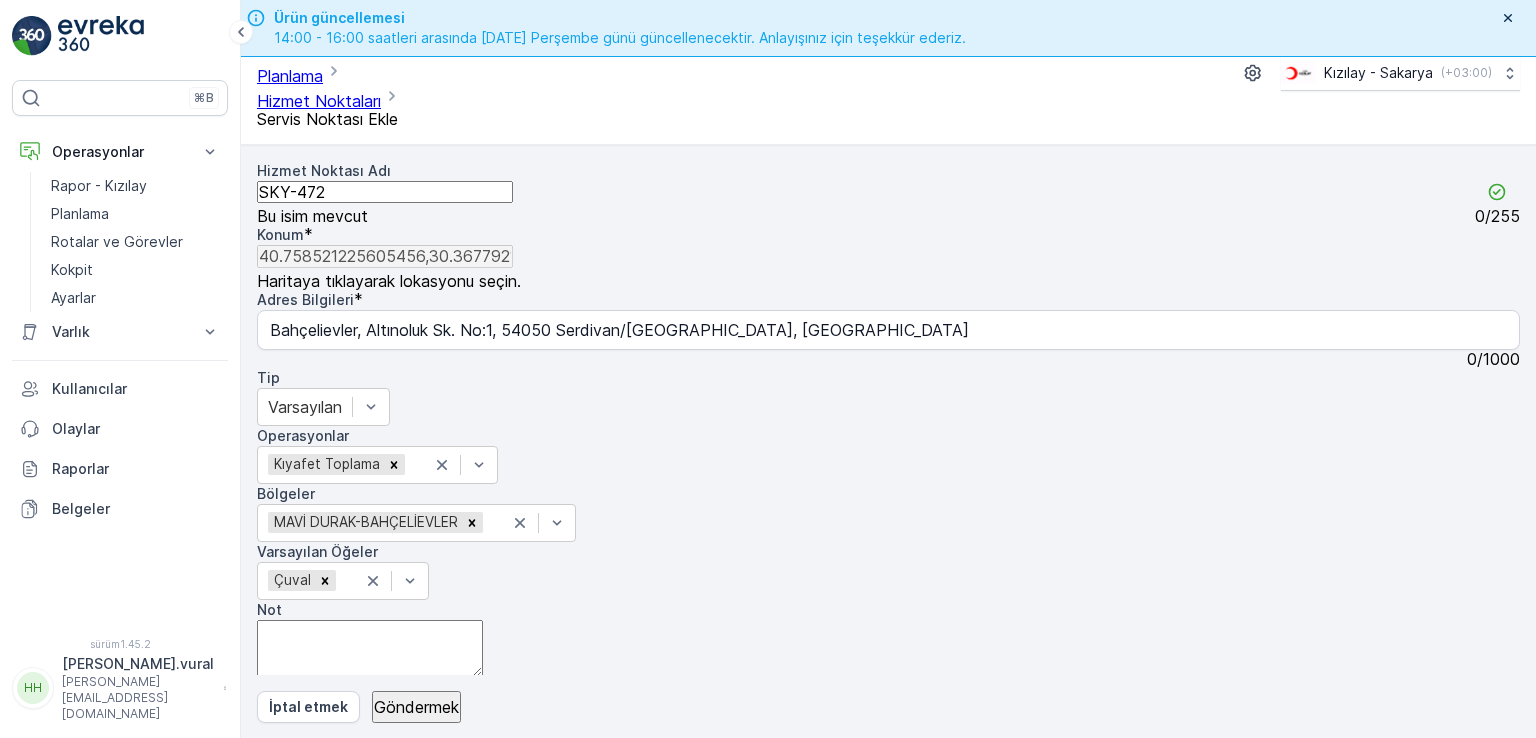 click on "+ − Uydu Yol haritası Arazi Hibrit Broşür Klavye kısayolları Harita Verileri Map data ©2025 Map data ©2025 5 m  Metrik ve emperyal birimler arasında geçiş yapmak için tıklayın Şartlar Report a map error" at bounding box center (888, 903) 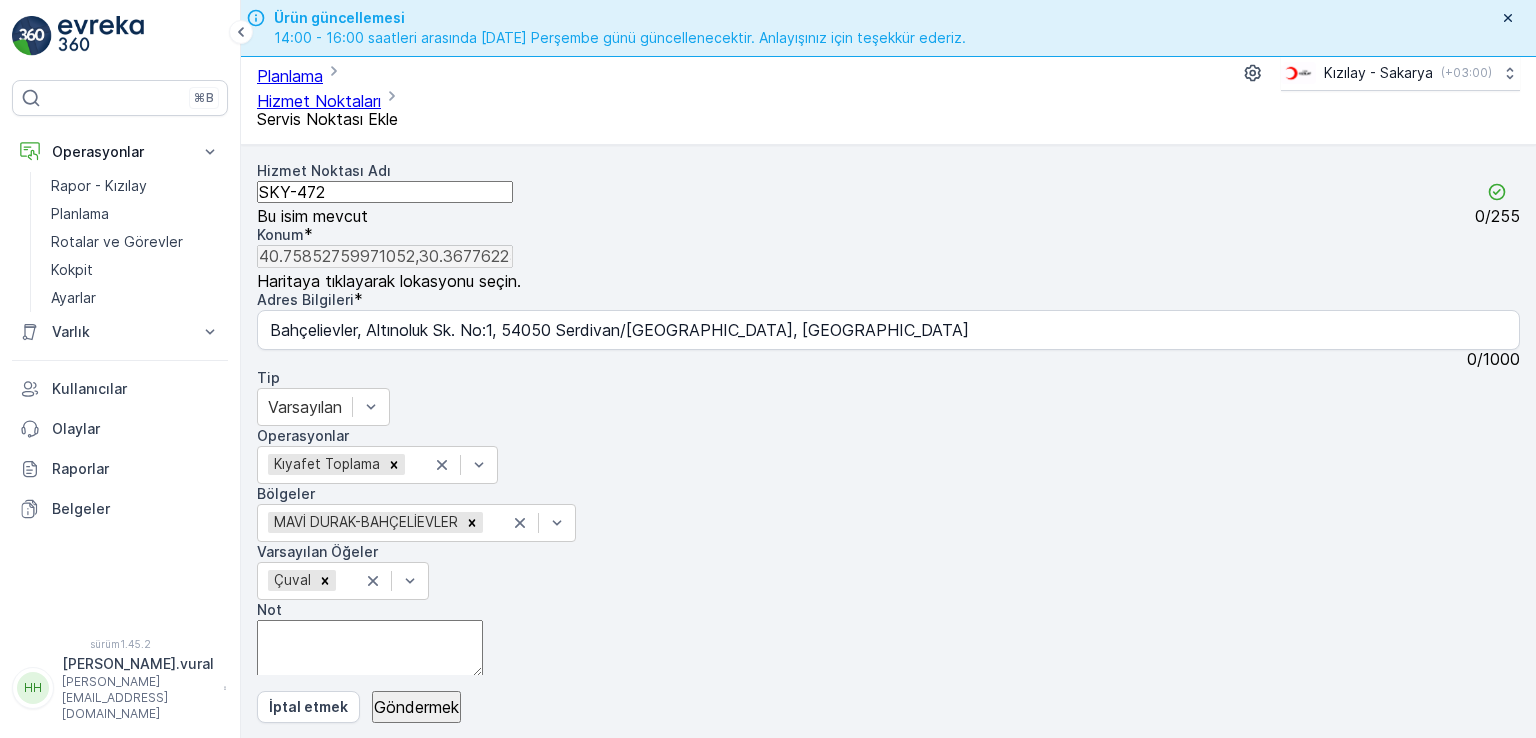 click 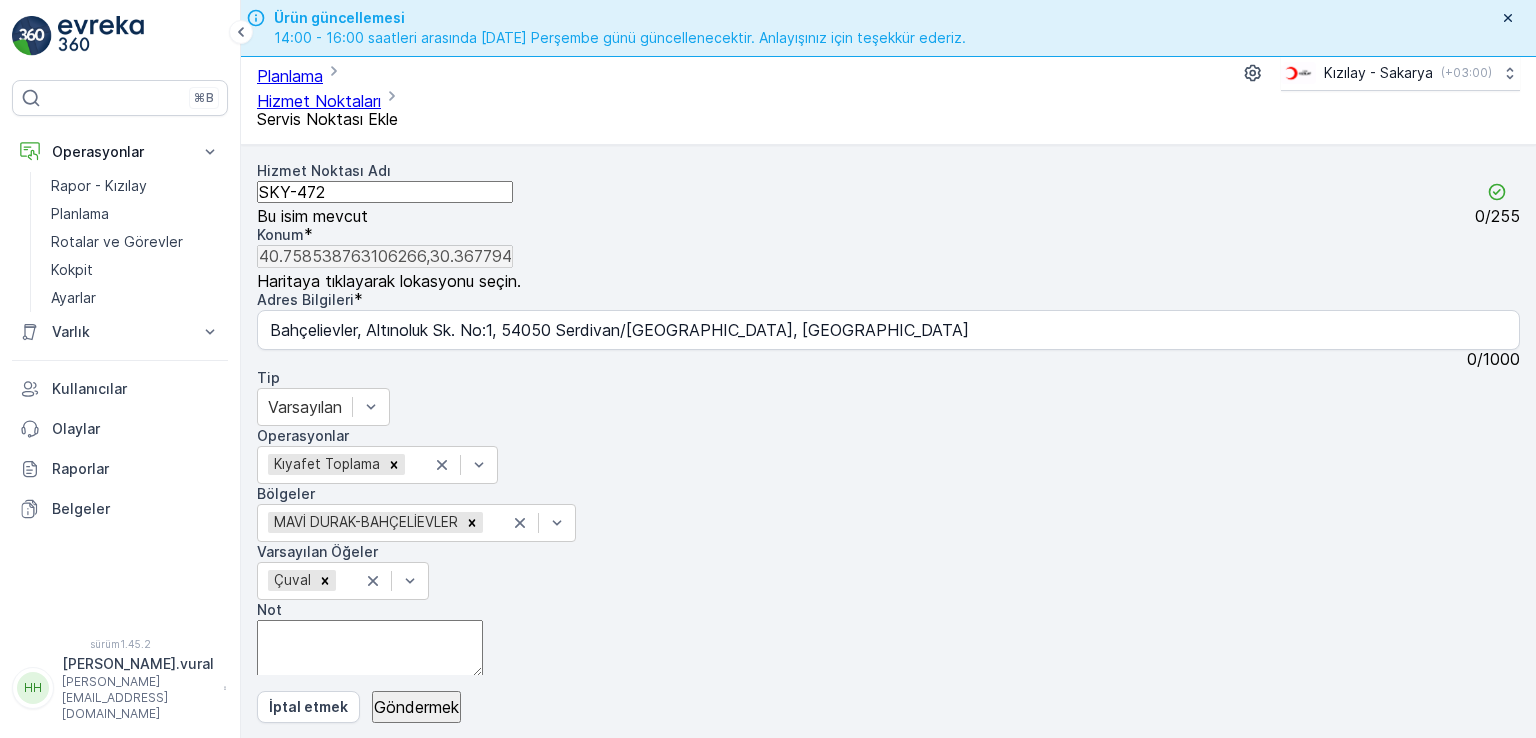 click on "+ − Uydu Yol haritası Arazi Hibrit Broşür Klavye kısayolları Harita Verileri Map data ©2025 Map data ©2025 5 m  Metrik ve emperyal birimler arasında geçiş yapmak için tıklayın Şartlar Report a map error" at bounding box center (888, 903) 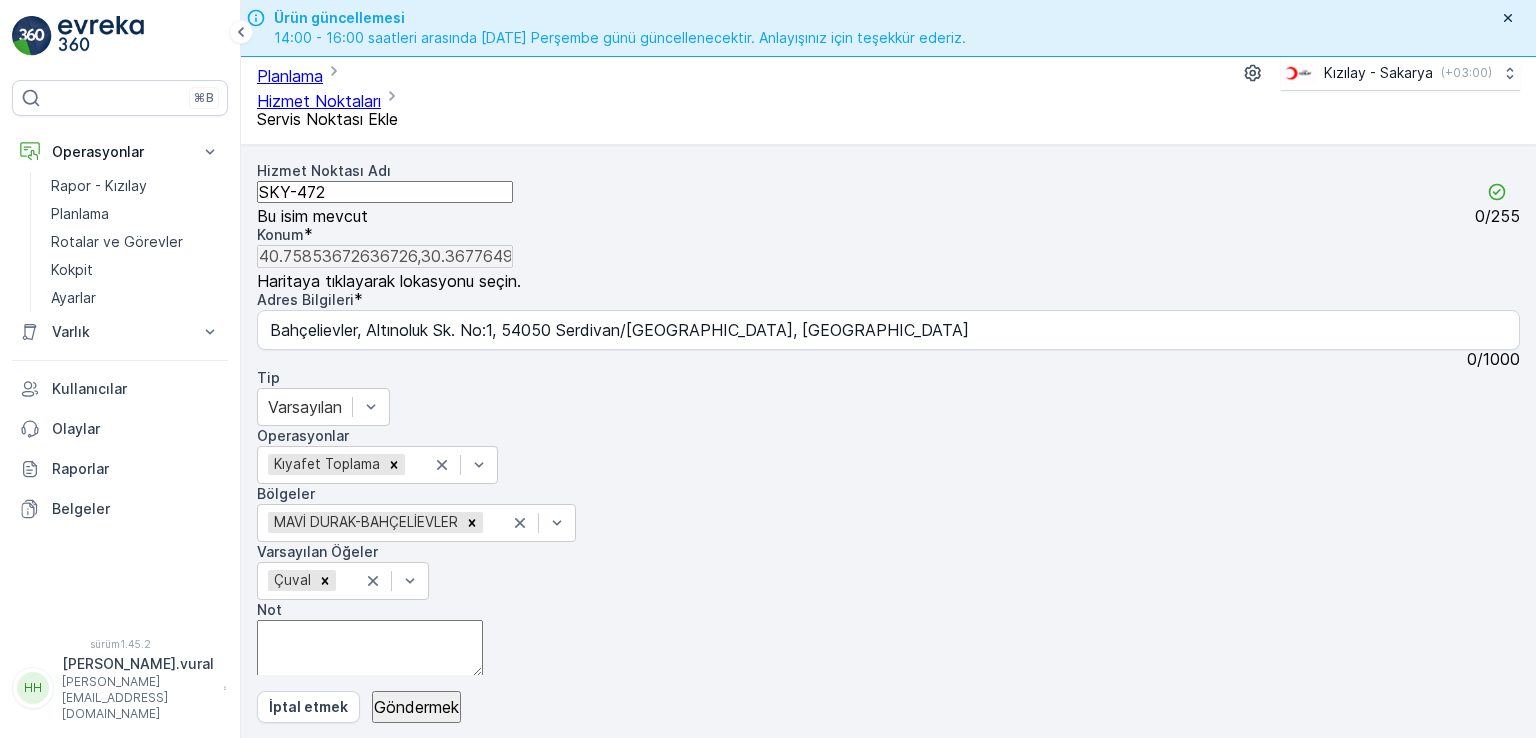click at bounding box center [568, 1152] 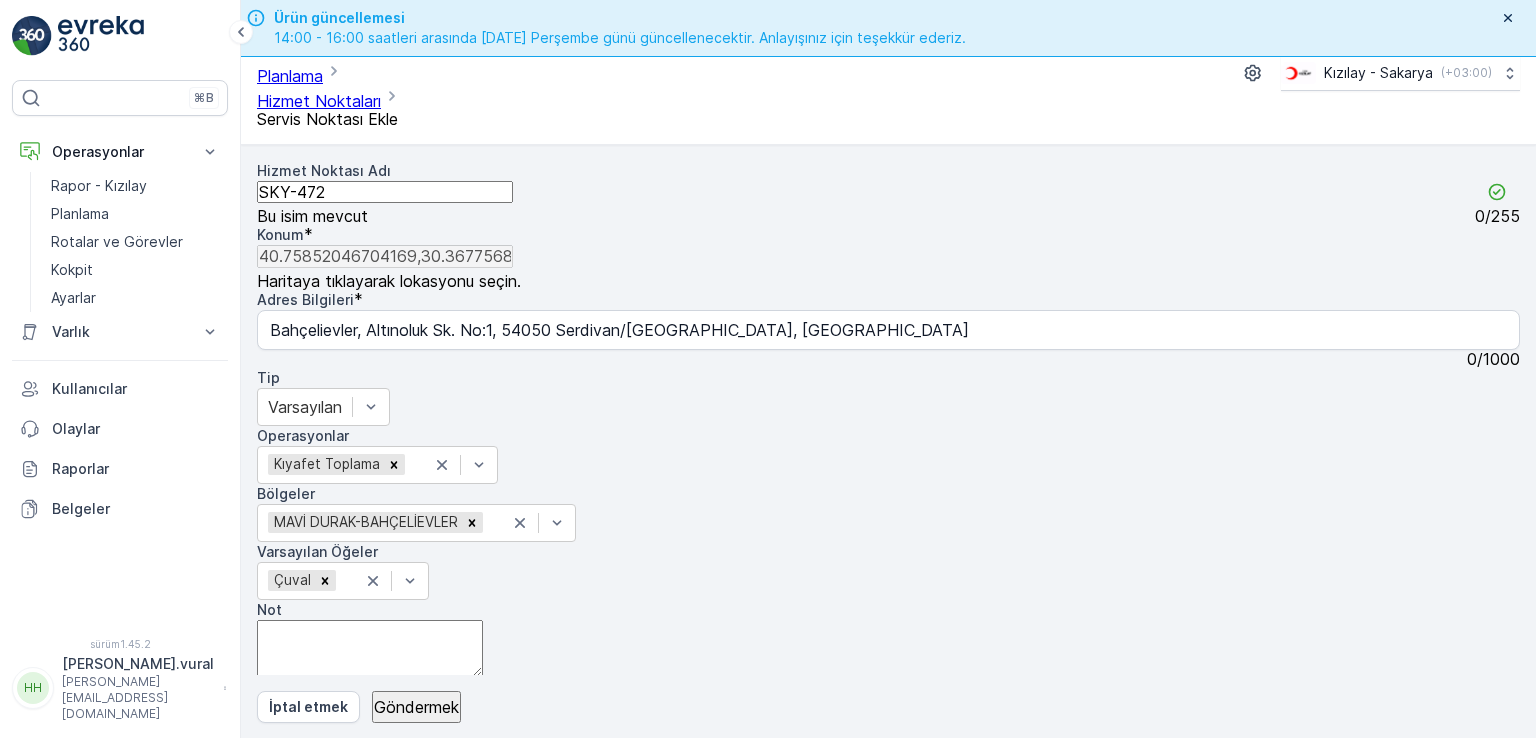click on "+ − Uydu Yol haritası Arazi Hibrit Broşür Klavye kısayolları Harita Verileri Map data ©2025 Map data ©2025 5 m  Metrik ve emperyal birimler arasında geçiş yapmak için tıklayın Şartlar Report a map error" at bounding box center [888, 903] 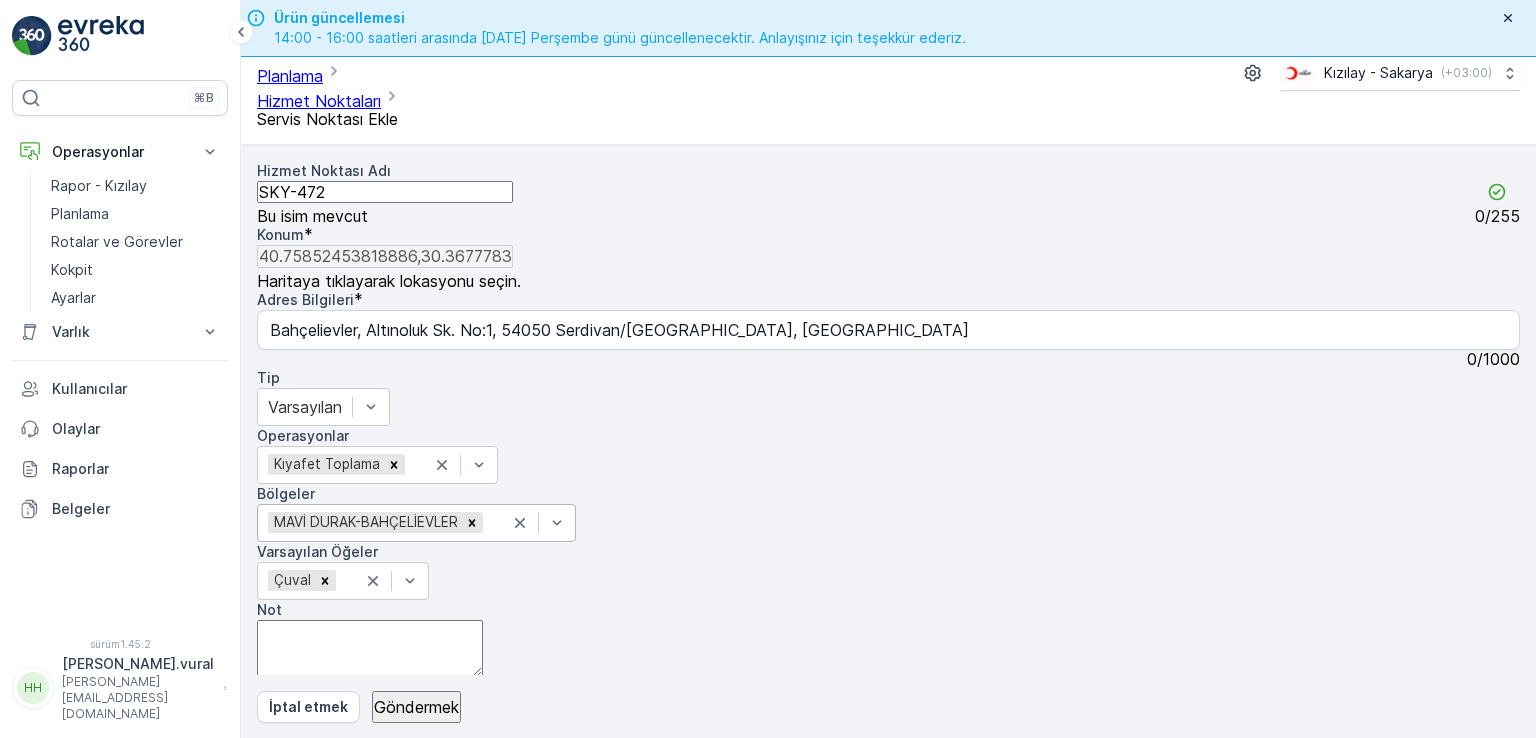 click on "MAVİ DURAK-BAHÇELİEVLER" at bounding box center (364, 522) 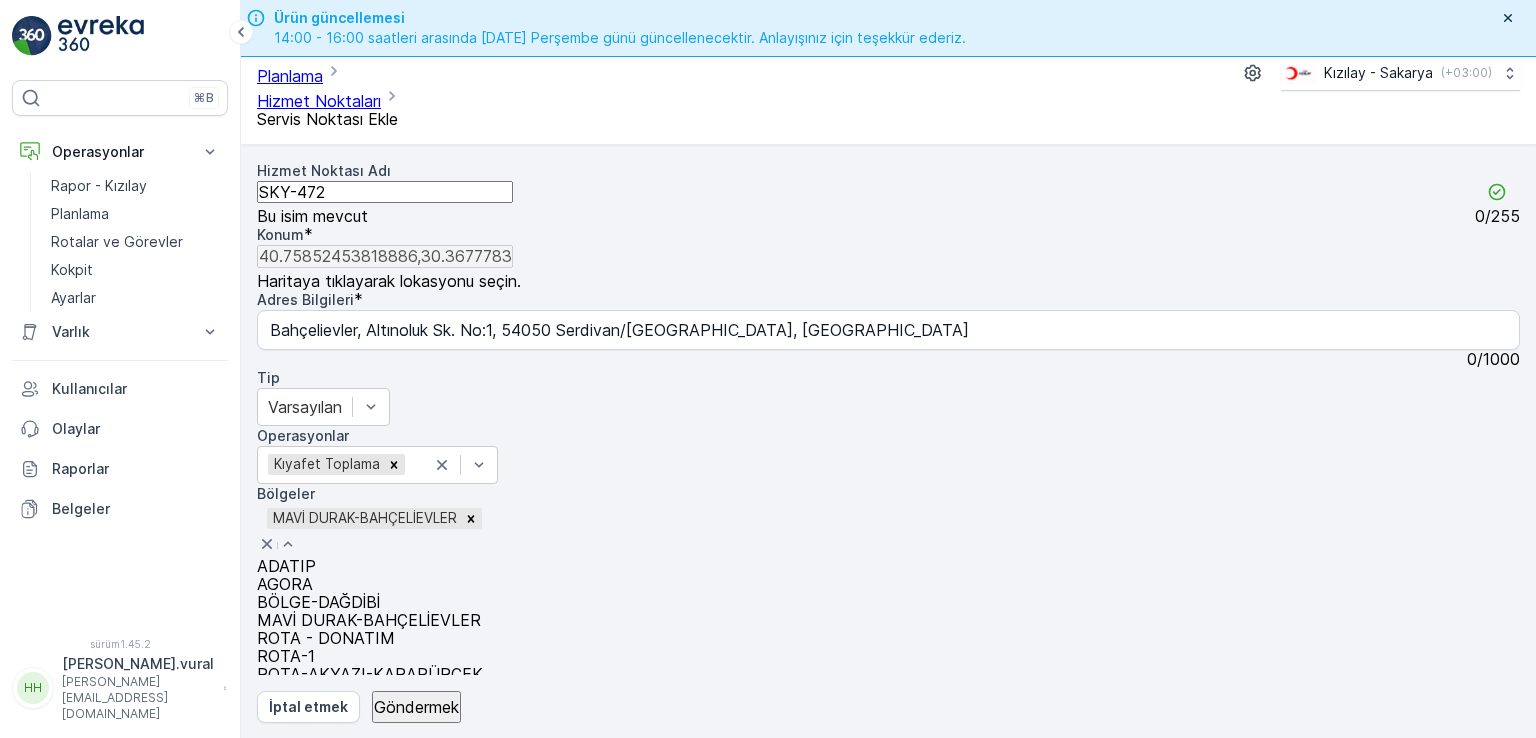 scroll, scrollTop: 0, scrollLeft: 0, axis: both 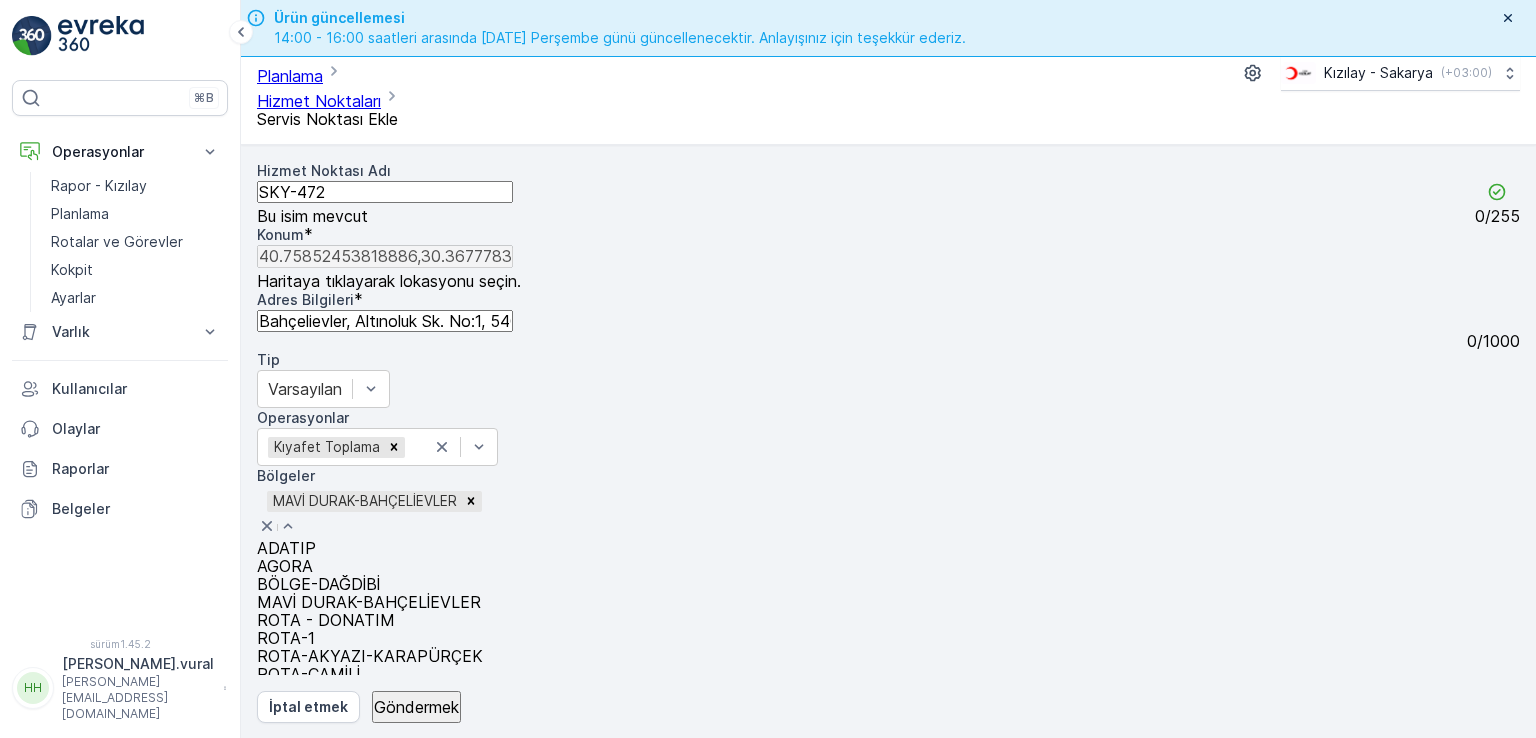 click on "Bahçelievler, Altınoluk Sk. No:1, 54050 Serdivan/[GEOGRAPHIC_DATA], [GEOGRAPHIC_DATA]" at bounding box center (385, 321) 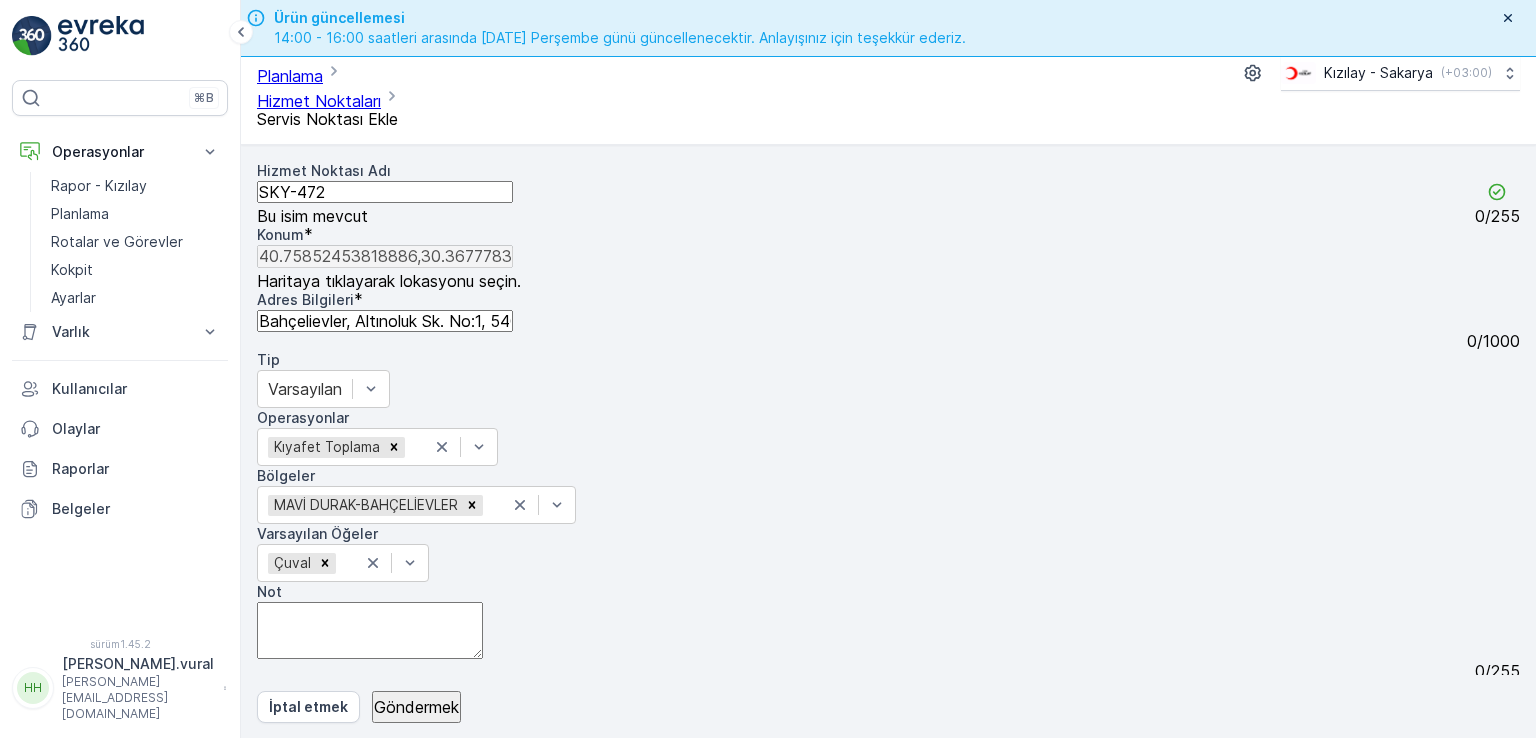 click on "Bahçelievler, Altınoluk Sk. No:1, 54050 Serdivan/[GEOGRAPHIC_DATA], [GEOGRAPHIC_DATA]" at bounding box center [385, 321] 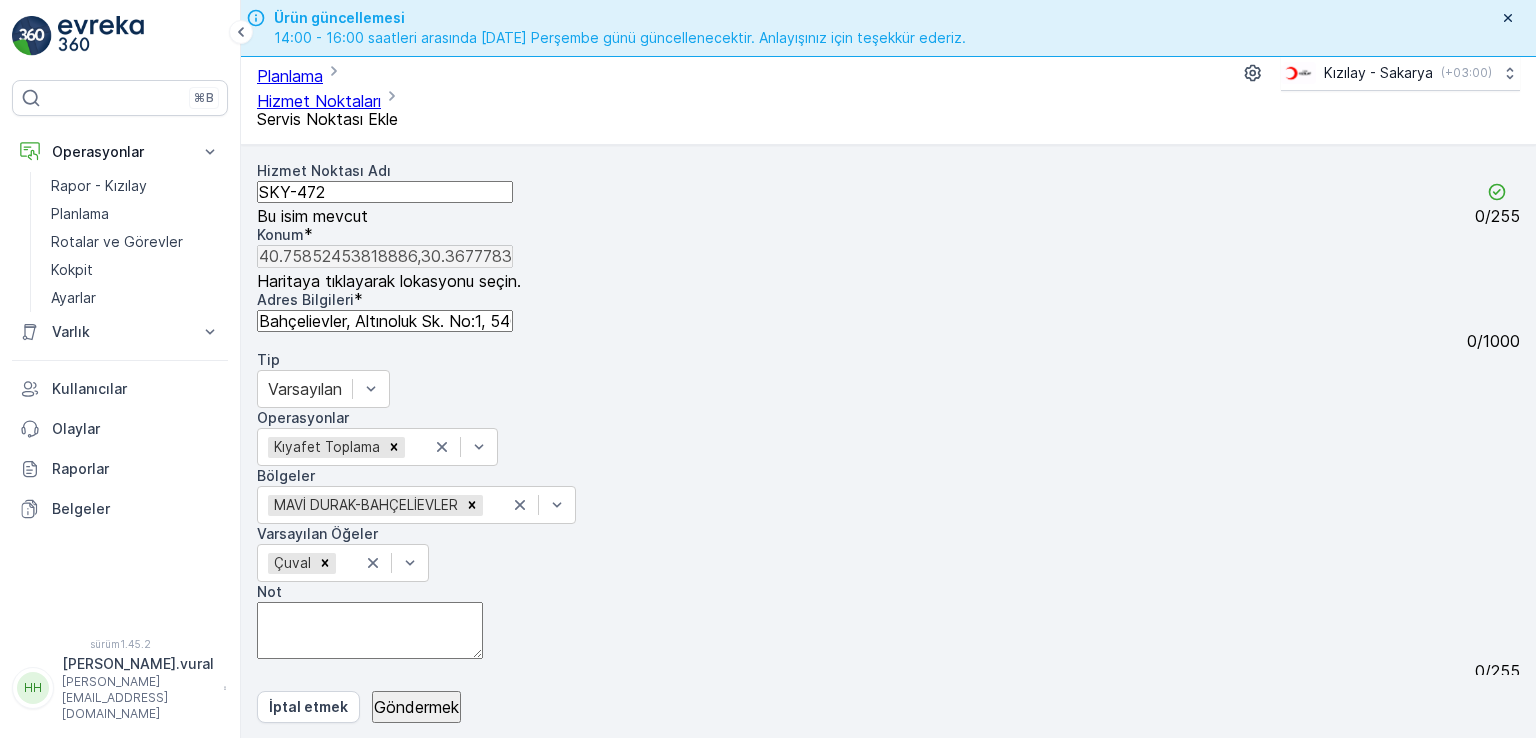 click on "Göndermek" at bounding box center [416, 707] 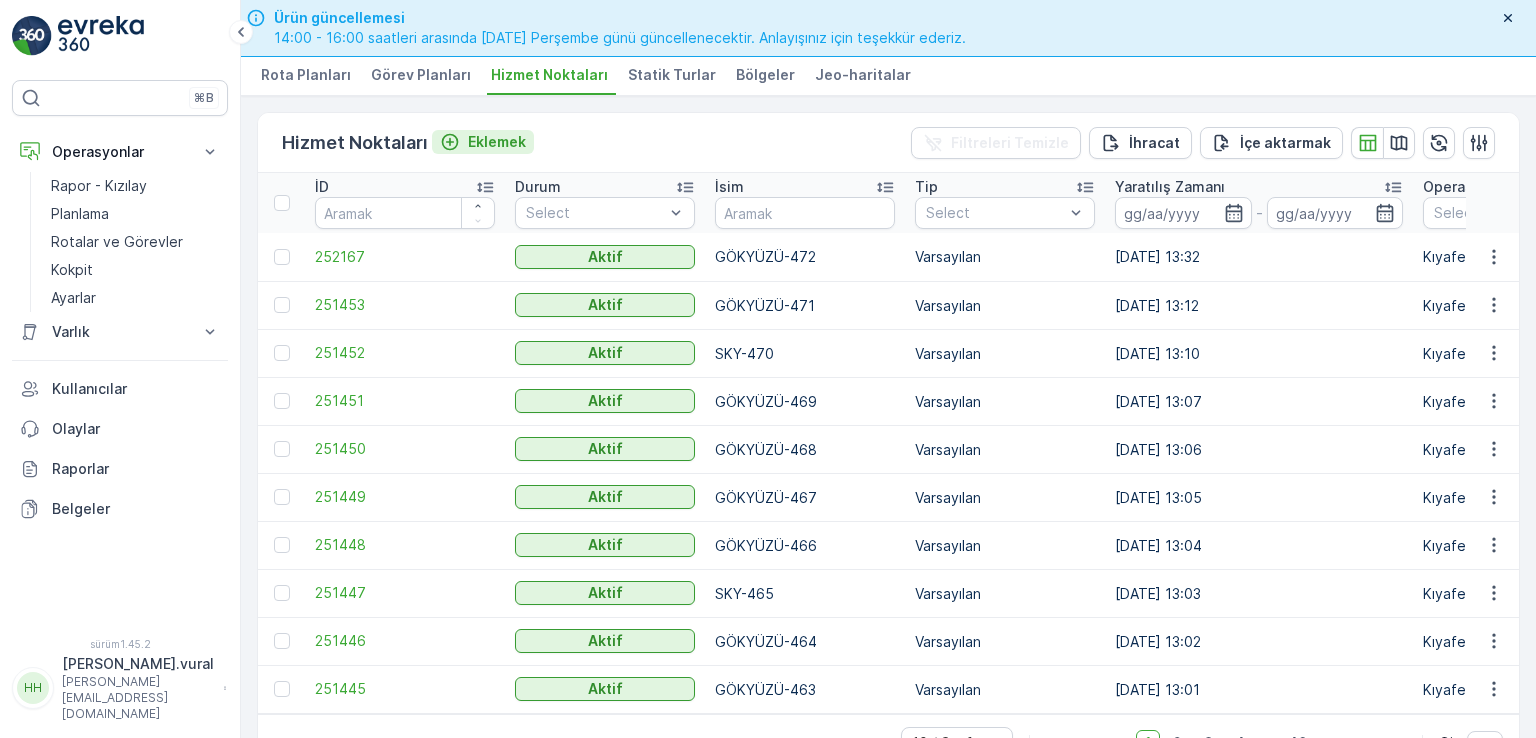 click on "Eklemek" at bounding box center (497, 141) 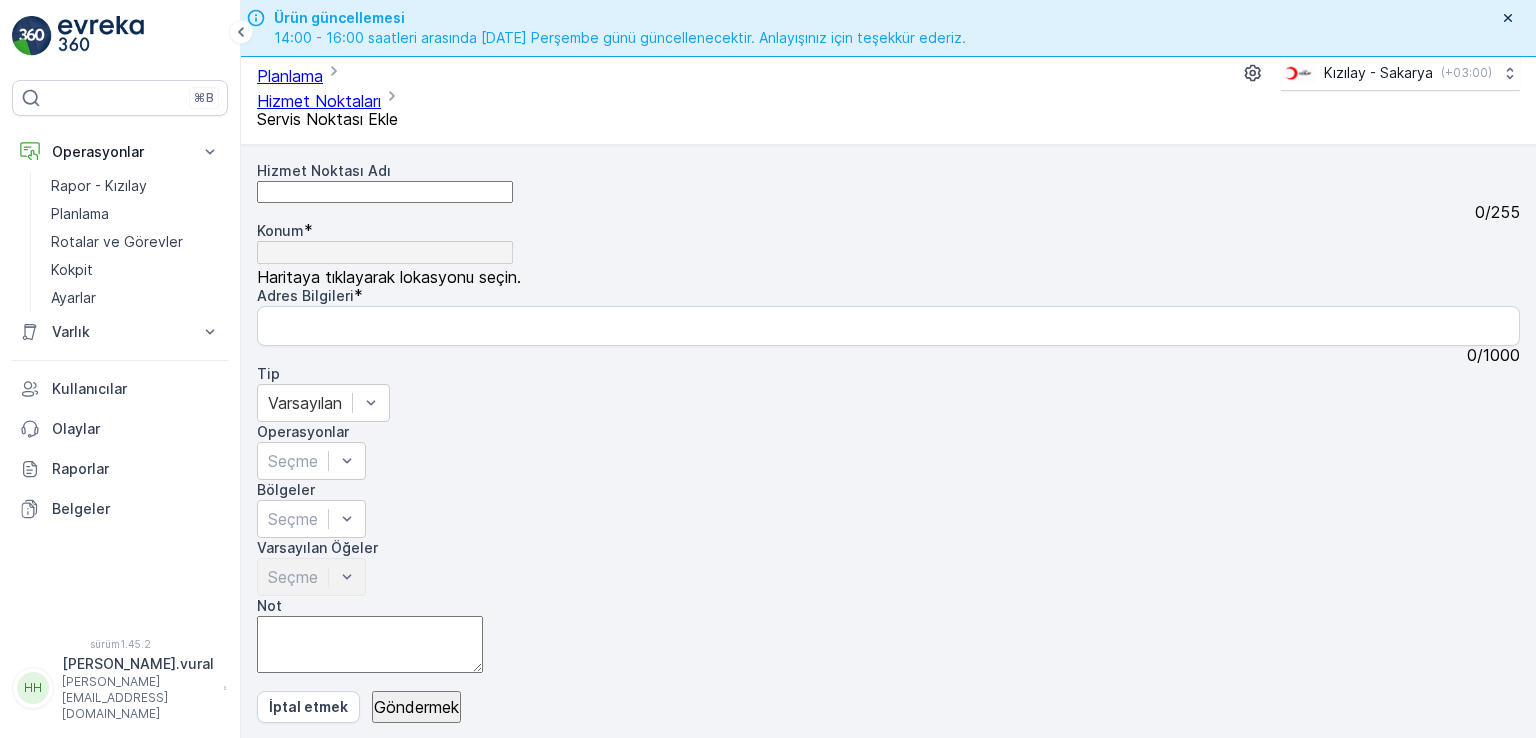 click on "Hizmet Noktası Adı" at bounding box center (385, 192) 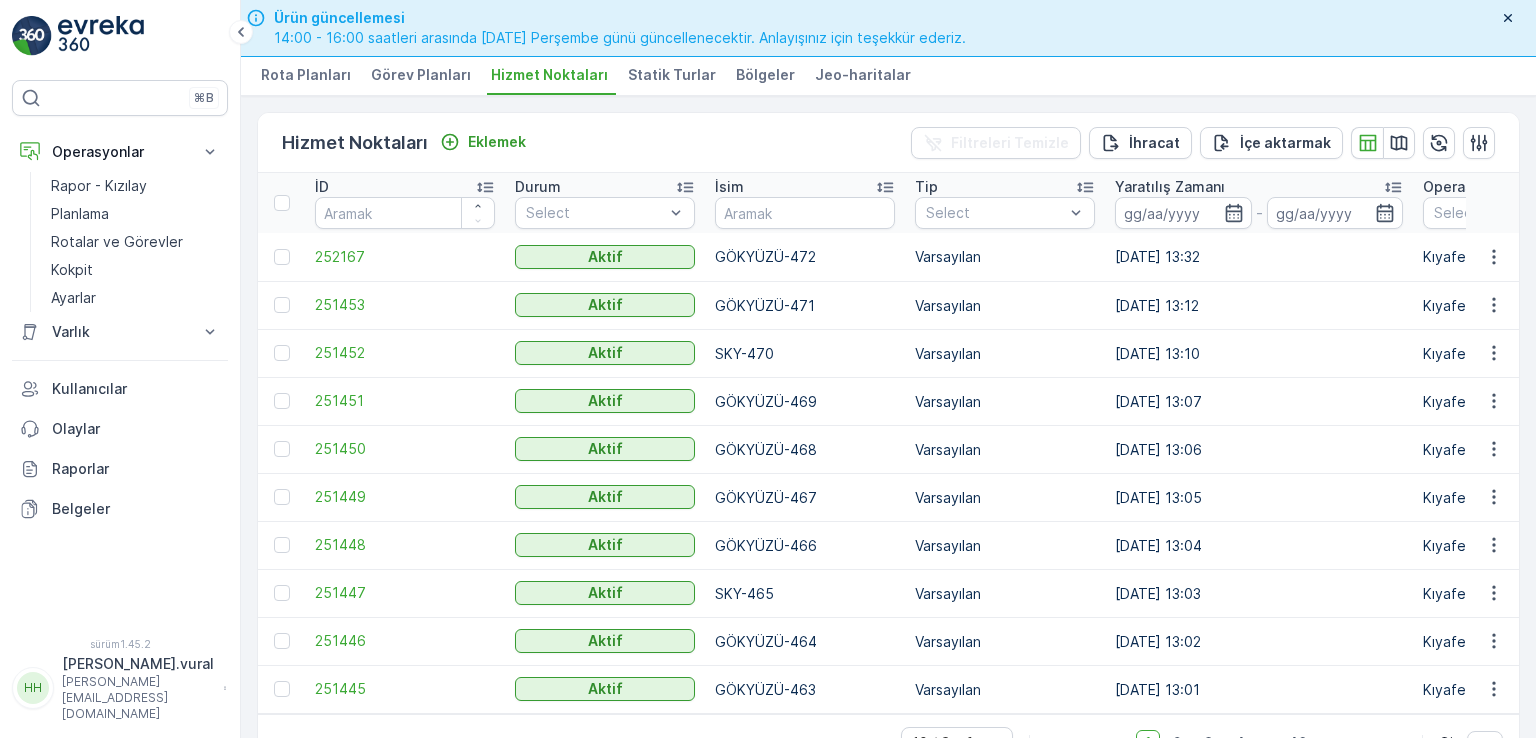 scroll, scrollTop: 5, scrollLeft: 0, axis: vertical 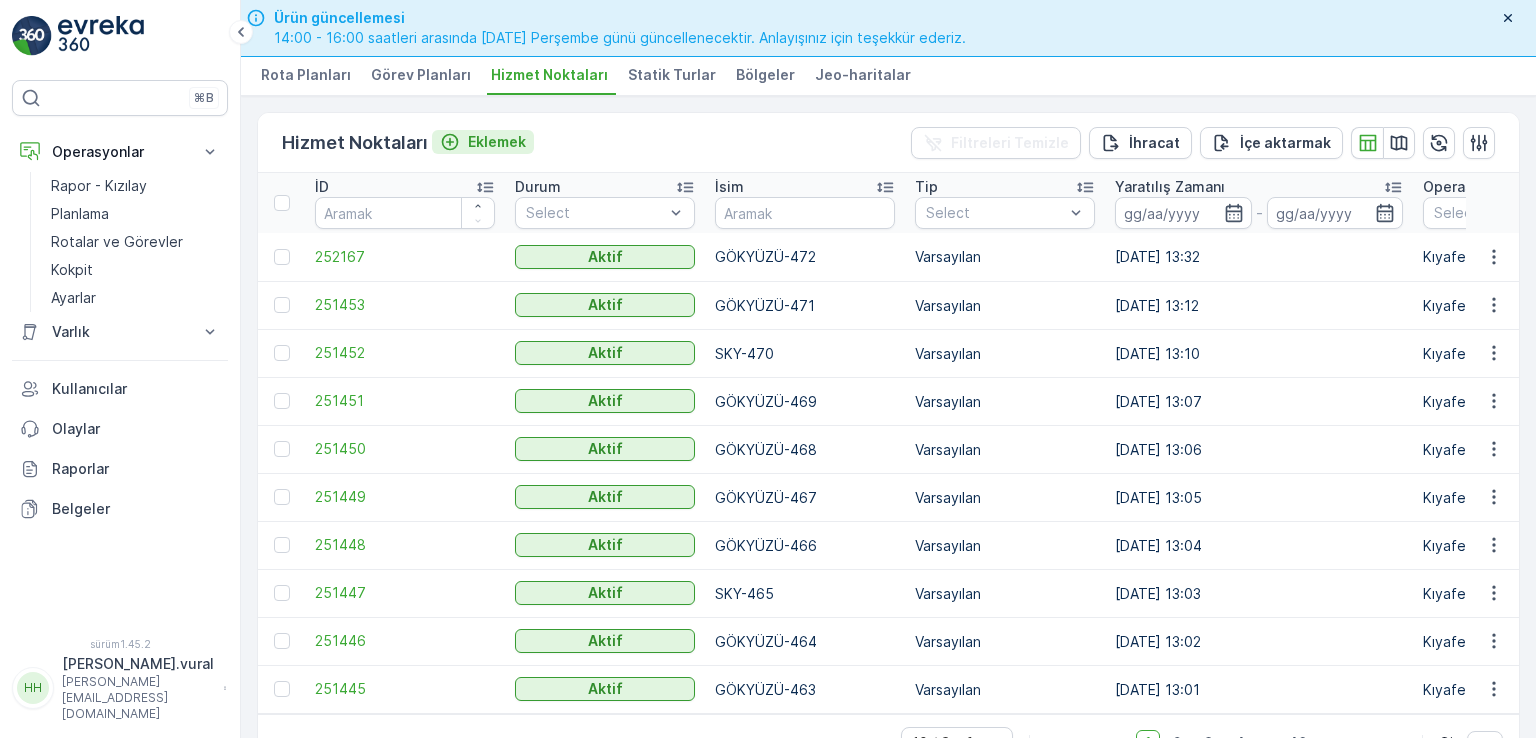 click on "Eklemek" at bounding box center [497, 141] 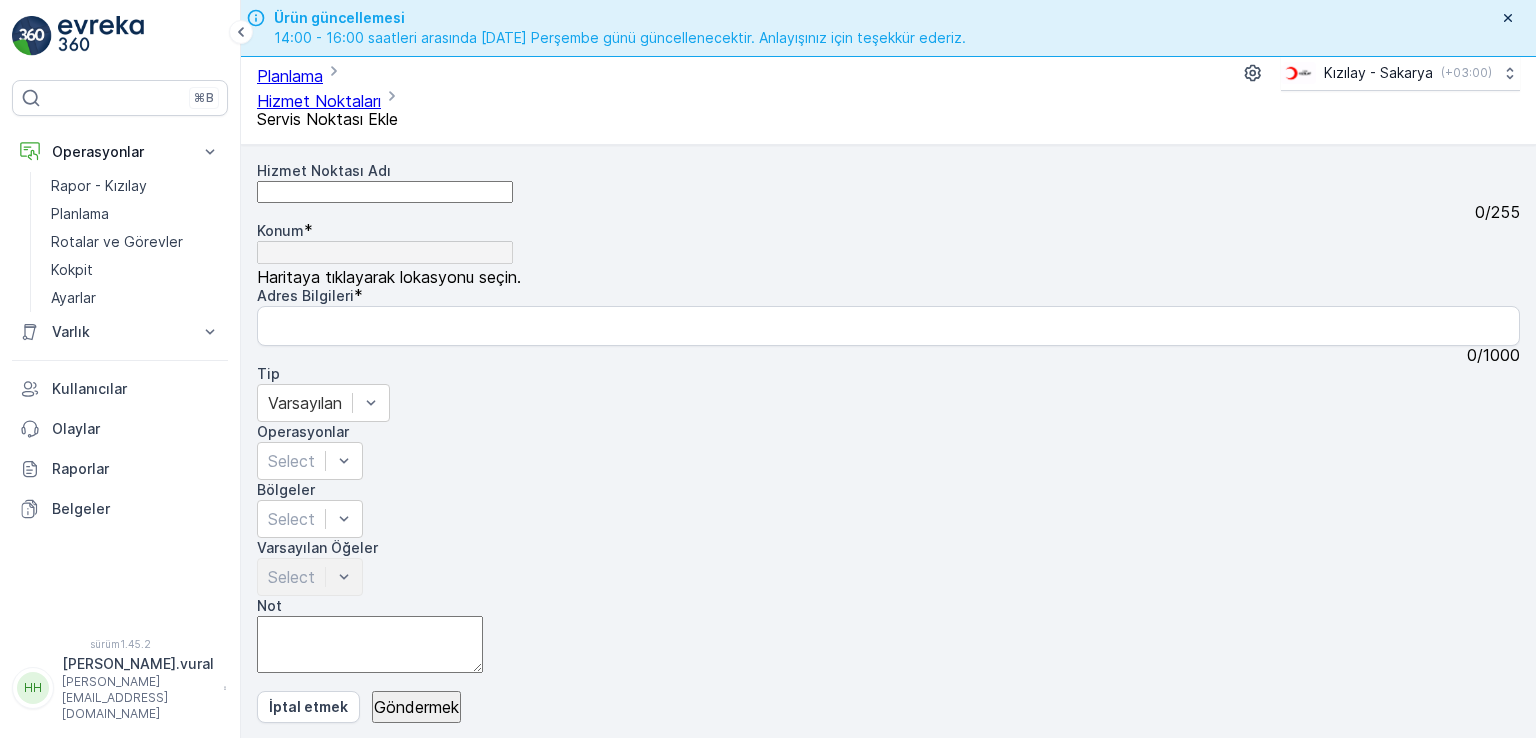 click on "Hizmet Noktası Adı" at bounding box center [385, 192] 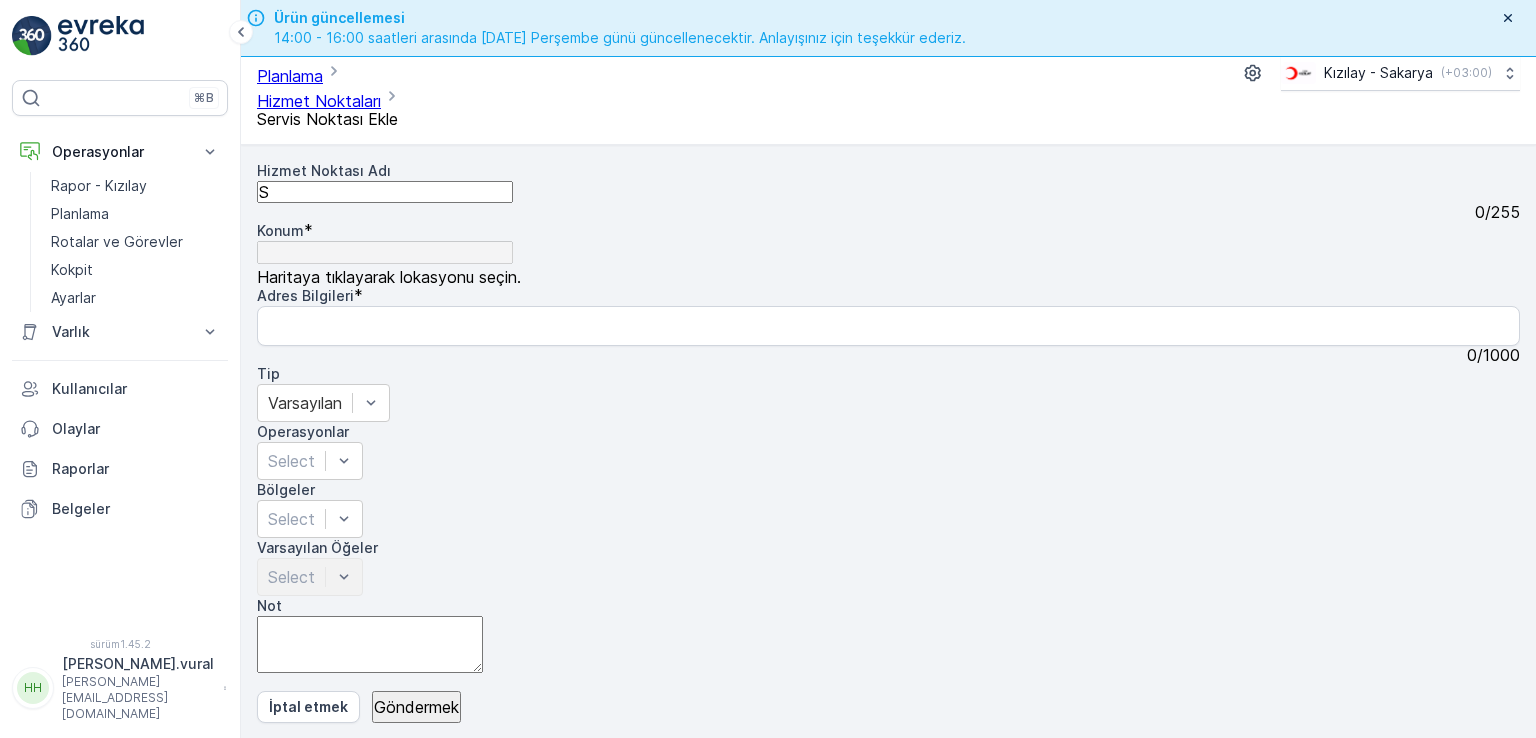 type on "SK" 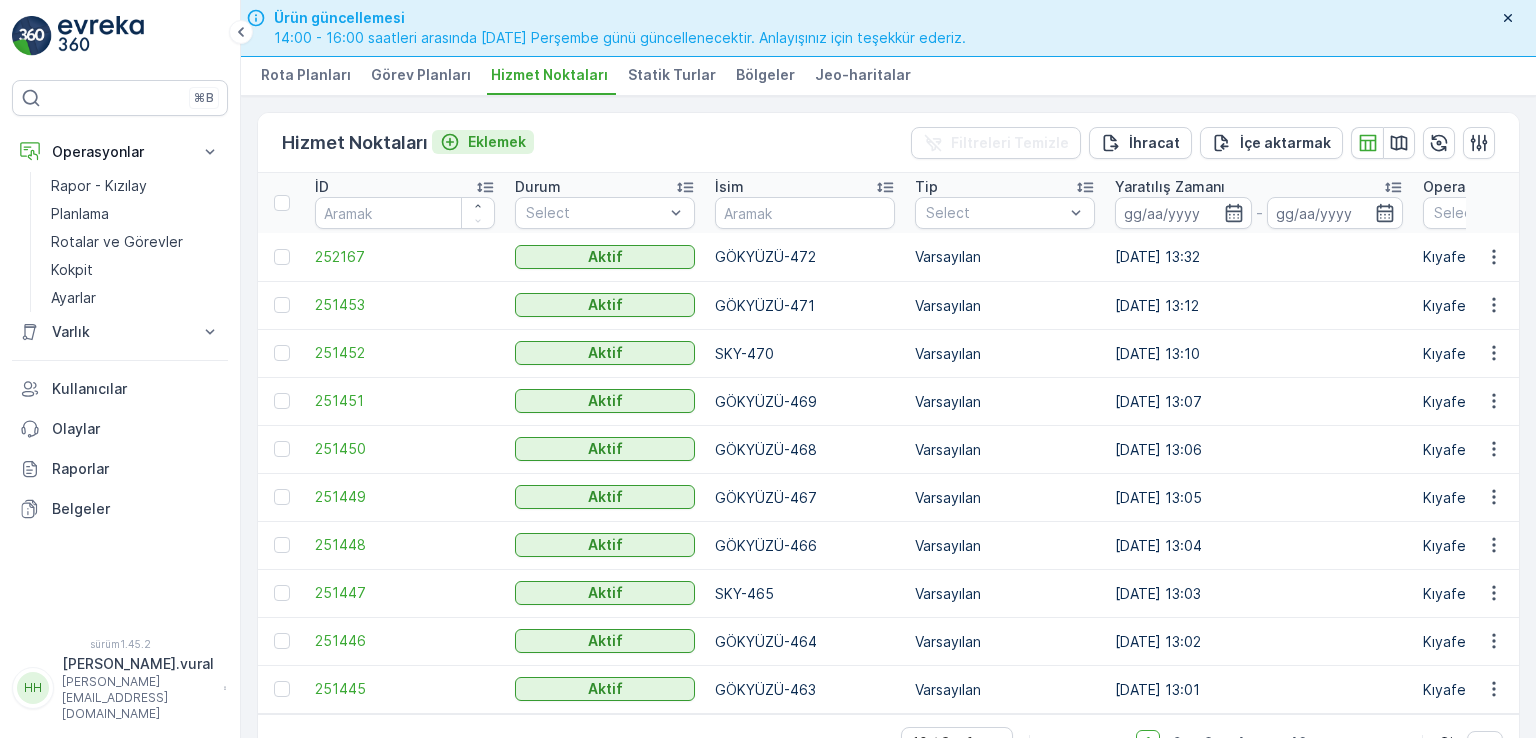 click on "Eklemek" at bounding box center (497, 141) 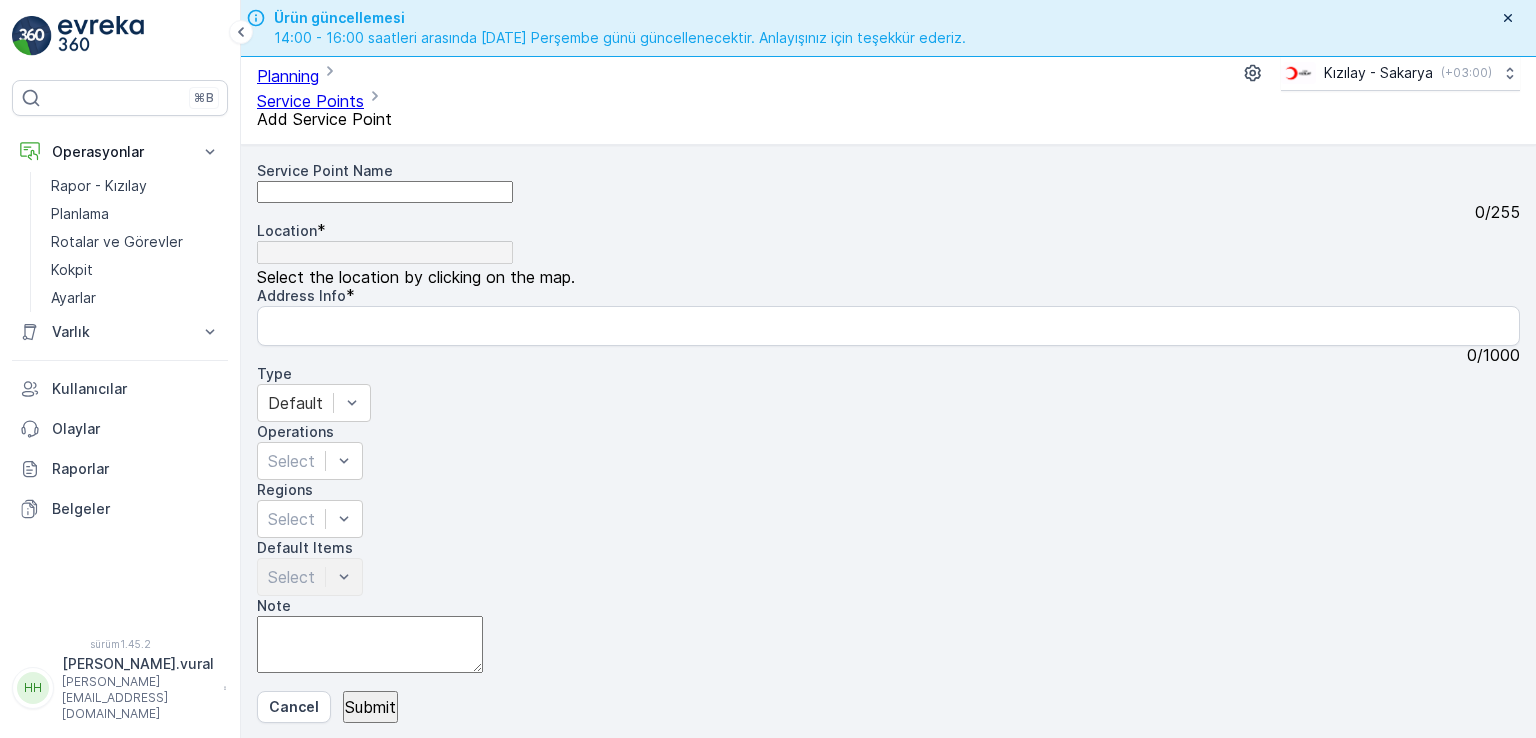 click on "Service Point Name" at bounding box center [385, 192] 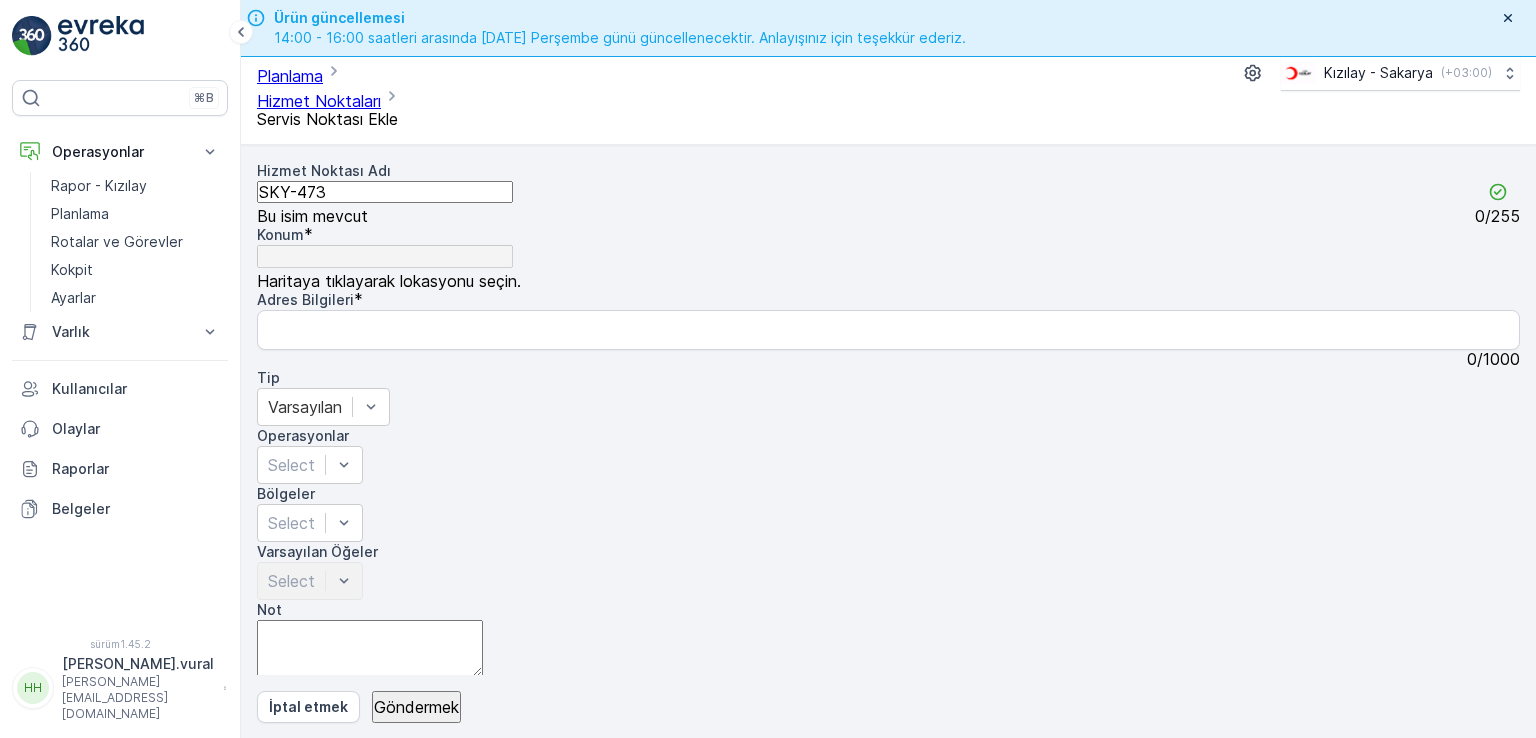 type on "SKY-473" 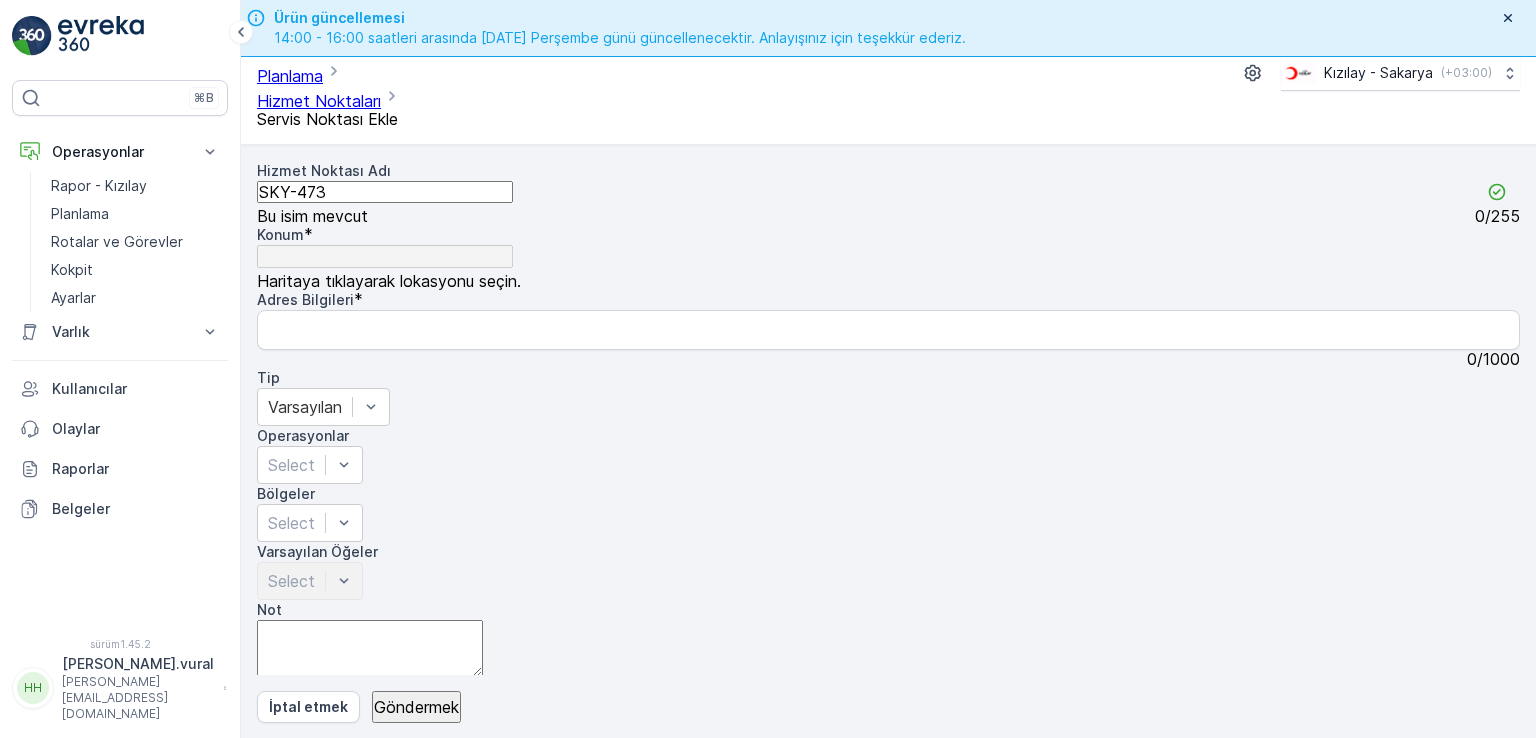 drag, startPoint x: 1239, startPoint y: 475, endPoint x: 1111, endPoint y: 400, distance: 148.35431 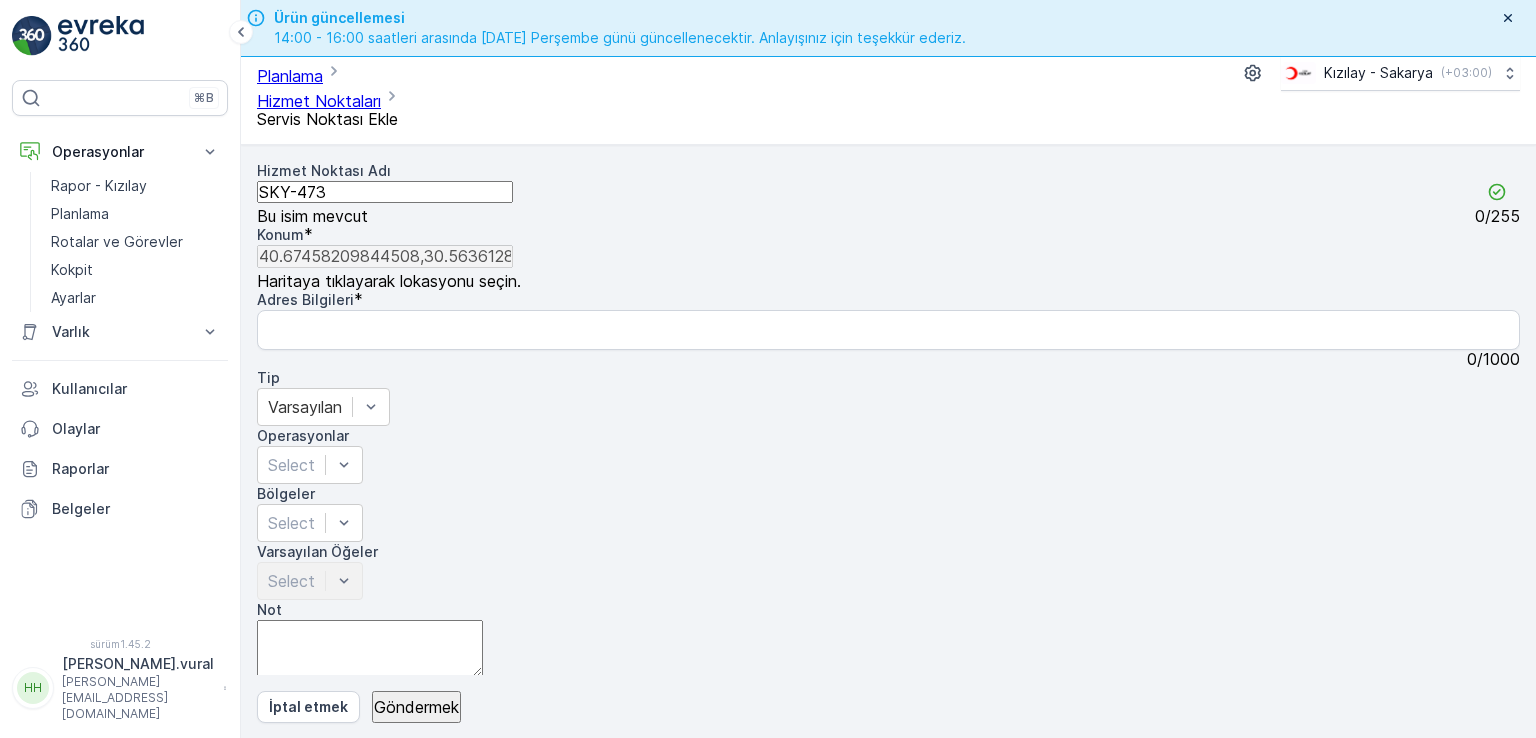 type on "[GEOGRAPHIC_DATA], [GEOGRAPHIC_DATA], 54430 [GEOGRAPHIC_DATA]/[GEOGRAPHIC_DATA], [GEOGRAPHIC_DATA]" 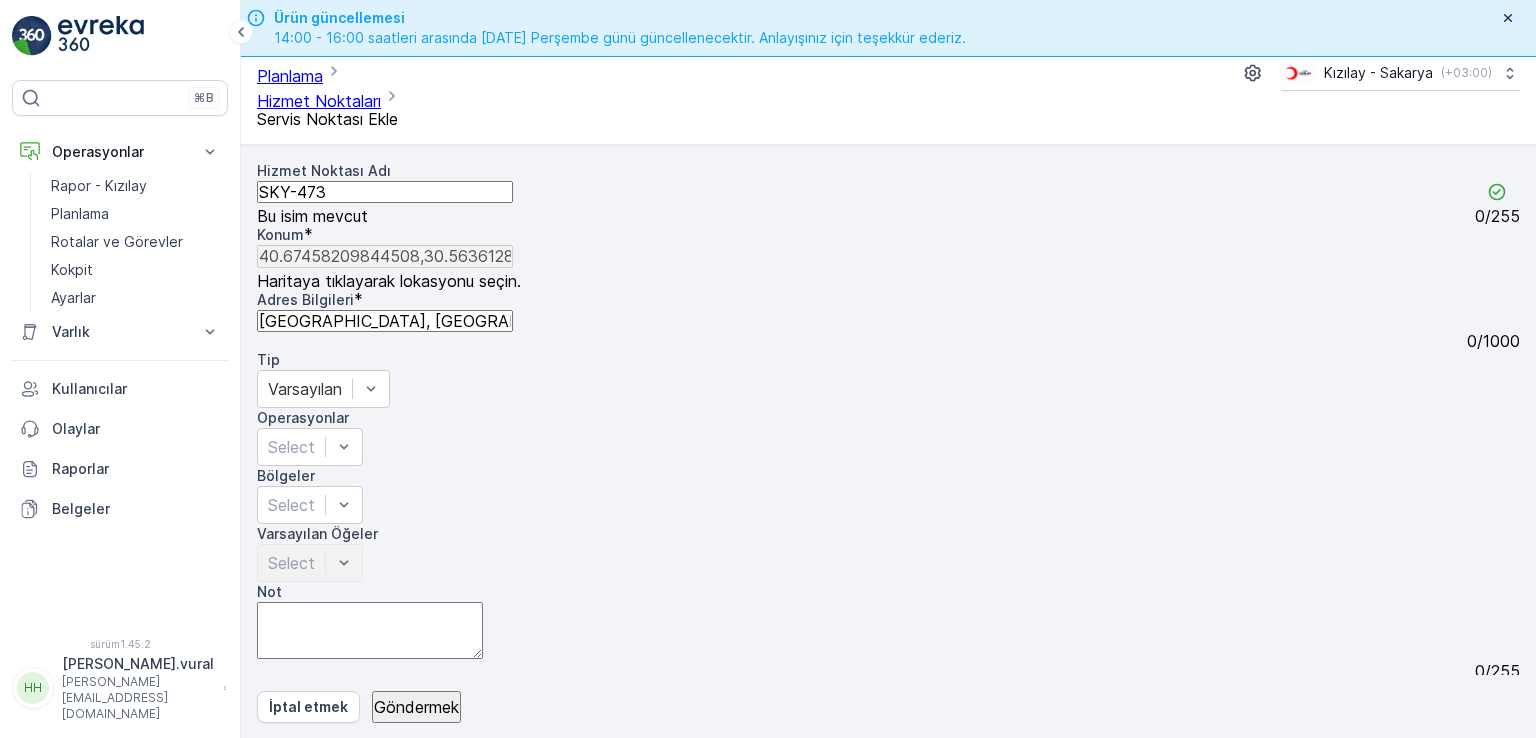 click on "[GEOGRAPHIC_DATA], [GEOGRAPHIC_DATA], 54430 [GEOGRAPHIC_DATA]/[GEOGRAPHIC_DATA], [GEOGRAPHIC_DATA]" at bounding box center (385, 321) 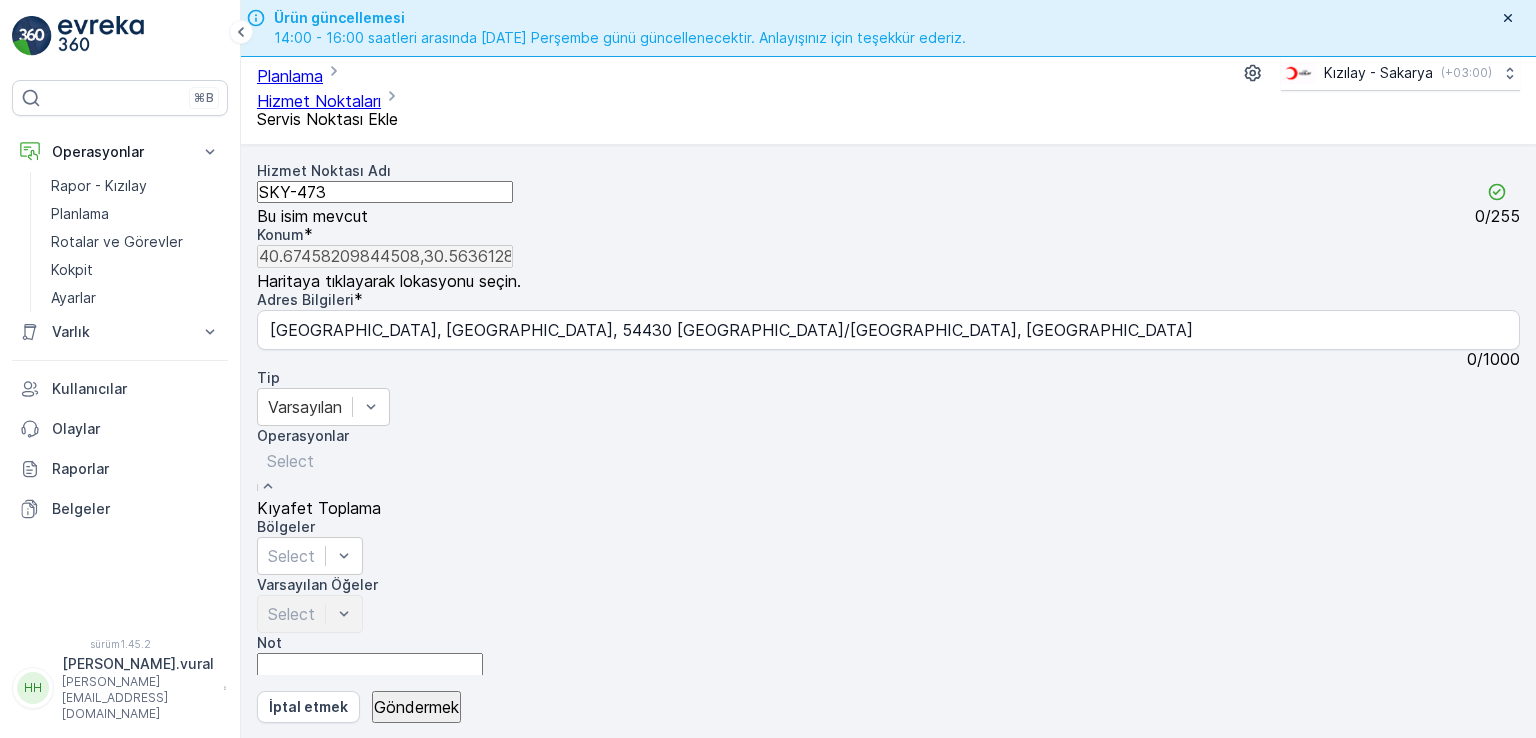 click on "Kıyafet Toplama" at bounding box center [319, 508] 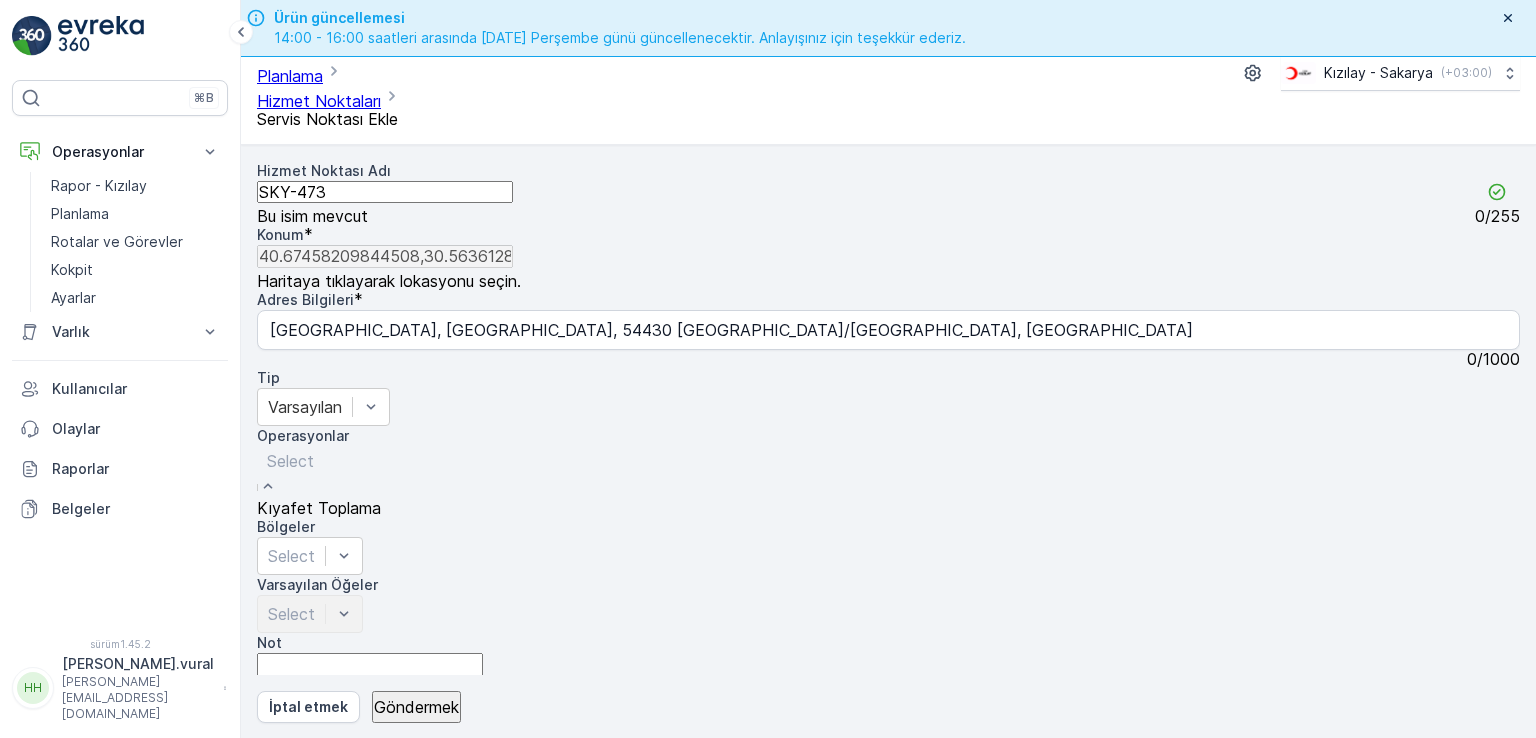 click on "Varsayılan Öğeler" at bounding box center [317, 584] 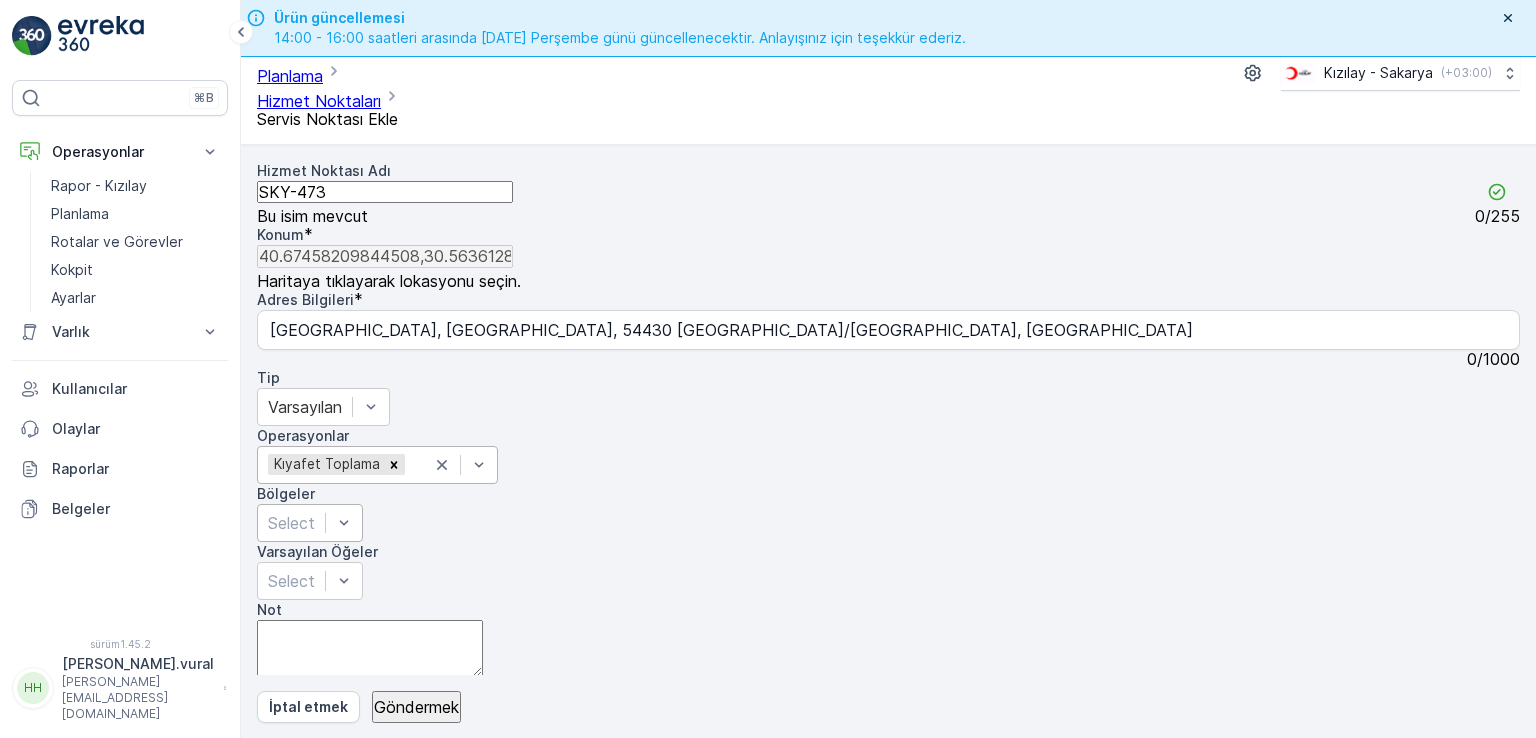 click at bounding box center (291, 523) 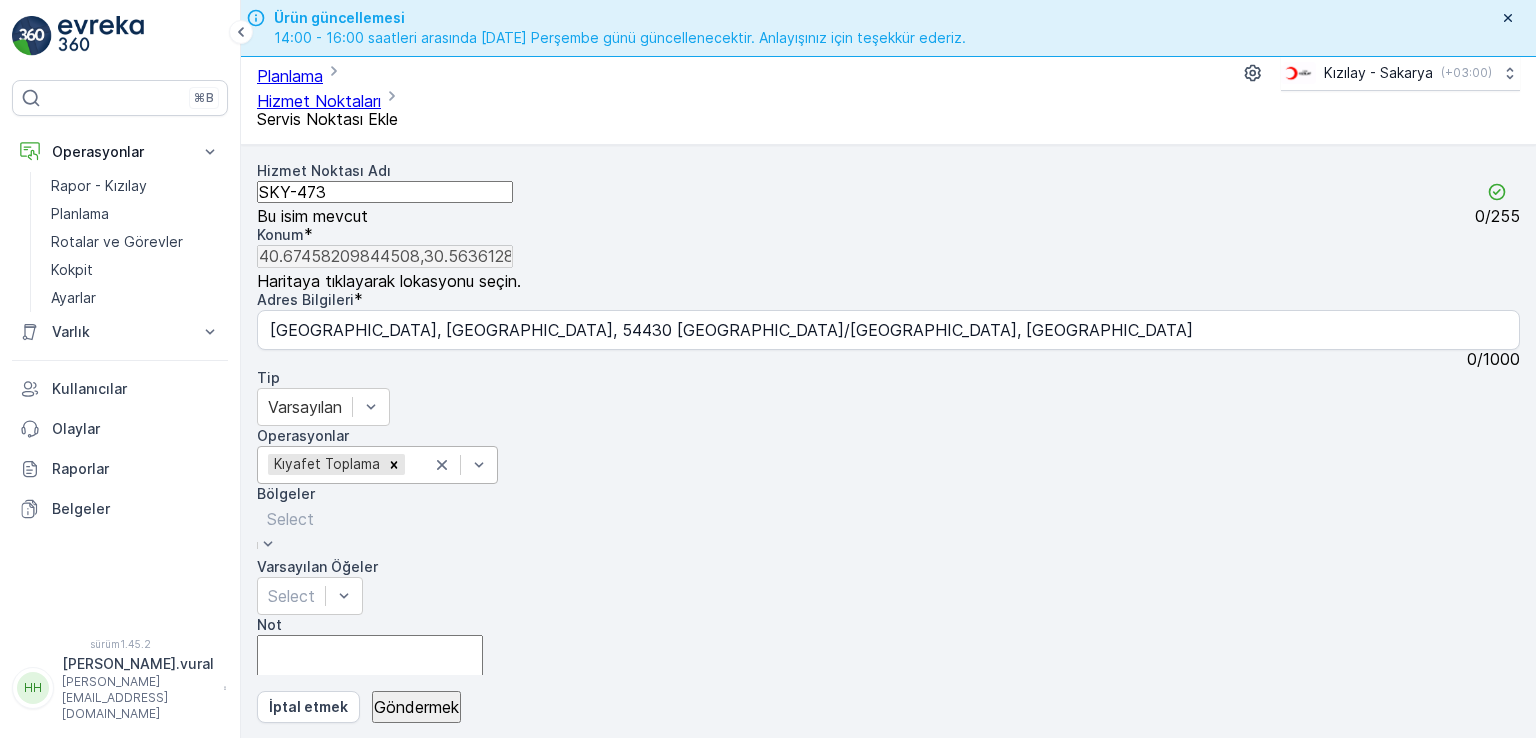 click at bounding box center [290, 519] 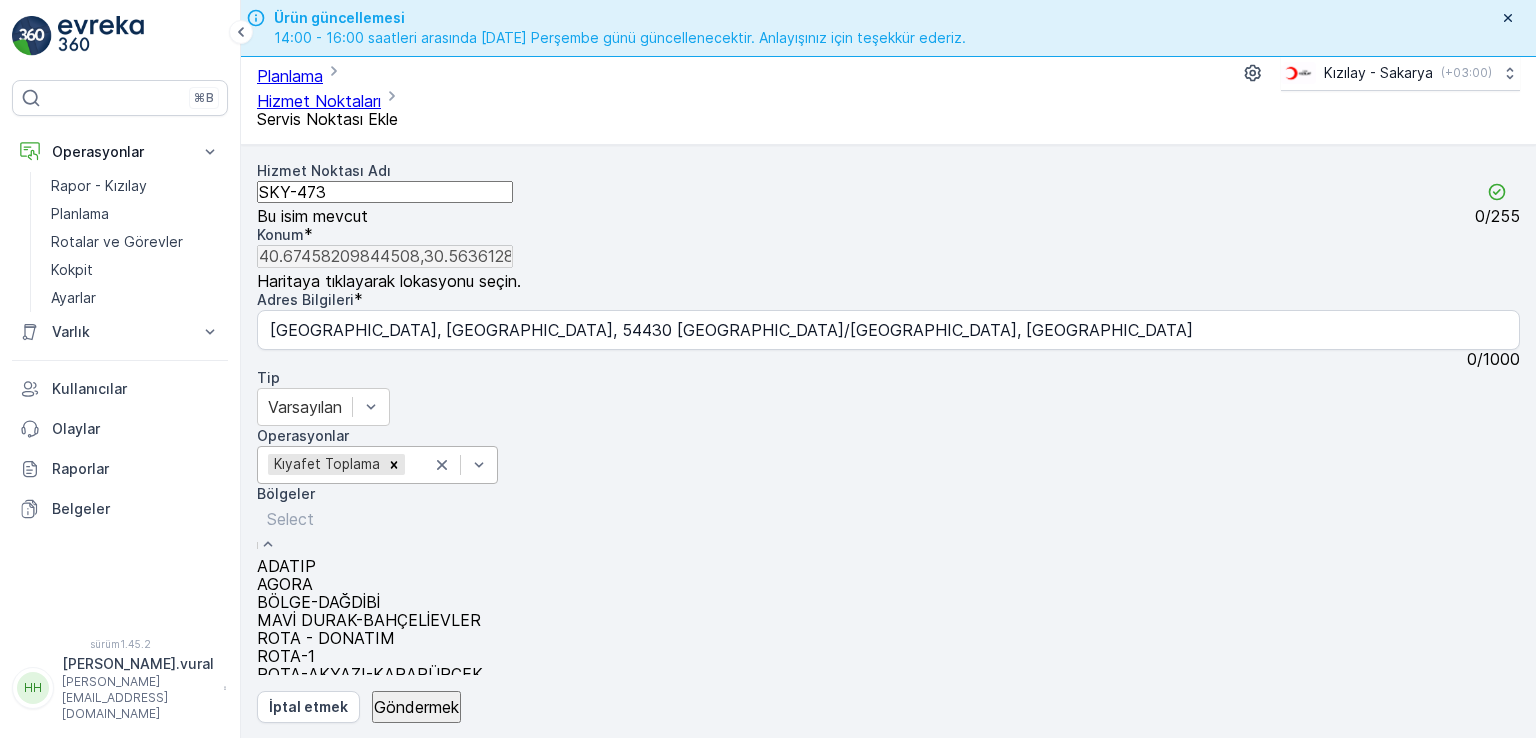 scroll, scrollTop: 100, scrollLeft: 0, axis: vertical 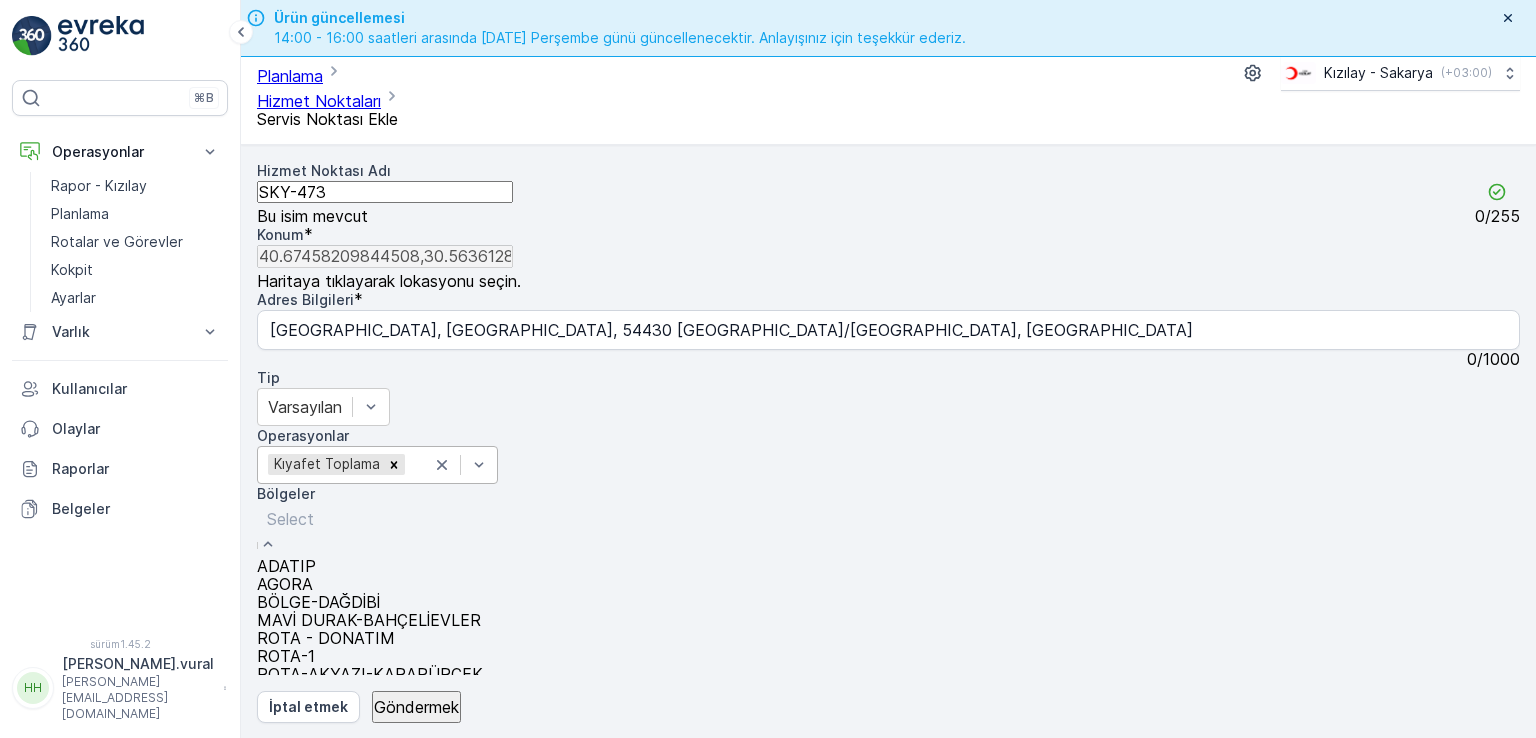 click on "ROTA-AKYAZI-KARAPÜRÇEK" at bounding box center (370, 674) 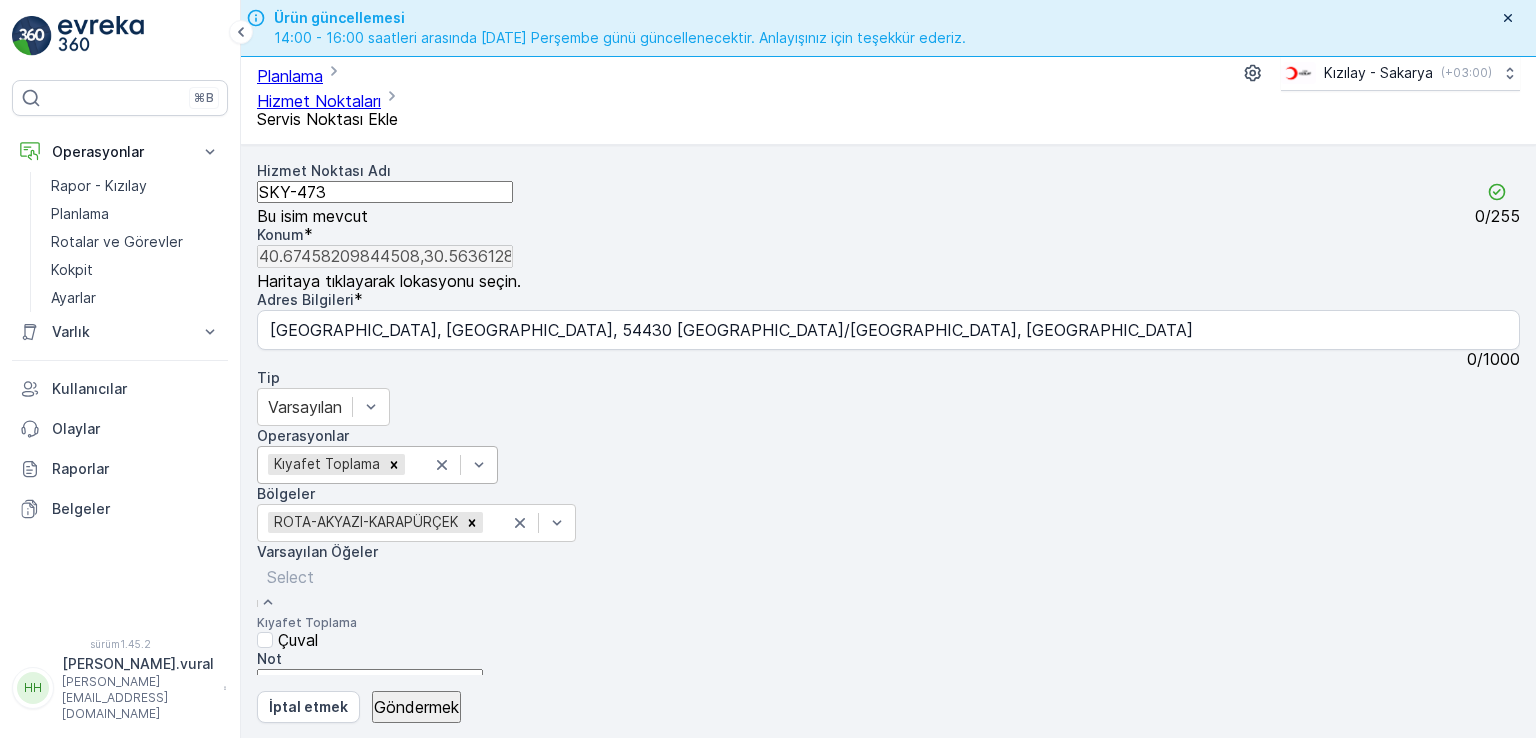 click at bounding box center [307, 577] 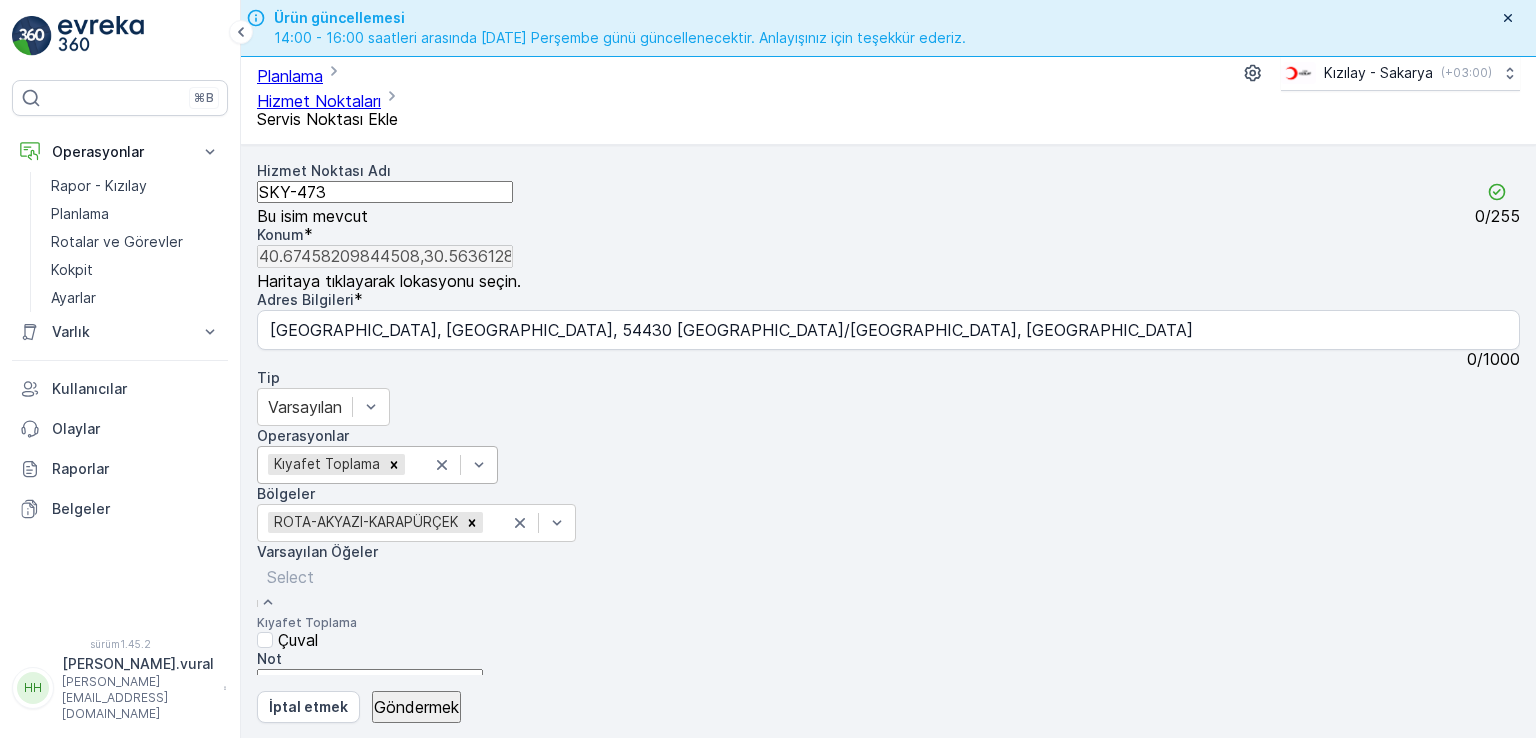 click on "Not" at bounding box center [370, 697] 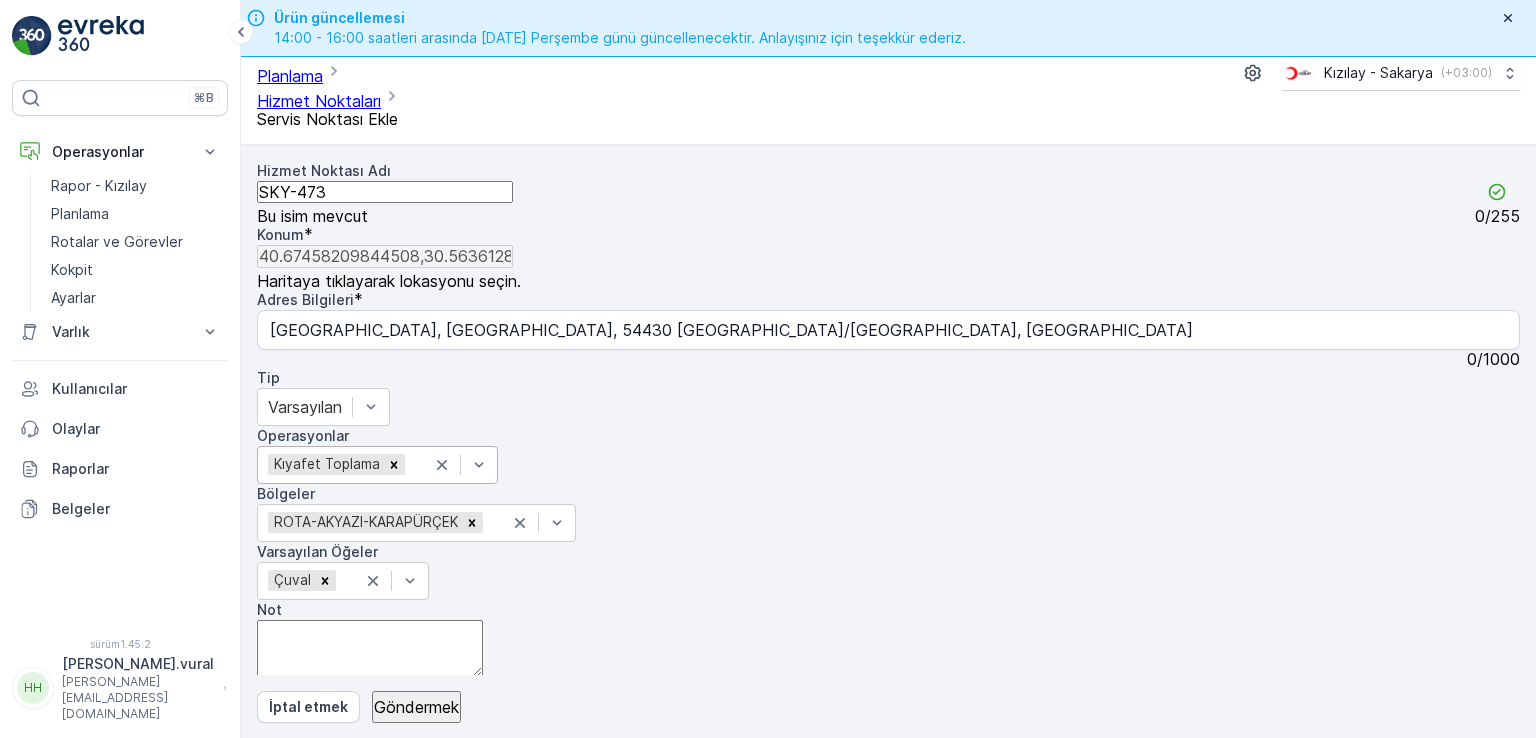 scroll, scrollTop: 80, scrollLeft: 0, axis: vertical 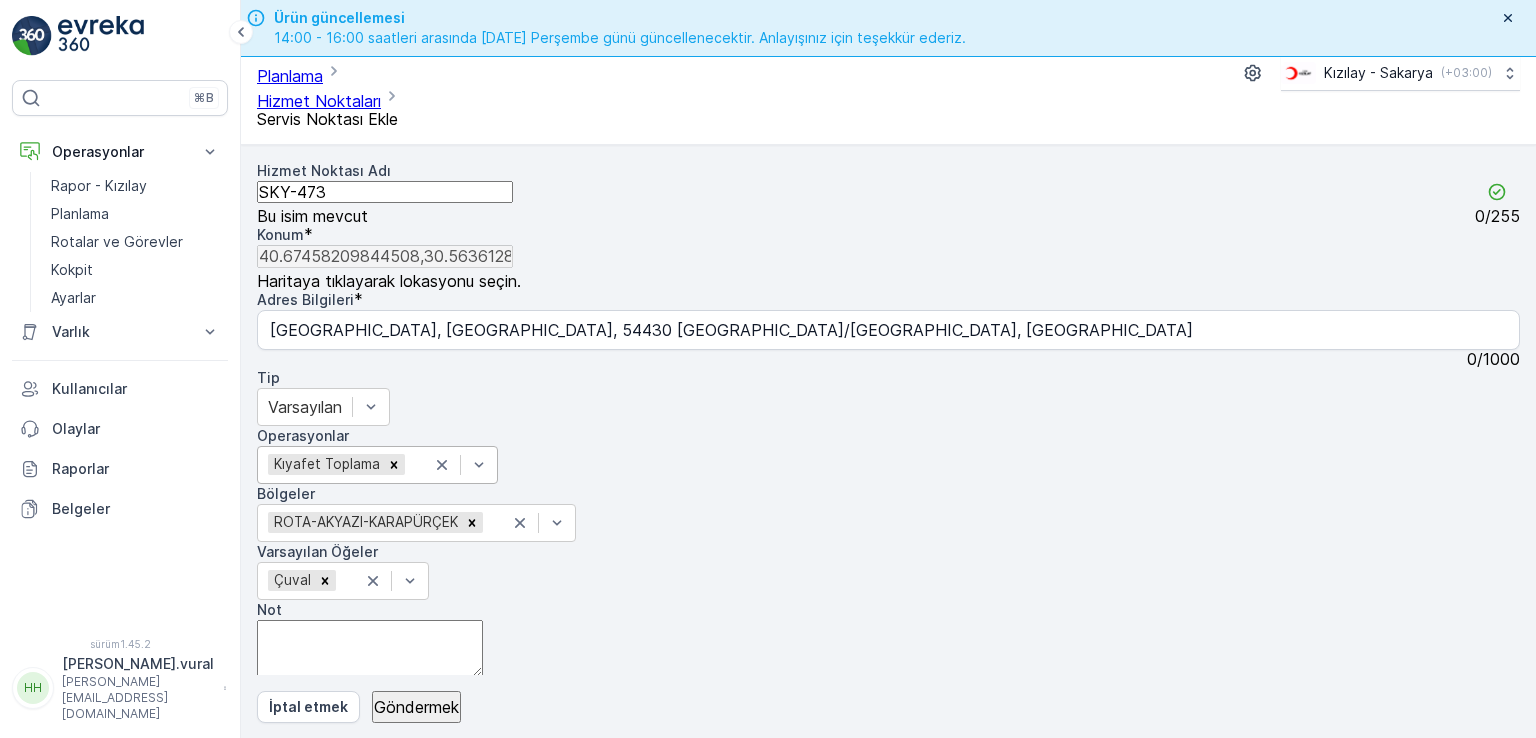click on "Ek Ekle" at bounding box center [888, 870] 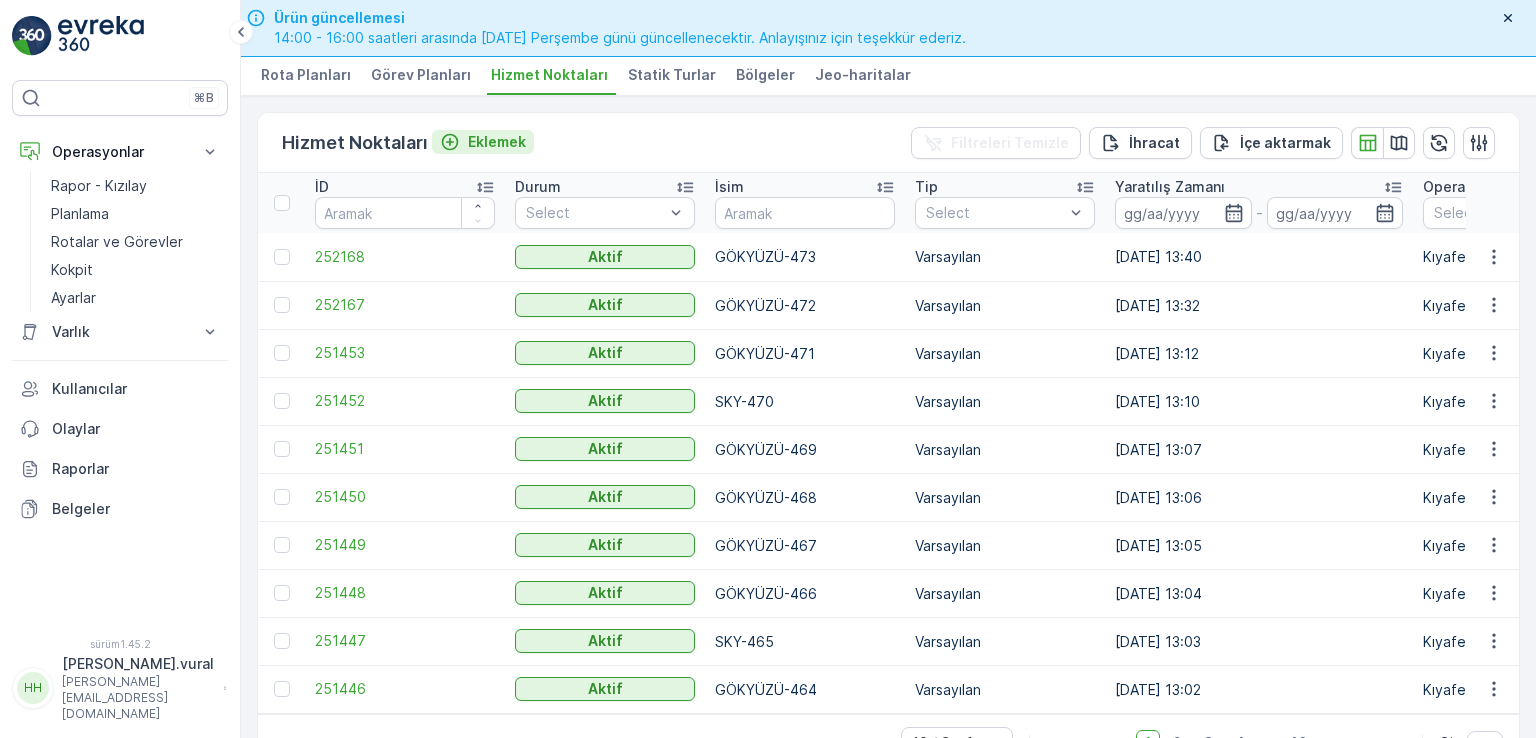 click on "Eklemek" at bounding box center [497, 142] 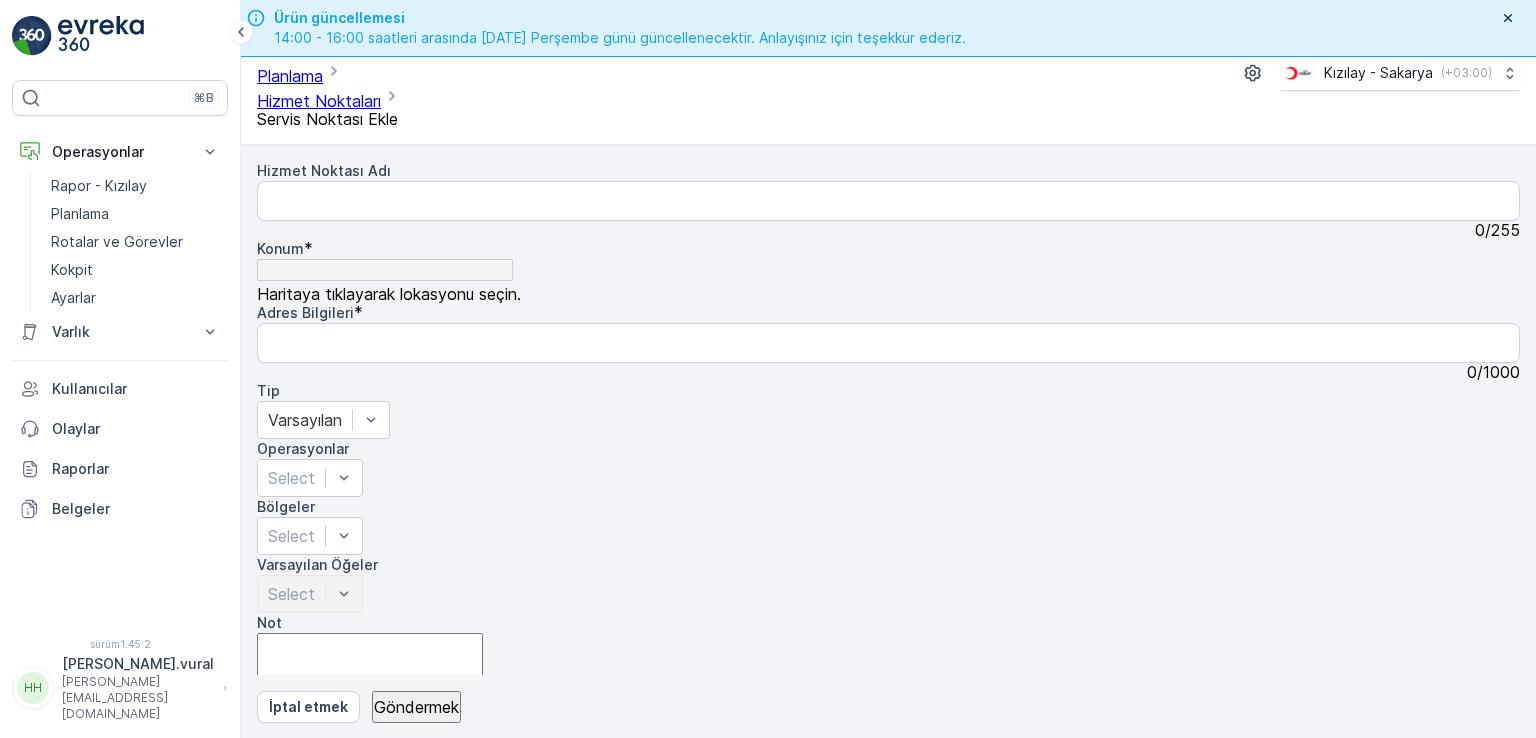 drag, startPoint x: 1412, startPoint y: 553, endPoint x: 1172, endPoint y: 436, distance: 267 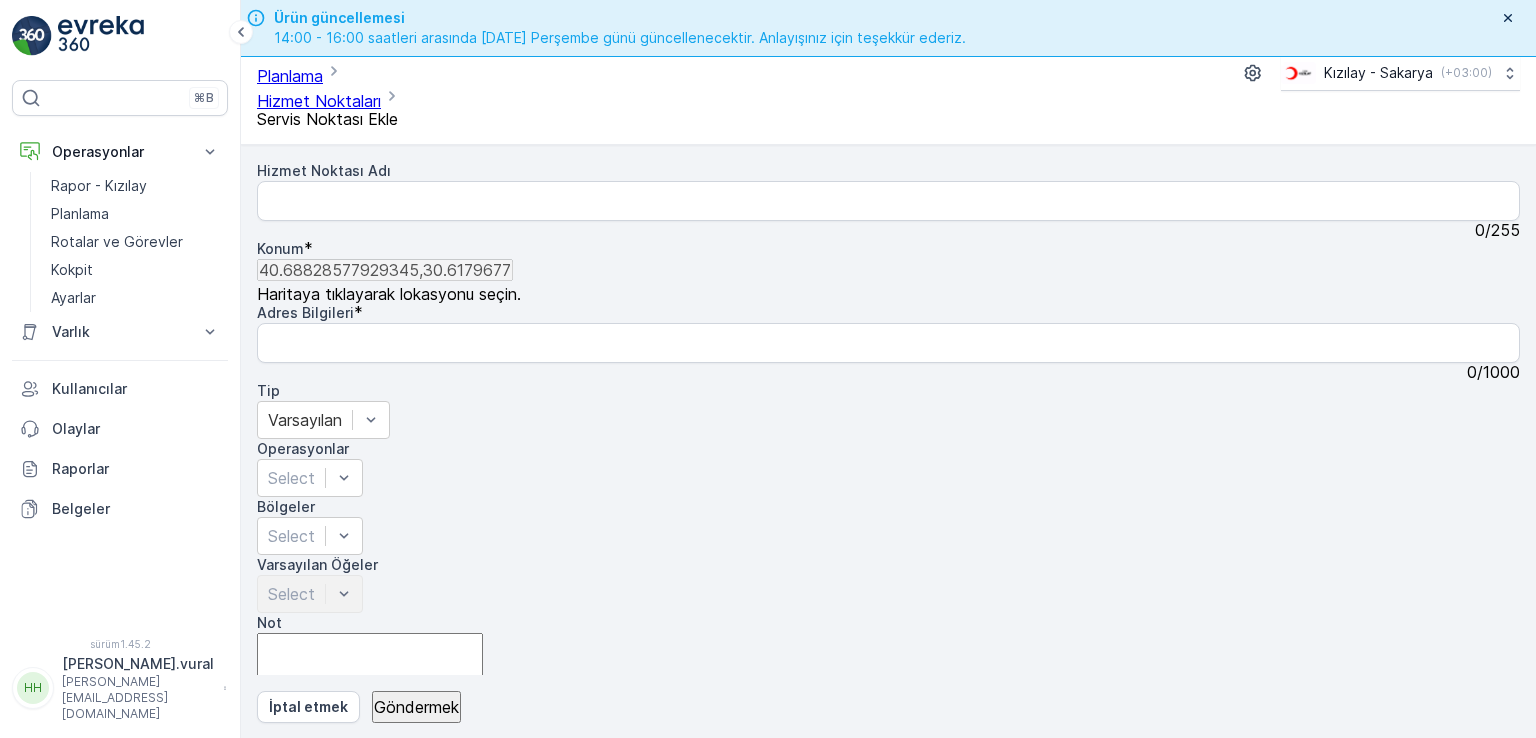 drag, startPoint x: 1258, startPoint y: 499, endPoint x: 1151, endPoint y: 494, distance: 107.11676 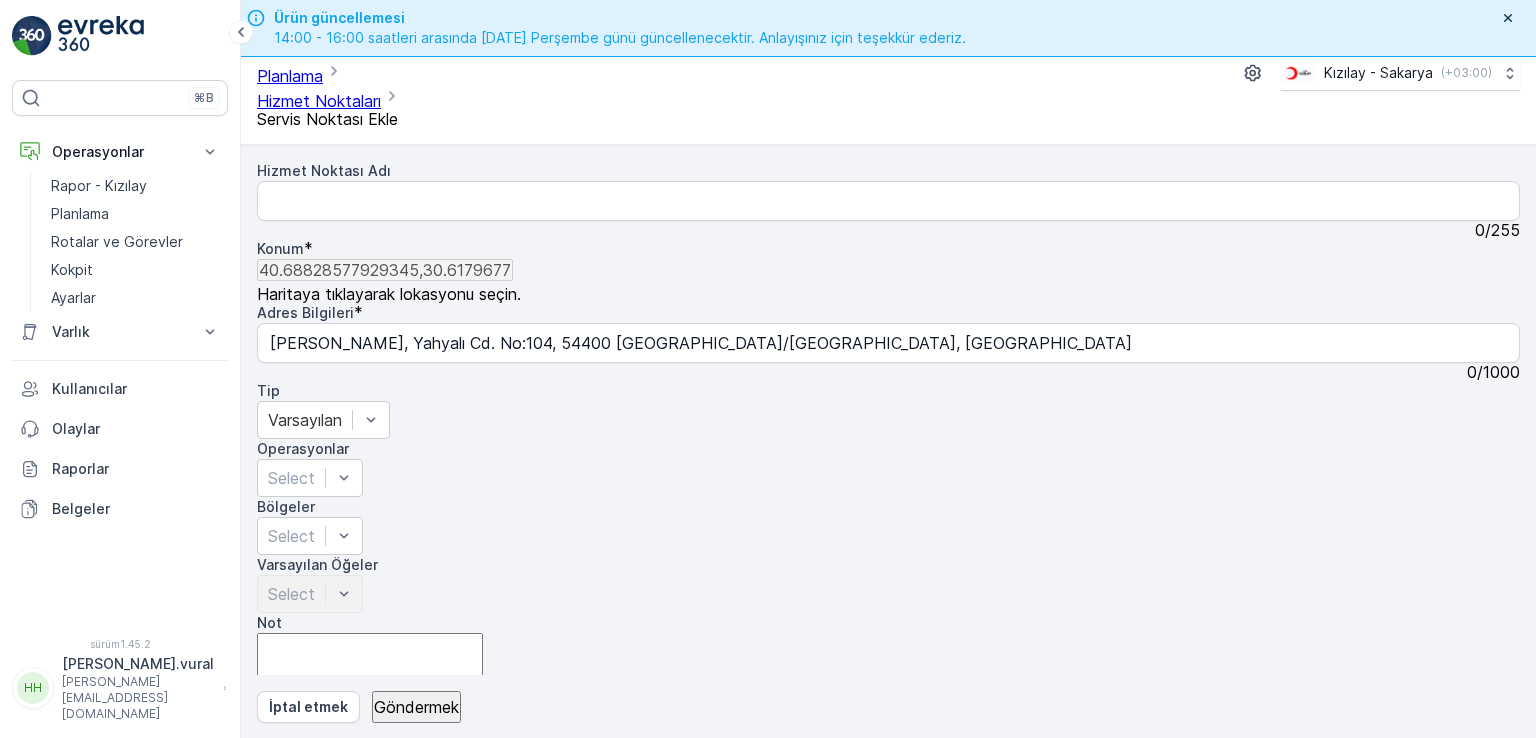 drag, startPoint x: 1152, startPoint y: 514, endPoint x: 1078, endPoint y: 445, distance: 101.17806 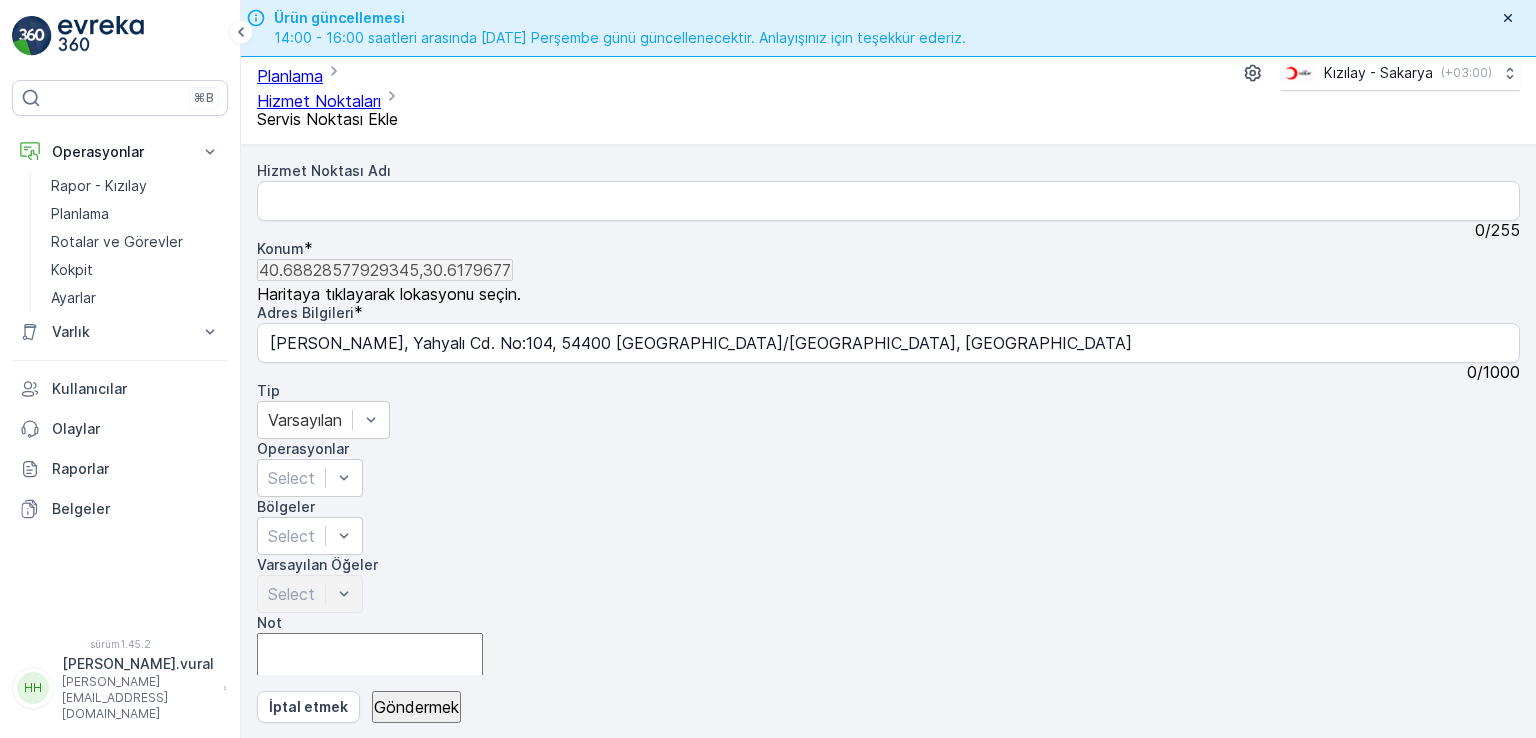 click on "+ − Uydu Yol haritası Arazi Hibrit Broşür Keyboard shortcuts Map Data Map data ©2025 Map data ©2025 100 m  Click to toggle between metric and imperial units Terms Report a map error" at bounding box center [888, 916] 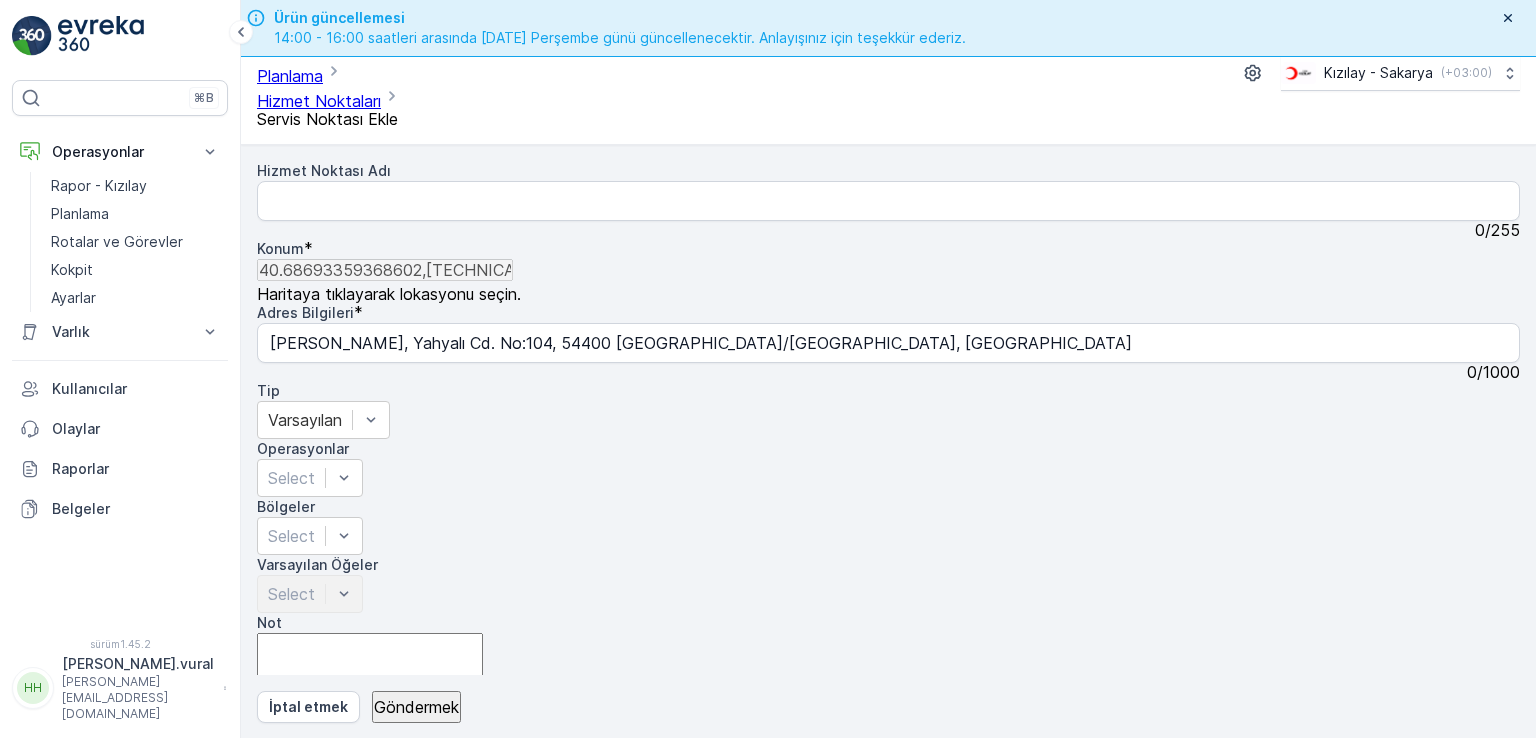 type on "[PERSON_NAME] Sk. No:10, 54400 Akyazı/[GEOGRAPHIC_DATA], [GEOGRAPHIC_DATA]" 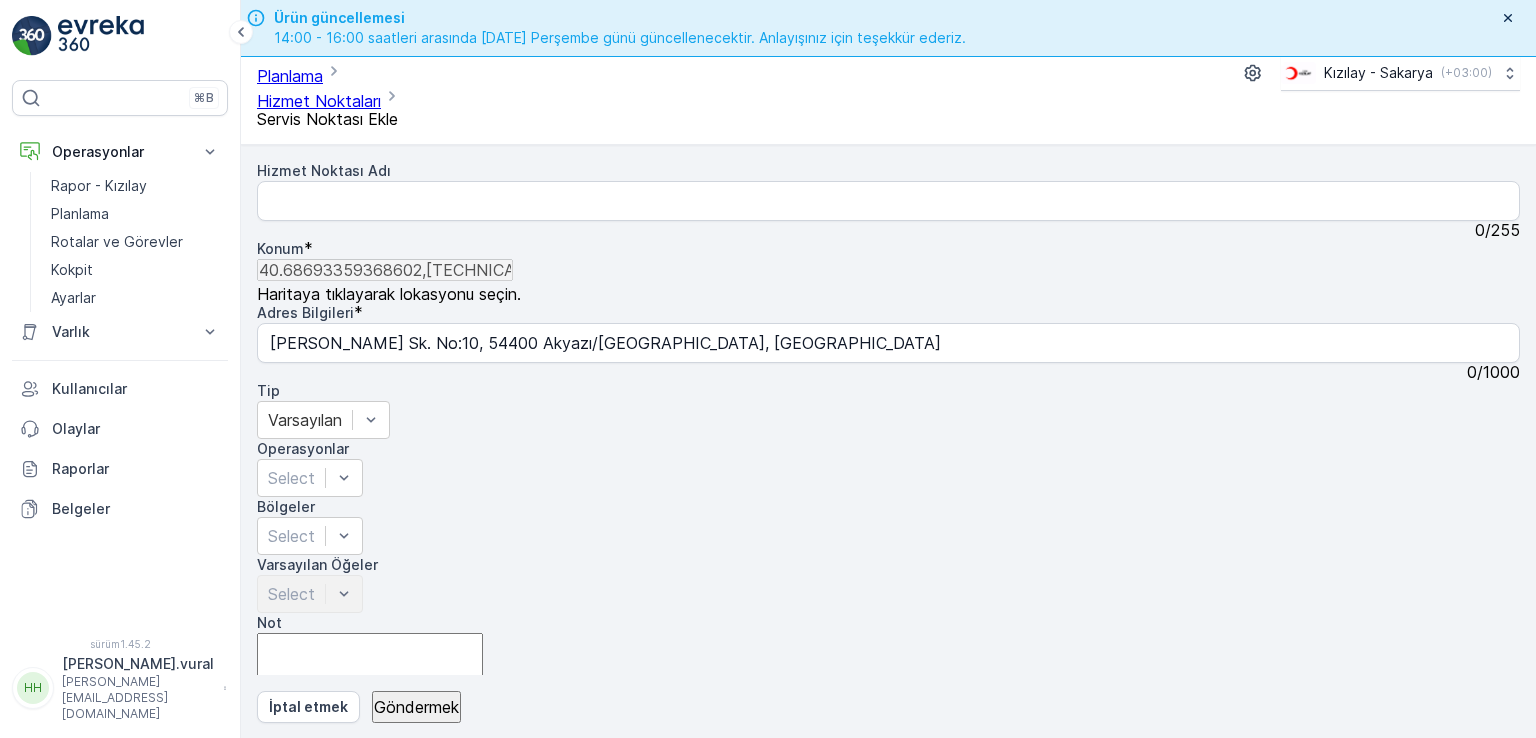 drag, startPoint x: 1136, startPoint y: 370, endPoint x: 1231, endPoint y: 411, distance: 103.4698 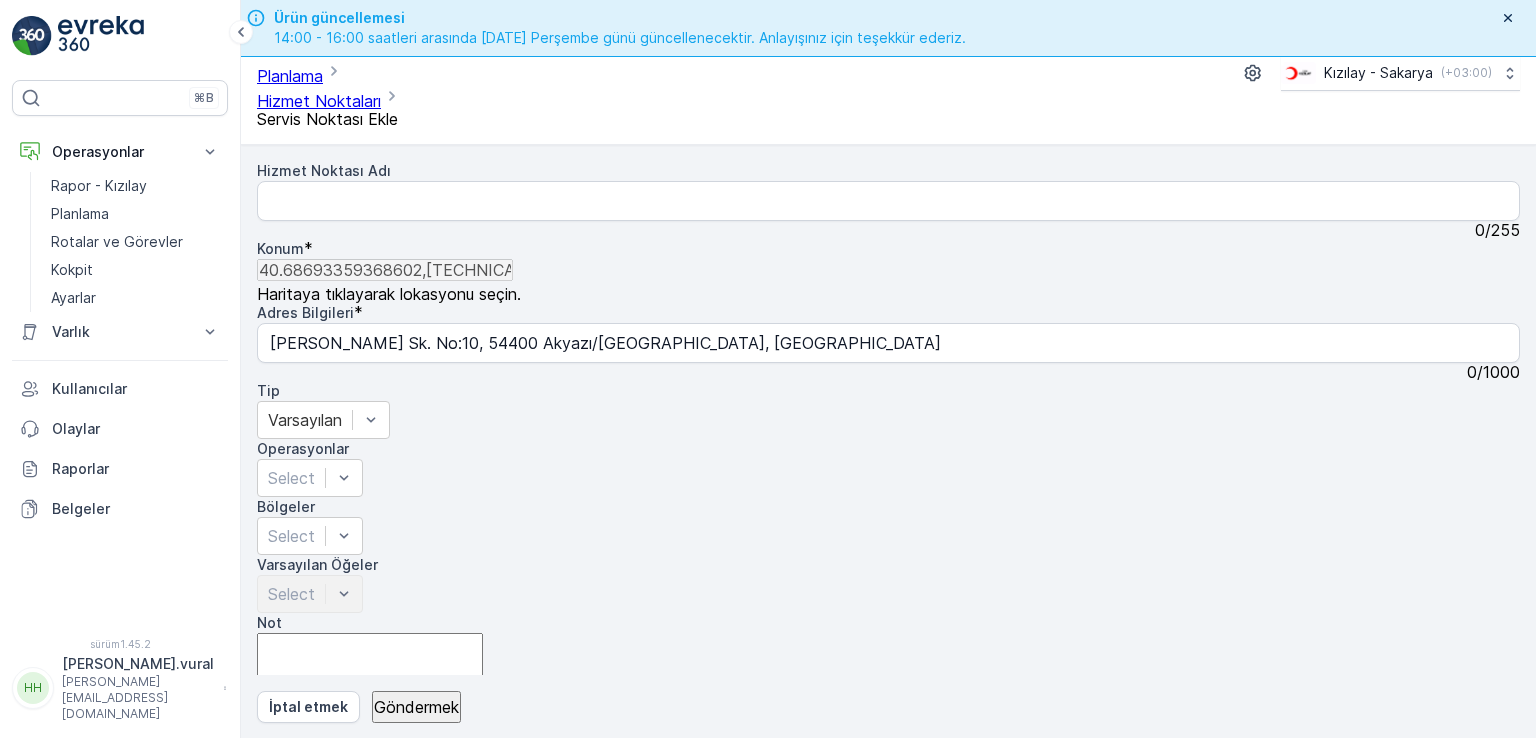 drag, startPoint x: 1220, startPoint y: 369, endPoint x: 1151, endPoint y: 430, distance: 92.09777 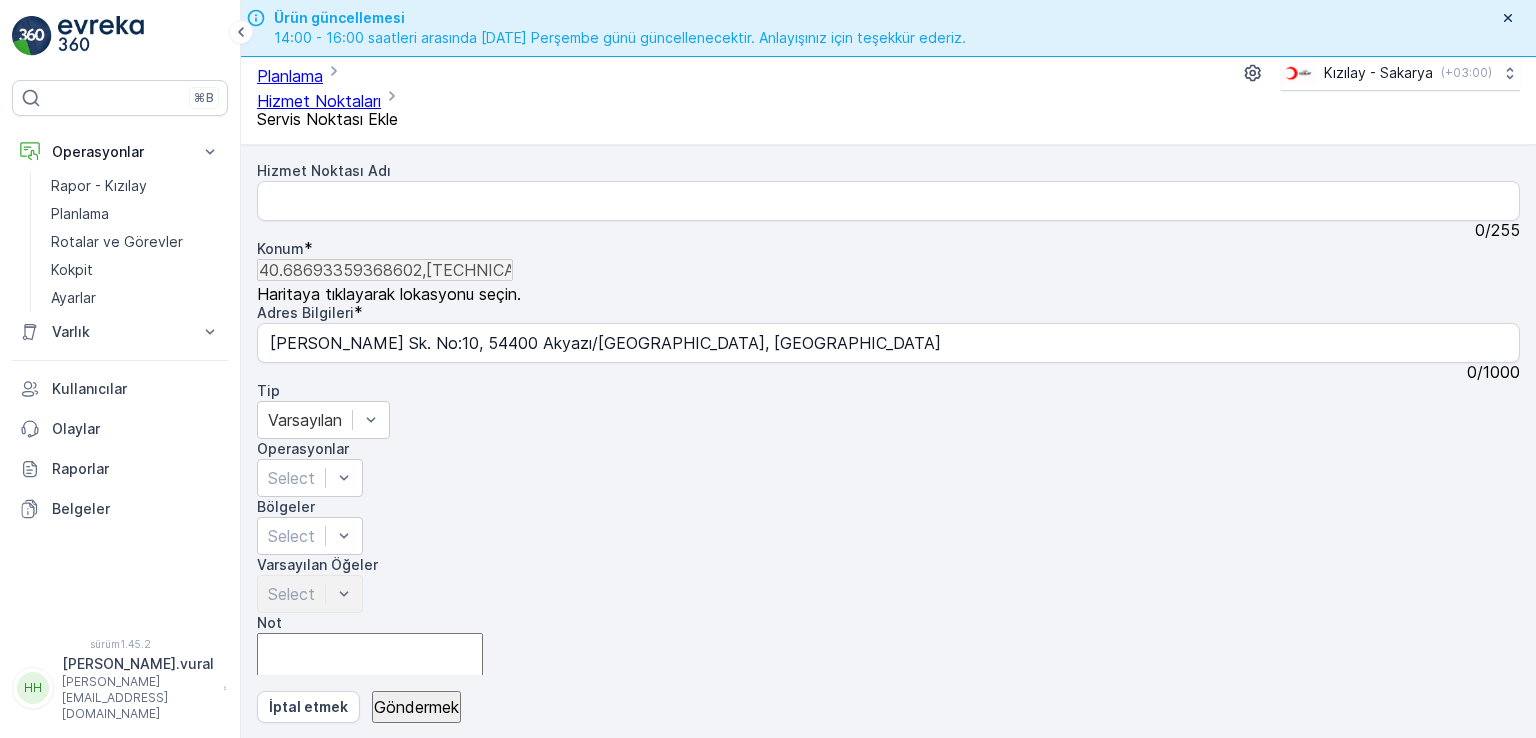 click on "+ − Uydu Yol haritası Arazi Hibrit Broşür Keyboard shortcuts Map Data Map data ©2025 Map data ©2025 50 m  Click to toggle between metric and imperial units Terms Report a map error" at bounding box center [888, 916] 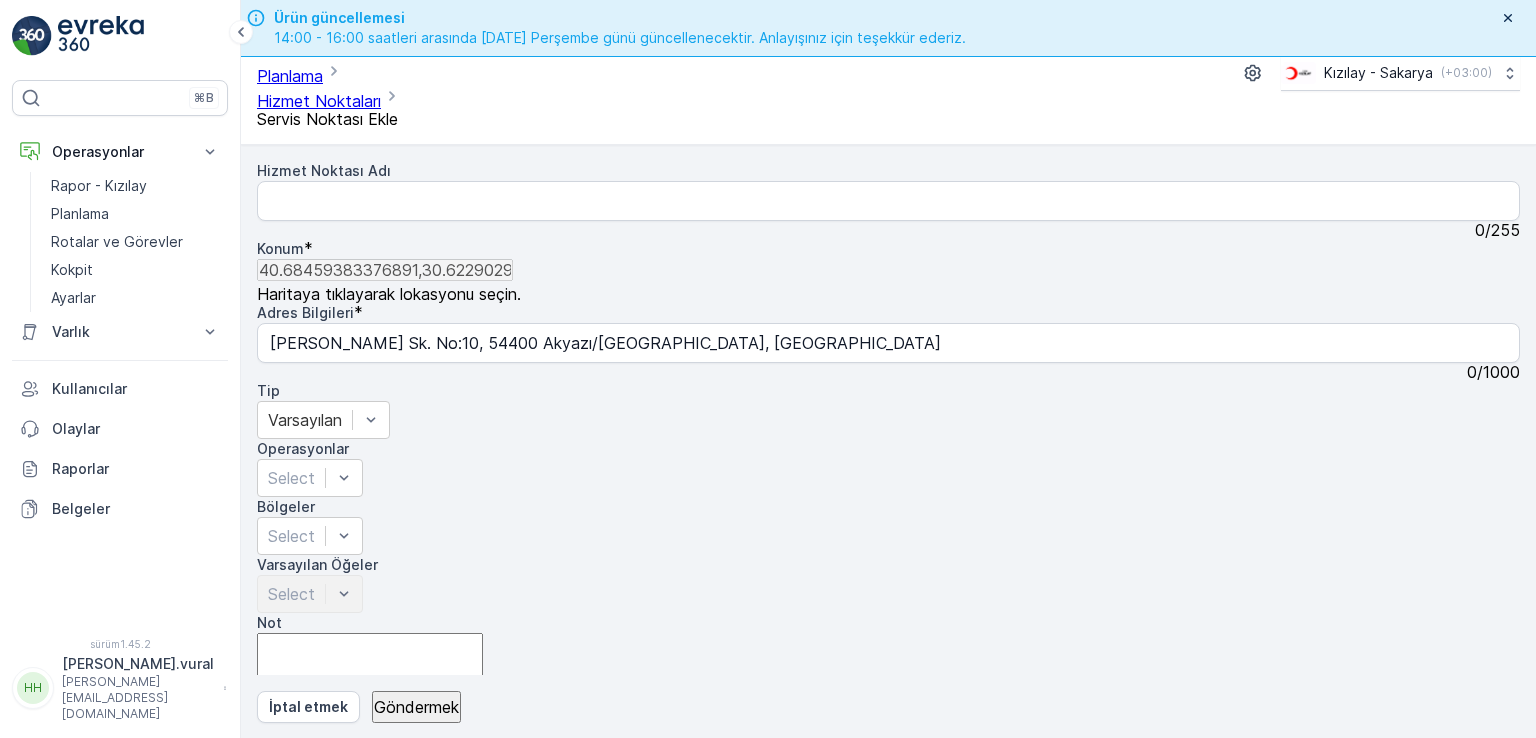 type on "Ömercikler, [PERSON_NAME]. No:37, 54400 [GEOGRAPHIC_DATA]/[GEOGRAPHIC_DATA], [GEOGRAPHIC_DATA]" 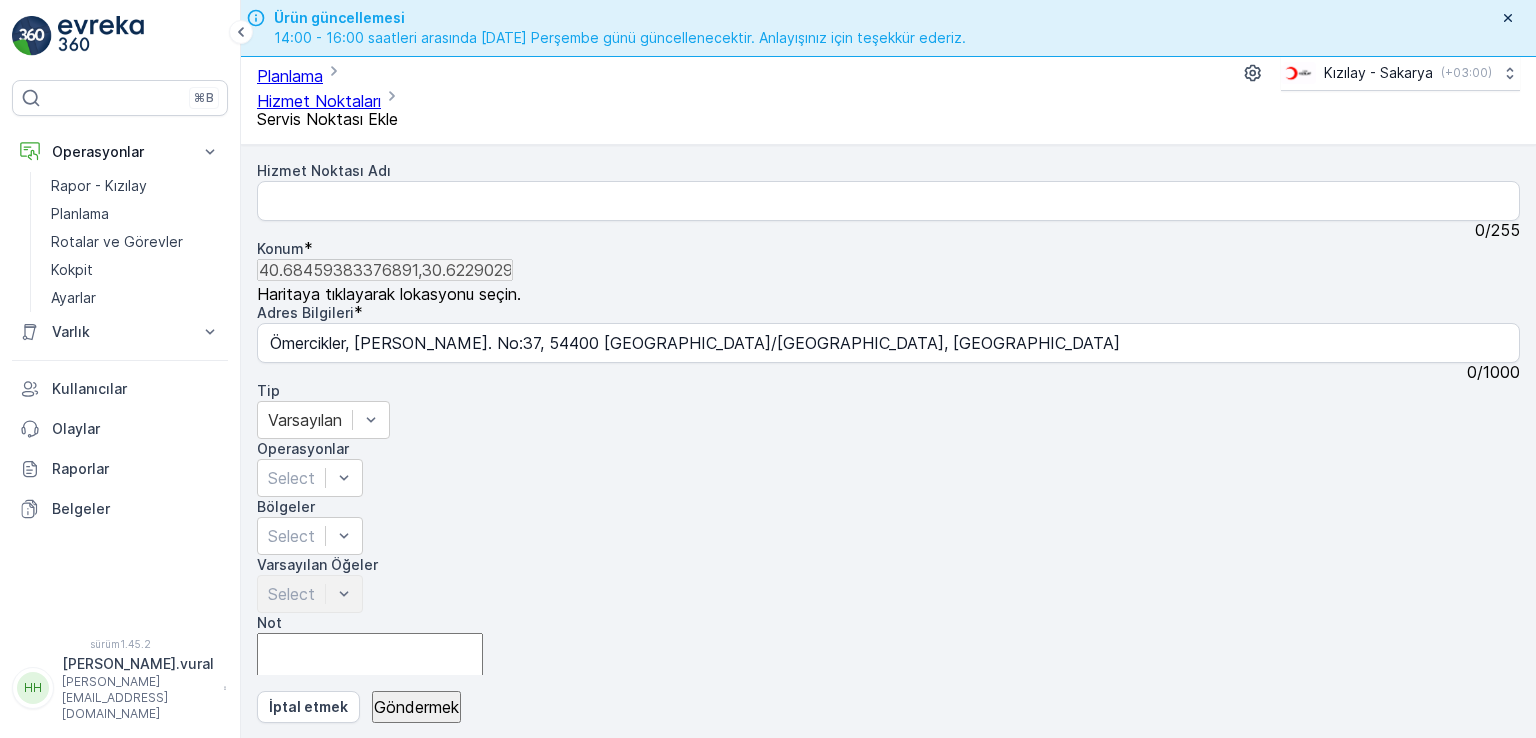 drag, startPoint x: 1204, startPoint y: 365, endPoint x: 1170, endPoint y: 391, distance: 42.80187 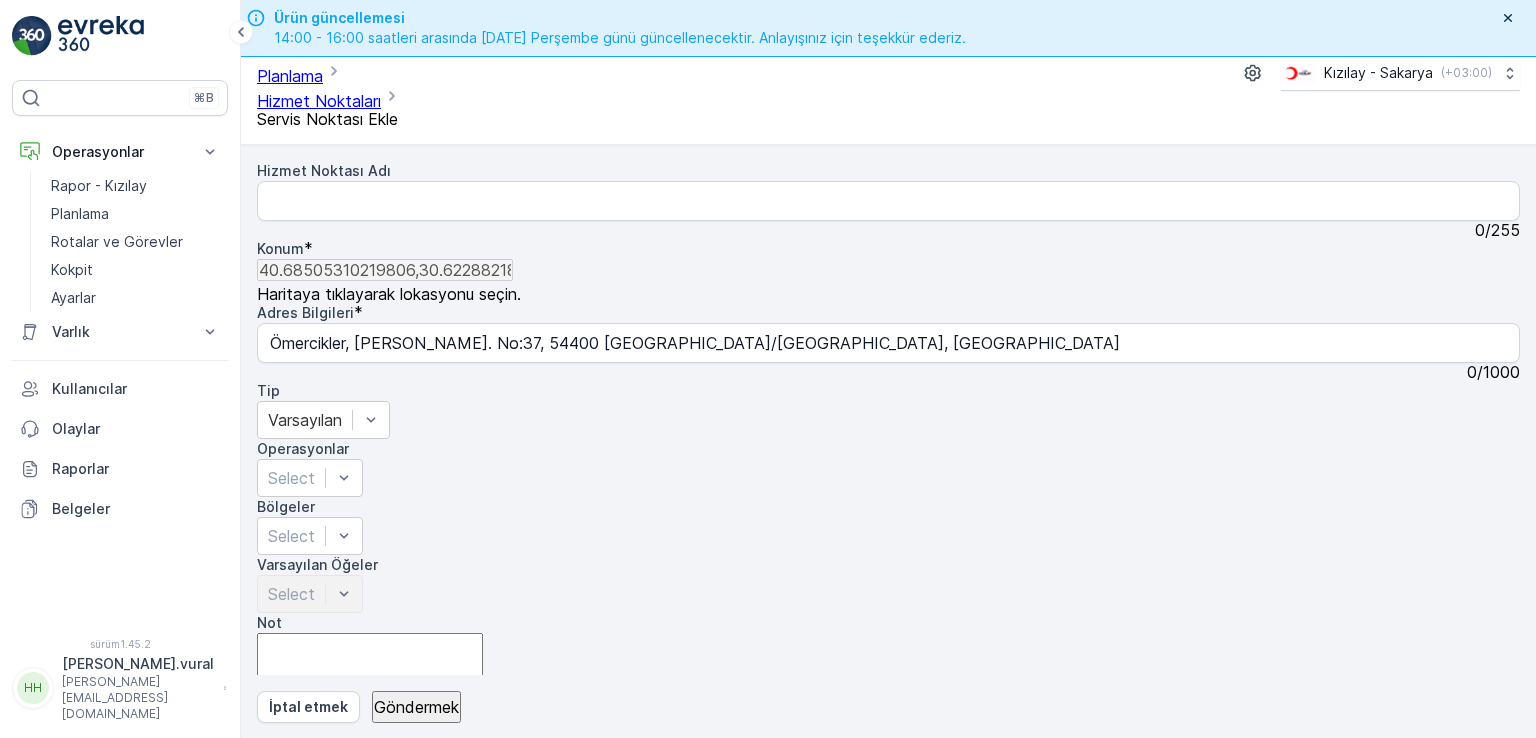 type on "Ömercikler, [PERSON_NAME]. No:40, 54400 Akyazı/[GEOGRAPHIC_DATA], [GEOGRAPHIC_DATA]" 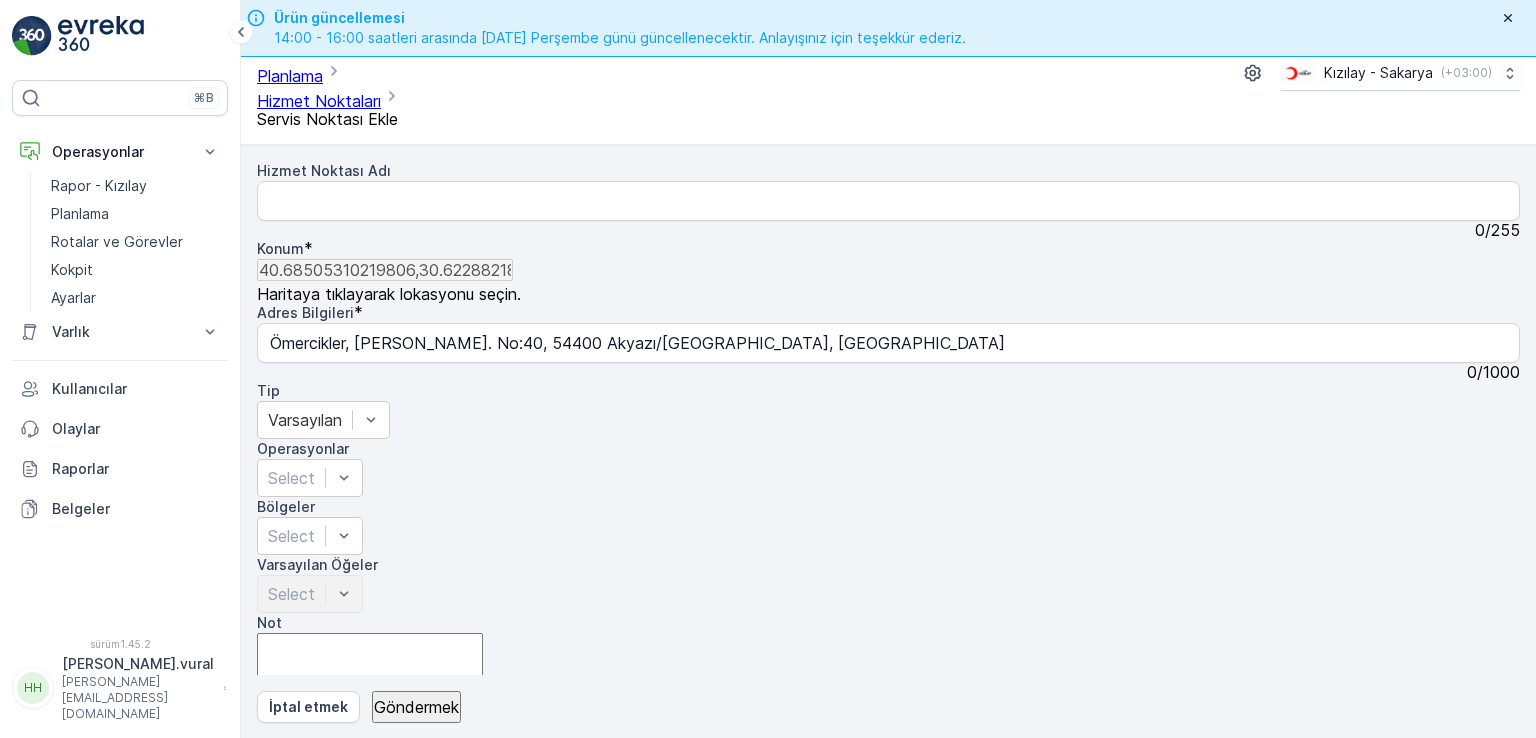drag, startPoint x: 1228, startPoint y: 430, endPoint x: 1143, endPoint y: 460, distance: 90.13878 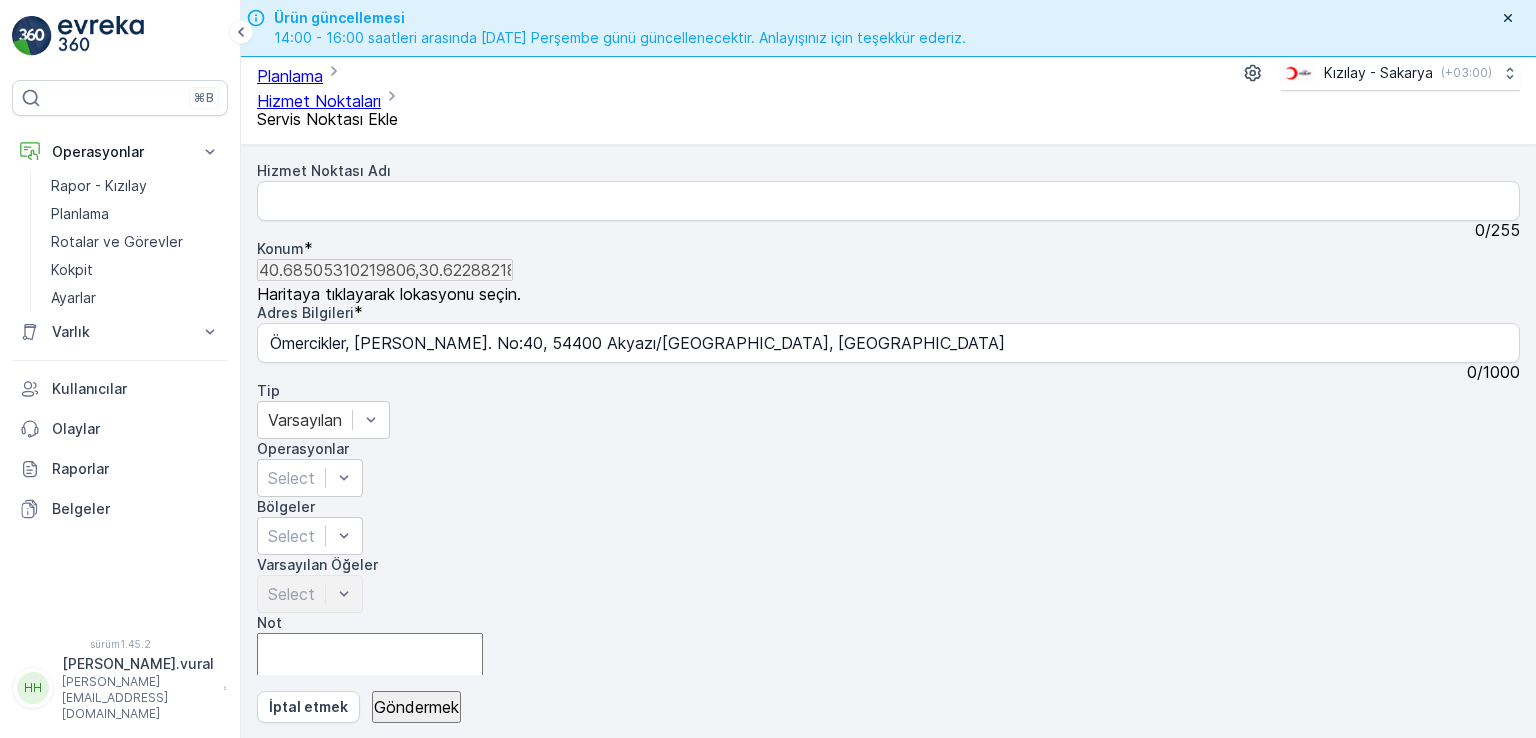 drag, startPoint x: 1069, startPoint y: 245, endPoint x: 1072, endPoint y: 352, distance: 107.042046 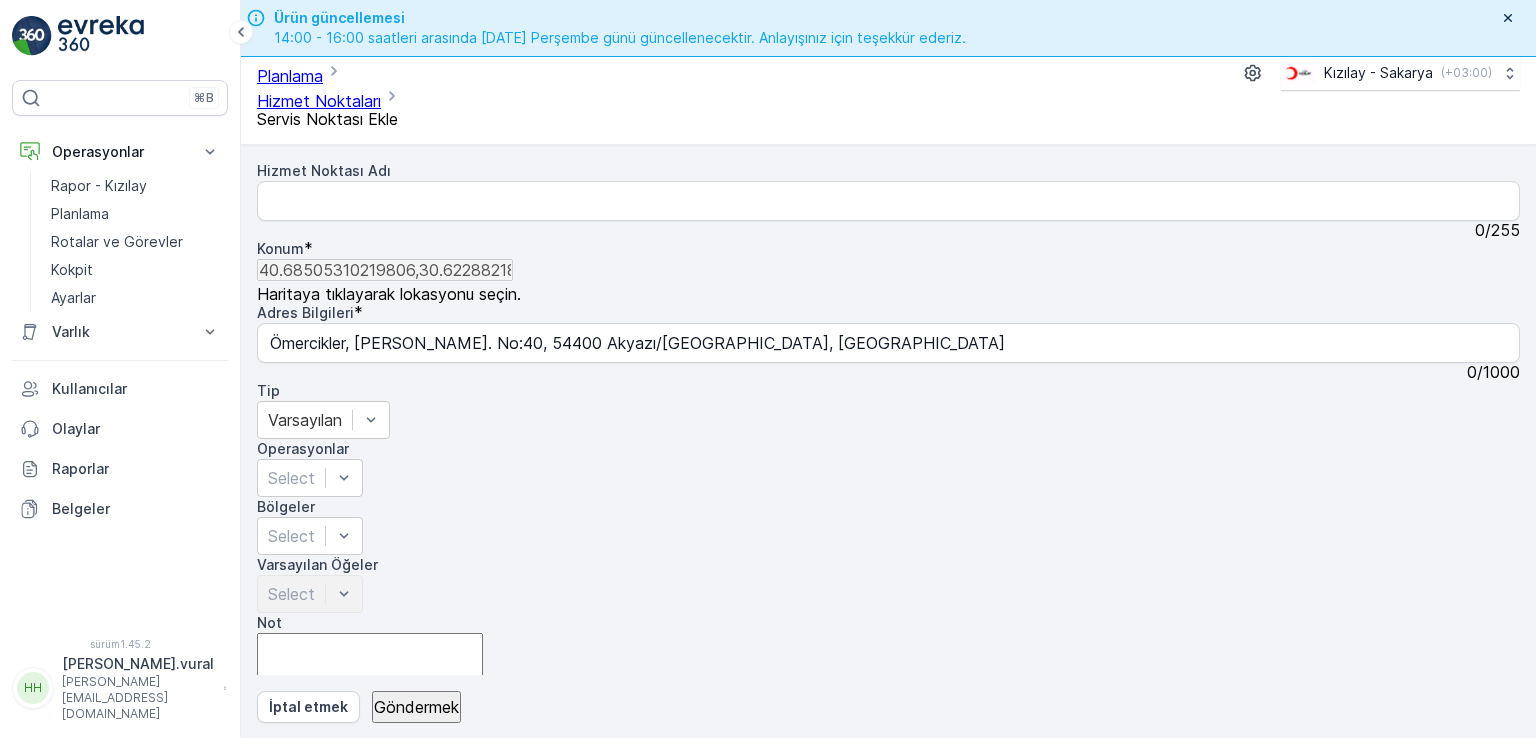 click on "+ − Uydu Yol haritası Arazi Hibrit Broşür Keyboard shortcuts Map Data Map data ©2025 Map data ©2025 10 m  Click to toggle between metric and imperial units Terms Report a map error" at bounding box center (888, 916) 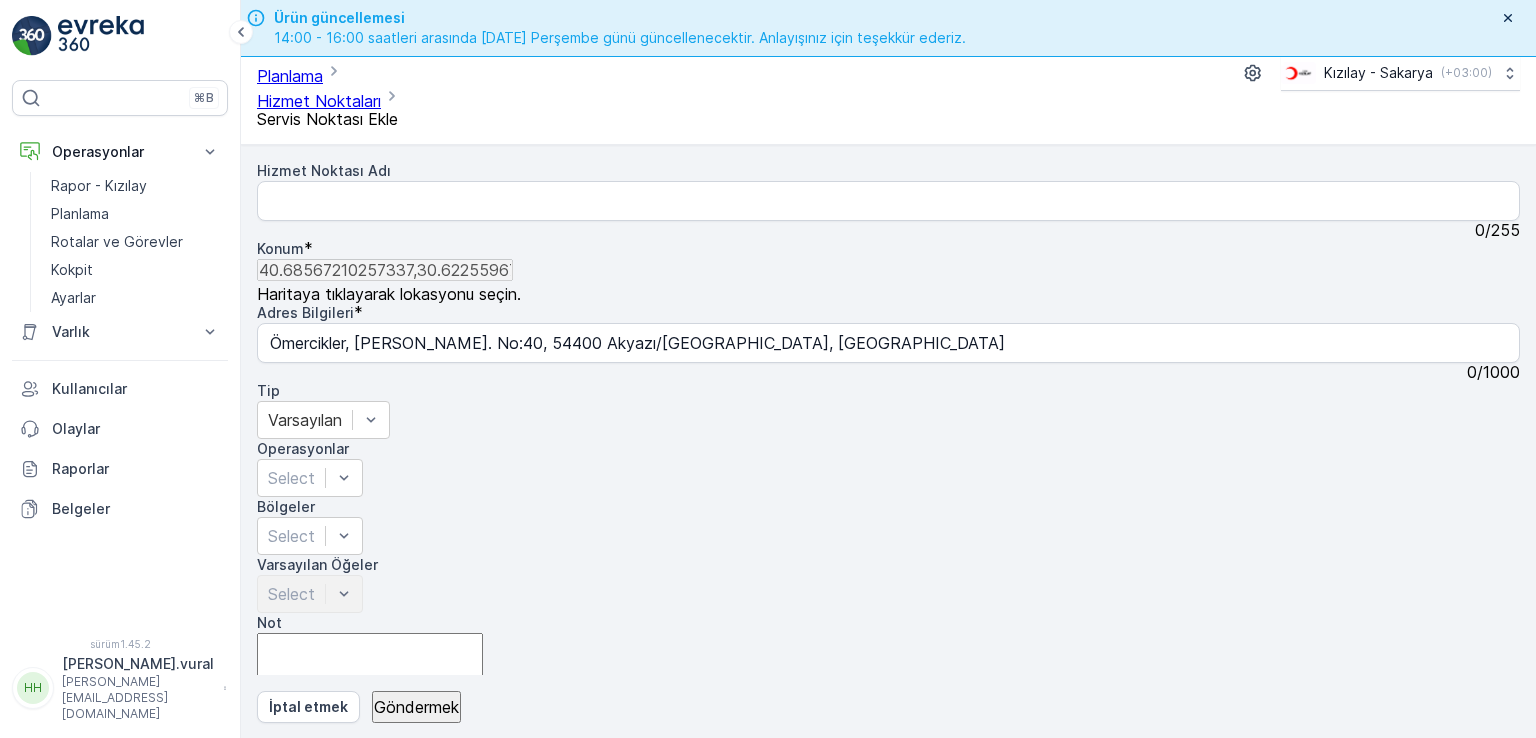type on "Ömercikler, 8020 Nolu Sk. No:4, 54400 Akyazı/[GEOGRAPHIC_DATA], [GEOGRAPHIC_DATA]" 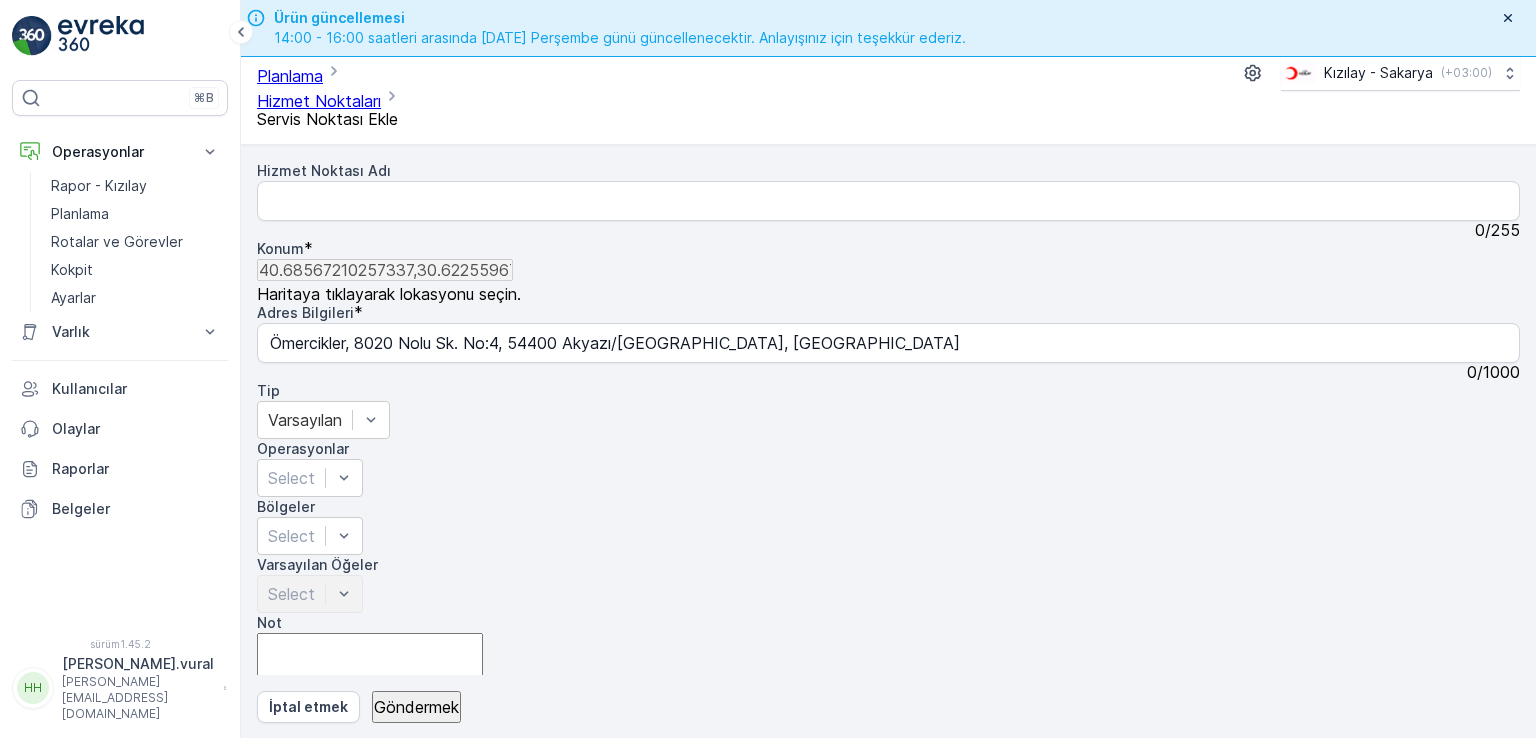 click on "+ − Uydu Yol haritası Arazi Hibrit Broşür Keyboard shortcuts Map Data Map data ©2025 Map data ©2025 10 m  Click to toggle between metric and imperial units Terms Report a map error" at bounding box center [888, 916] 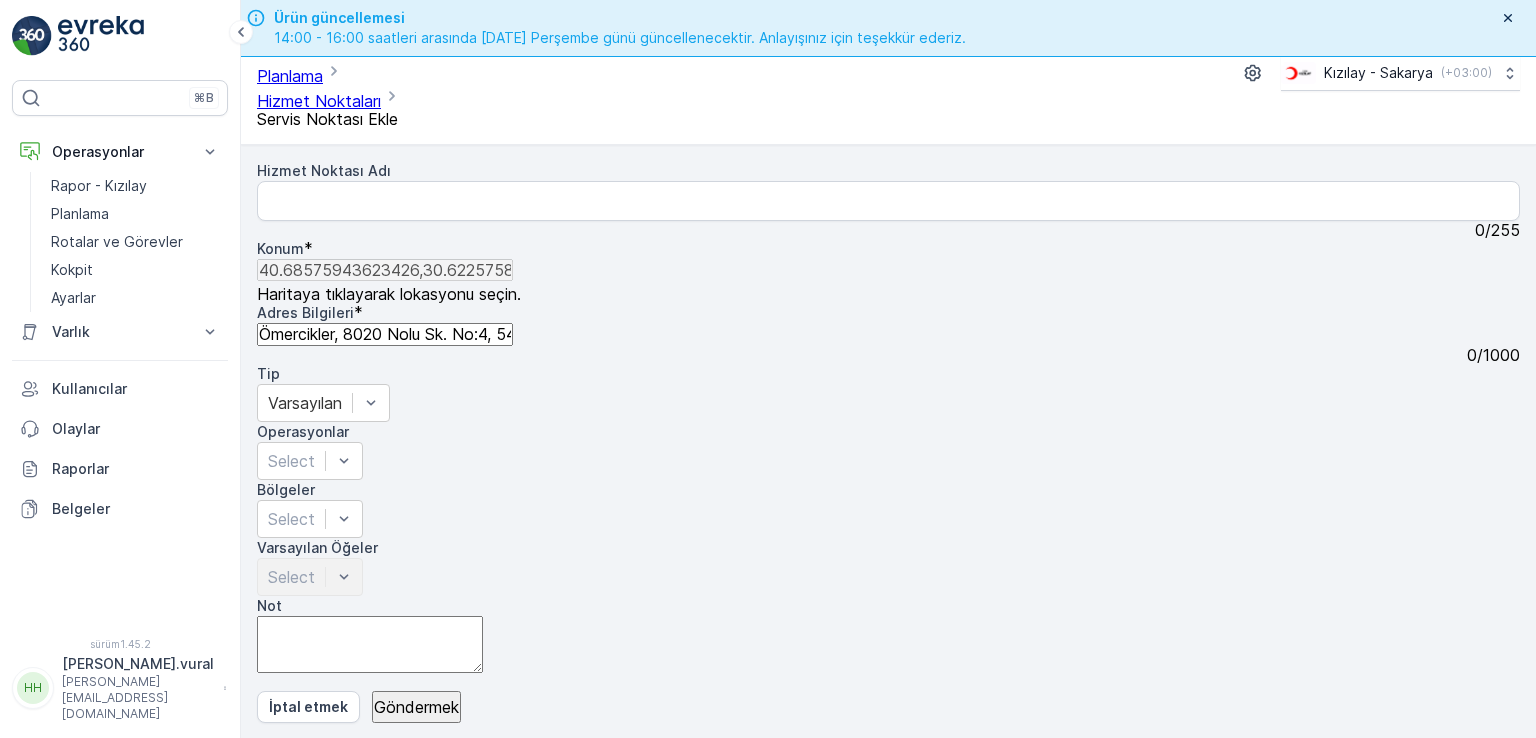 click on "Ömercikler, 8020 Nolu Sk. No:4, 54400 Akyazı/[GEOGRAPHIC_DATA], [GEOGRAPHIC_DATA]" at bounding box center [385, 334] 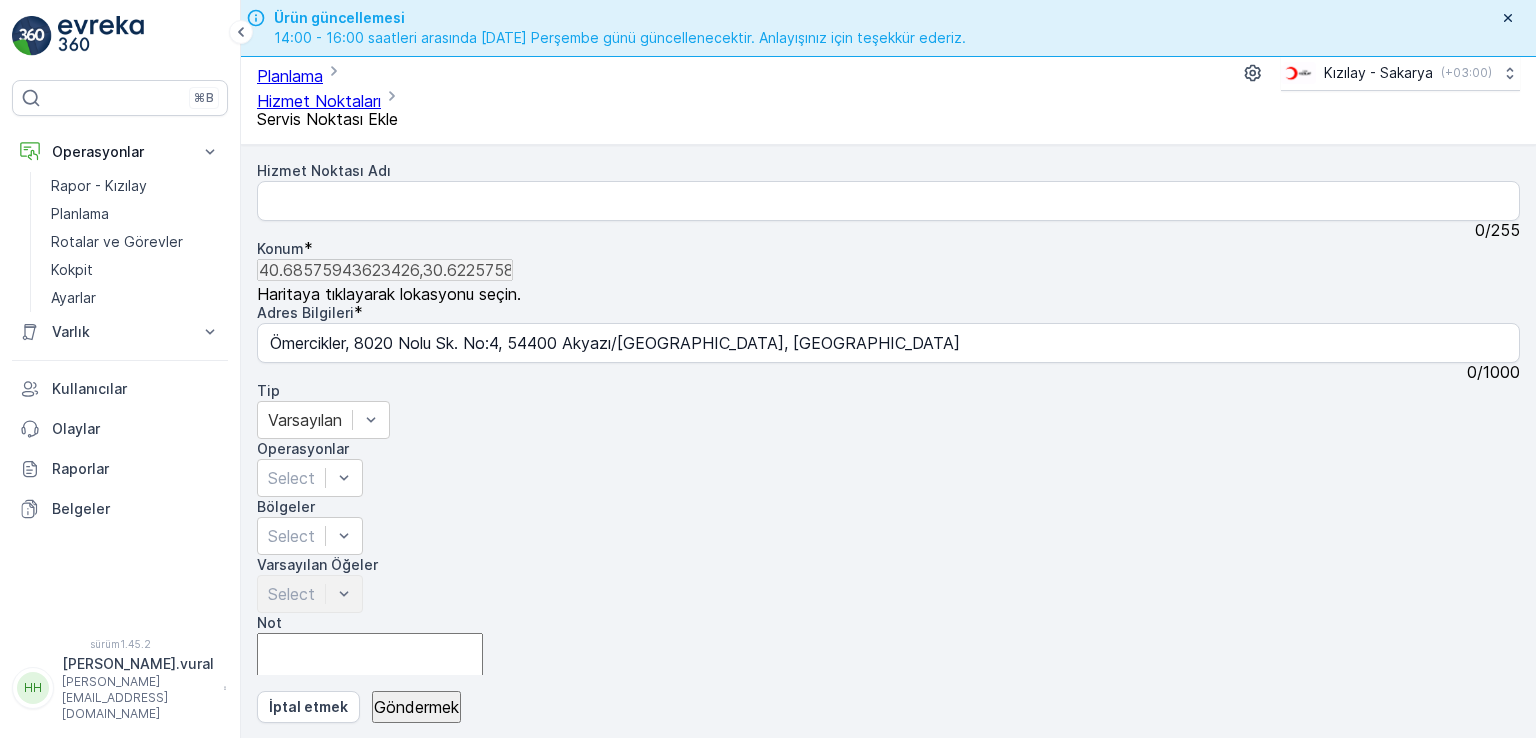 scroll, scrollTop: 173, scrollLeft: 0, axis: vertical 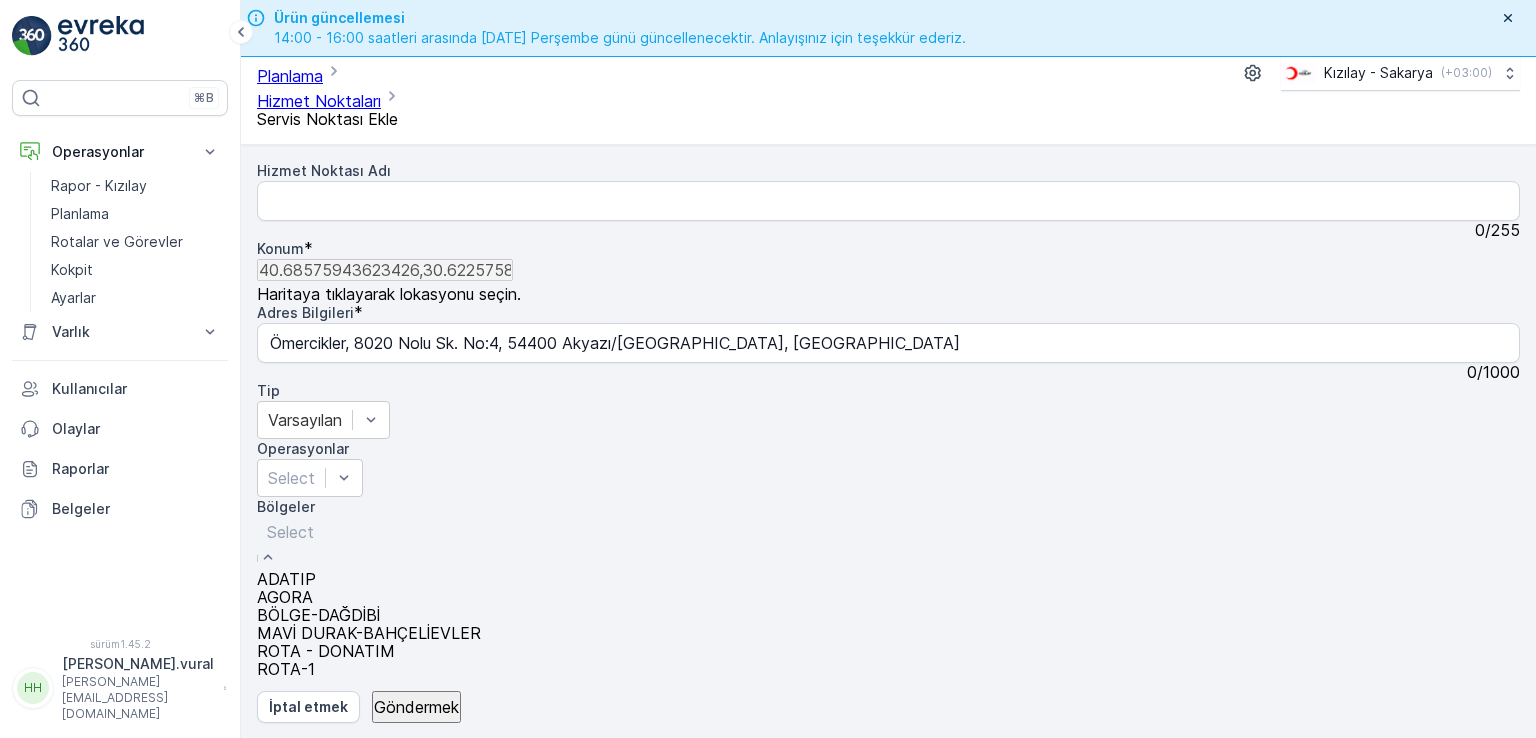 click on "ROTA-AKYAZI-KARAPÜRÇEK" at bounding box center (370, 687) 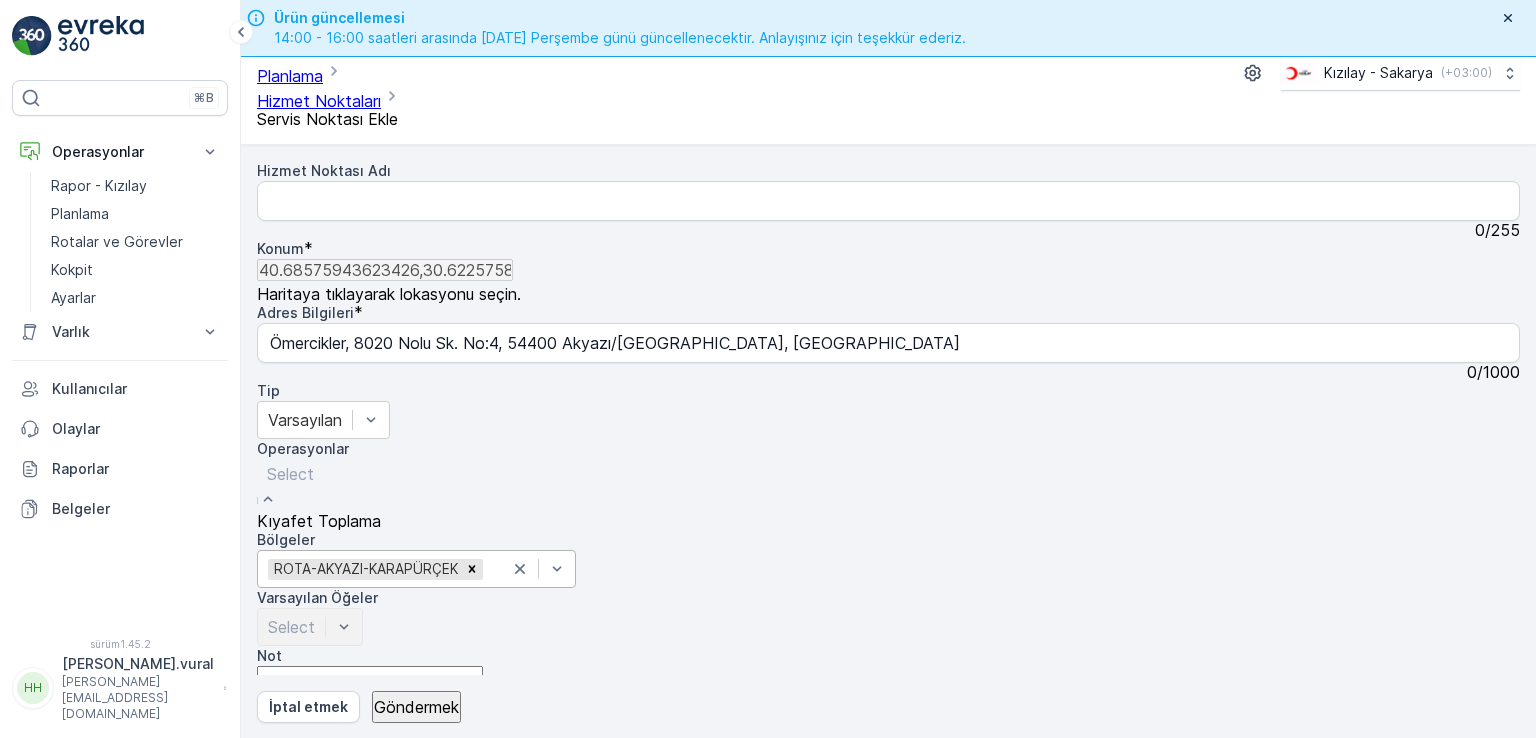 click on "Select" at bounding box center [319, 485] 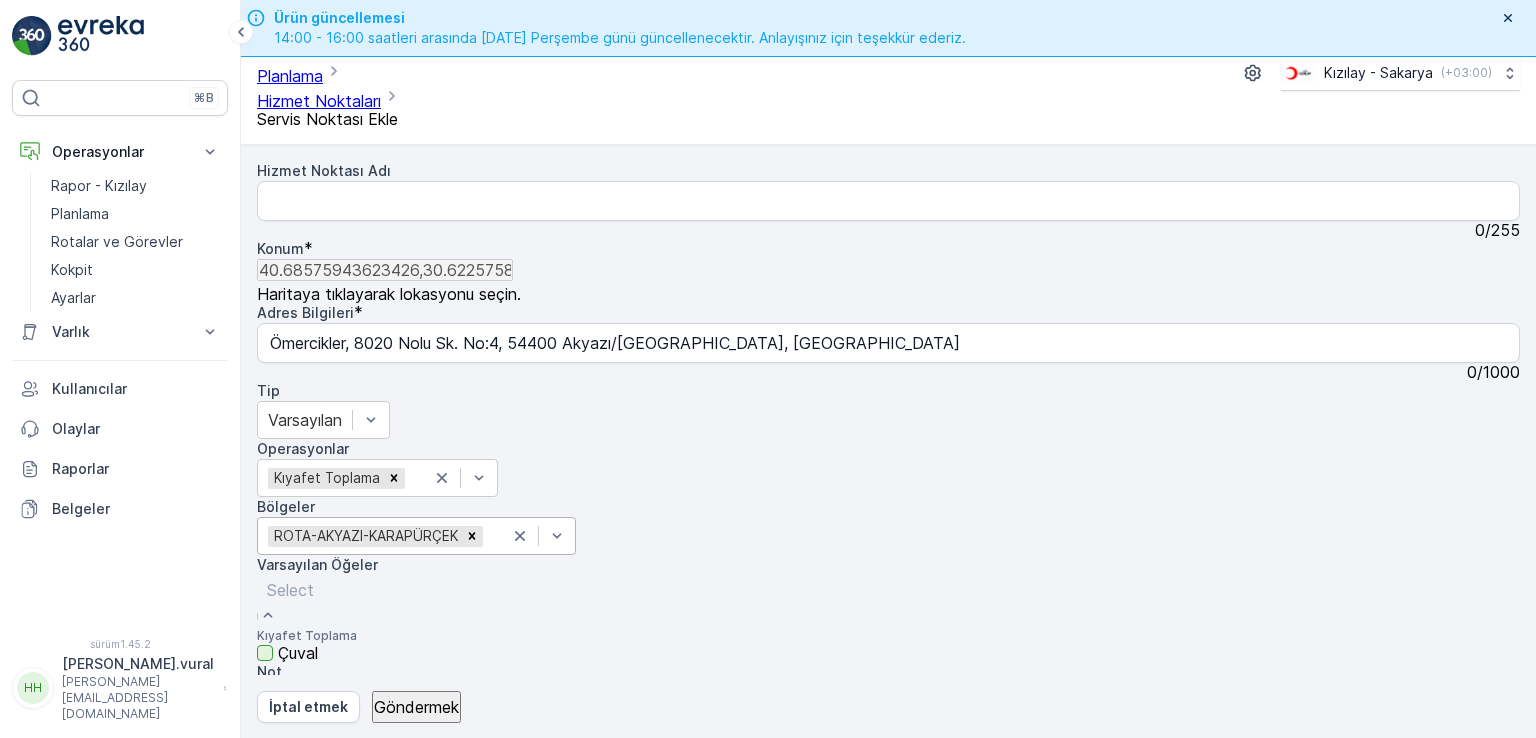 click at bounding box center (265, 653) 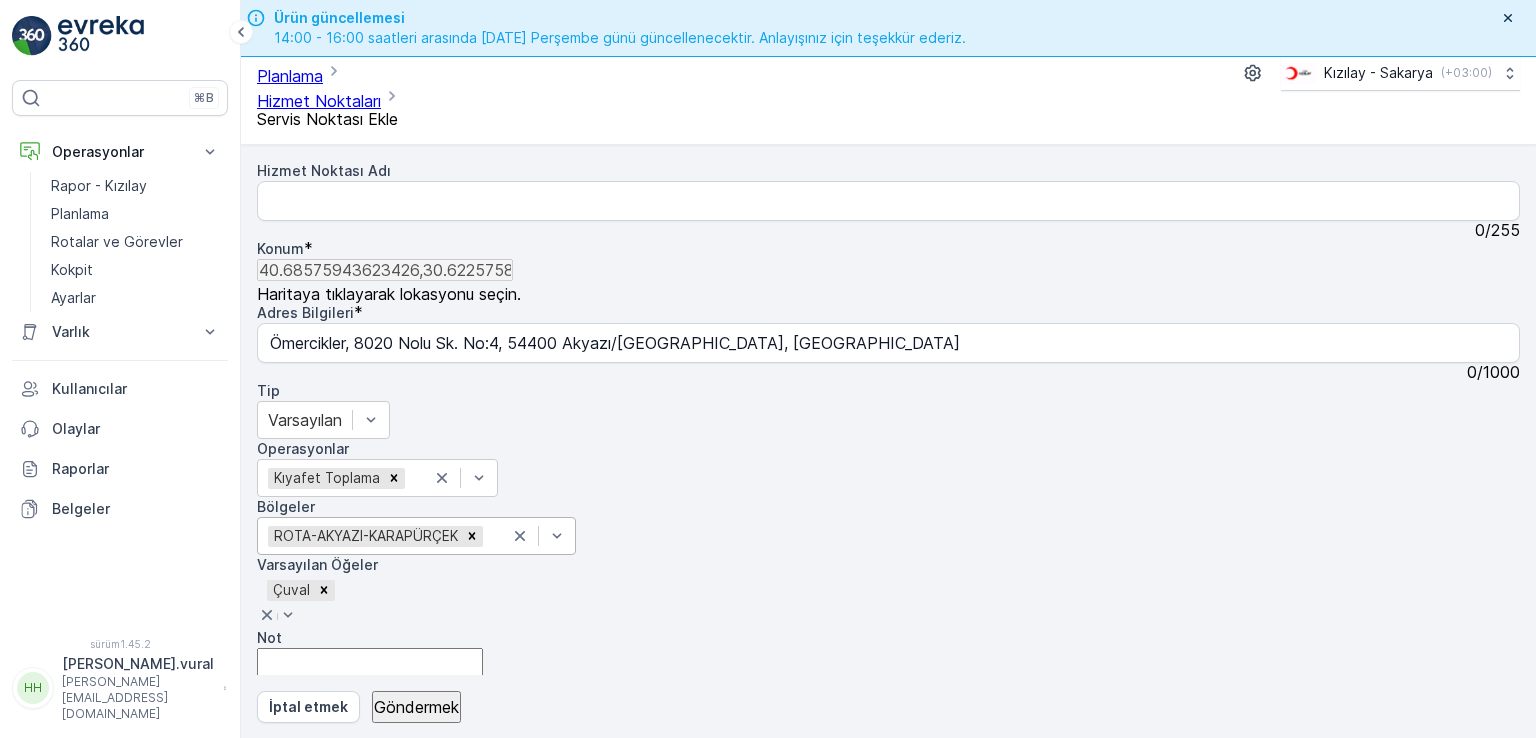 scroll, scrollTop: 180, scrollLeft: 0, axis: vertical 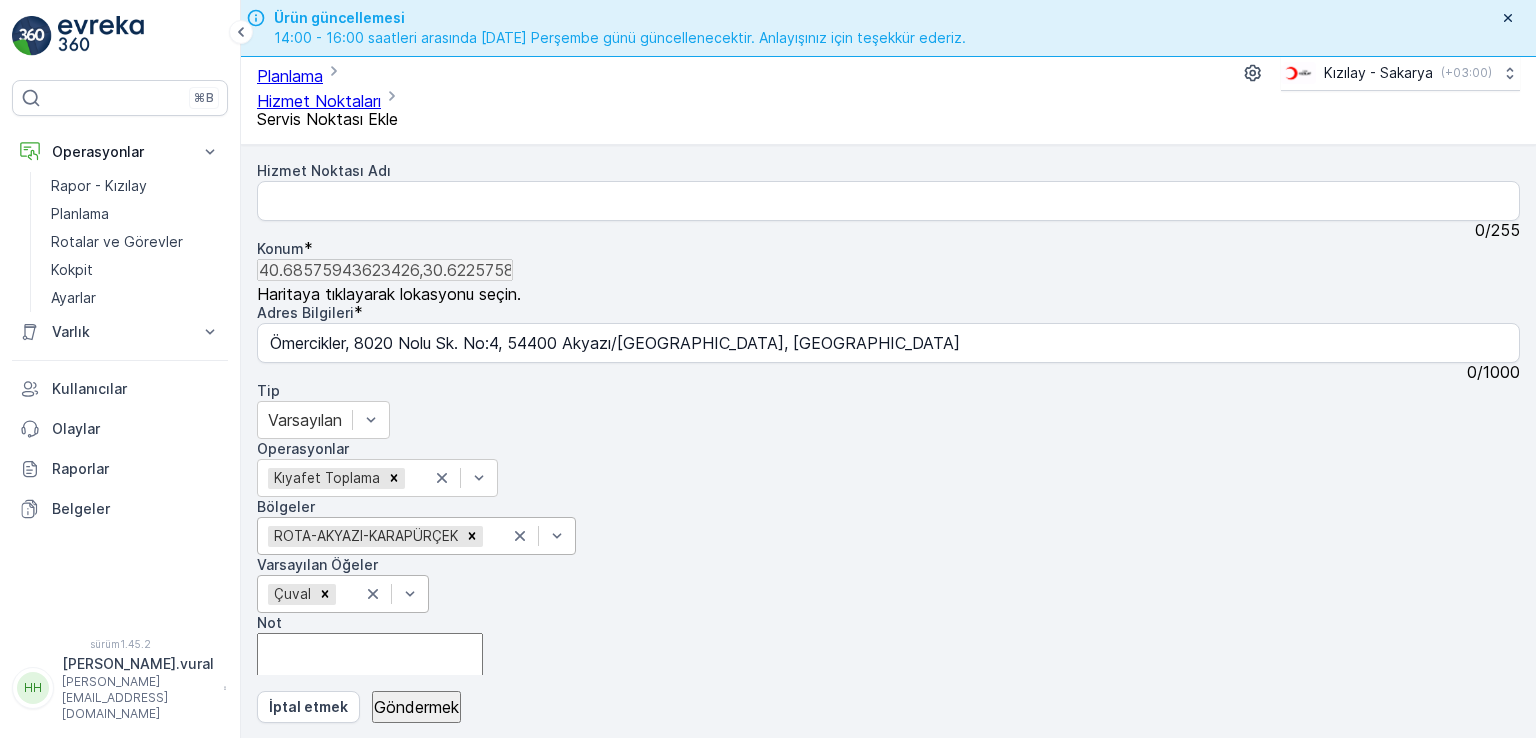 click on "Hizmet Noktası Adı 0  /  255 Konum * 40.68575943623426,30.62257580707052 [GEOGRAPHIC_DATA] seçin. Adres Bilgileri * Ömercikler, 8020 Nolu Sk. No:4, 54400 Akyazı/[GEOGRAPHIC_DATA], [GEOGRAPHIC_DATA] 0  /  1000 Tip Varsayılan Operasyonlar Kıyafet Toplama Bölgeler ROTA-AKYAZI-KARAPÜRÇEK Varsayılan Öğeler Çuval Not 0  /  255 Zaman Penceresi Başlangıcı Zaman Penceresi [PERSON_NAME]/Görev Planına ekler ekleyin [PERSON_NAME]" at bounding box center (888, 528) 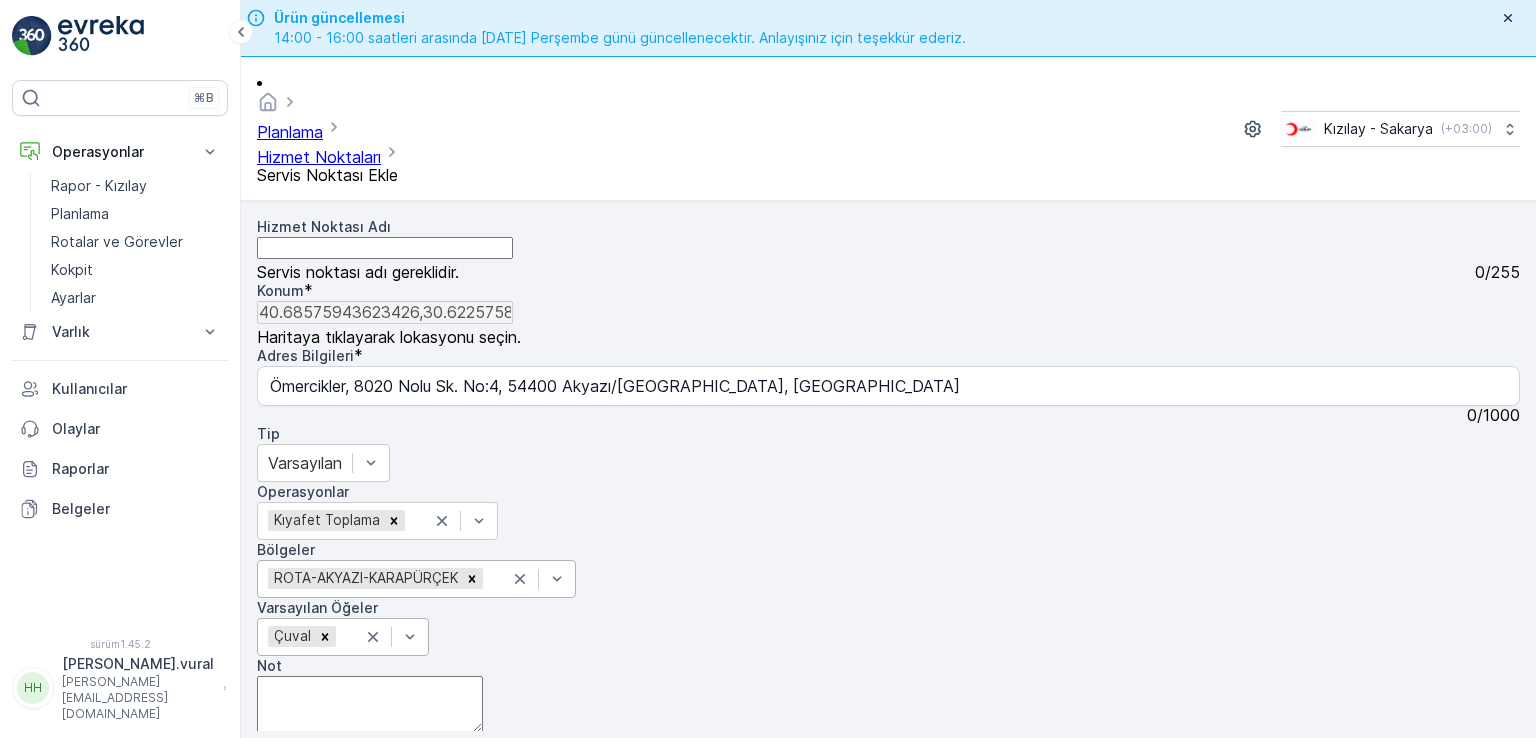 scroll, scrollTop: 0, scrollLeft: 0, axis: both 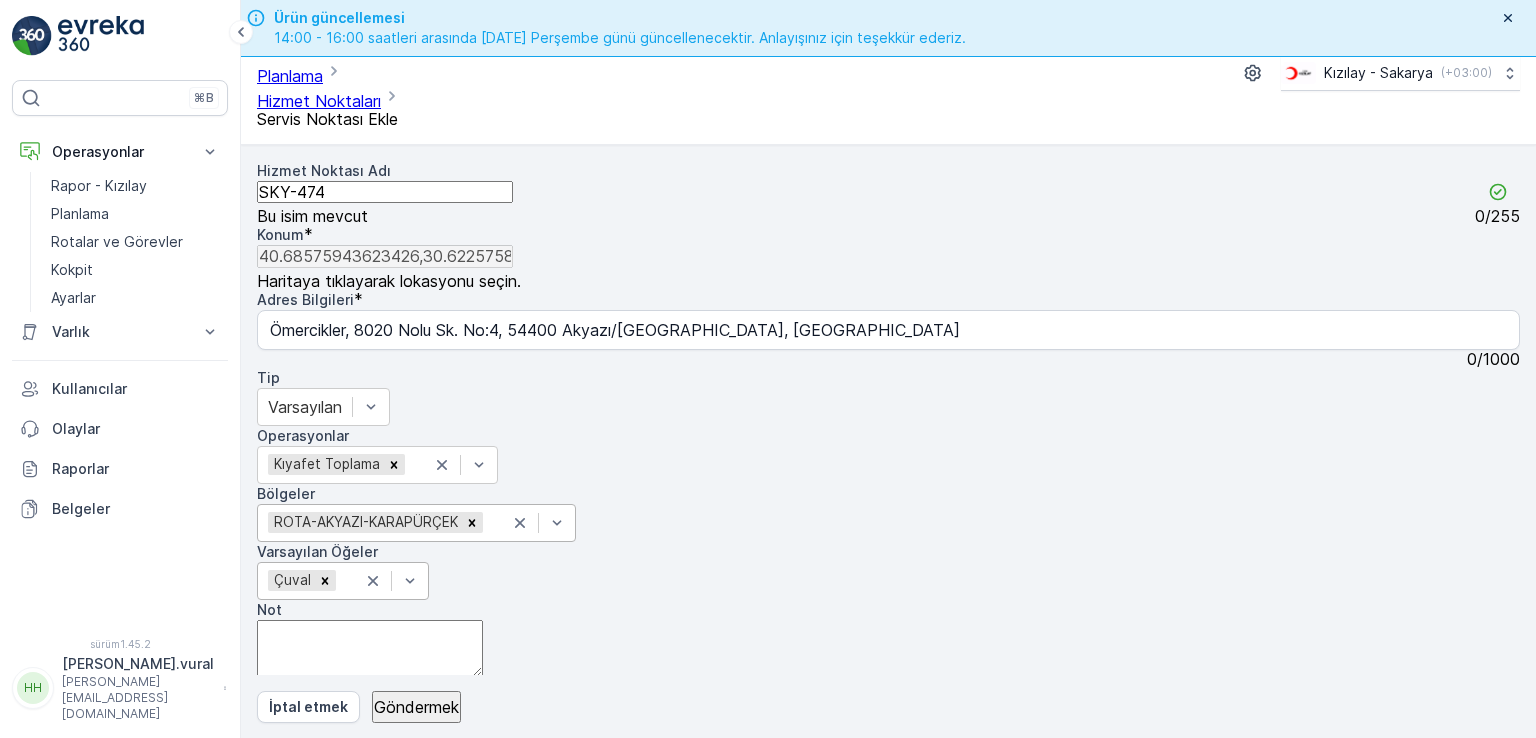 type on "SKY-474" 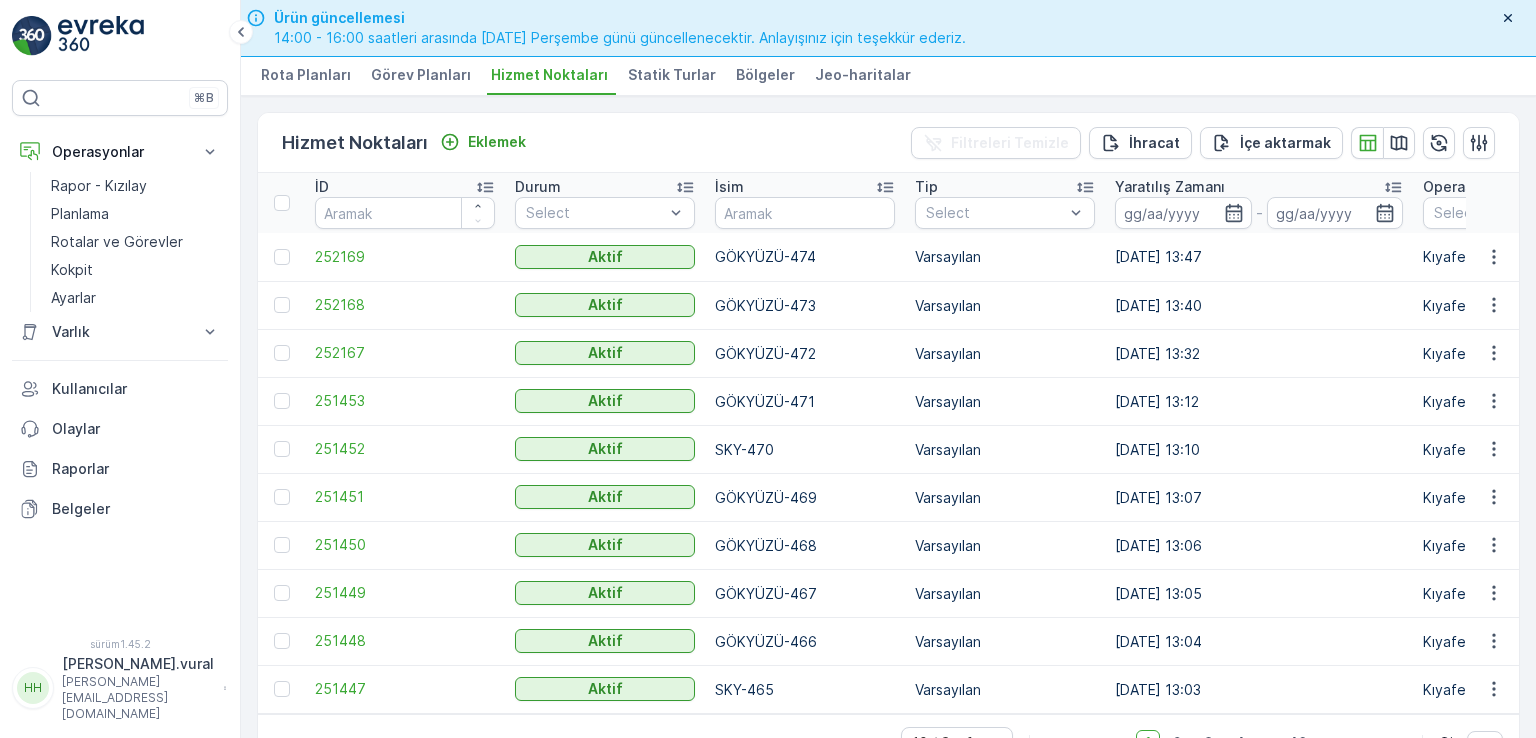 scroll, scrollTop: 5, scrollLeft: 0, axis: vertical 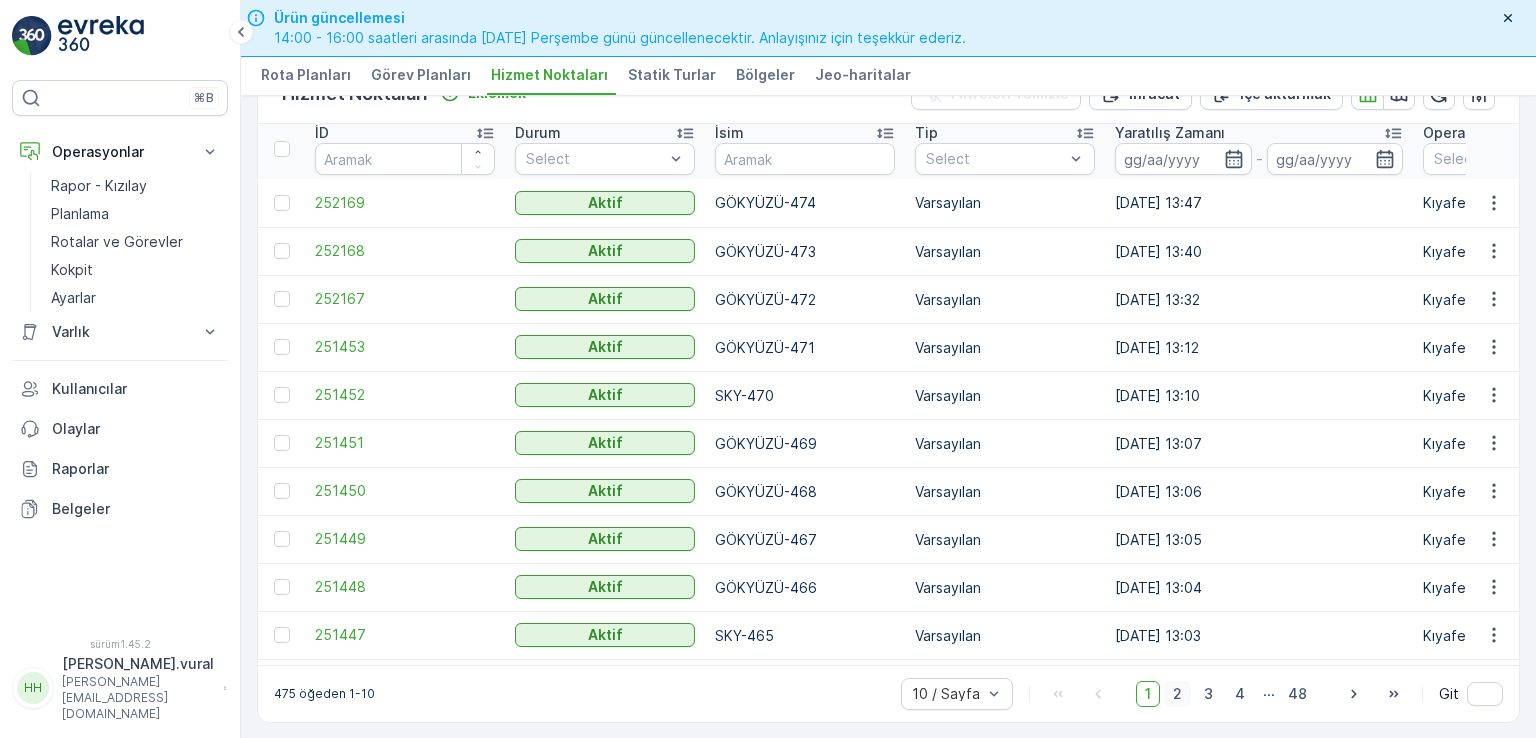 click on "2" at bounding box center [1177, 693] 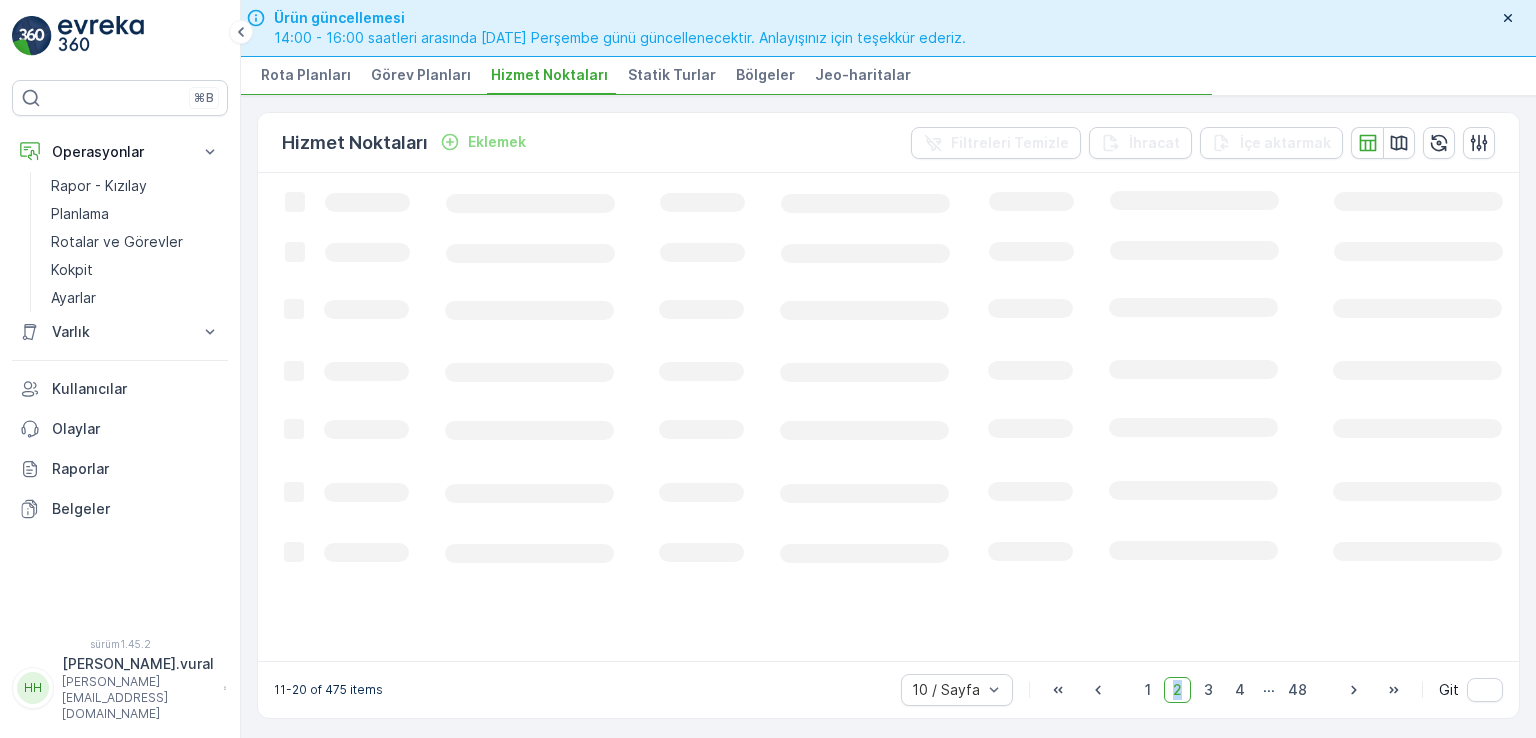 scroll, scrollTop: 0, scrollLeft: 0, axis: both 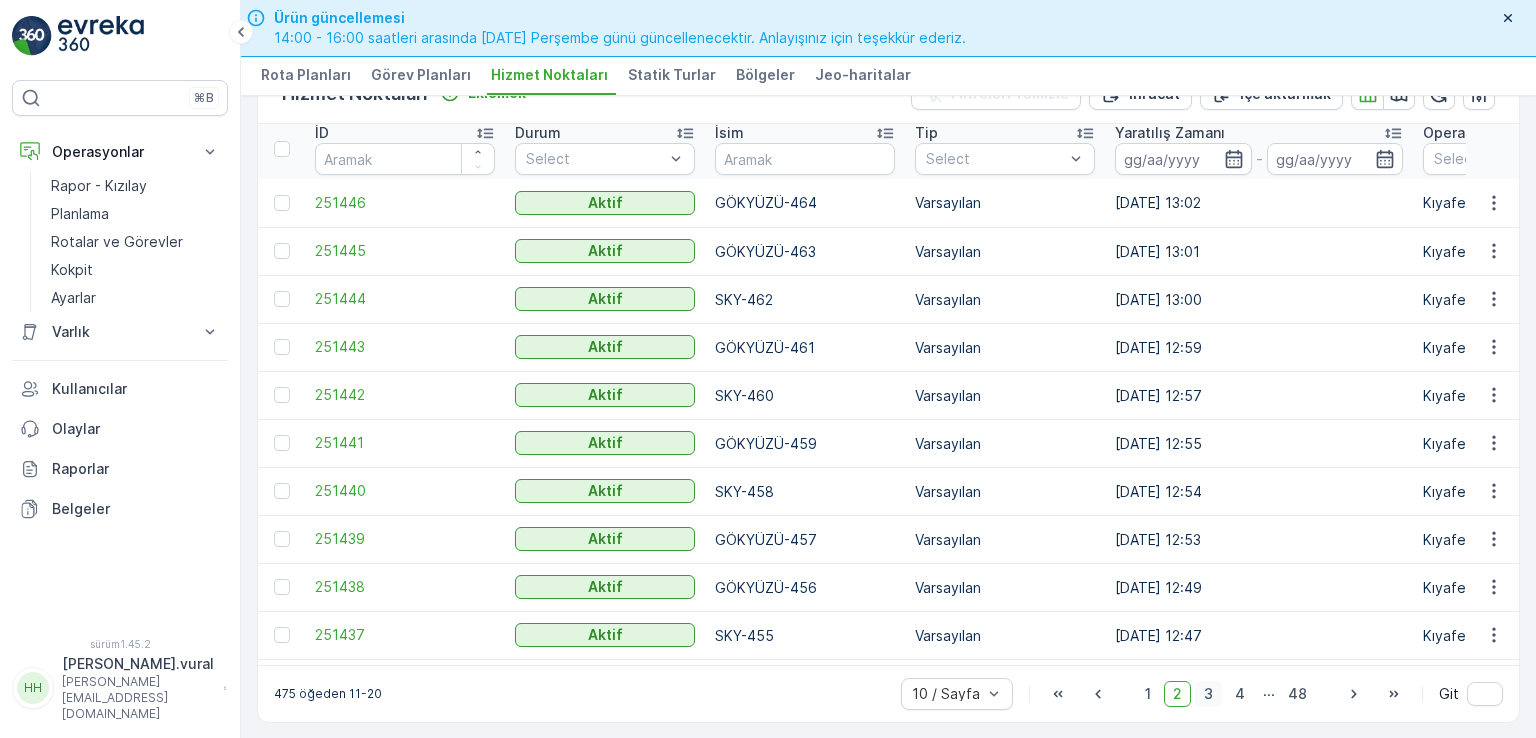 click on "3" at bounding box center [1208, 694] 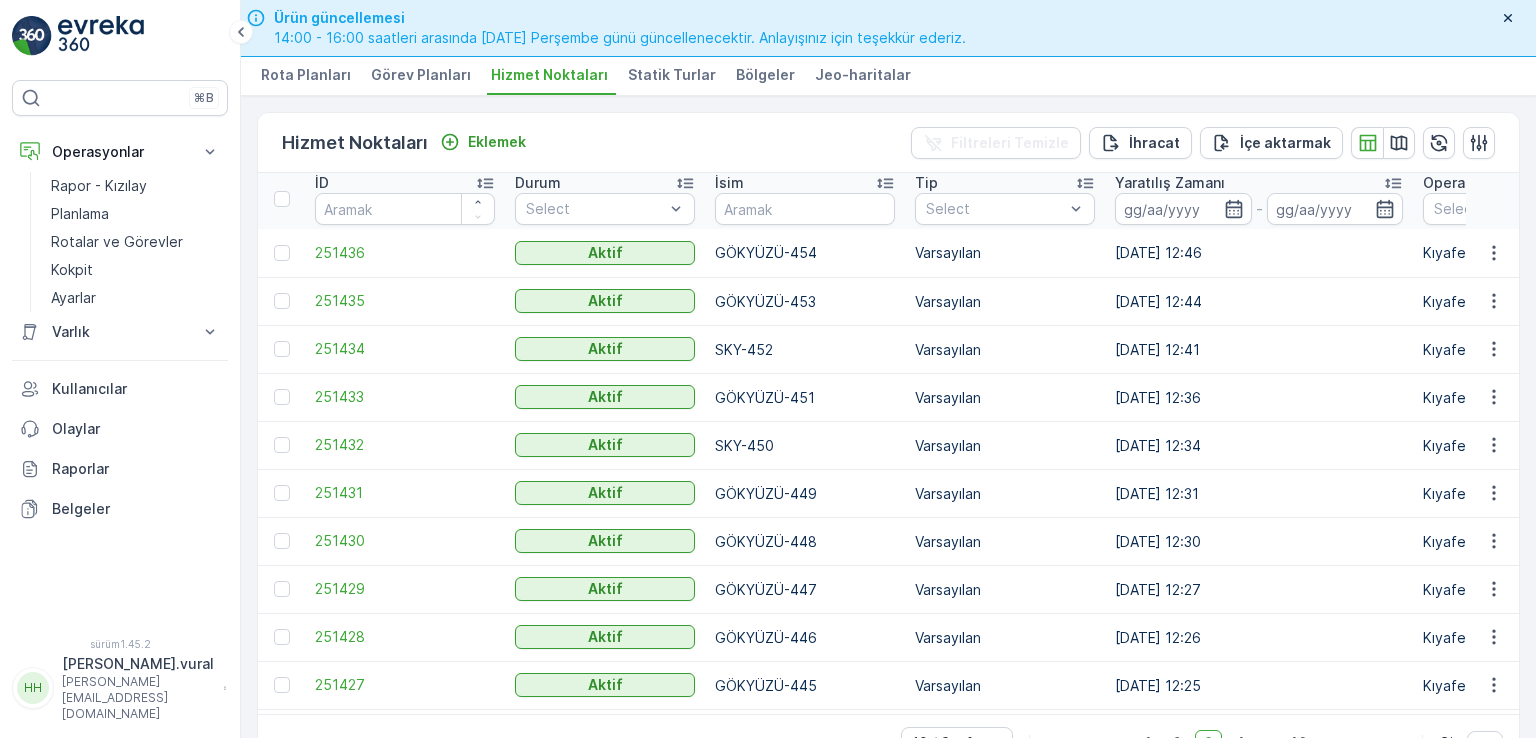 scroll, scrollTop: 5, scrollLeft: 0, axis: vertical 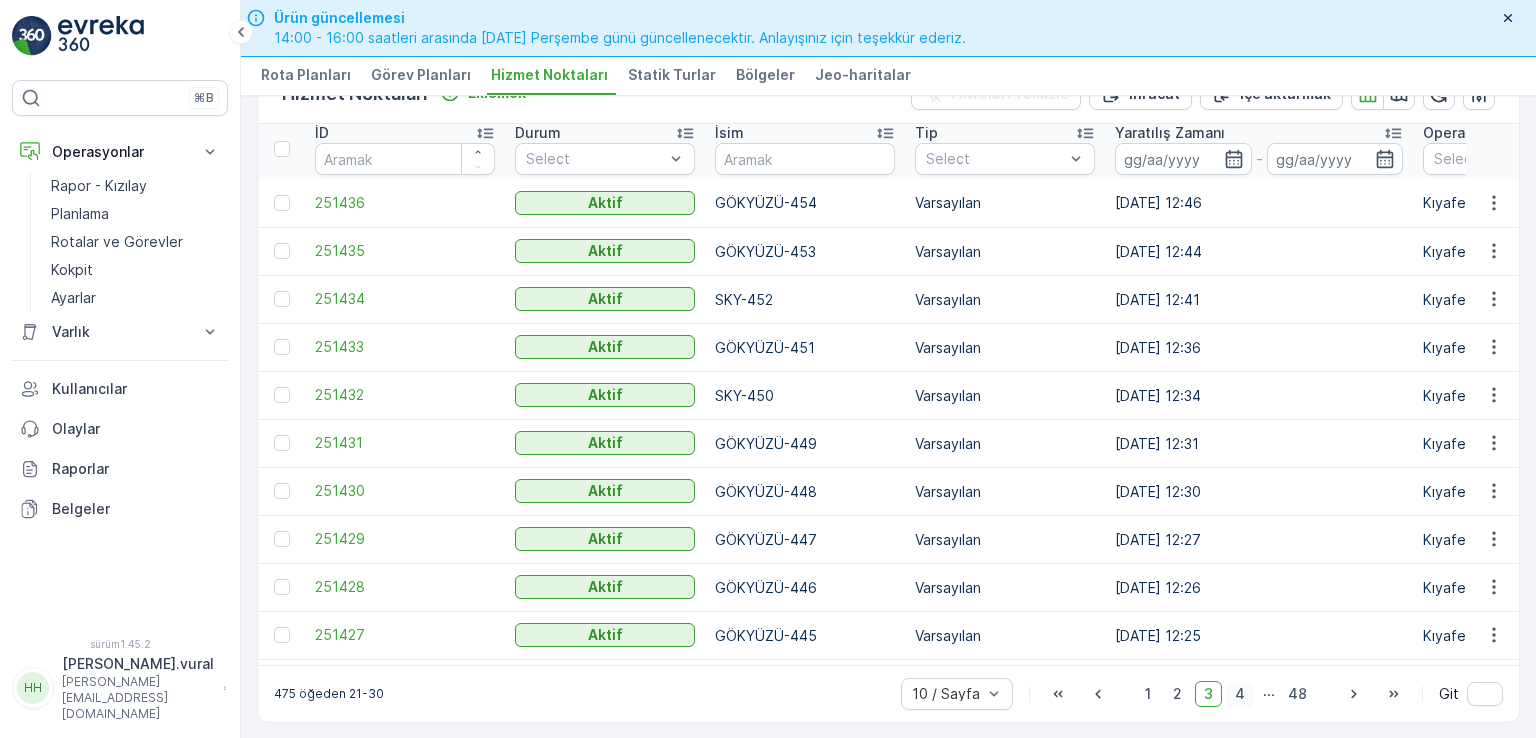 click on "4" at bounding box center [1240, 693] 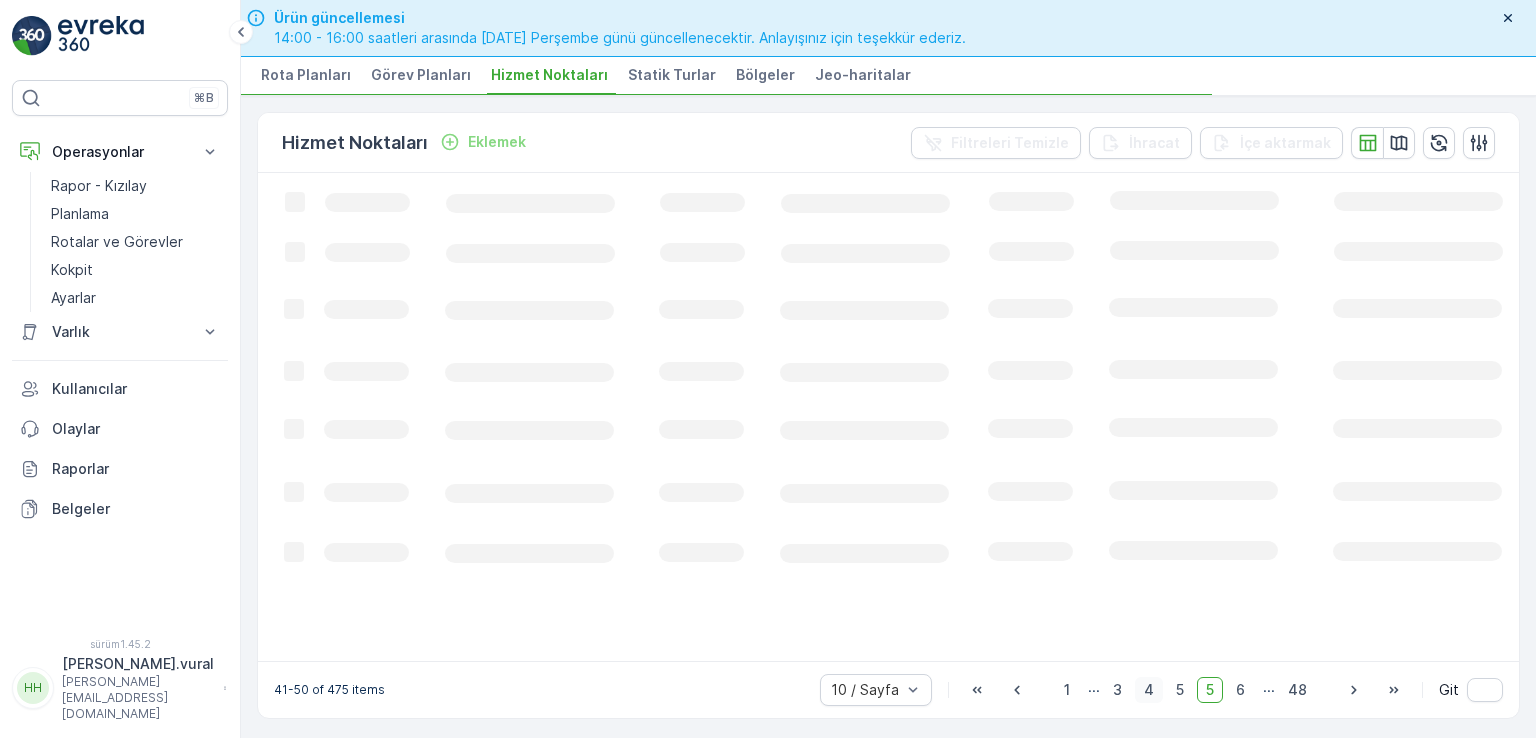 scroll, scrollTop: 0, scrollLeft: 0, axis: both 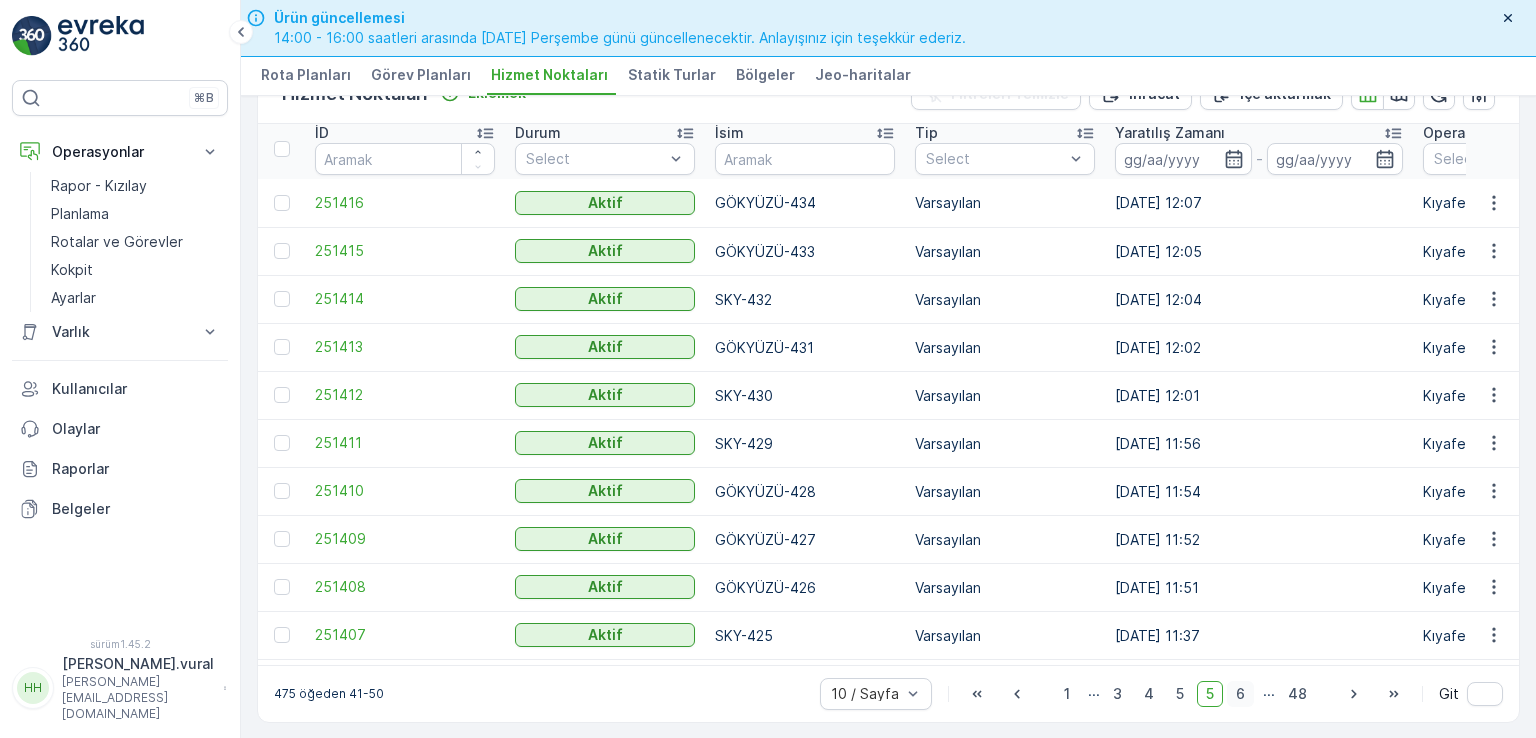 click on "6" at bounding box center [1240, 693] 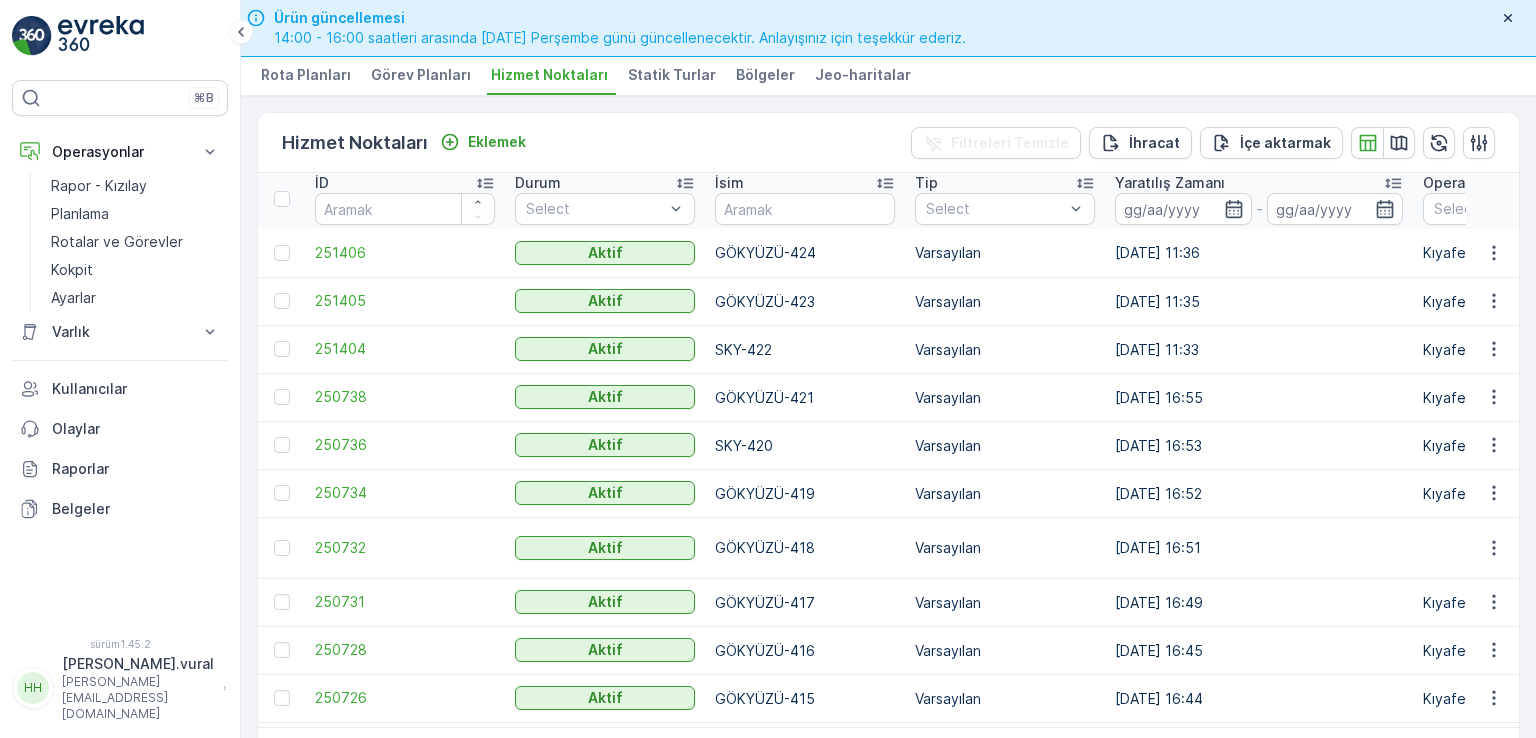 scroll, scrollTop: 5, scrollLeft: 0, axis: vertical 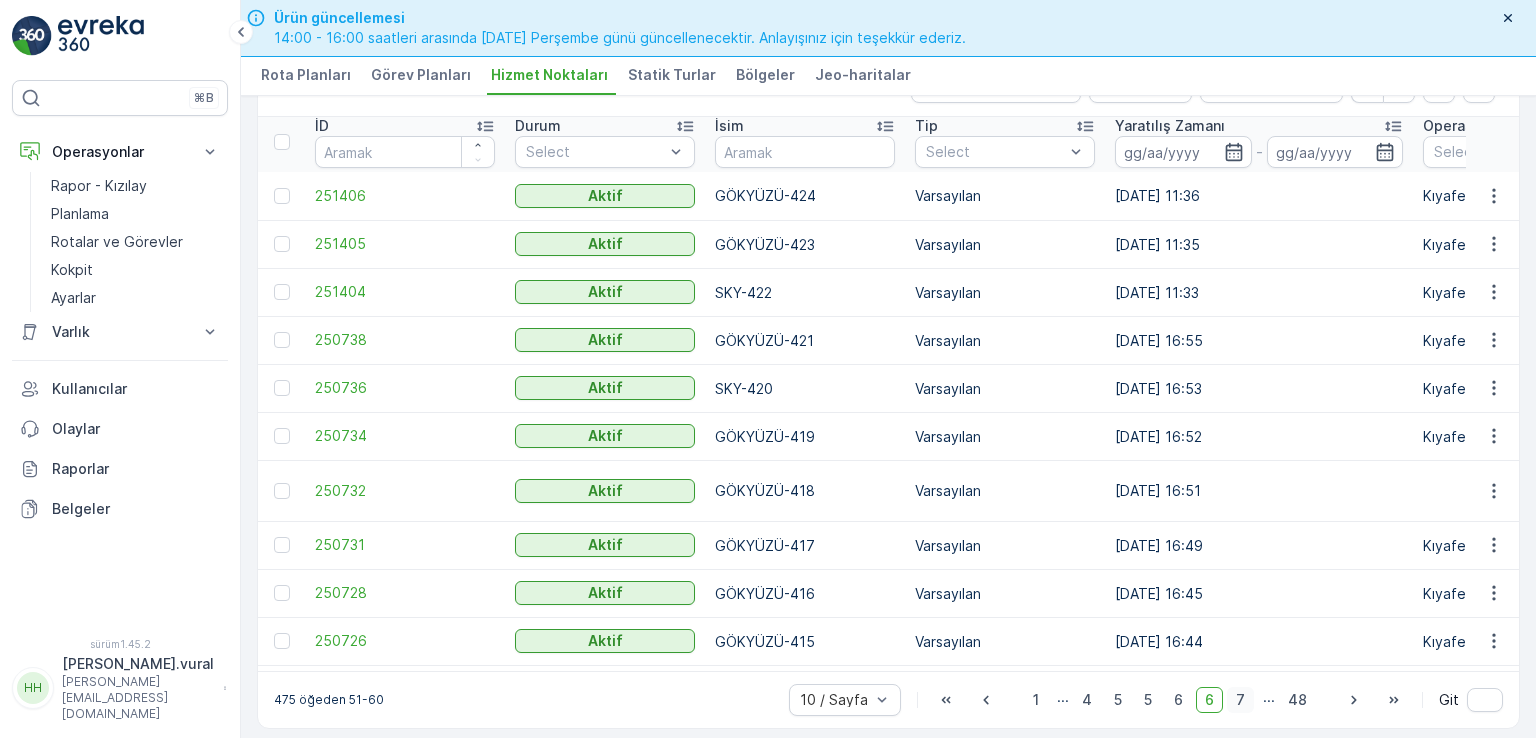 click on "7" at bounding box center [1240, 700] 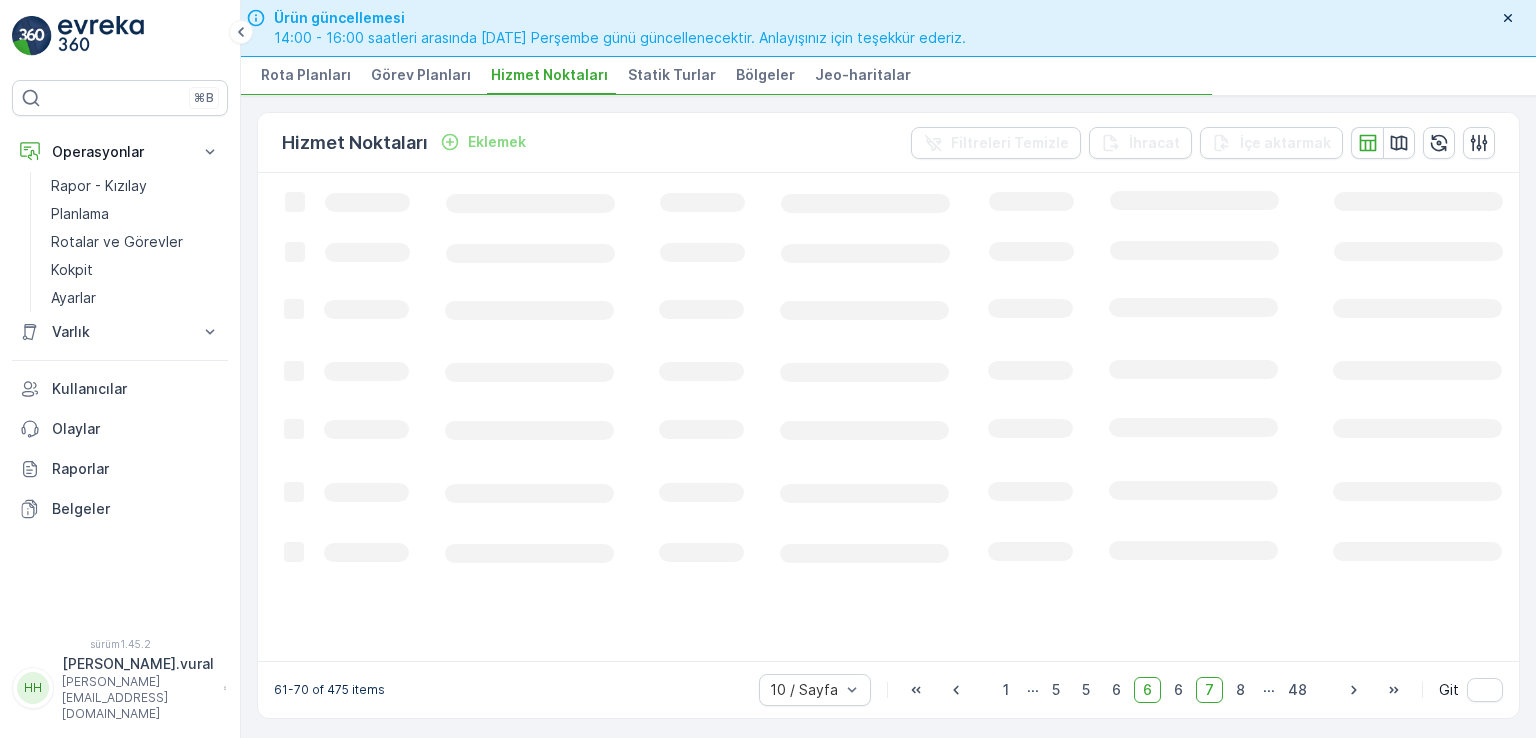 scroll, scrollTop: 0, scrollLeft: 0, axis: both 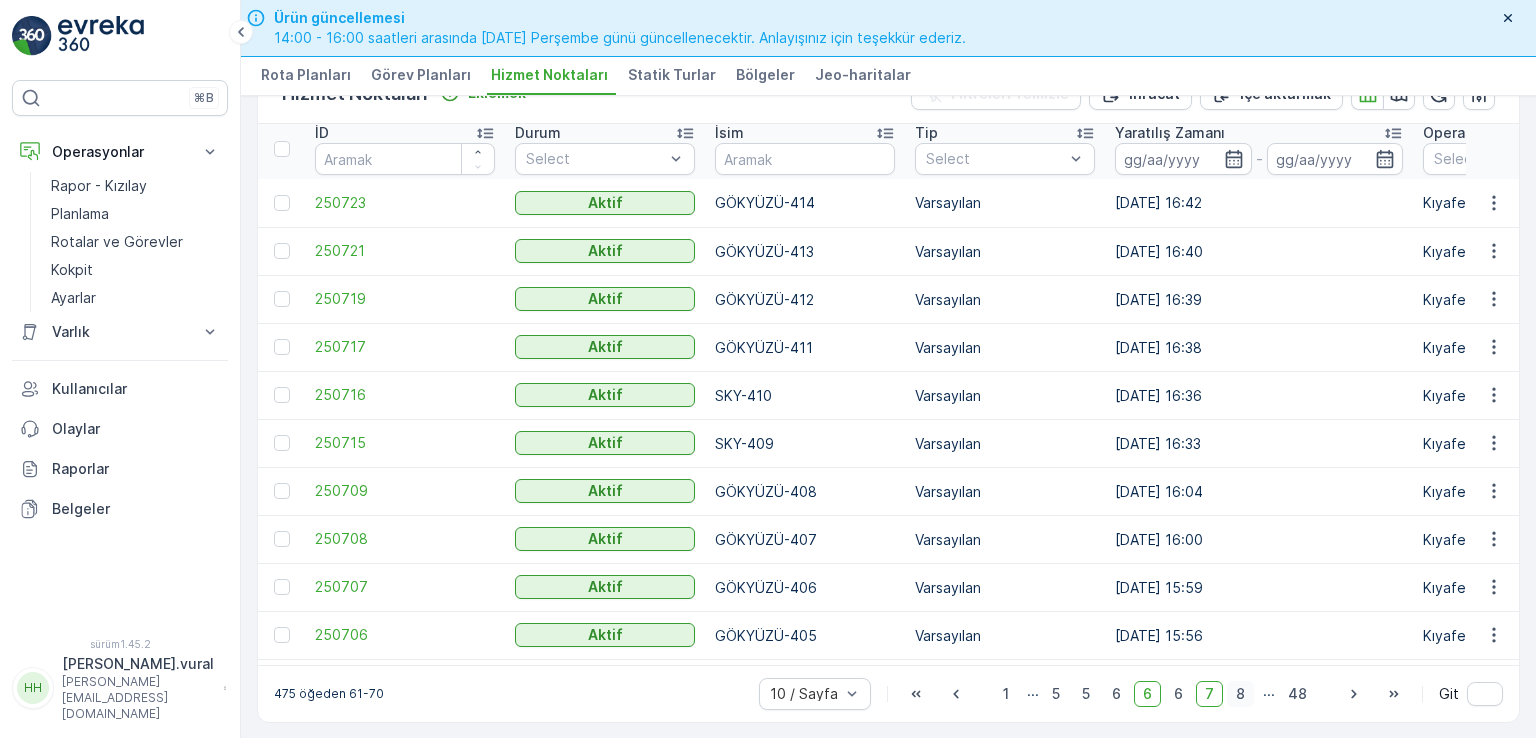 click on "8" at bounding box center (1240, 694) 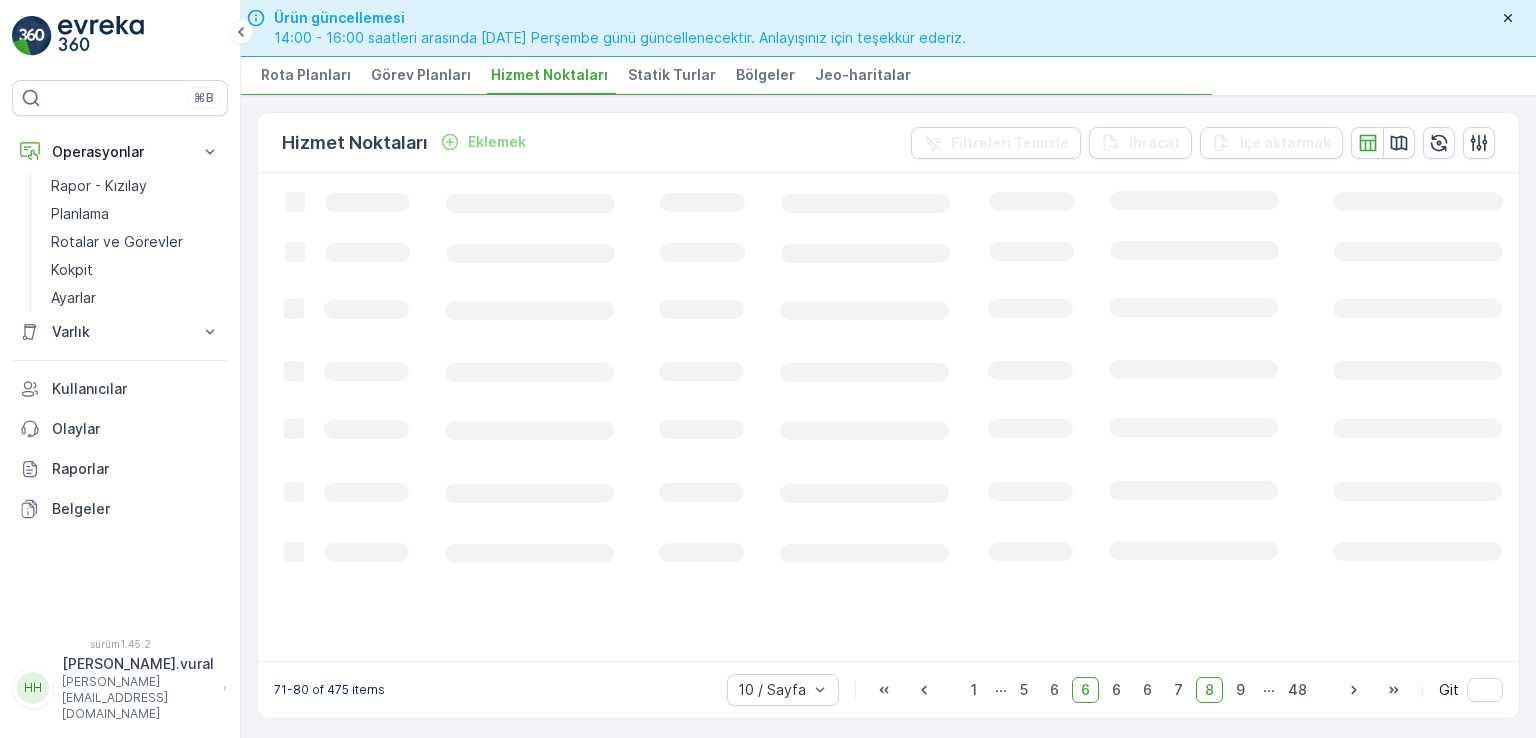 scroll, scrollTop: 0, scrollLeft: 0, axis: both 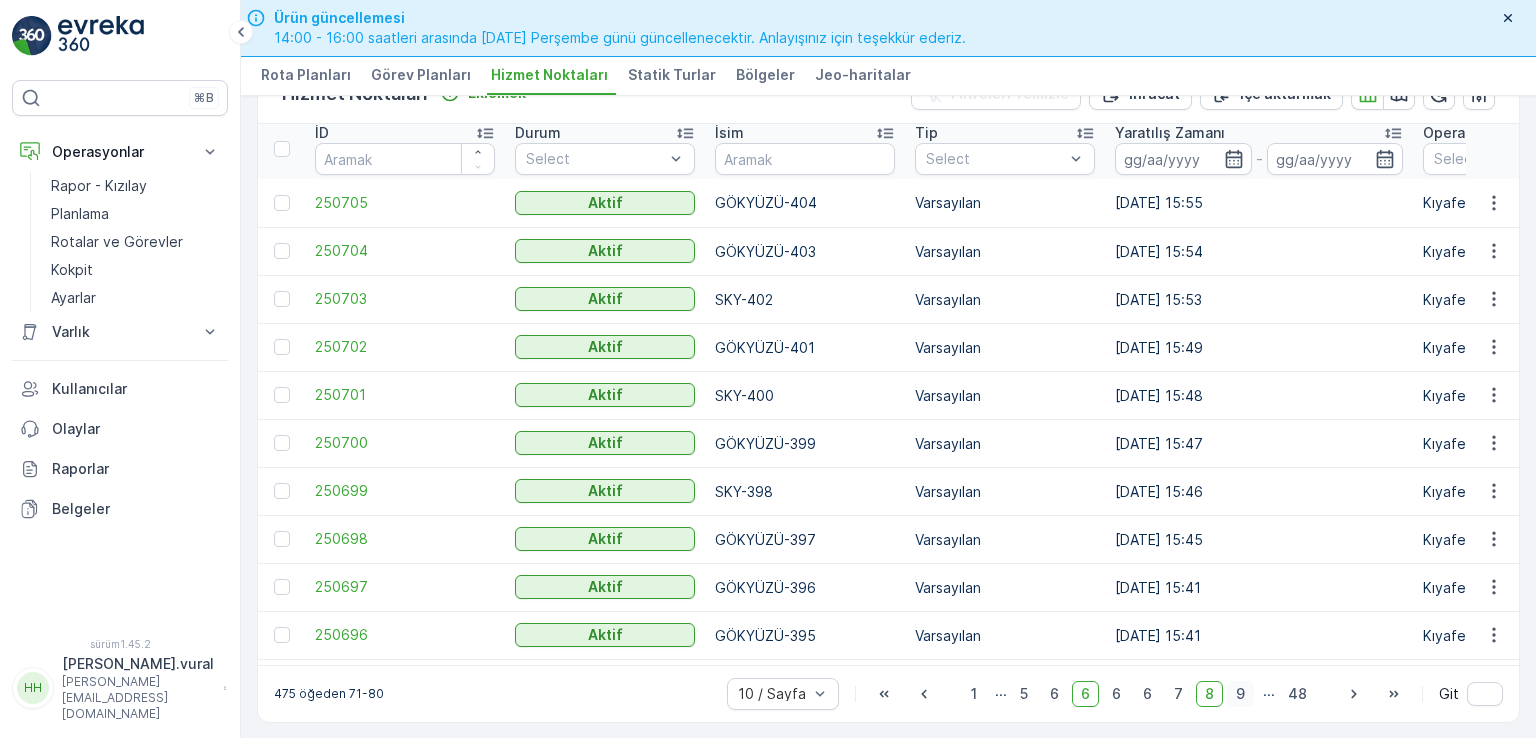 click on "9" at bounding box center [1240, 694] 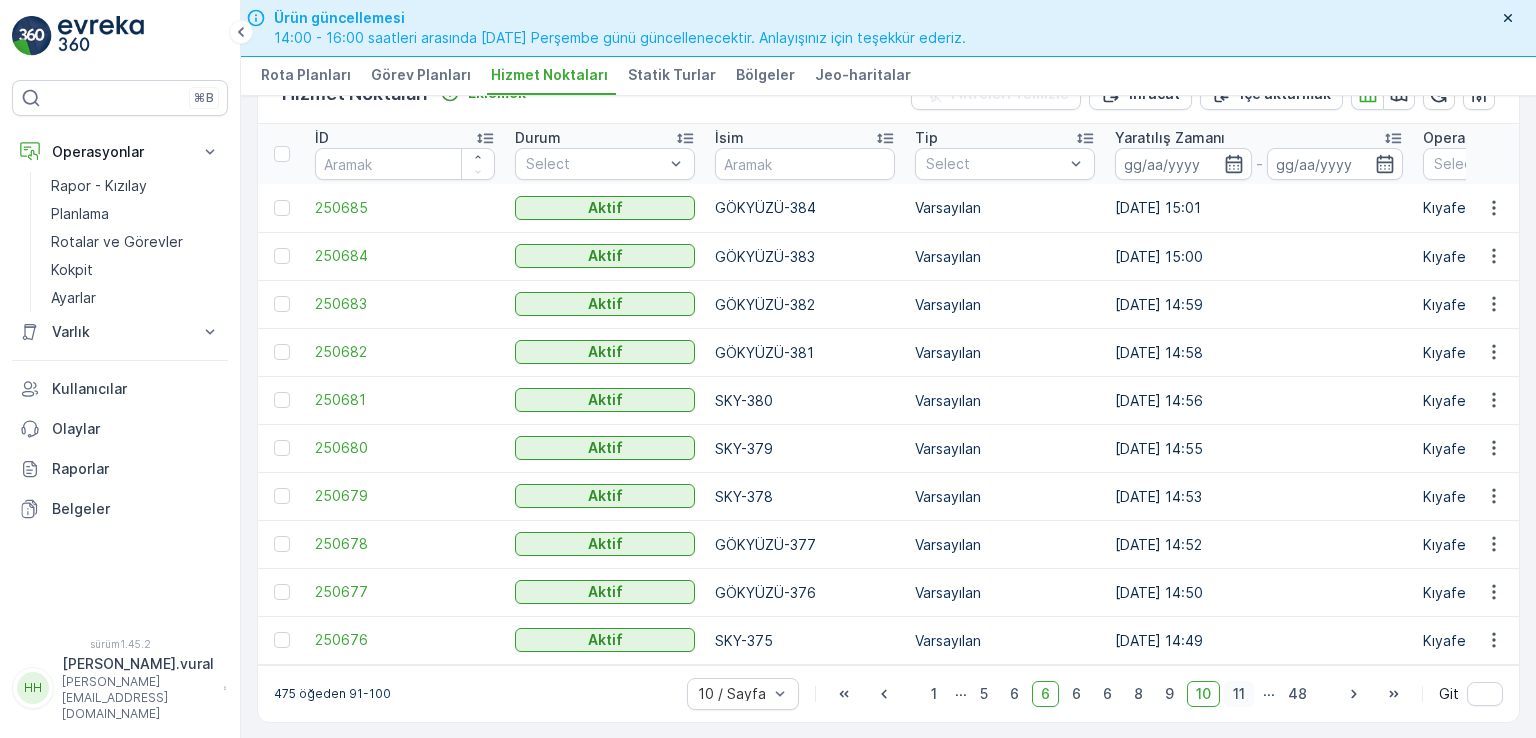 click on "11" at bounding box center (1239, 693) 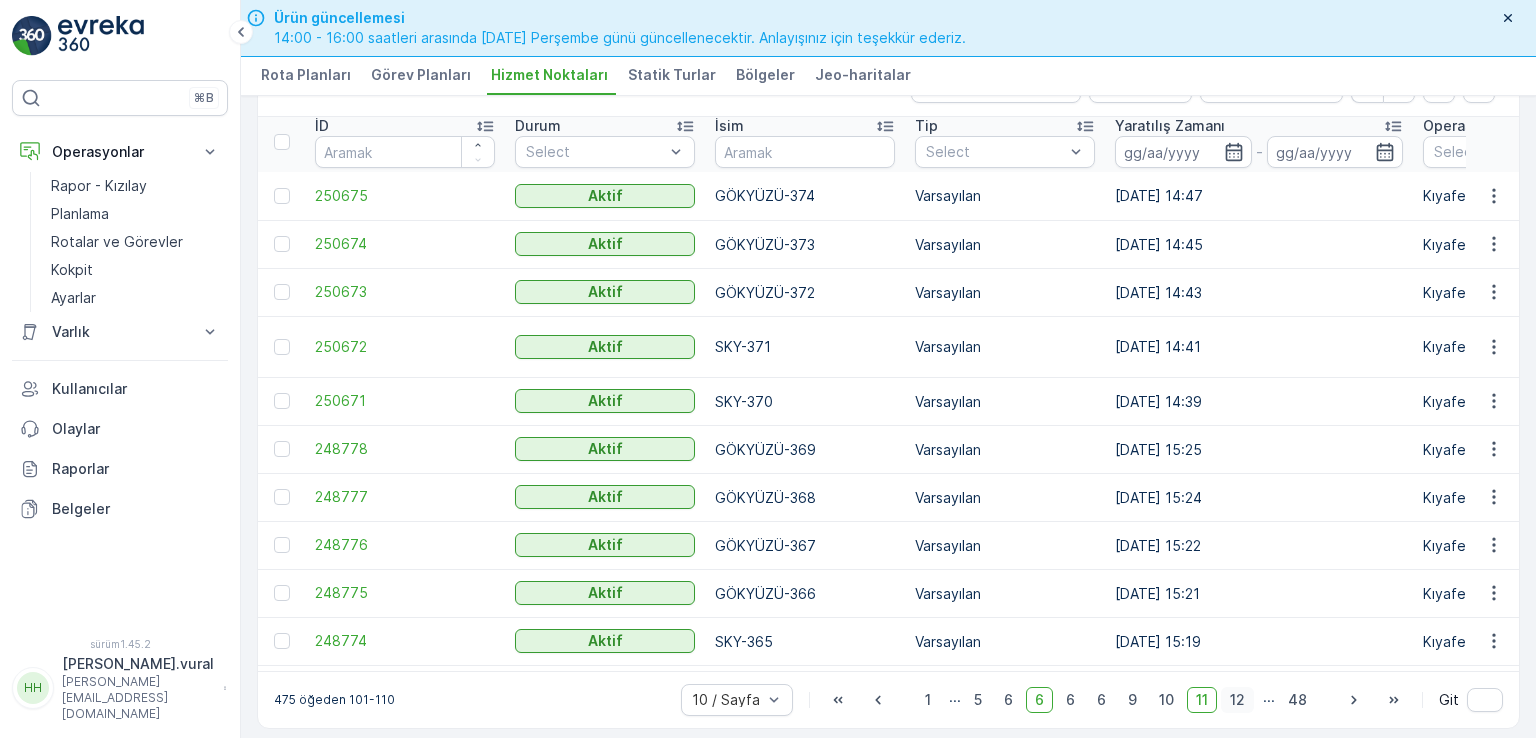 click on "12" at bounding box center [1237, 700] 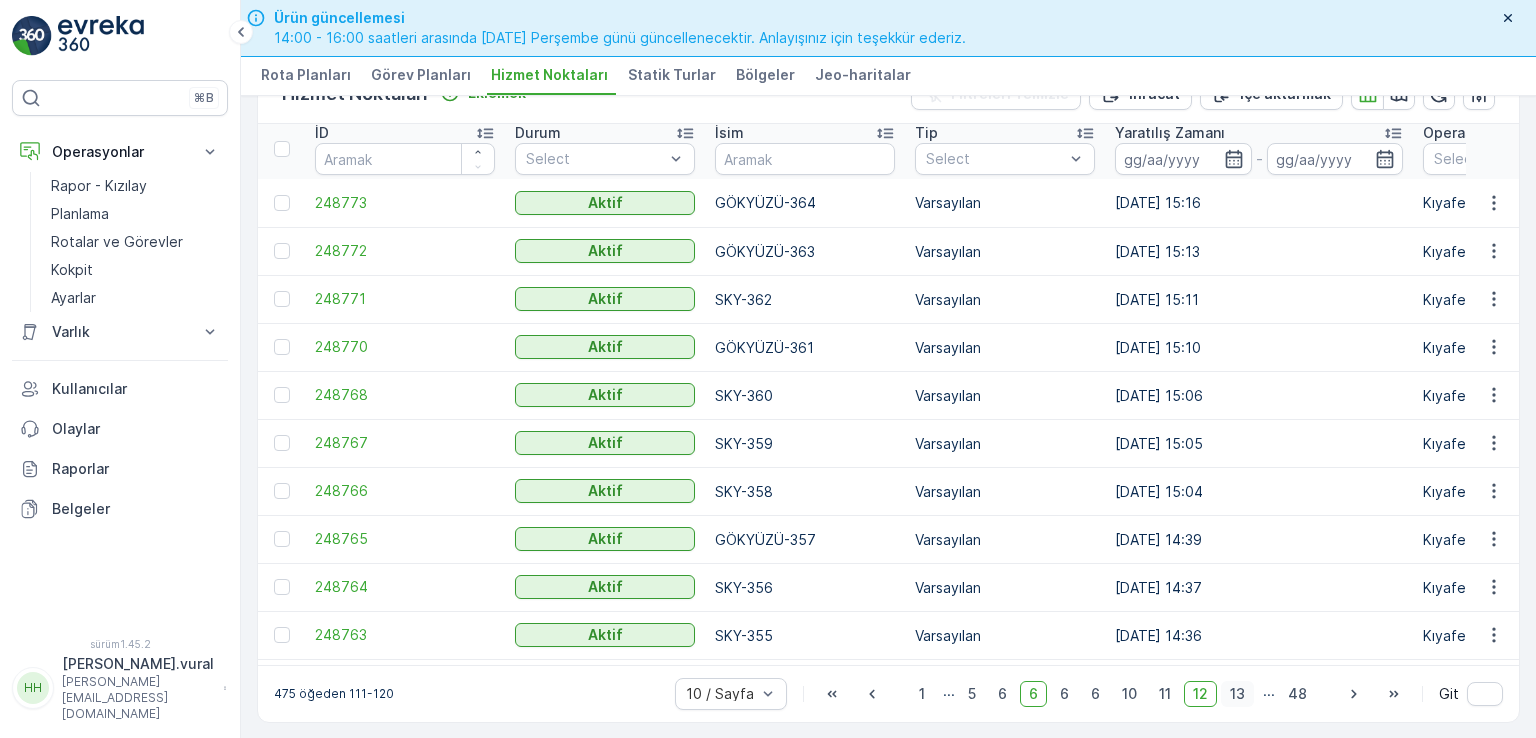 click on "13" at bounding box center (1237, 693) 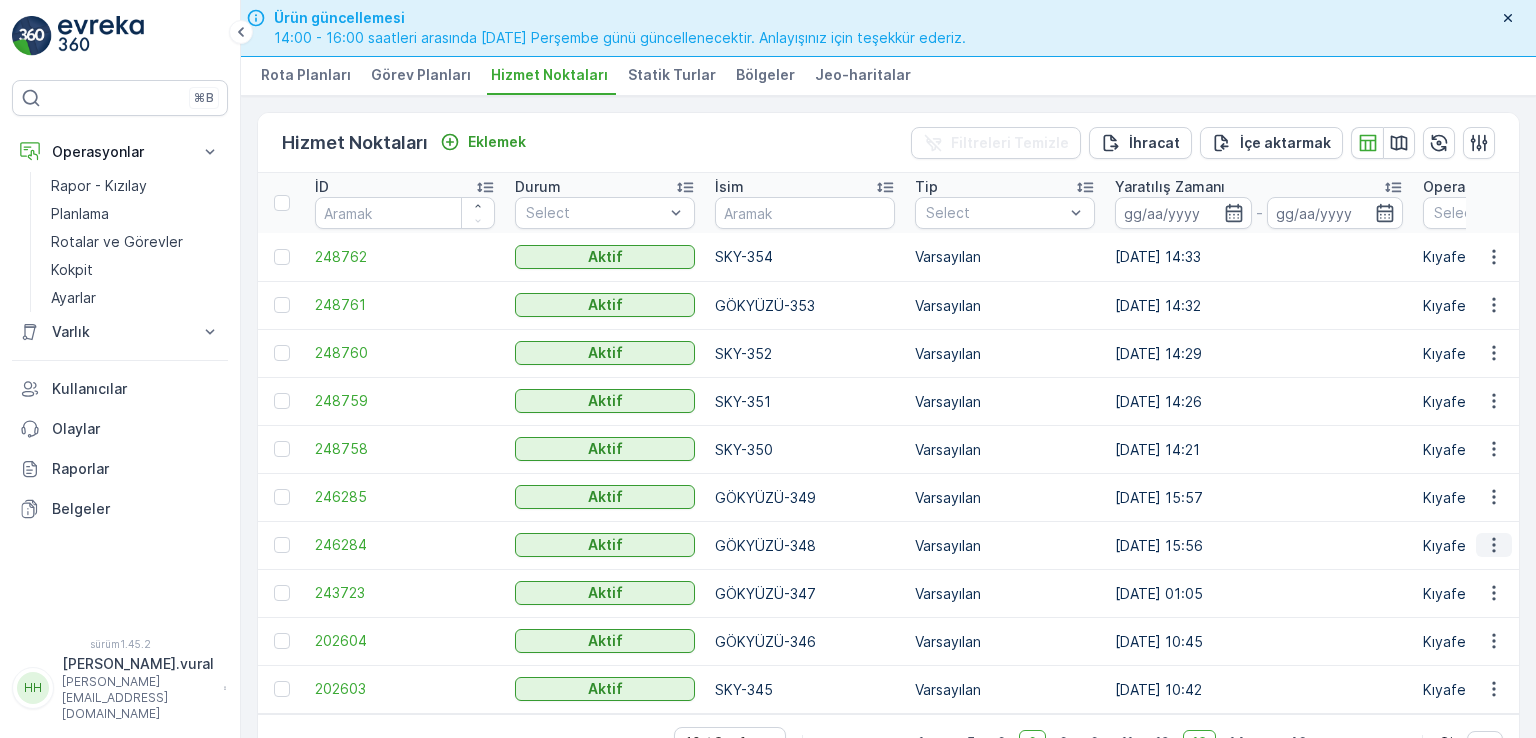 click 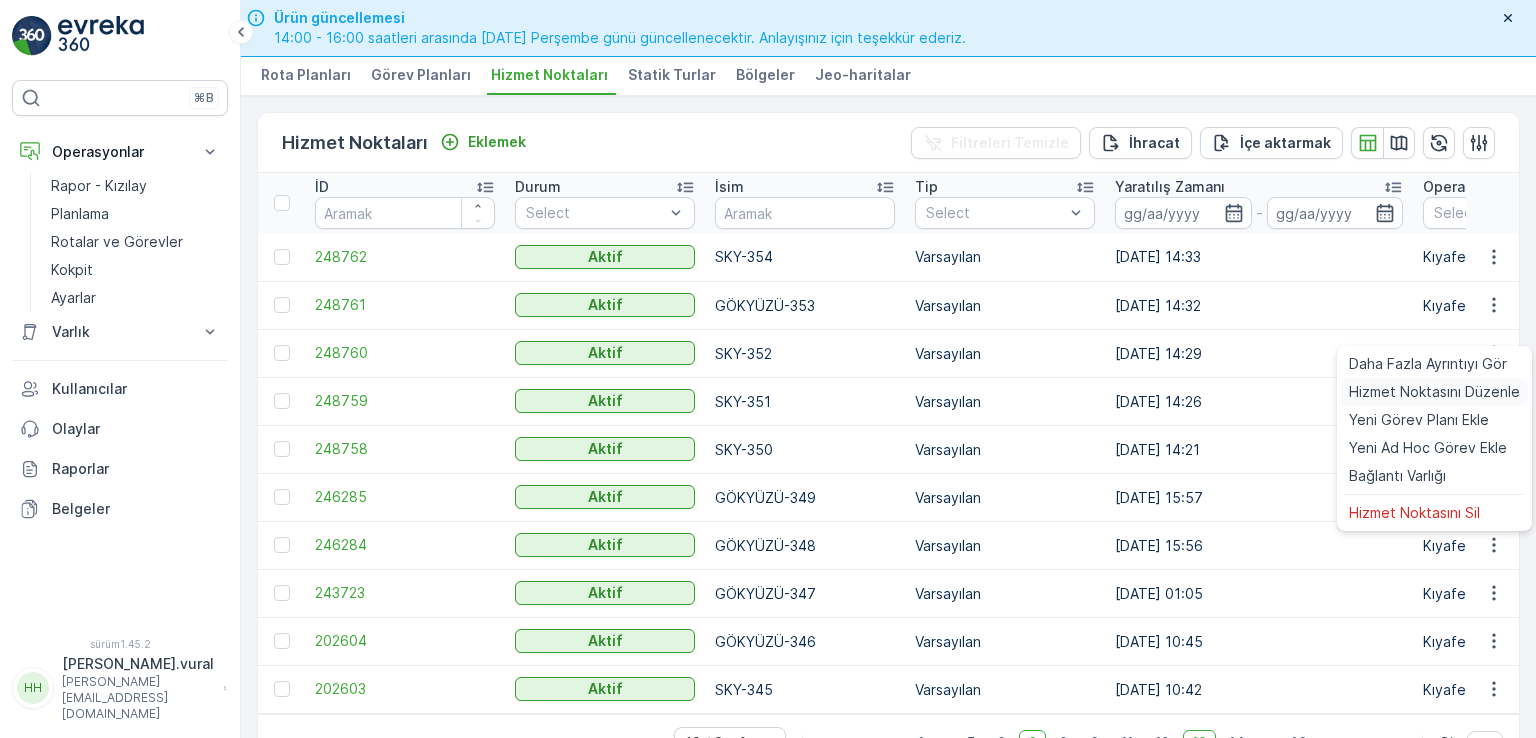 click on "Hizmet Noktasını Düzenle" at bounding box center (1434, 391) 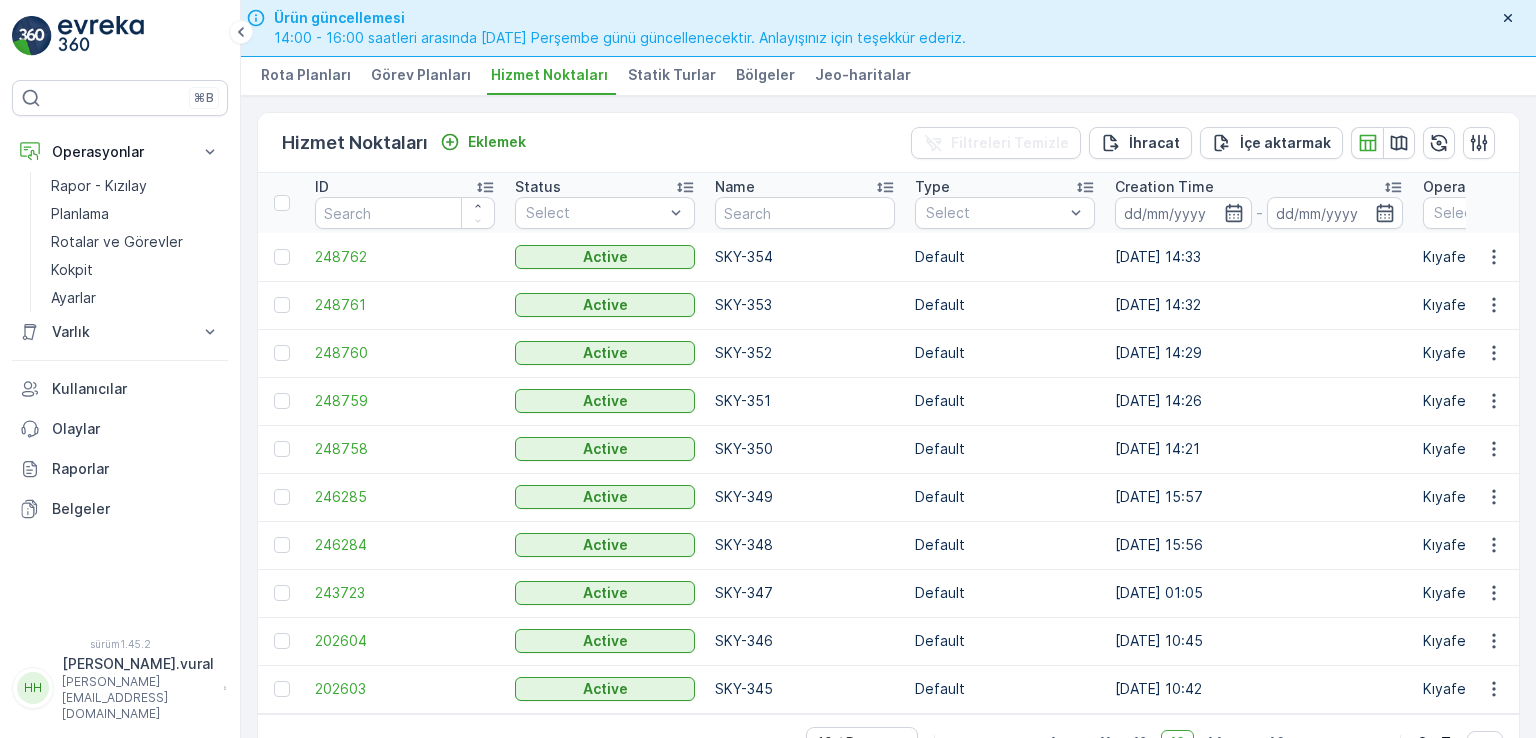 scroll, scrollTop: 0, scrollLeft: 0, axis: both 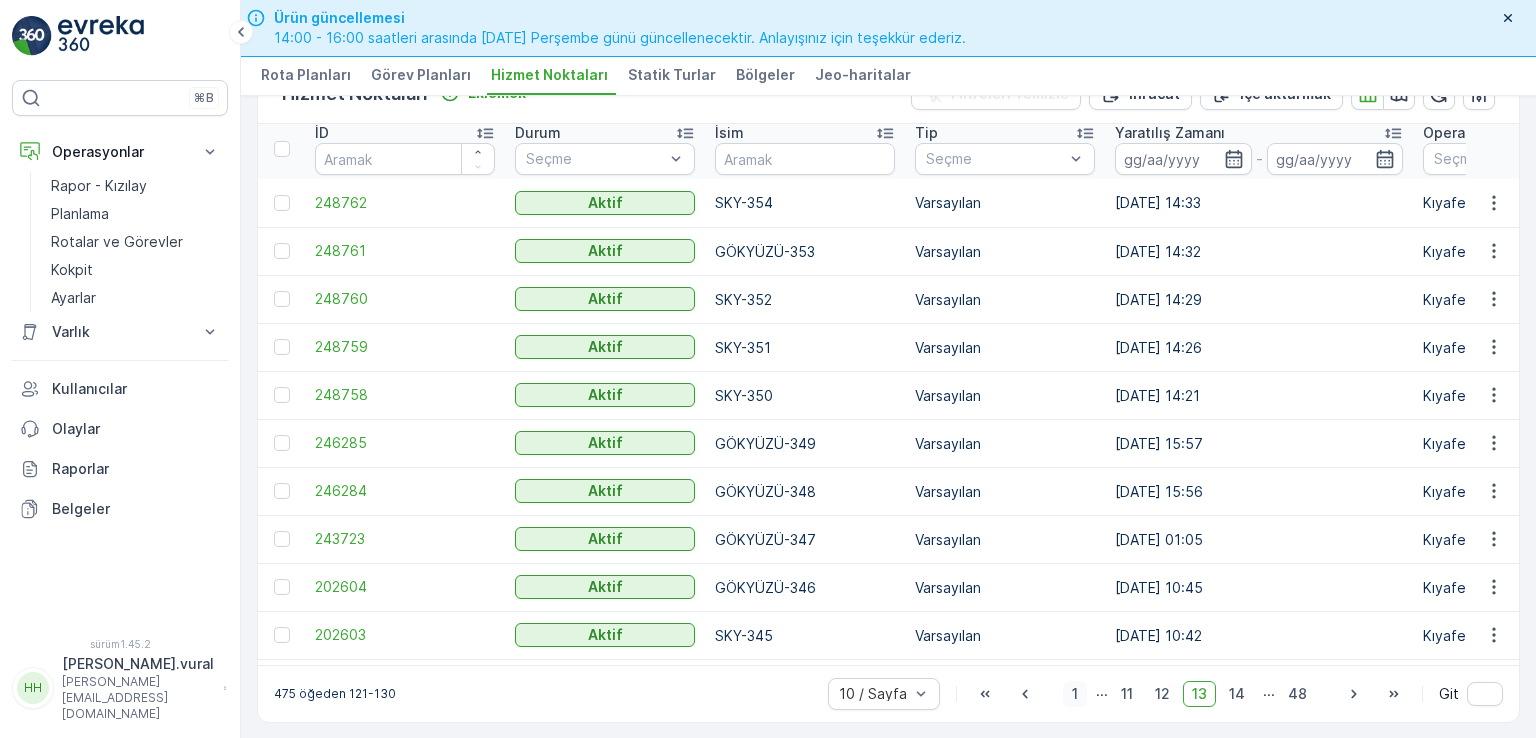 click on "1" at bounding box center [1075, 693] 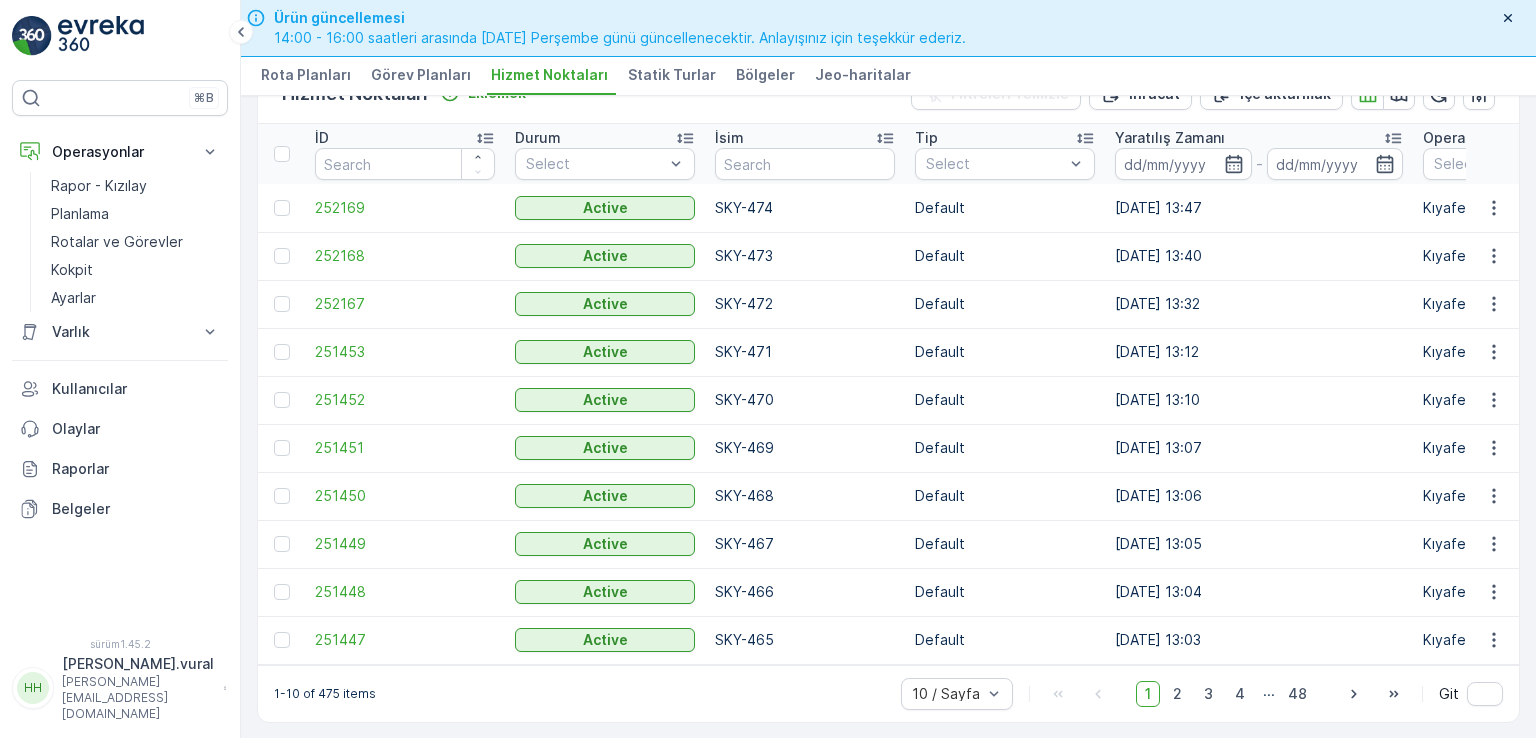 scroll, scrollTop: 0, scrollLeft: 0, axis: both 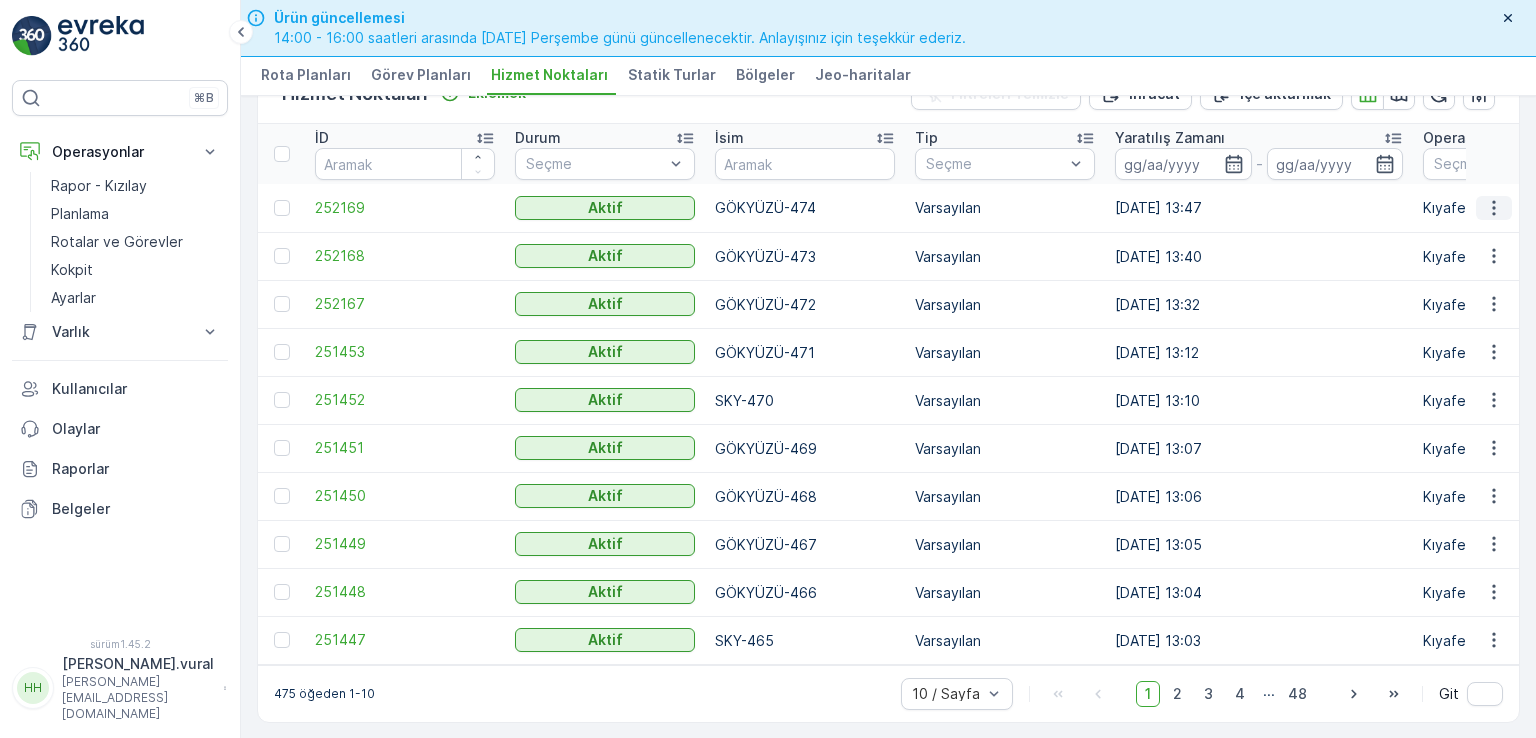click 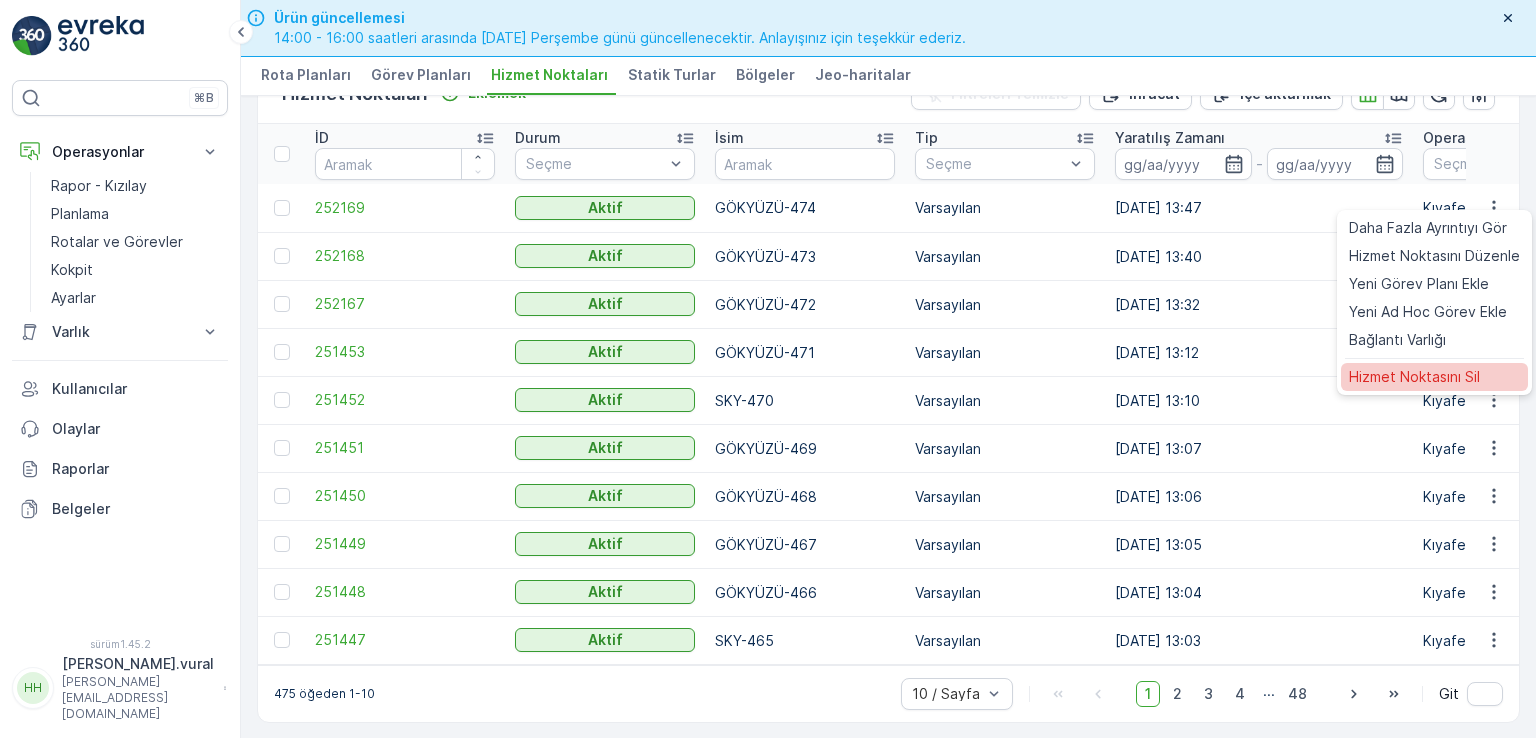 click on "Hizmet Noktasını Sil" at bounding box center [1414, 376] 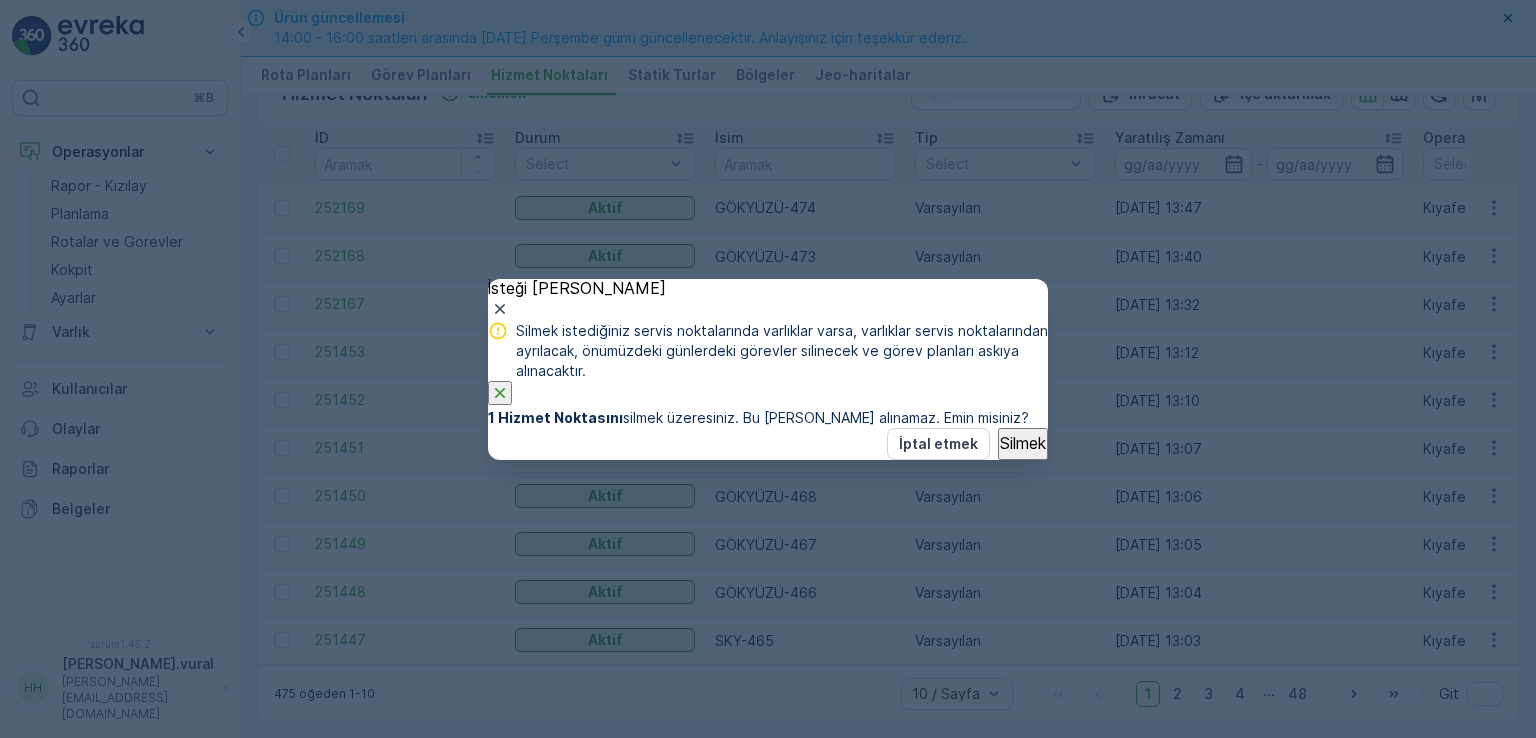 click on "İsteği [PERSON_NAME]" at bounding box center (768, 300) 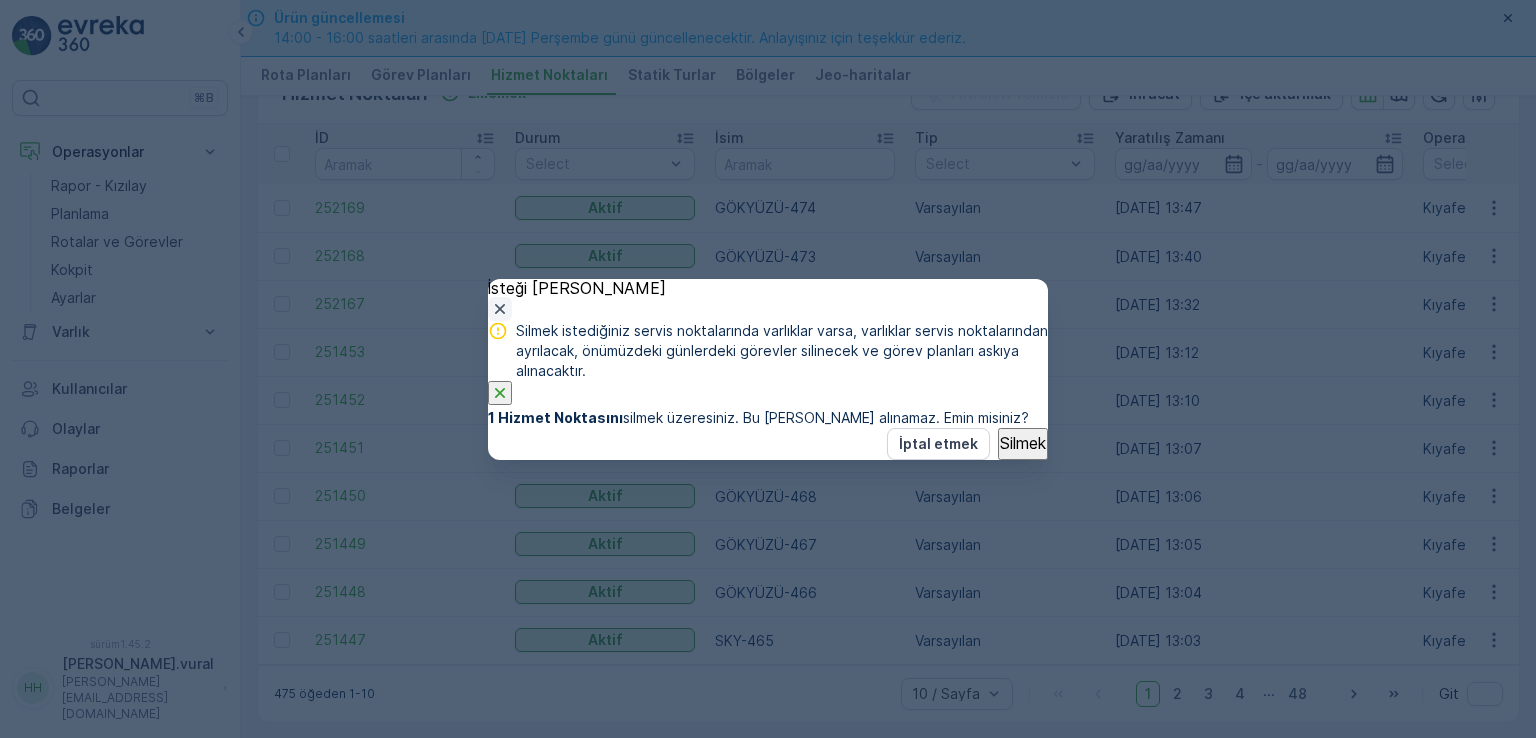 click 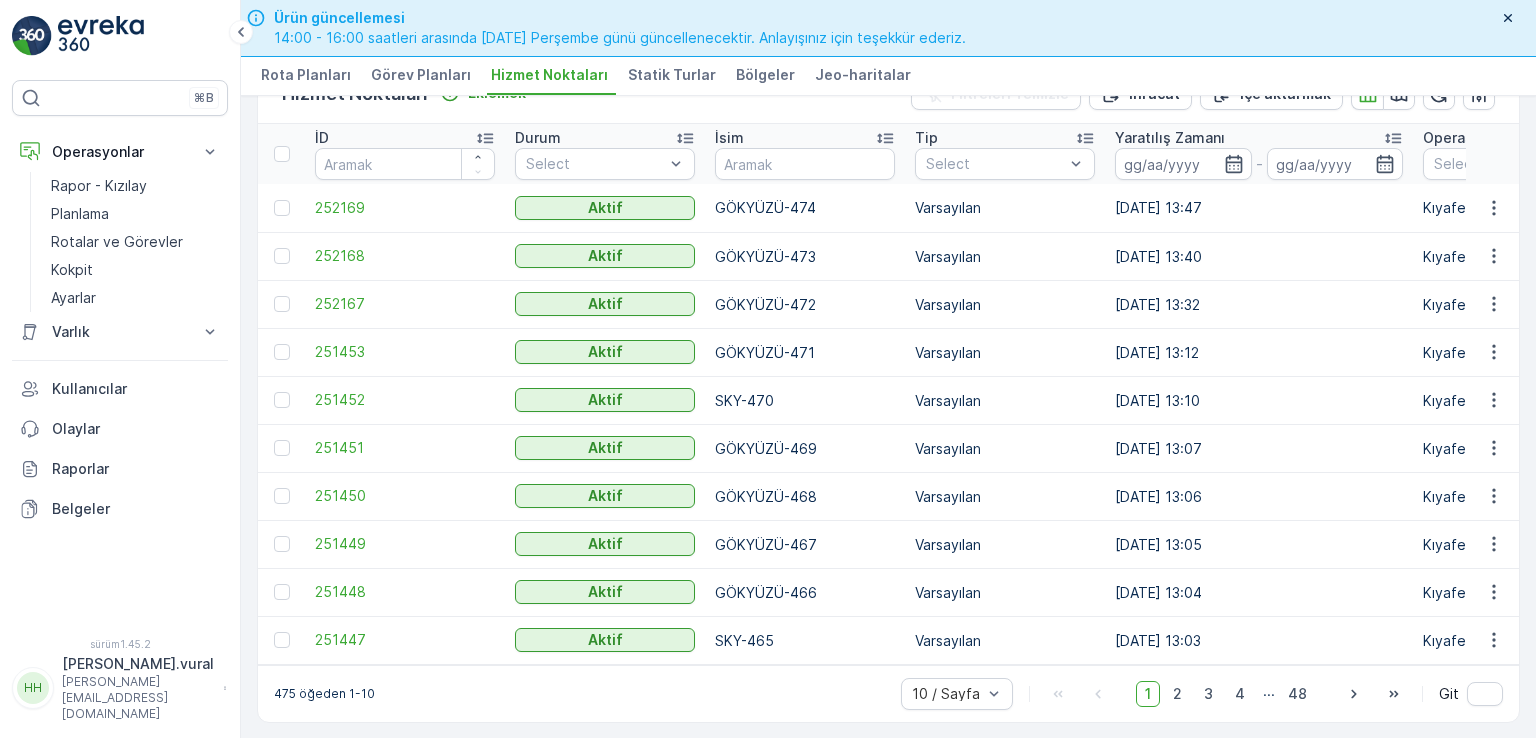 click at bounding box center [1493, 208] 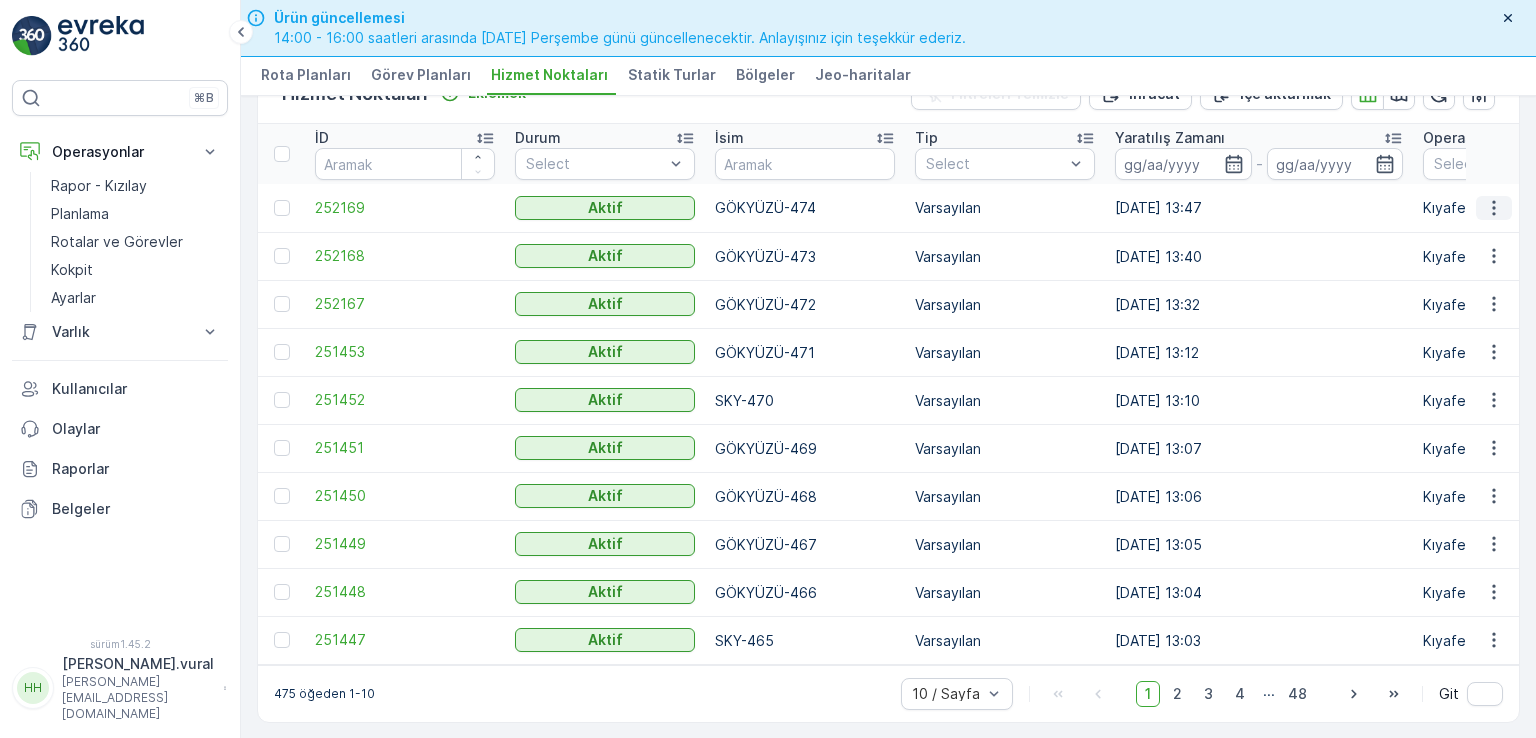 click 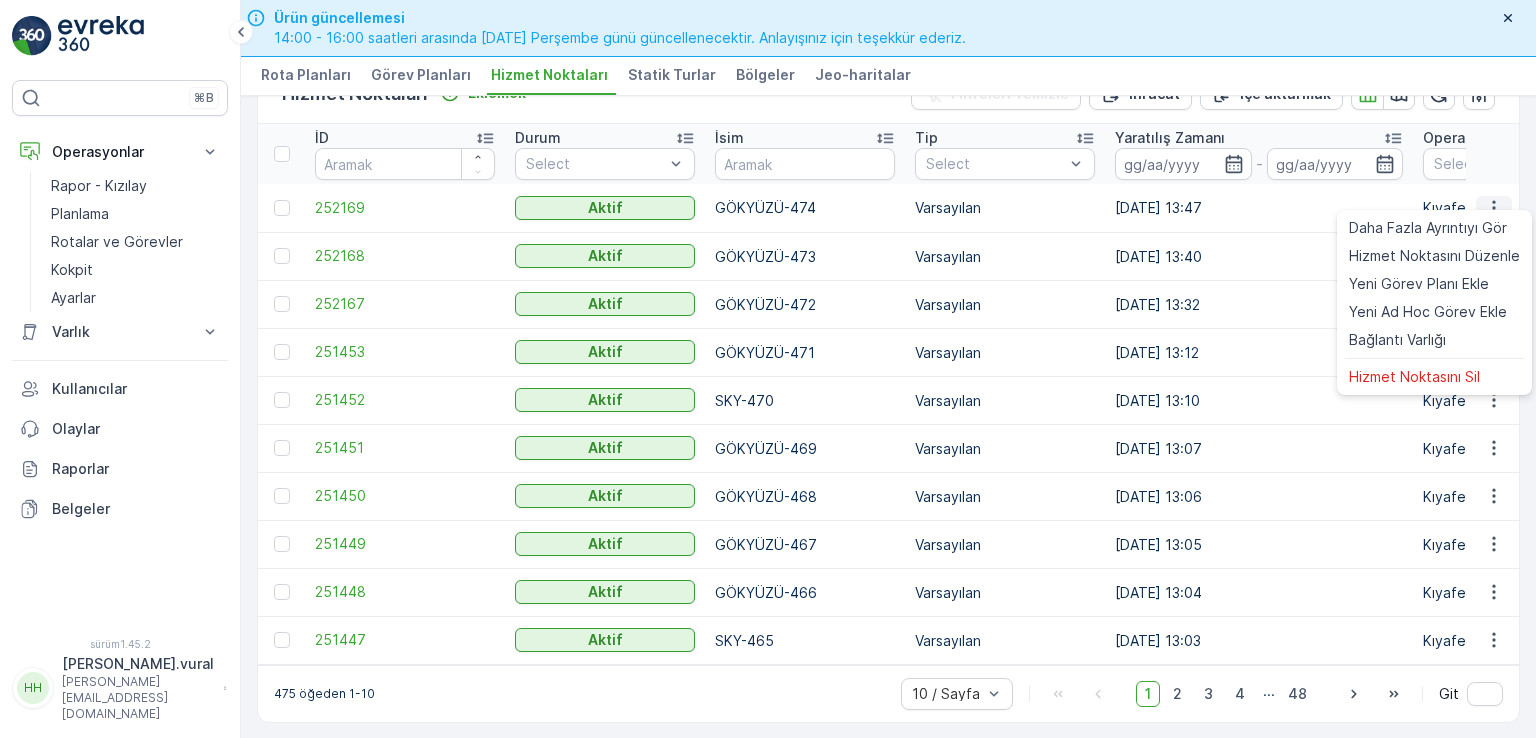 click on "Daha Fazla Ayrıntıyı Gör" at bounding box center [1428, 227] 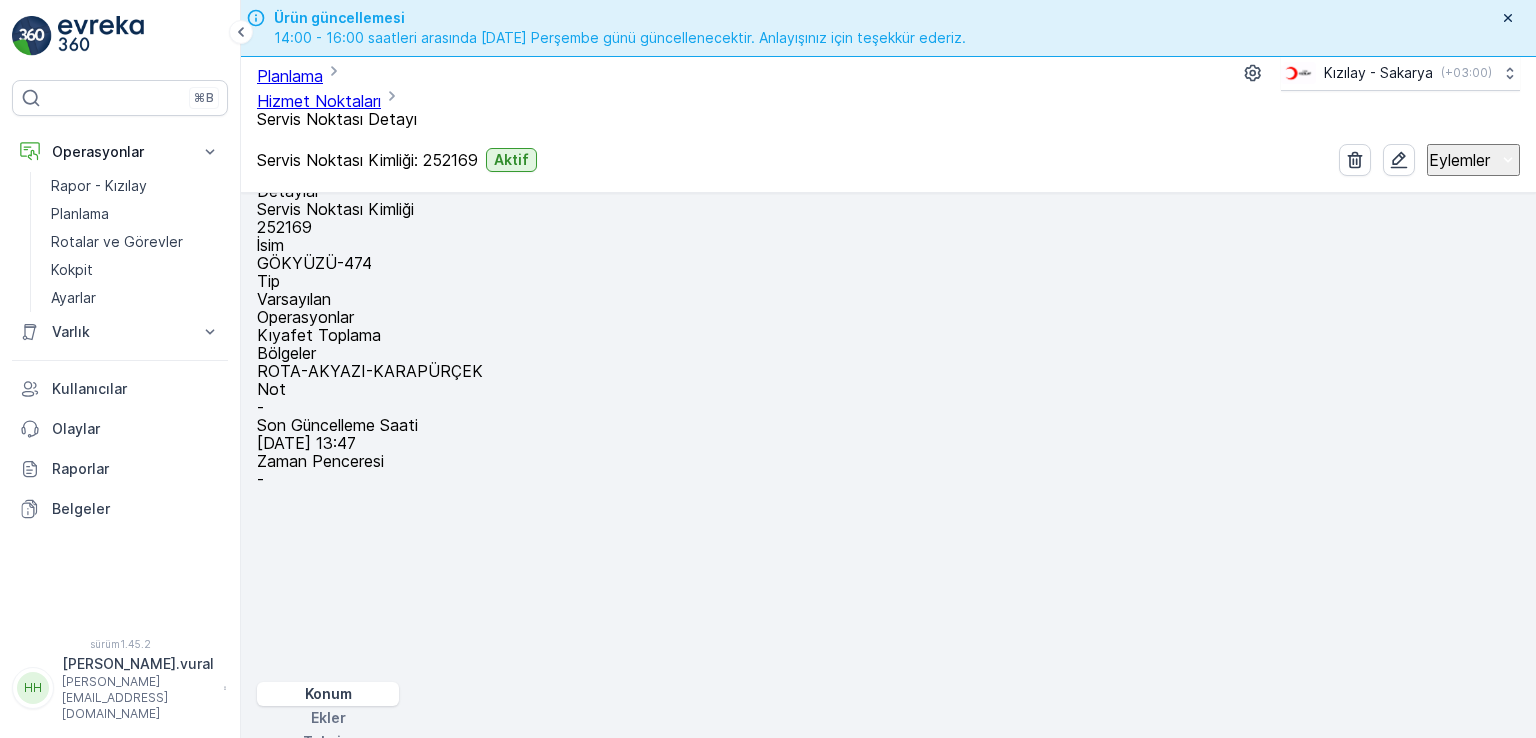 scroll, scrollTop: 0, scrollLeft: 0, axis: both 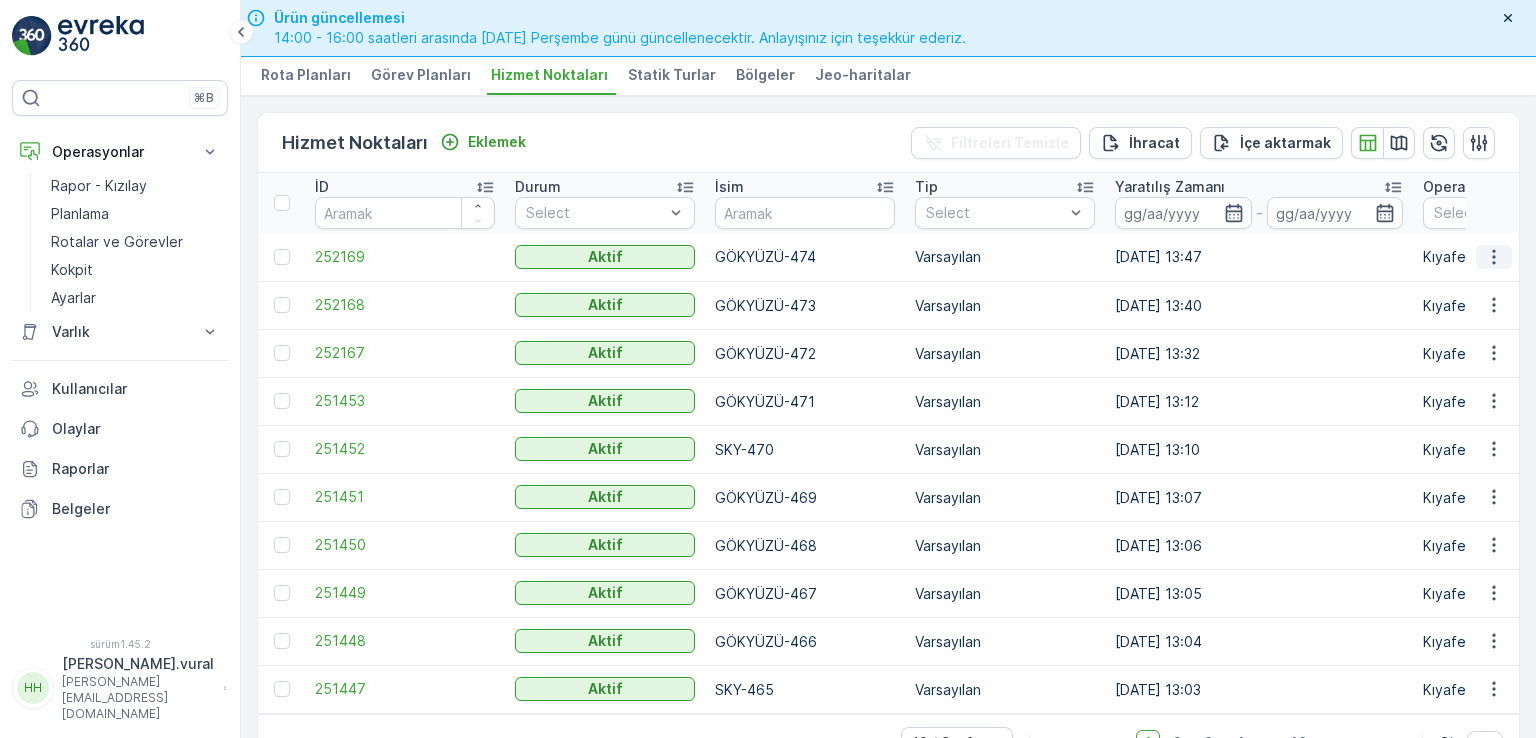 click 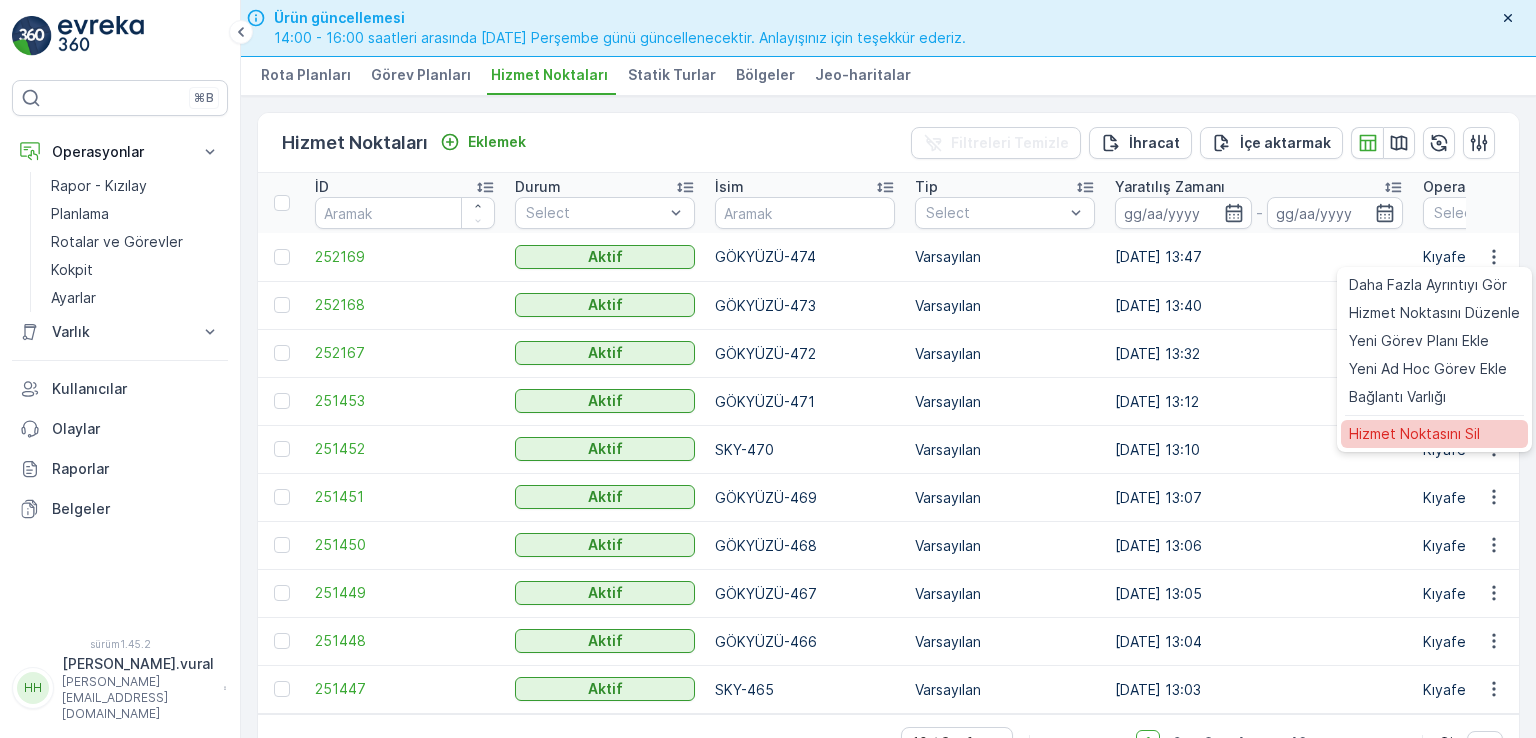 click on "Hizmet Noktasını Sil" at bounding box center [1414, 433] 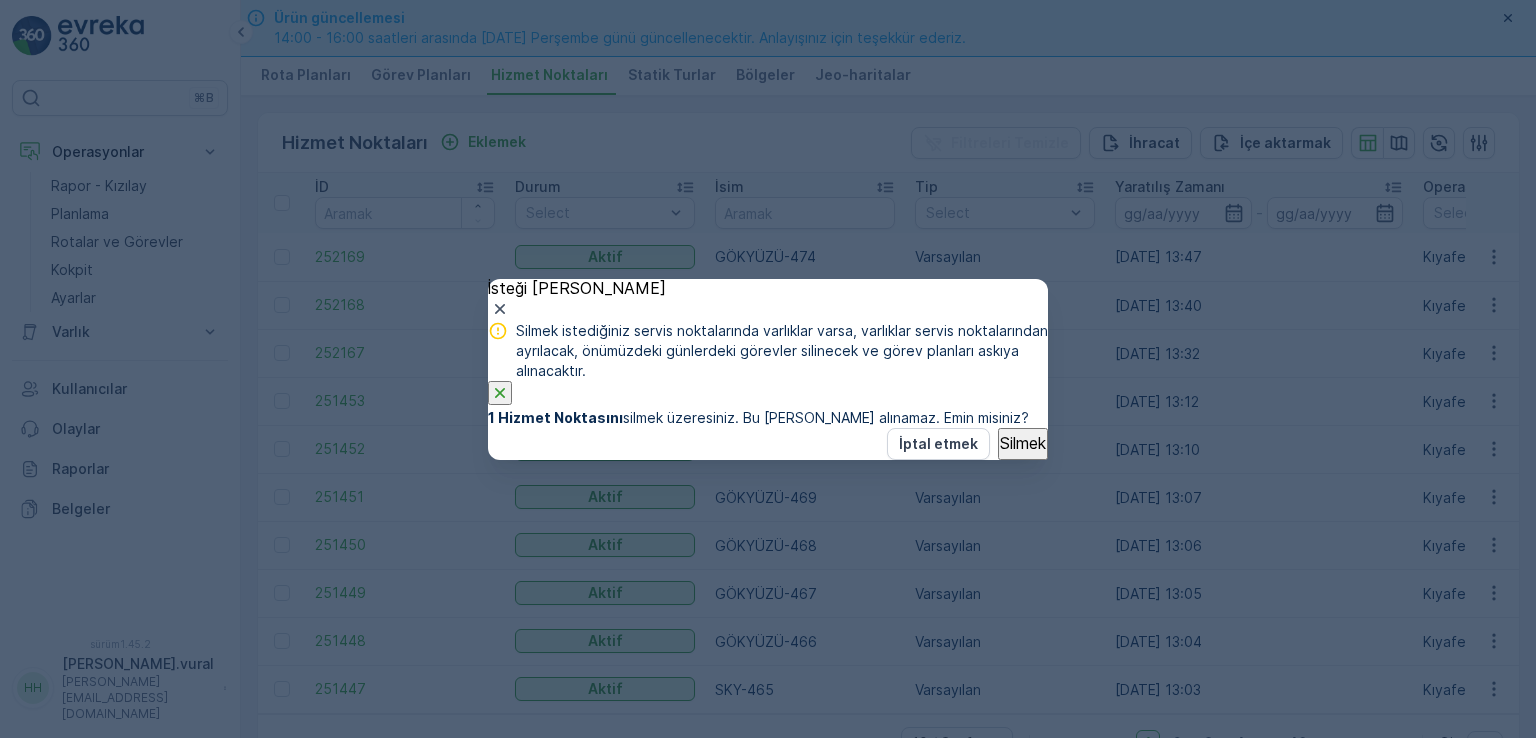 click on "Silmek" at bounding box center [1023, 443] 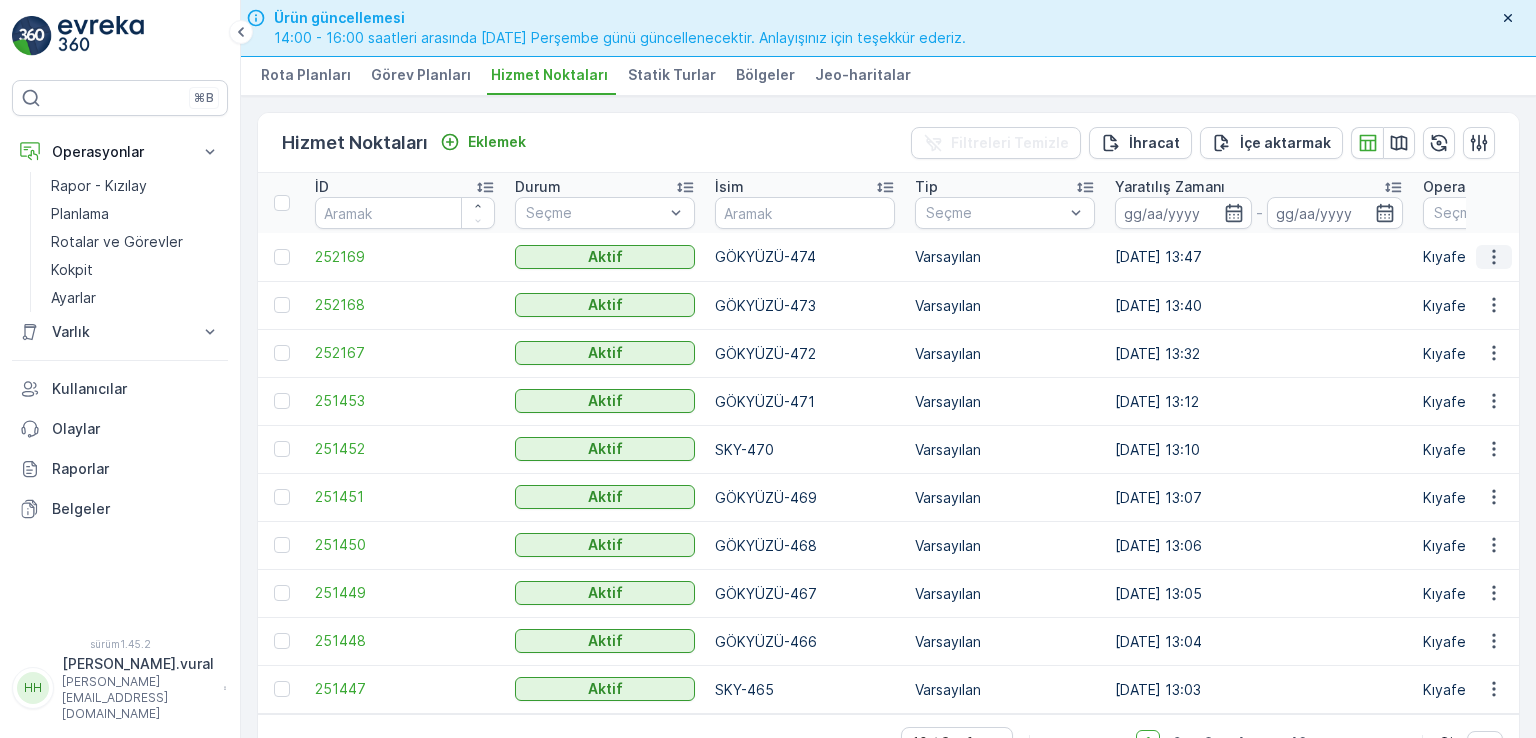 click 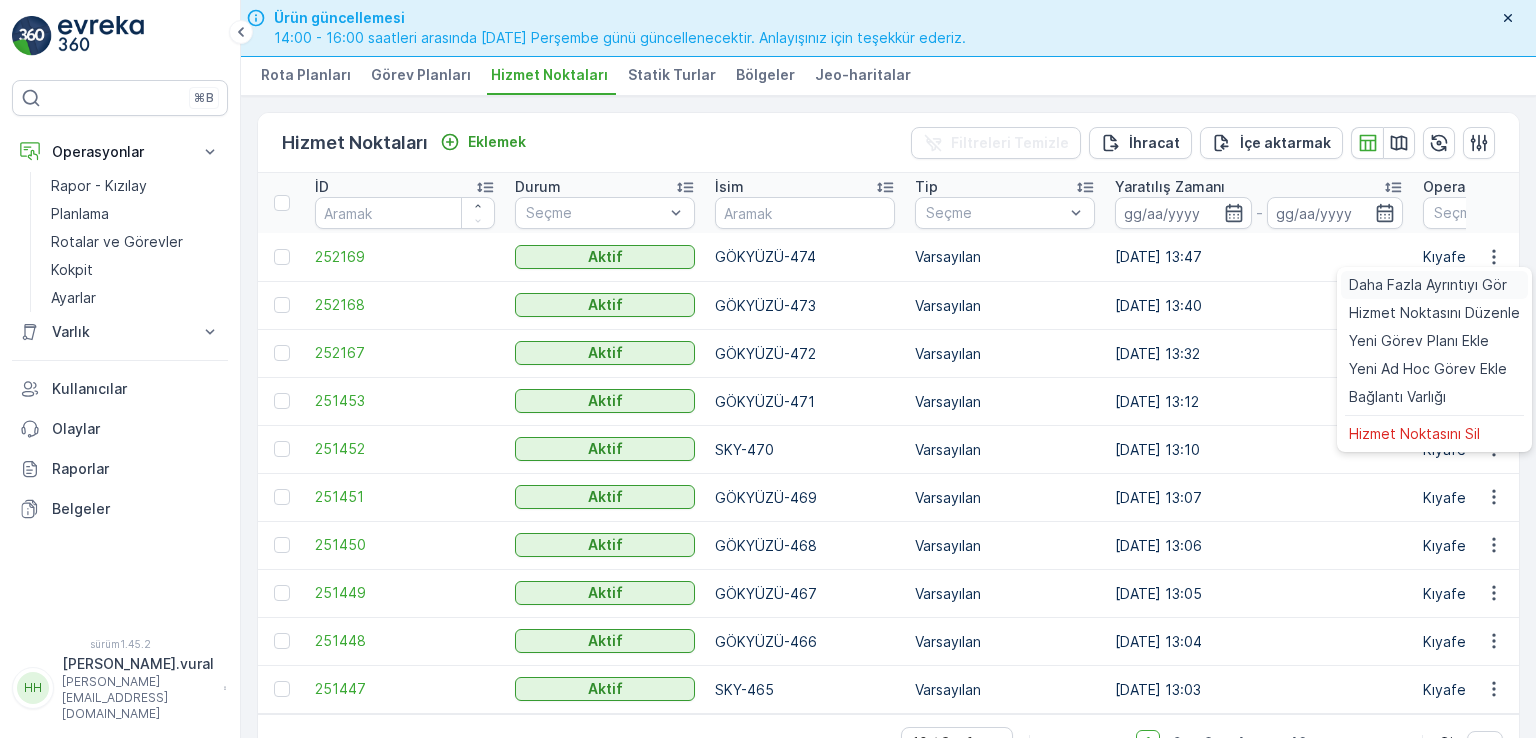 click on "Daha Fazla Ayrıntıyı Gör" at bounding box center [1428, 284] 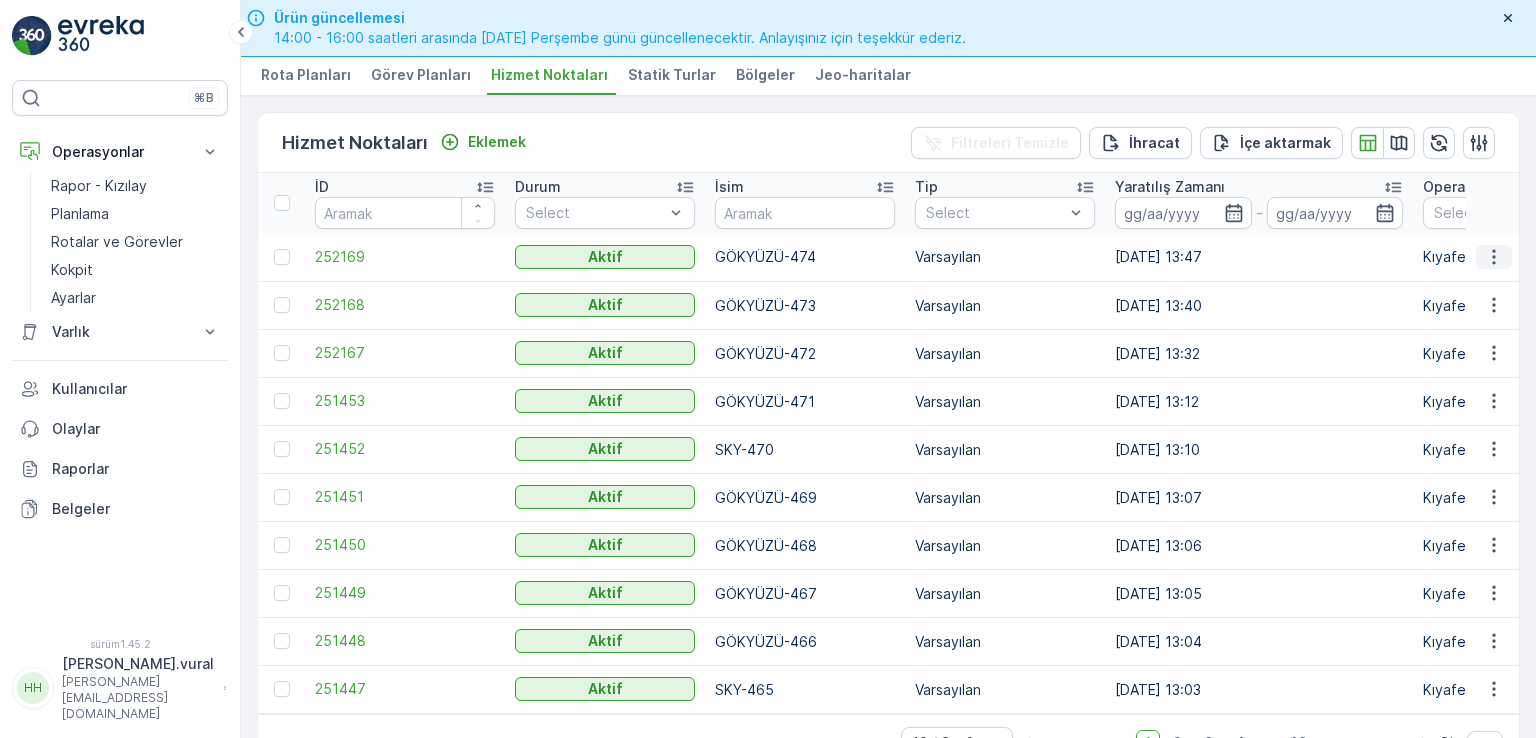 click 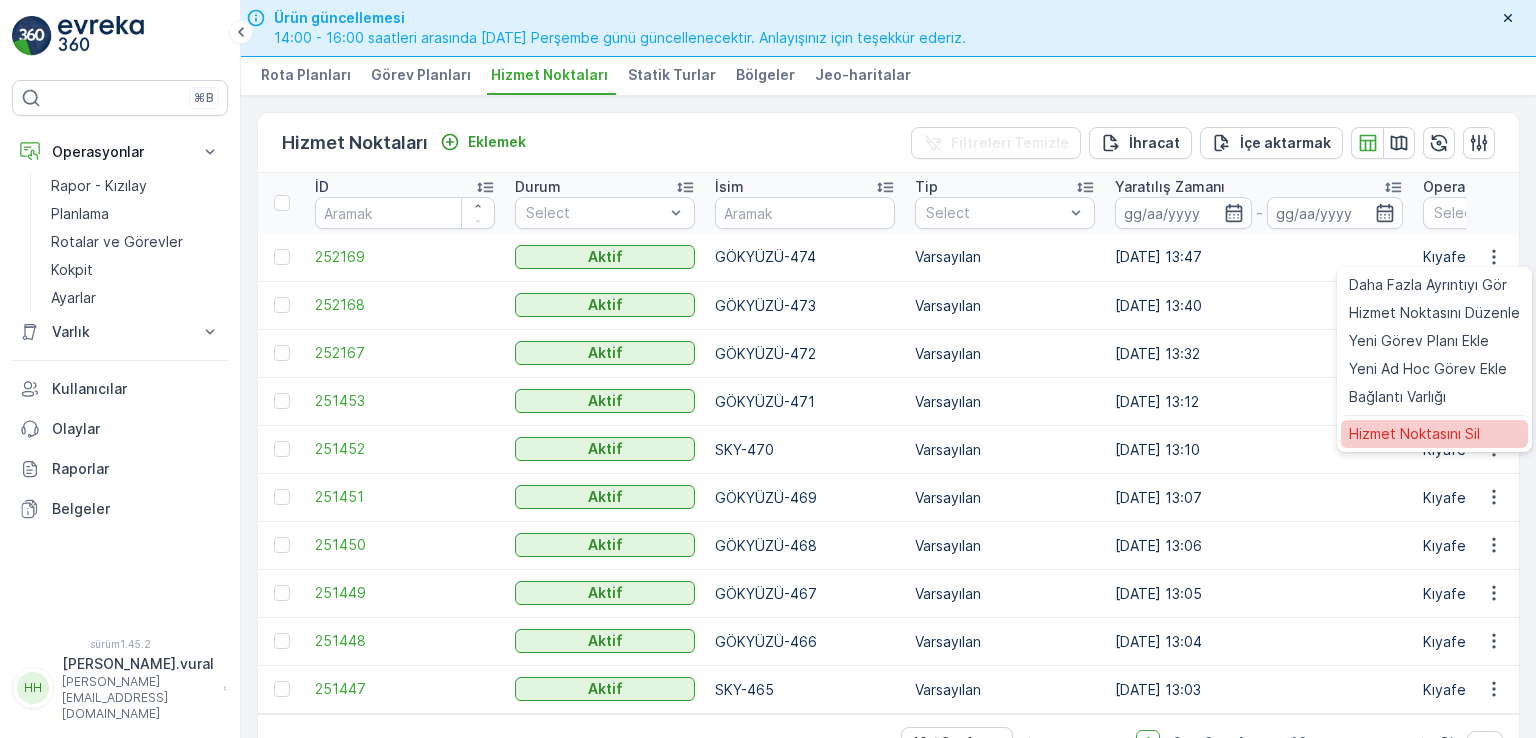 click on "Hizmet Noktasını Sil" at bounding box center [1414, 433] 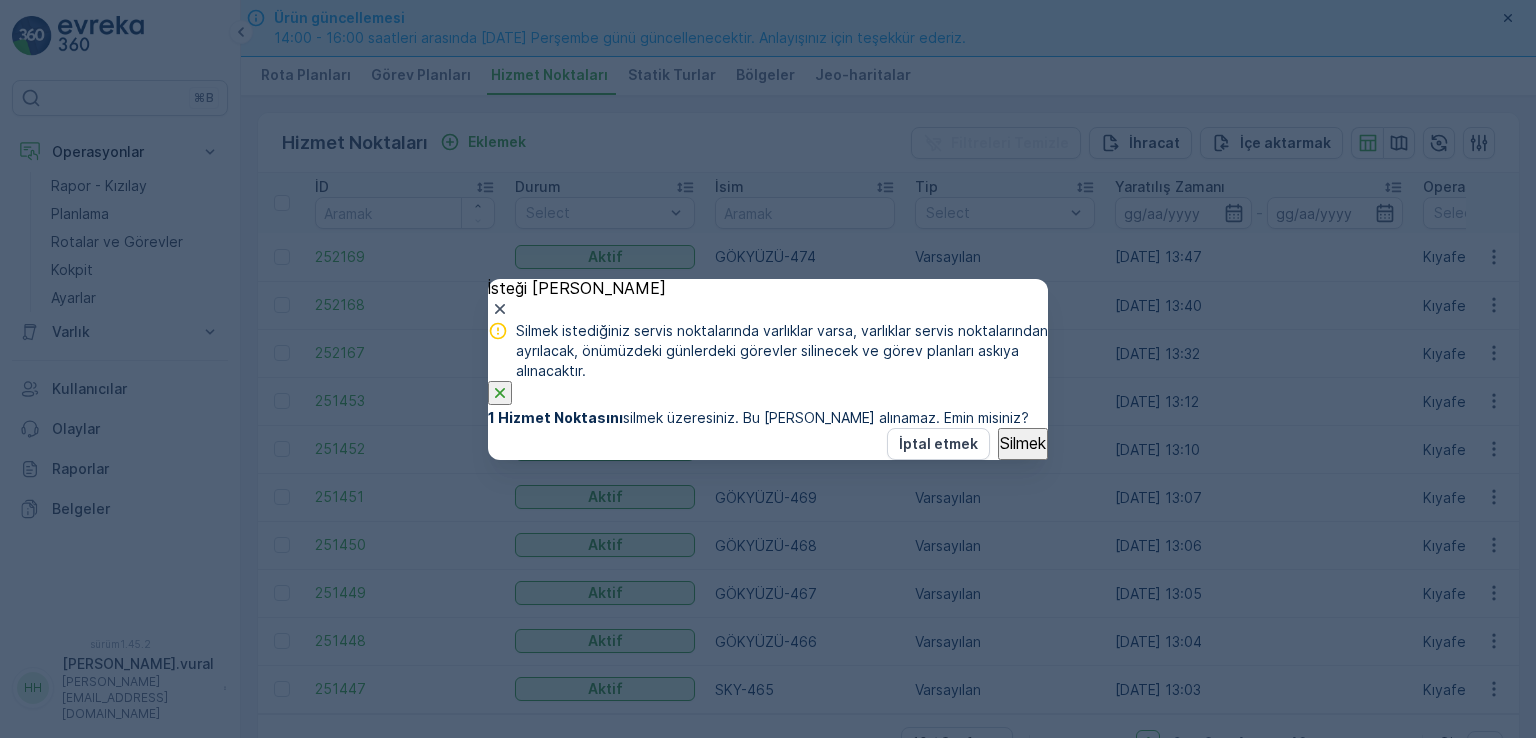 click on "Silmek" at bounding box center [1023, 443] 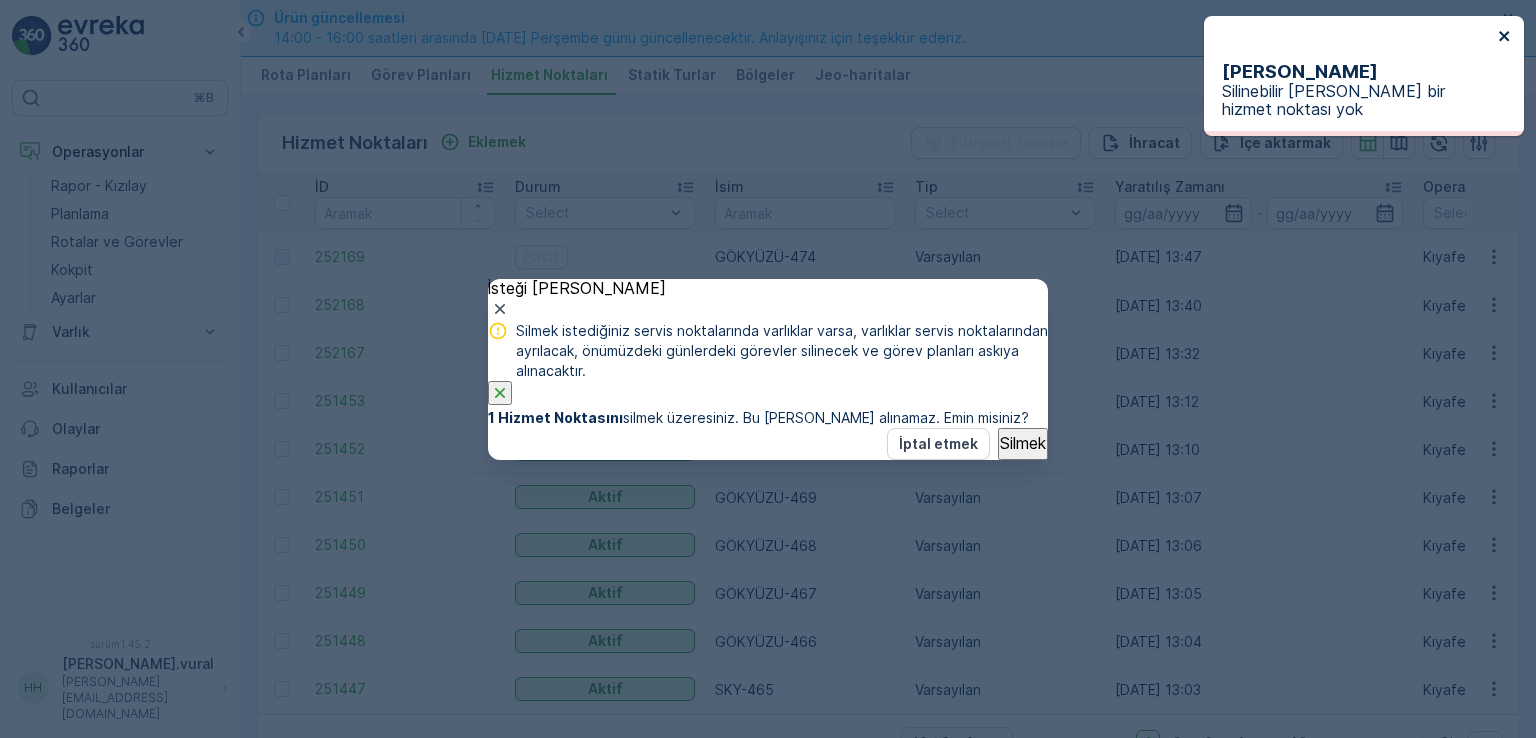 click 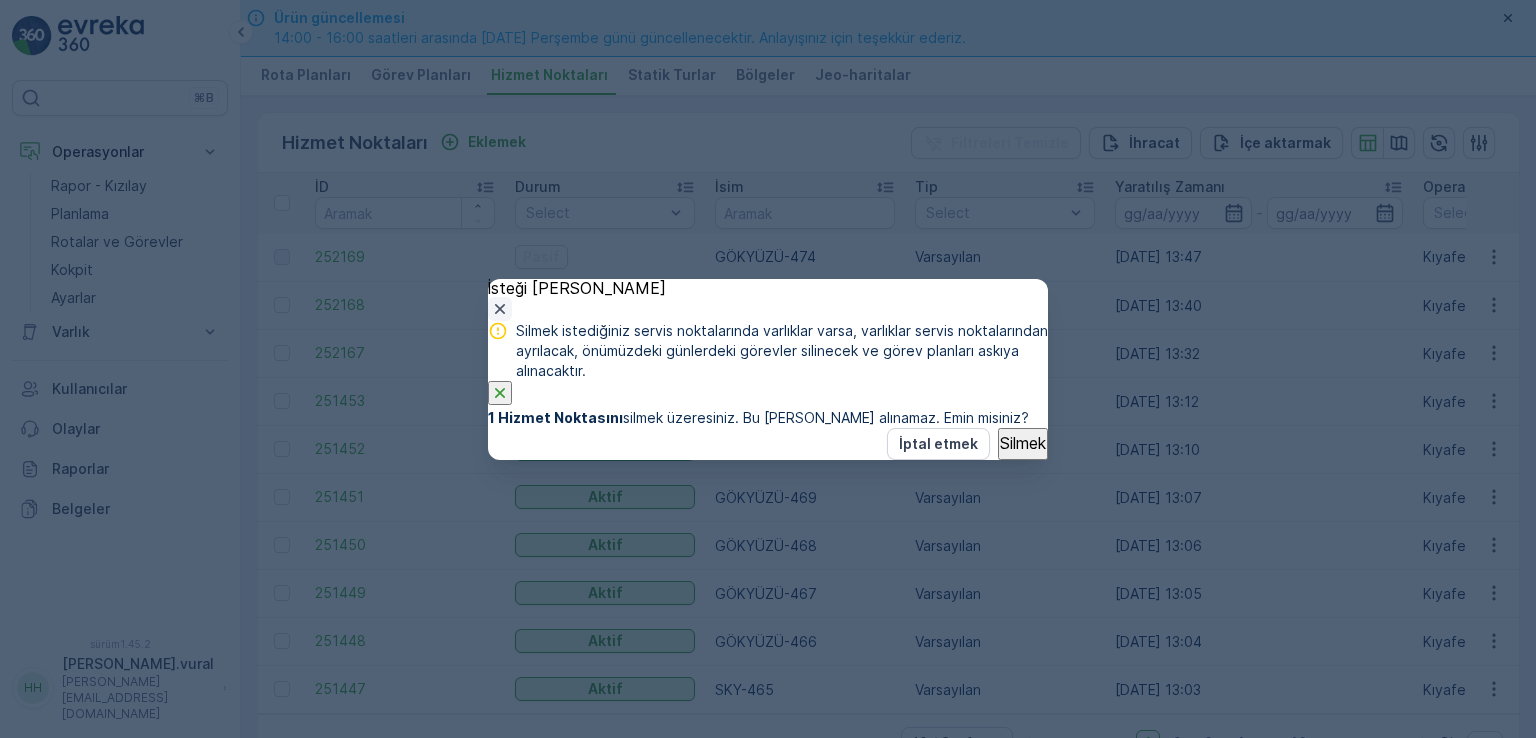 click 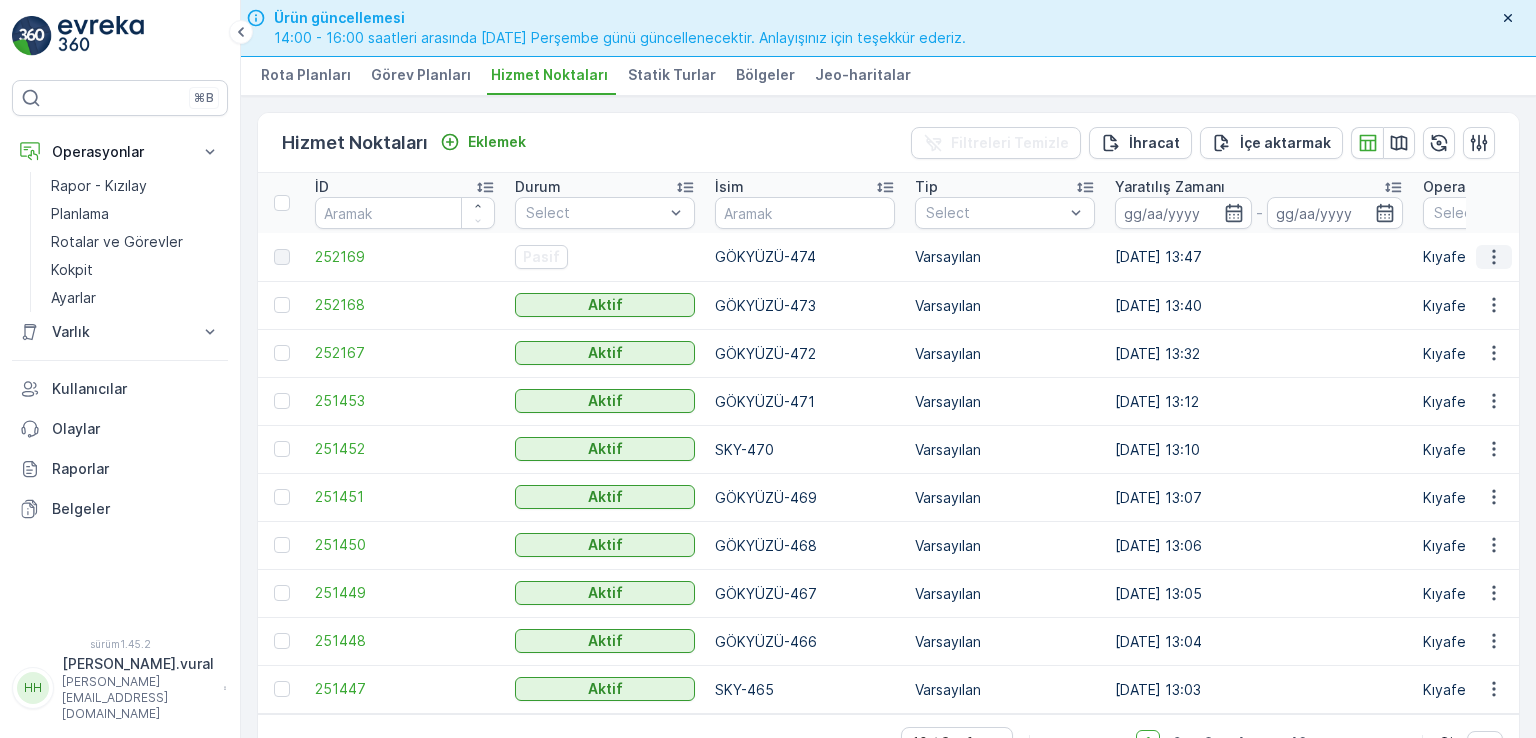click 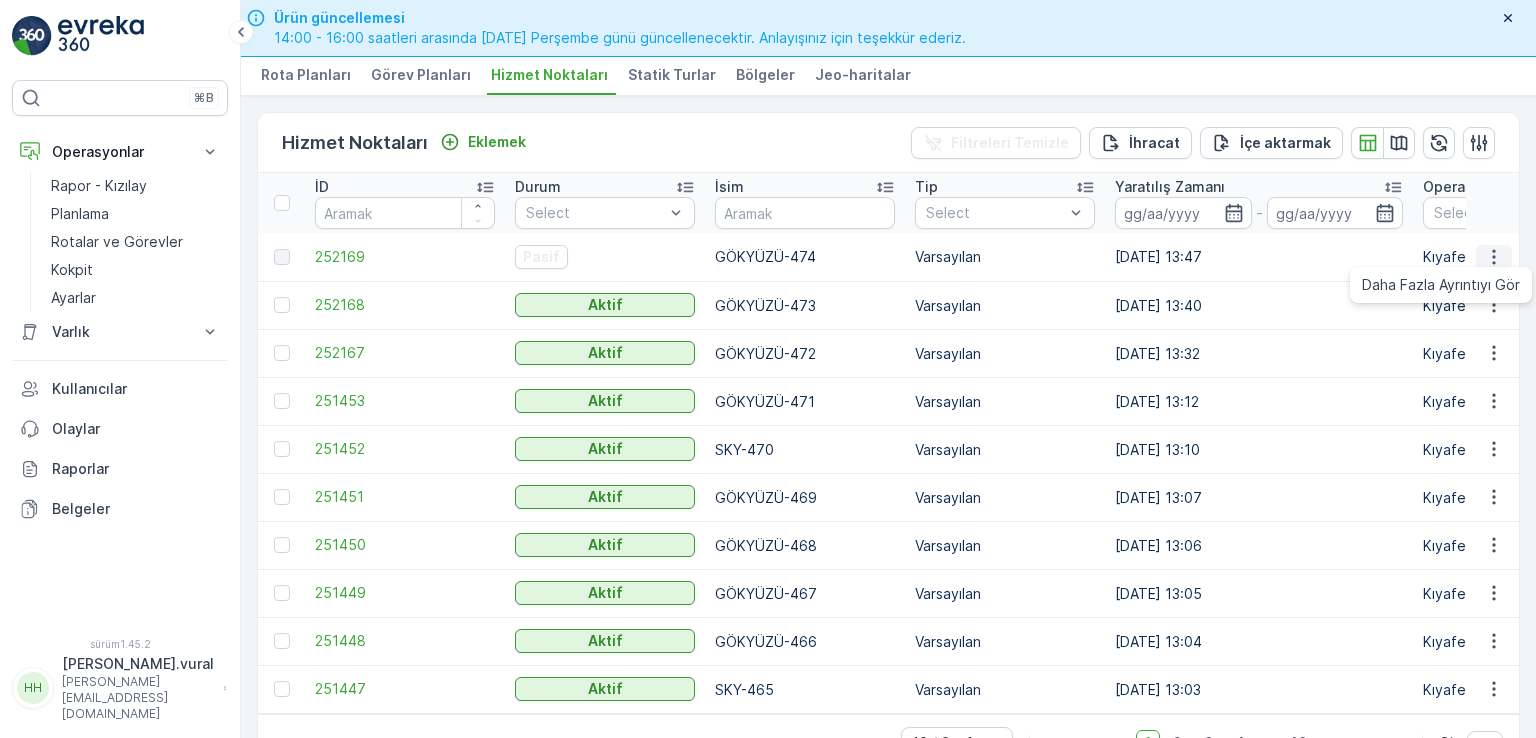 click 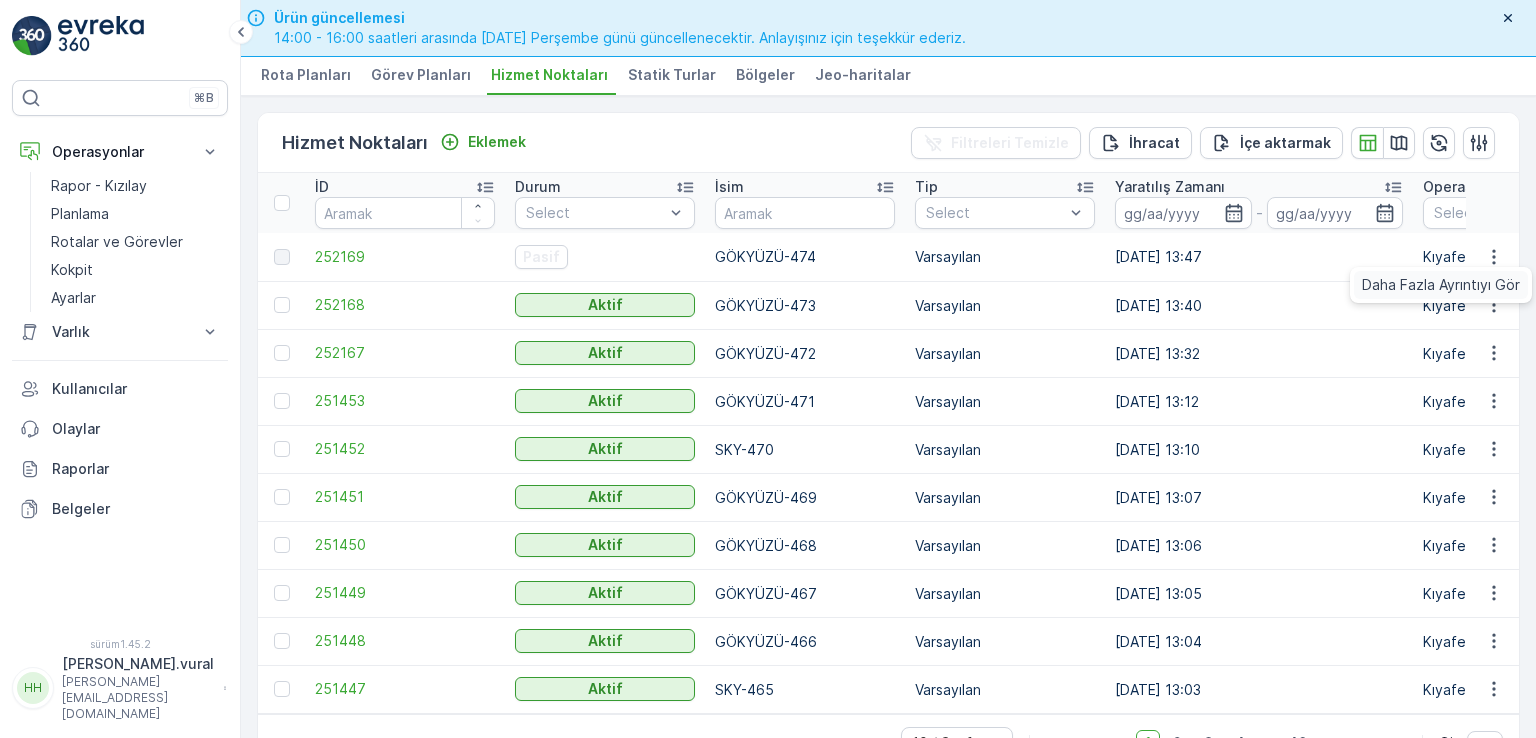 click on "Daha Fazla Ayrıntıyı Gör" at bounding box center (1441, 284) 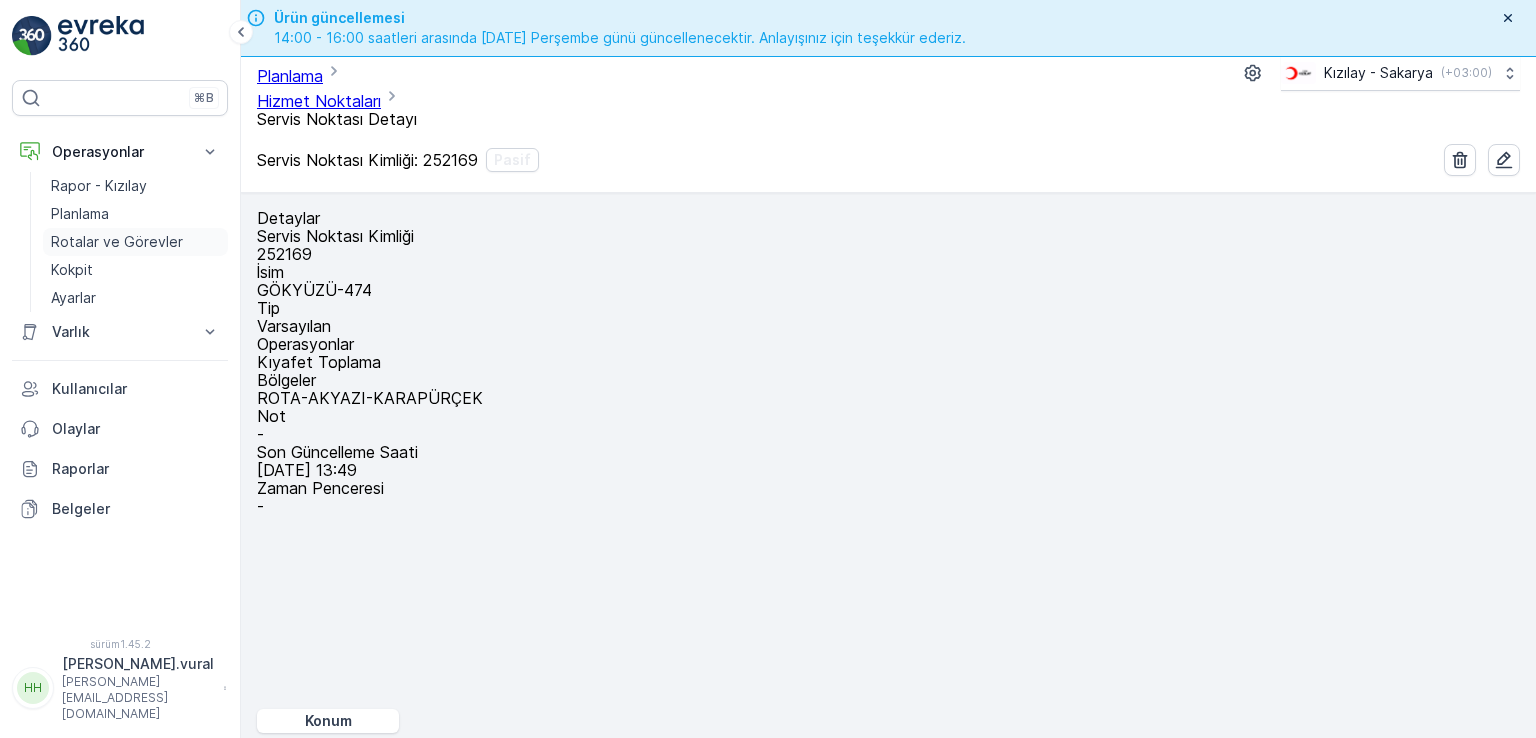 click on "Rotalar ve Görevler" at bounding box center (117, 241) 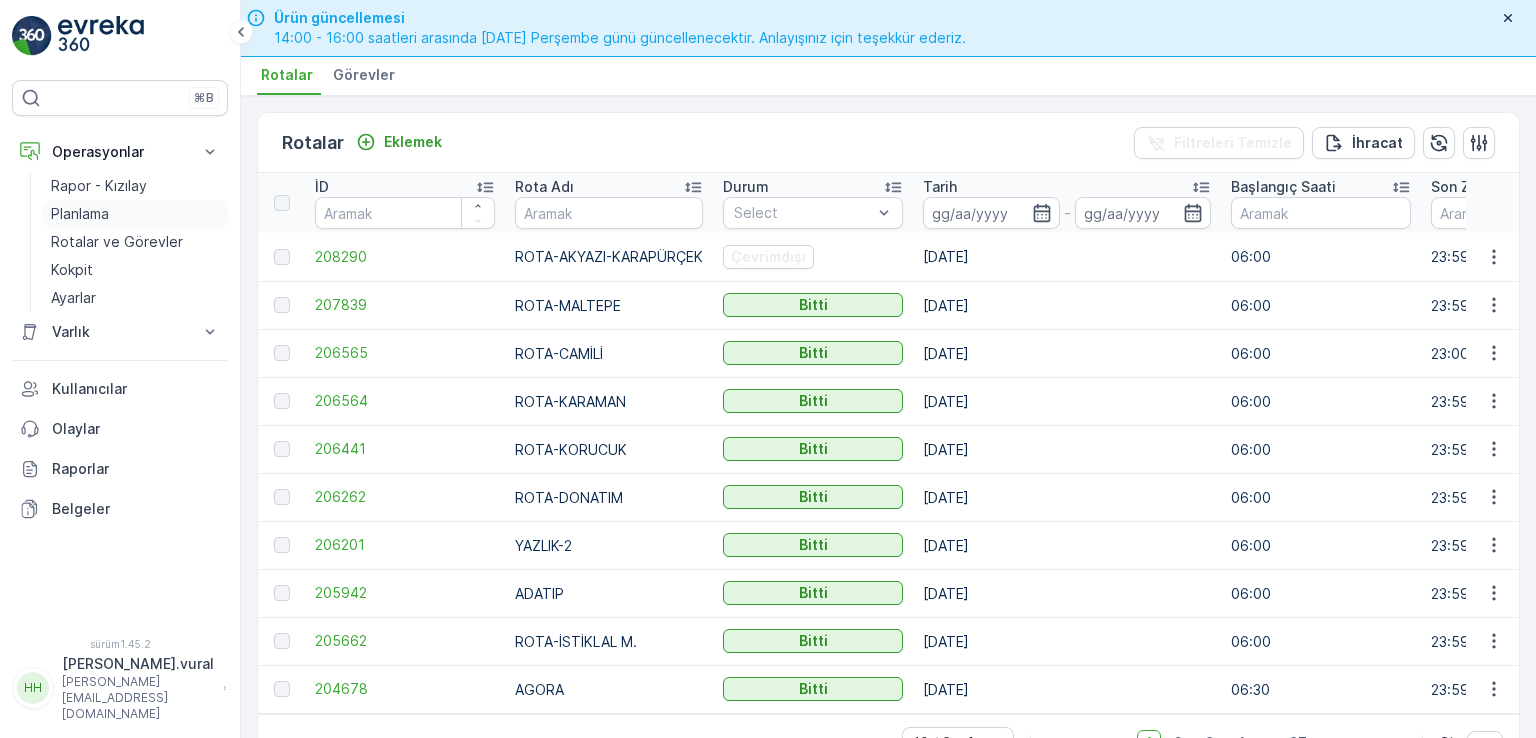 click on "Planlama" at bounding box center (135, 214) 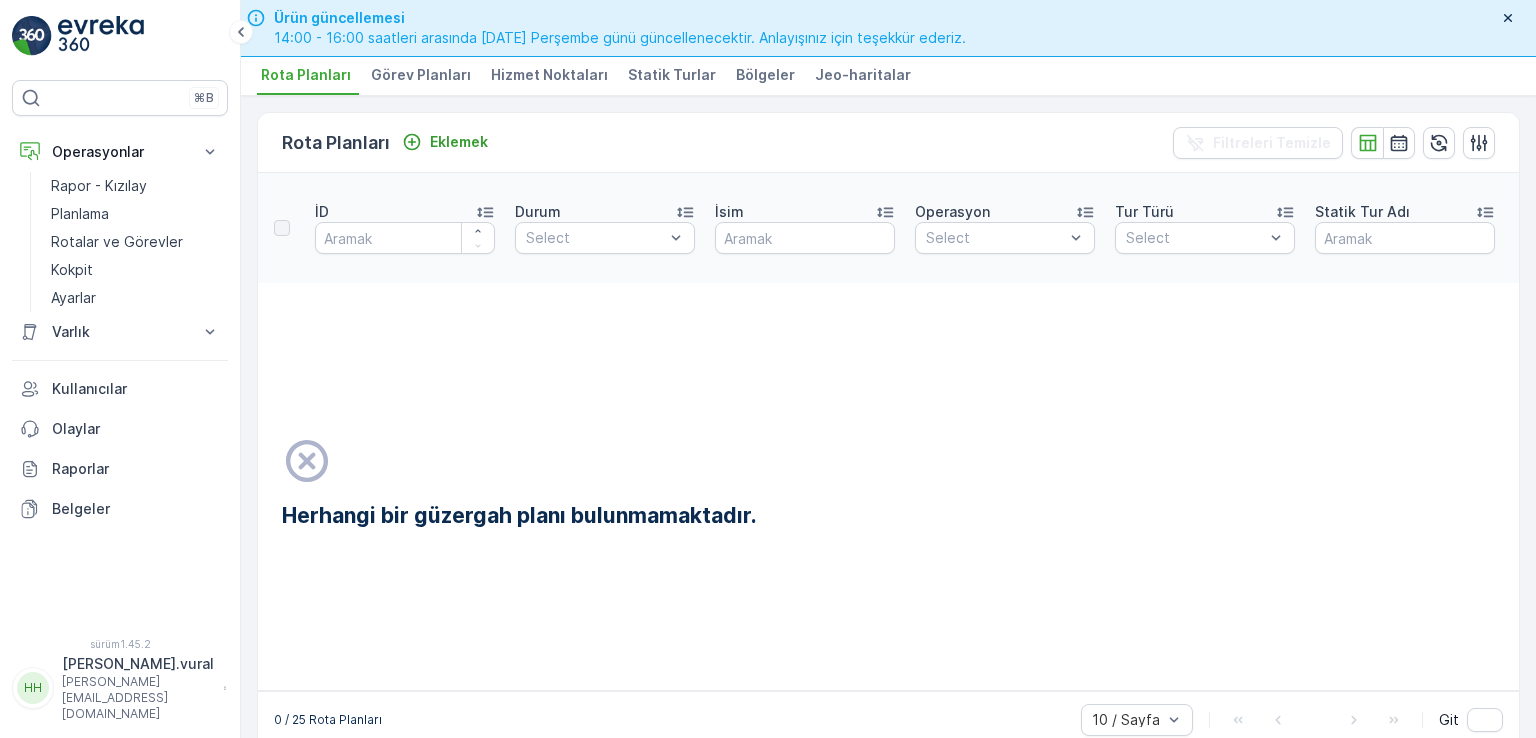 click on "Hizmet Noktaları" at bounding box center (549, 74) 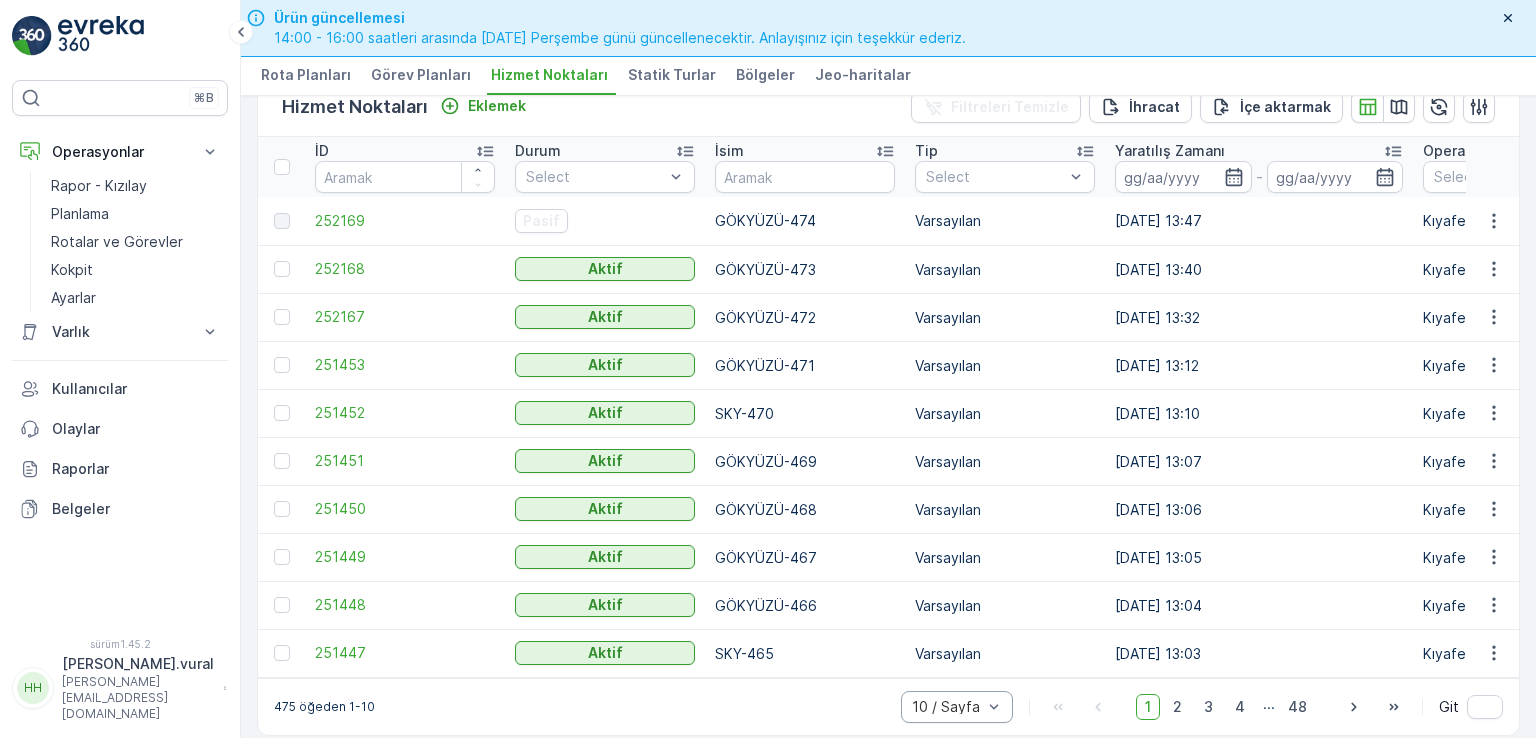scroll, scrollTop: 56, scrollLeft: 0, axis: vertical 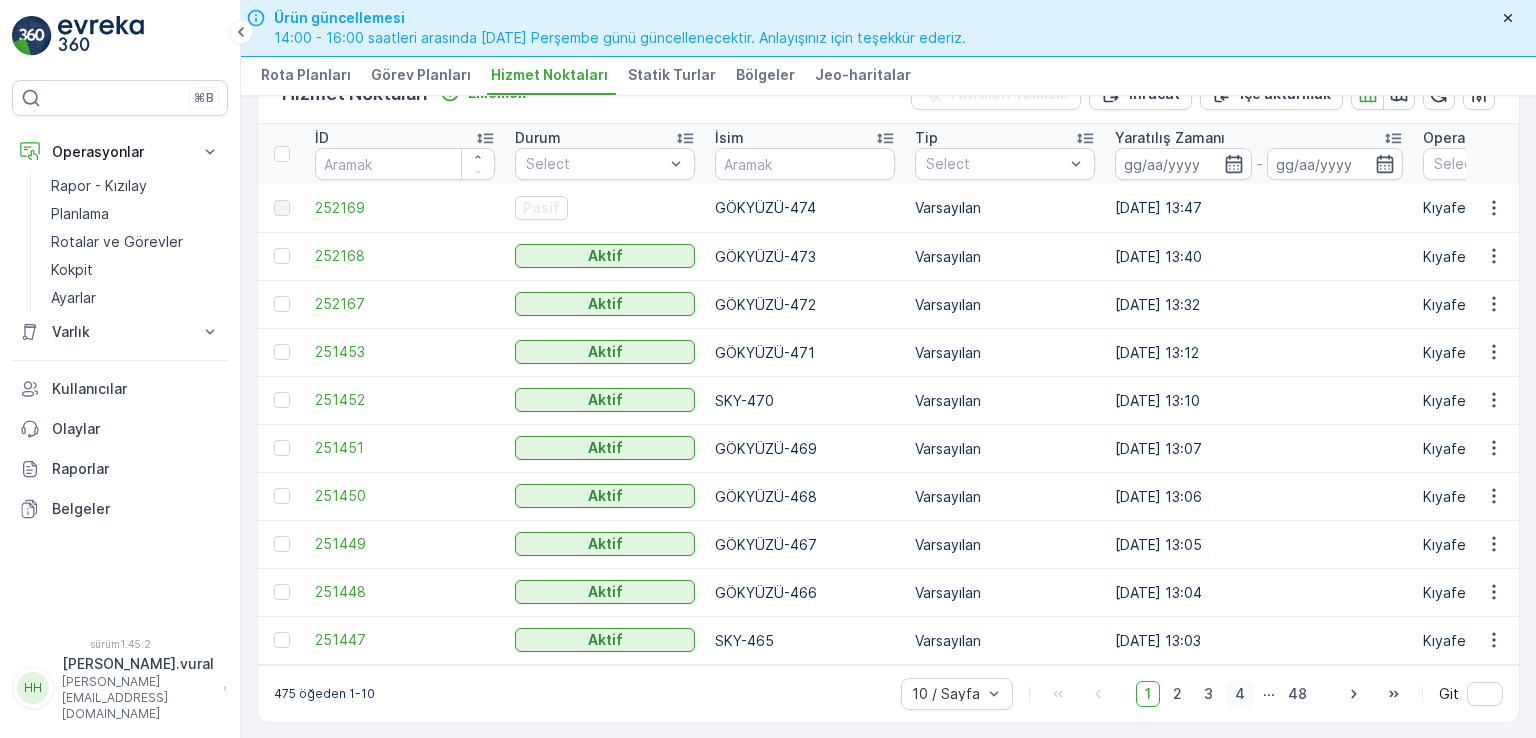 click on "4" at bounding box center [1240, 694] 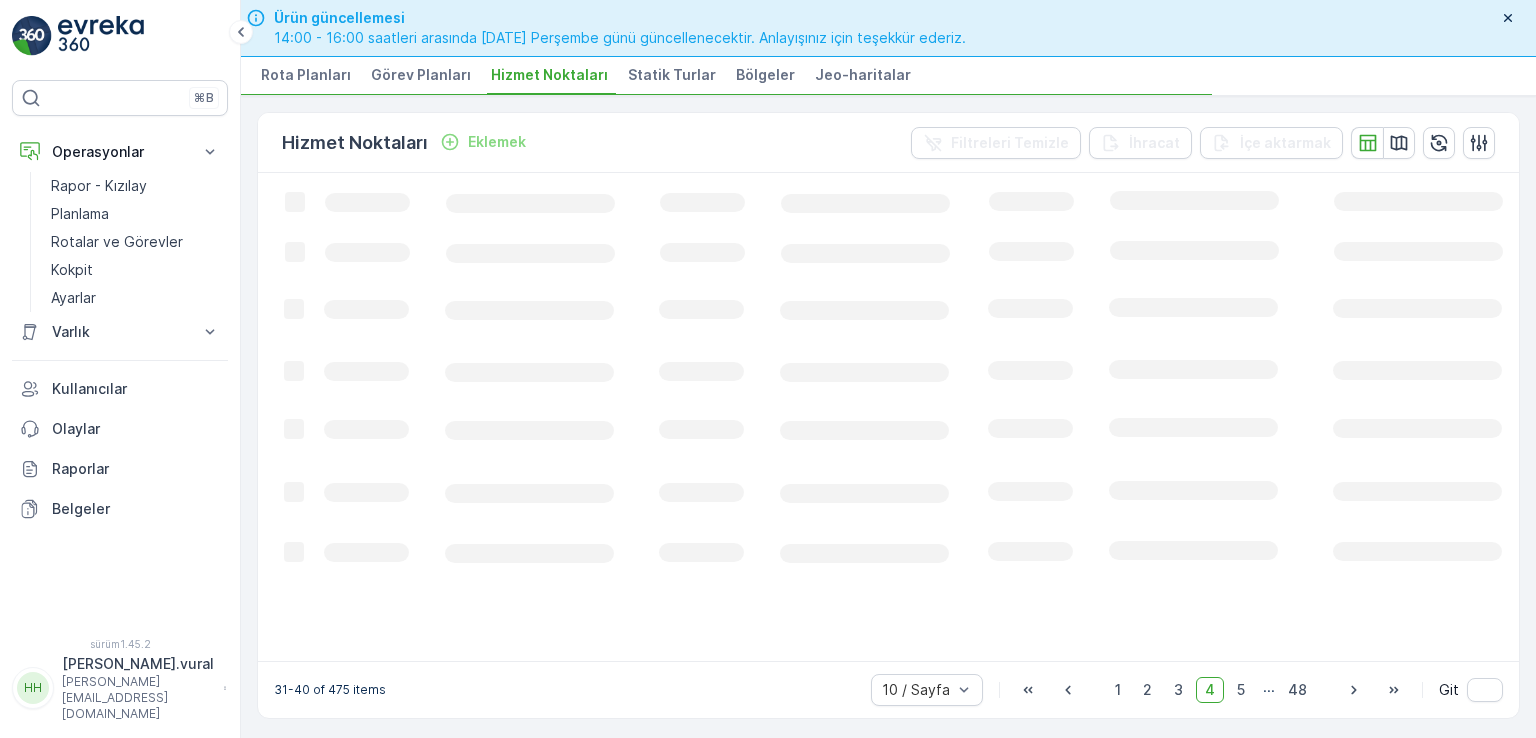 scroll, scrollTop: 0, scrollLeft: 0, axis: both 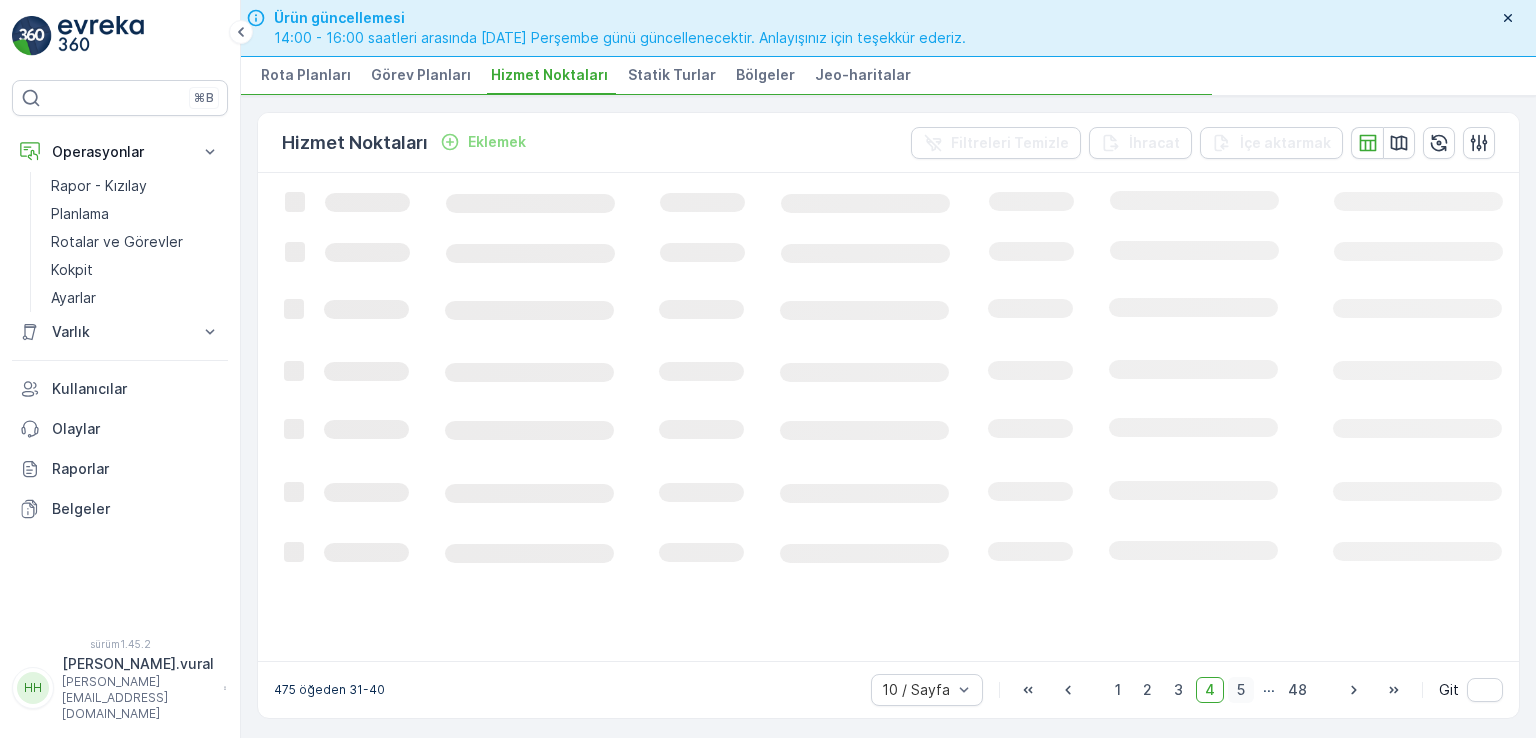 click on "5" at bounding box center [1241, 689] 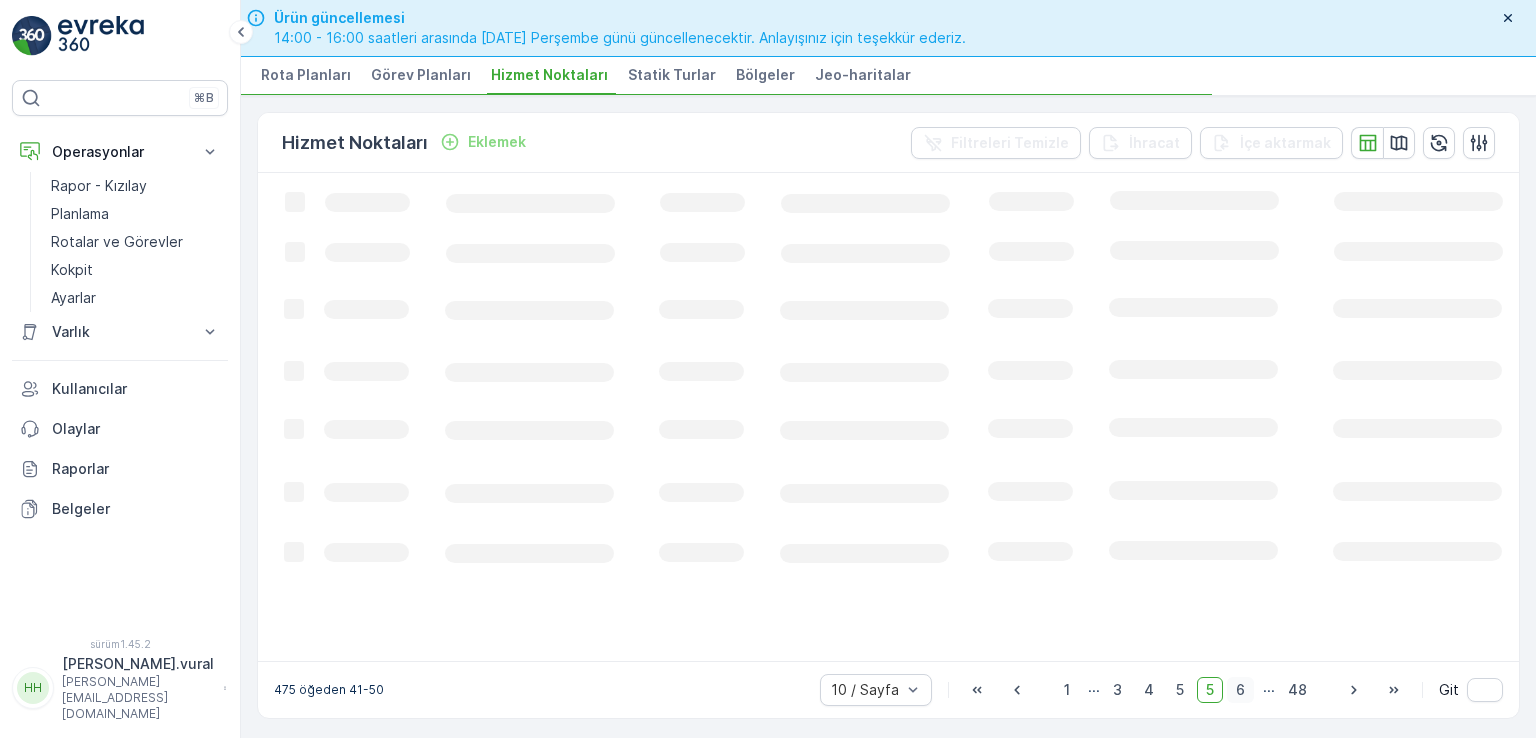 click on "6" at bounding box center [1240, 689] 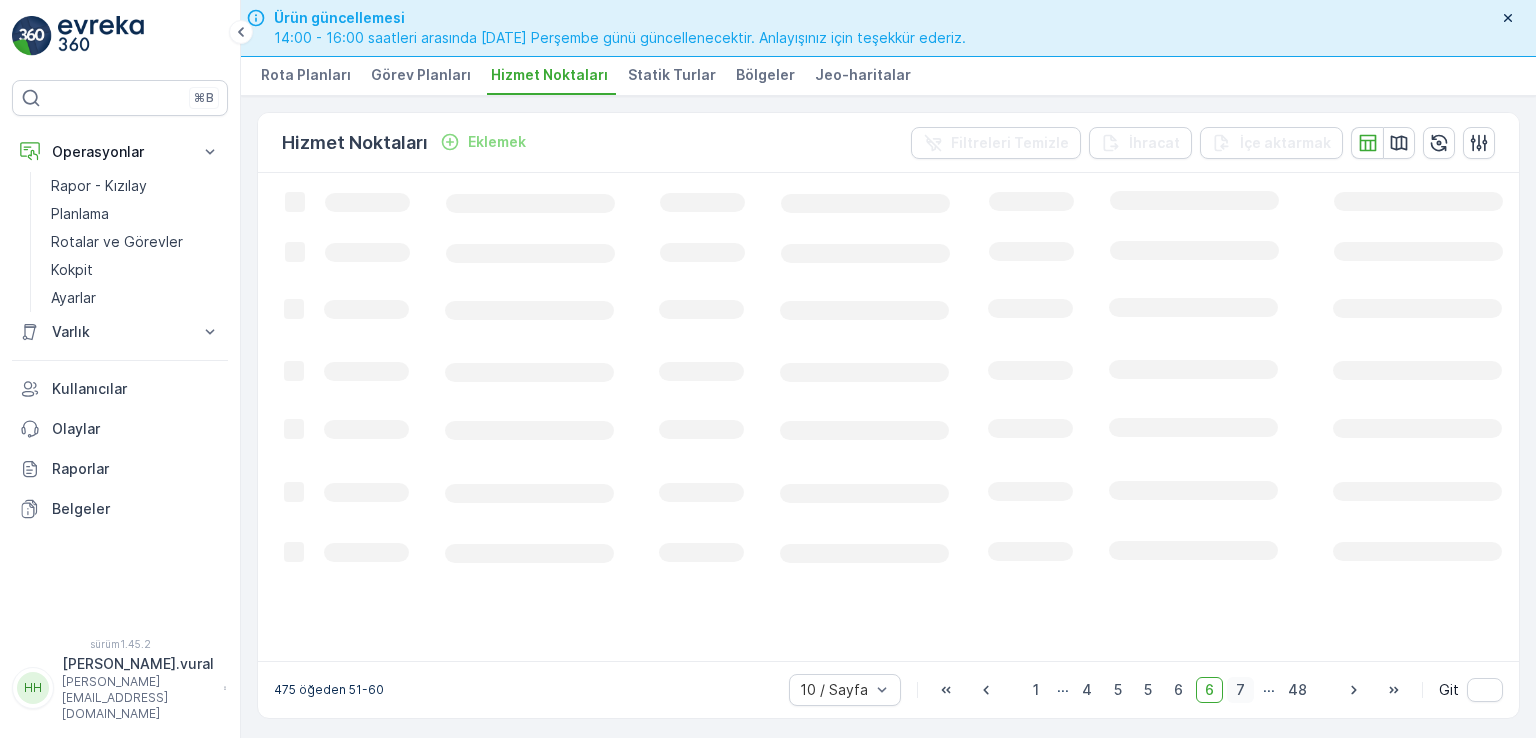 click on "7" at bounding box center (1240, 690) 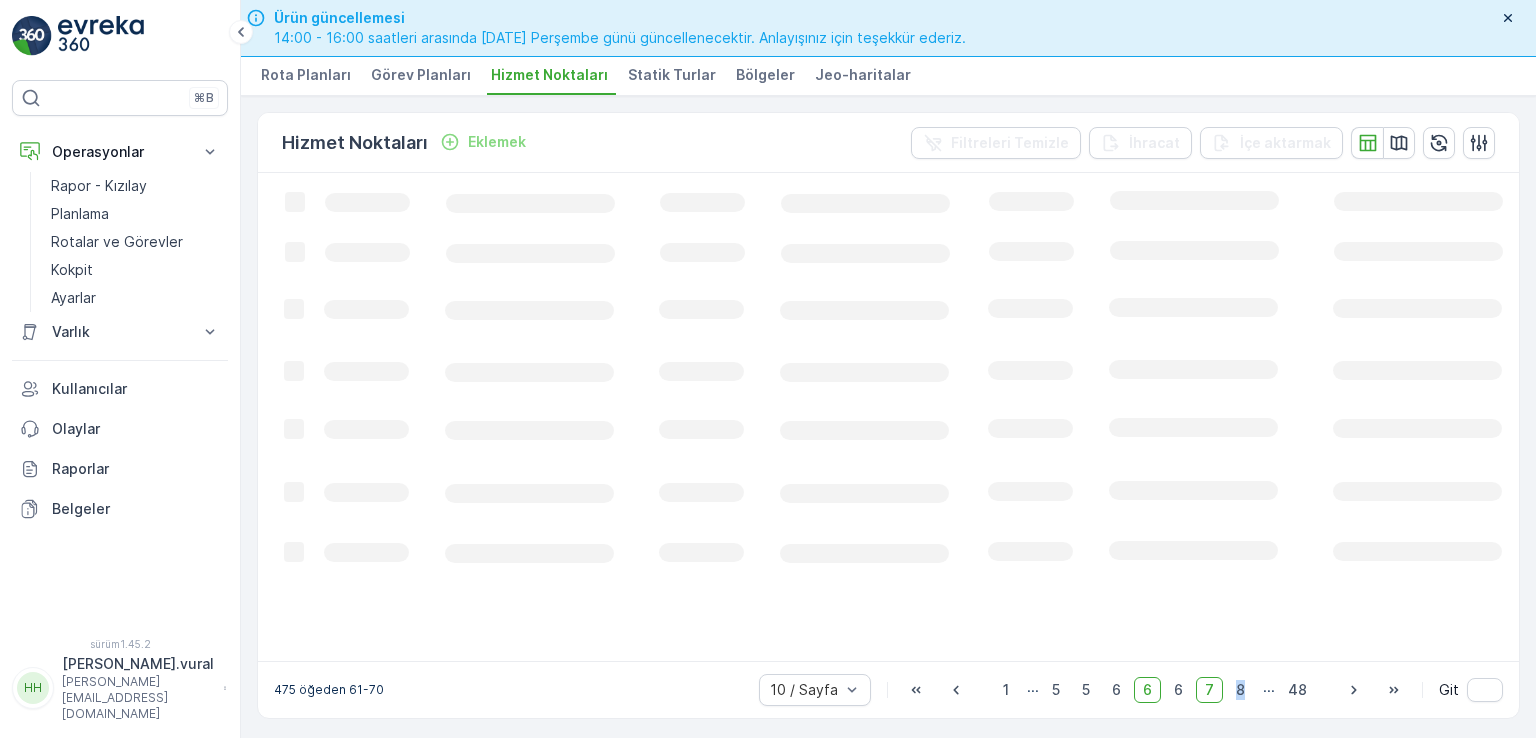 click on "8" at bounding box center [1240, 690] 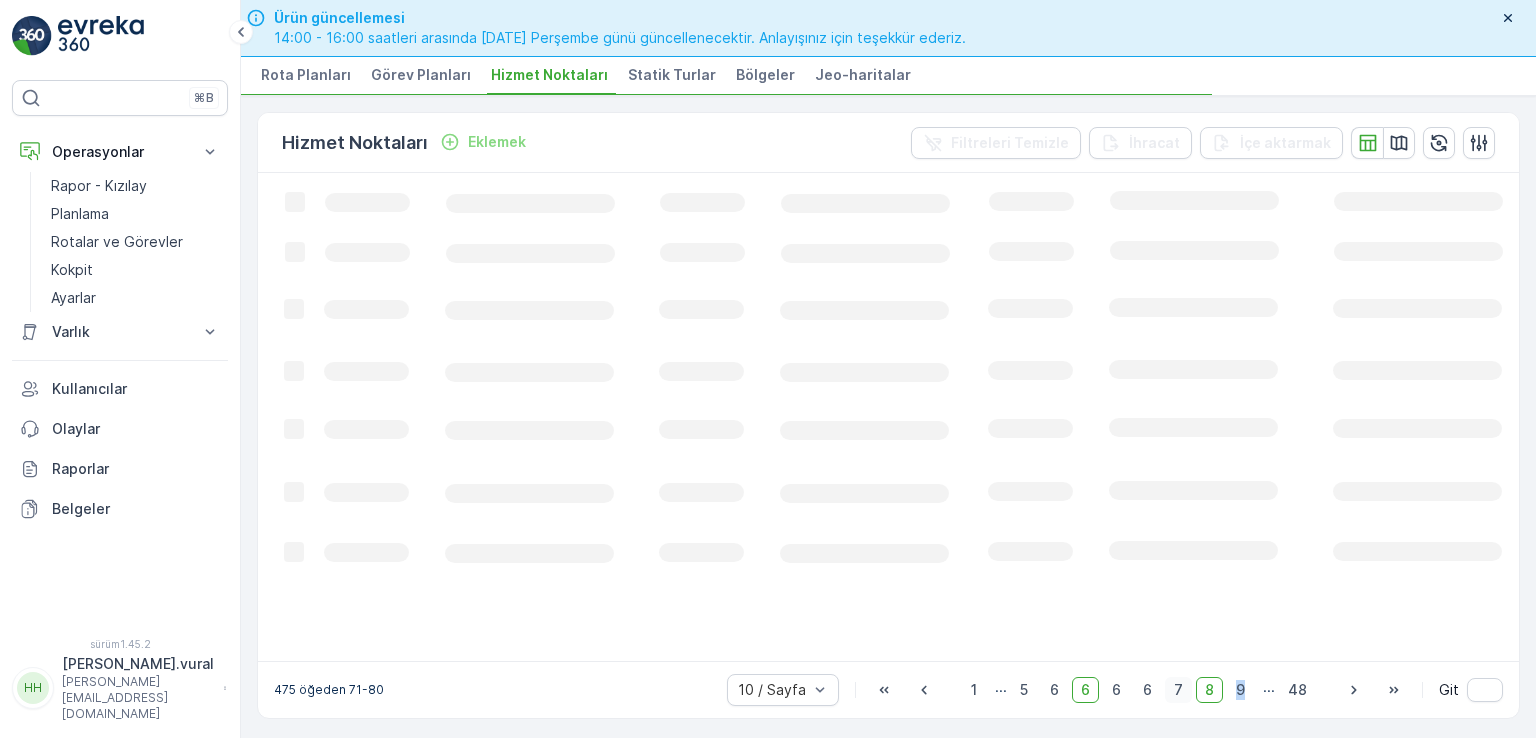 click on "9" at bounding box center [1240, 690] 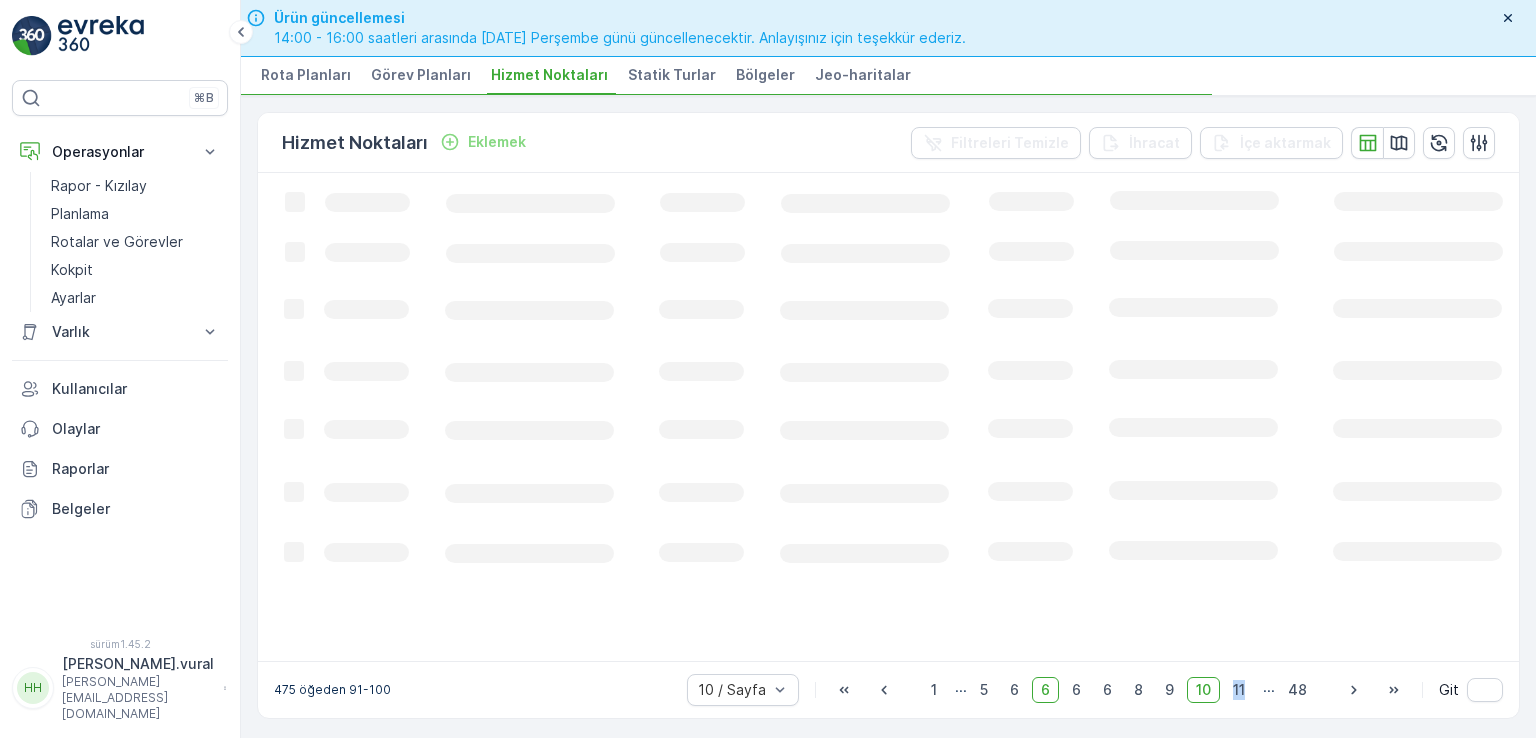click on "11" at bounding box center (1239, 690) 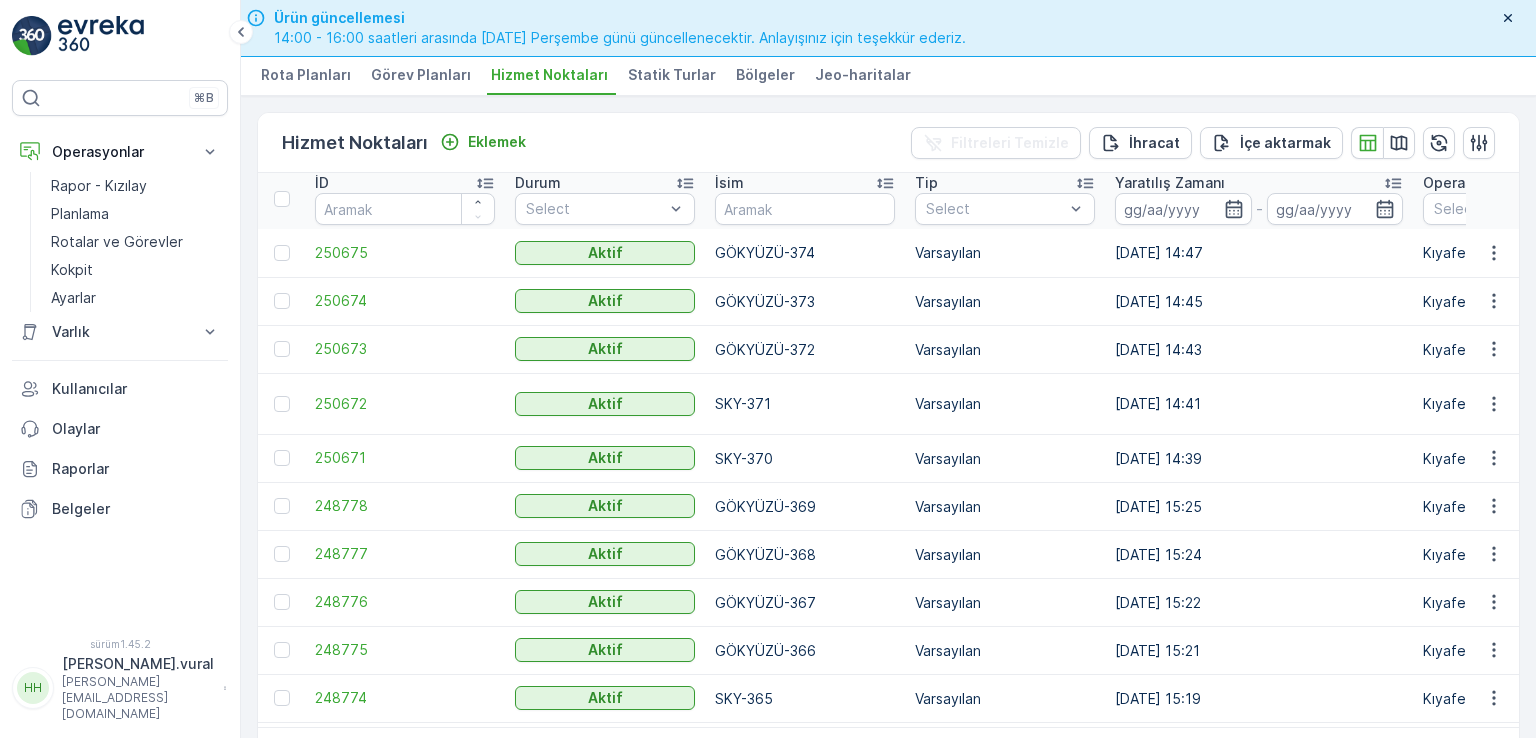 scroll, scrollTop: 5, scrollLeft: 0, axis: vertical 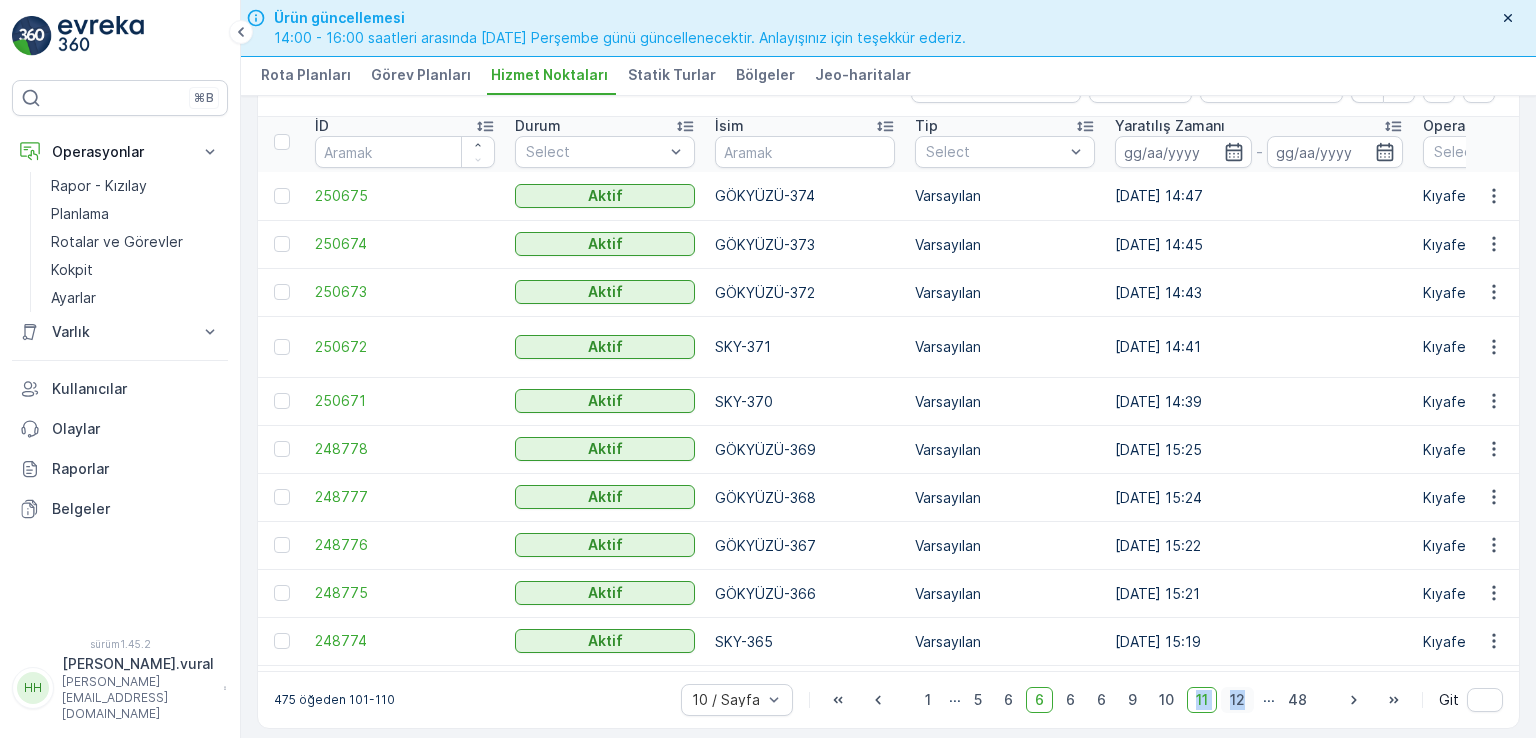 click on "12" at bounding box center [1237, 699] 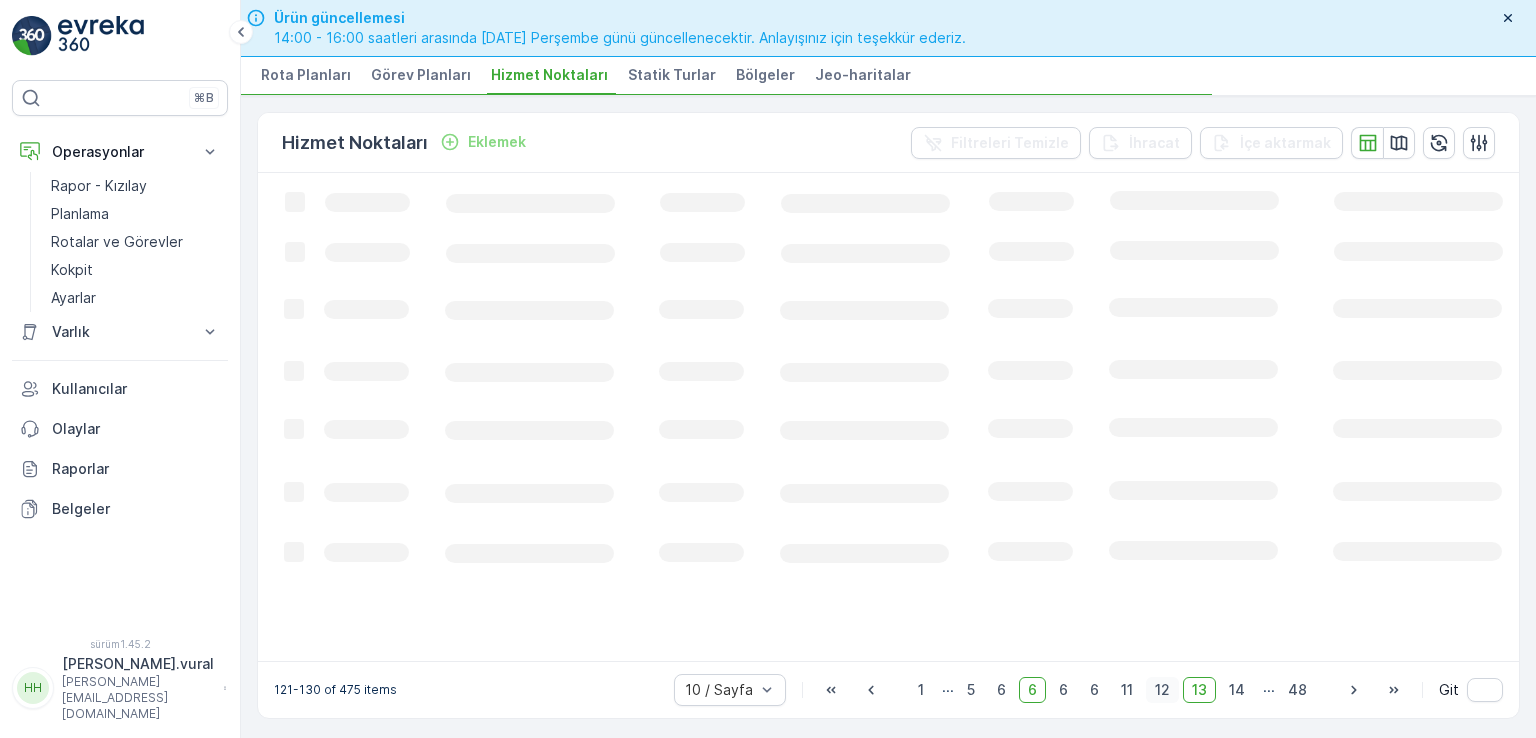 scroll, scrollTop: 0, scrollLeft: 0, axis: both 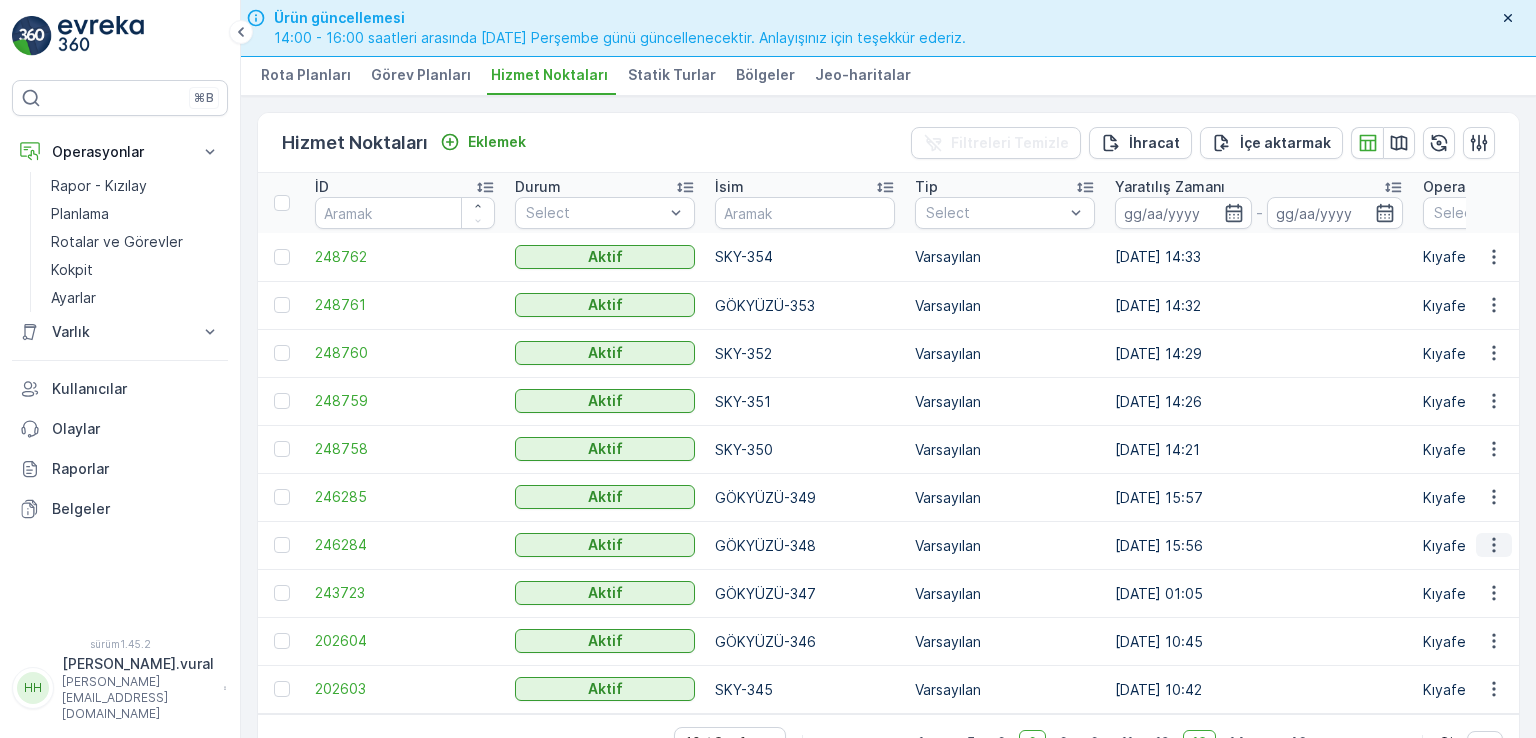 click 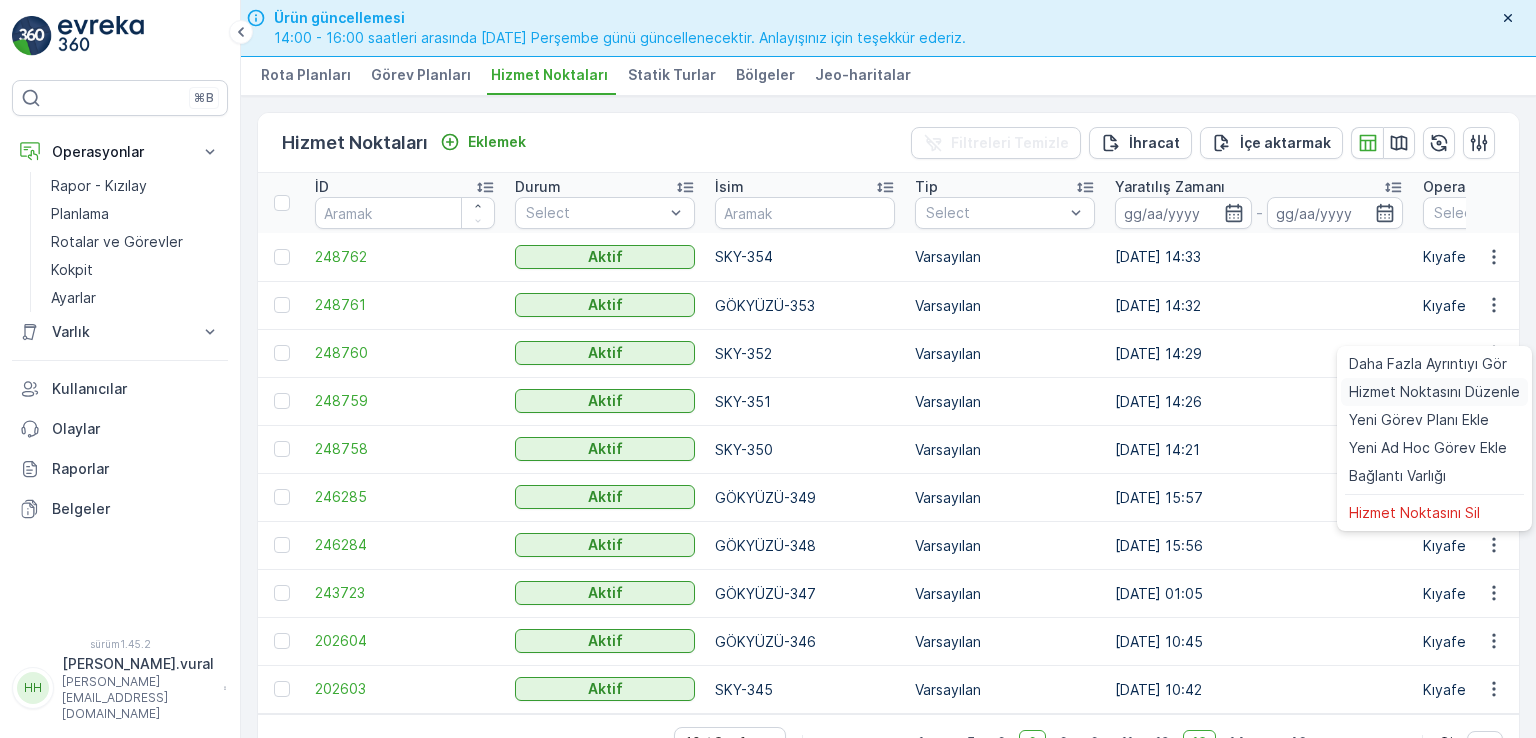 click on "Hizmet Noktasını Düzenle" at bounding box center [1434, 391] 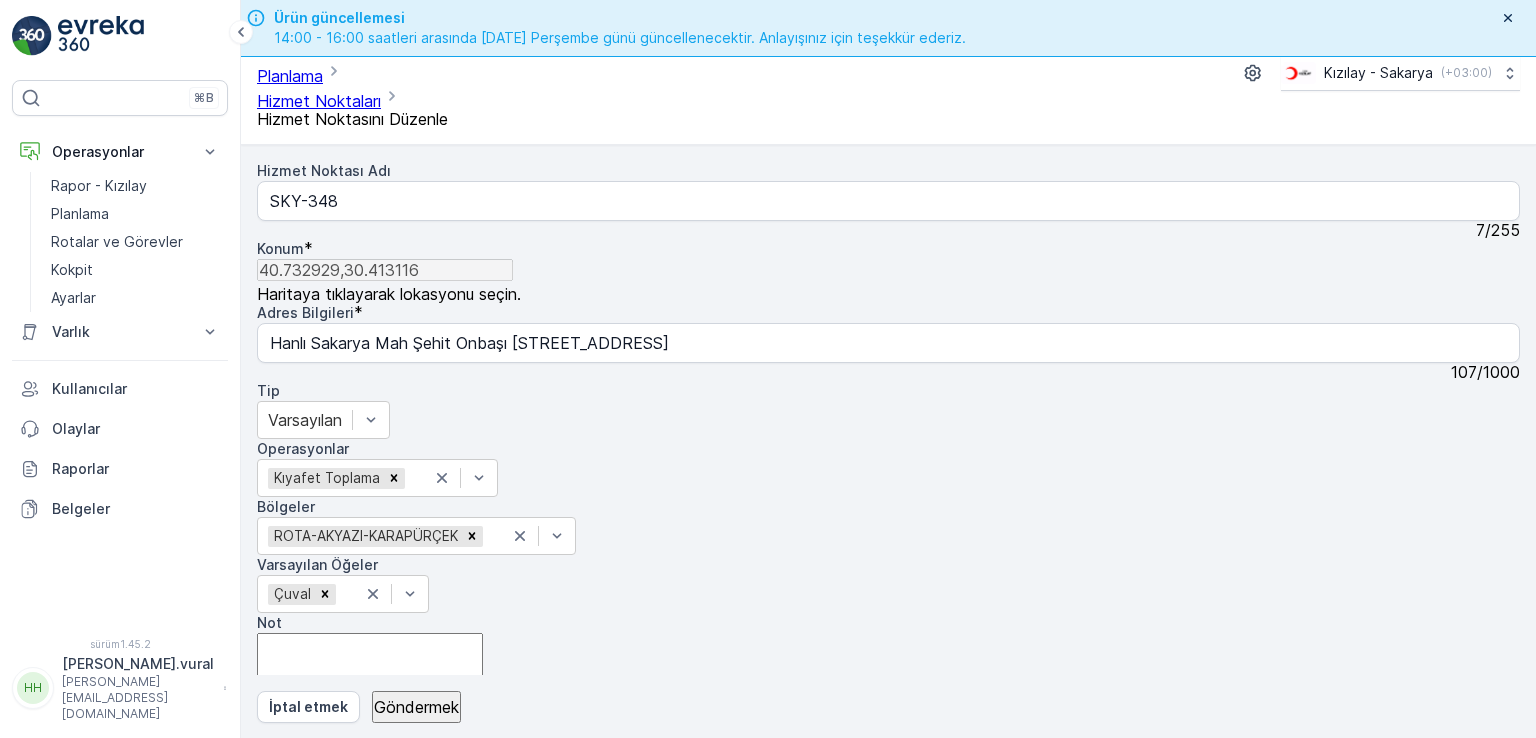 drag, startPoint x: 1335, startPoint y: 541, endPoint x: 1019, endPoint y: 410, distance: 342.07748 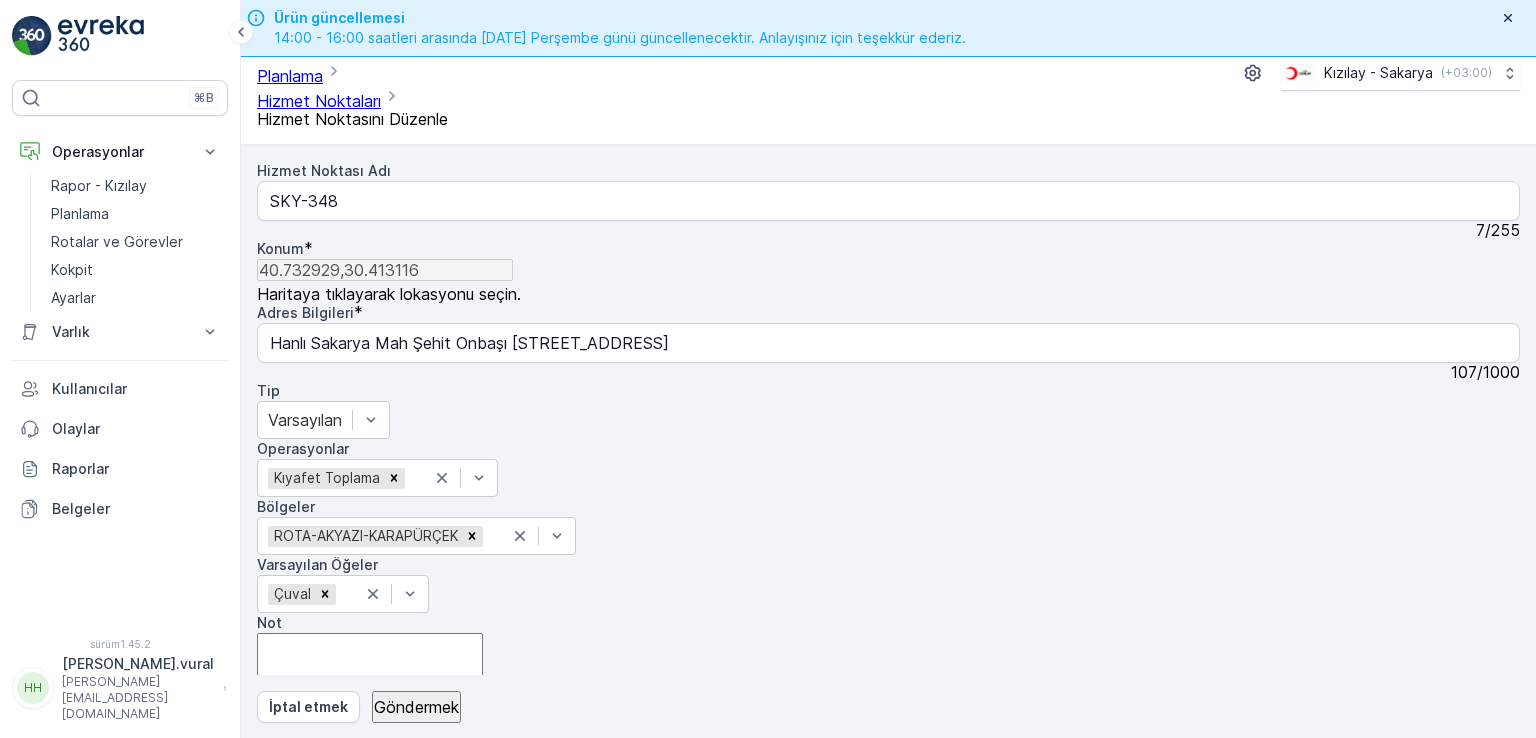 drag, startPoint x: 972, startPoint y: 374, endPoint x: 1096, endPoint y: 449, distance: 144.91722 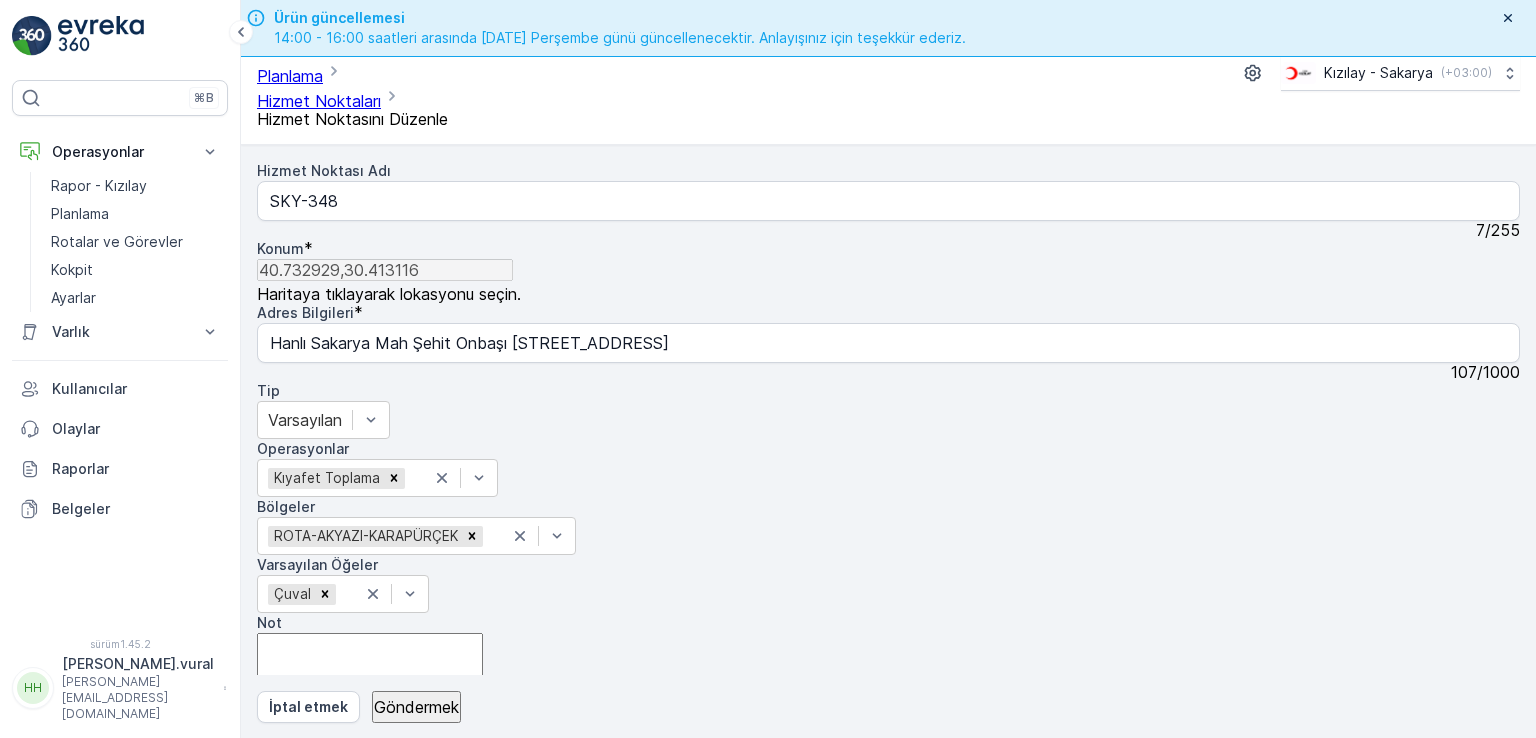 click on "+ − Uydu Yol haritası Arazi Hibrit Broşür Keyboard shortcuts Map Data Map data ©2025 Map data ©2025 1 km  Click to toggle between metric and imperial units Terms Report a map error" at bounding box center [888, 891] 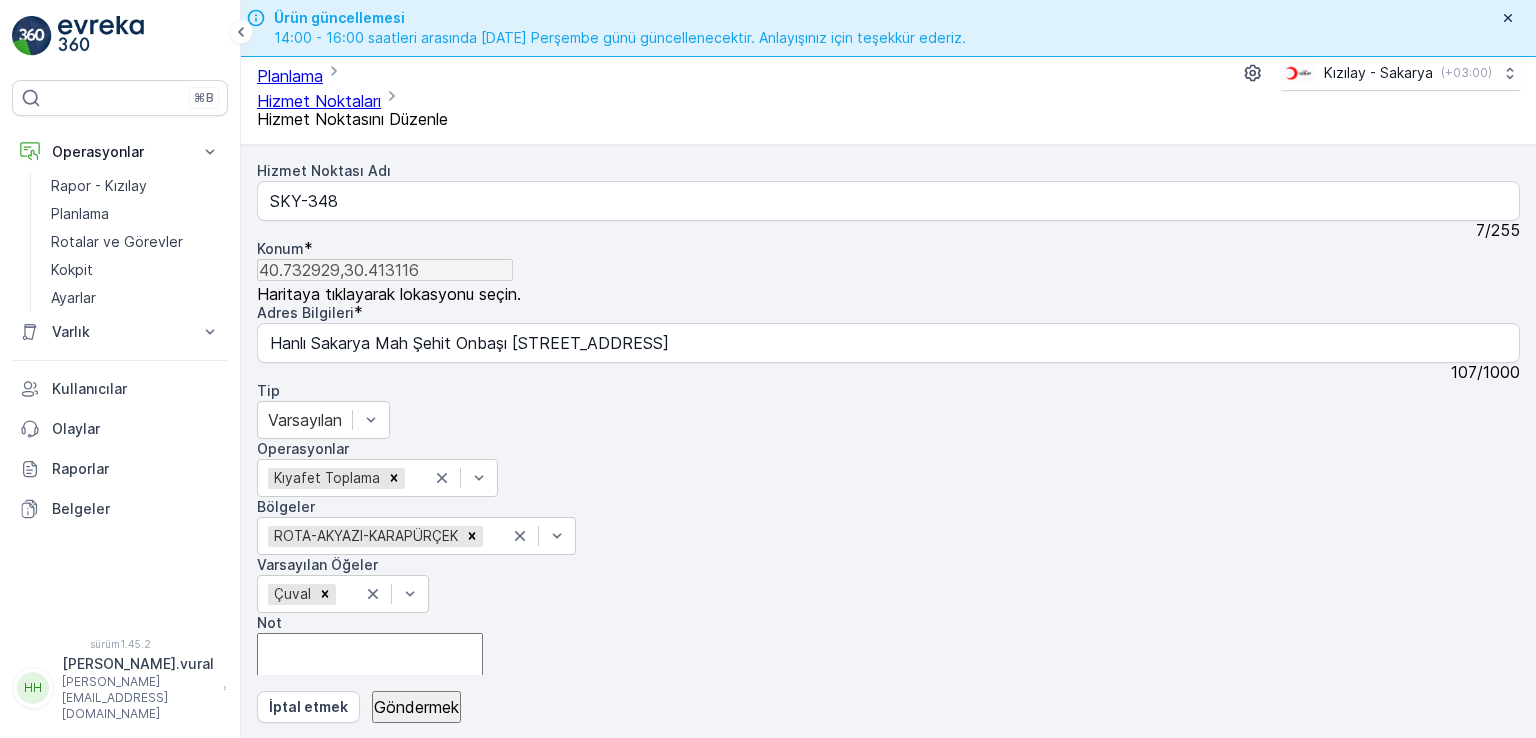 drag, startPoint x: 1232, startPoint y: 481, endPoint x: 1176, endPoint y: 445, distance: 66.573265 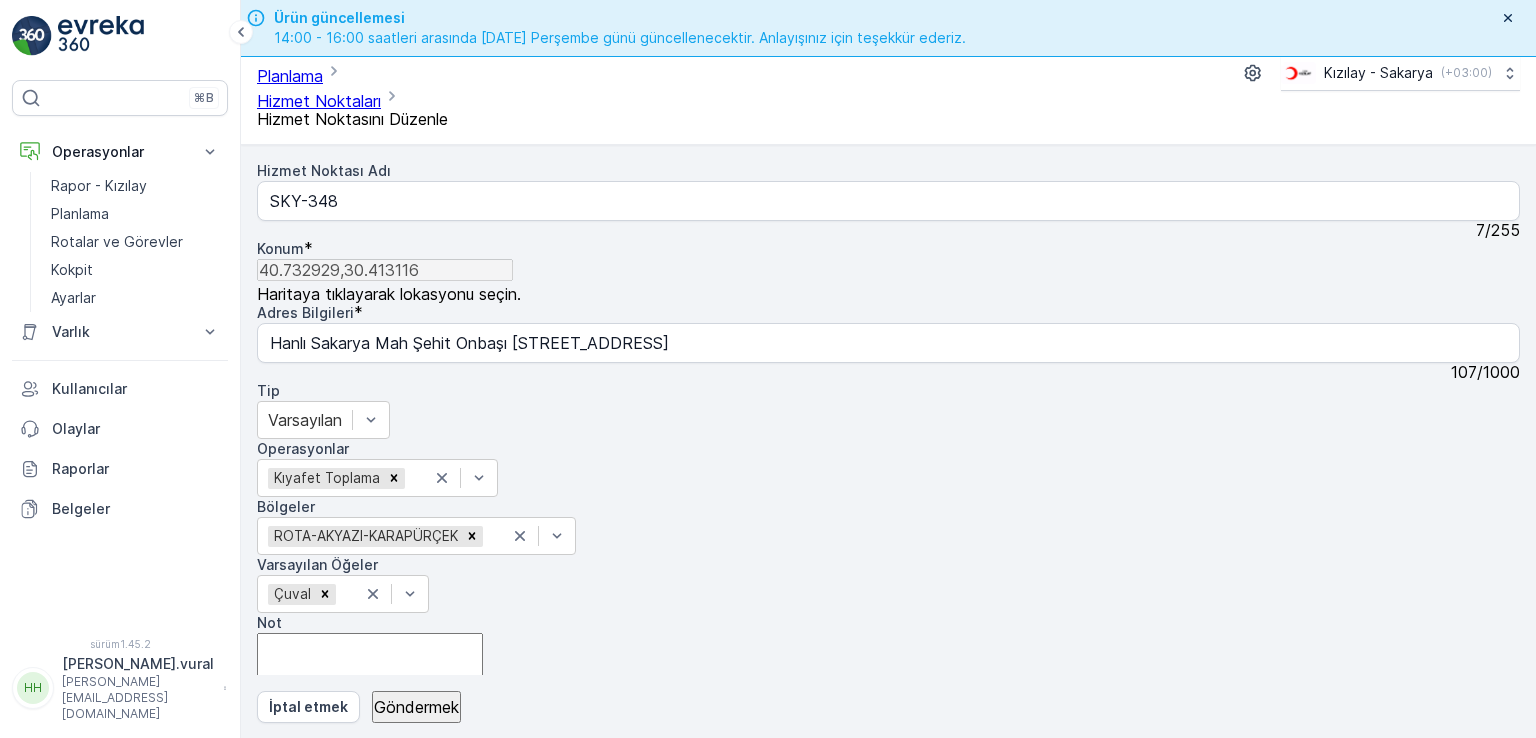 click on "+ − Uydu Yol haritası Arazi Hibrit Broşür Keyboard shortcuts Map Data Map data ©2025 Map data ©2025 2 km  Click to toggle between metric and imperial units Terms Report a map error" at bounding box center (888, 891) 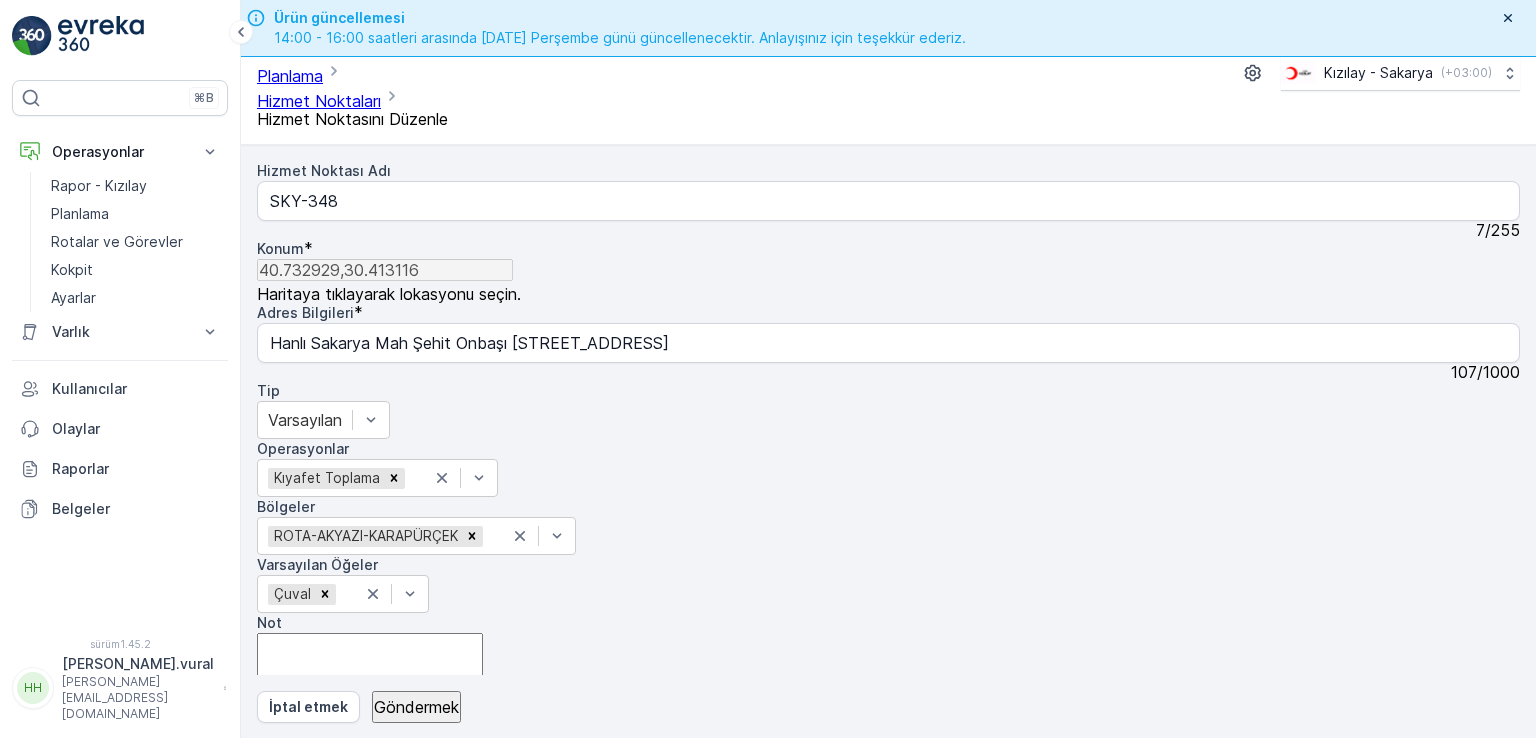click on "+ − Uydu Yol haritası Arazi Hibrit Broşür Keyboard shortcuts Map Data Map data ©2025 Map data ©2025 500 m  Click to toggle between metric and imperial units Terms Report a map error" at bounding box center (888, 891) 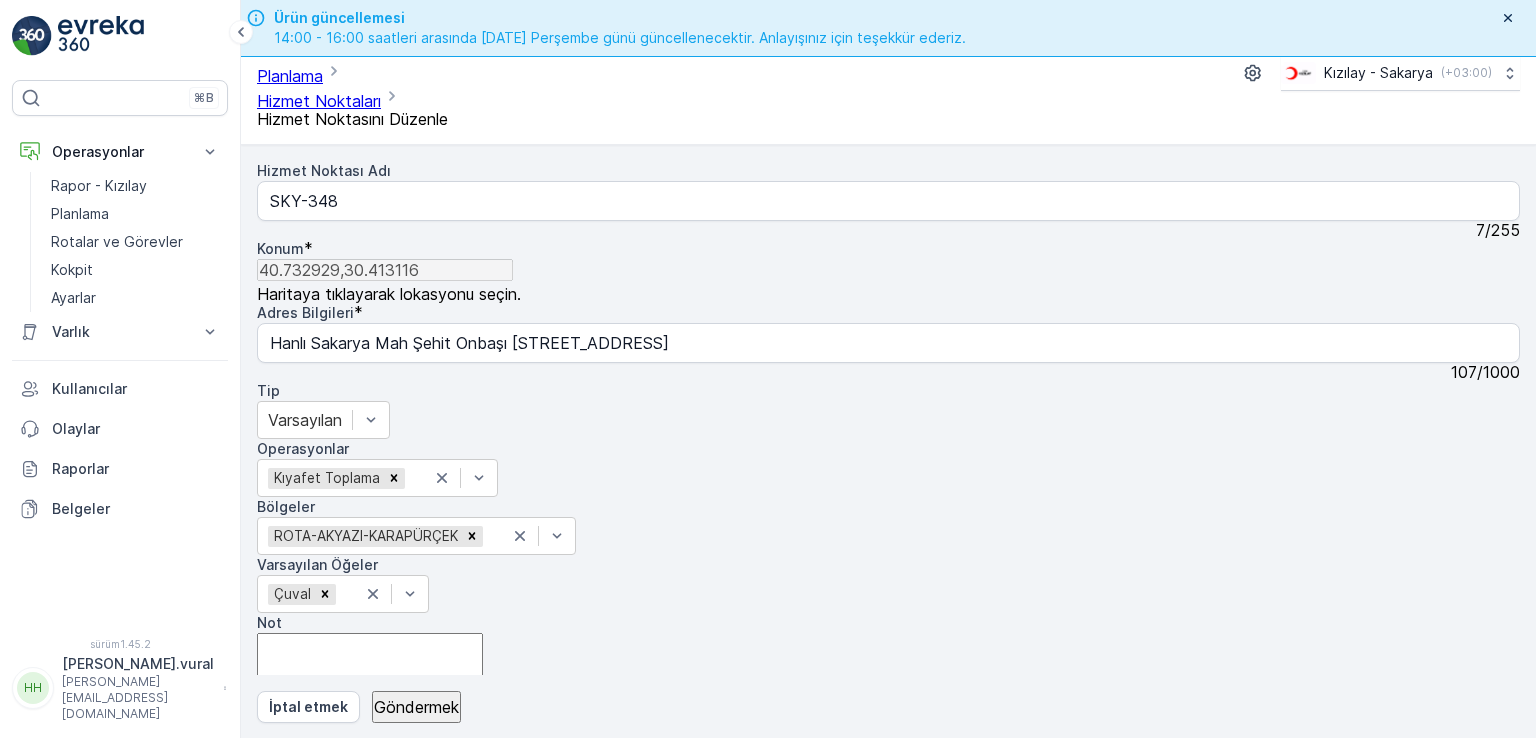 drag, startPoint x: 1112, startPoint y: 293, endPoint x: 1109, endPoint y: 410, distance: 117.03845 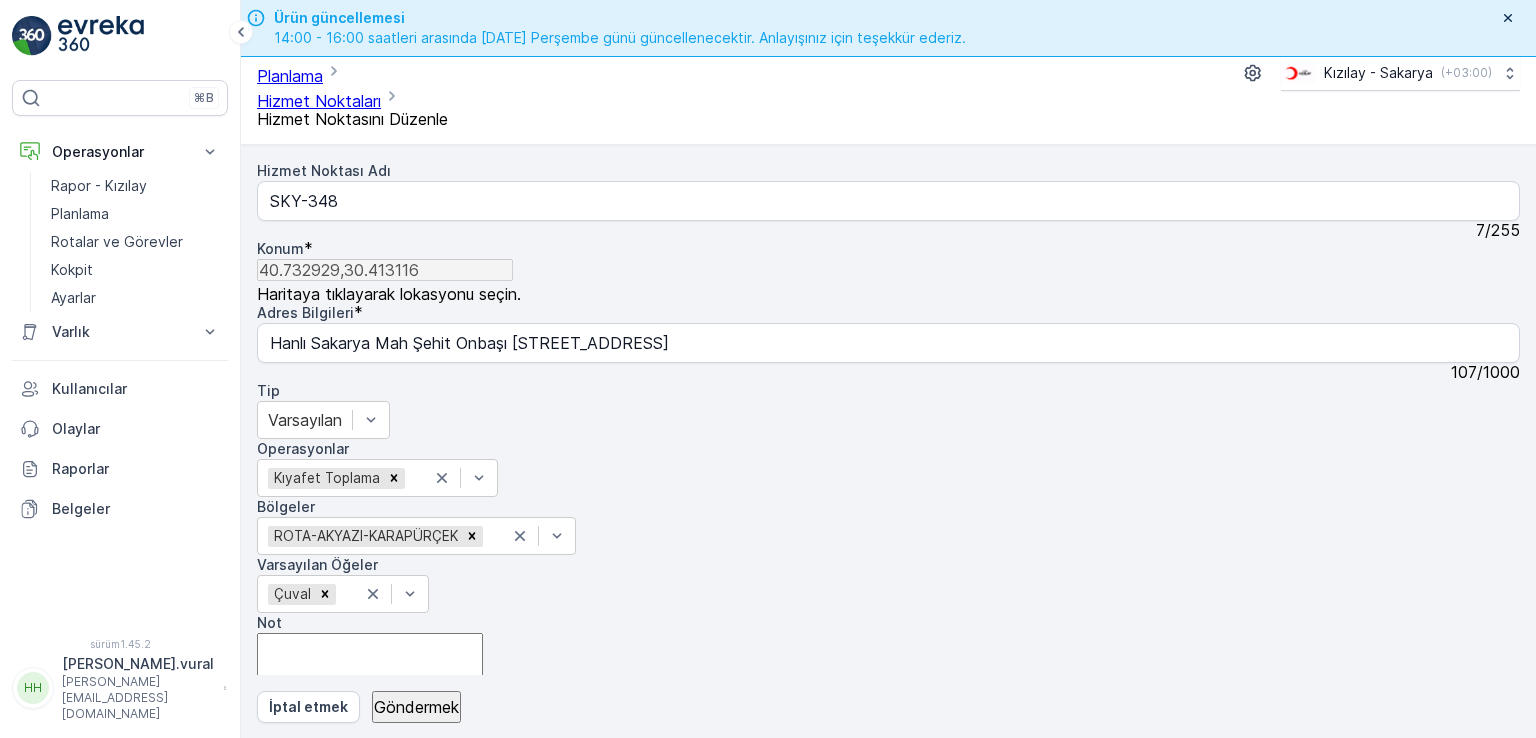 drag, startPoint x: 1170, startPoint y: 418, endPoint x: 1160, endPoint y: 436, distance: 20.59126 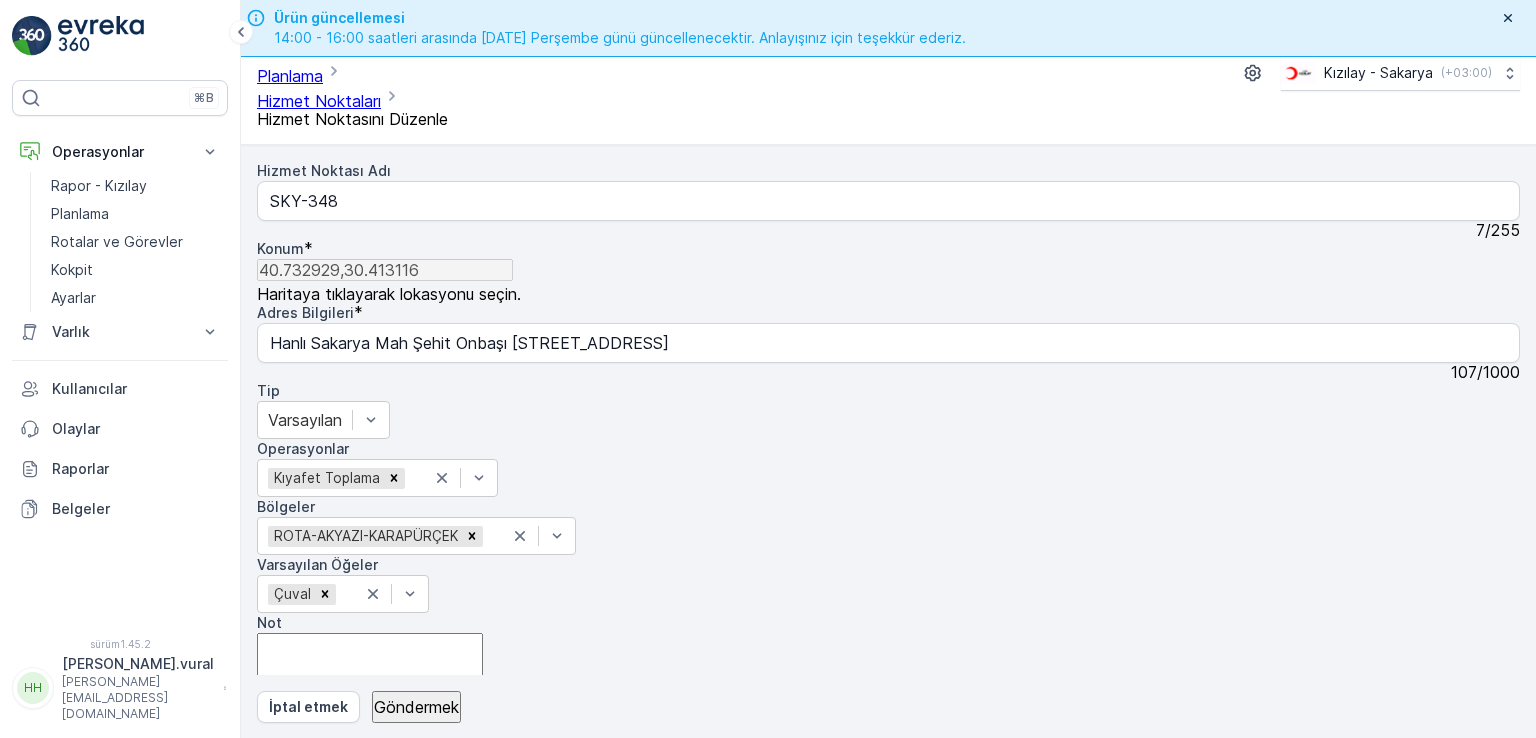 click on "+ − Uydu Yol haritası Arazi Hibrit Broşür Keyboard shortcuts Map Data Map data ©2025 Map data ©2025 50 m  Click to toggle between metric and imperial units Terms Report a map error" at bounding box center (888, 891) 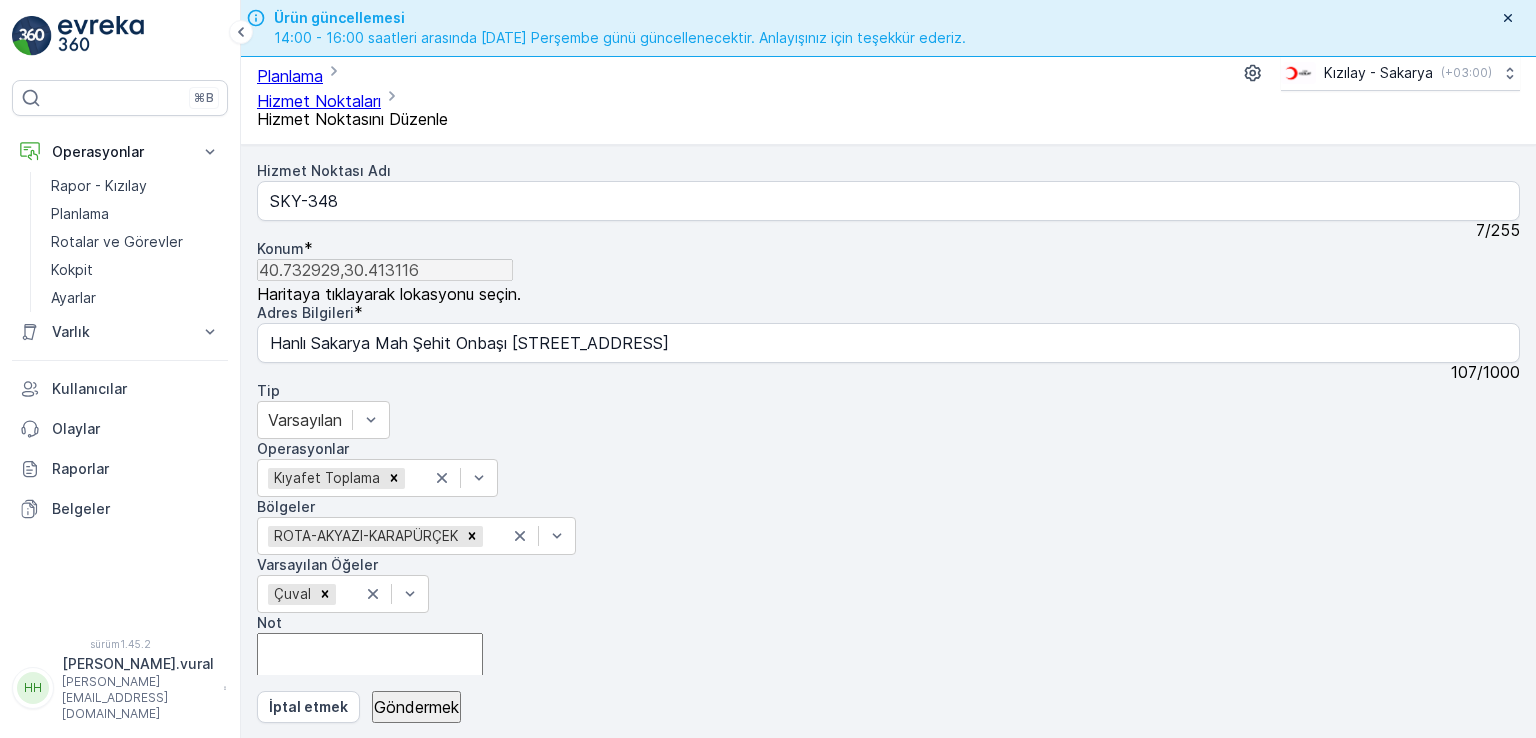 drag, startPoint x: 1037, startPoint y: 416, endPoint x: 1080, endPoint y: 431, distance: 45.54119 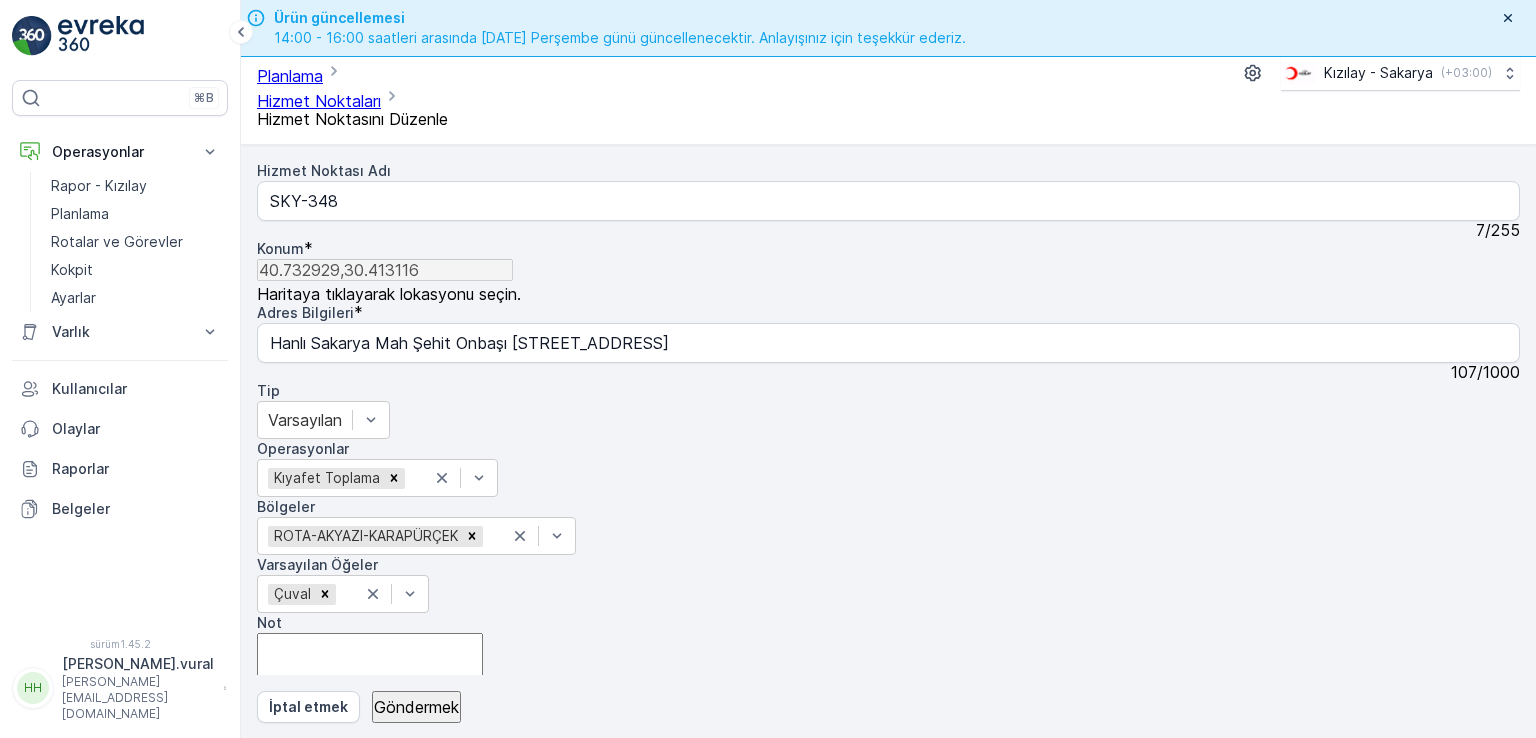 click on "+ − Uydu Yol haritası Arazi Hibrit Broşür Keyboard shortcuts Map Data Map data ©2025 Map data ©2025 200 m  Click to toggle between metric and imperial units Terms Report a map error" at bounding box center (888, 891) 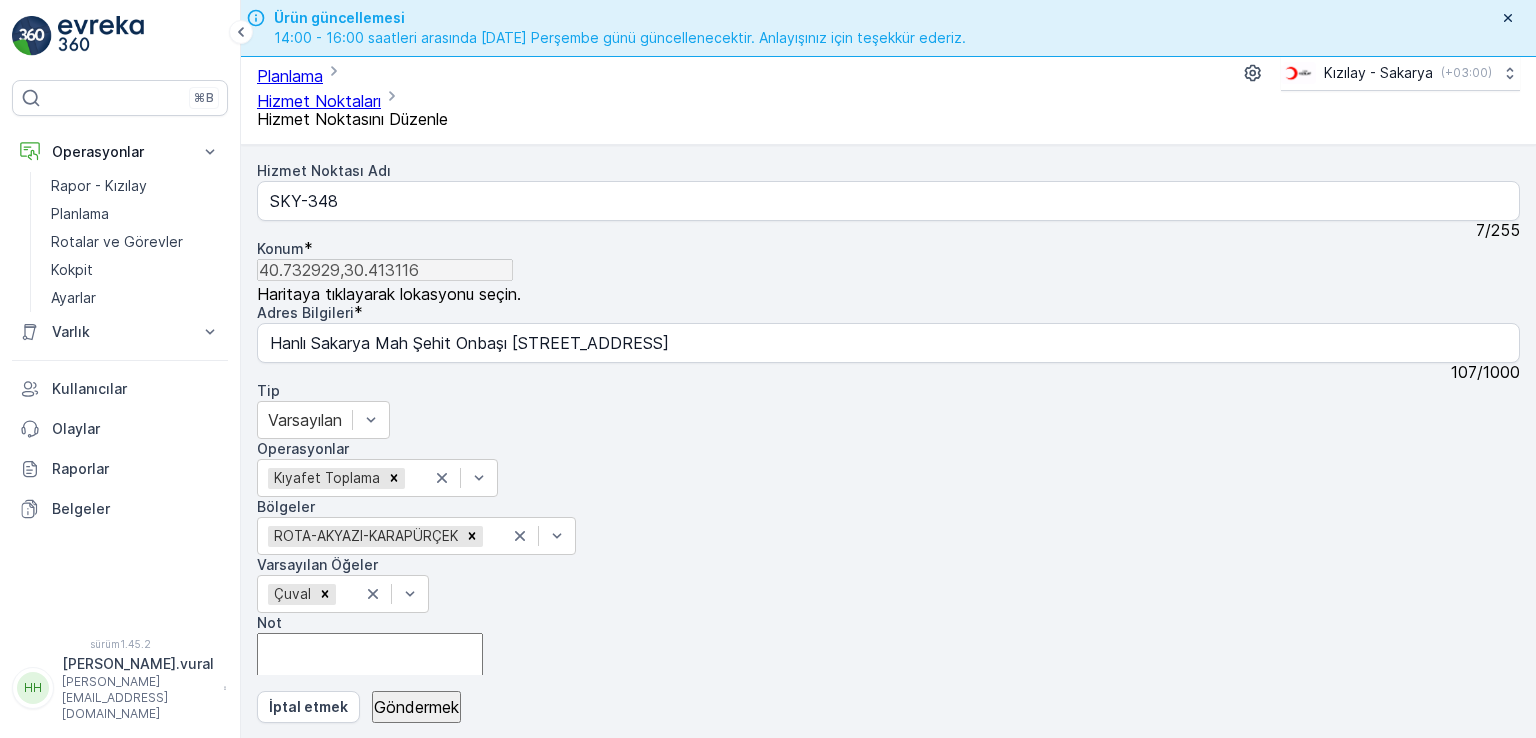 drag, startPoint x: 1325, startPoint y: 426, endPoint x: 1234, endPoint y: 399, distance: 94.92102 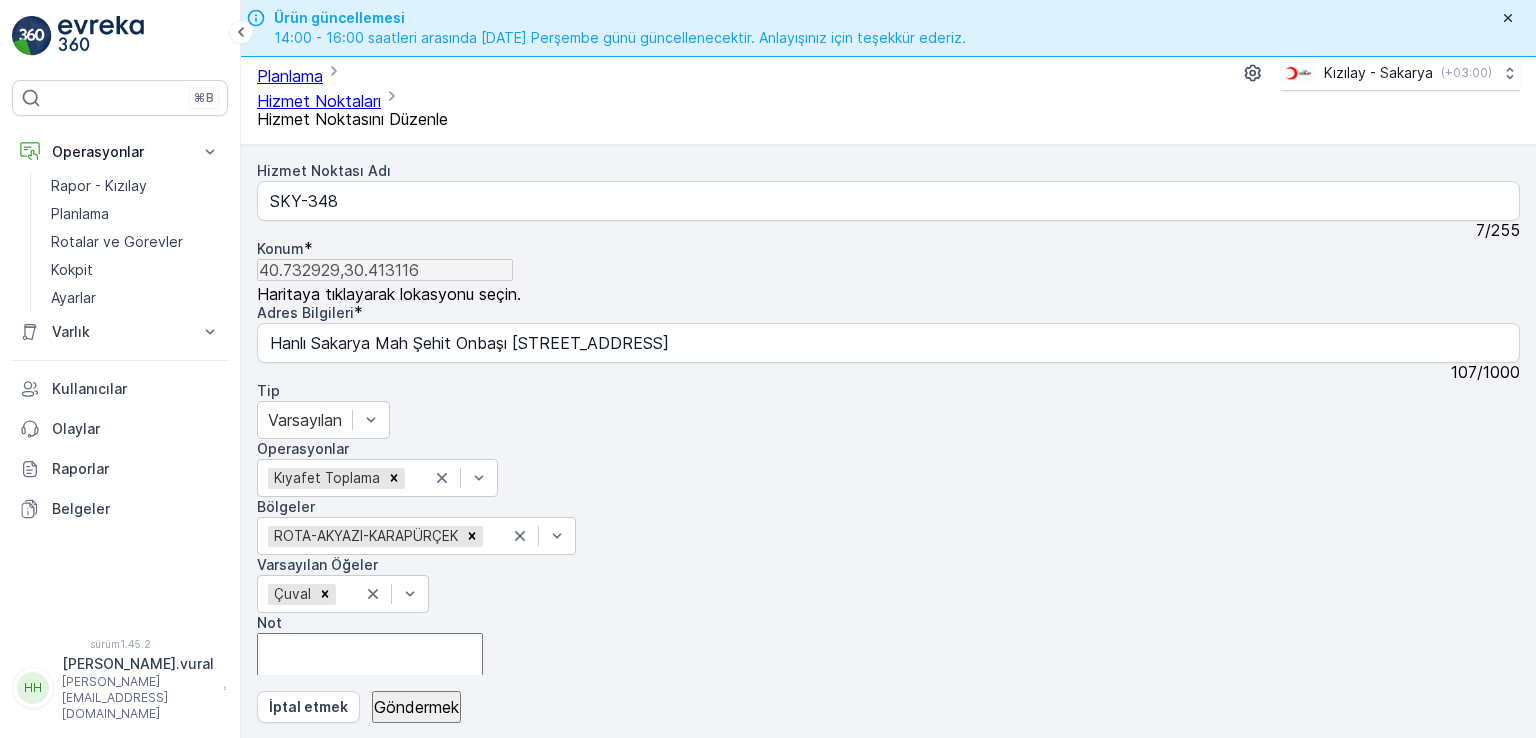 click on "+ − Uydu Yol haritası Arazi Hibrit Broşür Keyboard shortcuts Map Data Map data ©2025 Map data ©2025 100 m  Click to toggle between metric and imperial units Terms Report a map error" at bounding box center [888, 891] 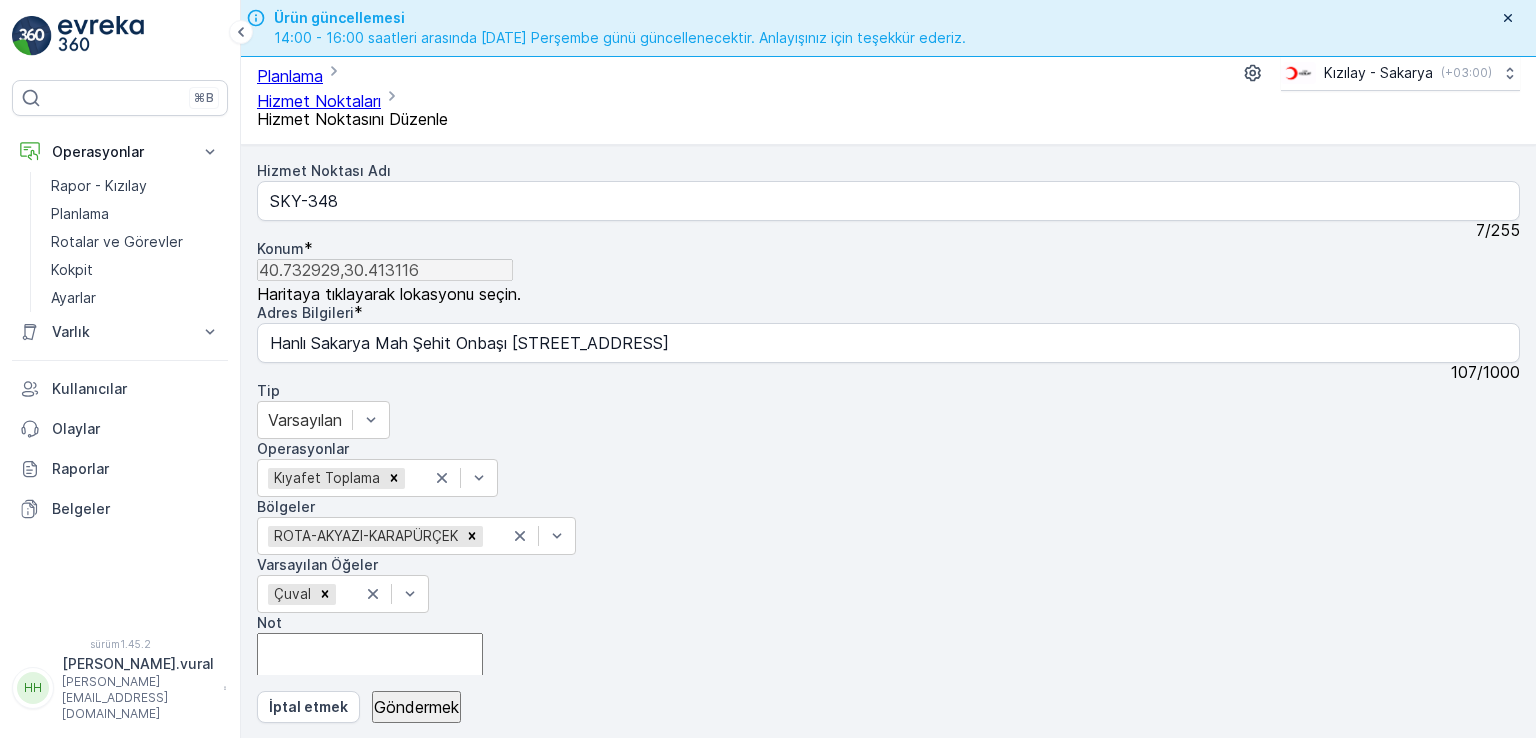drag, startPoint x: 1260, startPoint y: 441, endPoint x: 1176, endPoint y: 438, distance: 84.05355 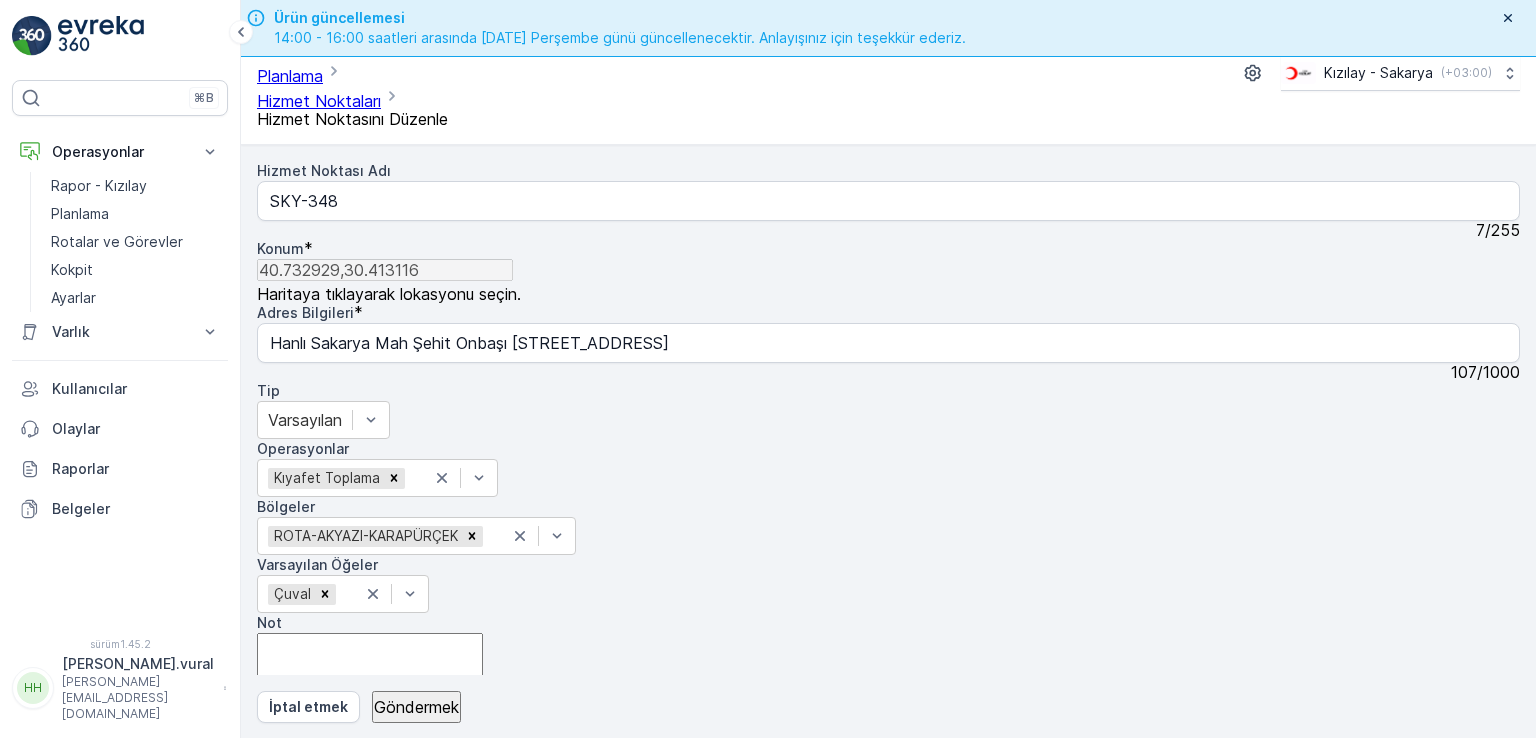 click on "+ − Uydu Yol haritası Arazi Hibrit Broşür Keyboard shortcuts Map Data Map data ©2025 Map data ©2025 100 m  Click to toggle between metric and imperial units Terms Report a map error" at bounding box center (888, 891) 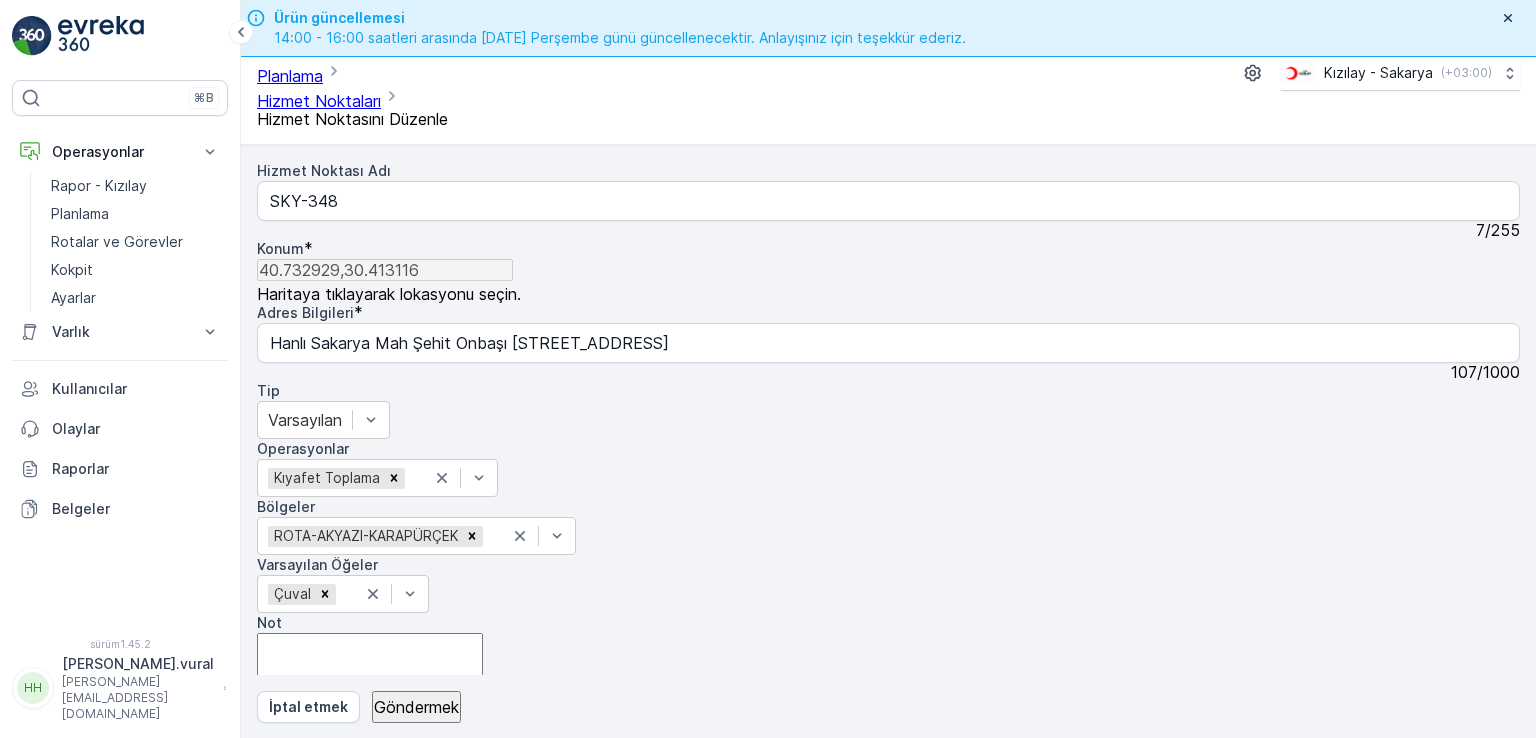 drag, startPoint x: 1172, startPoint y: 313, endPoint x: 1225, endPoint y: 284, distance: 60.41523 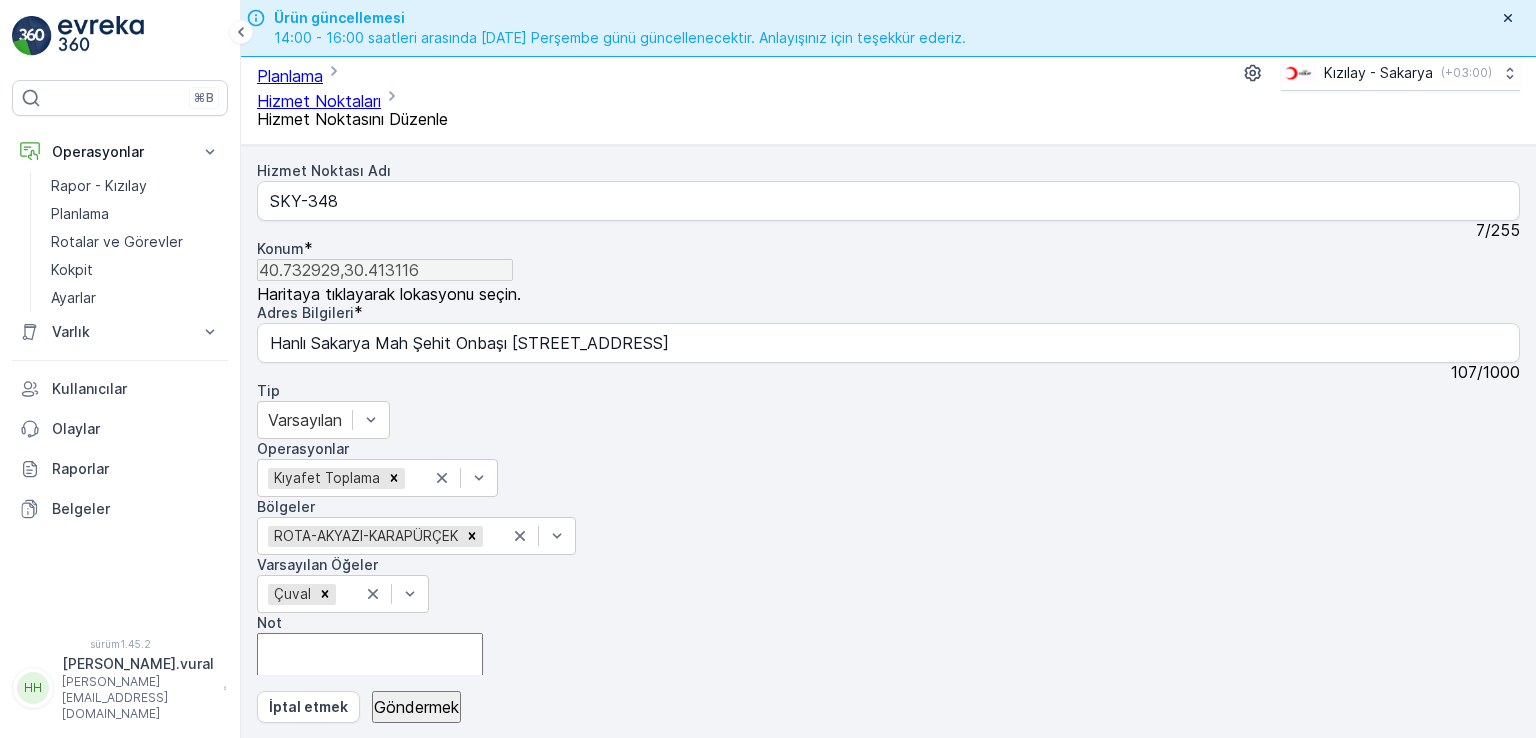 click on "+ − Uydu Yol haritası Arazi Hibrit Broşür Keyboard shortcuts Map Data Map data ©2025 Map data ©2025 100 m  Click to toggle between metric and imperial units Terms Report a map error" at bounding box center (888, 891) 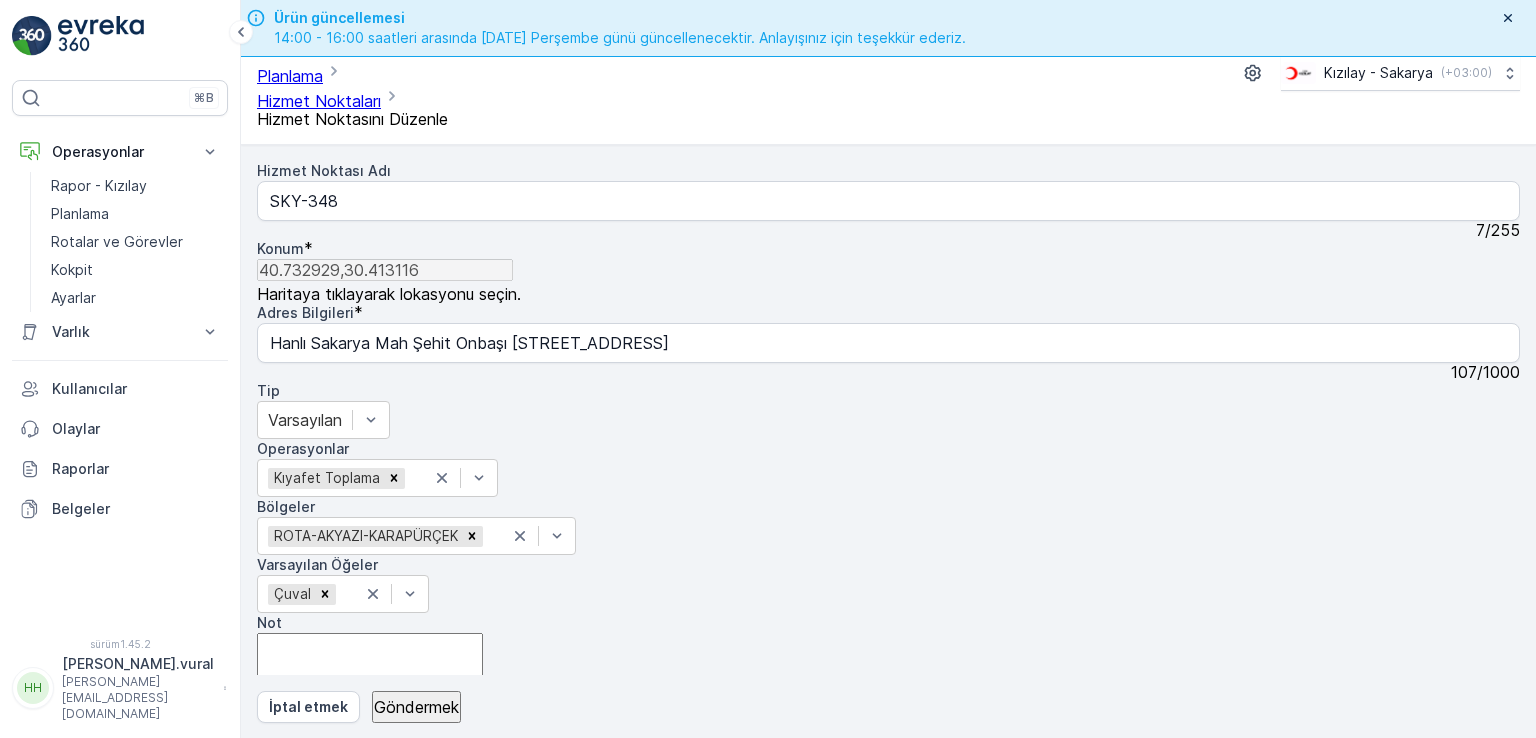 drag, startPoint x: 1019, startPoint y: 493, endPoint x: 1099, endPoint y: 497, distance: 80.09994 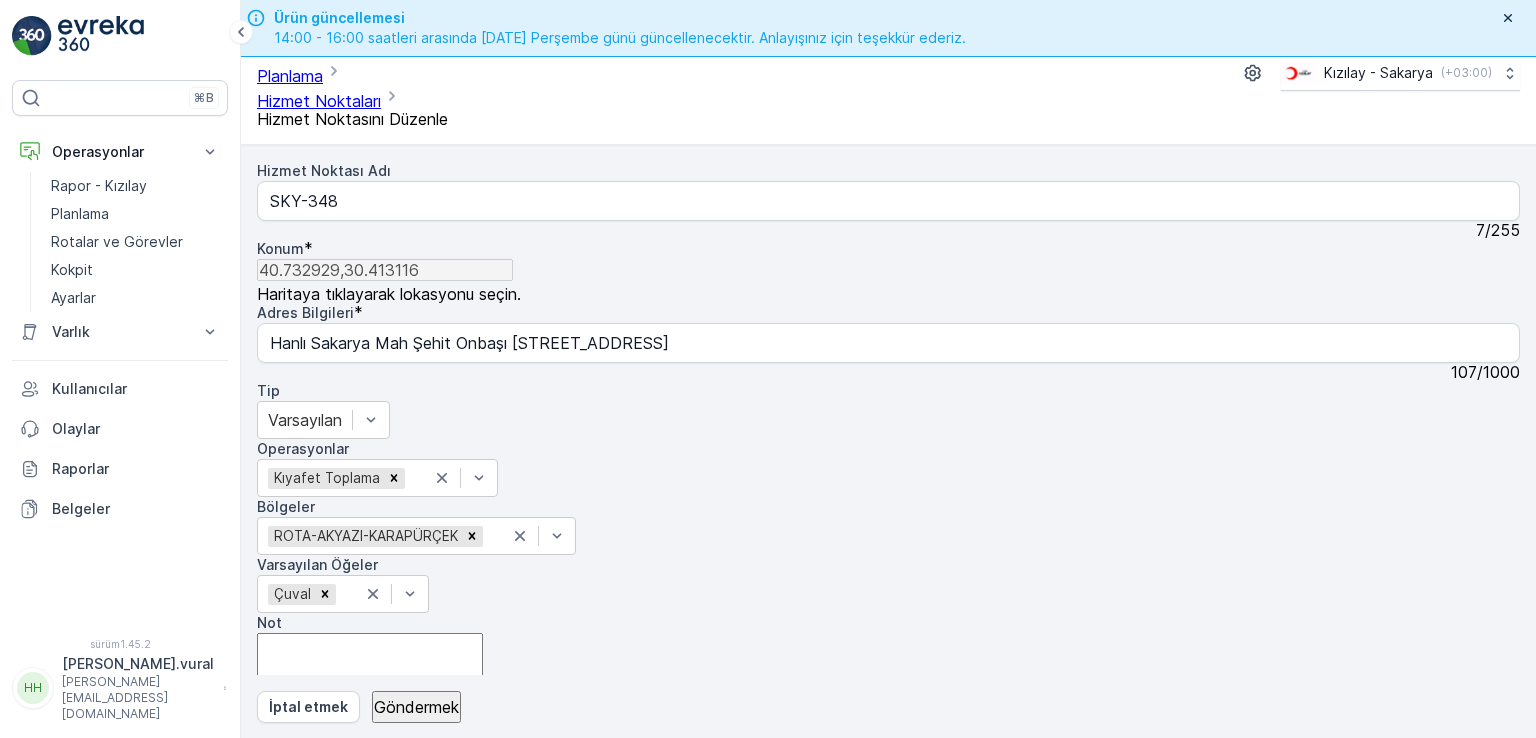 click on "+ − Uydu Yol haritası Arazi Hibrit Broşür Keyboard shortcuts Map Data Map data ©2025 Map data ©2025 100 m  Click to toggle between metric and imperial units Terms Report a map error" at bounding box center [888, 891] 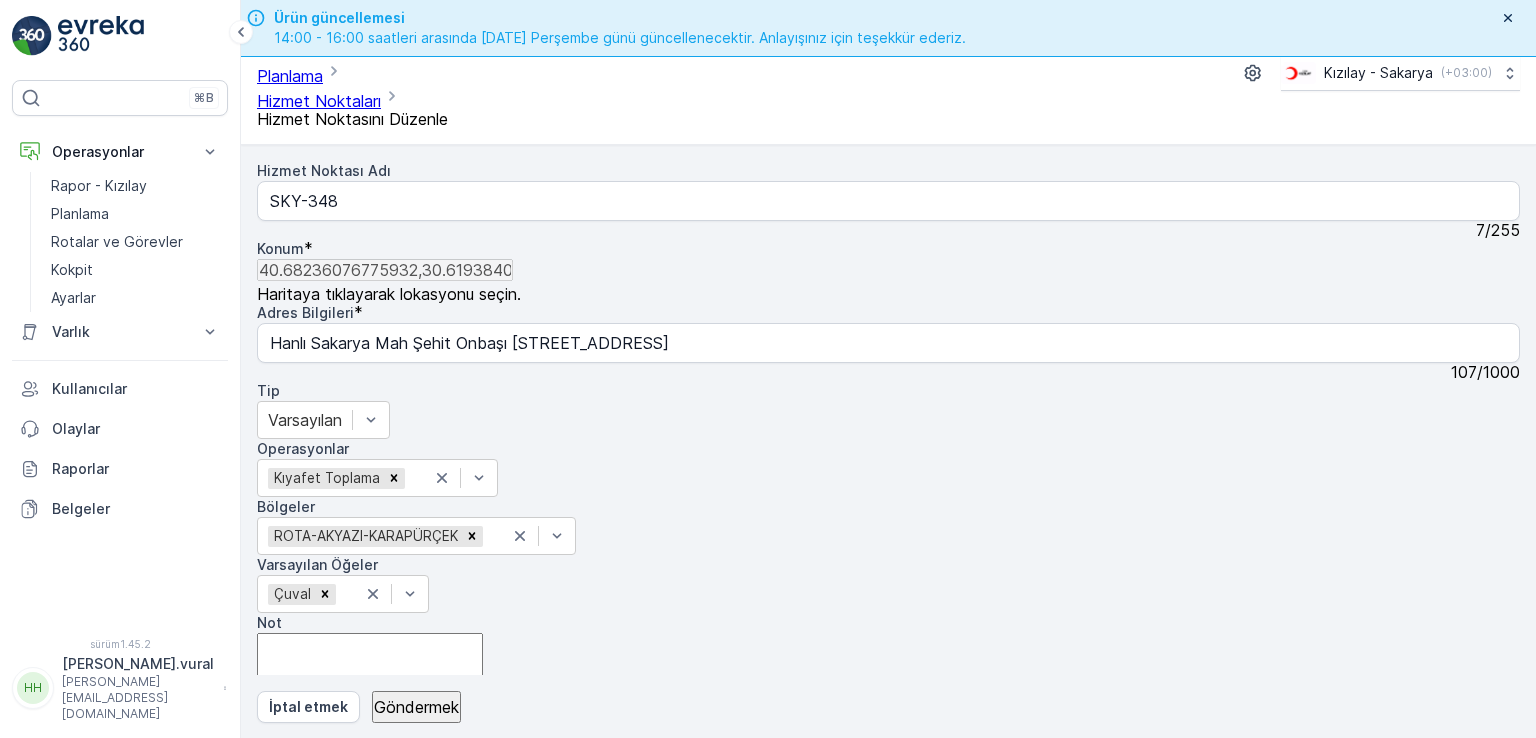drag, startPoint x: 1312, startPoint y: 467, endPoint x: 1252, endPoint y: 470, distance: 60.074955 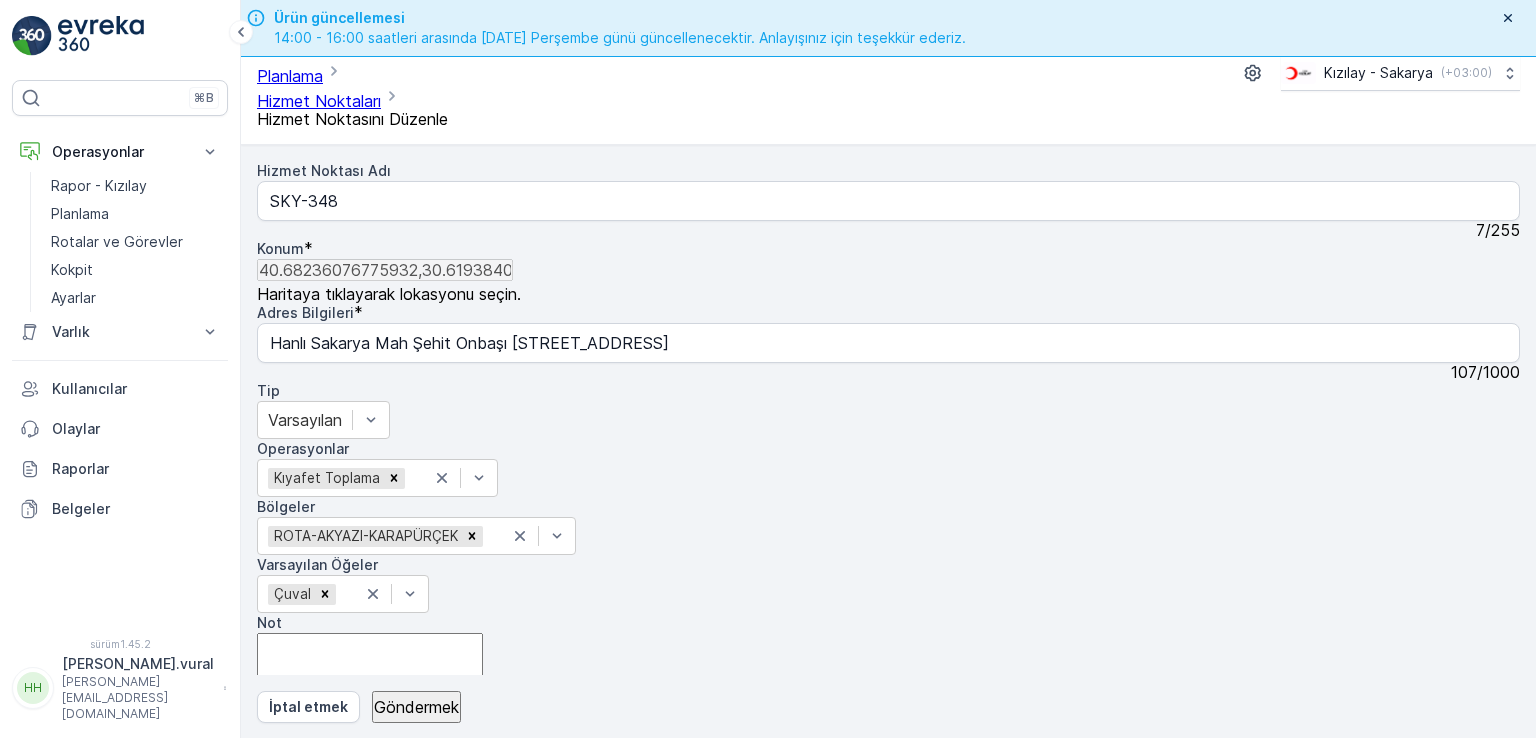 click on "+ − Uydu Yol haritası Arazi Hibrit Broşür Keyboard shortcuts Map Data Map data ©2025 Map data ©2025 100 m  Click to toggle between metric and imperial units Terms Report a map error" at bounding box center (888, 891) 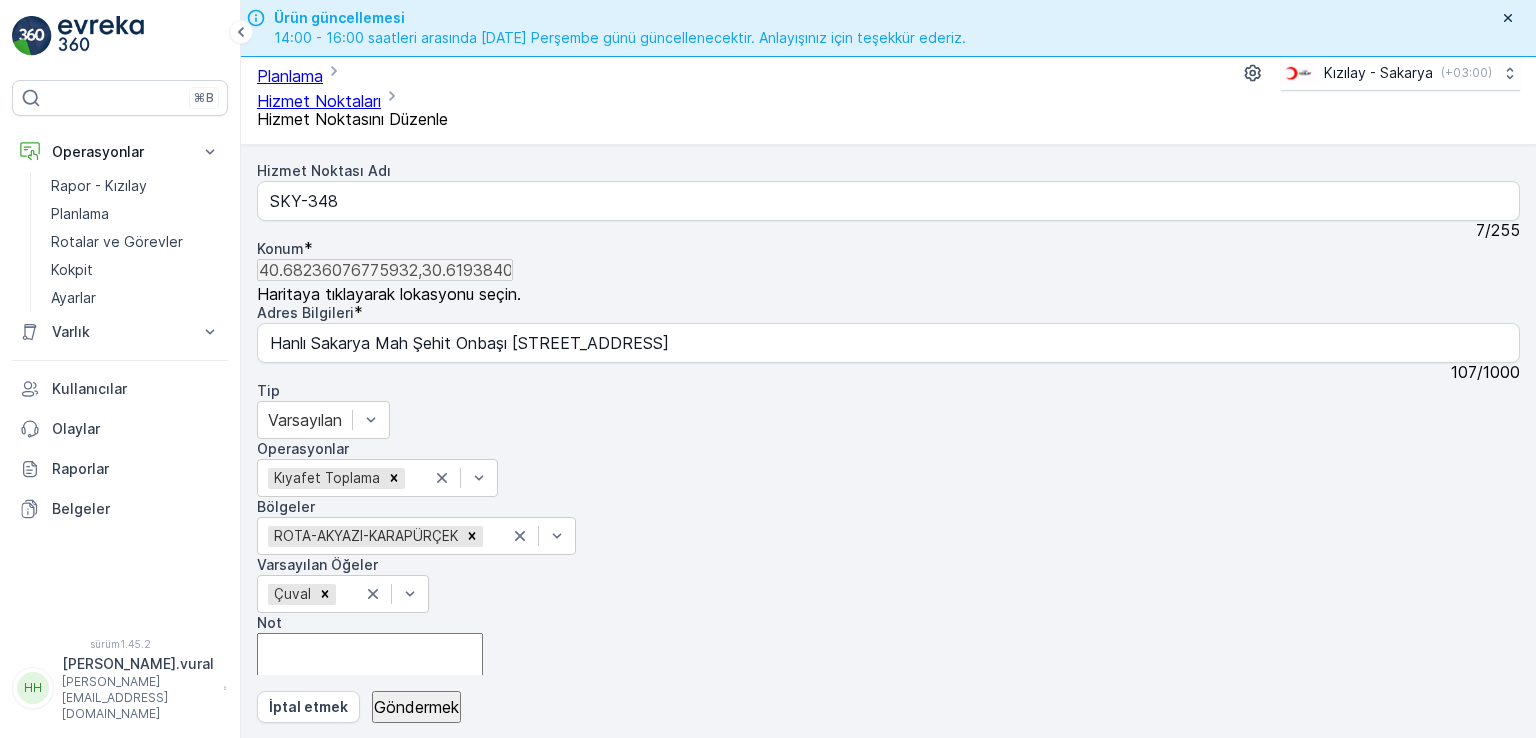 drag, startPoint x: 1286, startPoint y: 391, endPoint x: 1172, endPoint y: 453, distance: 129.76903 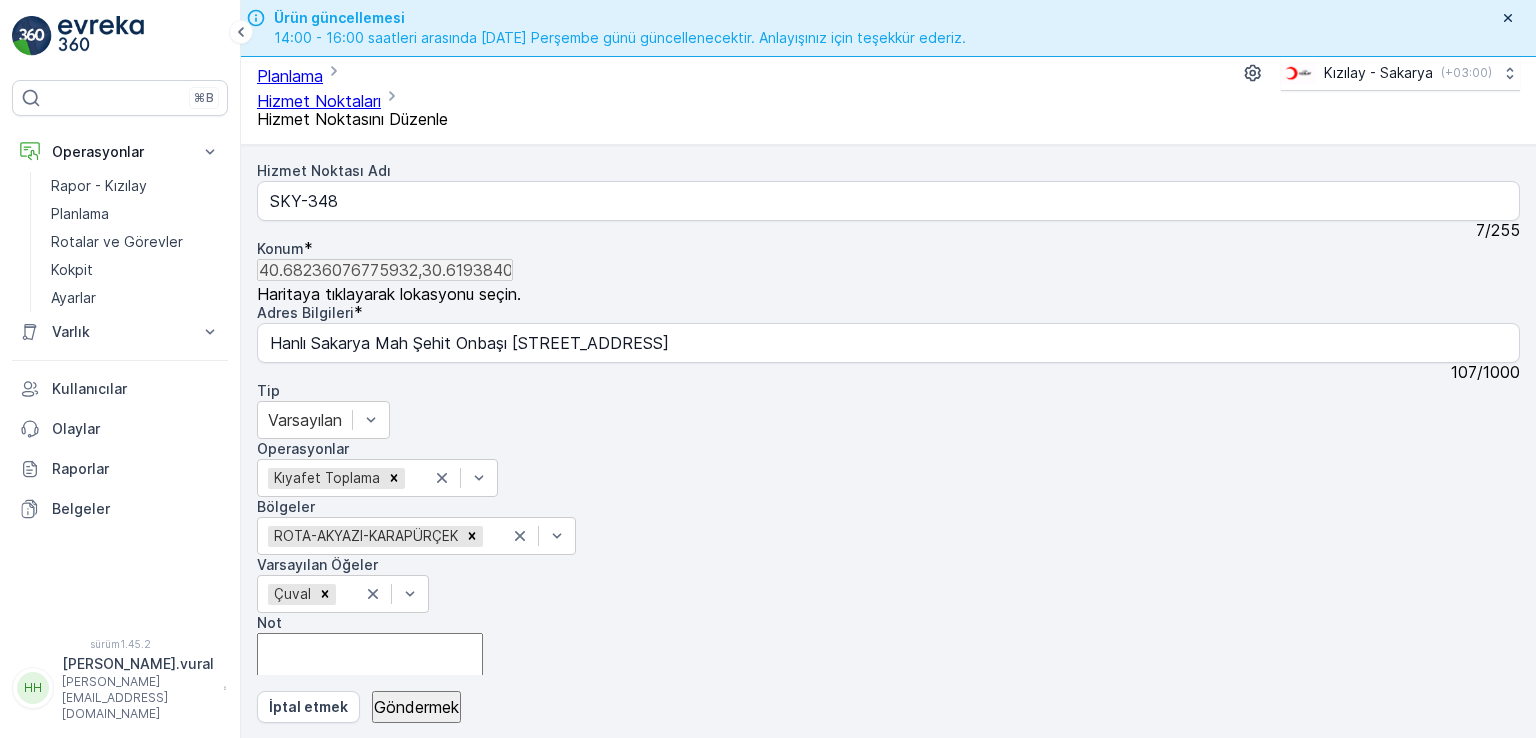 click on "+ − Uydu Yol haritası Arazi Hibrit Broşür Keyboard shortcuts Map Data Map data ©2025 Map data ©2025 100 m  Click to toggle between metric and imperial units Terms Report a map error" at bounding box center (888, 891) 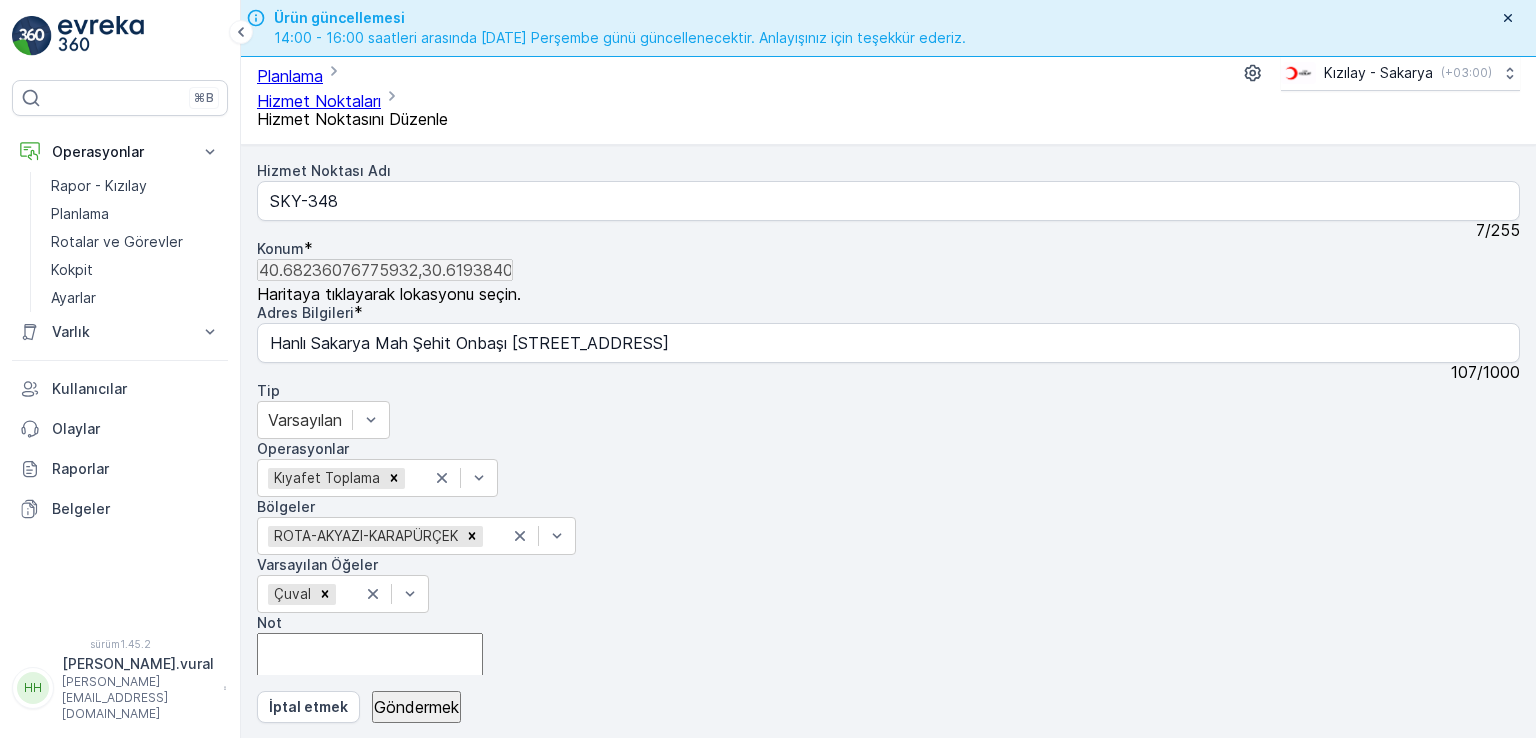 drag, startPoint x: 1009, startPoint y: 431, endPoint x: 1094, endPoint y: 455, distance: 88.32327 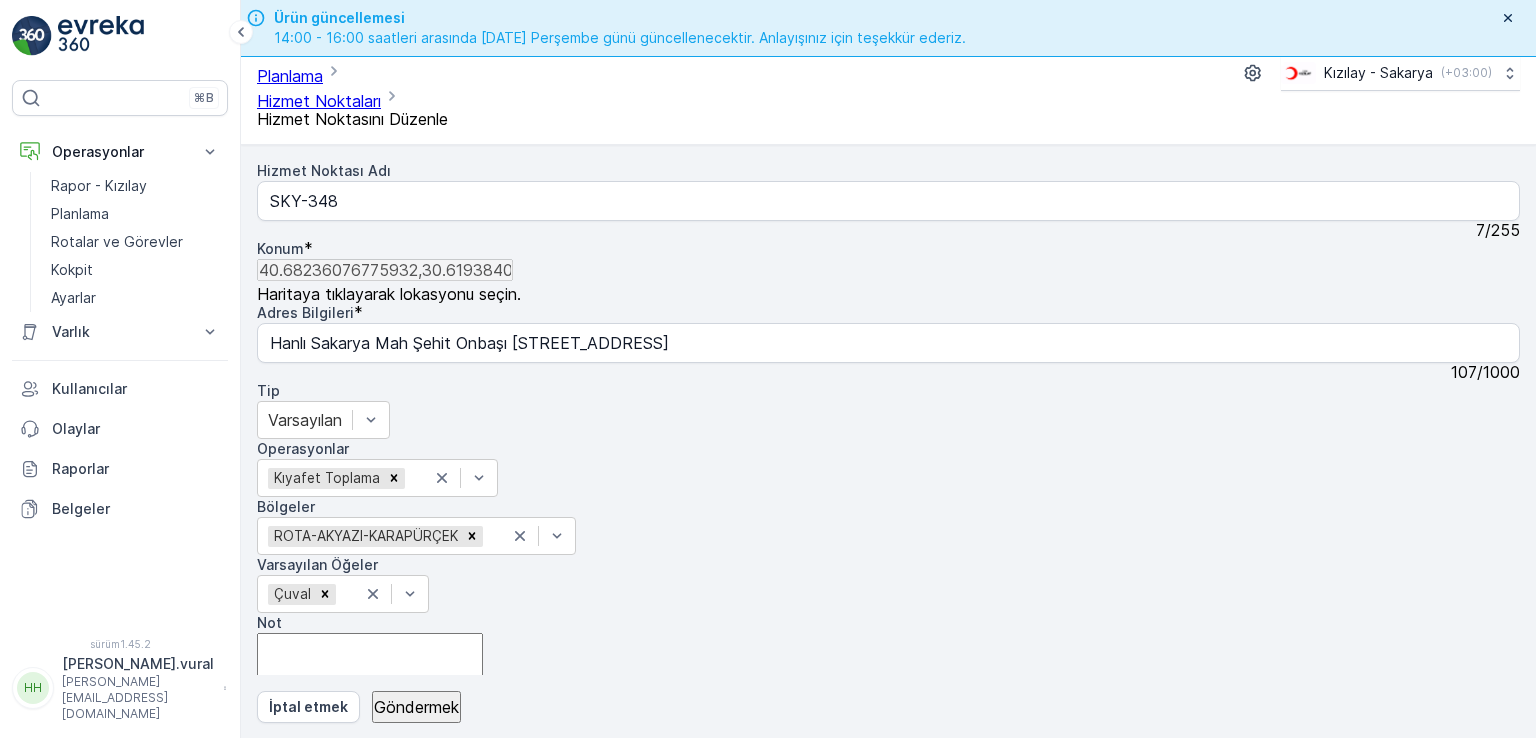 click on "+ − Uydu Yol haritası Arazi Hibrit Broşür Keyboard shortcuts Map Data Map data ©2025 Map data ©2025 100 m  Click to toggle between metric and imperial units Terms Report a map error" at bounding box center (888, 891) 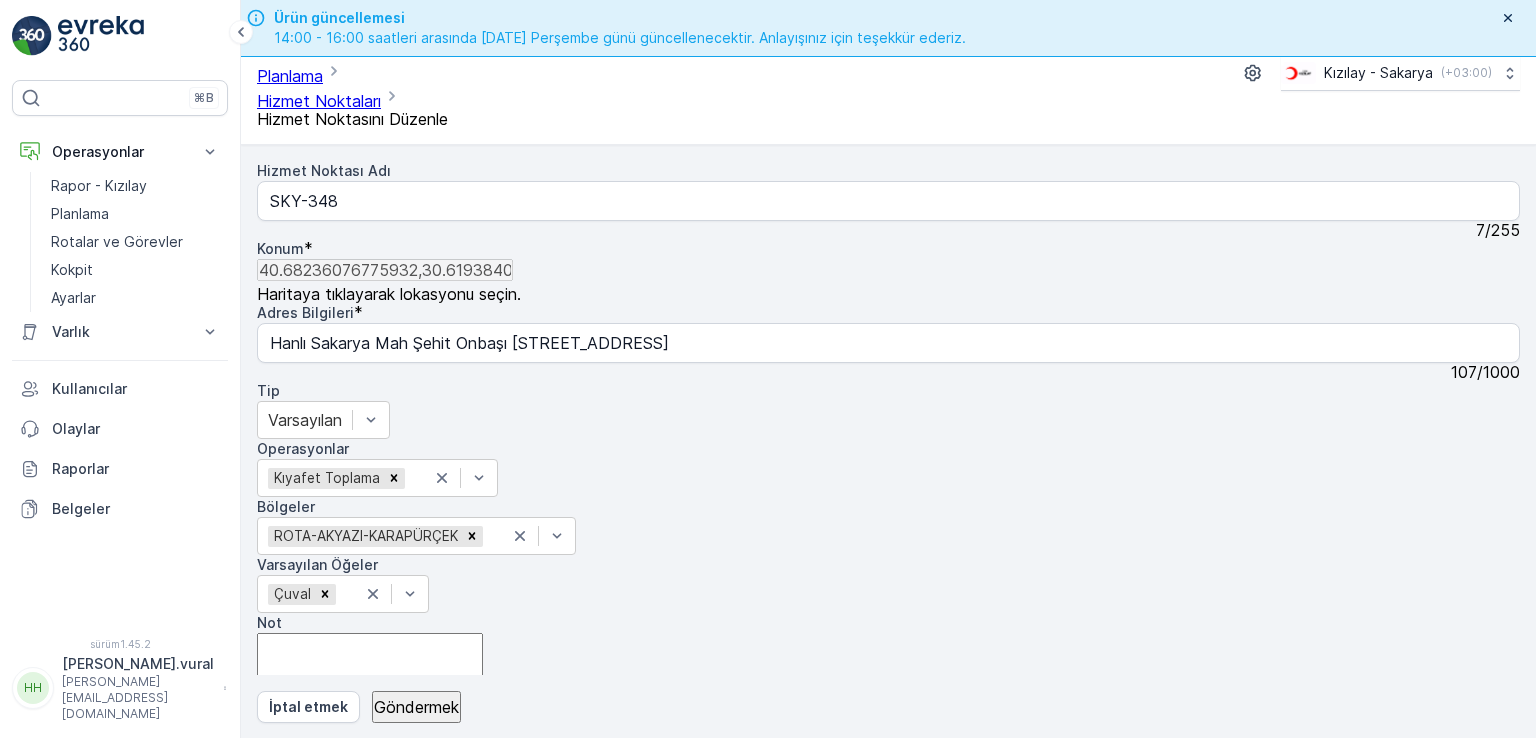 drag, startPoint x: 1288, startPoint y: 440, endPoint x: 1176, endPoint y: 474, distance: 117.047 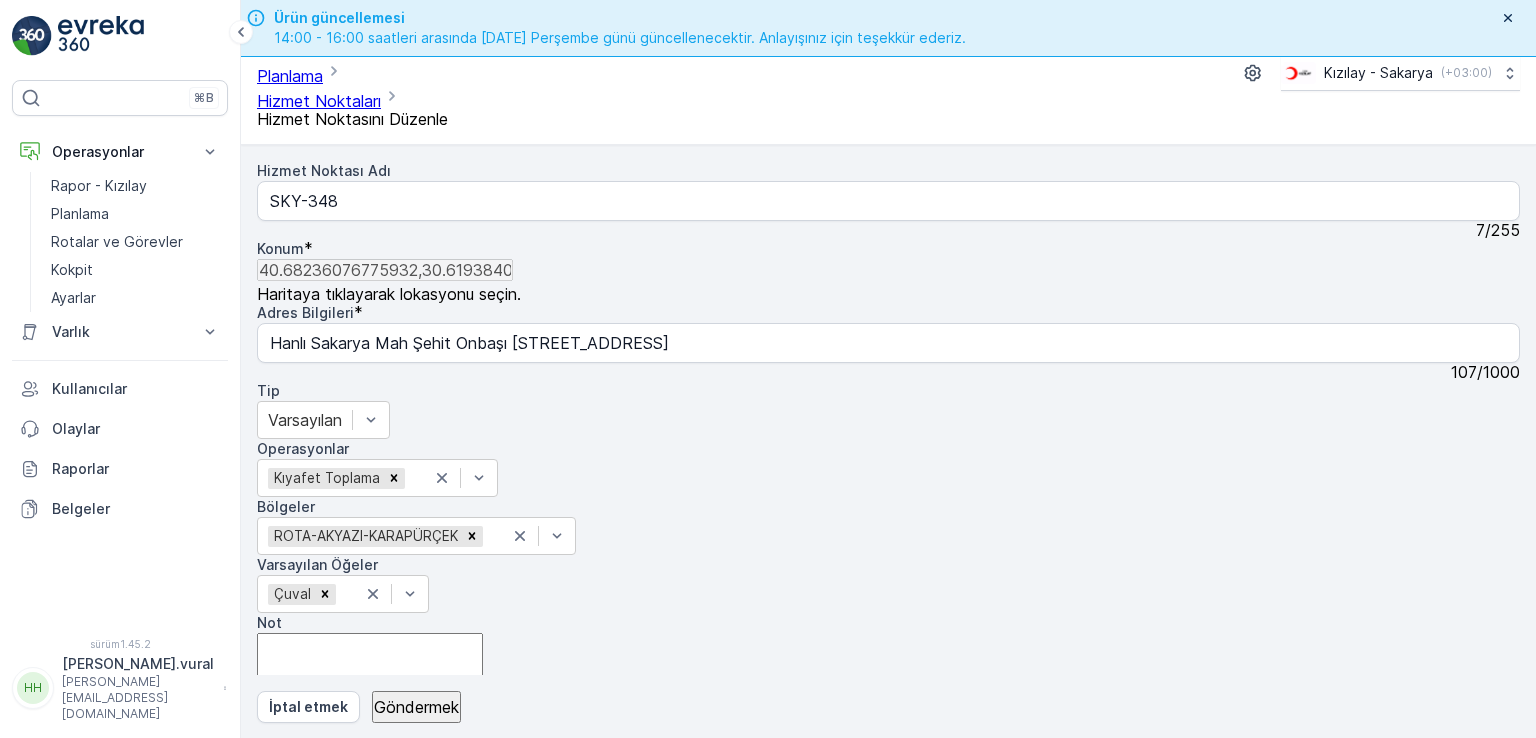 click on "+ − Uydu Yol haritası Arazi Hibrit Broşür Keyboard shortcuts Map Data Map data ©2025 Map data ©2025 50 m  Click to toggle between metric and imperial units Terms Report a map error" at bounding box center (888, 891) 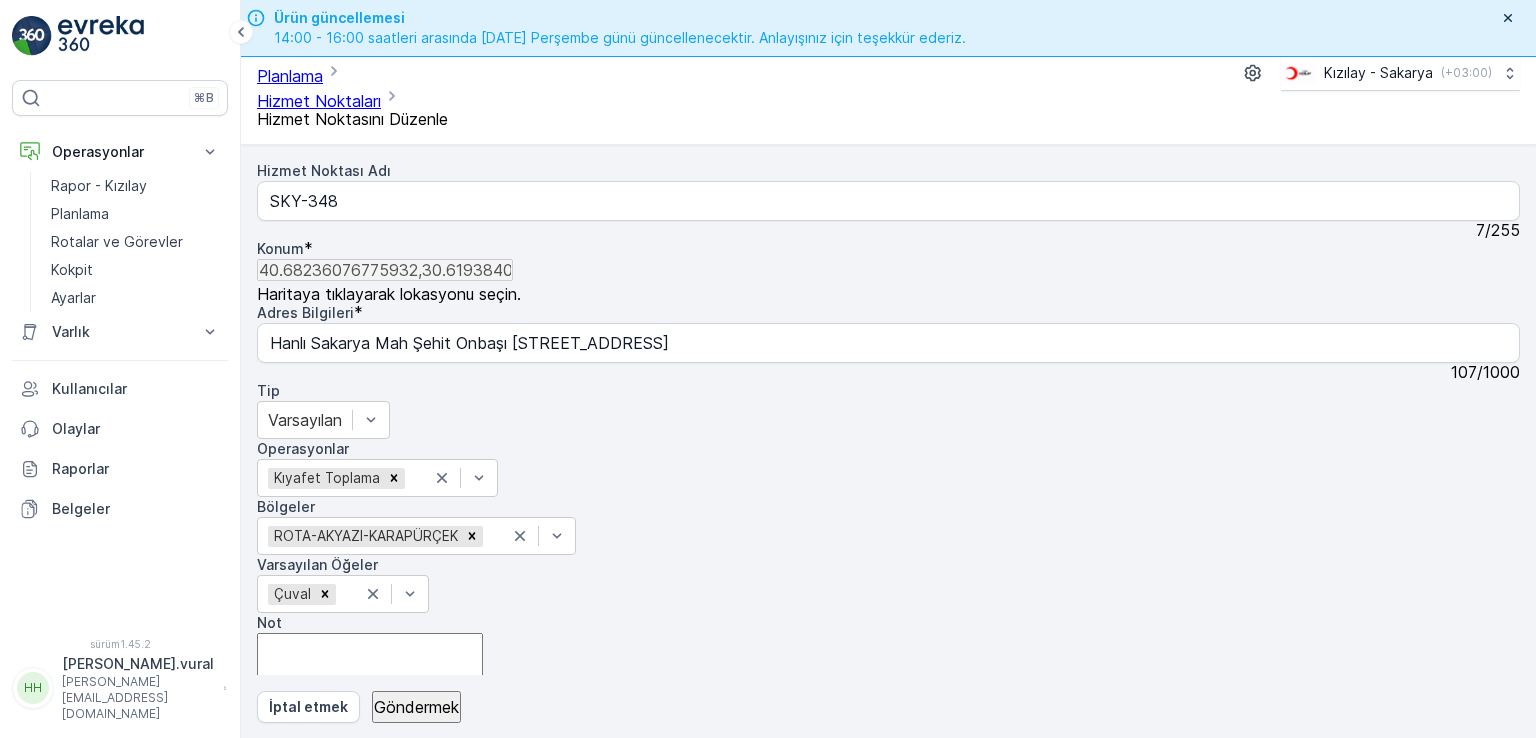 drag, startPoint x: 1255, startPoint y: 483, endPoint x: 1206, endPoint y: 485, distance: 49.0408 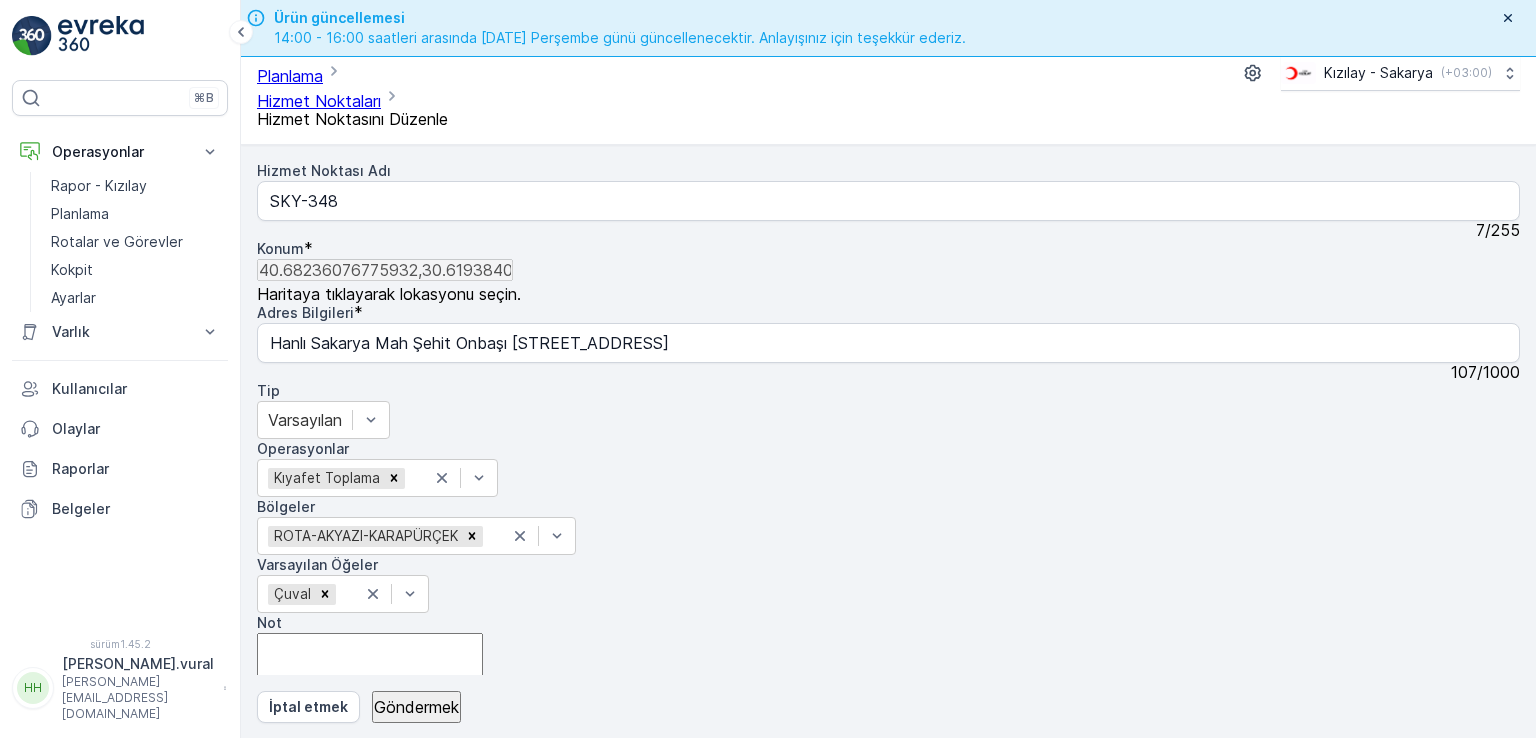 click on "+ − Uydu Yol haritası Arazi Hibrit Broşür Keyboard shortcuts Map Data Map data ©2025 Map data ©2025 20 m  Click to toggle between metric and imperial units Terms Report a map error" at bounding box center [888, 891] 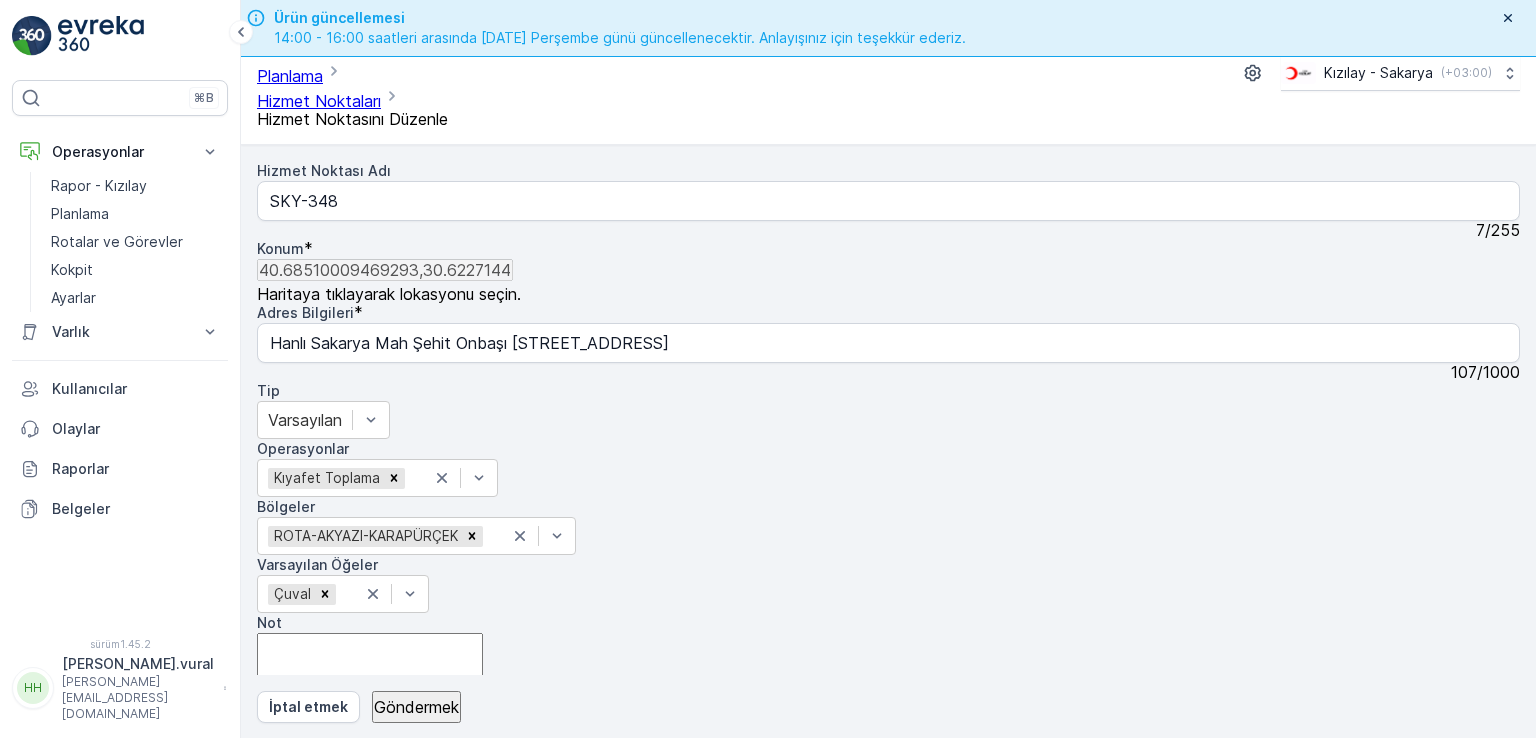 type on "Ömercikler, [PERSON_NAME]. 42c, 54400 [GEOGRAPHIC_DATA]/[GEOGRAPHIC_DATA], [GEOGRAPHIC_DATA]" 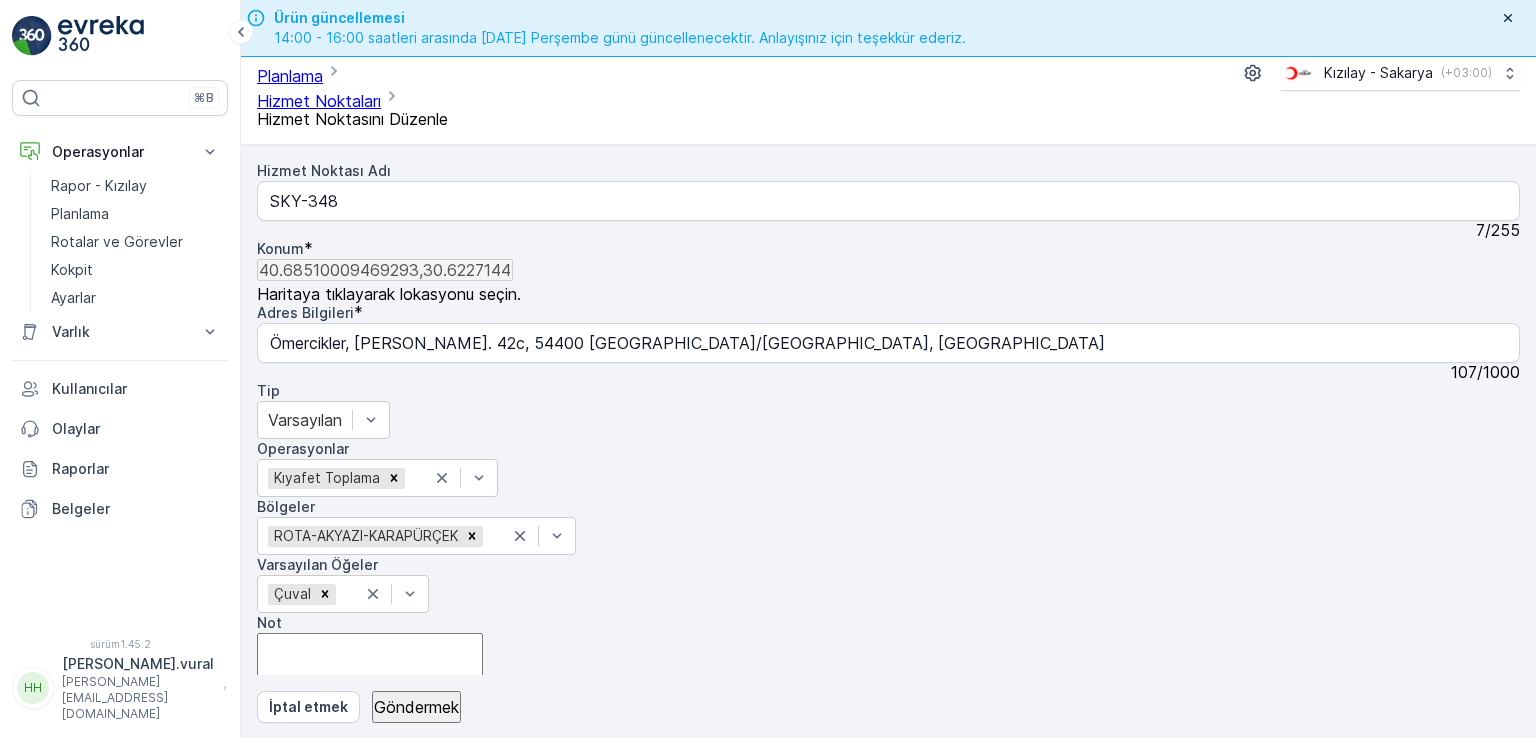 click on "+ − Uydu Yol haritası Arazi Hibrit Broşür Keyboard shortcuts Map Data Map data ©2025 Map data ©2025 20 m  Click to toggle between metric and imperial units Terms Report a map error" at bounding box center [888, 891] 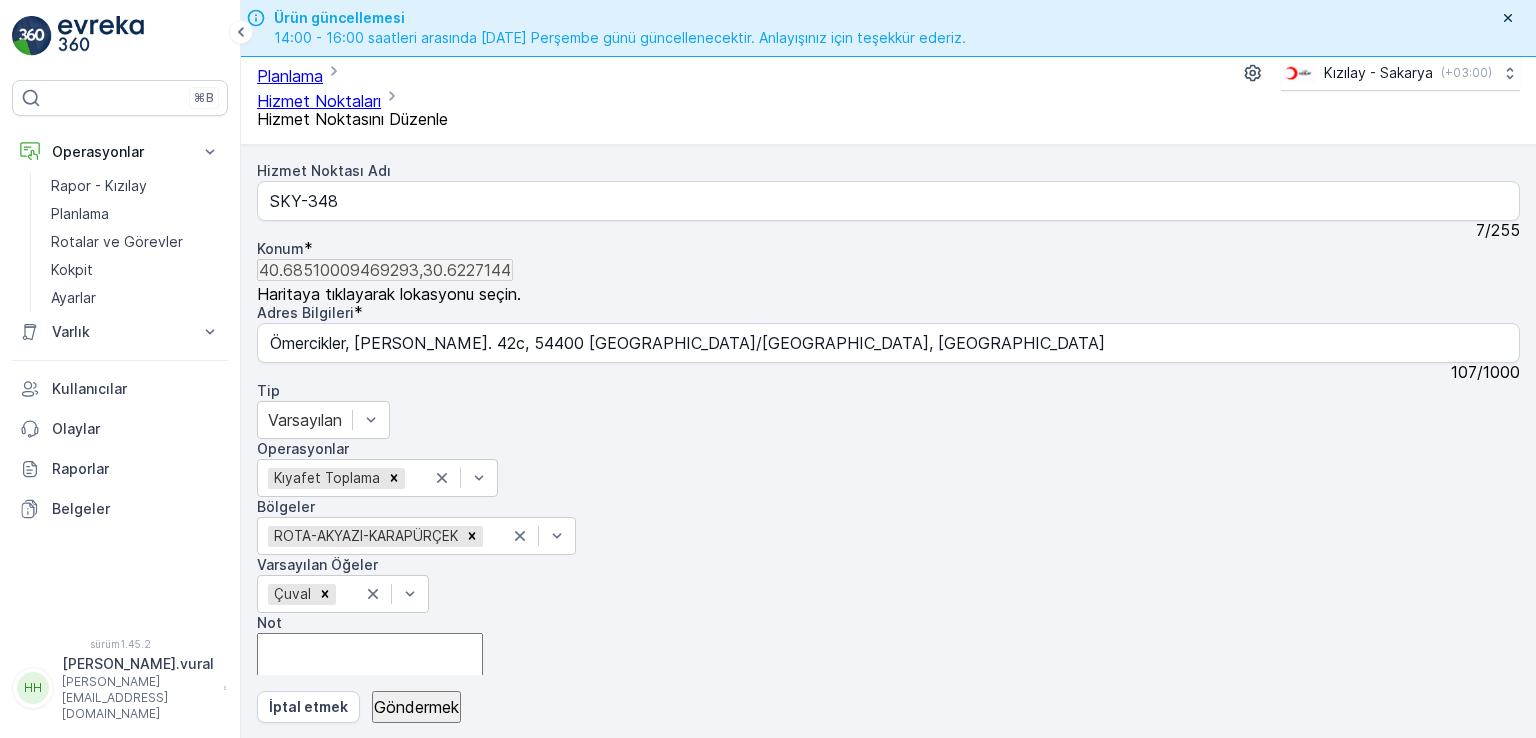 type on "40.68560888319266,30.6225858419624" 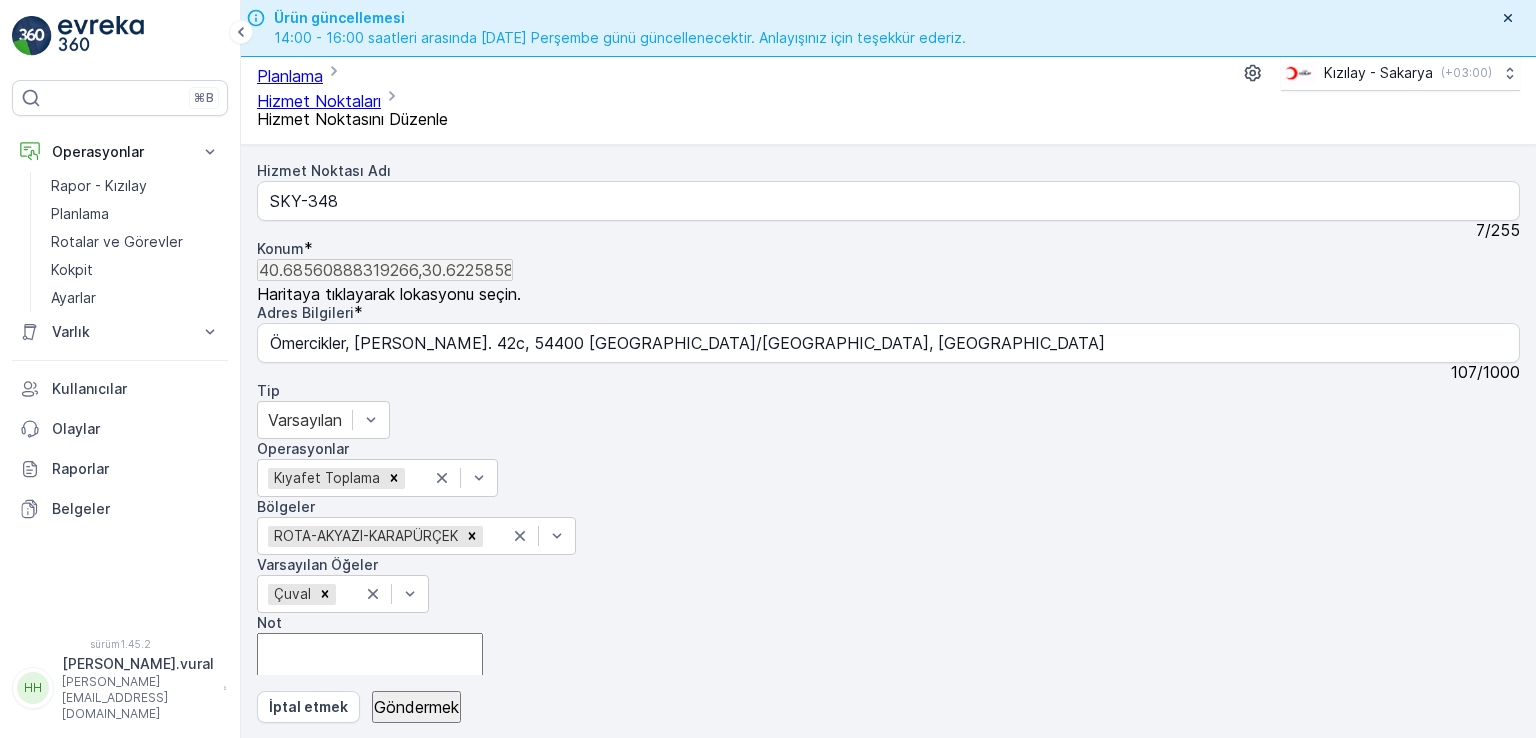type on "Ömercikler, 8020 Nolu Sk. No:4, 54400 Akyazı/[GEOGRAPHIC_DATA], [GEOGRAPHIC_DATA]" 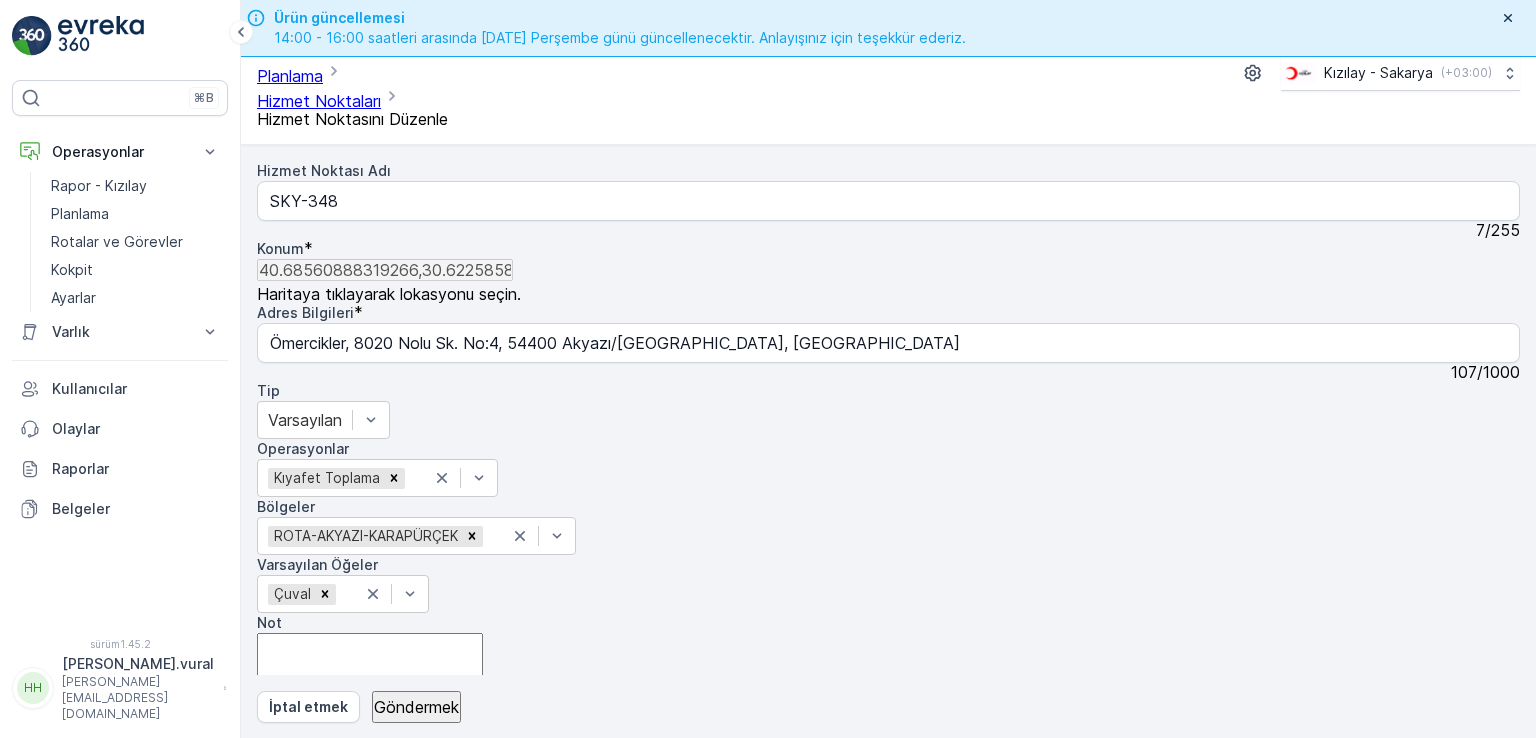 click on "+ − Uydu Yol haritası Arazi Hibrit Broşür Keyboard shortcuts Map Data Map data ©2025 Map data ©2025 20 m  Click to toggle between metric and imperial units Terms Report a map error" at bounding box center [888, 891] 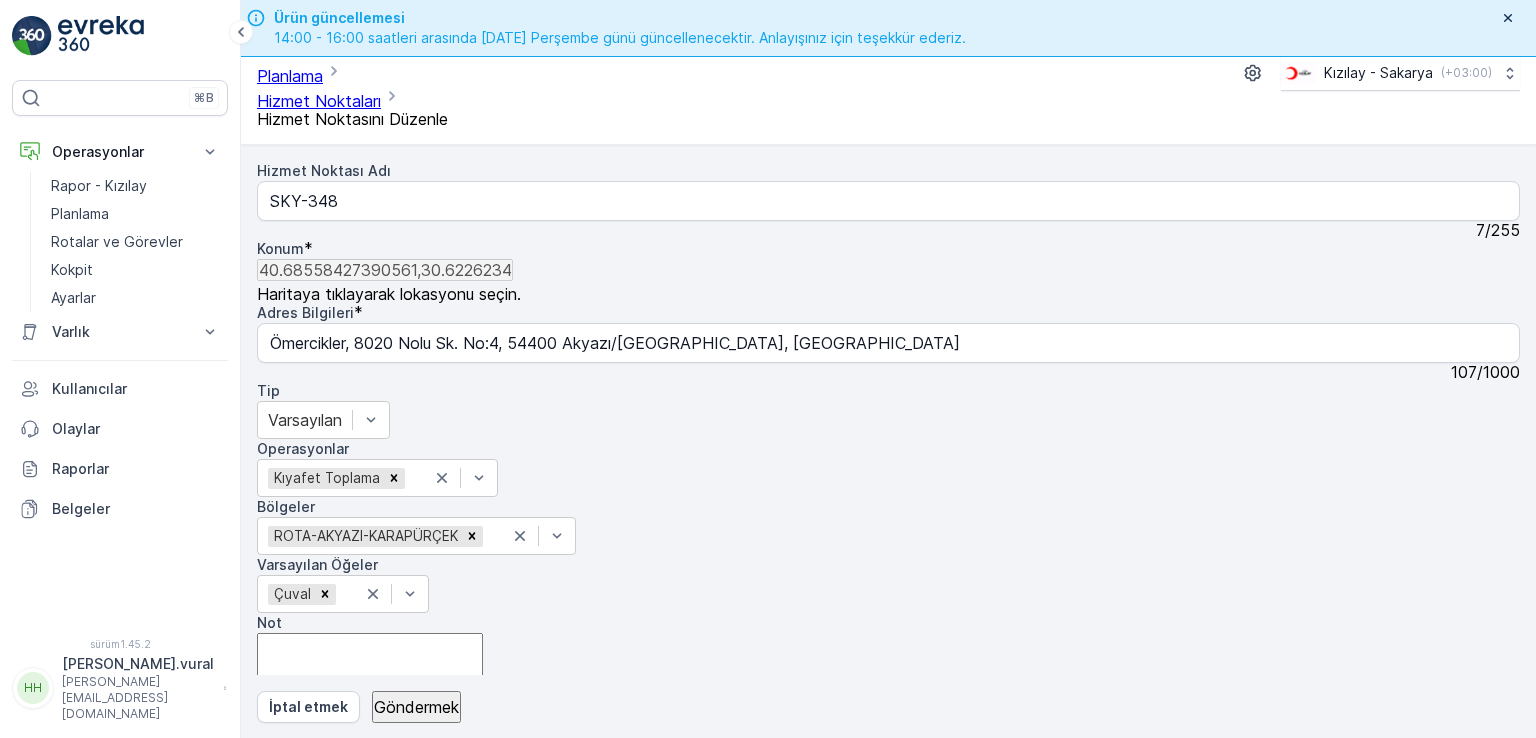 type on "Ömercikler, [PERSON_NAME]. No: 52, 54400 Akyazı/[GEOGRAPHIC_DATA], [GEOGRAPHIC_DATA]" 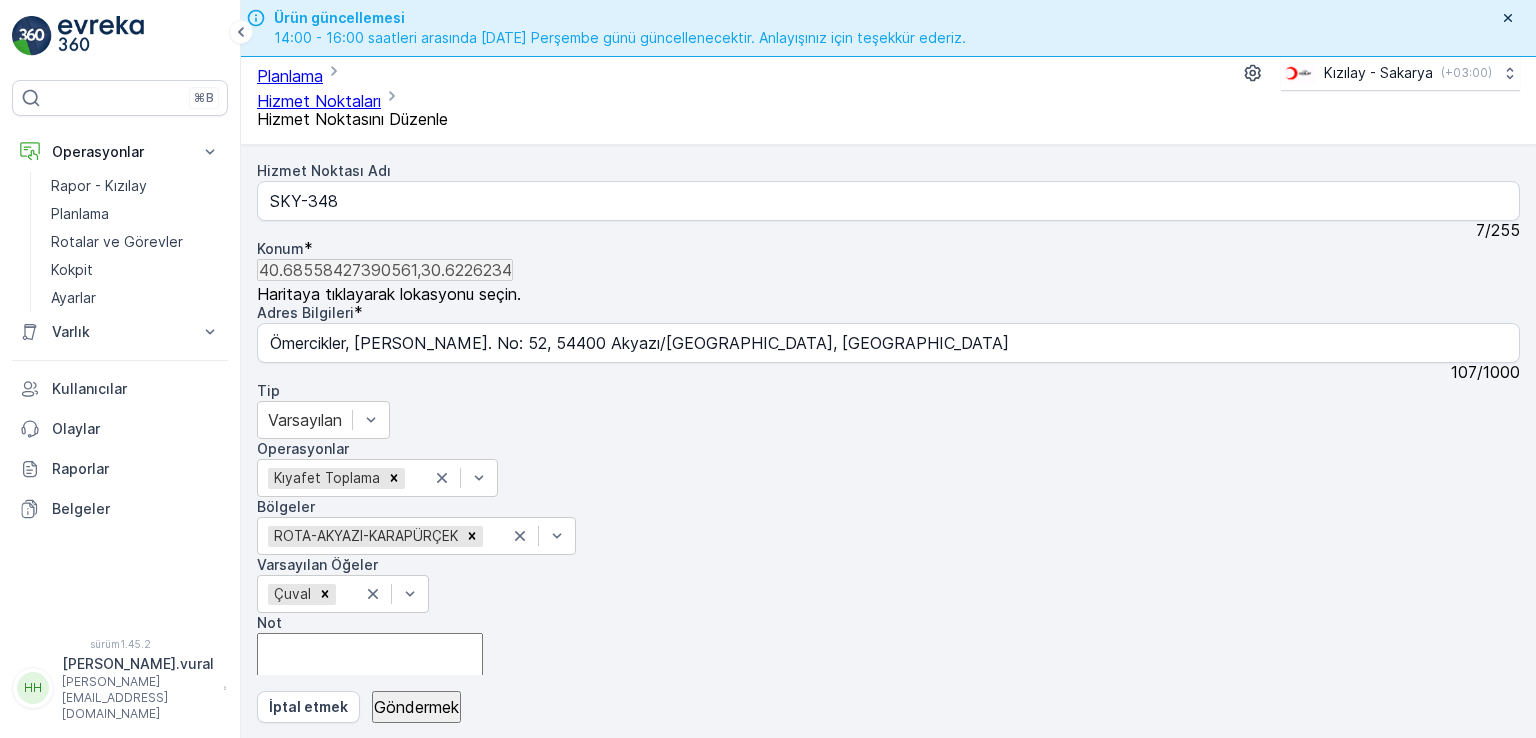 click on "+ − Uydu Yol haritası Arazi Hibrit Broşür Keyboard shortcuts Map Data Map data ©2025 Map data ©2025 20 m  Click to toggle between metric and imperial units Terms Report a map error" at bounding box center (888, 891) 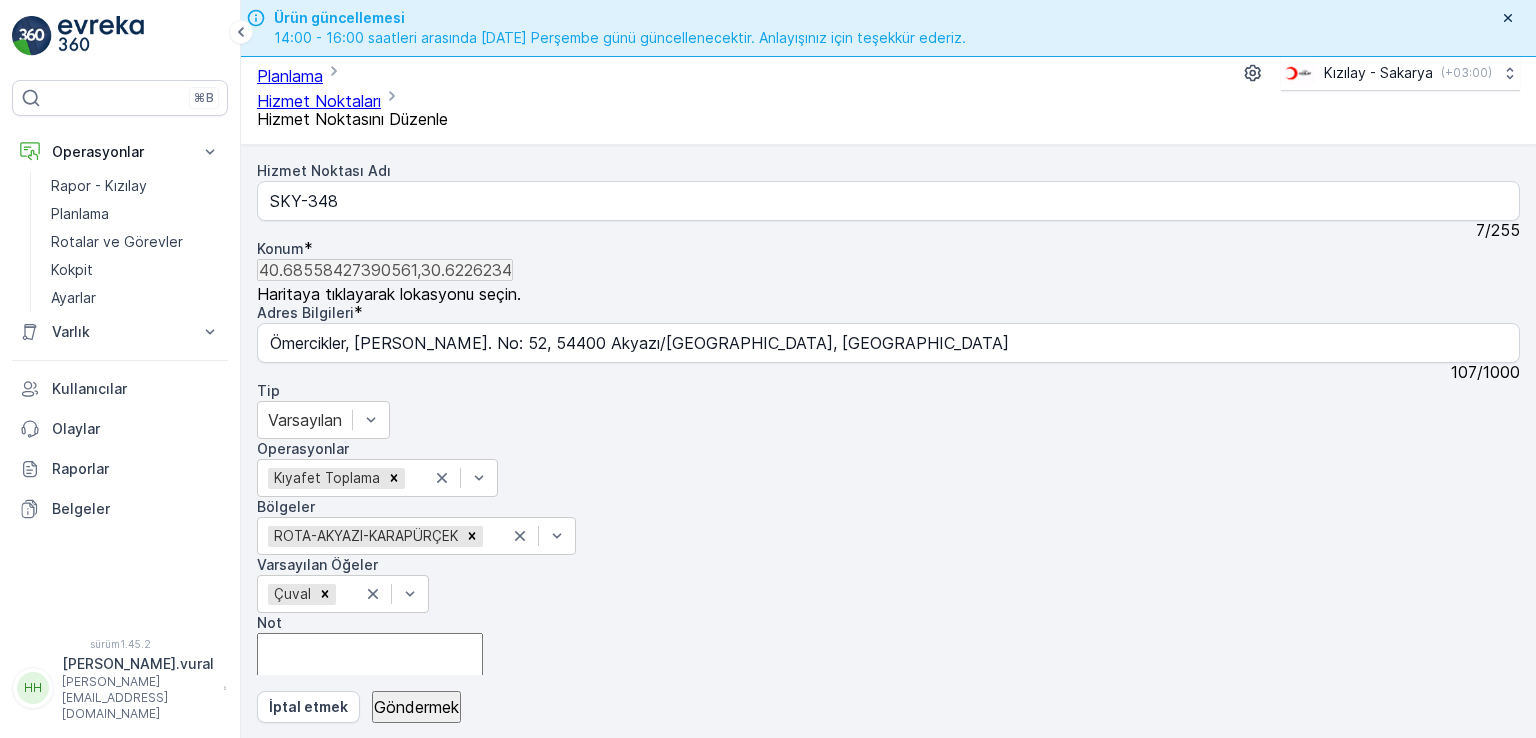 type on "40.68585692997611,30.62262341358561" 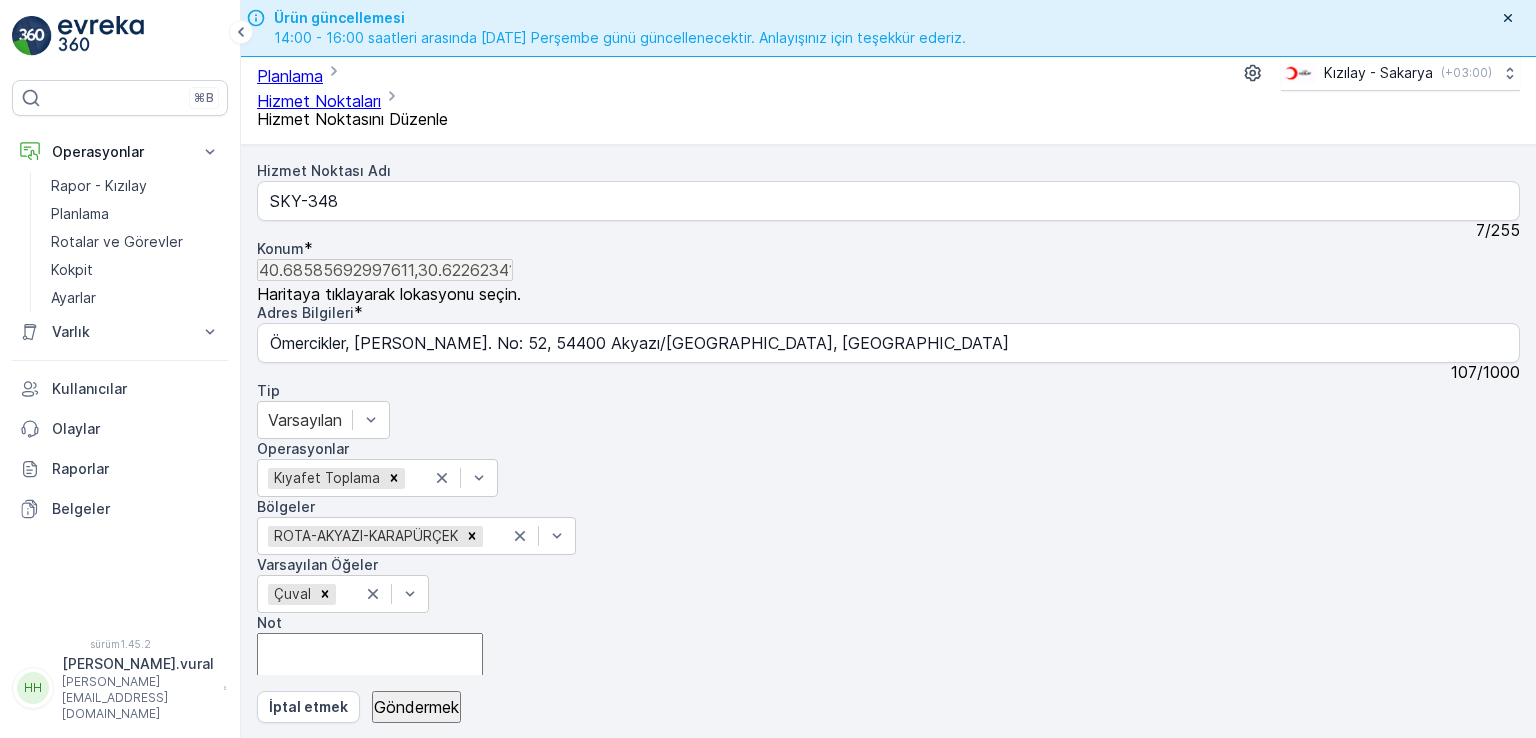 type on "Ömercikler, 8020 Nolu Sk. No:8, 54400 Akyazı/[GEOGRAPHIC_DATA], [GEOGRAPHIC_DATA]" 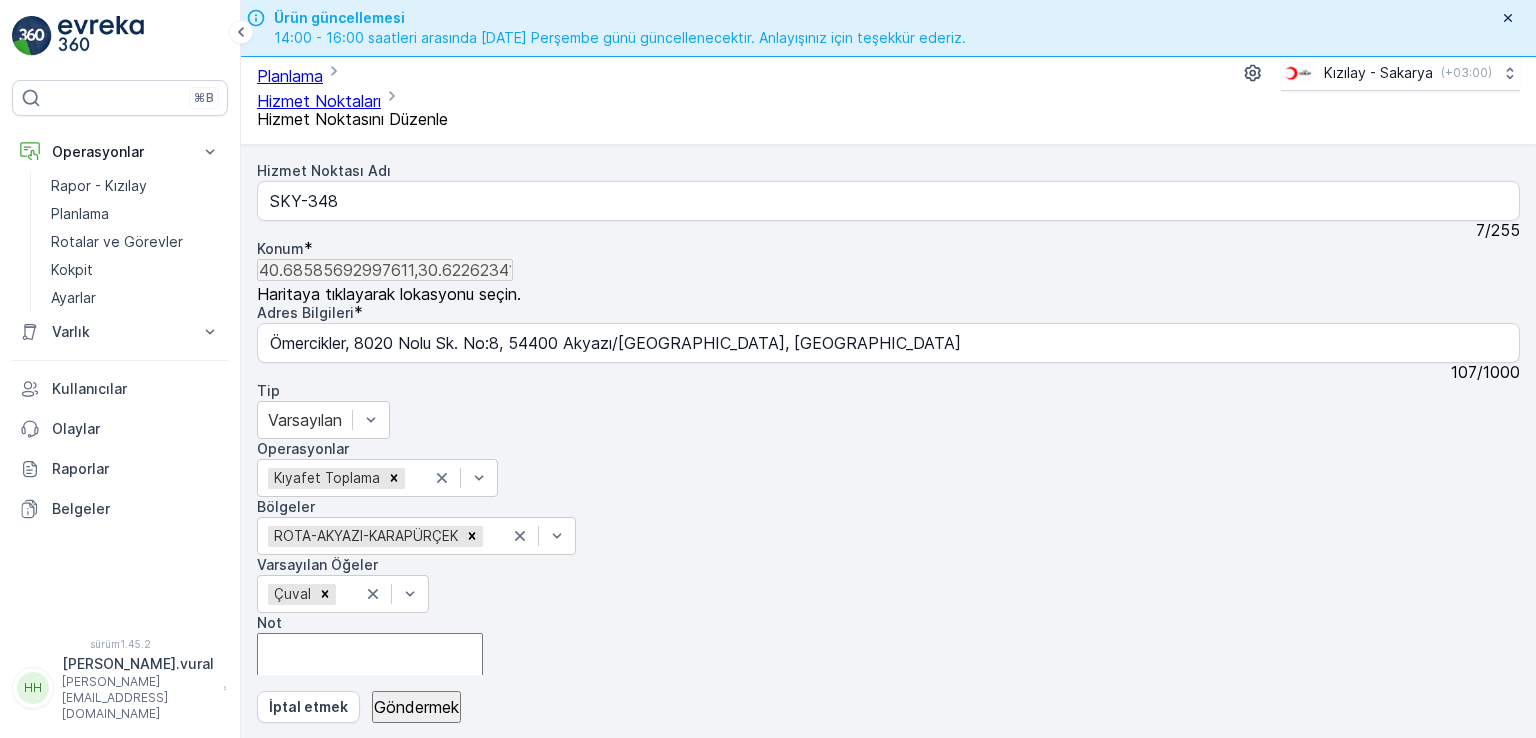 click on "+ − Uydu Yol haritası Arazi Hibrit Broşür Keyboard shortcuts Map Data Map data ©2025 Map data ©2025 10 m  Click to toggle between metric and imperial units Terms Report a map error" at bounding box center (888, 891) 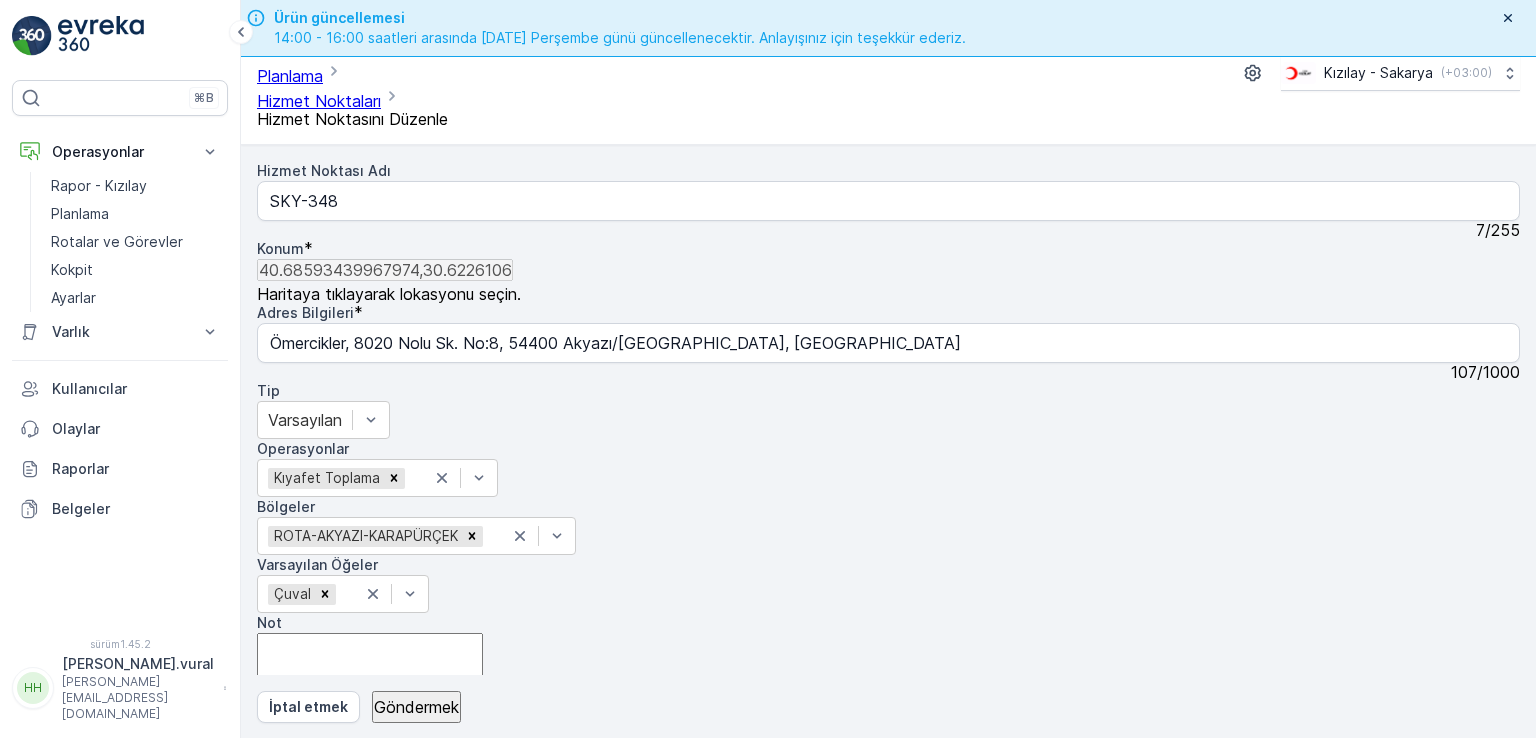 click on "+ − Uydu Yol haritası Arazi Hibrit Broşür Keyboard shortcuts Map Data Map data ©2025 Map data ©2025 10 m  Click to toggle between metric and imperial units Terms Report a map error" at bounding box center [888, 891] 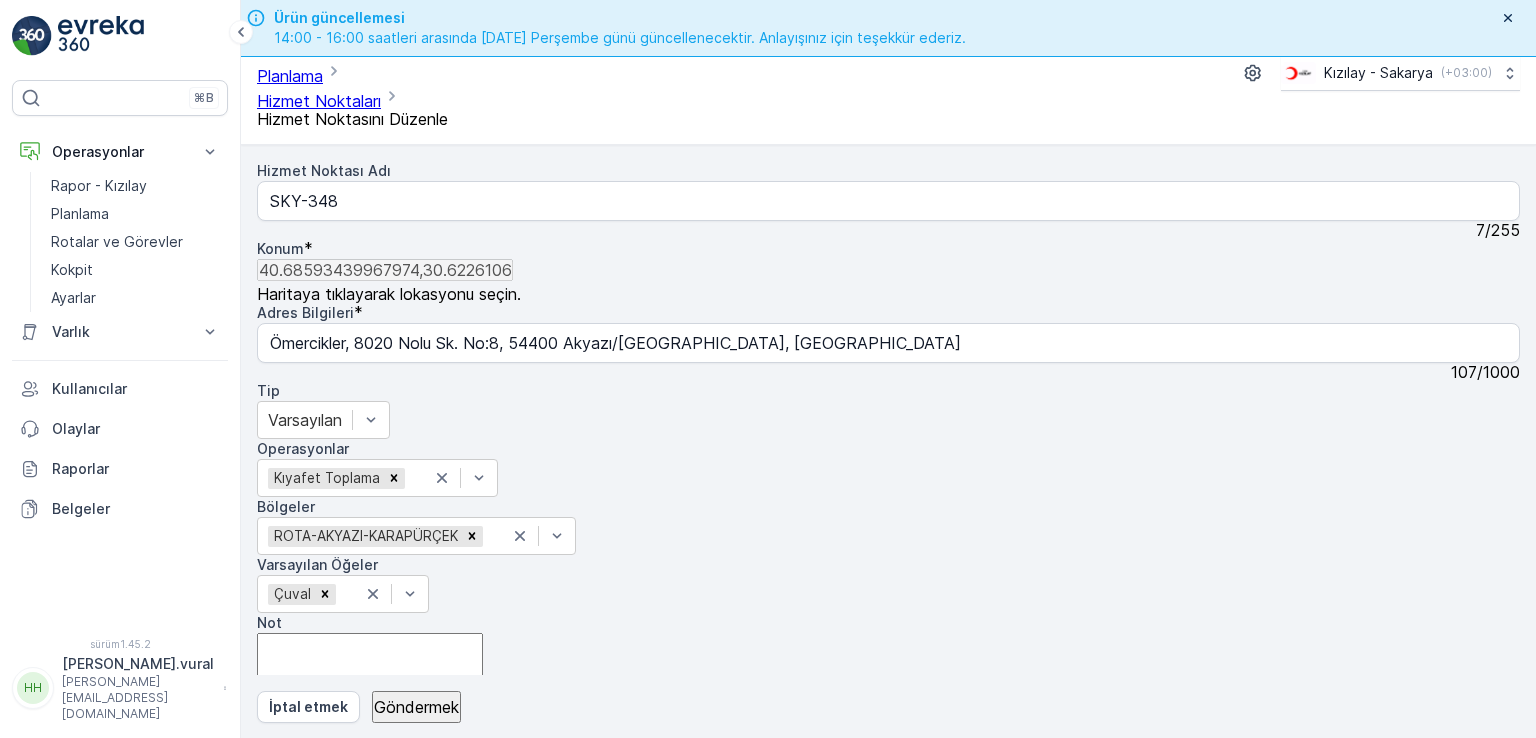 type on "40.68588548636368,30.622616038481002" 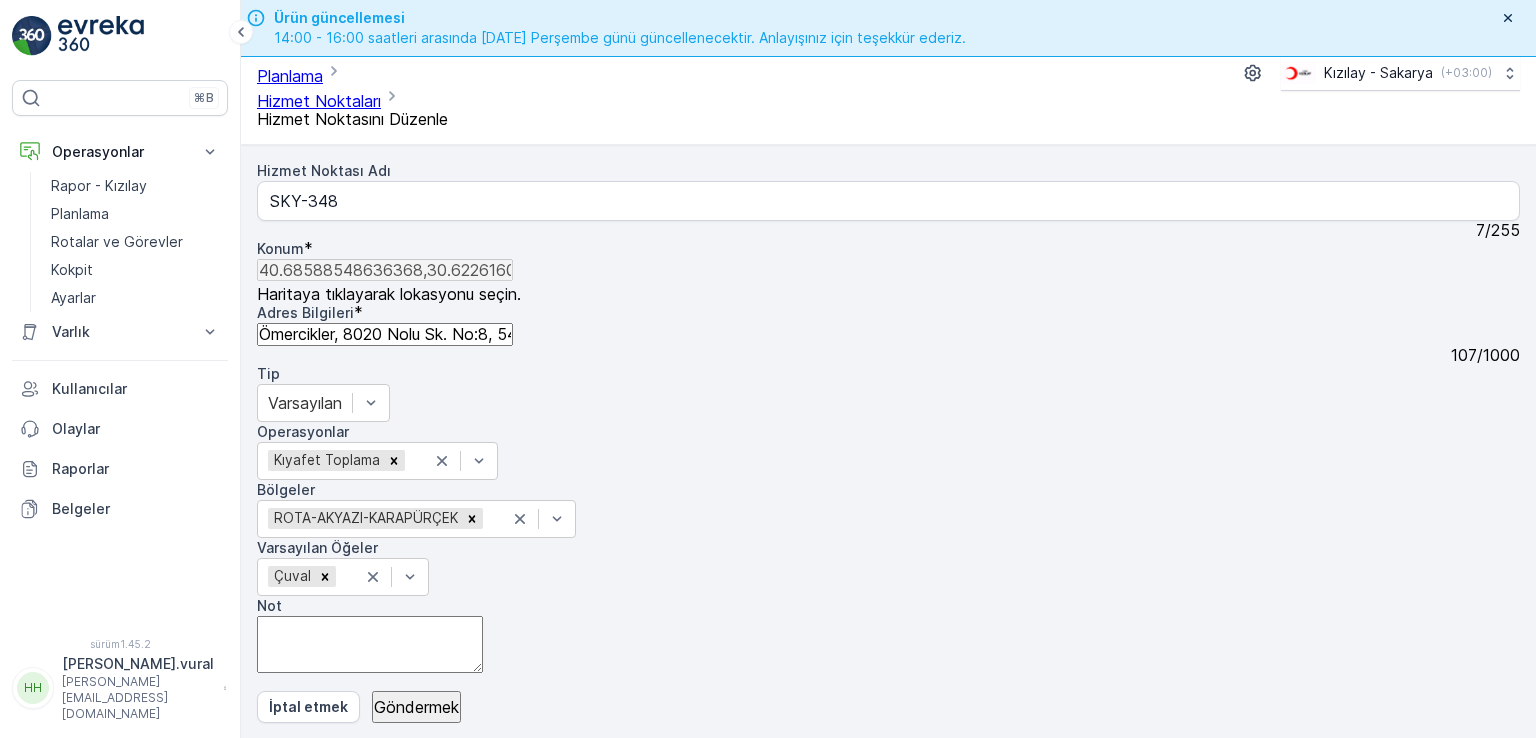 click on "Ömercikler, 8020 Nolu Sk. No:8, 54400 Akyazı/[GEOGRAPHIC_DATA], [GEOGRAPHIC_DATA]" at bounding box center (385, 334) 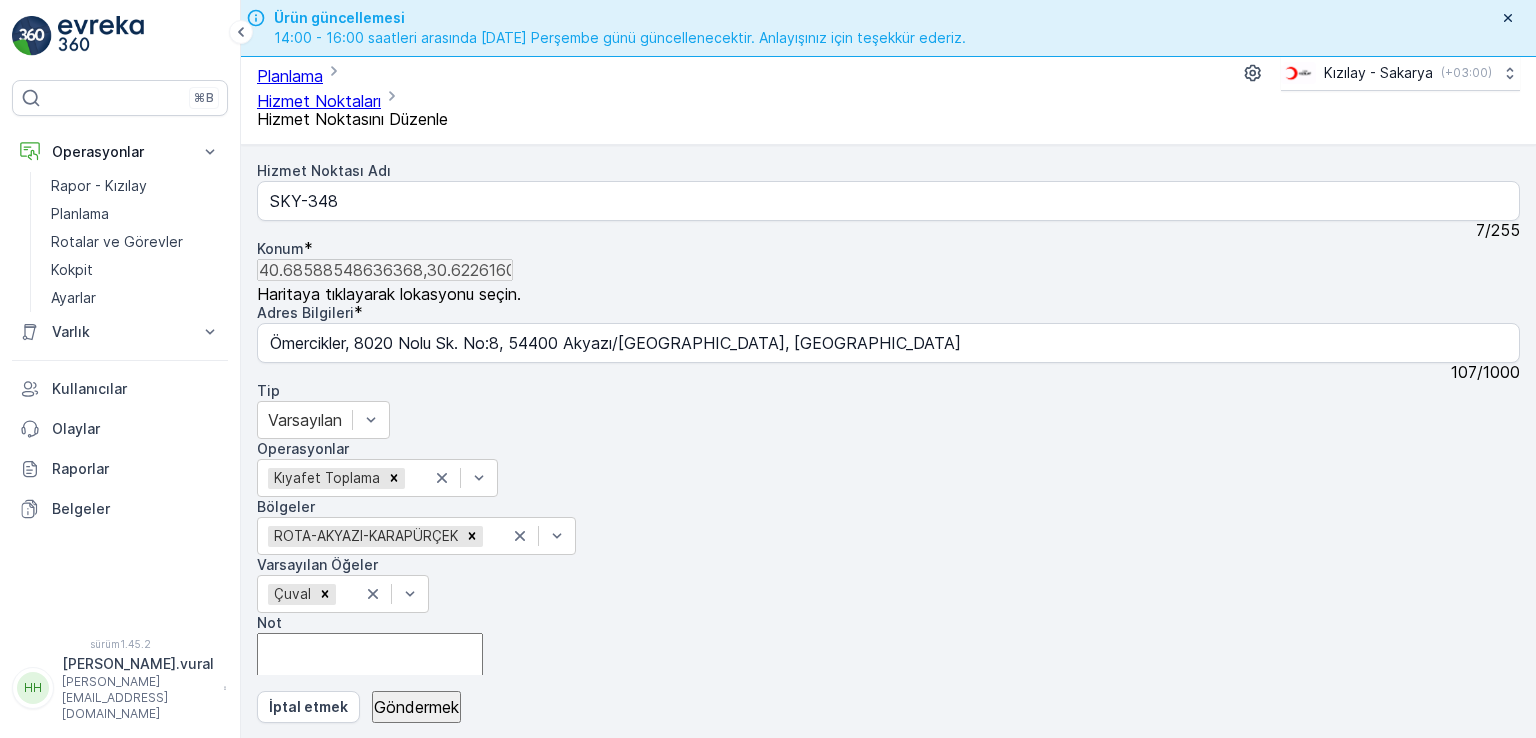 drag, startPoint x: 1183, startPoint y: 542, endPoint x: 1150, endPoint y: 425, distance: 121.5648 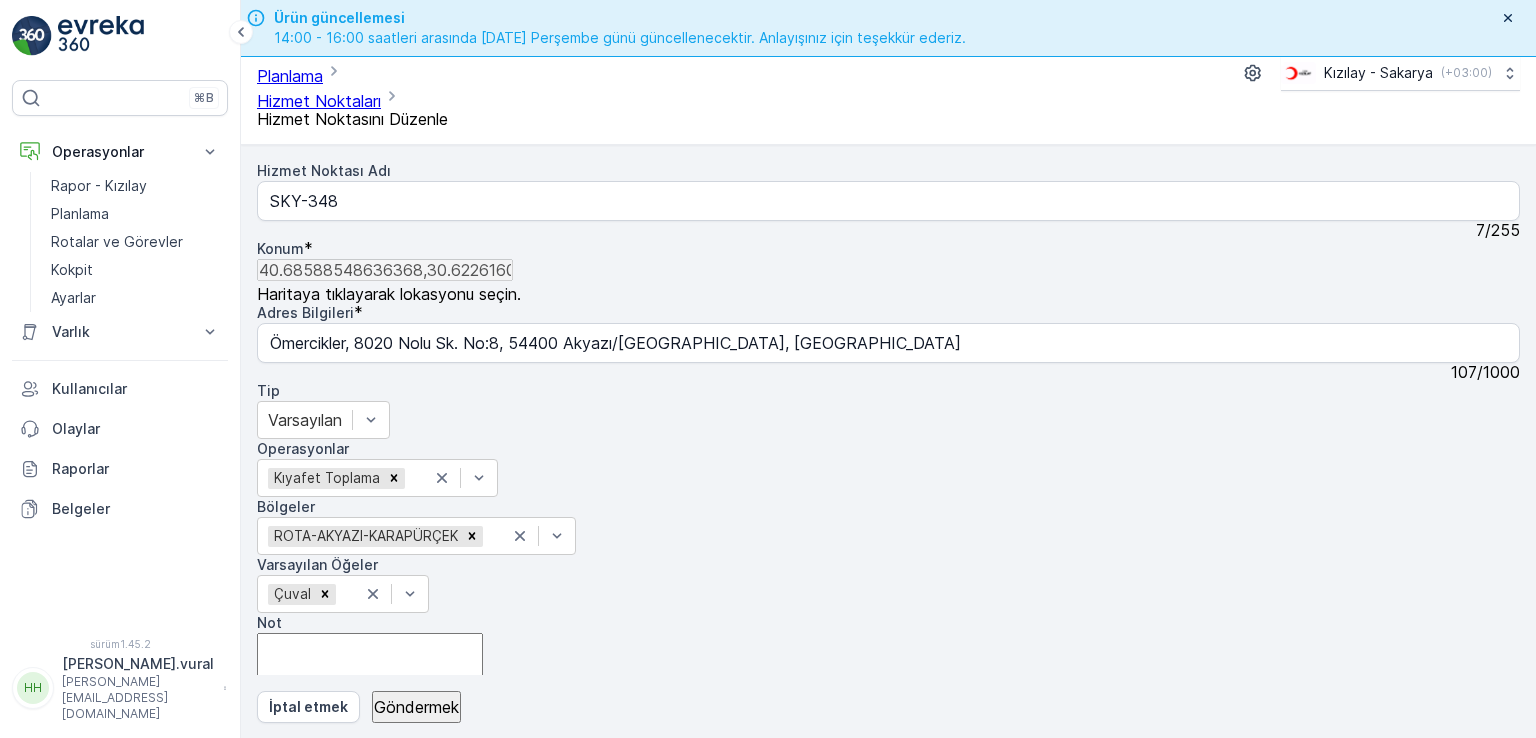 click on "+ − Uydu Yol haritası Arazi Hibrit Broşür Keyboard shortcuts Map Data Map data ©2025 Map data ©2025 20 m  Click to toggle between metric and imperial units Terms Report a map error" at bounding box center (888, 891) 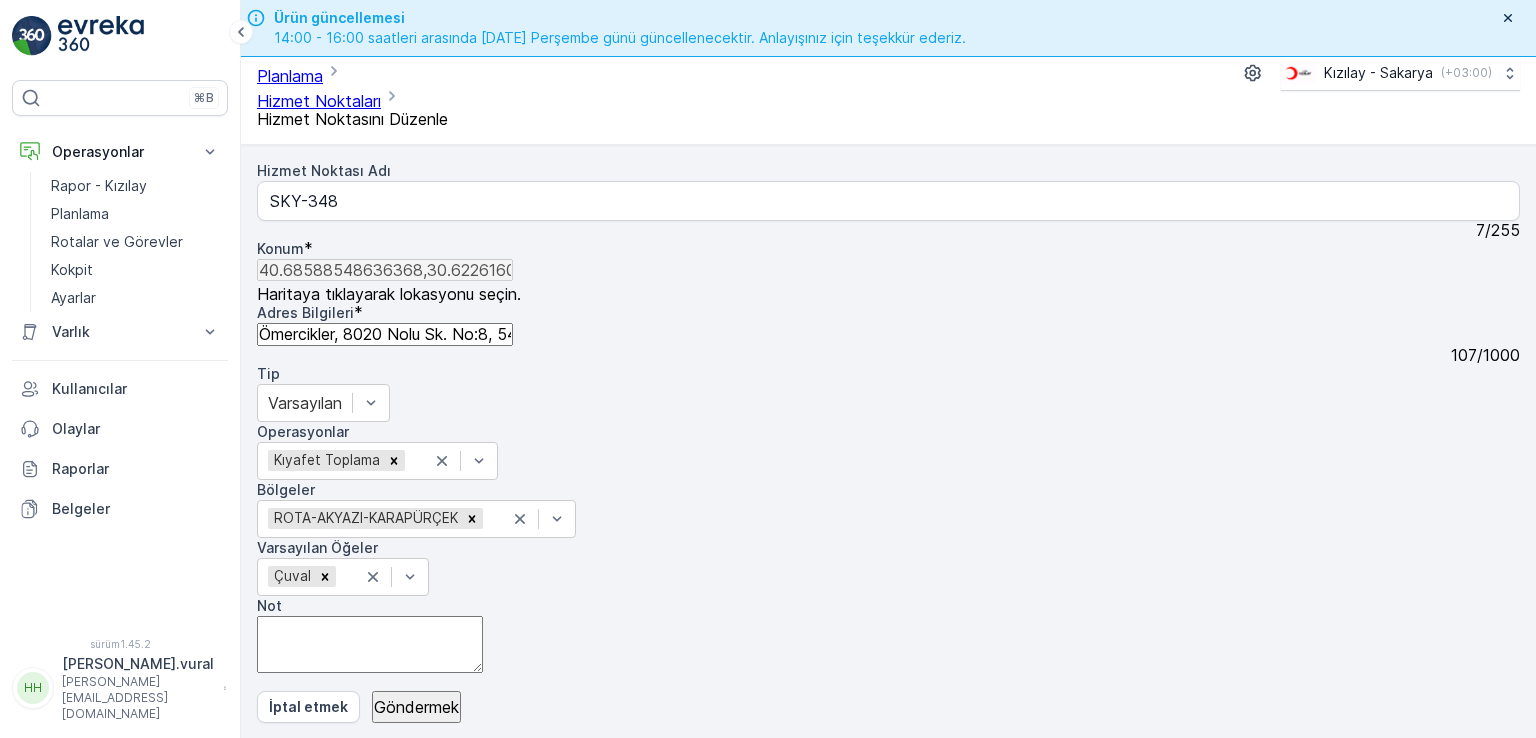 click on "Ömercikler, 8020 Nolu Sk. No:8, 54400 Akyazı/[GEOGRAPHIC_DATA], [GEOGRAPHIC_DATA]" at bounding box center (385, 334) 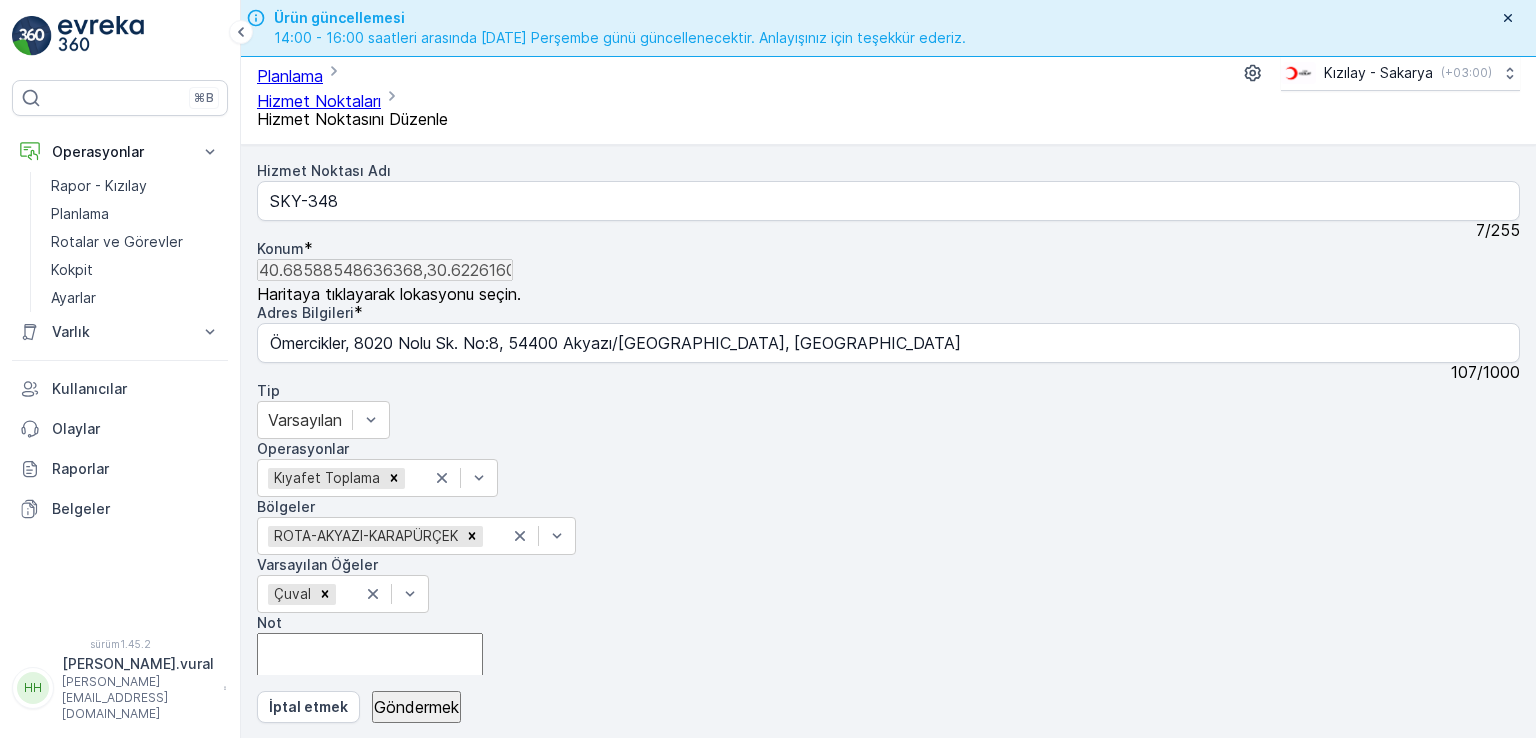 scroll, scrollTop: 0, scrollLeft: 0, axis: both 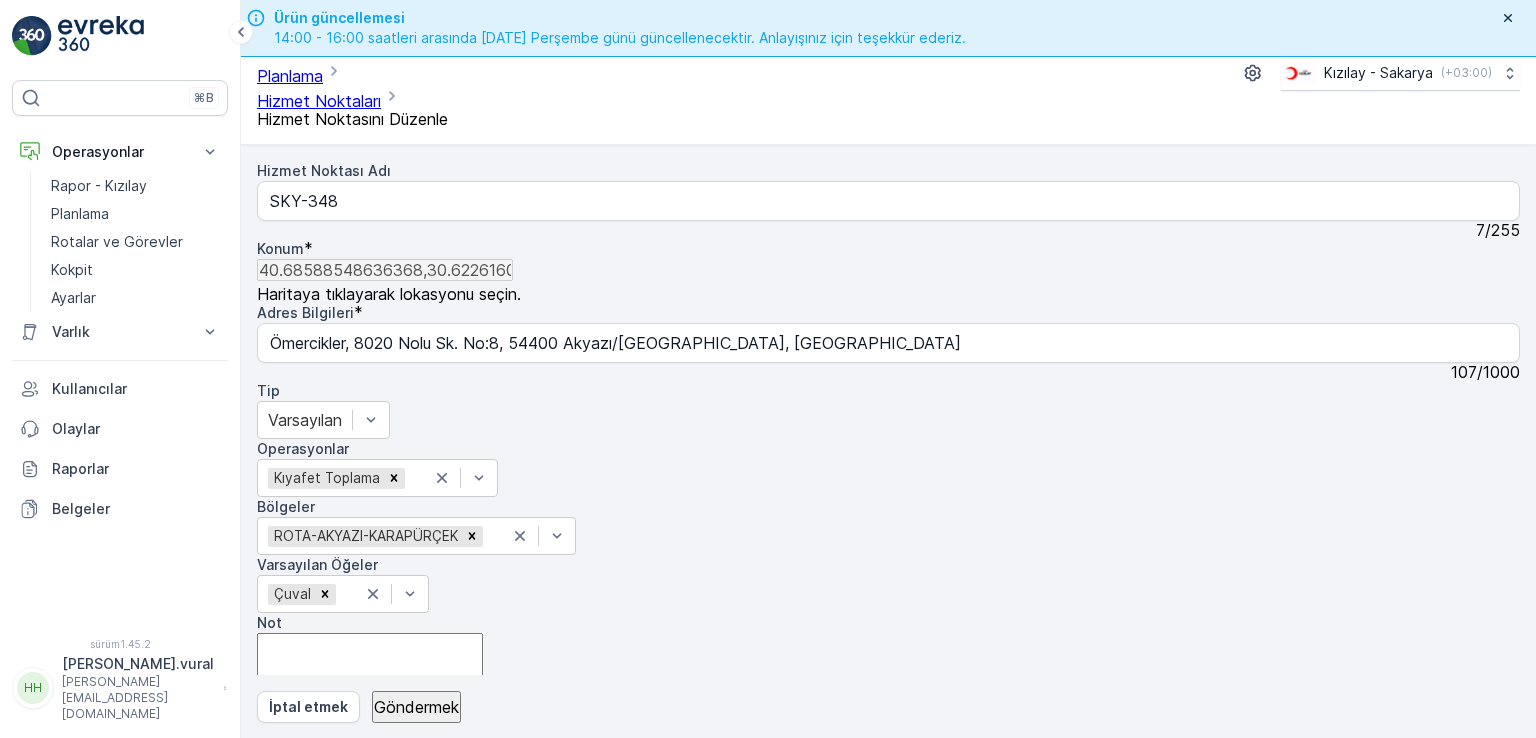 click on "Göndermek" at bounding box center [416, 707] 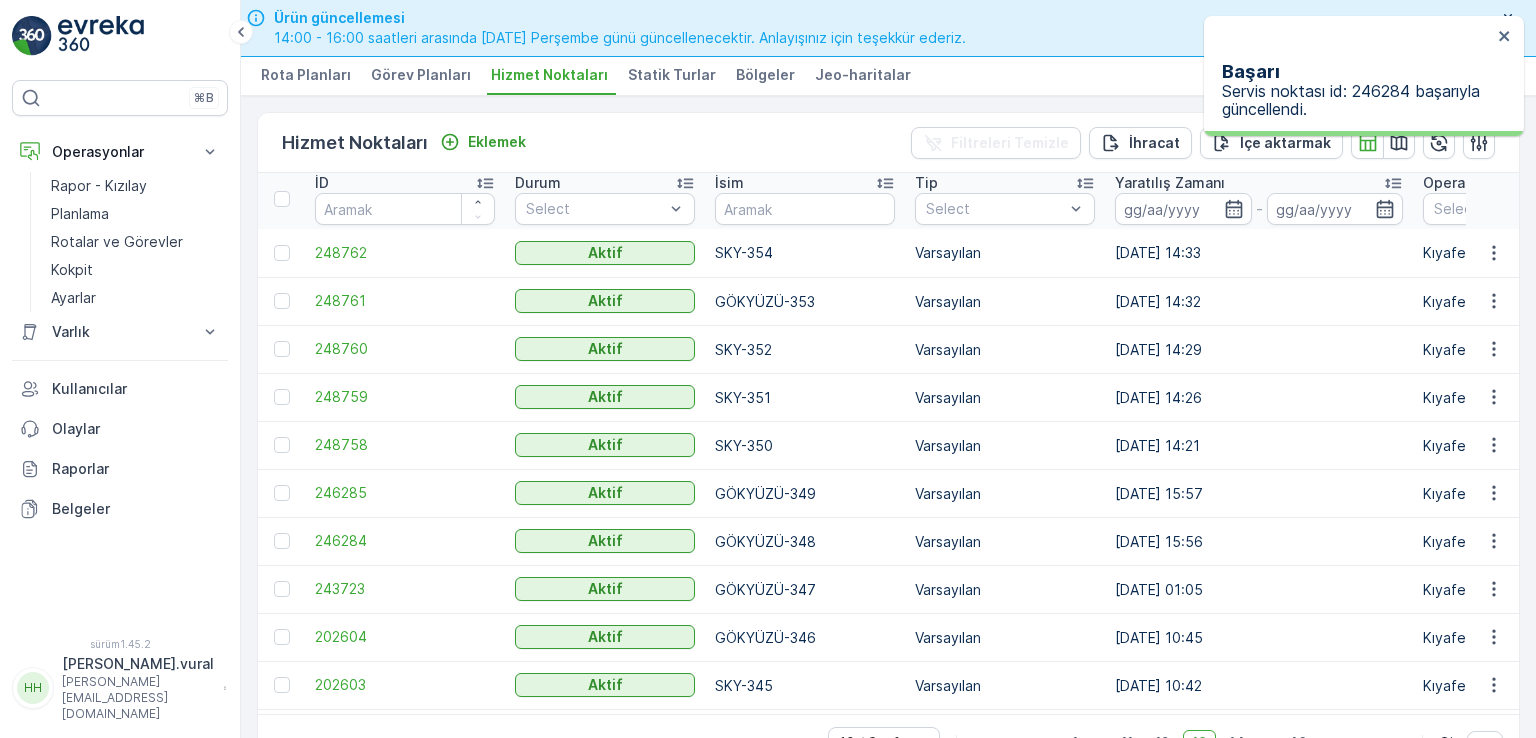 scroll, scrollTop: 5, scrollLeft: 0, axis: vertical 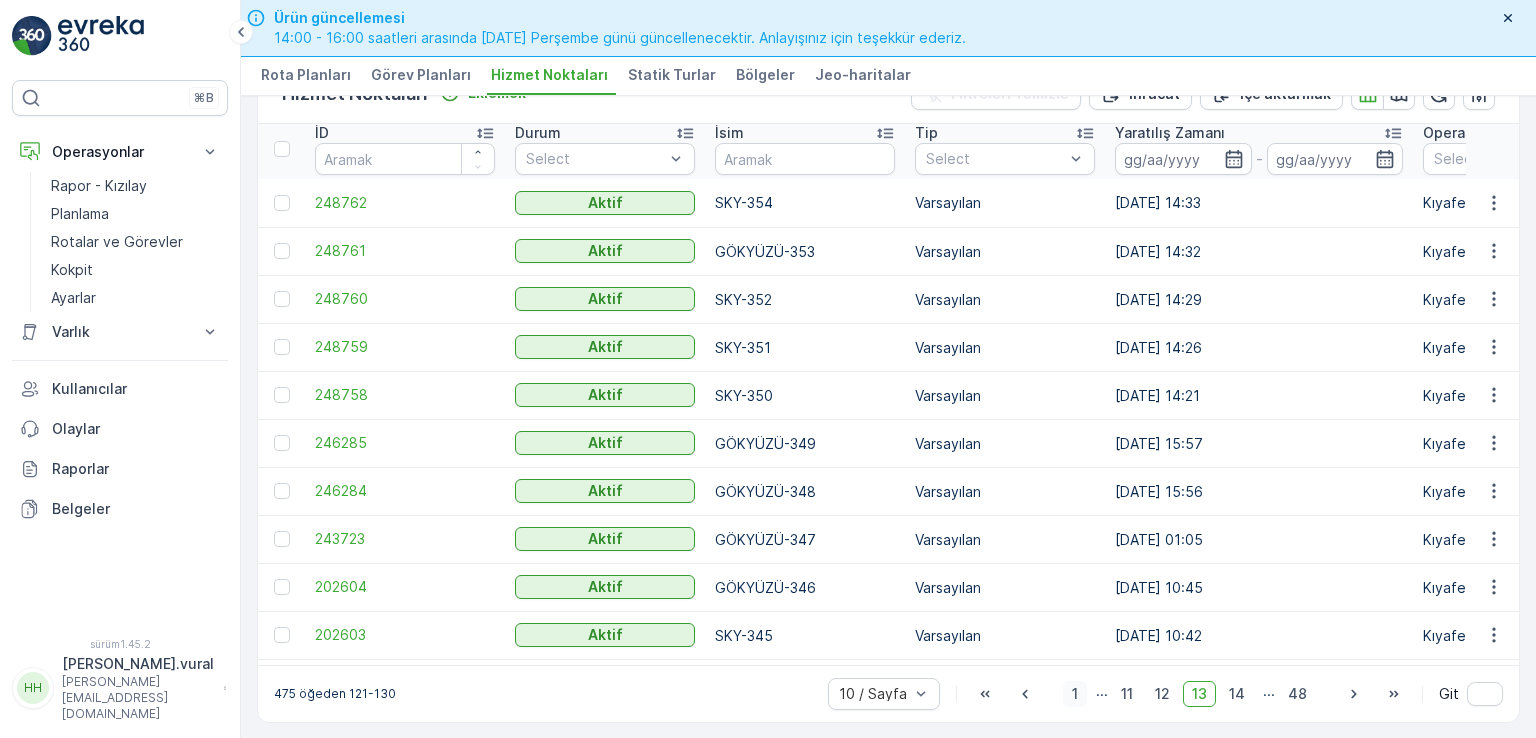 click on "1" at bounding box center [1075, 693] 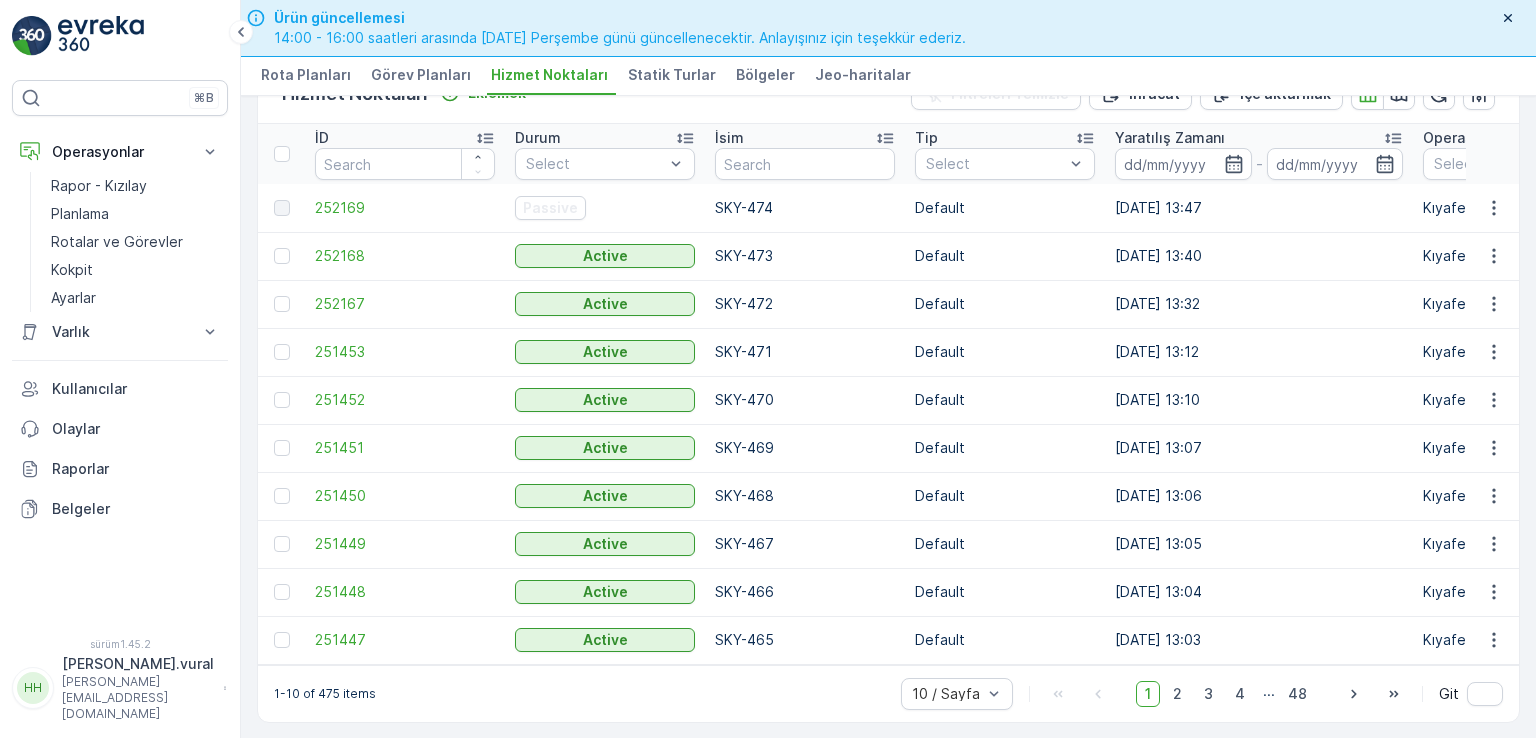 scroll, scrollTop: 0, scrollLeft: 0, axis: both 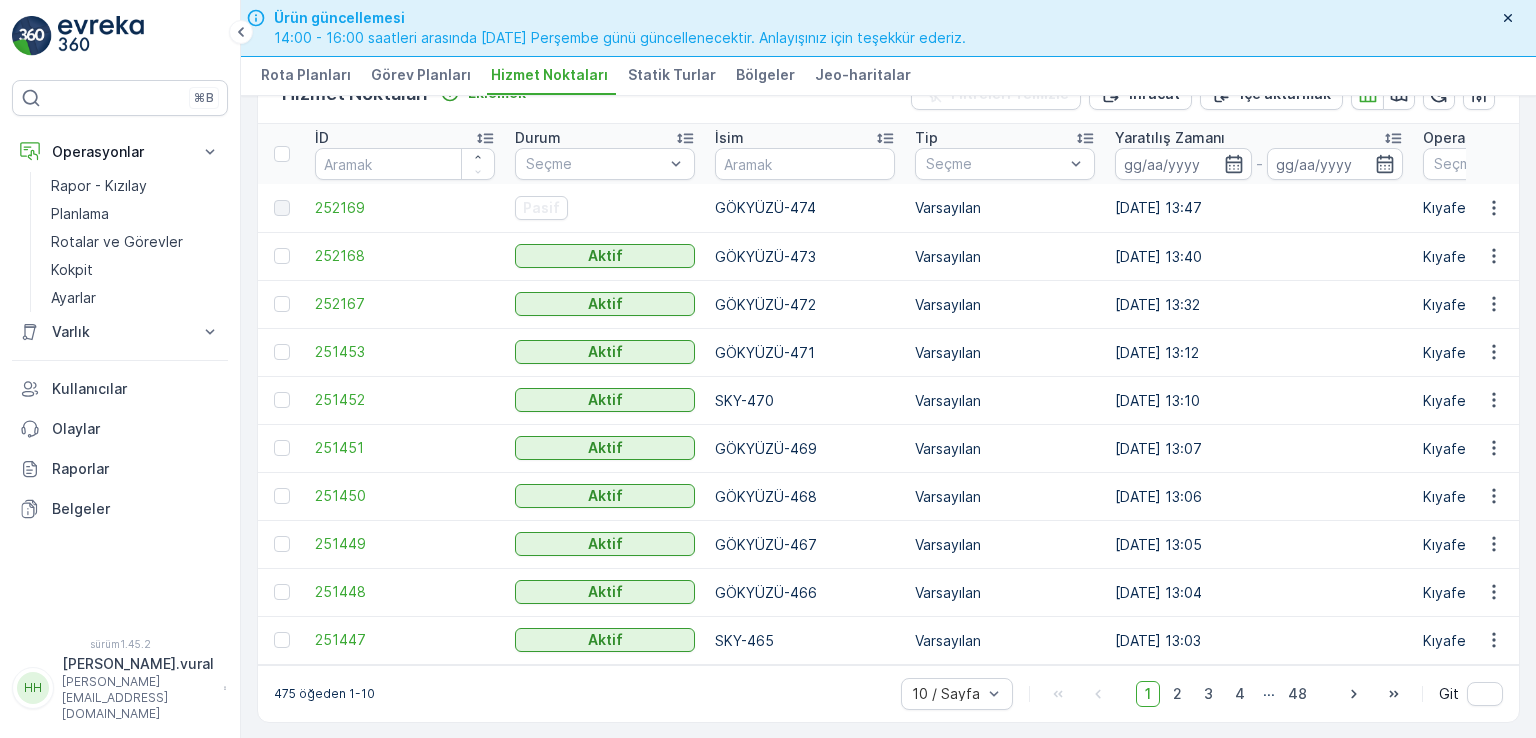 click on "[PERSON_NAME][EMAIL_ADDRESS][DOMAIN_NAME]" at bounding box center (115, 697) 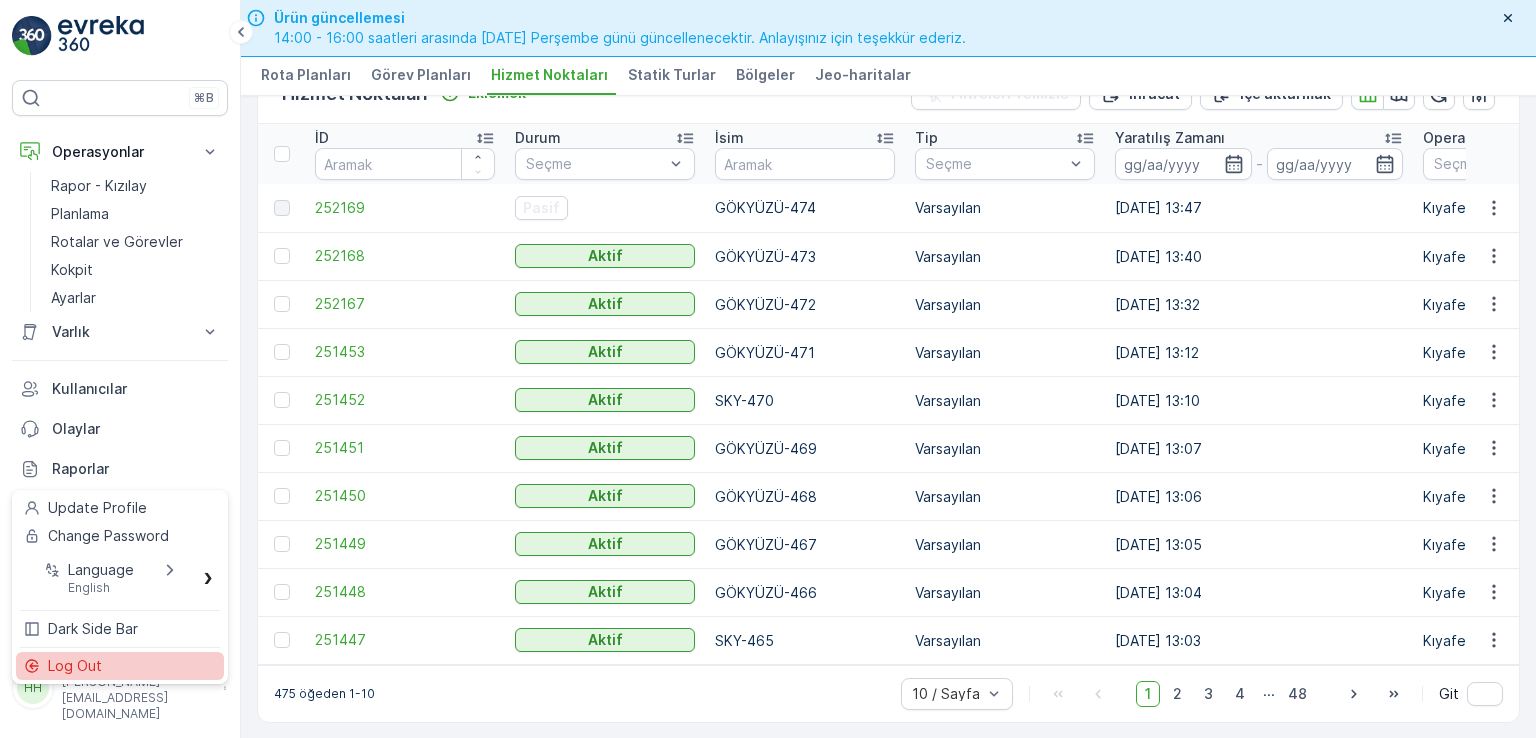 click on "Log Out" at bounding box center (120, 666) 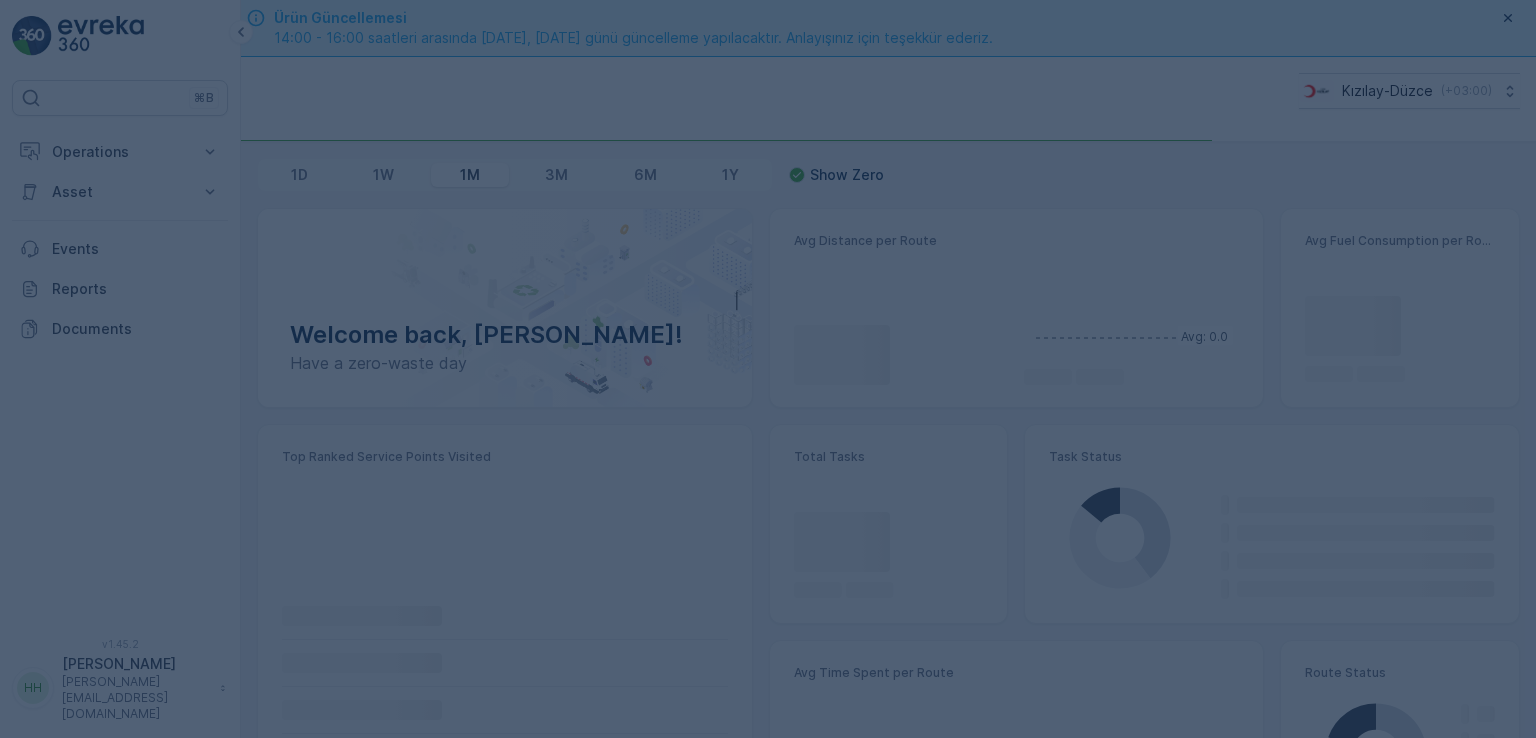 scroll, scrollTop: 0, scrollLeft: 0, axis: both 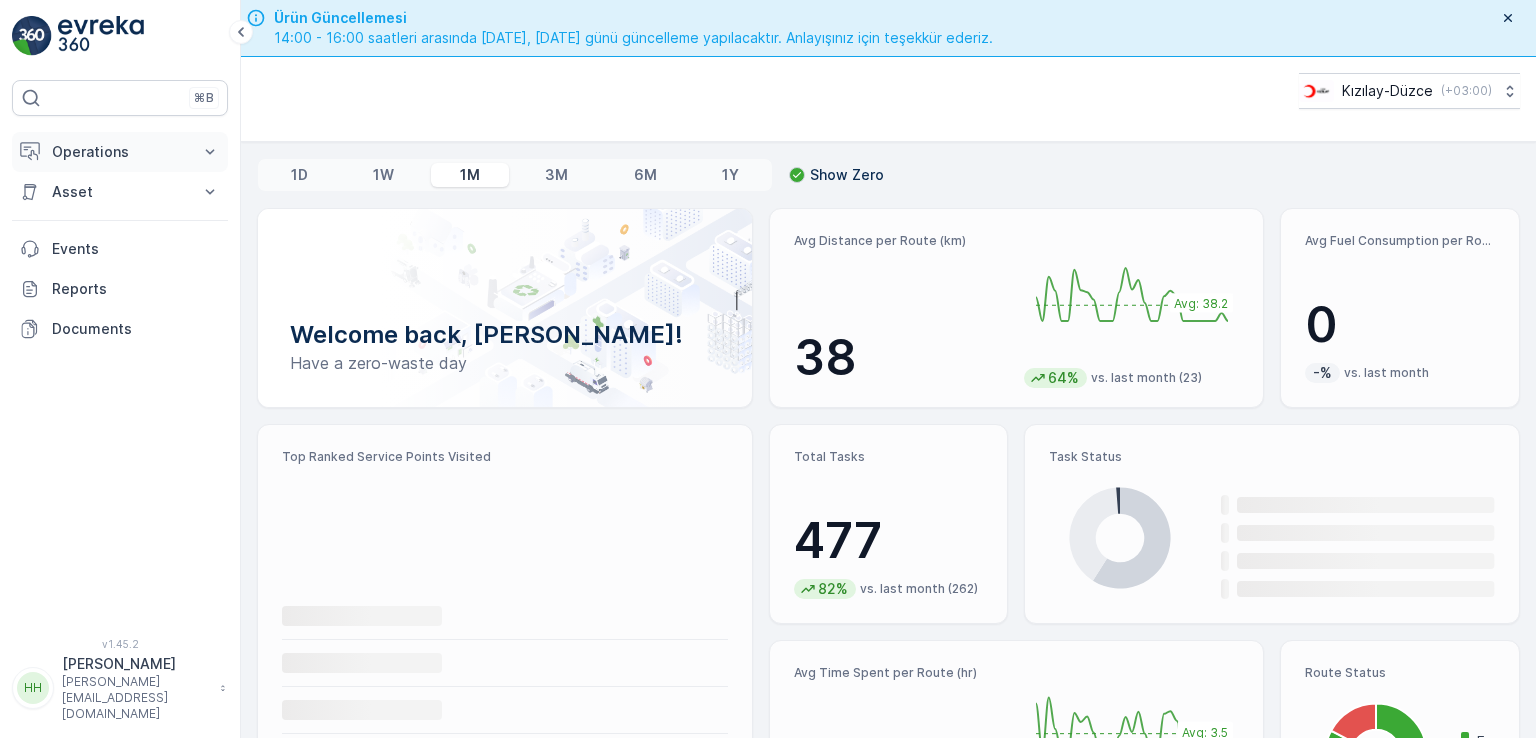 click on "Operations" at bounding box center (120, 152) 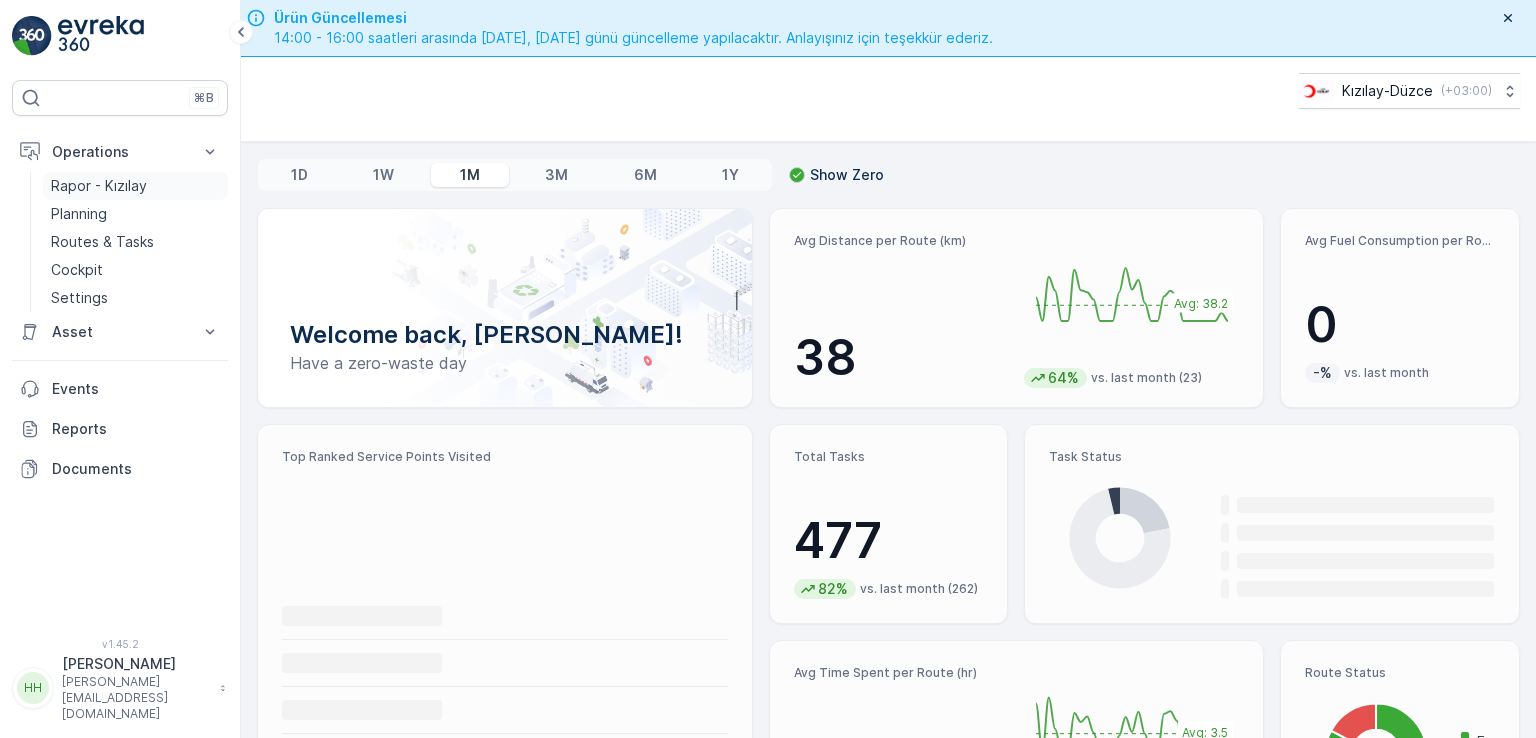 click on "Rapor - Kızılay" at bounding box center [99, 186] 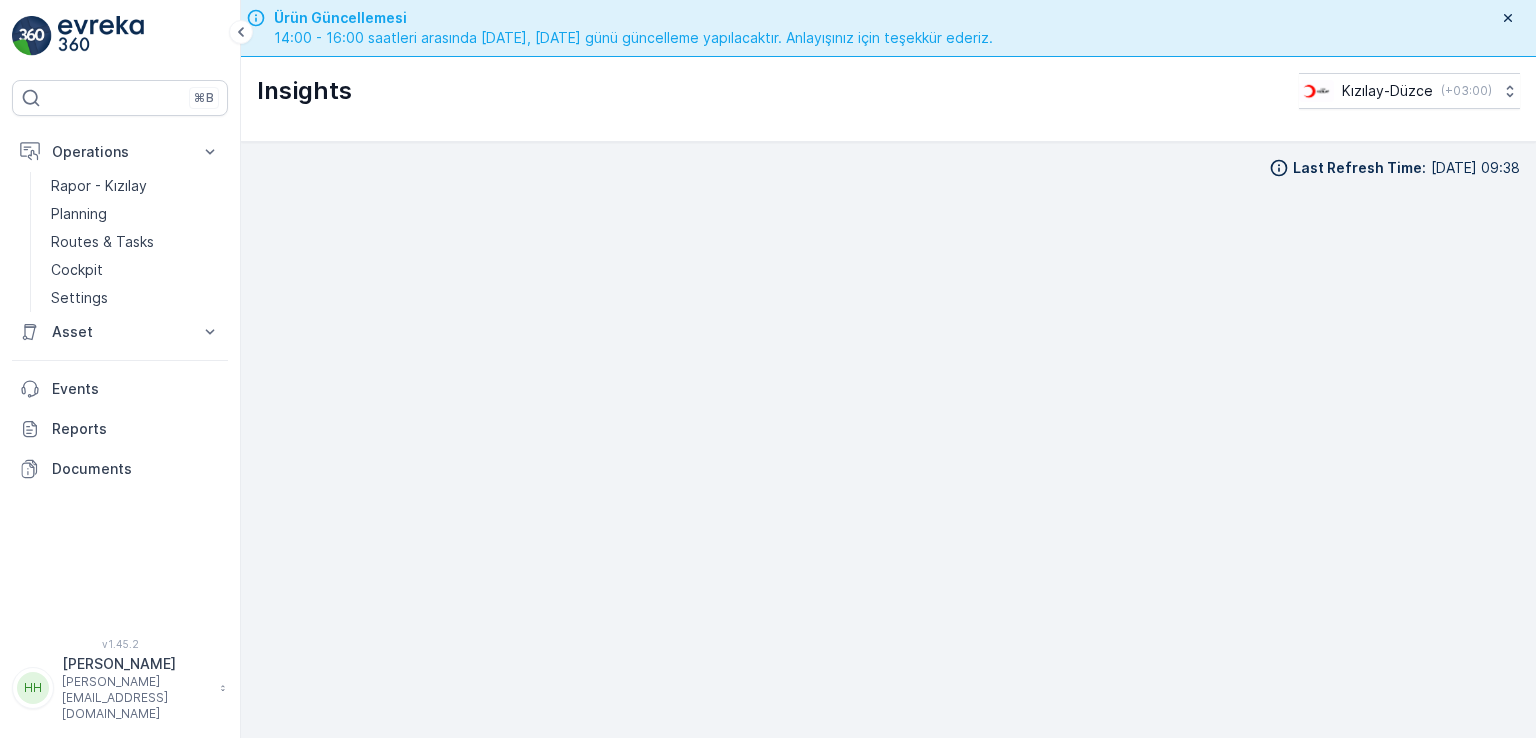 scroll, scrollTop: 17, scrollLeft: 0, axis: vertical 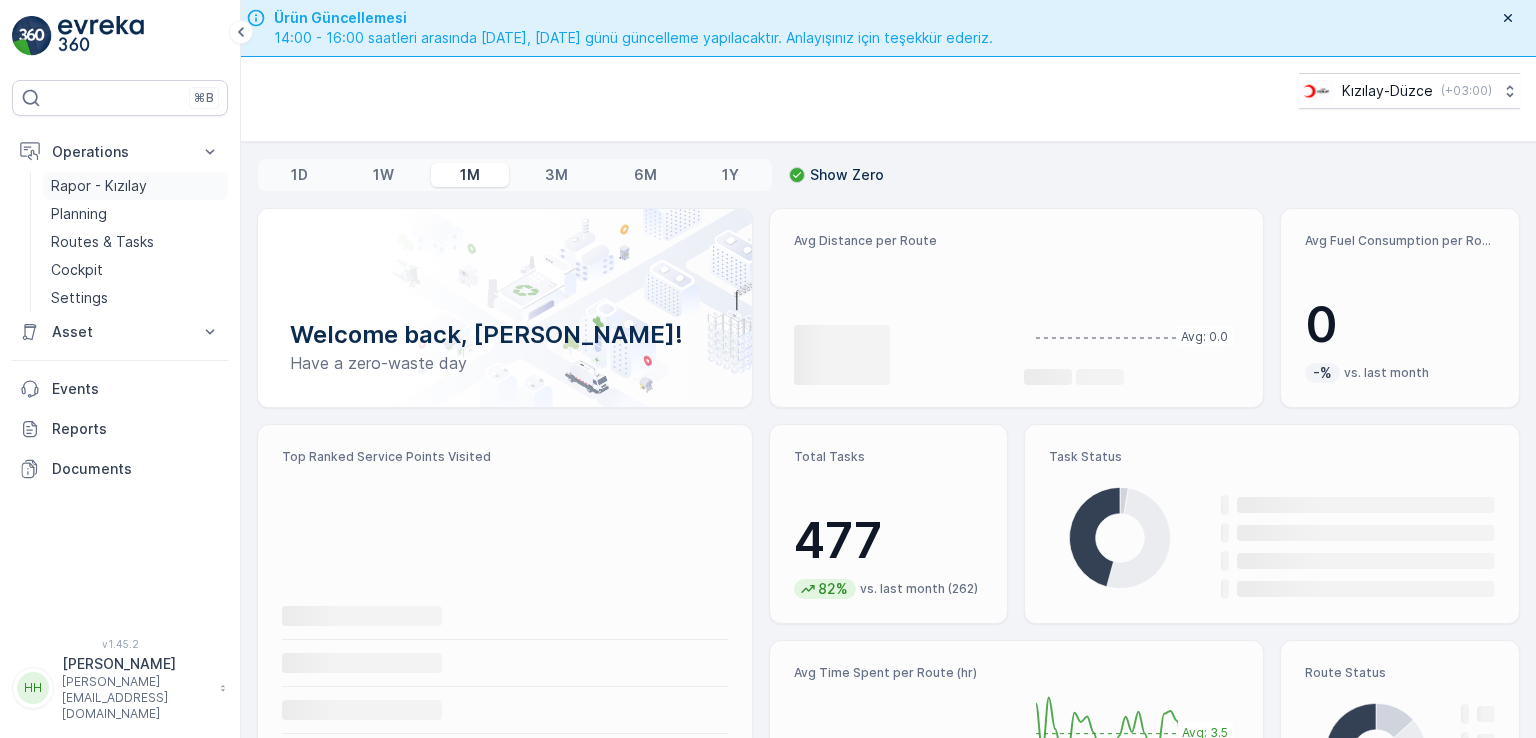 click on "Rapor - Kızılay" at bounding box center [135, 186] 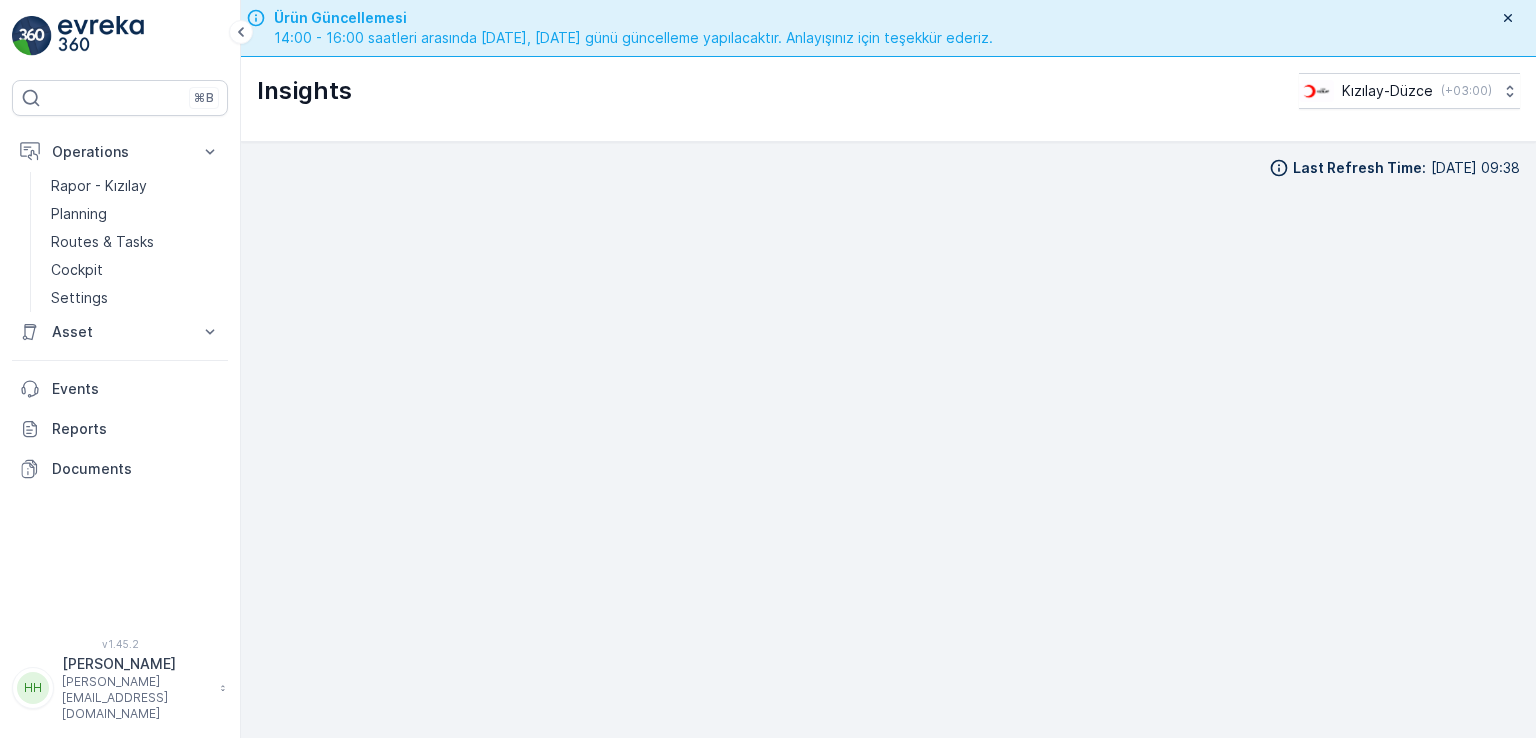 scroll, scrollTop: 17, scrollLeft: 0, axis: vertical 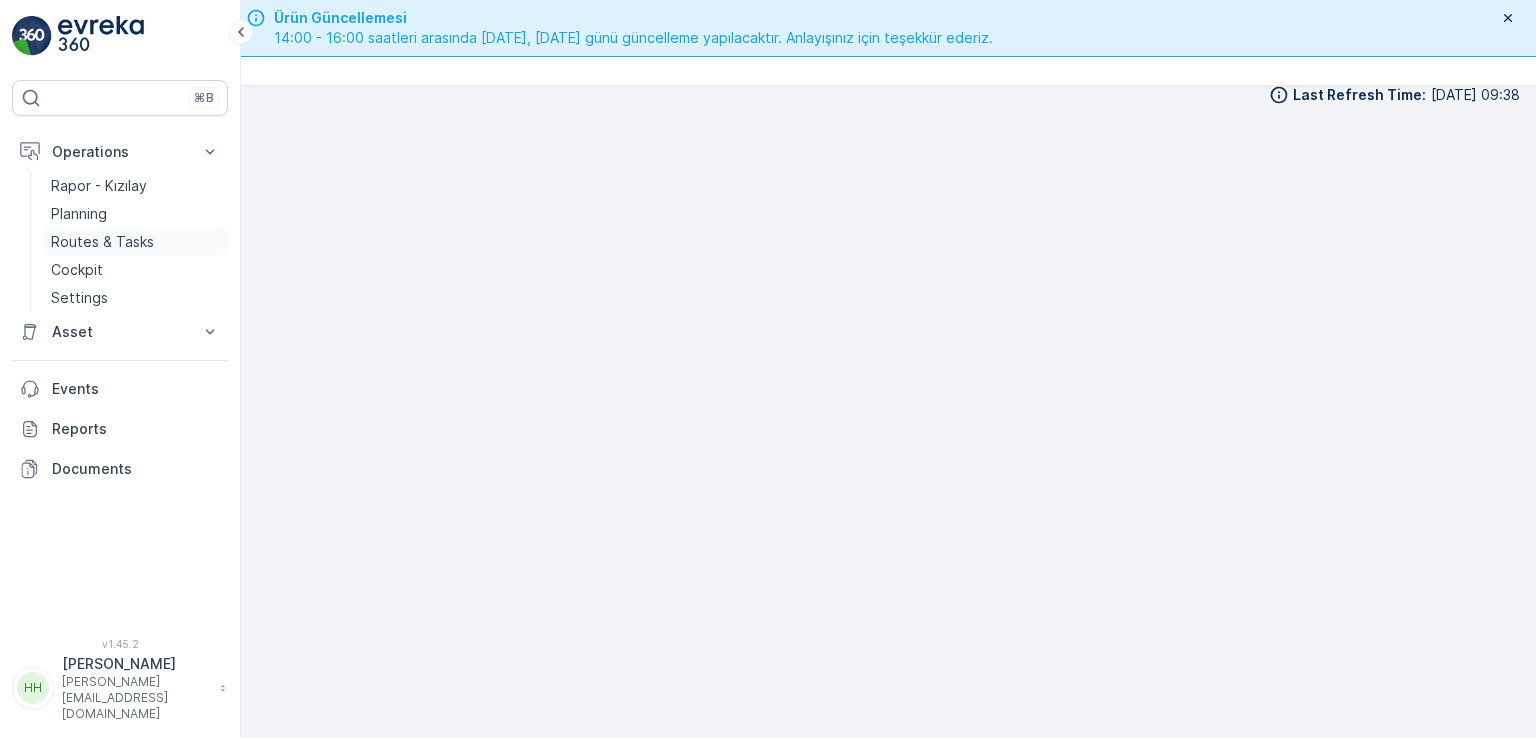 click on "Routes & Tasks" at bounding box center (102, 242) 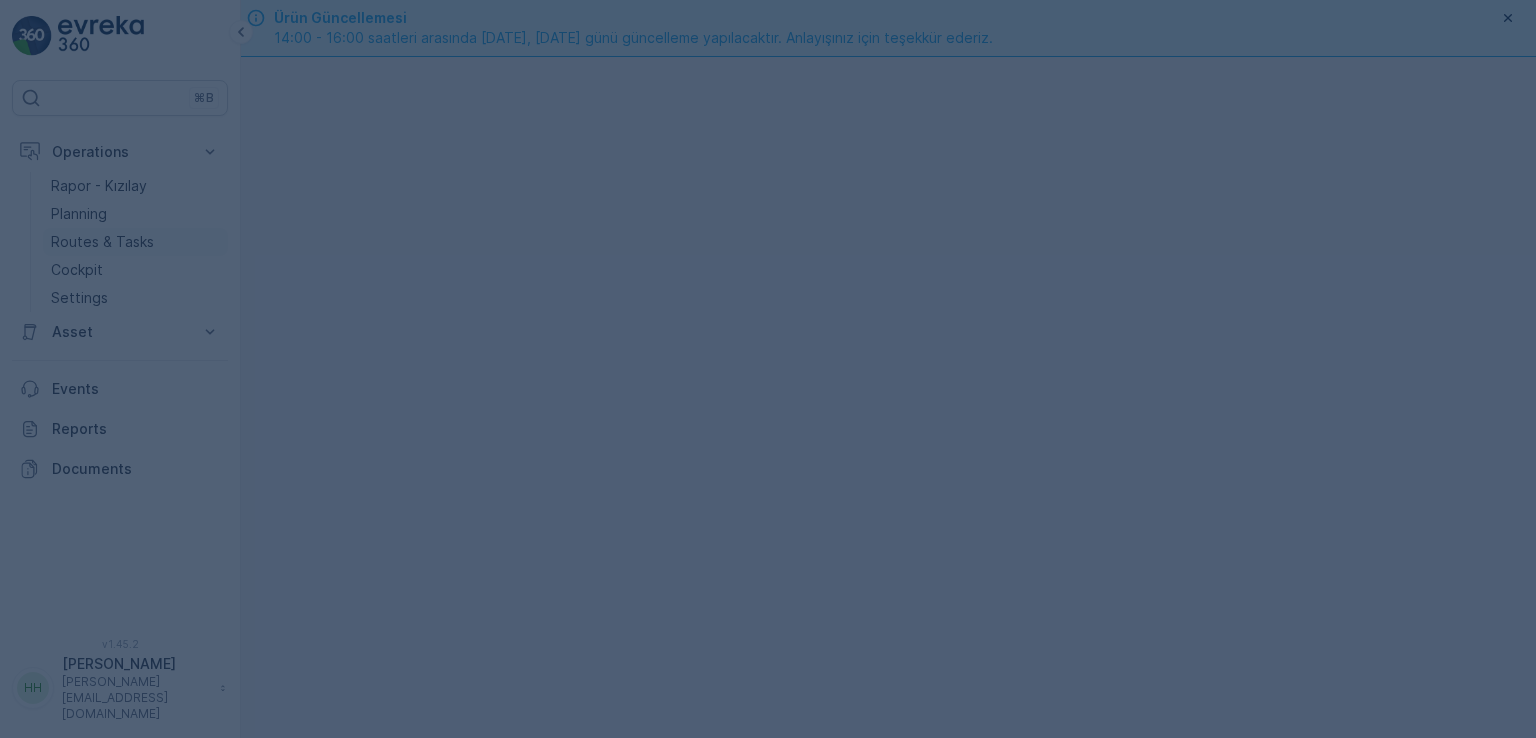 scroll, scrollTop: 0, scrollLeft: 0, axis: both 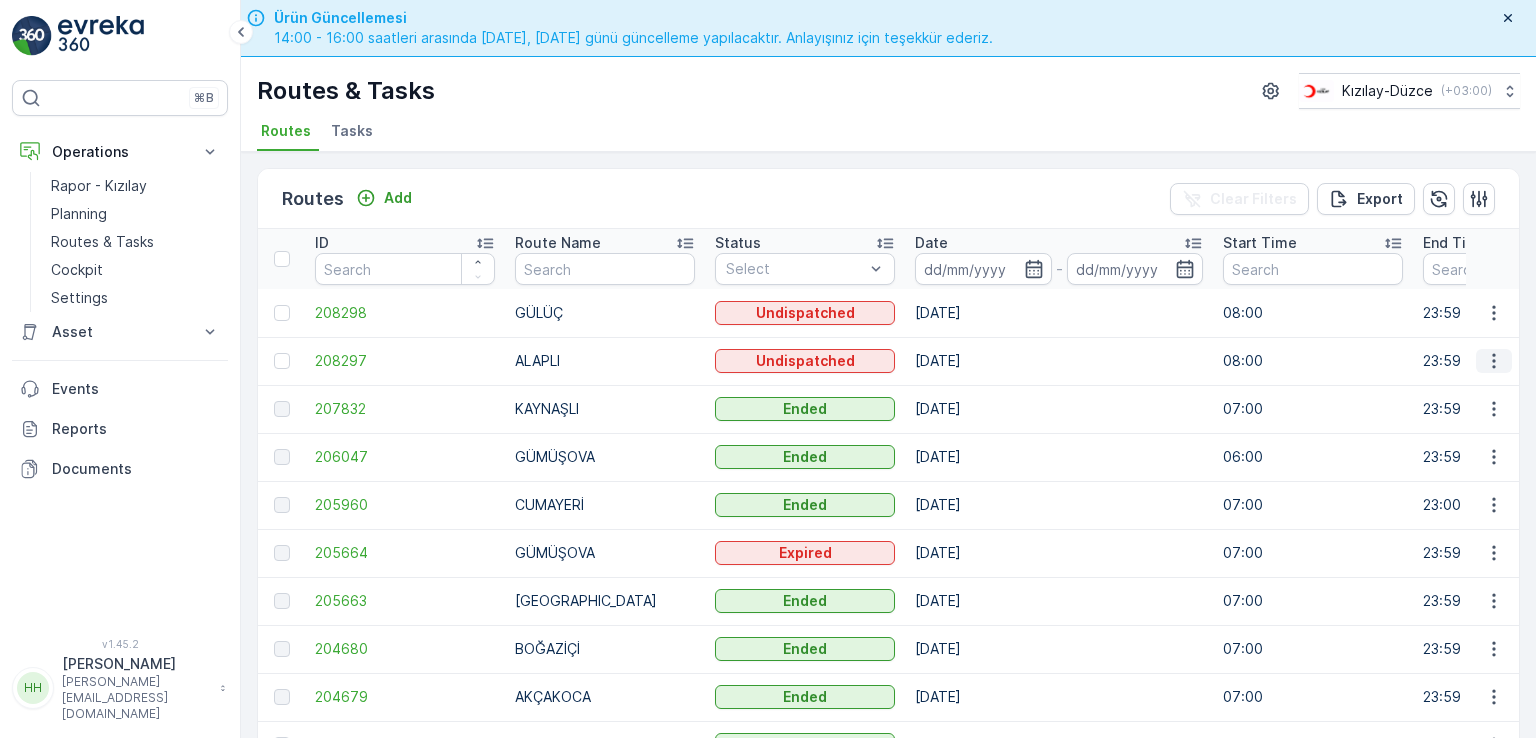 click 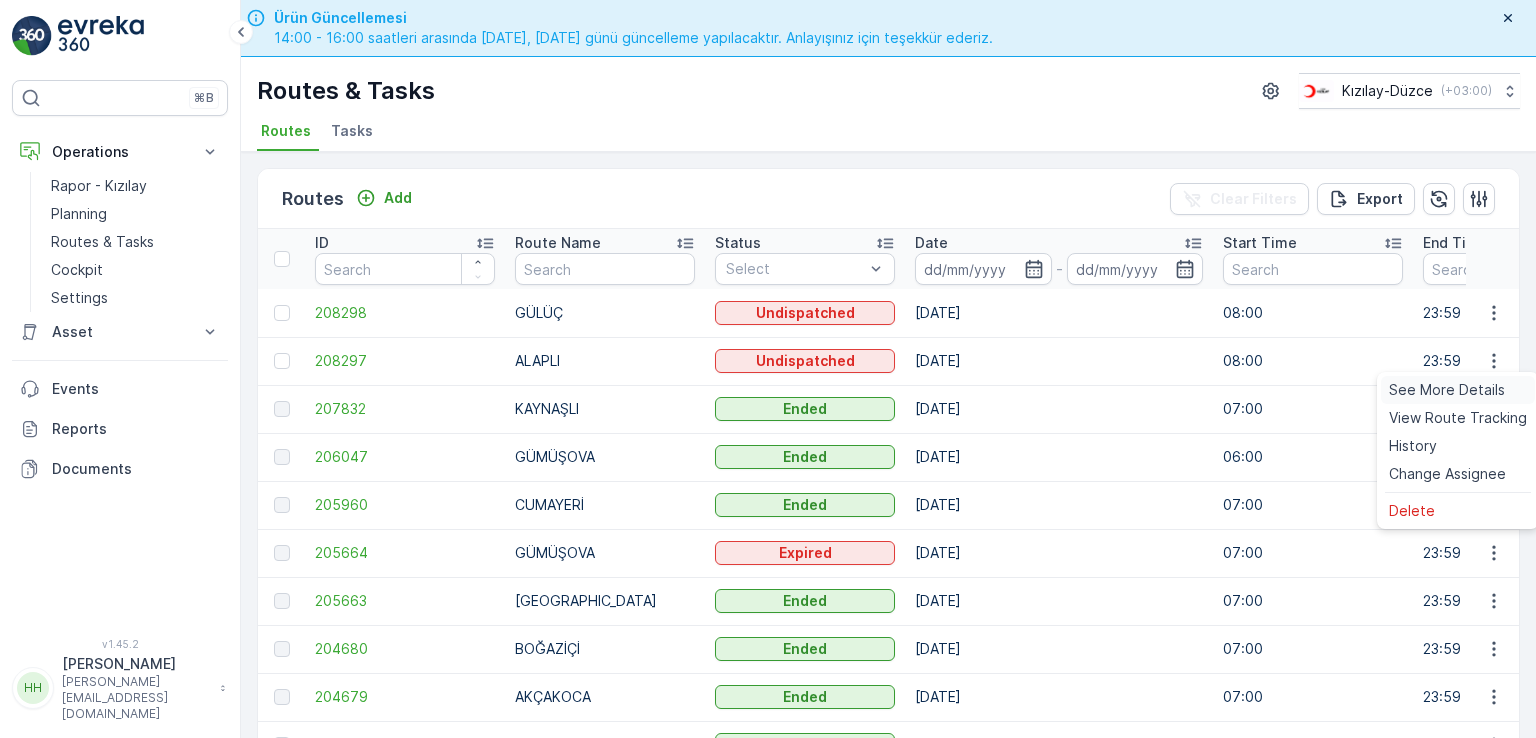 click on "See More Details" at bounding box center (1447, 390) 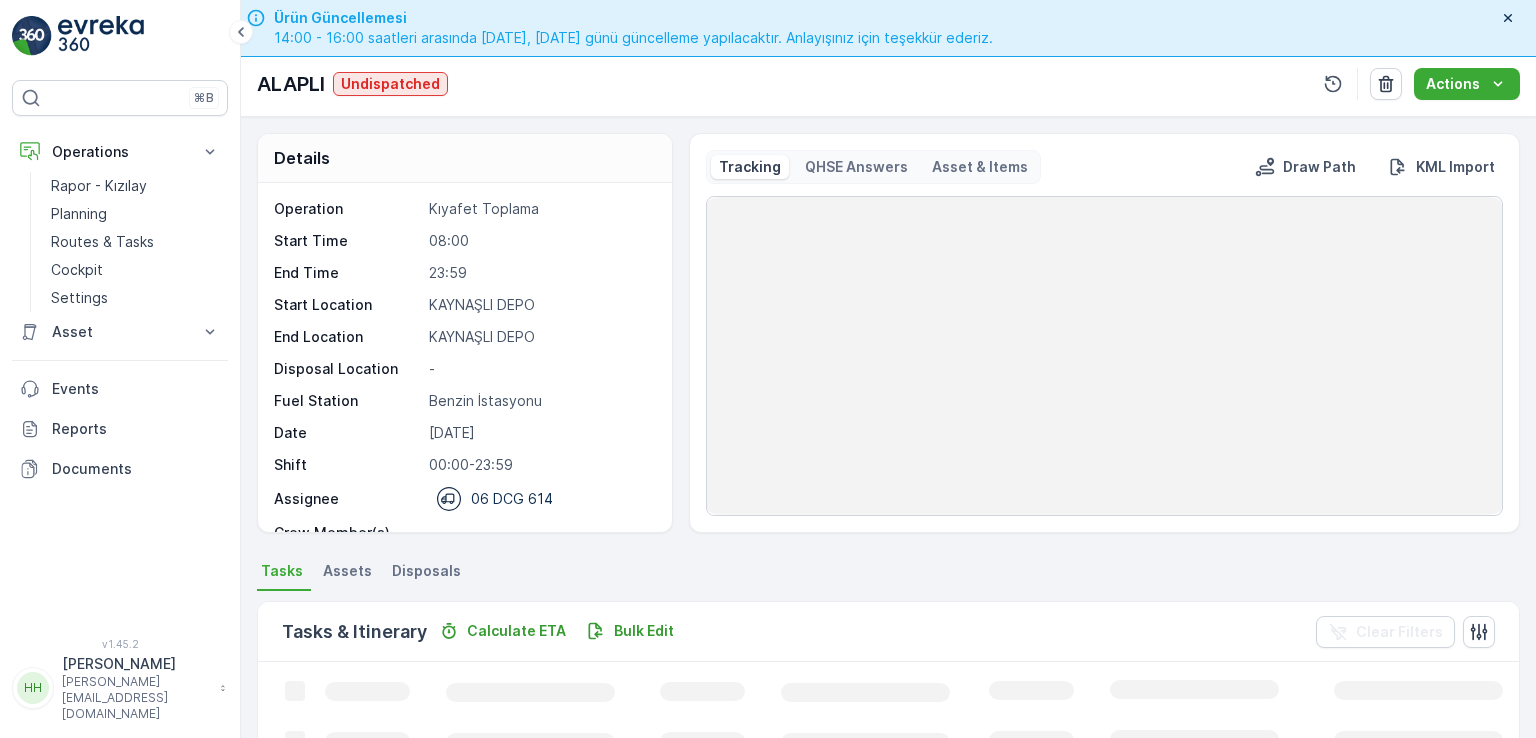scroll, scrollTop: 56, scrollLeft: 0, axis: vertical 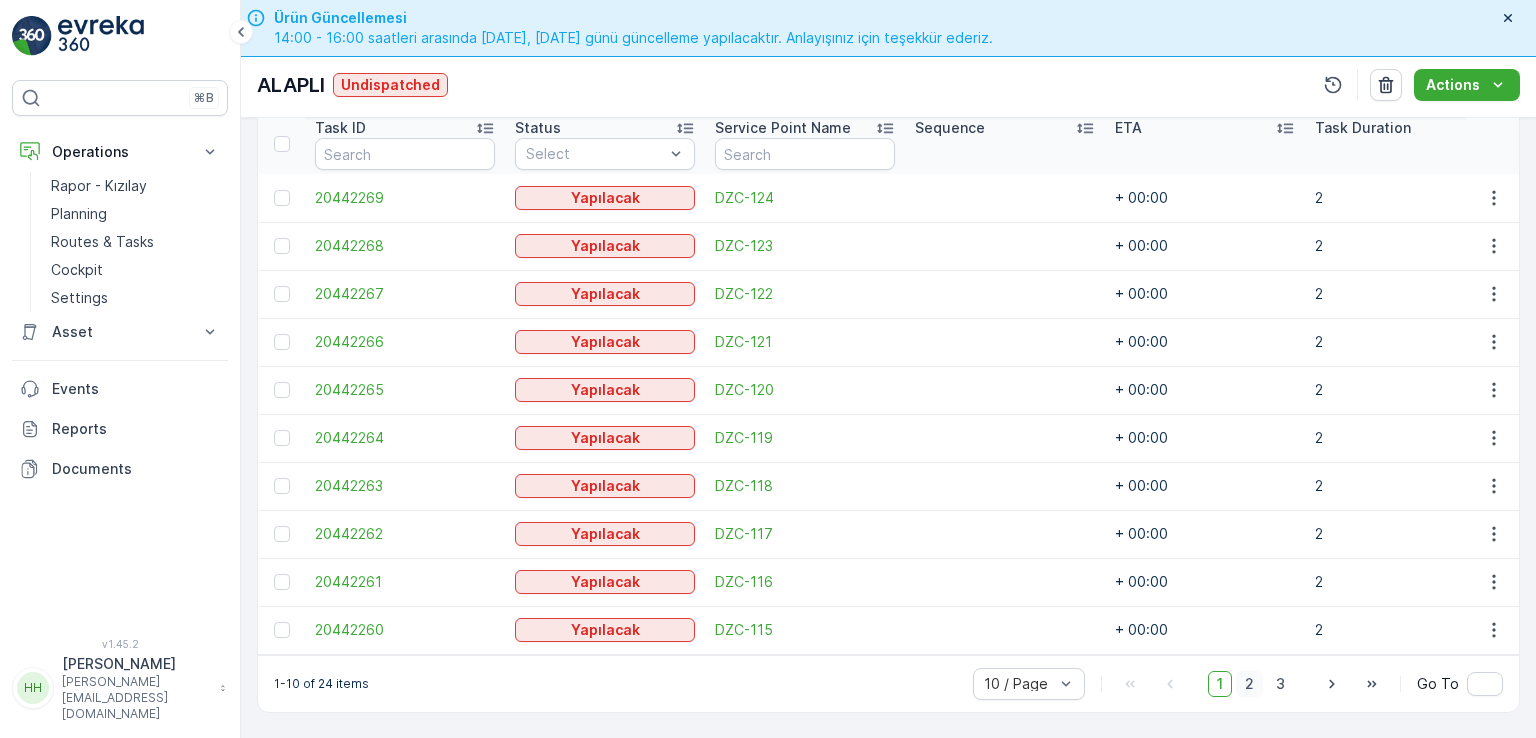 click on "2" at bounding box center [1249, 684] 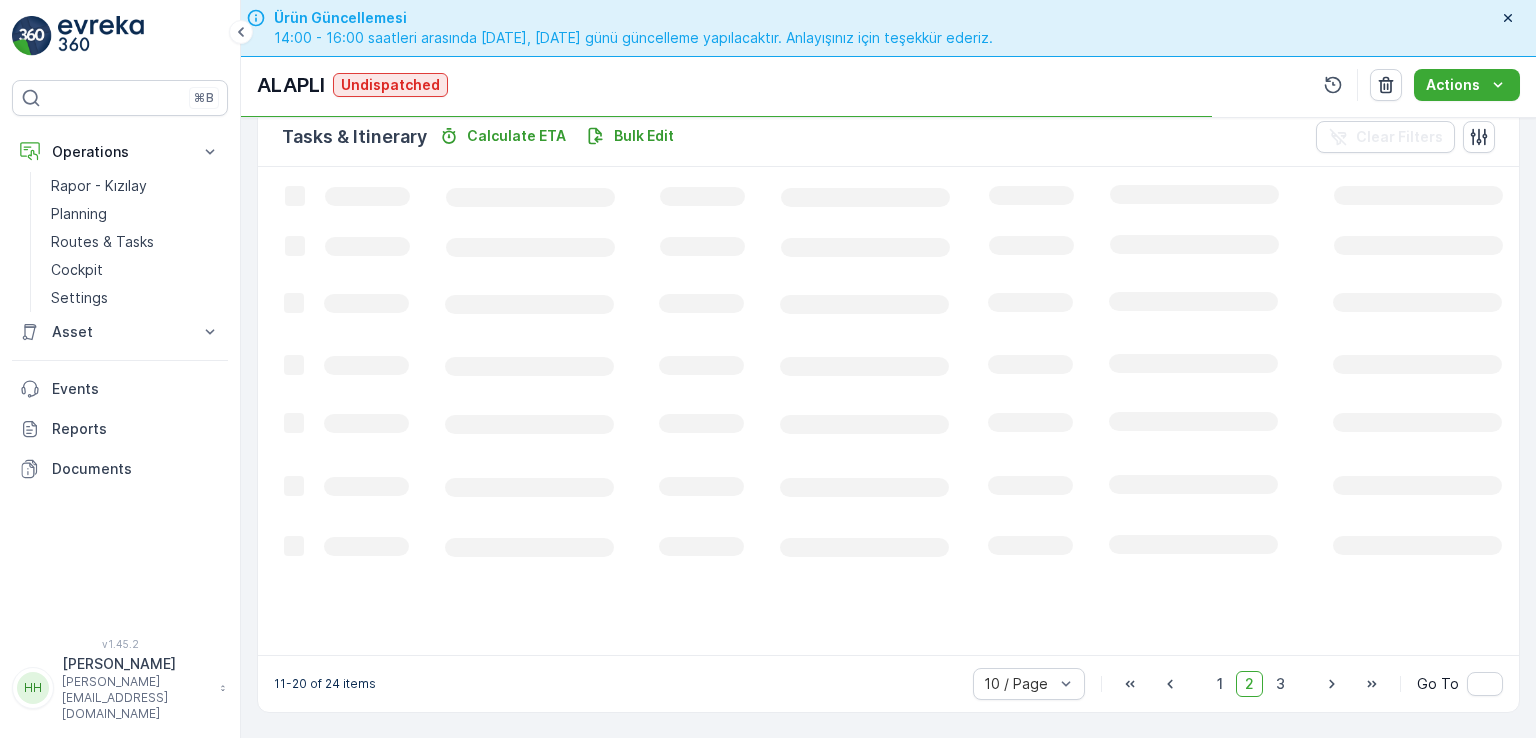 scroll, scrollTop: 495, scrollLeft: 0, axis: vertical 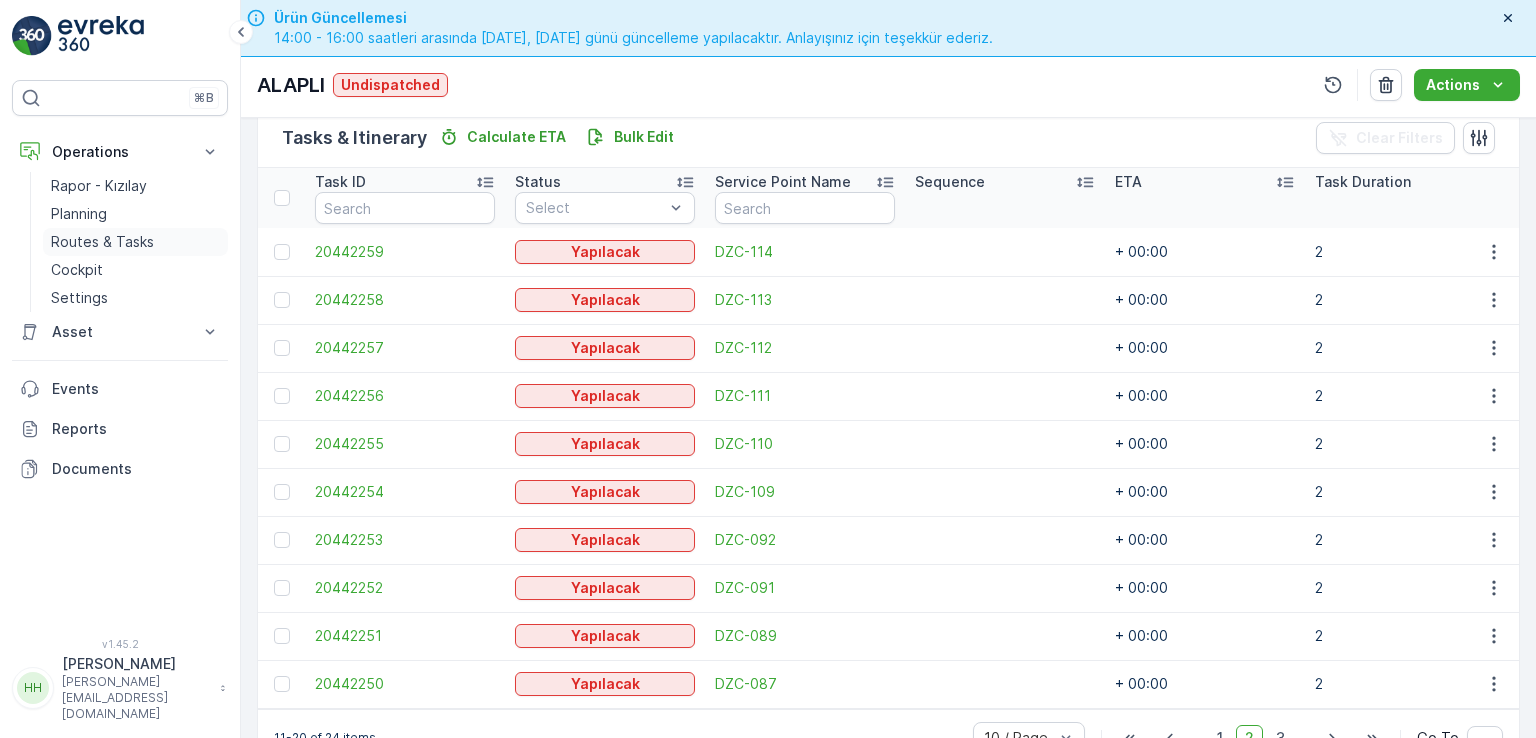 click on "Routes & Tasks" at bounding box center (102, 242) 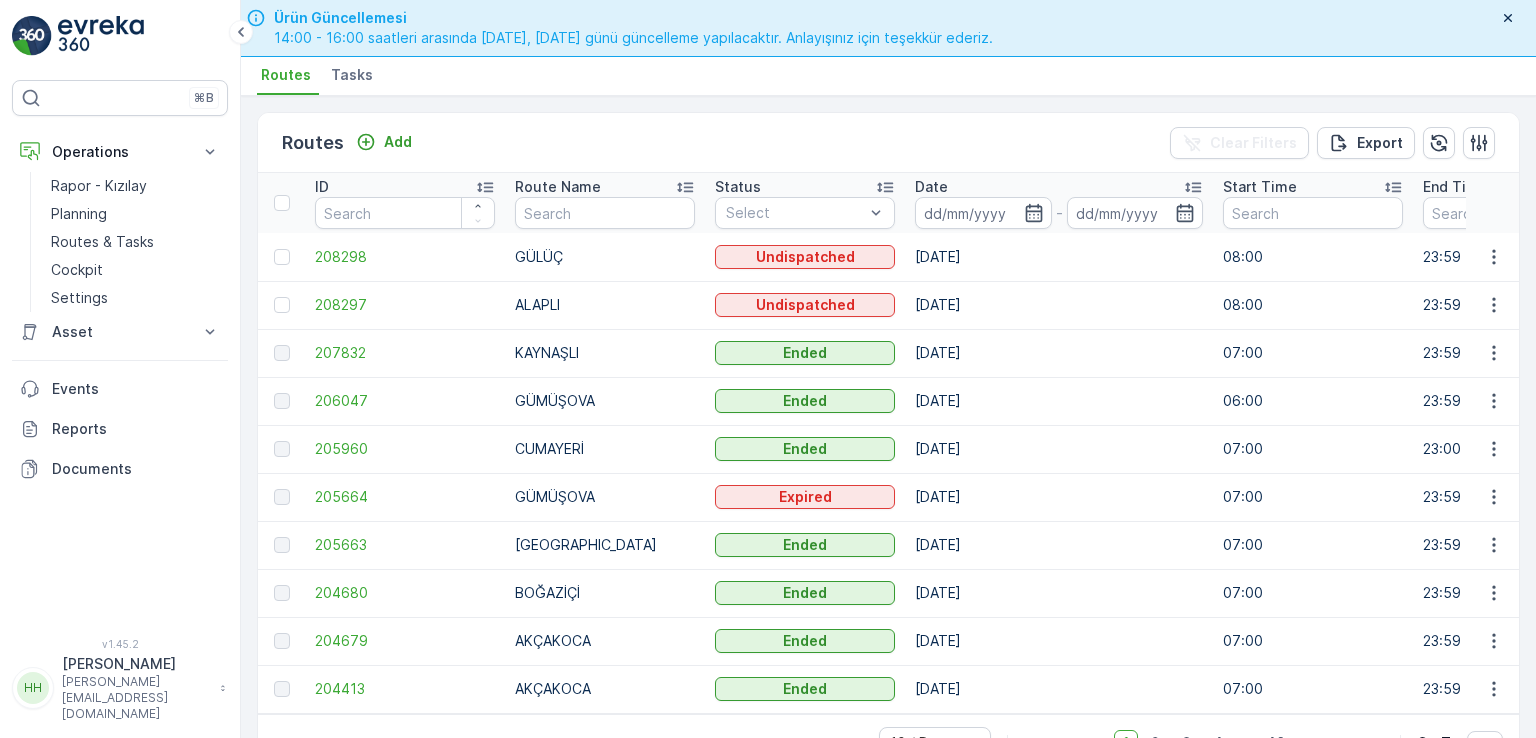 click at bounding box center (1493, 257) 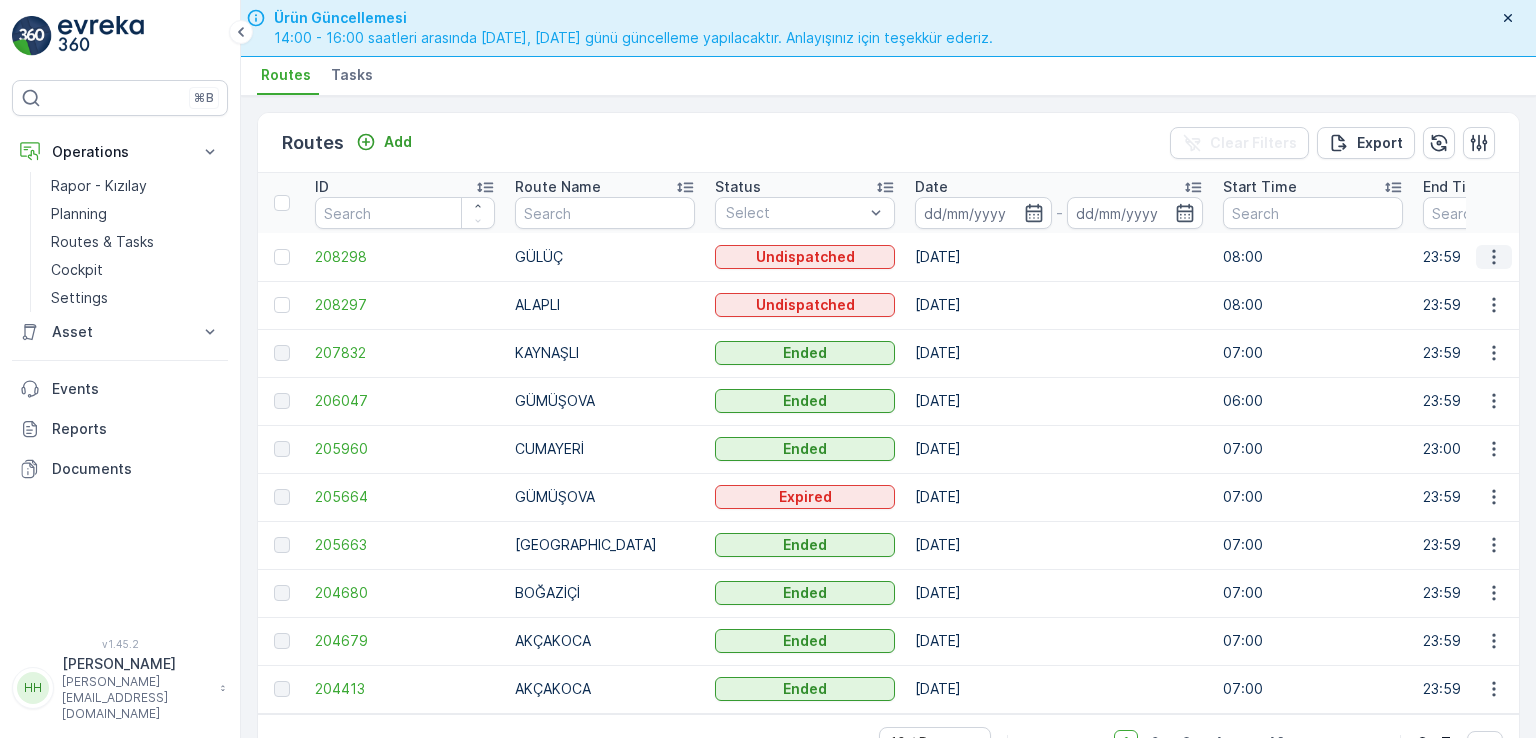 click 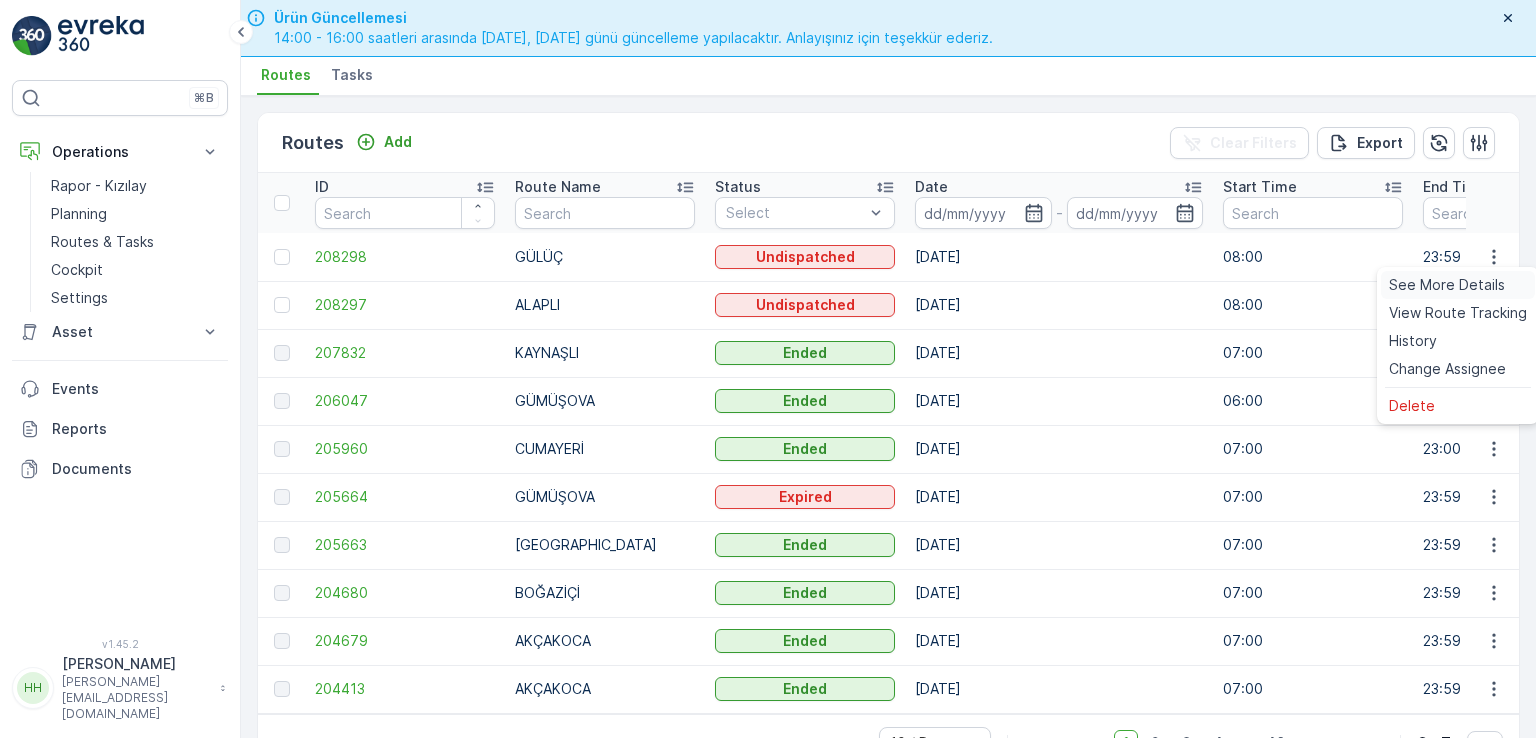click on "See More Details" at bounding box center [1447, 285] 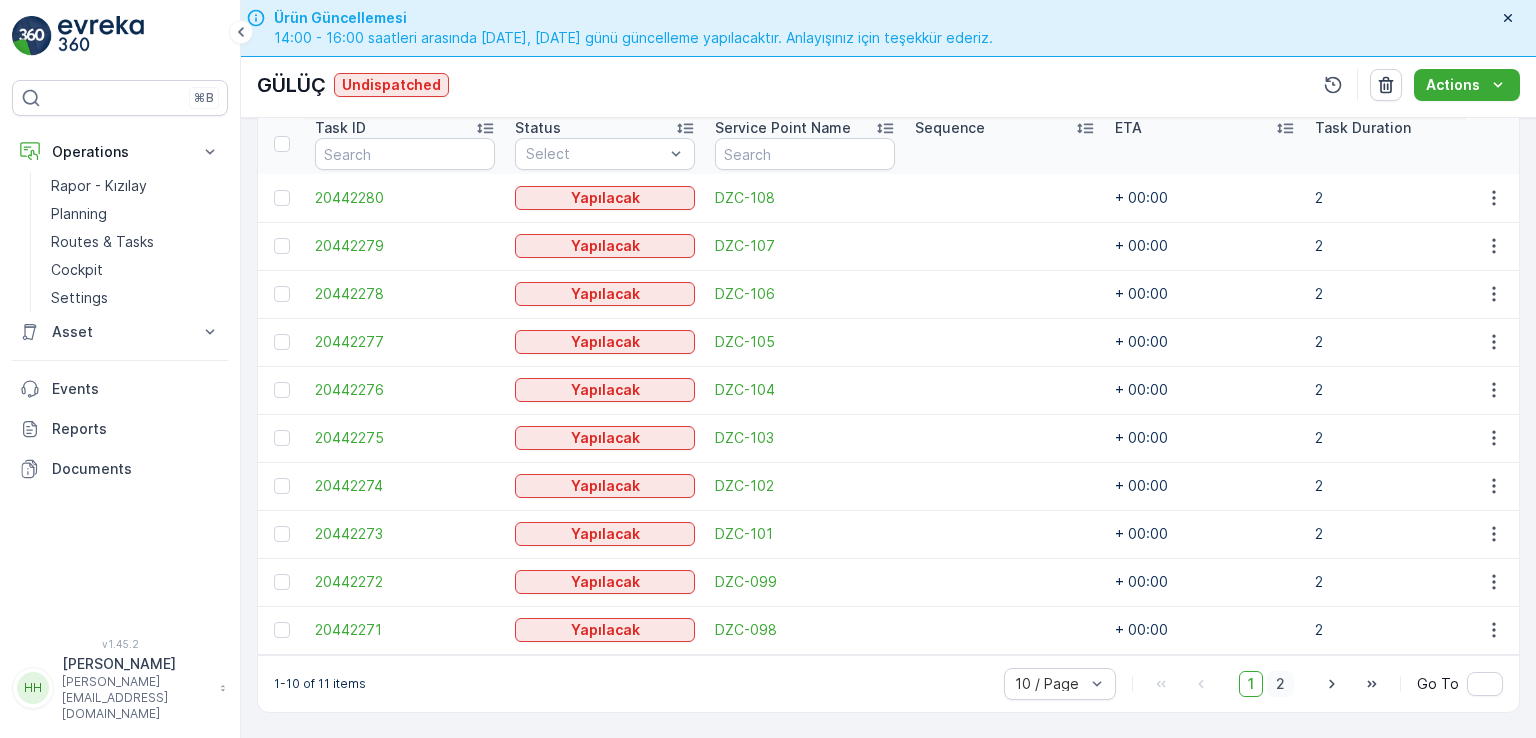 click on "2" at bounding box center (1280, 684) 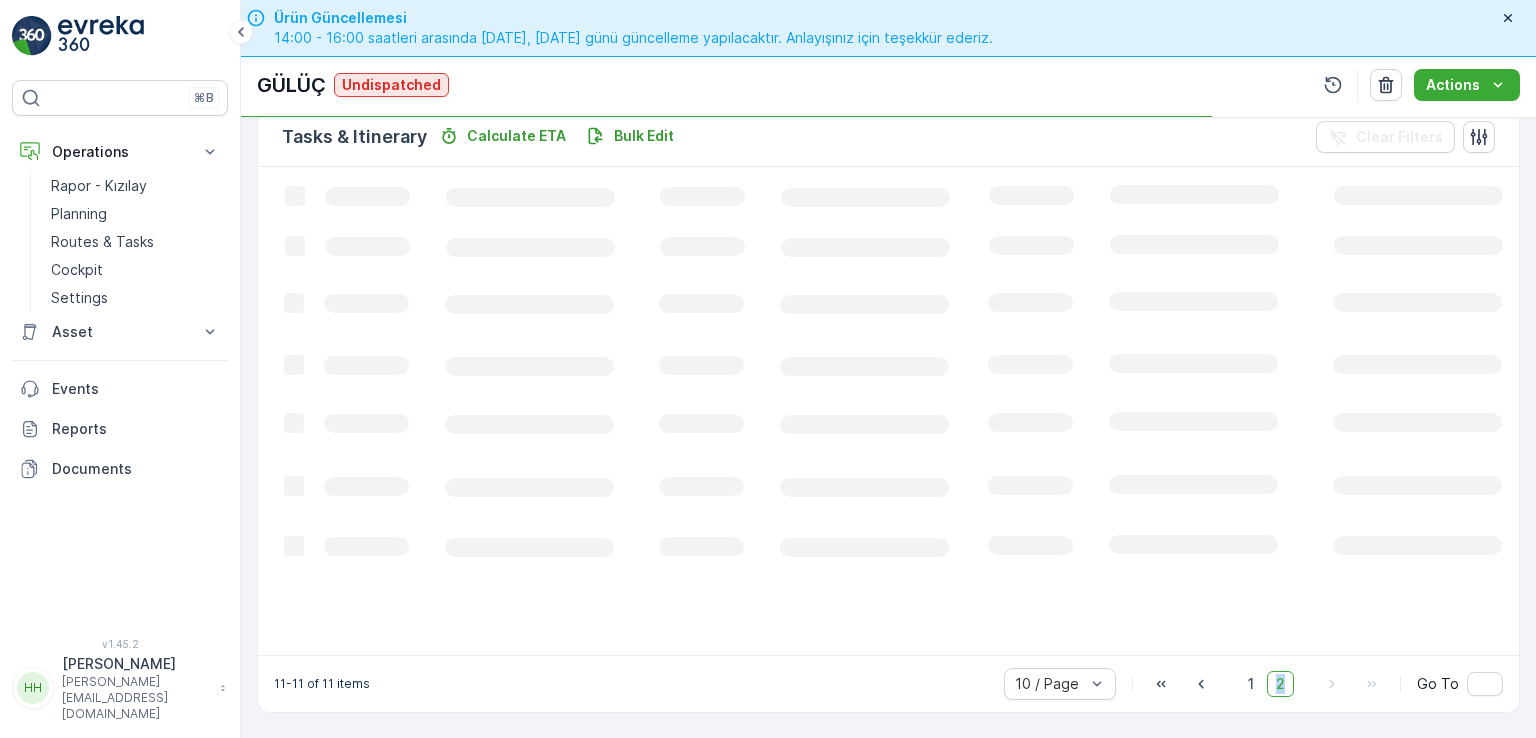 scroll, scrollTop: 495, scrollLeft: 0, axis: vertical 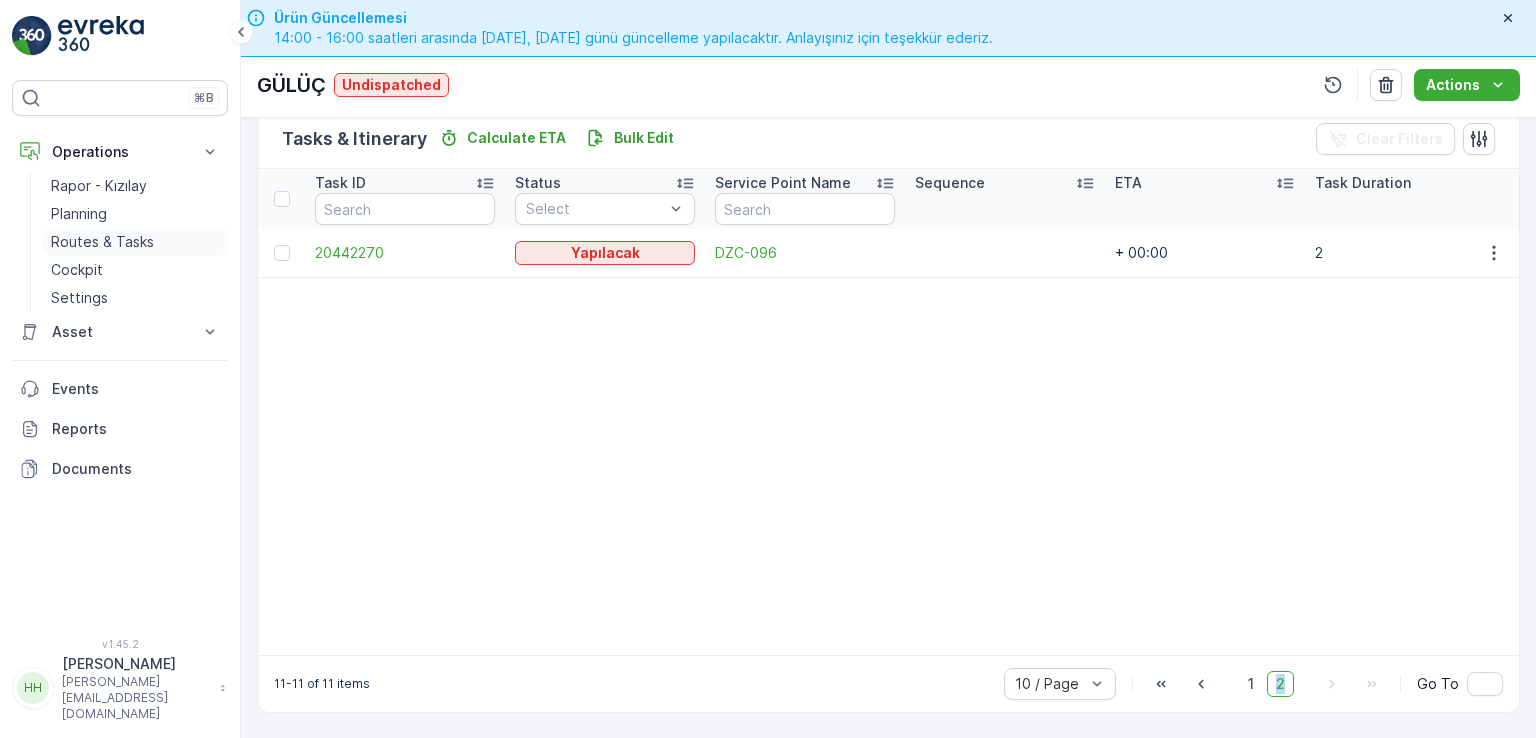 click on "Routes & Tasks" at bounding box center (102, 242) 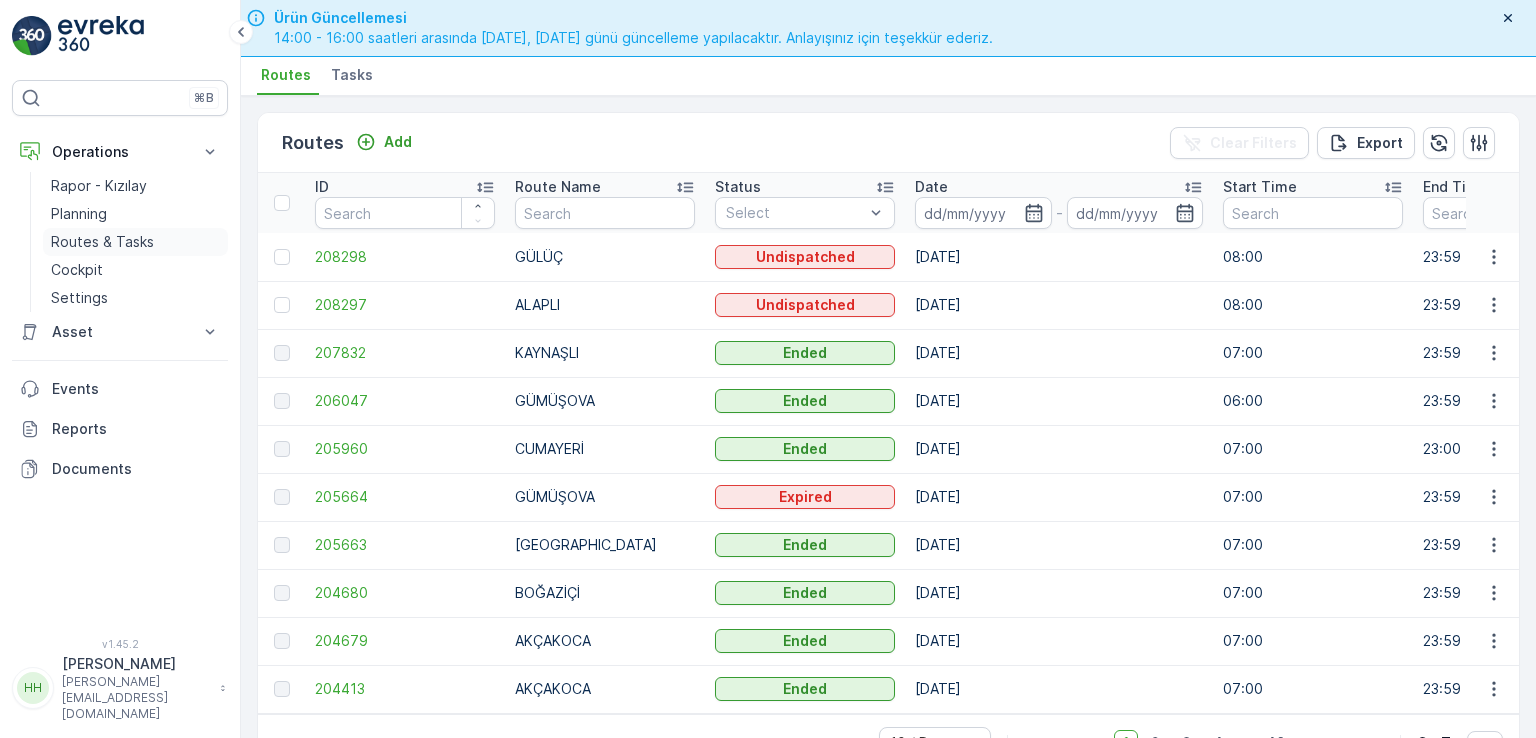 click on "Routes & Tasks" at bounding box center [102, 242] 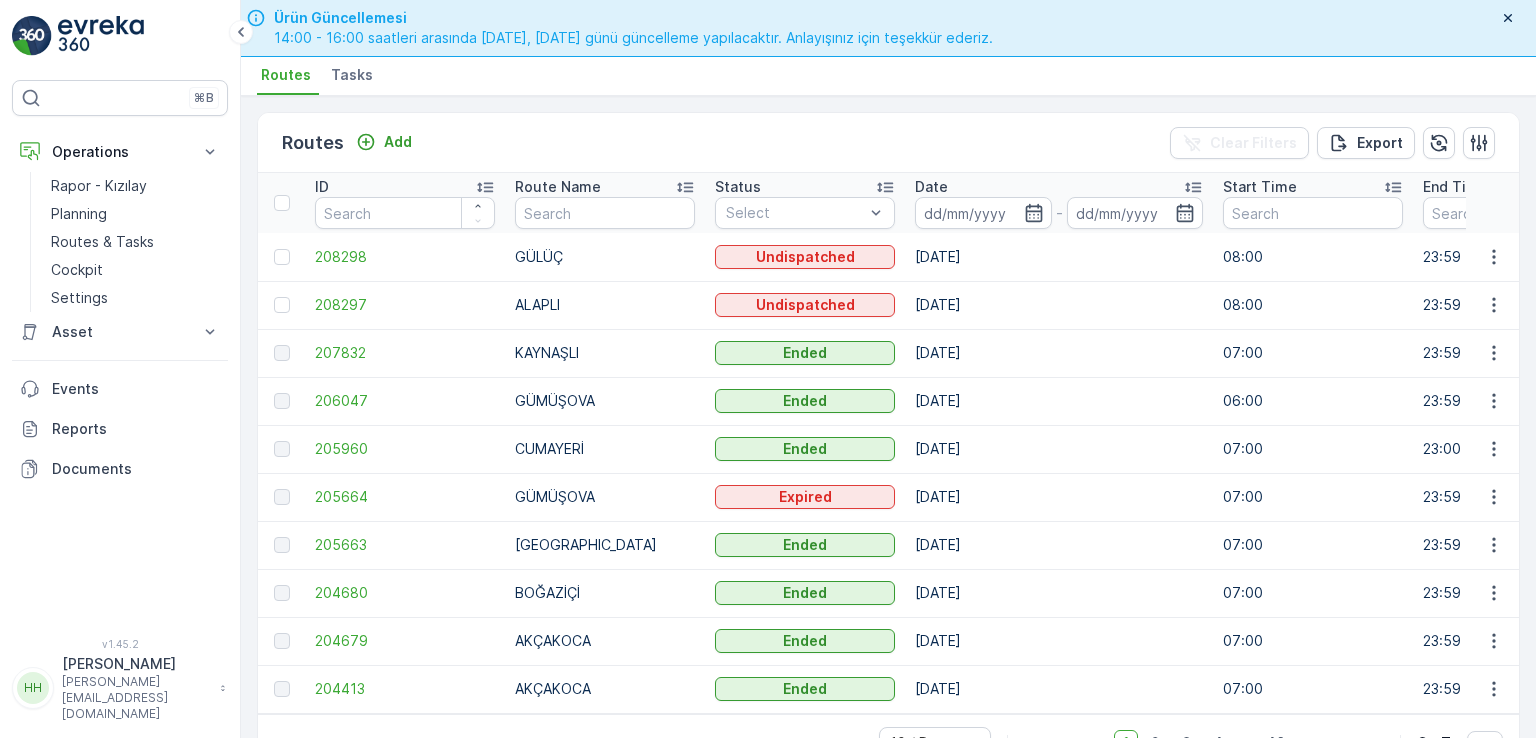 click on "hasan.vural@kizilay.com.tr" at bounding box center (136, 698) 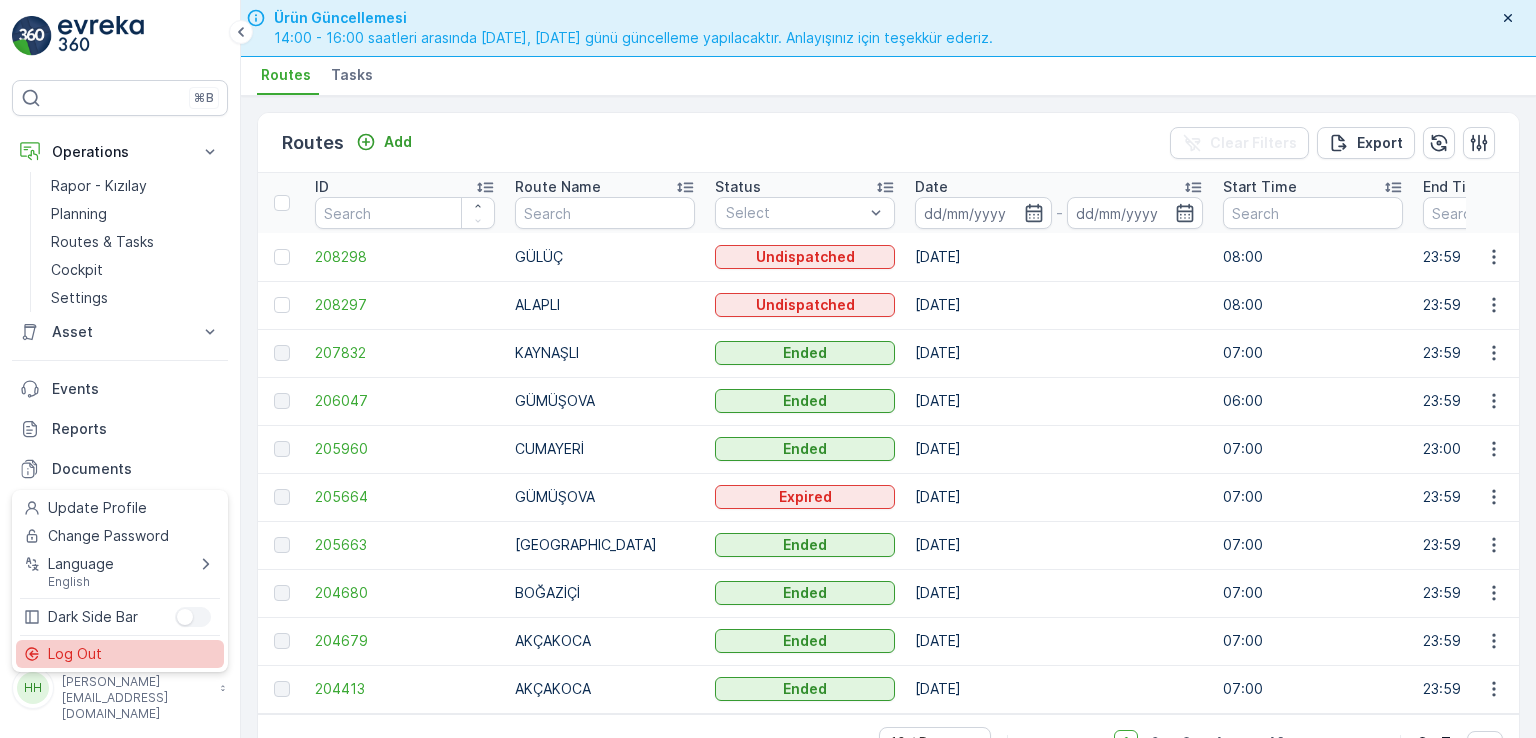 click on "Log Out" at bounding box center (120, 654) 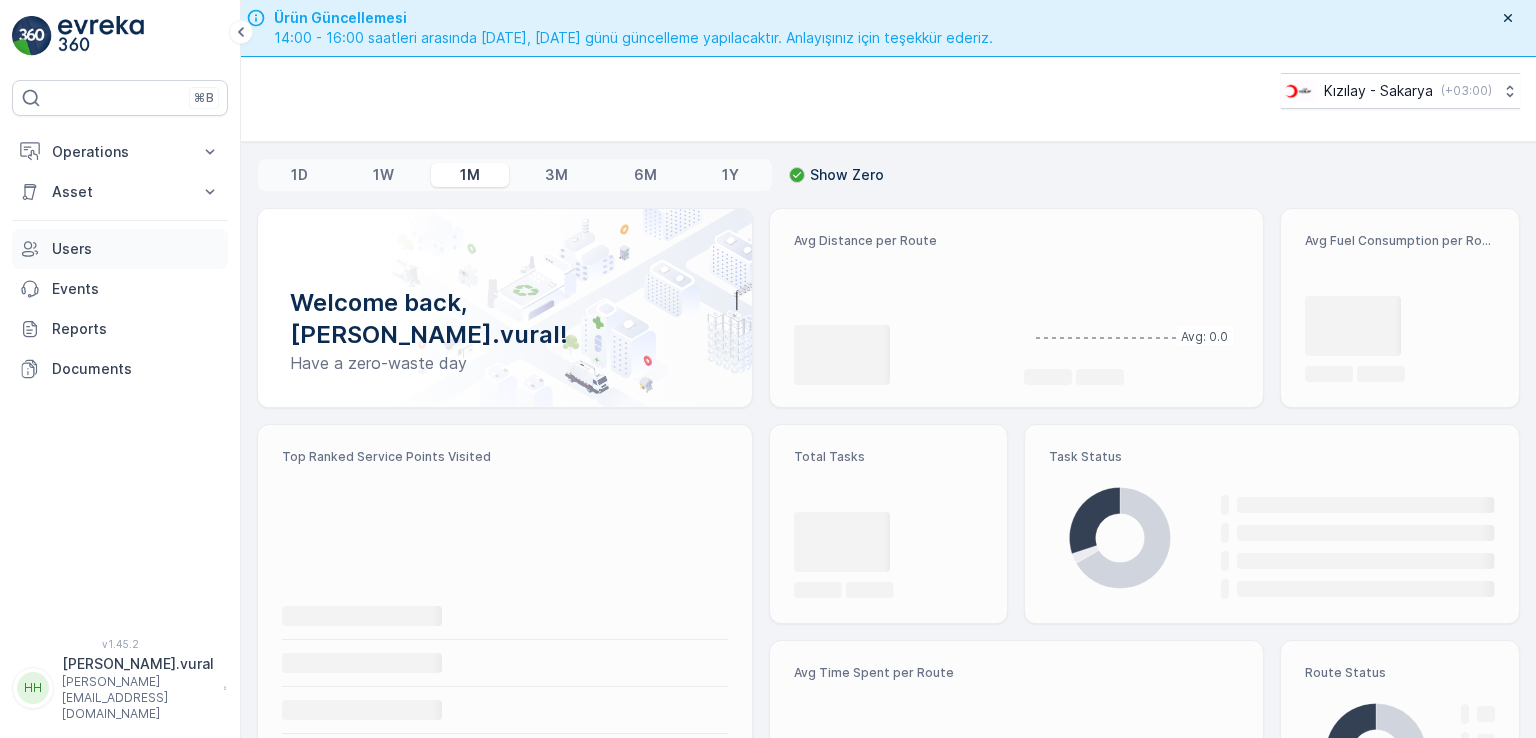 scroll, scrollTop: 0, scrollLeft: 0, axis: both 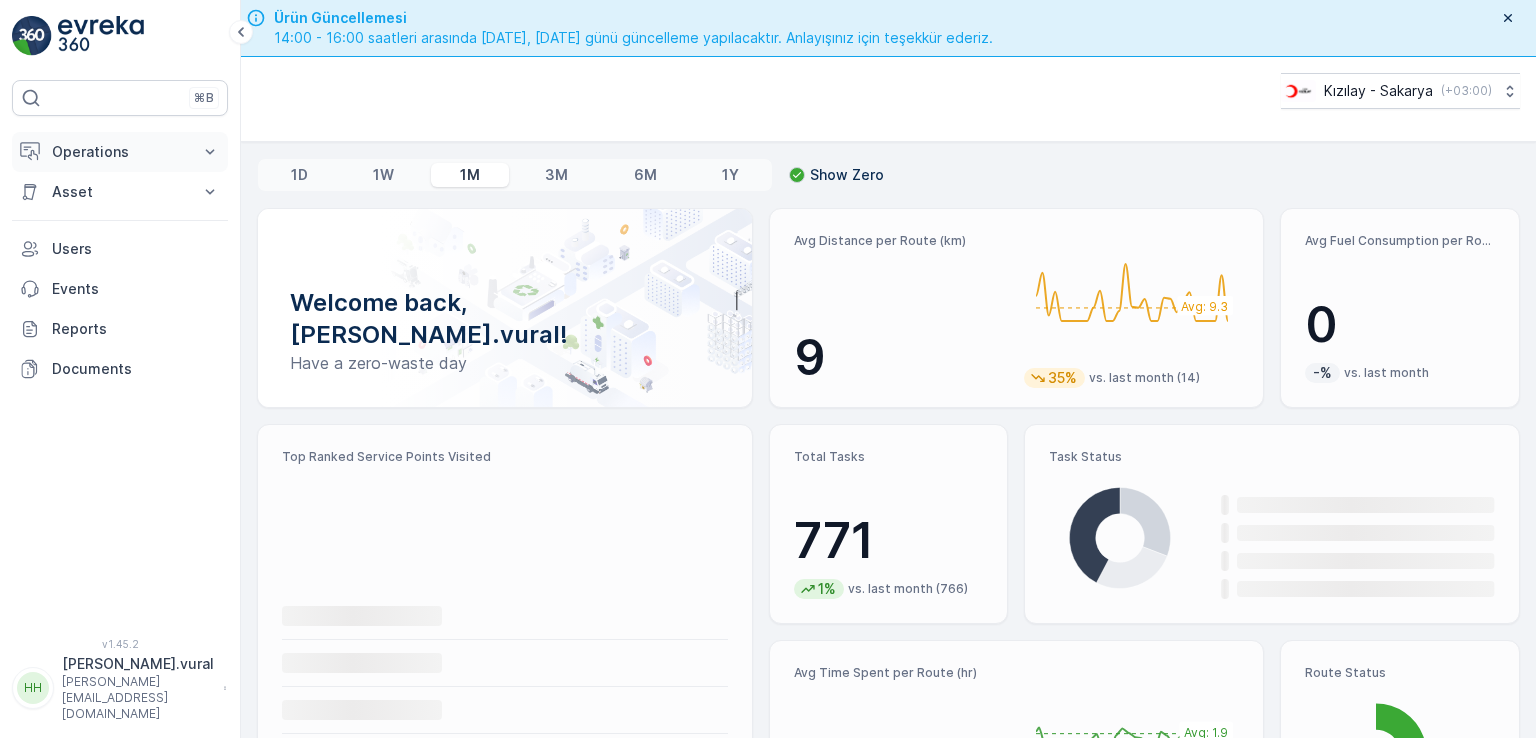 click on "Operations" at bounding box center (120, 152) 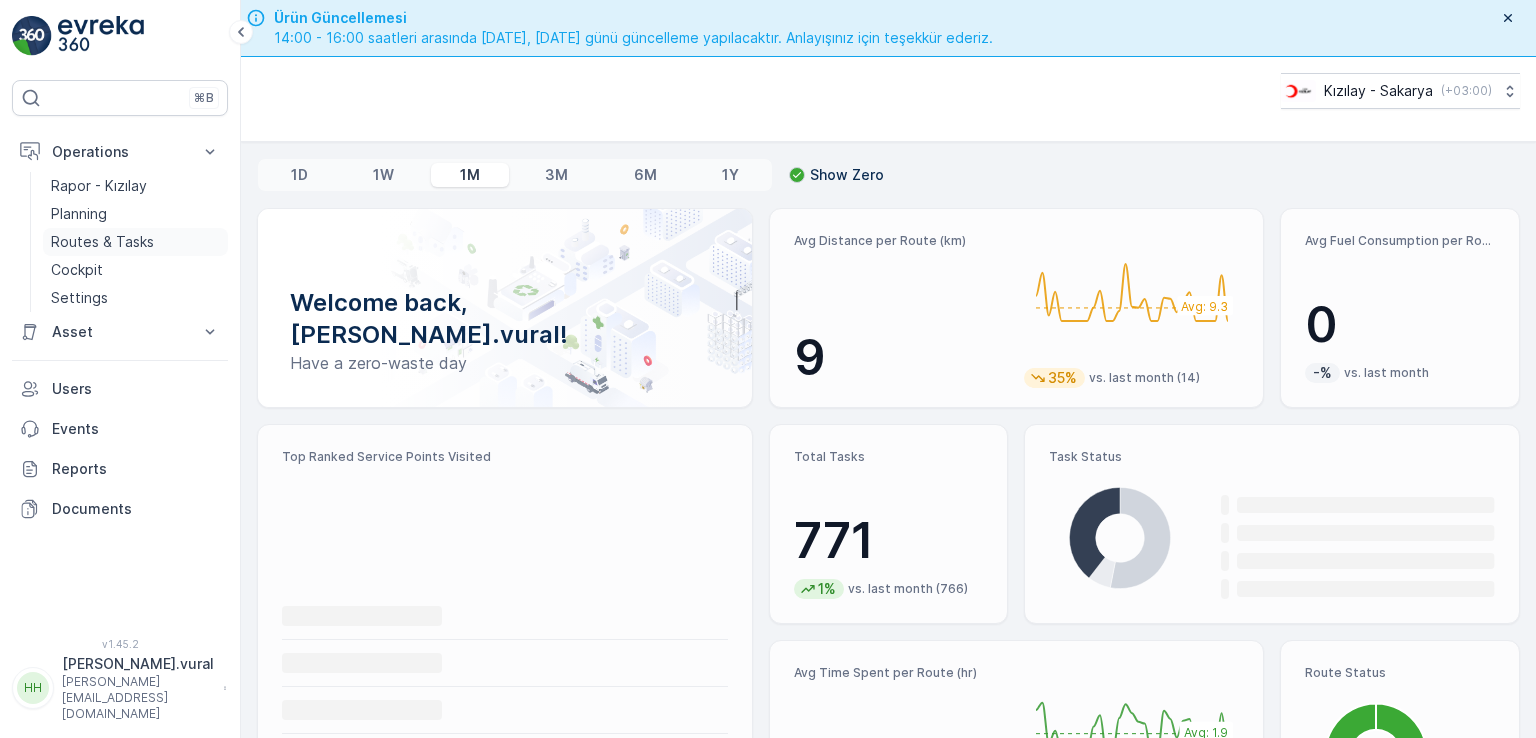 click on "Routes & Tasks" at bounding box center (102, 242) 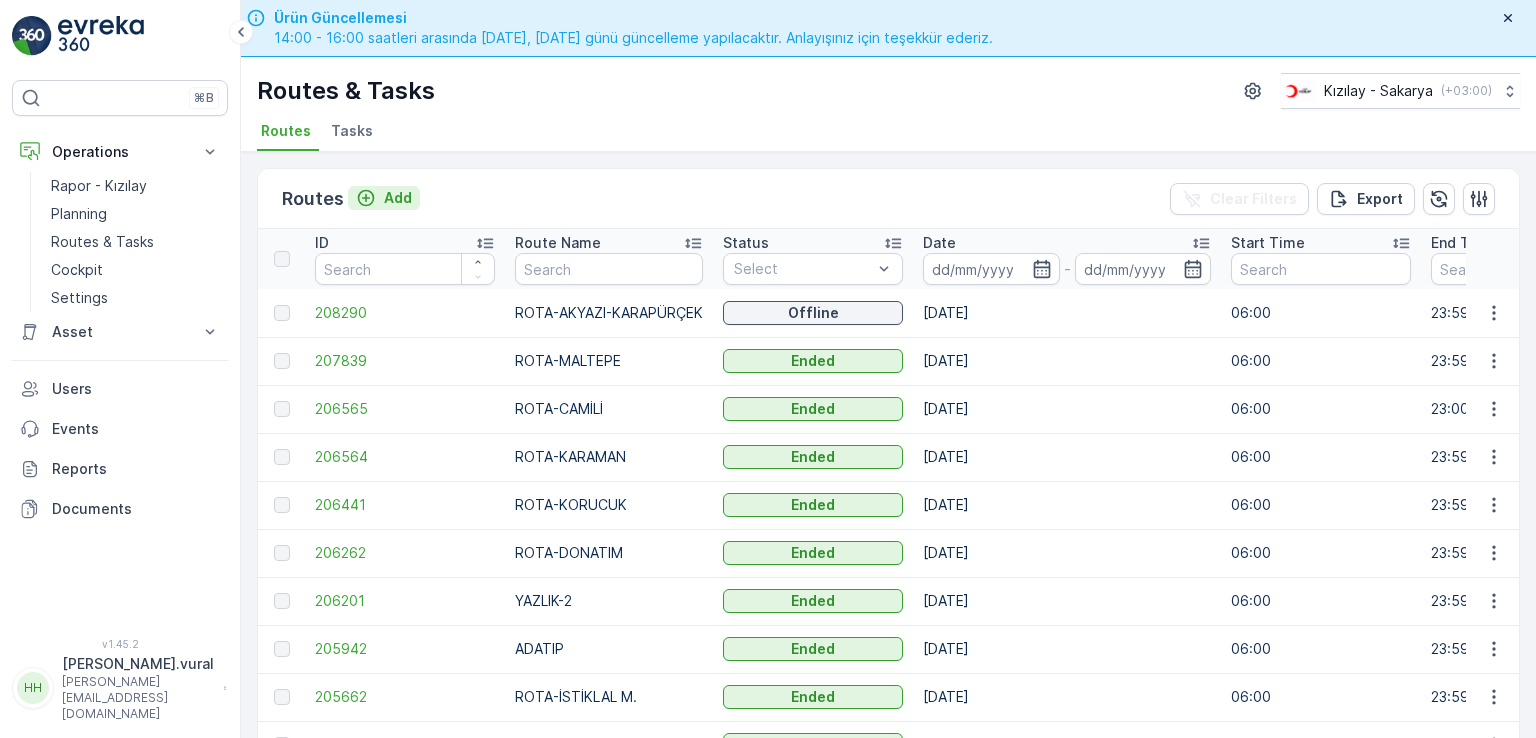 click 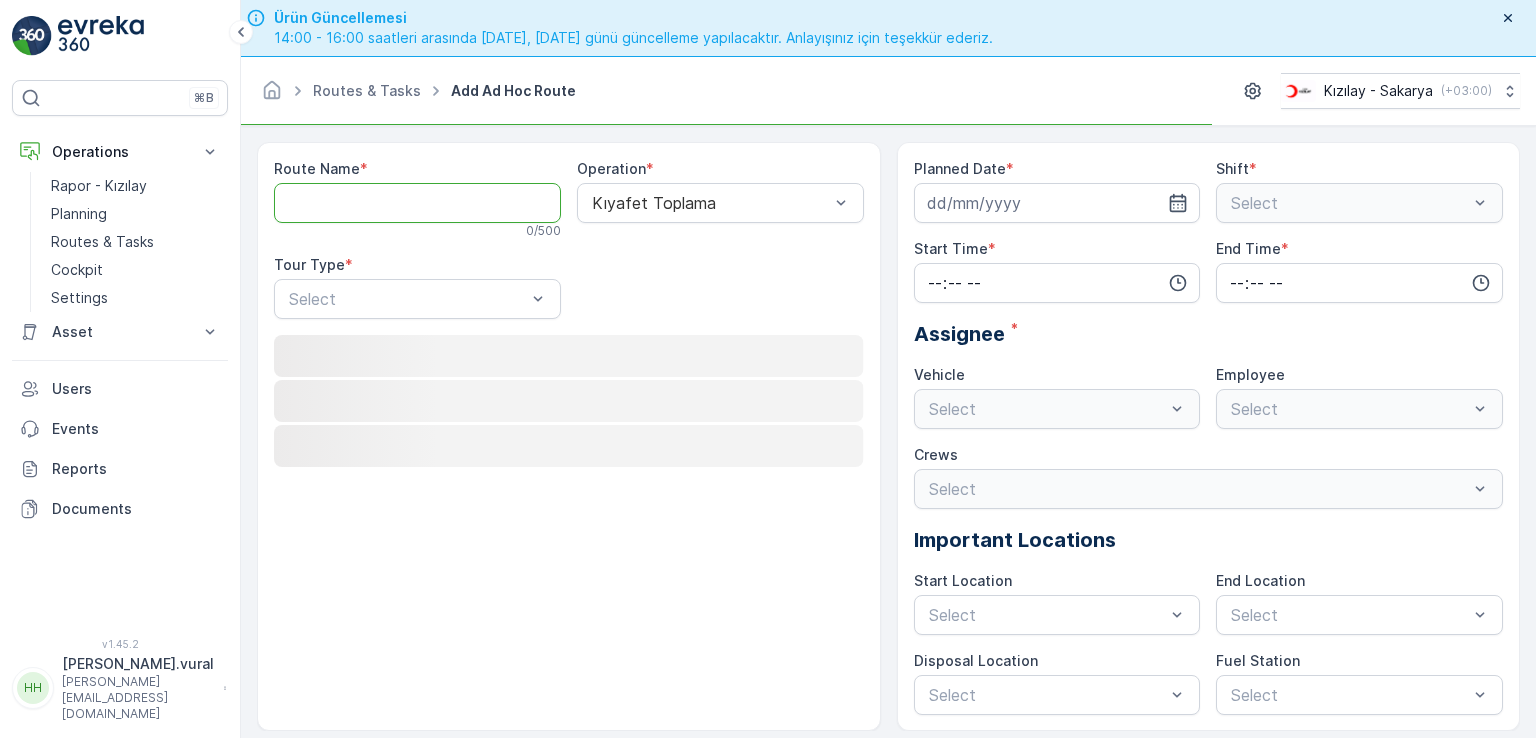 click on "Route Name" at bounding box center (417, 203) 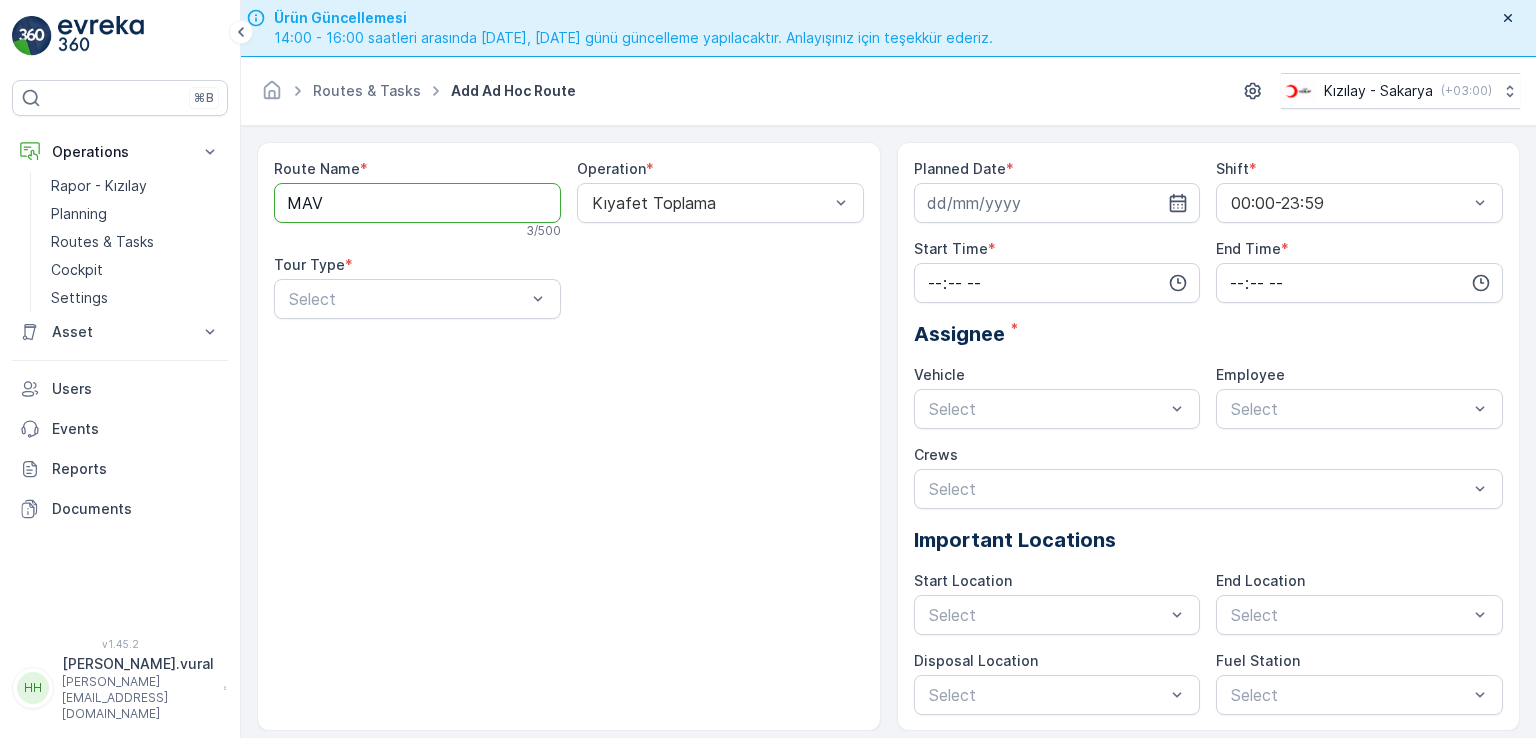 click on "MAV" at bounding box center [417, 203] 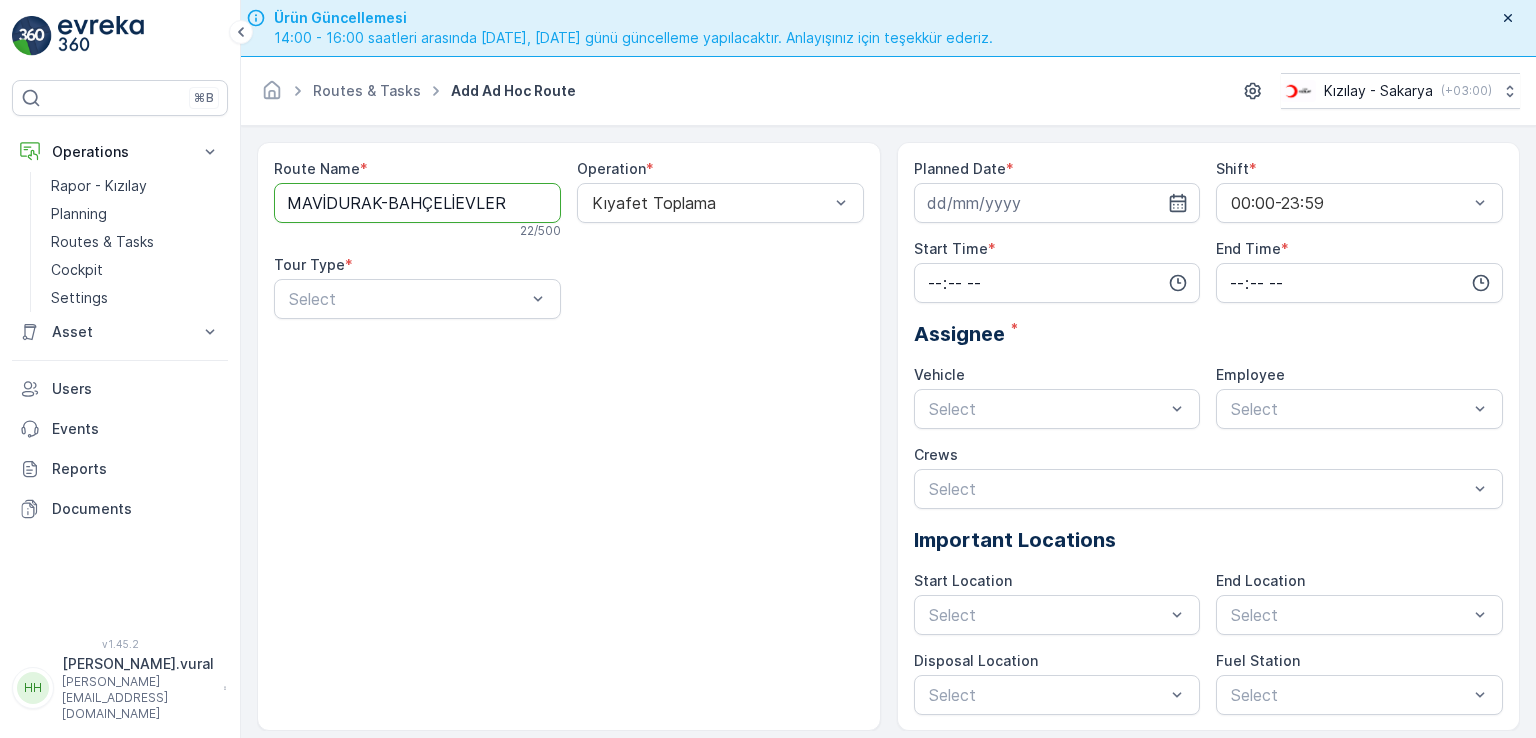 click on "Route Name * MAVİDURAK-BAHÇELİEVLER 22  /  500 Operation * Kıyafet Toplama Tour Type * Select" at bounding box center [569, 247] 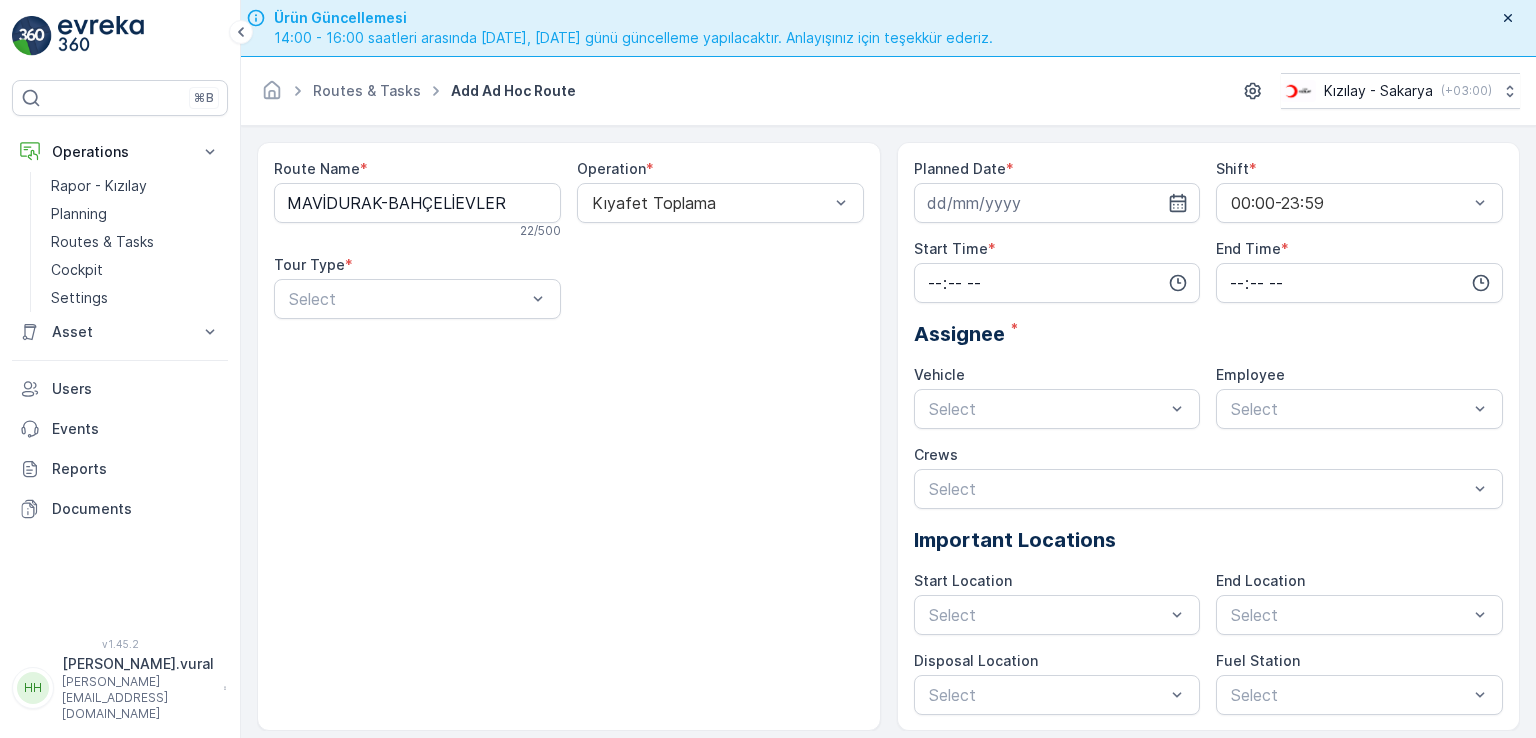 click on "Tour Type * Select" at bounding box center (417, 287) 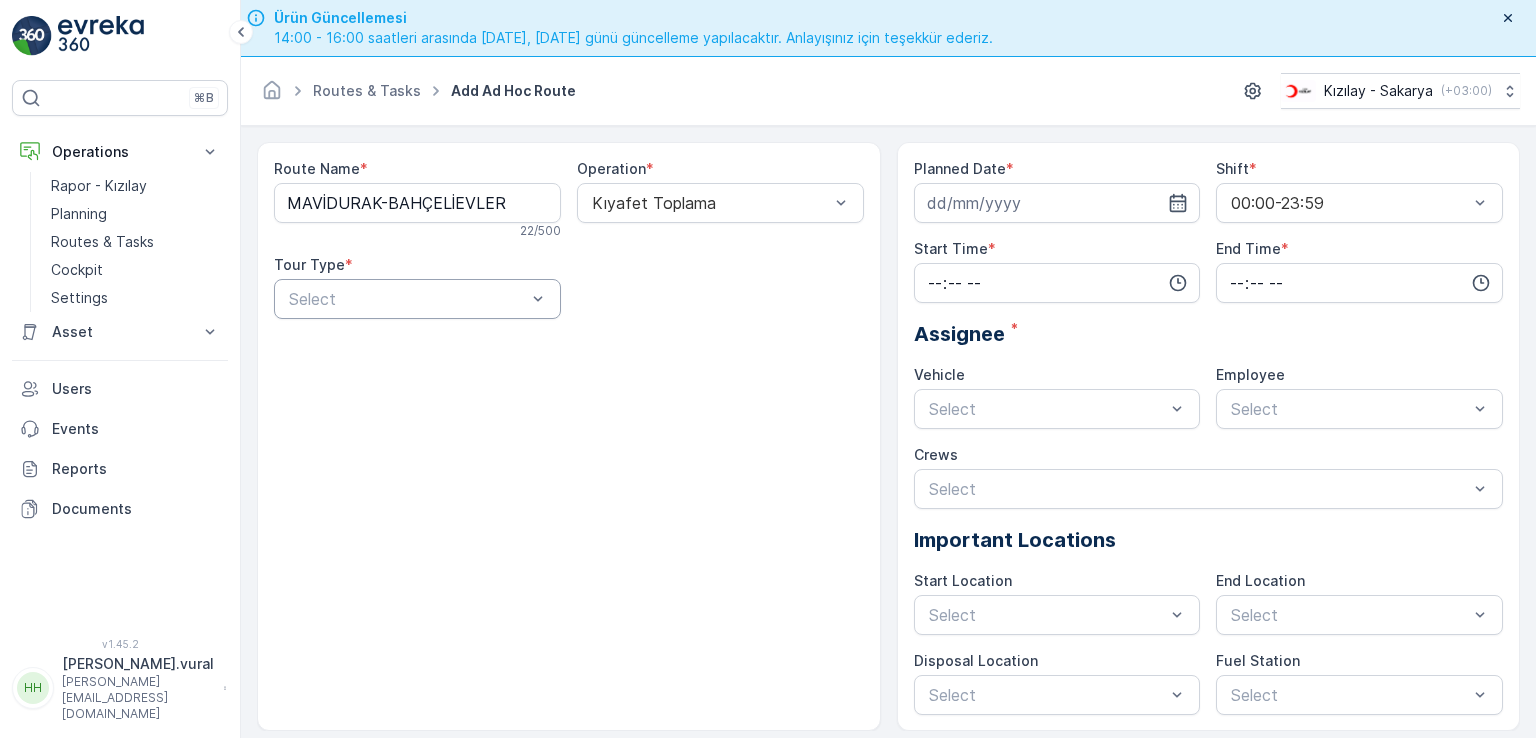 click at bounding box center (407, 299) 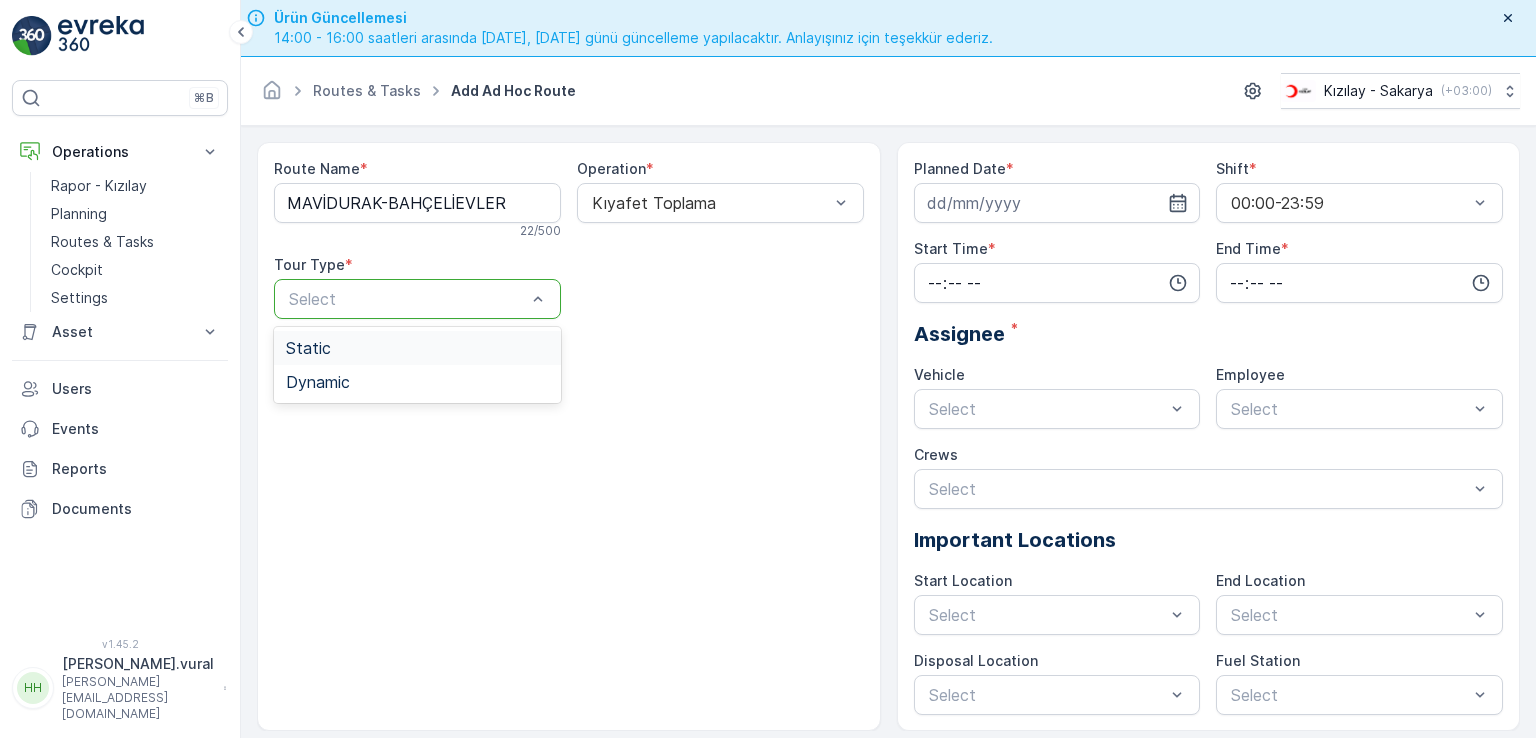 click on "Static" at bounding box center (417, 348) 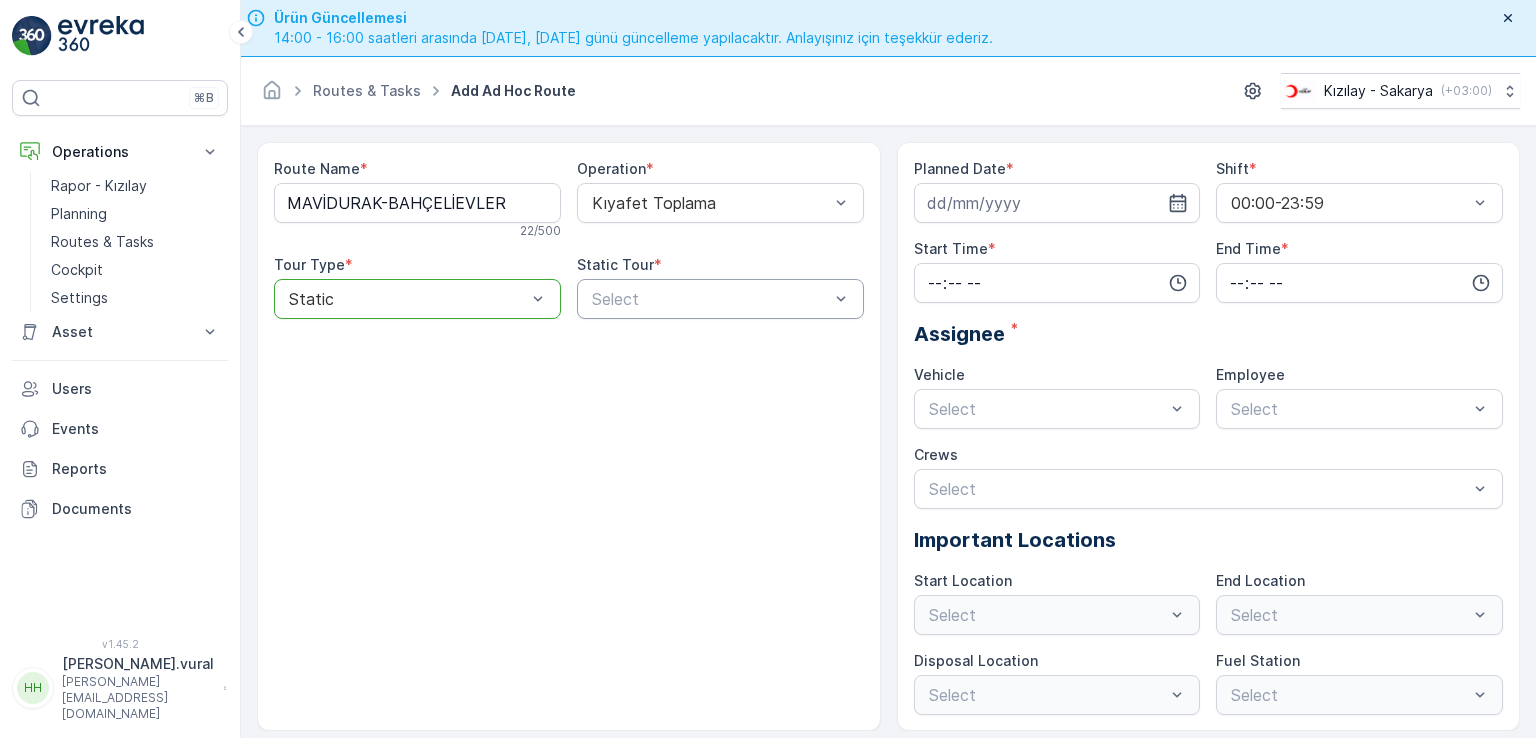 click at bounding box center (710, 299) 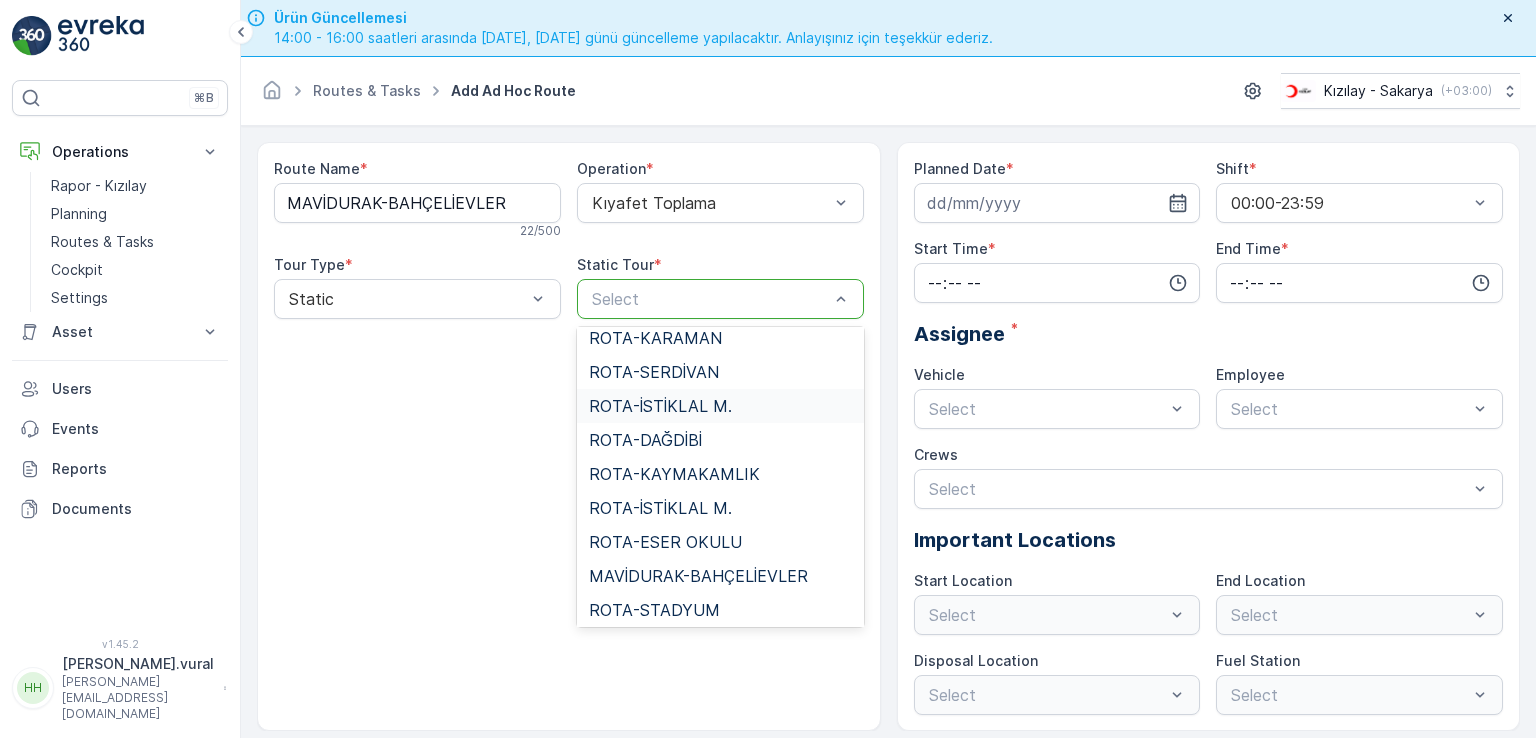 scroll, scrollTop: 1305, scrollLeft: 0, axis: vertical 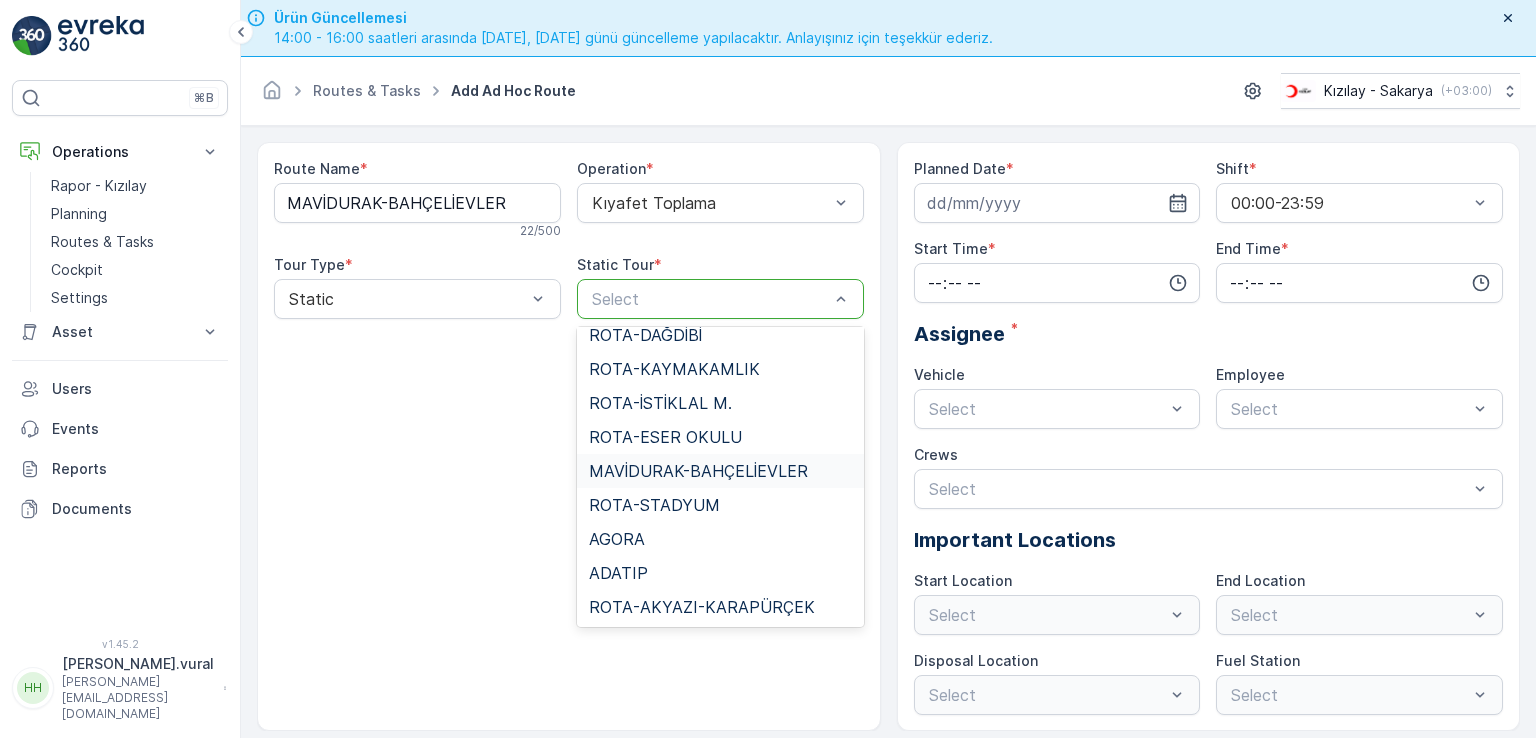 click on "MAVİDURAK-BAHÇELİEVLER" at bounding box center (698, 471) 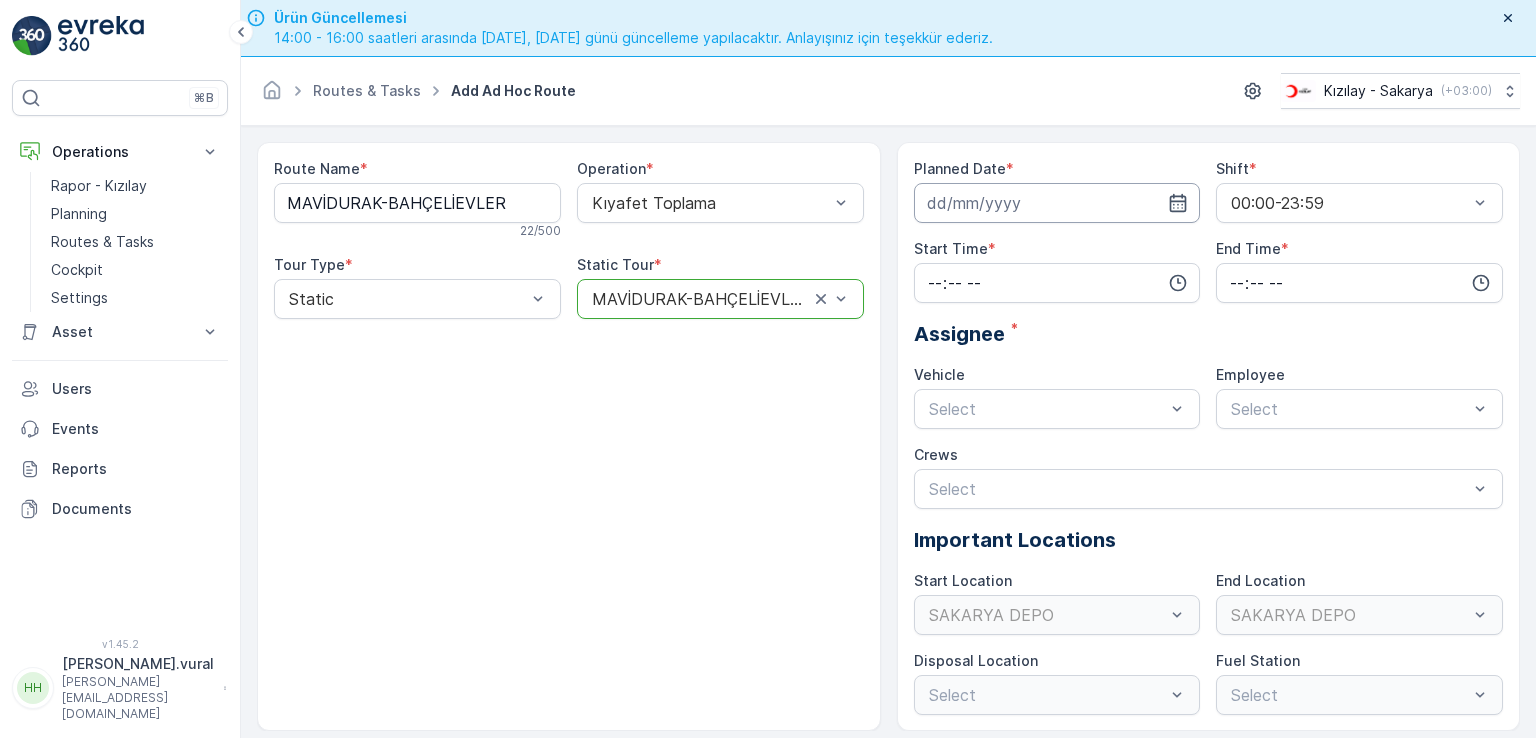 click at bounding box center [1057, 203] 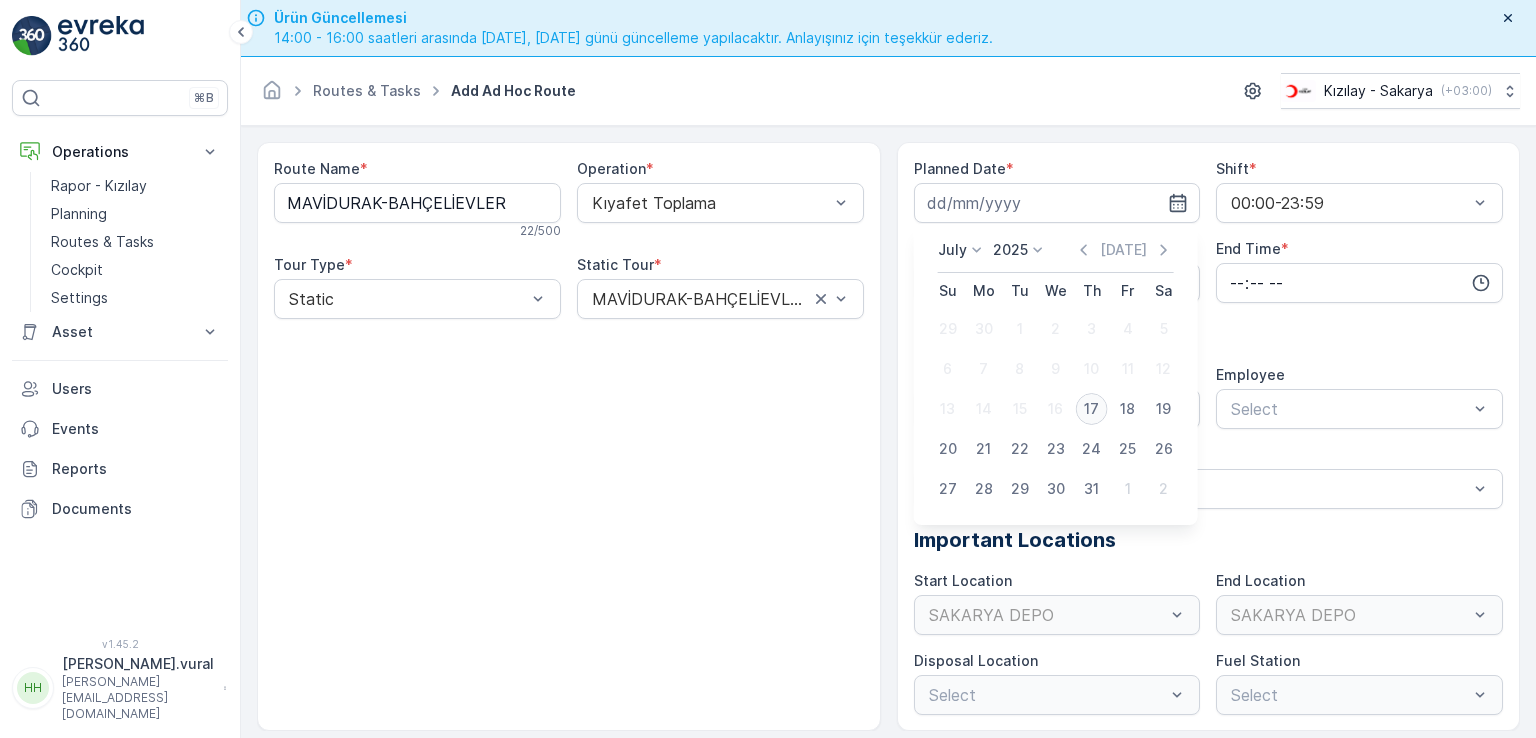 click on "17" at bounding box center [1092, 409] 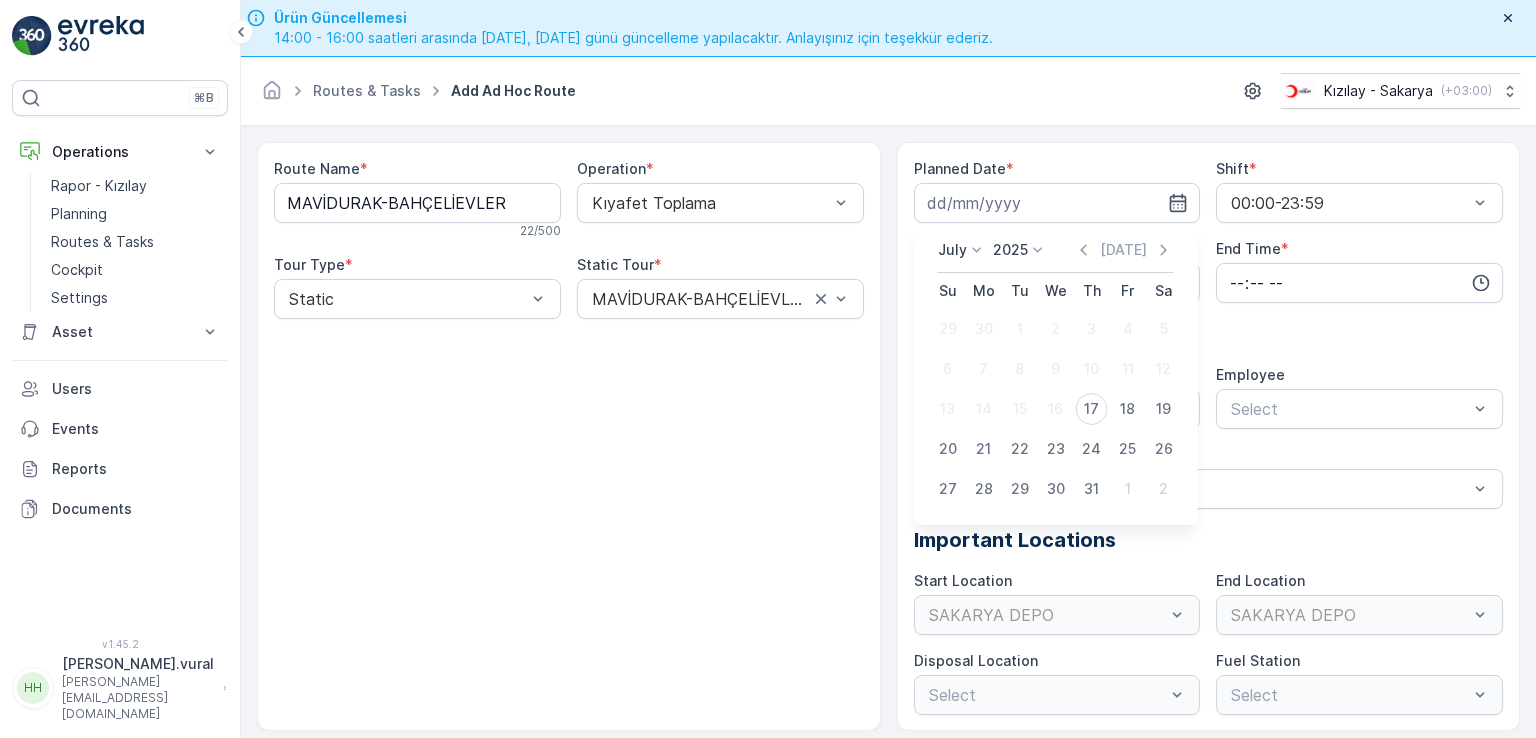 type on "[DATE]" 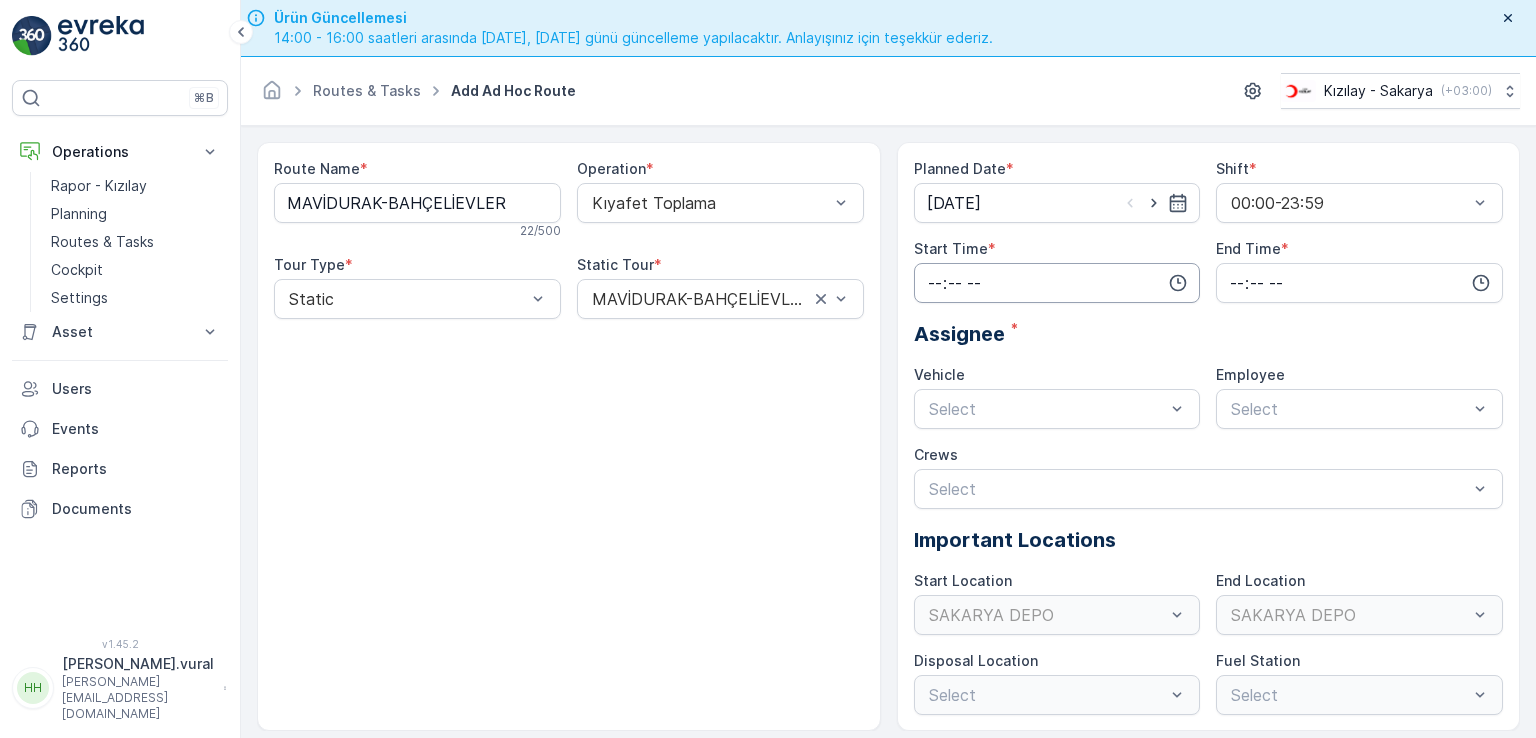 click at bounding box center [1057, 283] 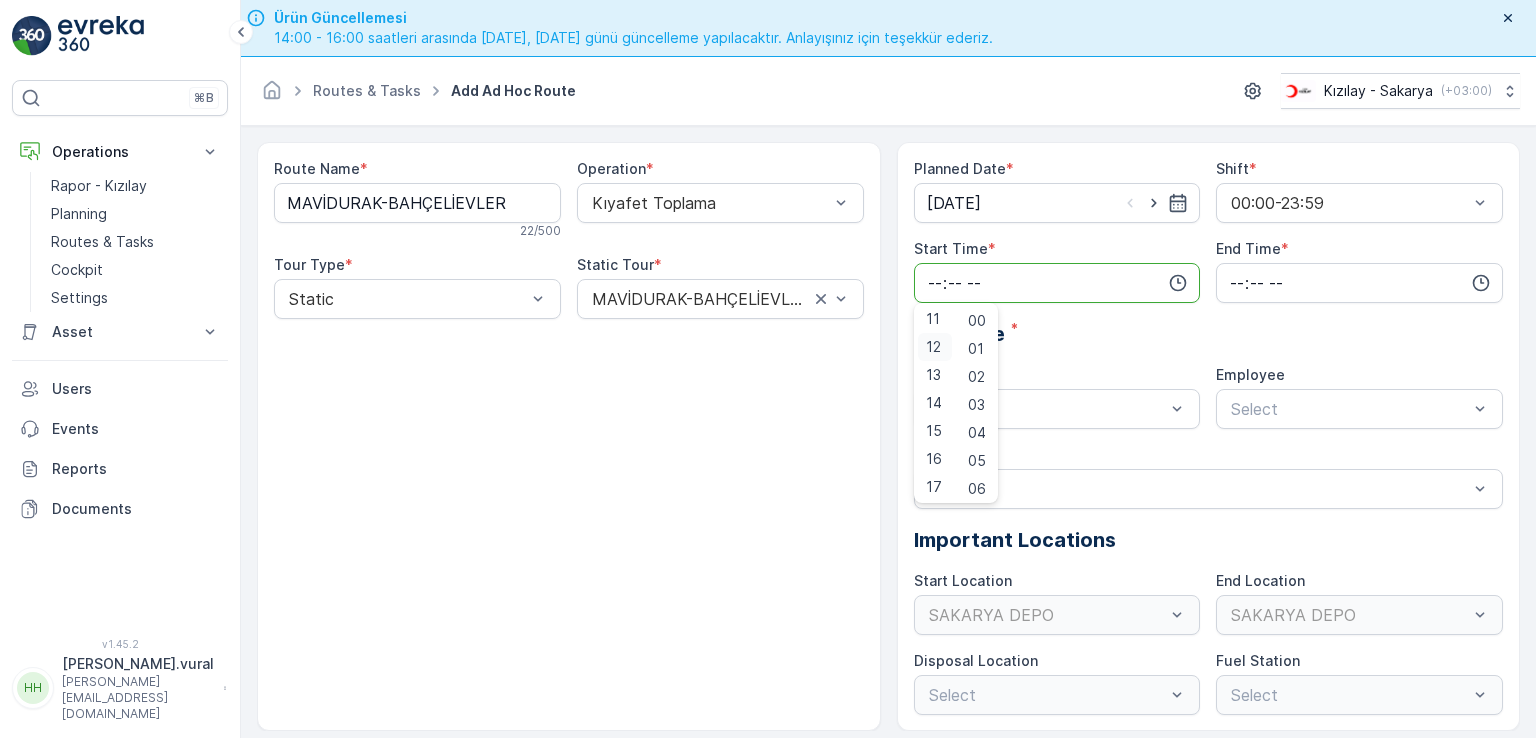 scroll, scrollTop: 480, scrollLeft: 0, axis: vertical 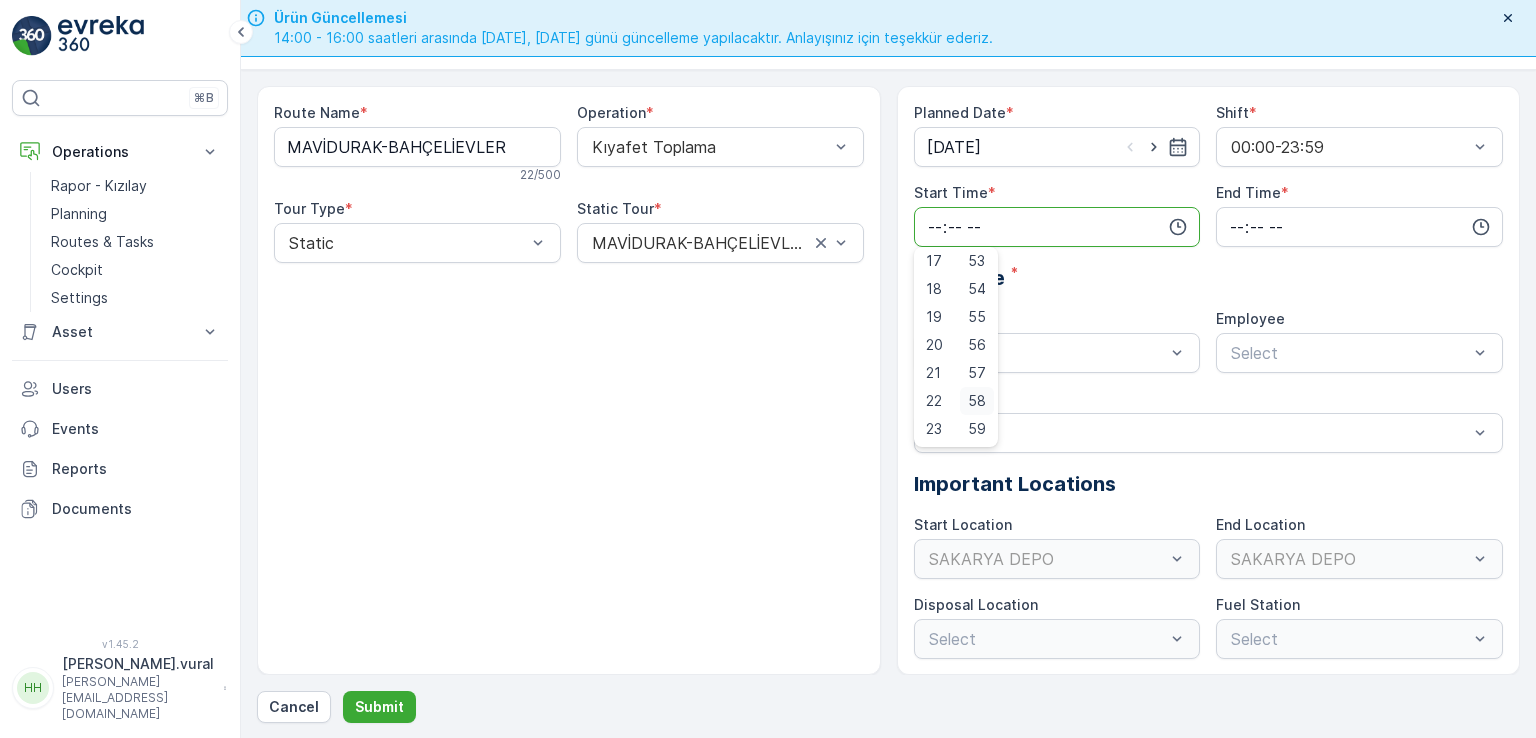 click on "59" at bounding box center (977, 429) 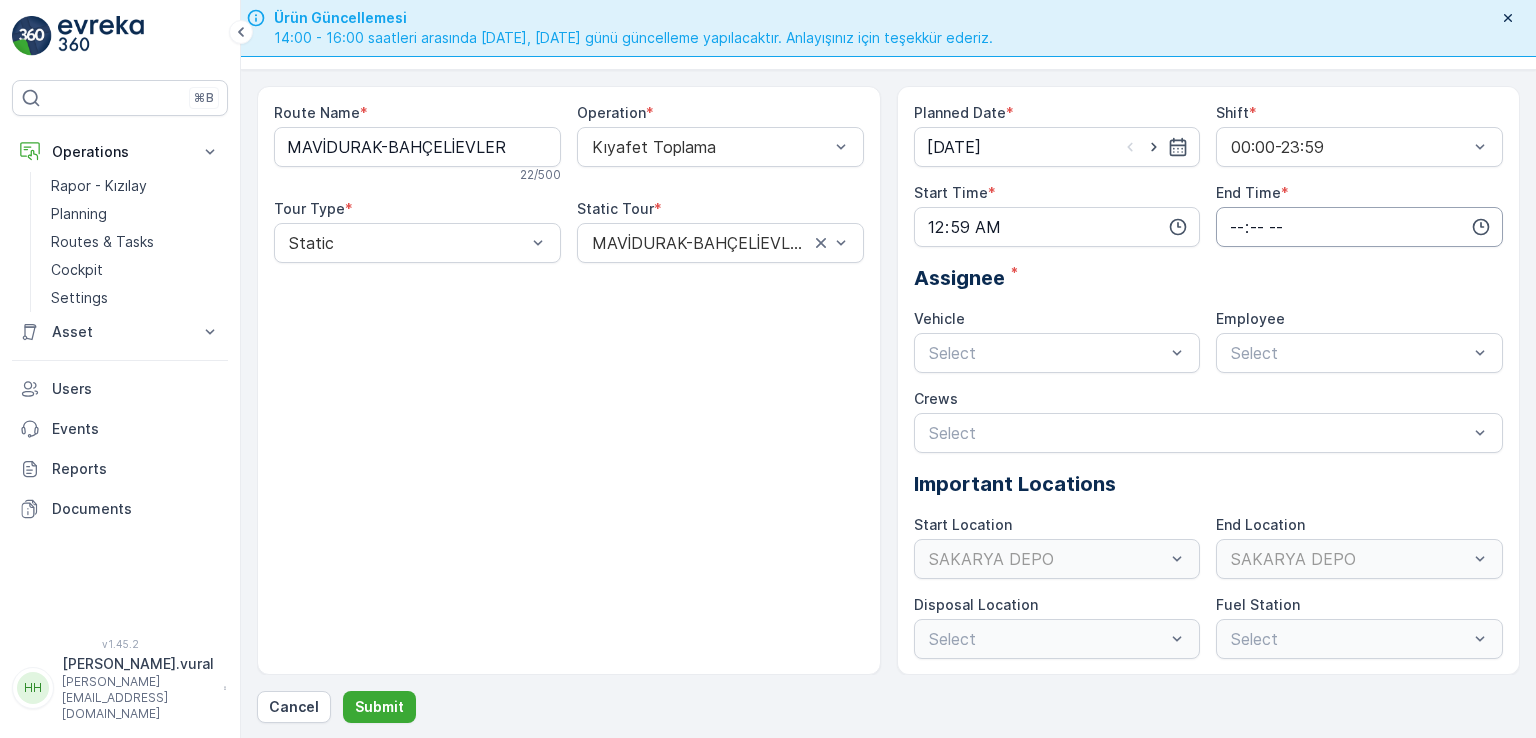 click at bounding box center (1359, 227) 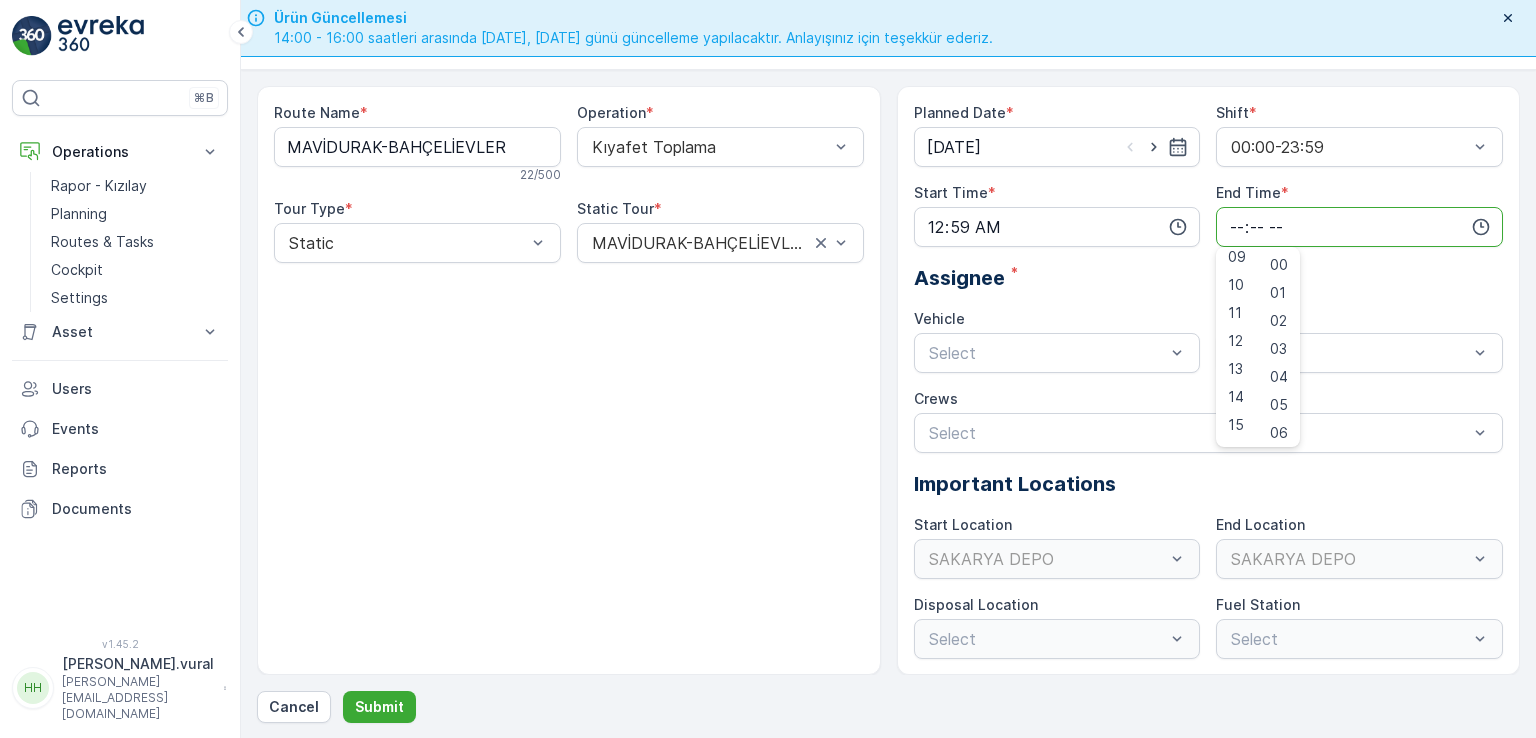 scroll, scrollTop: 480, scrollLeft: 0, axis: vertical 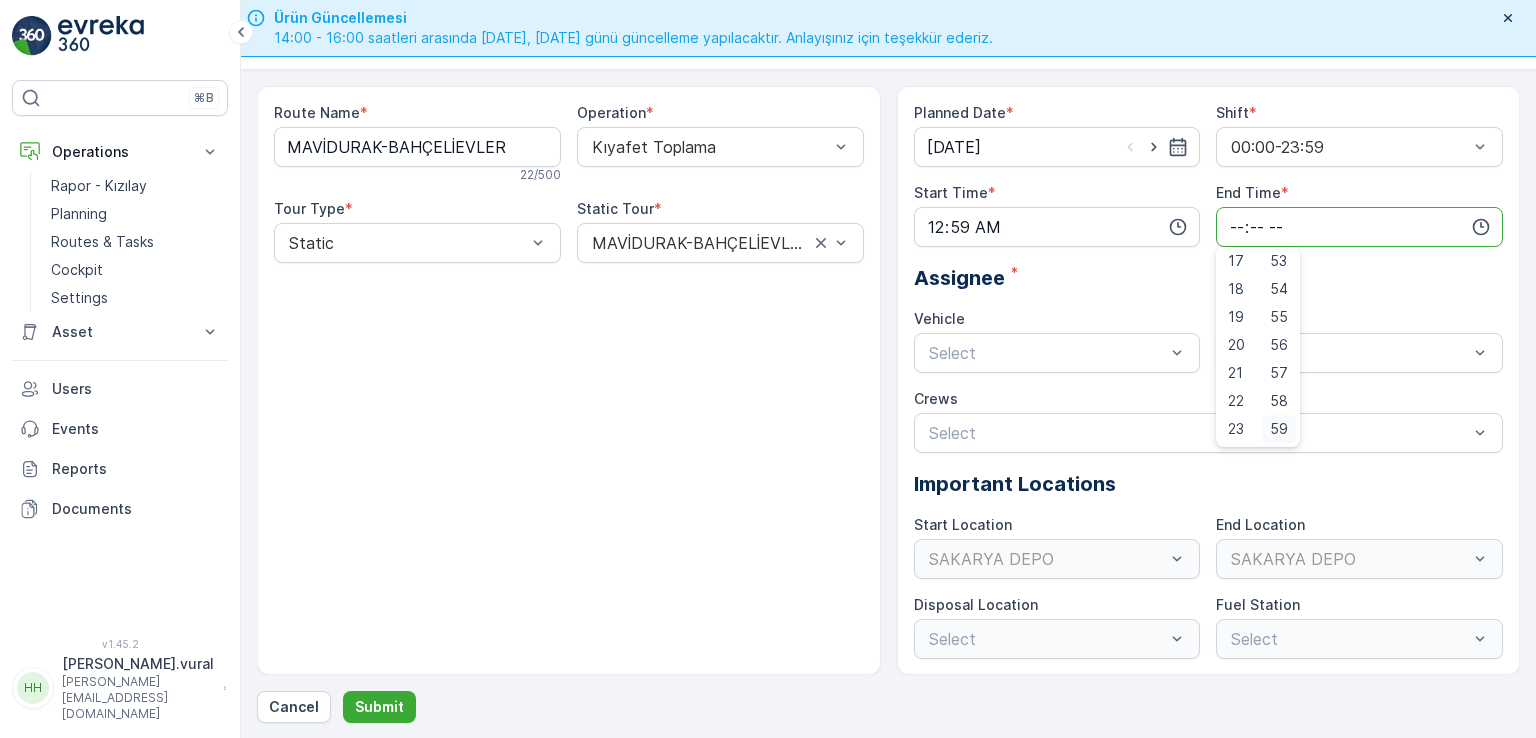 click on "59" at bounding box center [1279, 429] 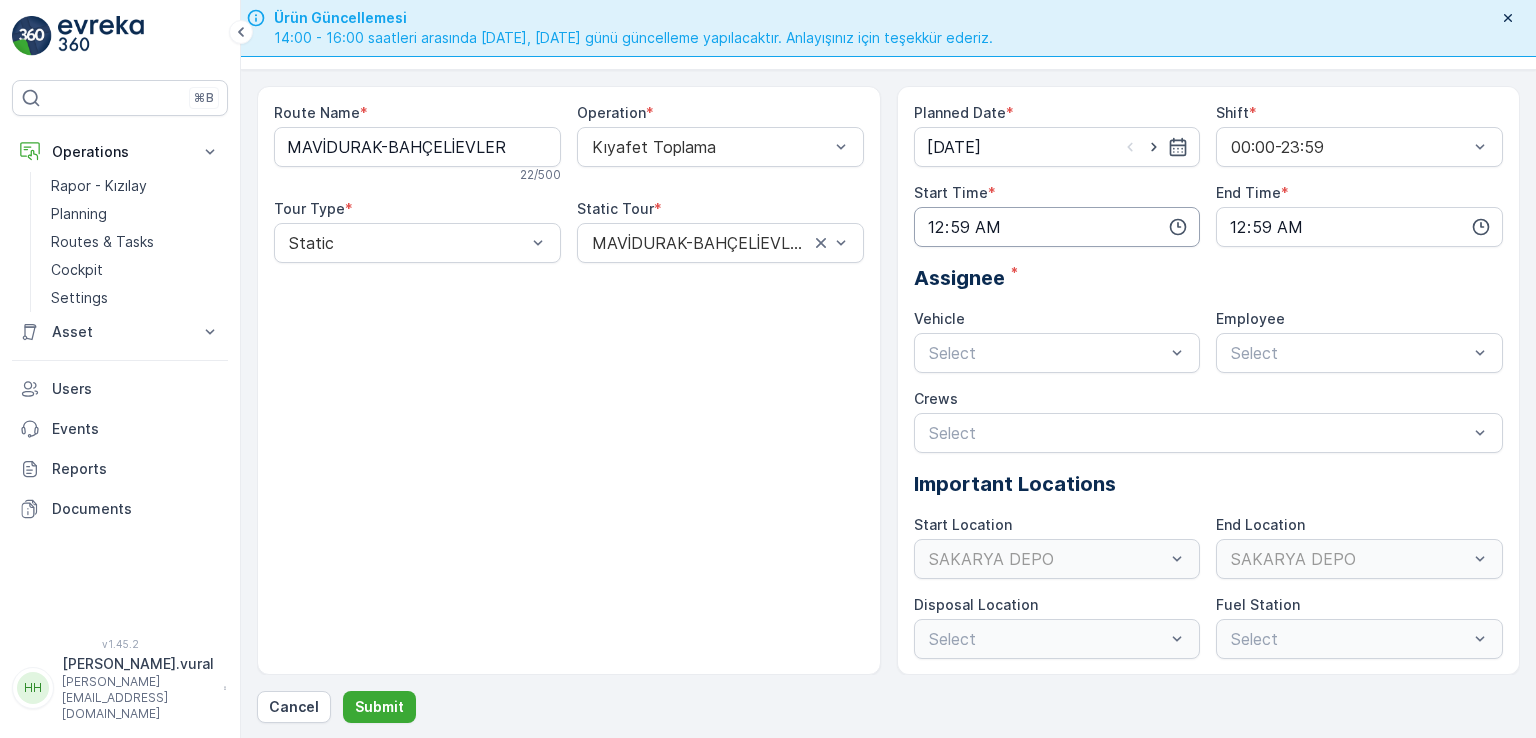 click on "00:59" at bounding box center (1057, 227) 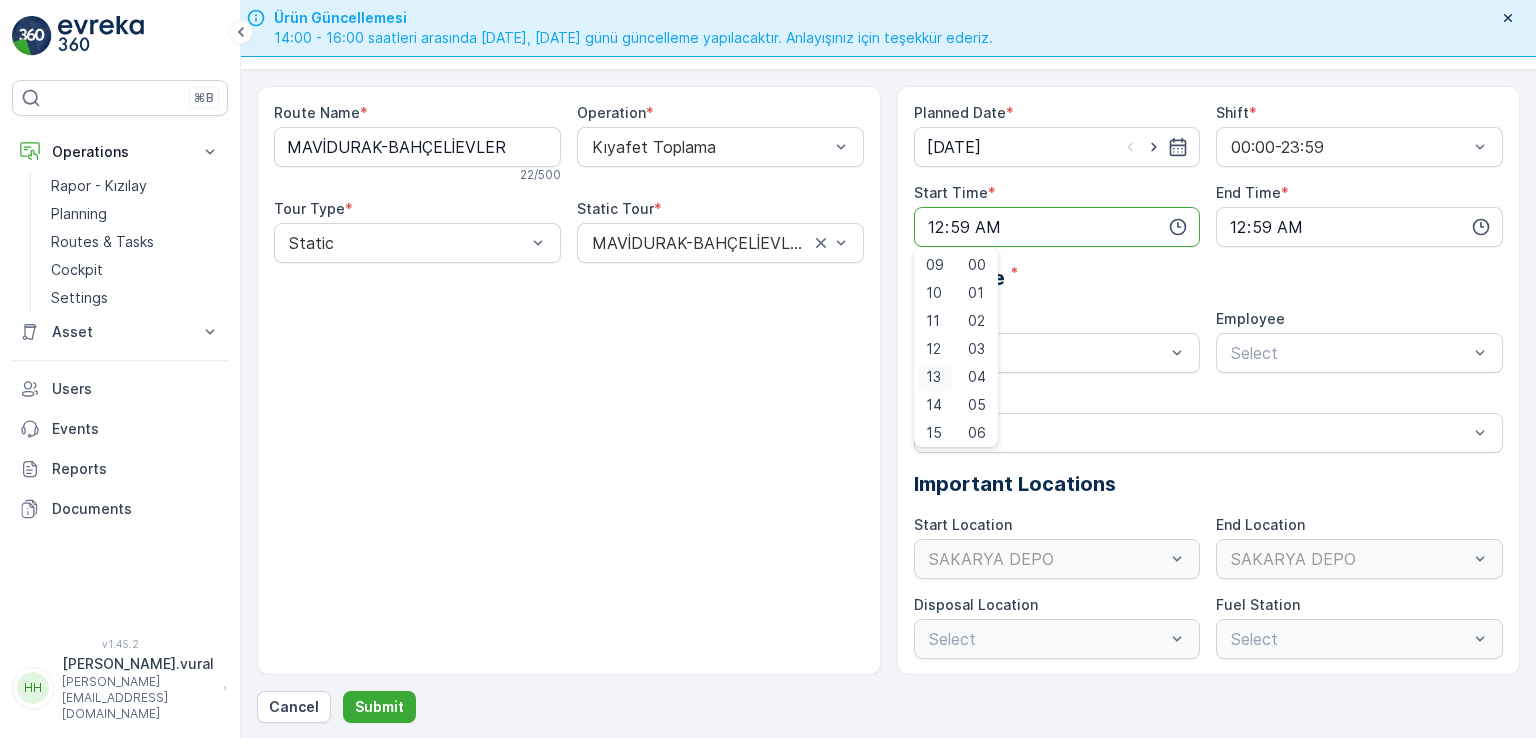 scroll, scrollTop: 300, scrollLeft: 0, axis: vertical 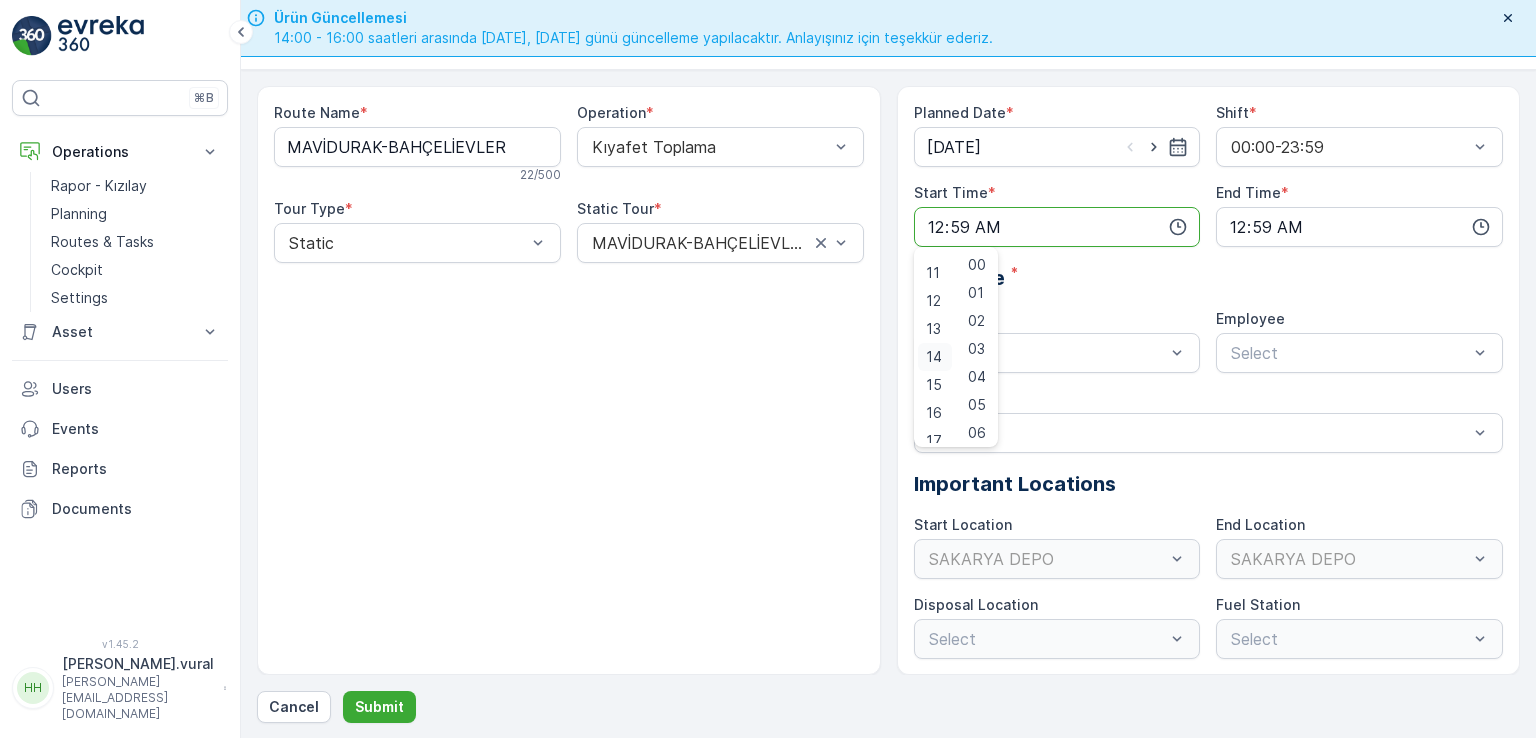 click on "14" at bounding box center [934, 357] 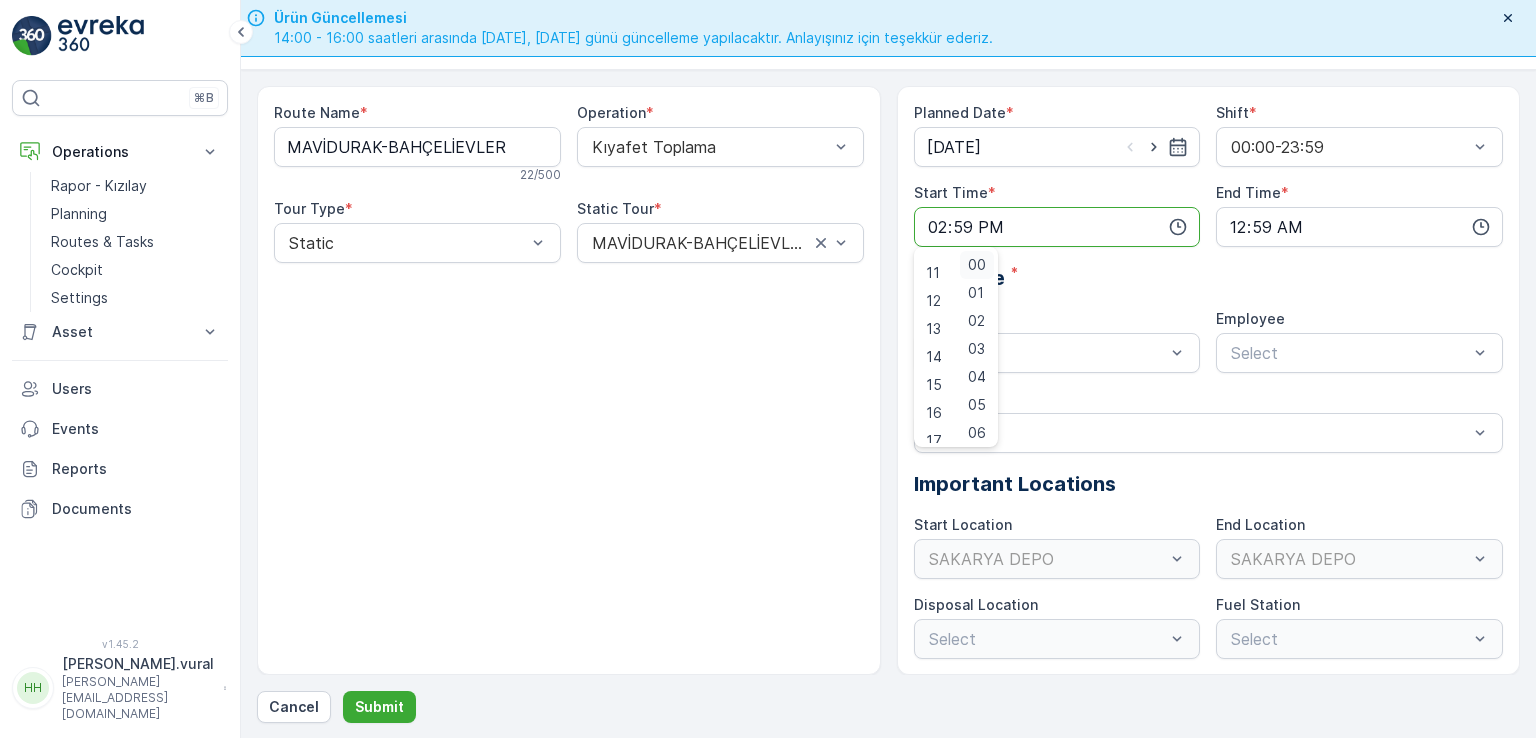 click on "00" at bounding box center [977, 265] 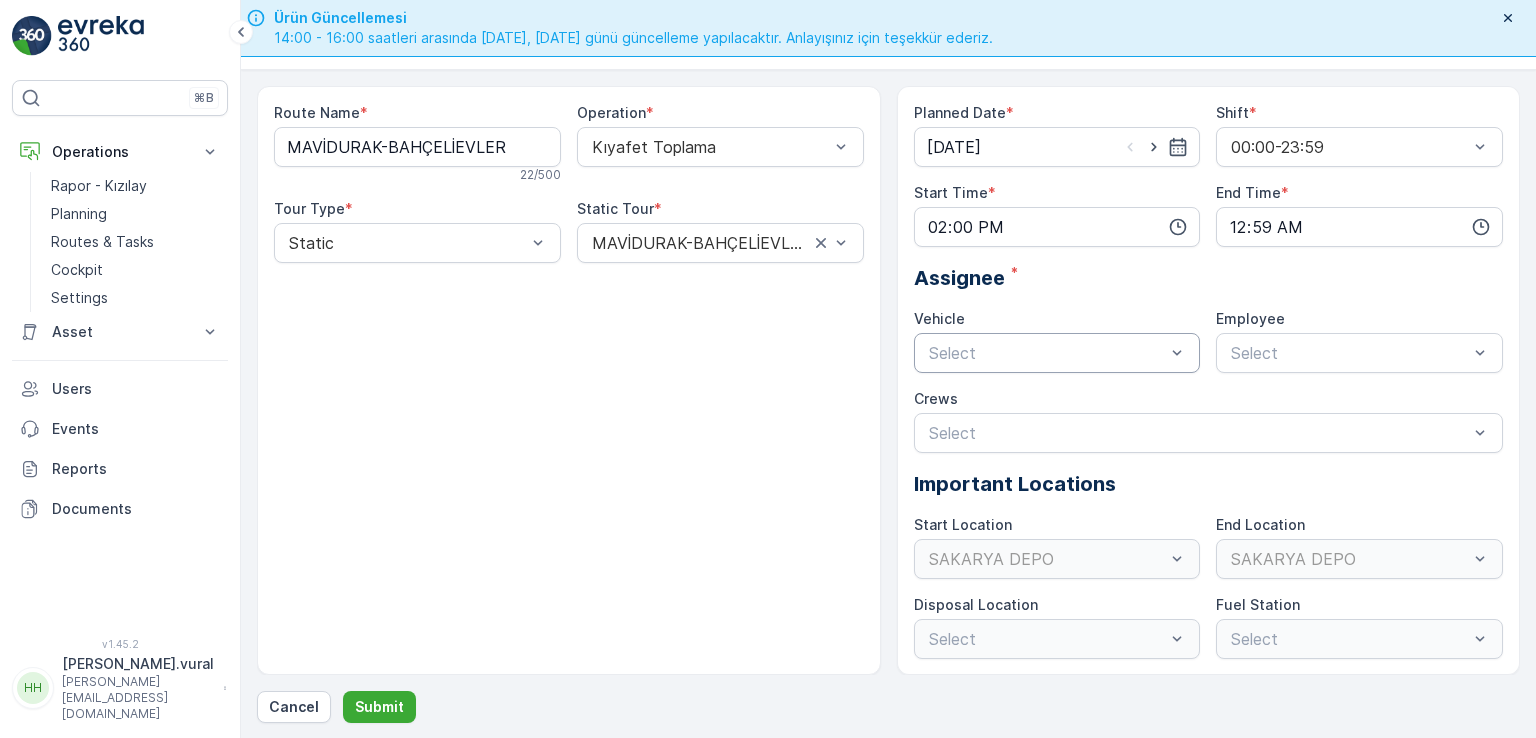 click at bounding box center (1047, 353) 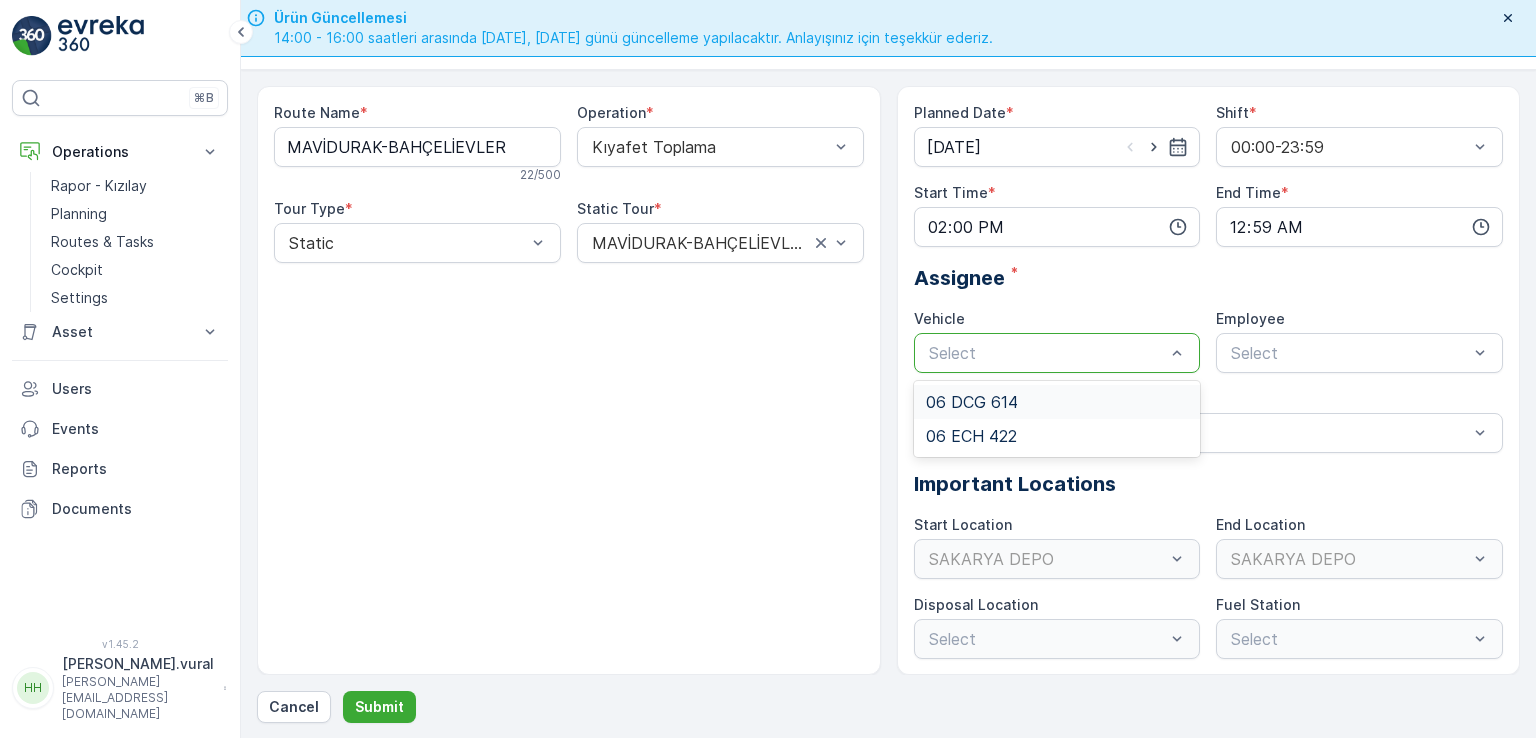 click on "06 DCG 614" at bounding box center [1057, 402] 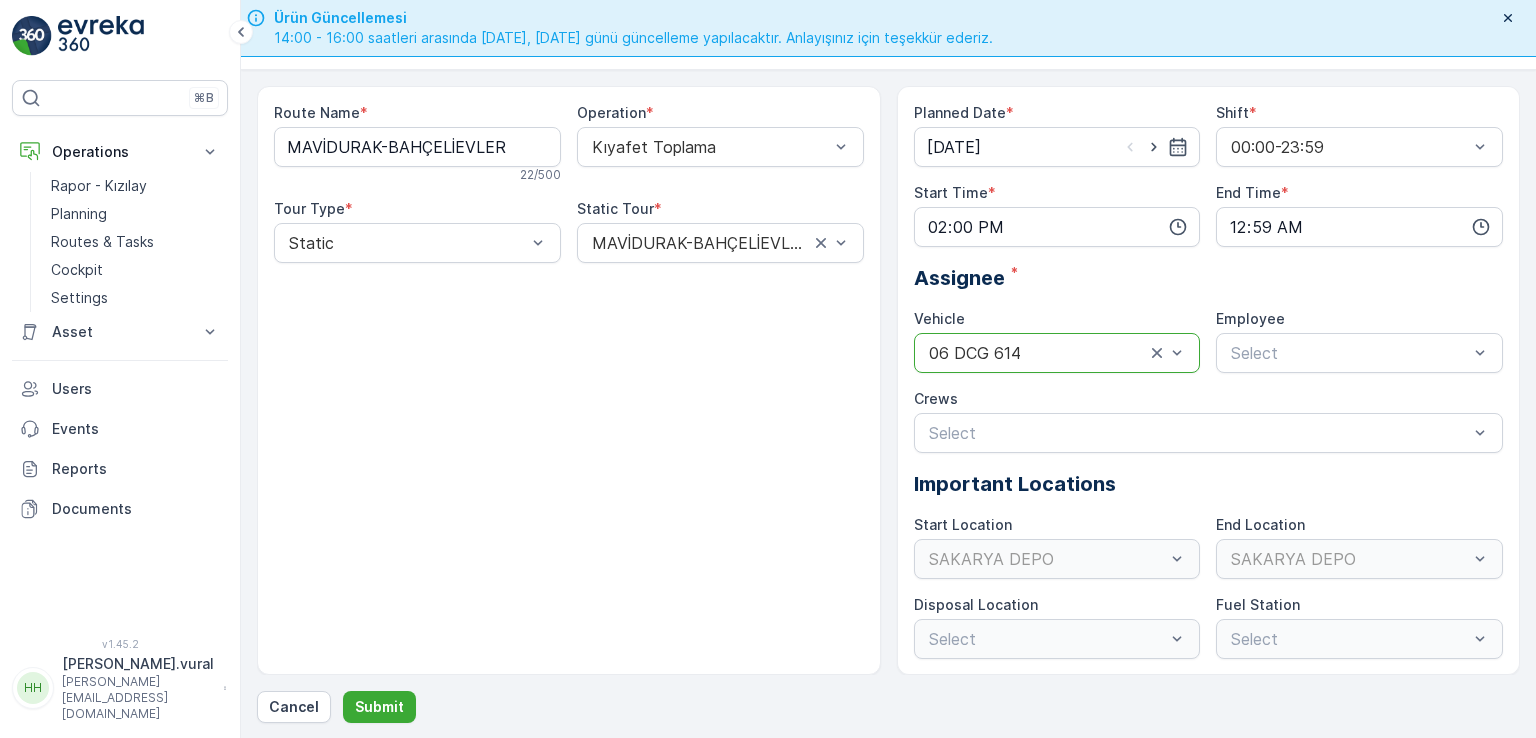 click at bounding box center [1037, 353] 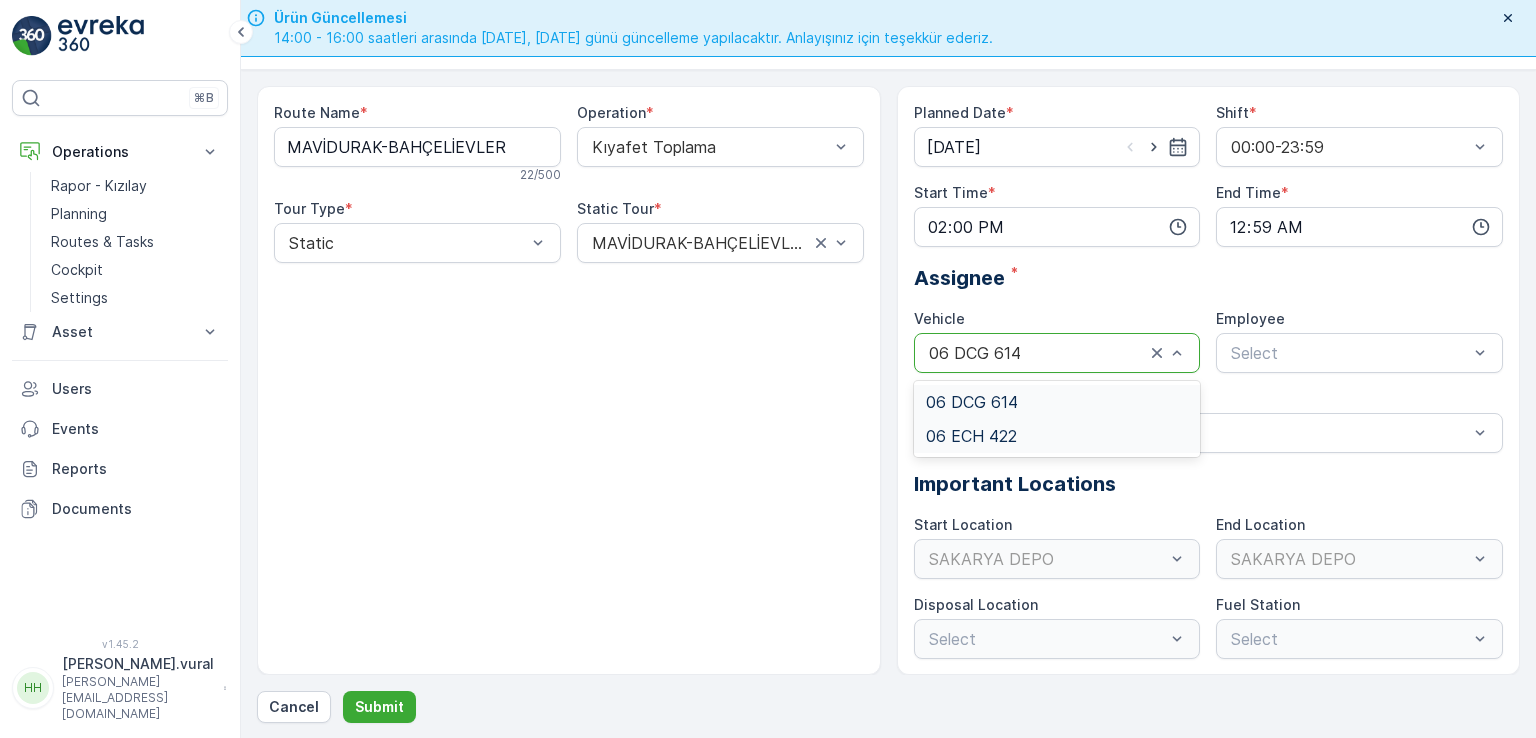 click on "06 ECH 422" at bounding box center (971, 436) 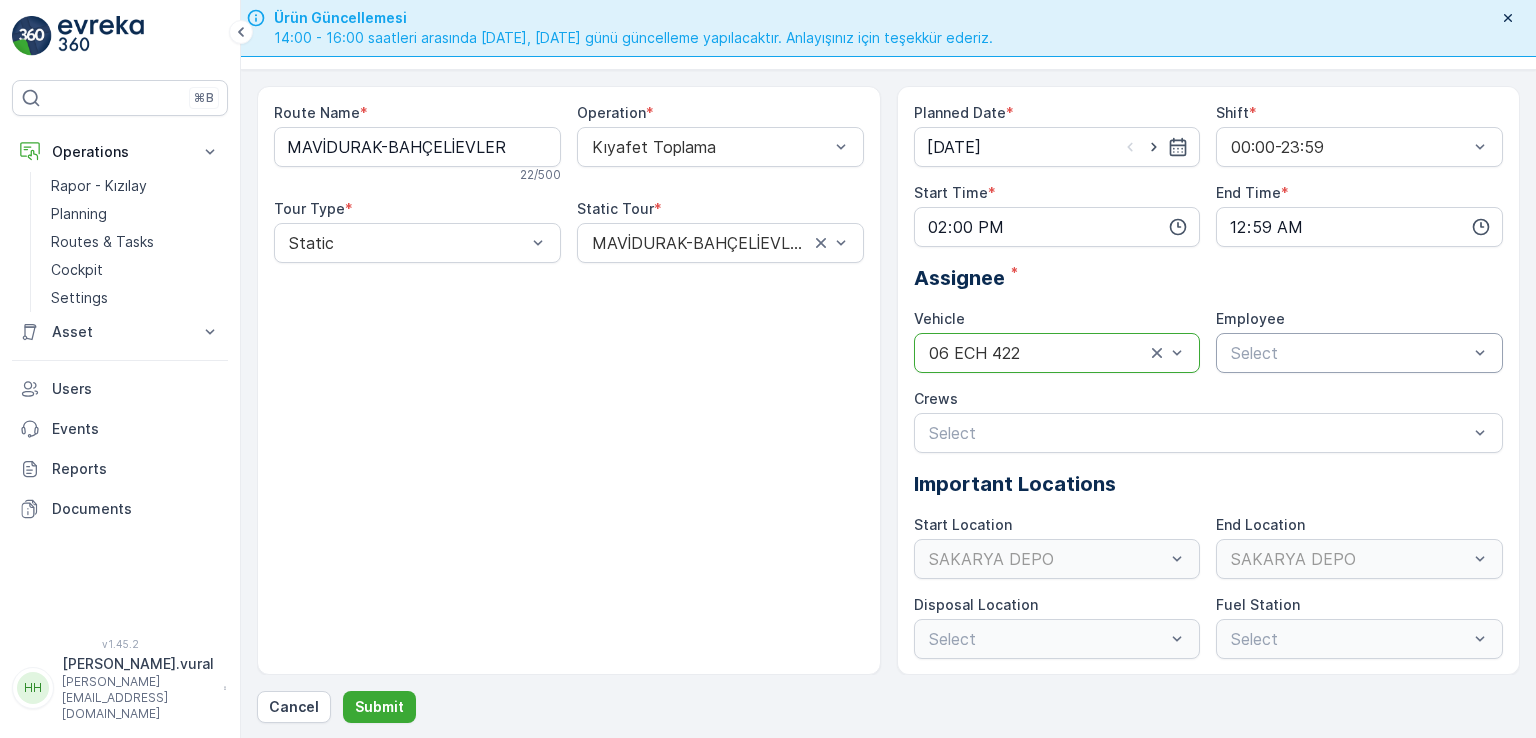 click at bounding box center (1349, 353) 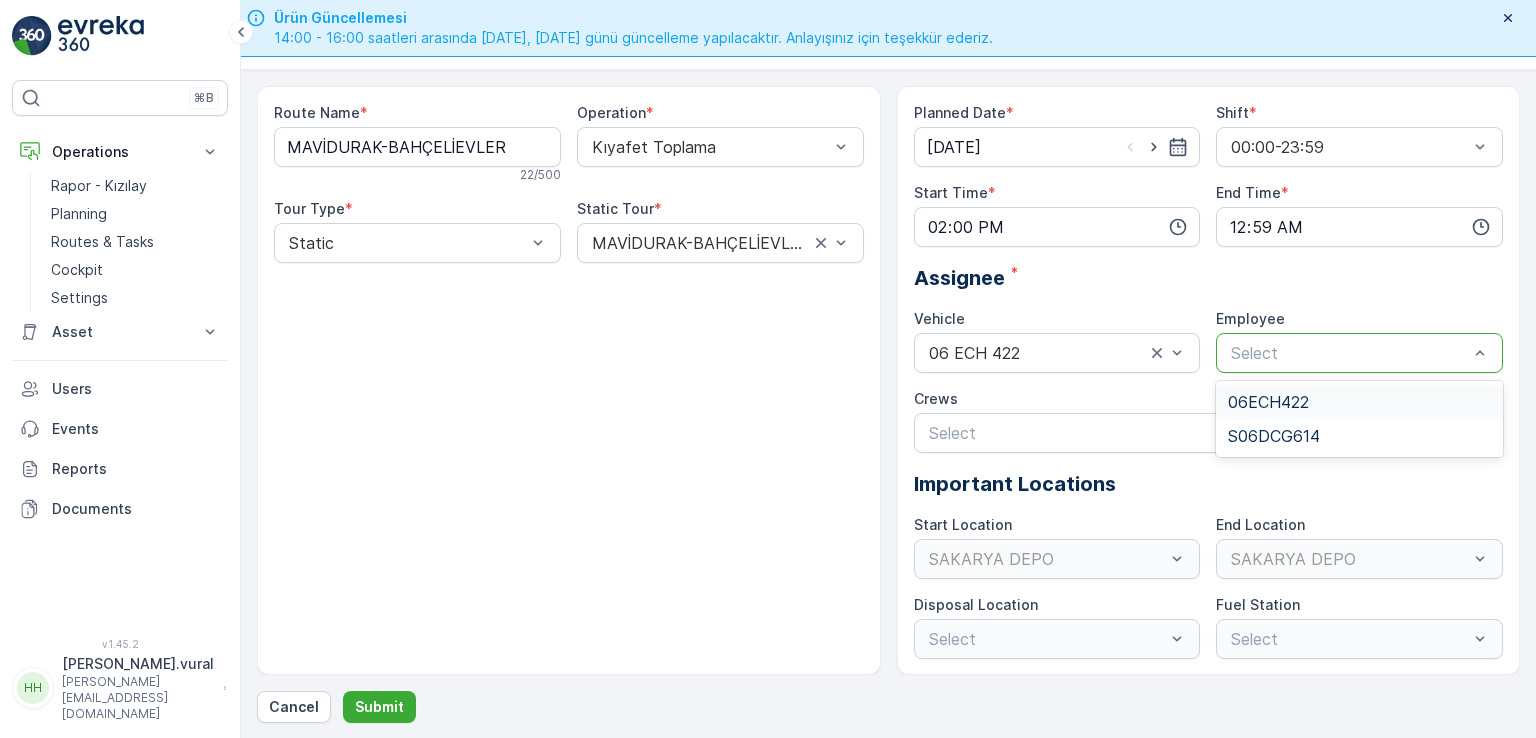 click on "06ECH422" at bounding box center [1268, 402] 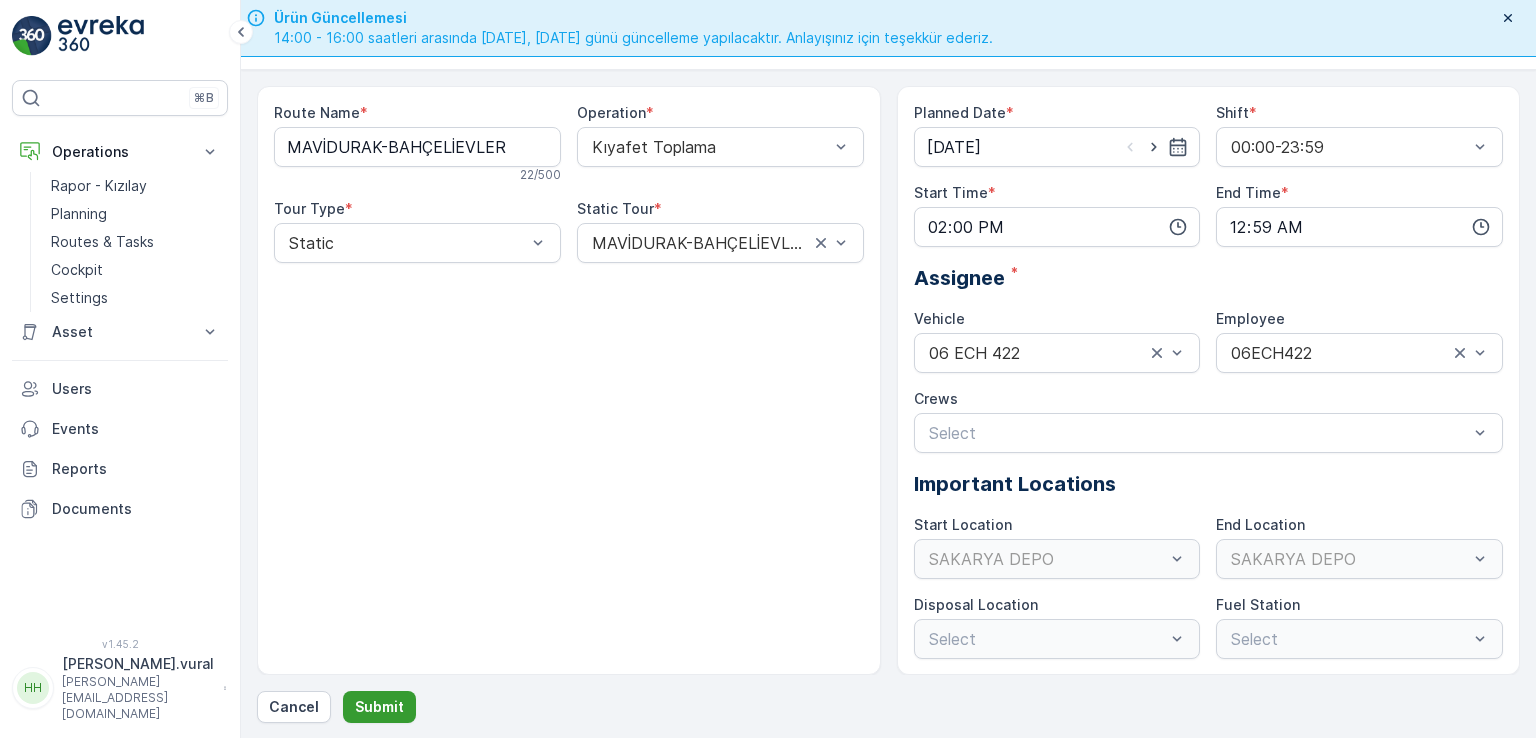 click on "Submit" at bounding box center (379, 707) 